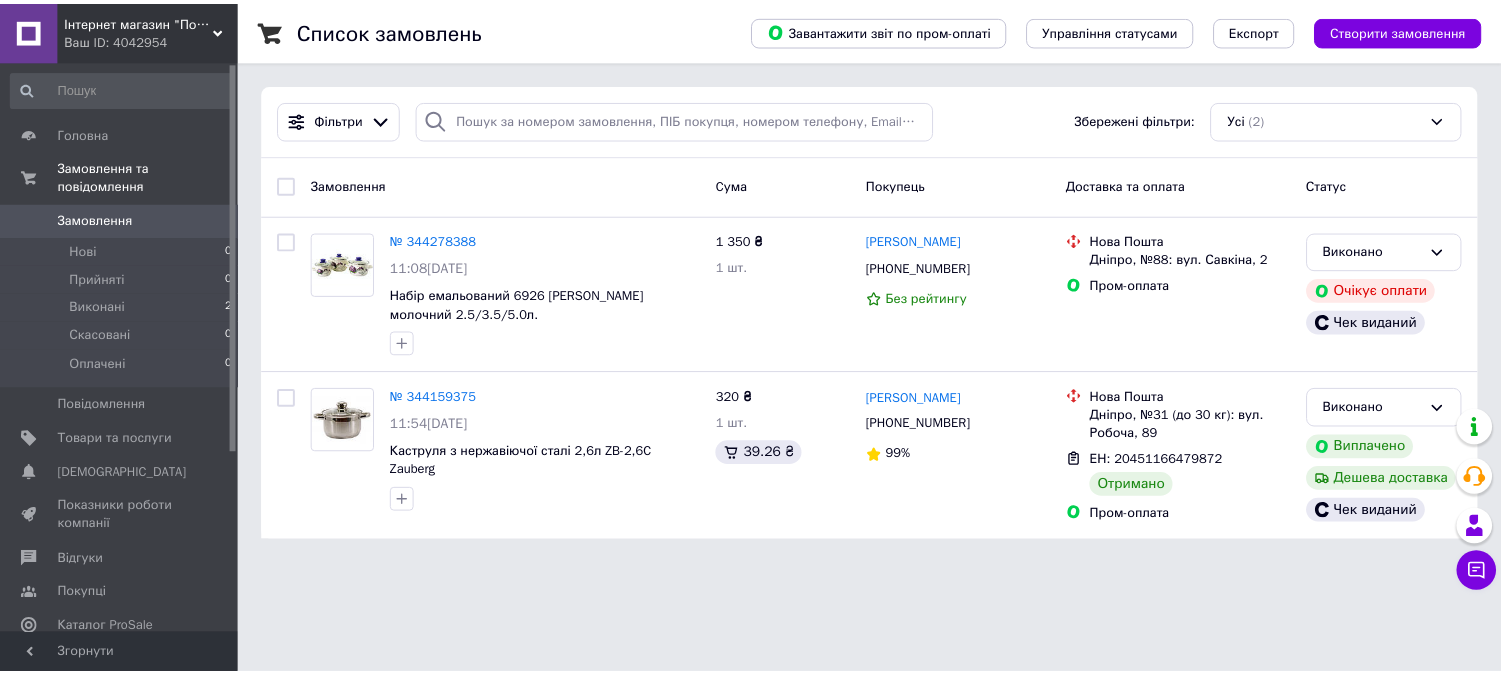 scroll, scrollTop: 0, scrollLeft: 0, axis: both 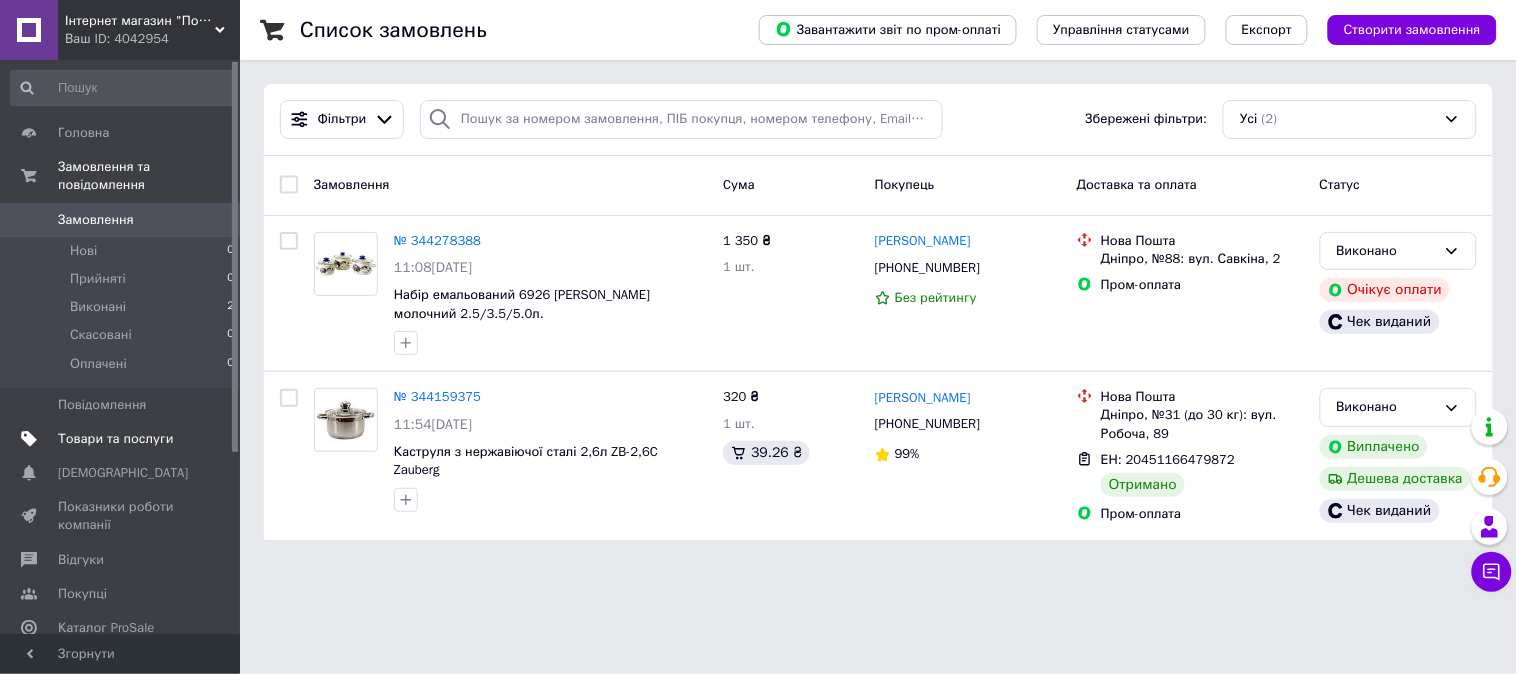click on "Товари та послуги" at bounding box center [115, 439] 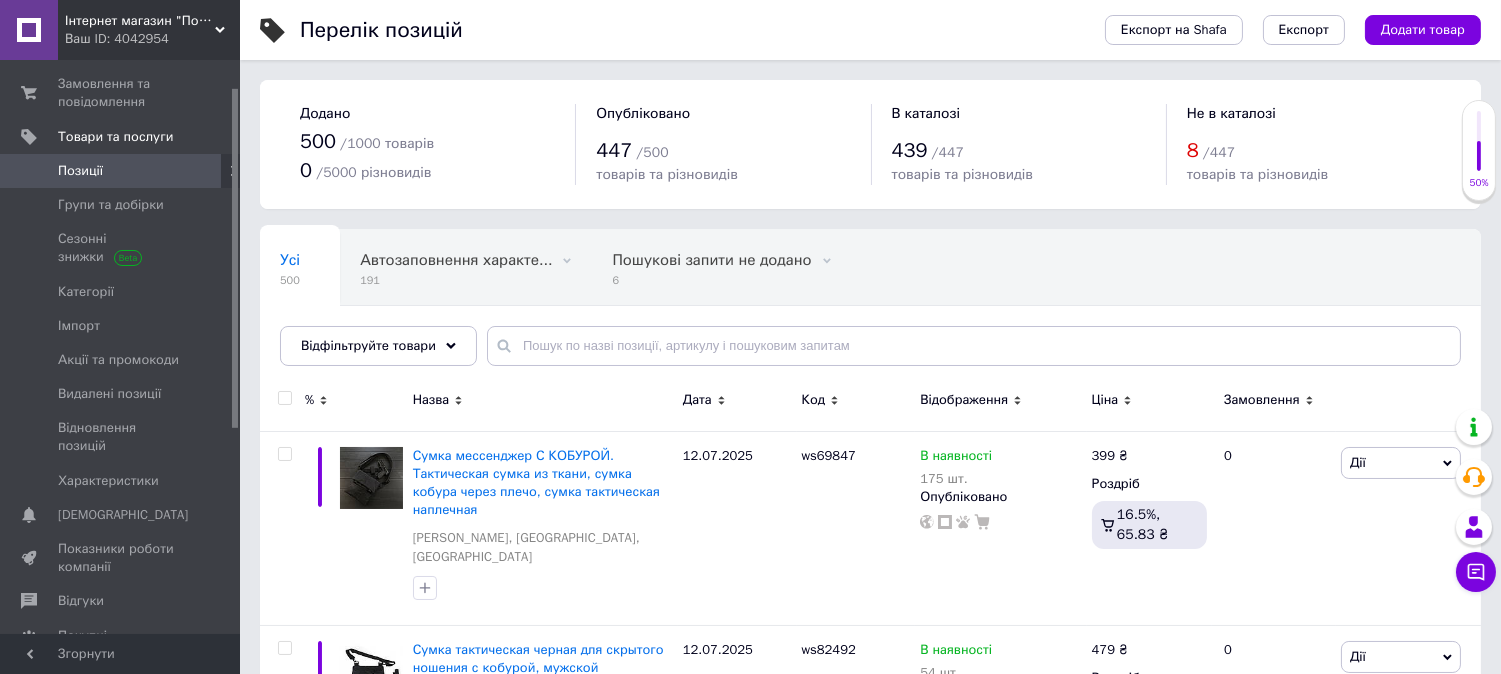 drag, startPoint x: 233, startPoint y: 331, endPoint x: 236, endPoint y: 410, distance: 79.05694 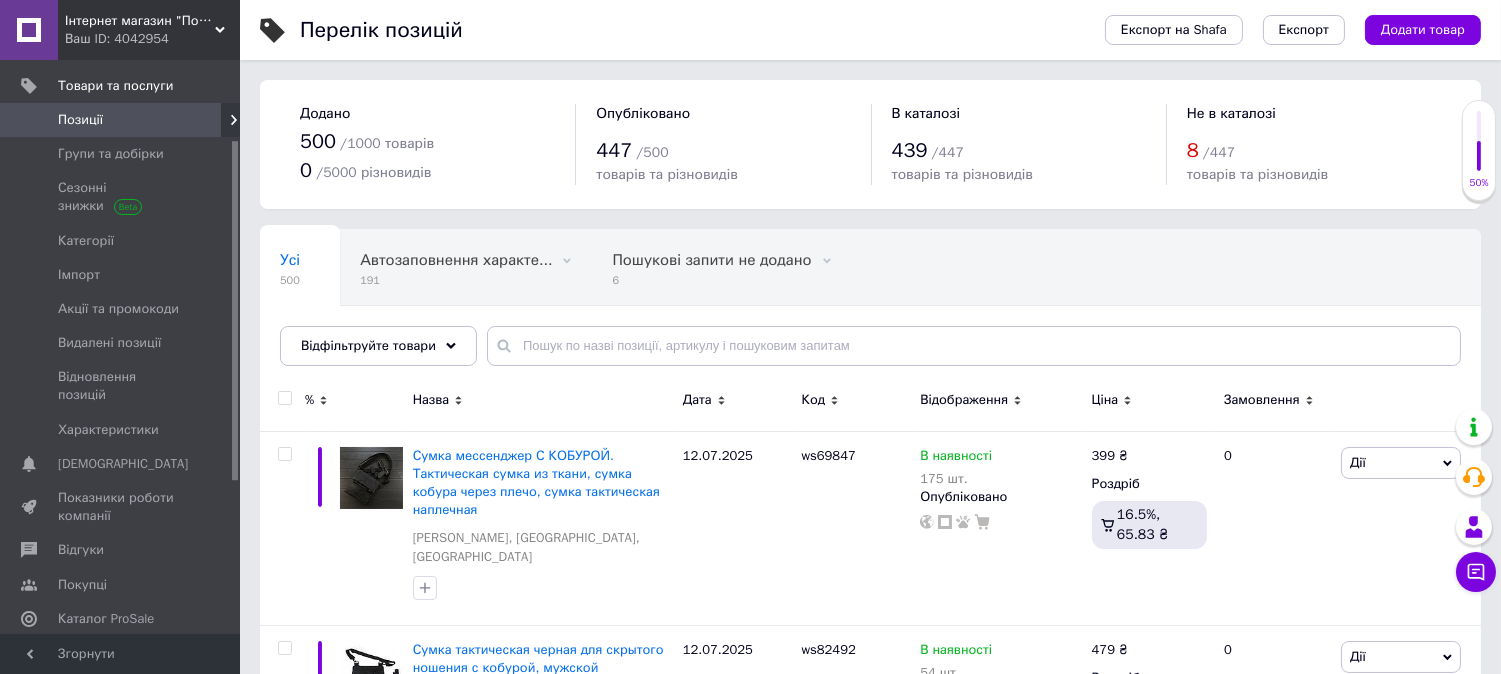 click on "Аналітика" at bounding box center [89, 653] 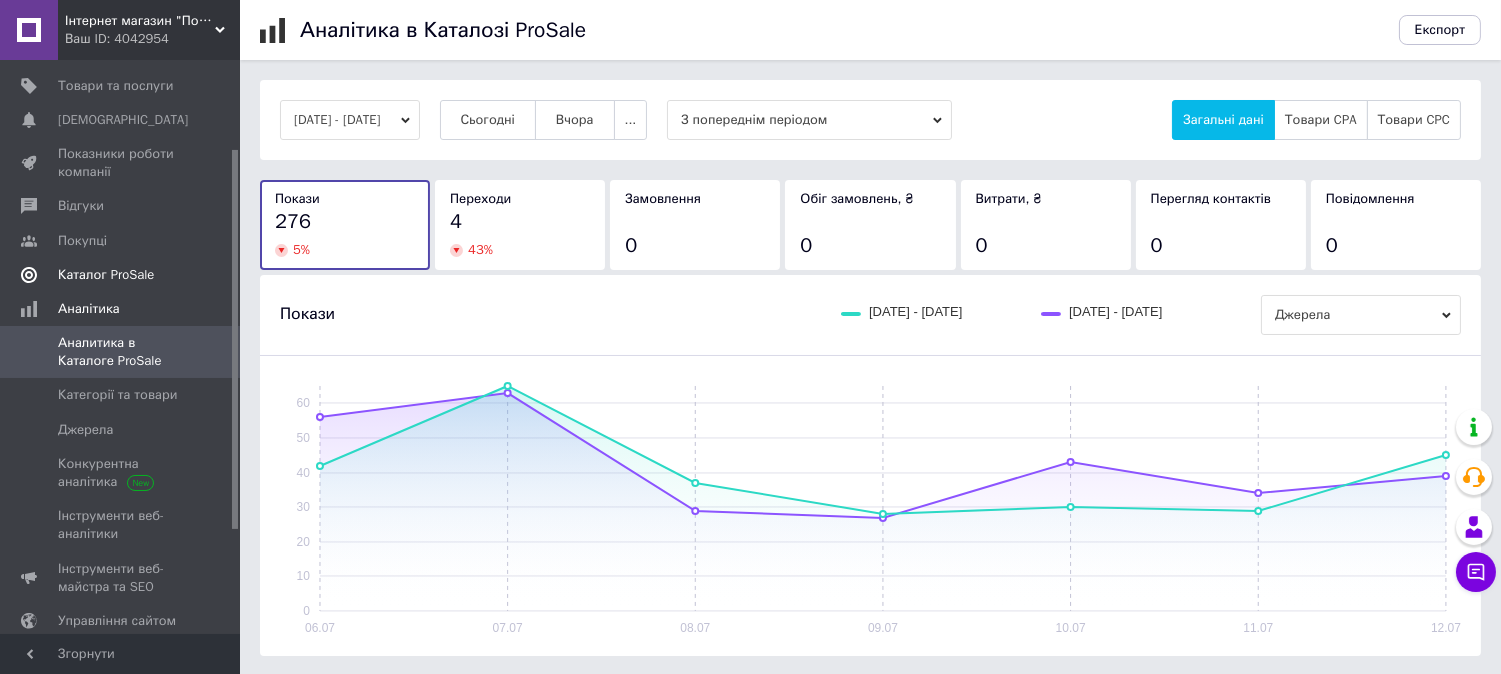 click on "Каталог ProSale" at bounding box center (106, 275) 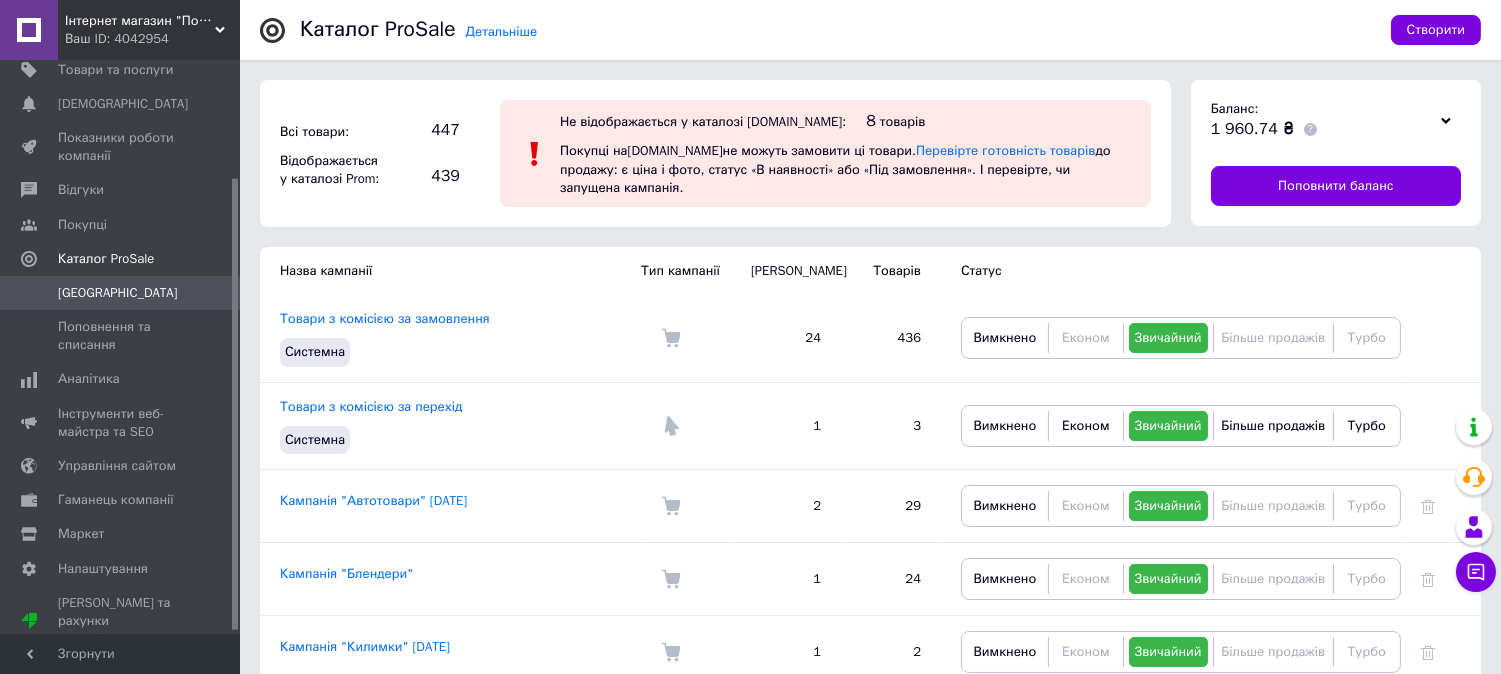 scroll, scrollTop: 153, scrollLeft: 0, axis: vertical 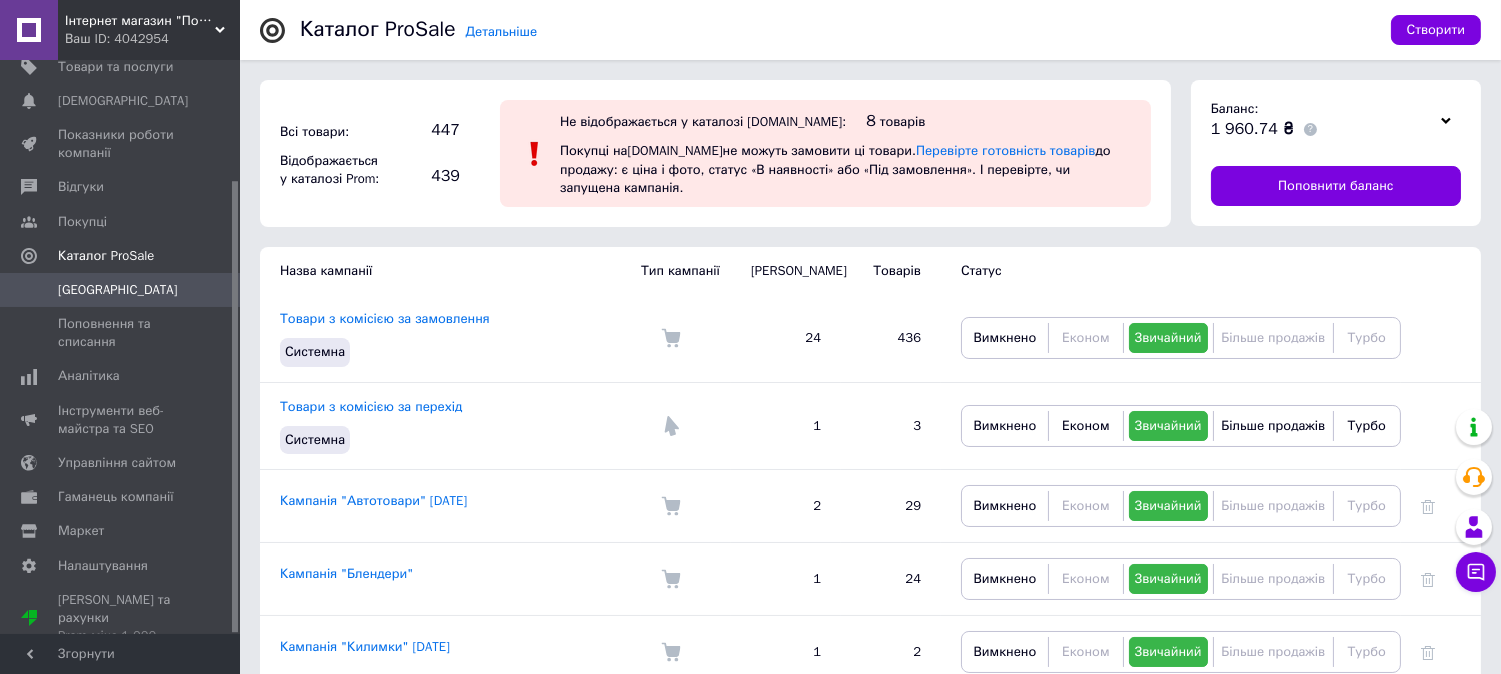 drag, startPoint x: 234, startPoint y: 354, endPoint x: 240, endPoint y: 395, distance: 41.4367 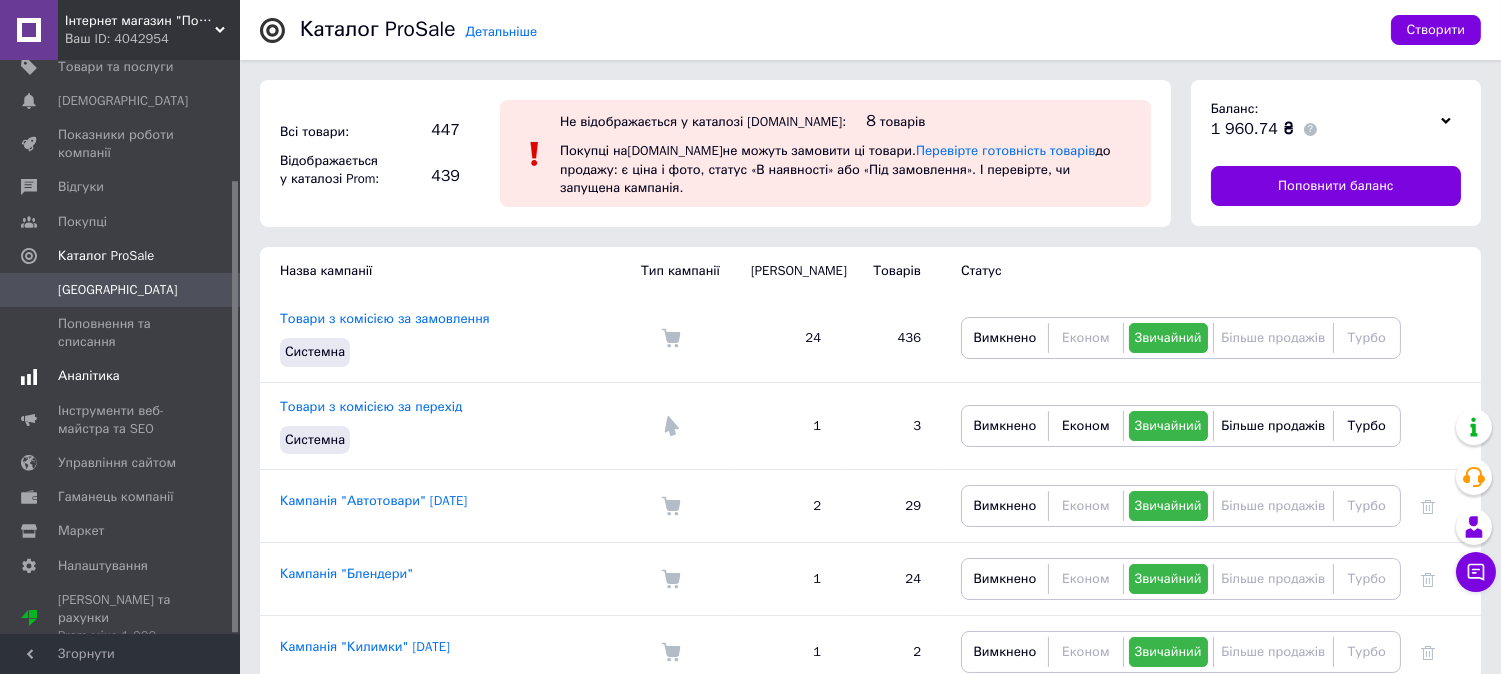 click on "Аналітика" at bounding box center (89, 376) 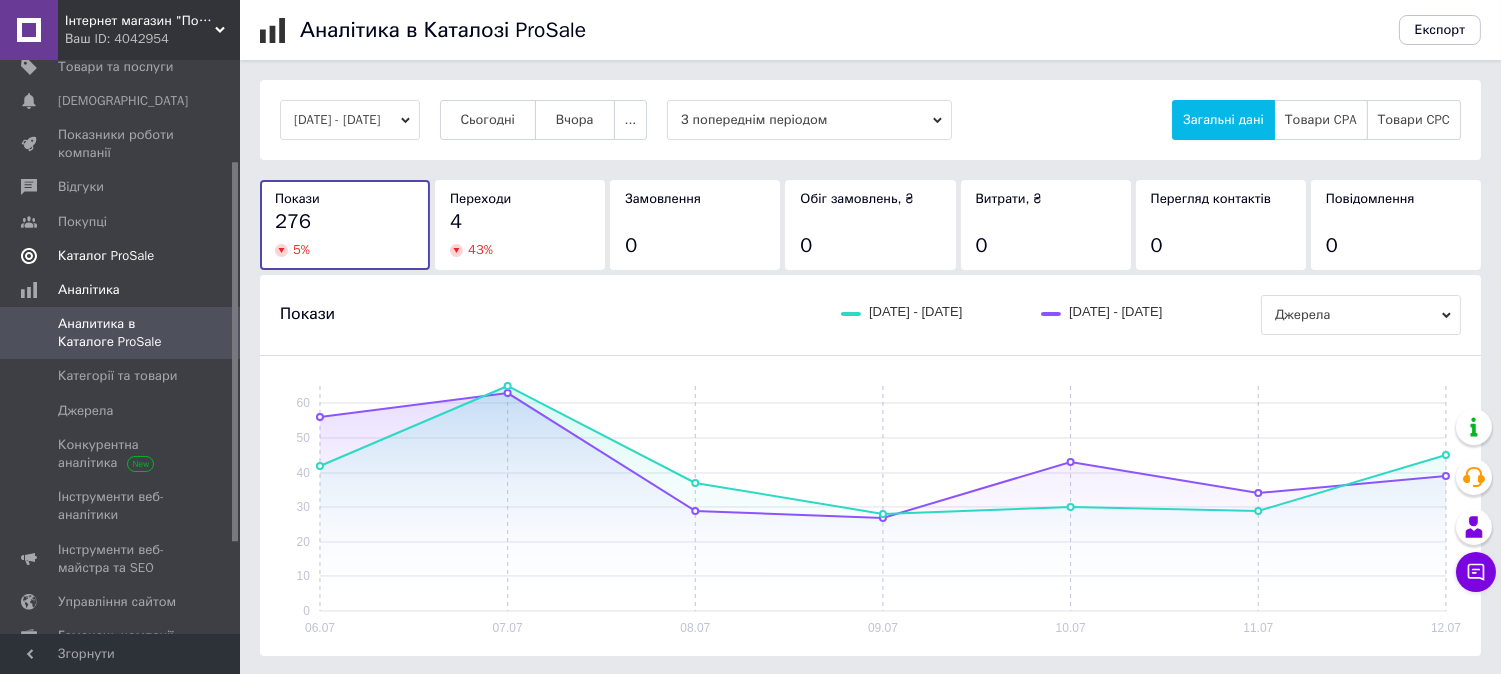 click on "Каталог ProSale" at bounding box center [106, 256] 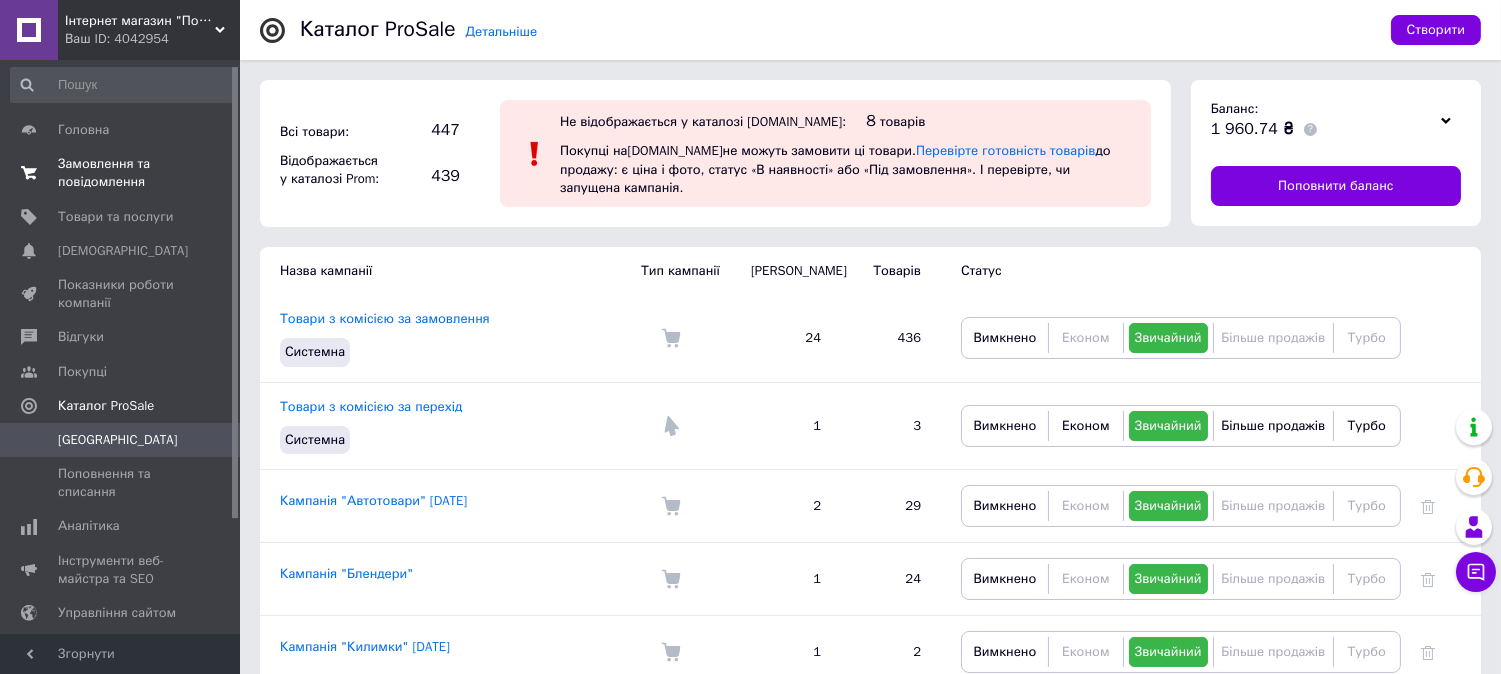 scroll, scrollTop: 0, scrollLeft: 0, axis: both 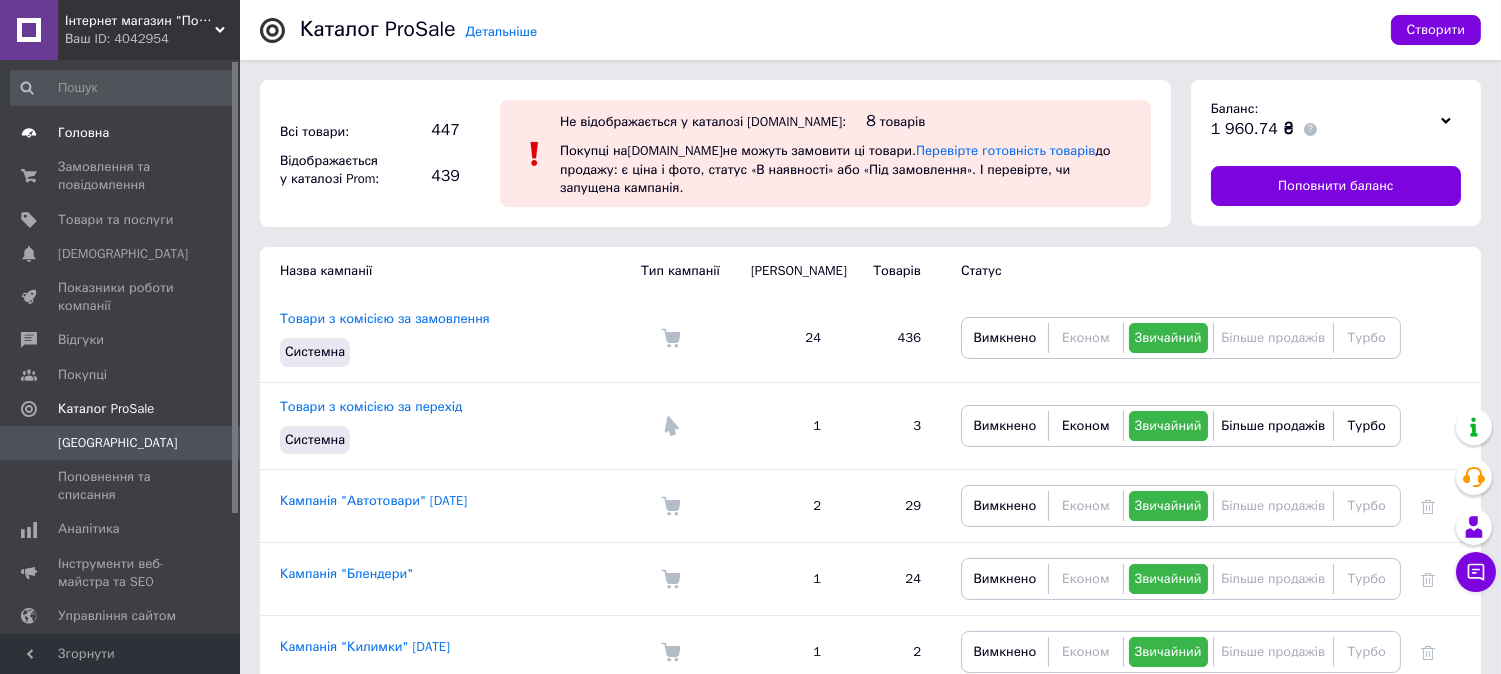 drag, startPoint x: 233, startPoint y: 282, endPoint x: 238, endPoint y: 131, distance: 151.08276 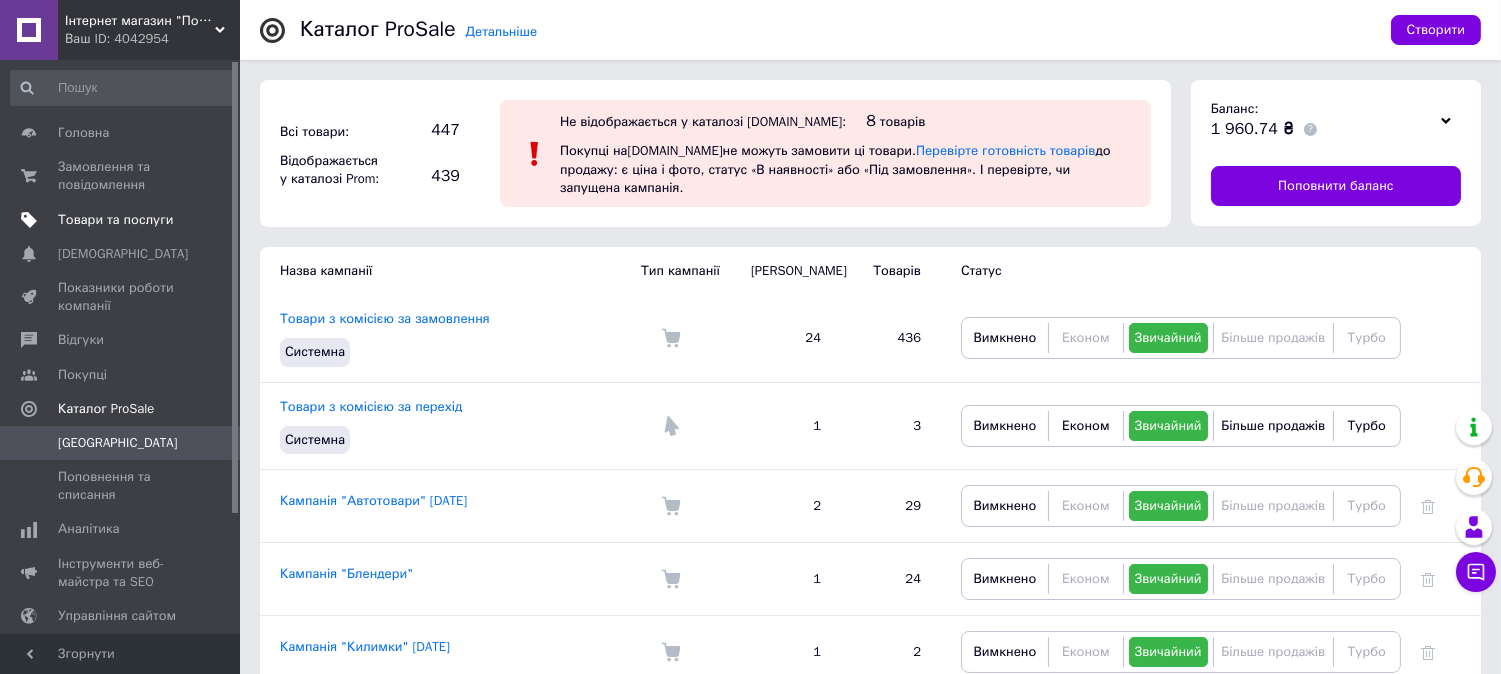 click on "Товари та послуги" at bounding box center [115, 220] 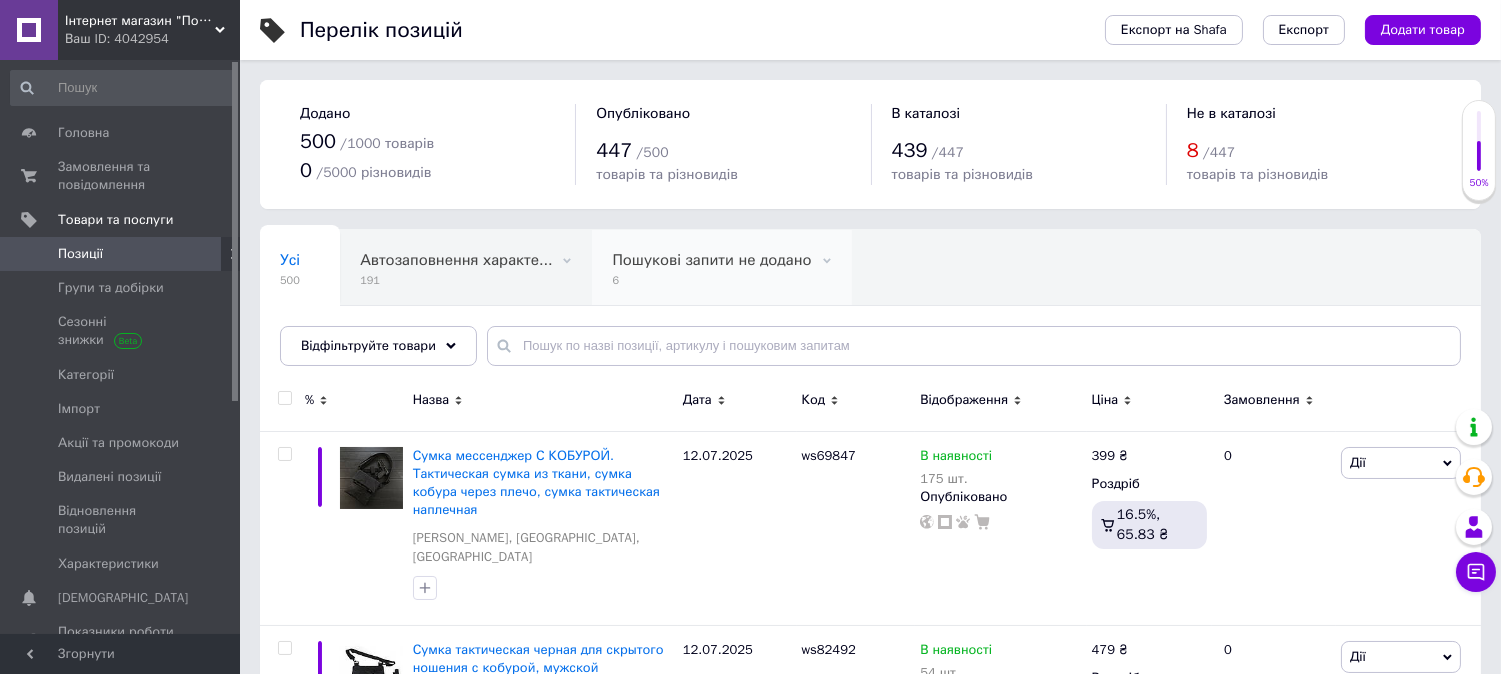 click on "Пошукові запити не додано" at bounding box center [711, 260] 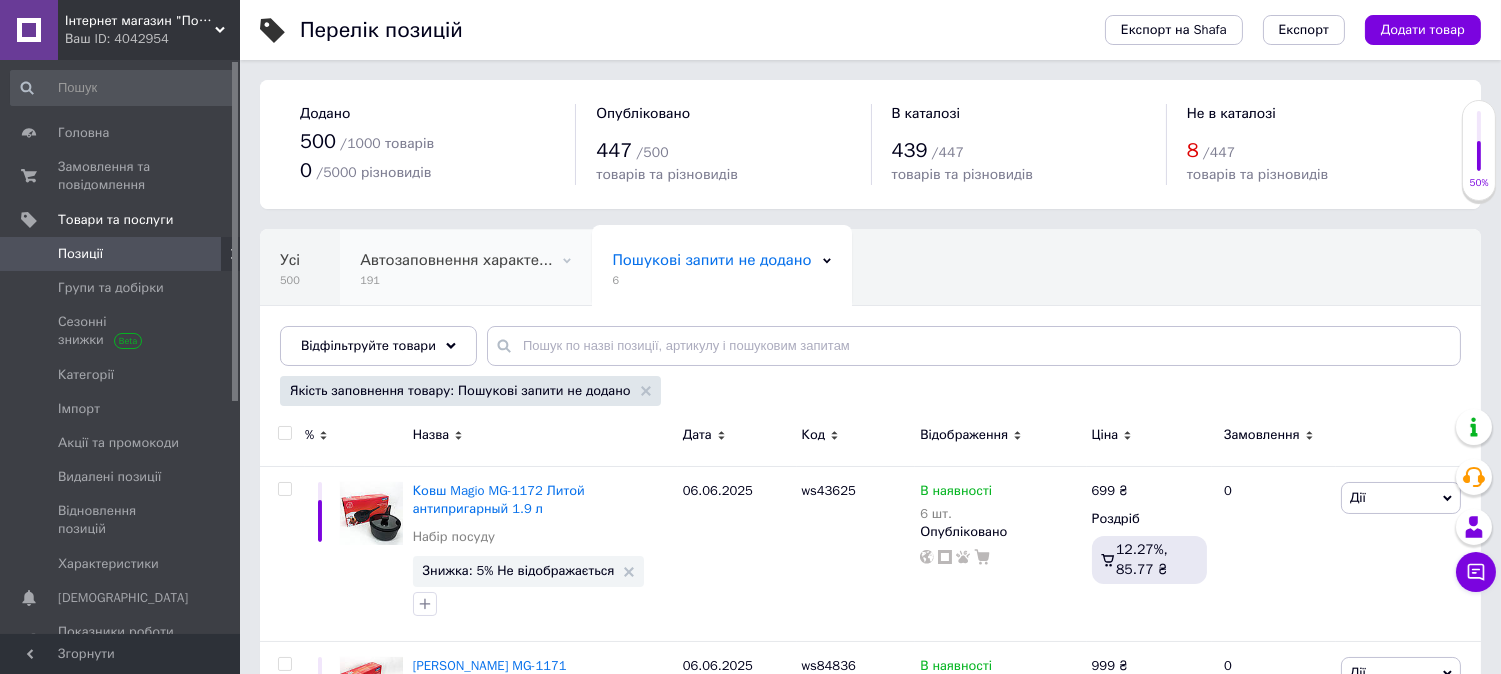 click on "Автозаповнення характе..." at bounding box center [456, 260] 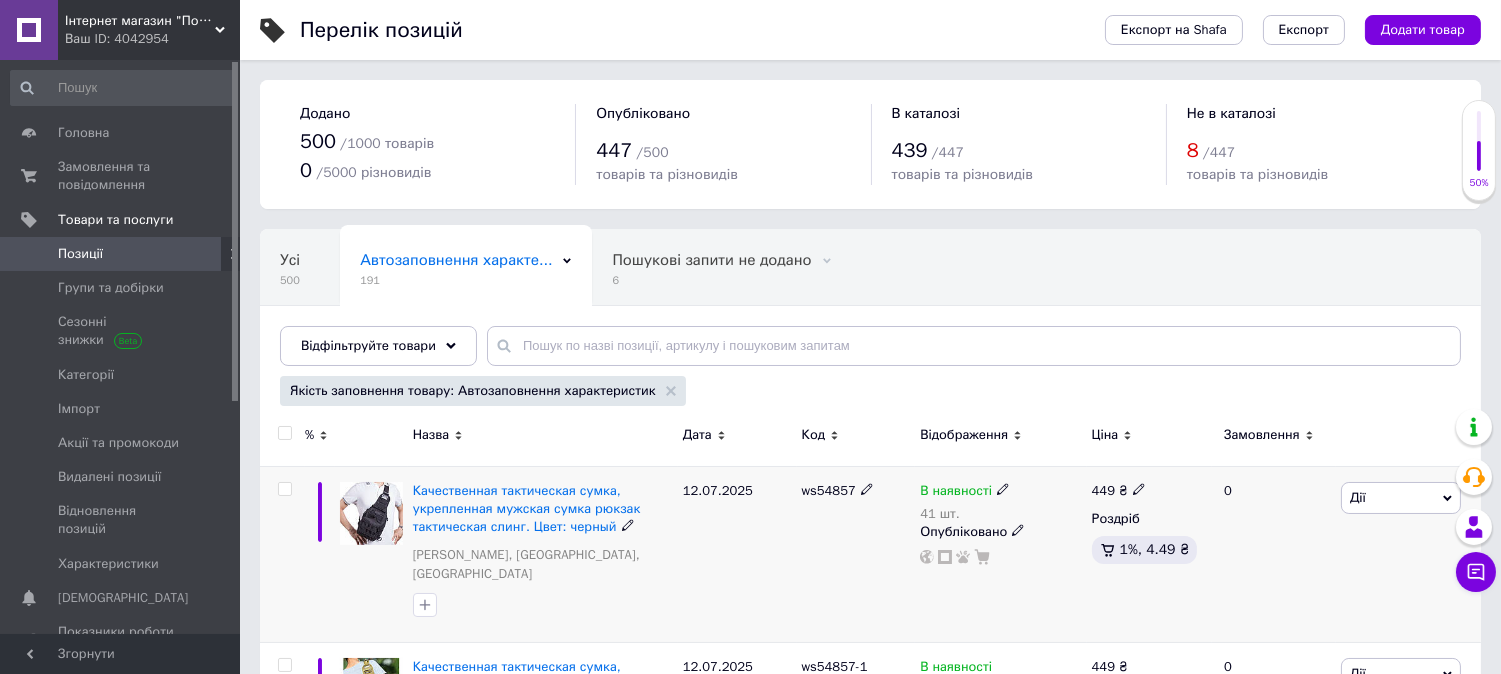 click on "Дії" at bounding box center [1401, 498] 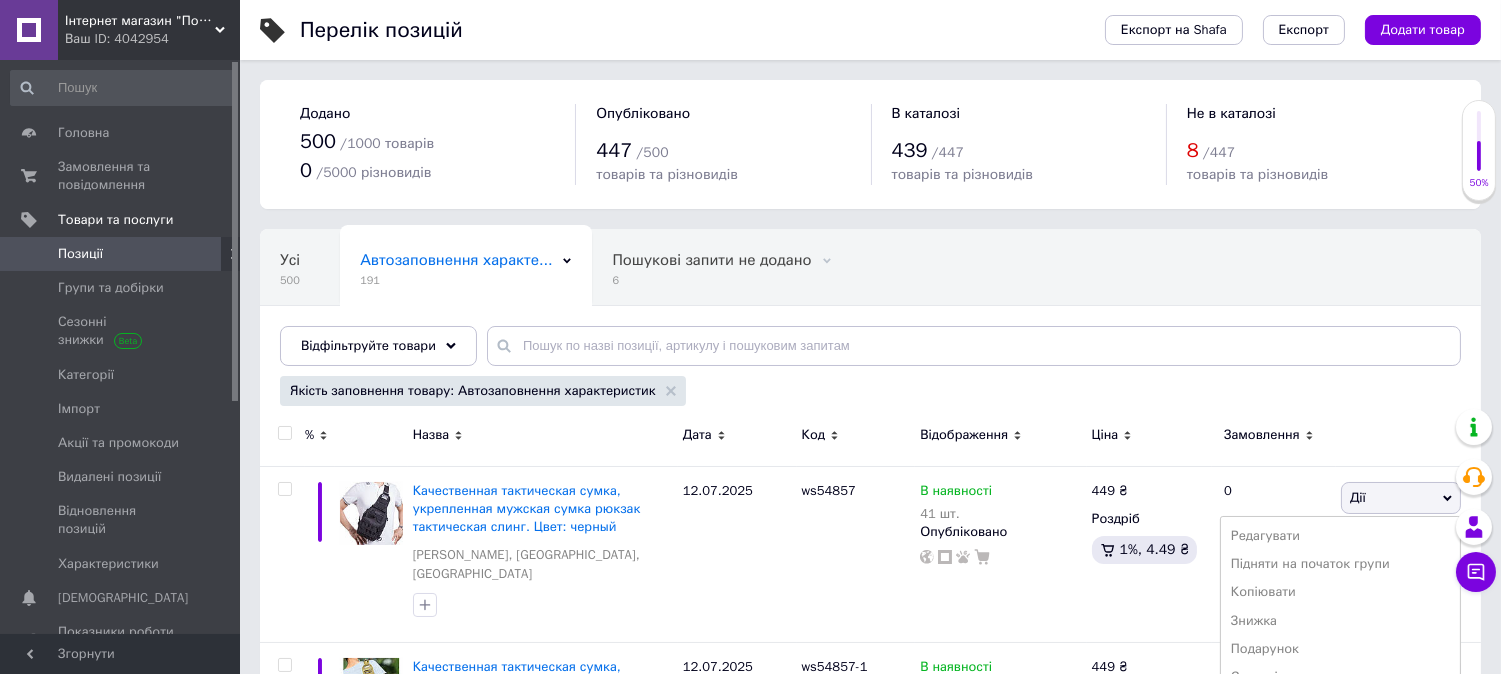 click on "8" at bounding box center [1193, 150] 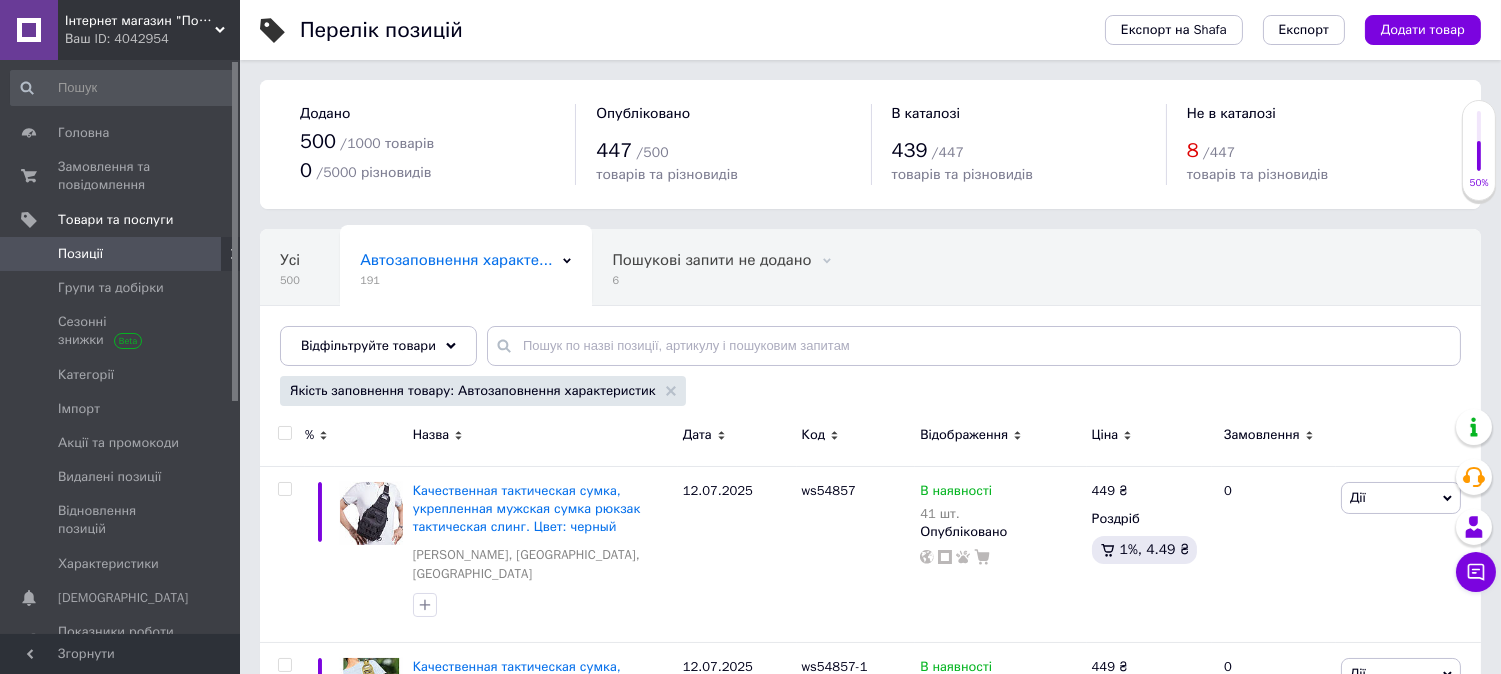 click on "товарів та різновидів" at bounding box center (963, 174) 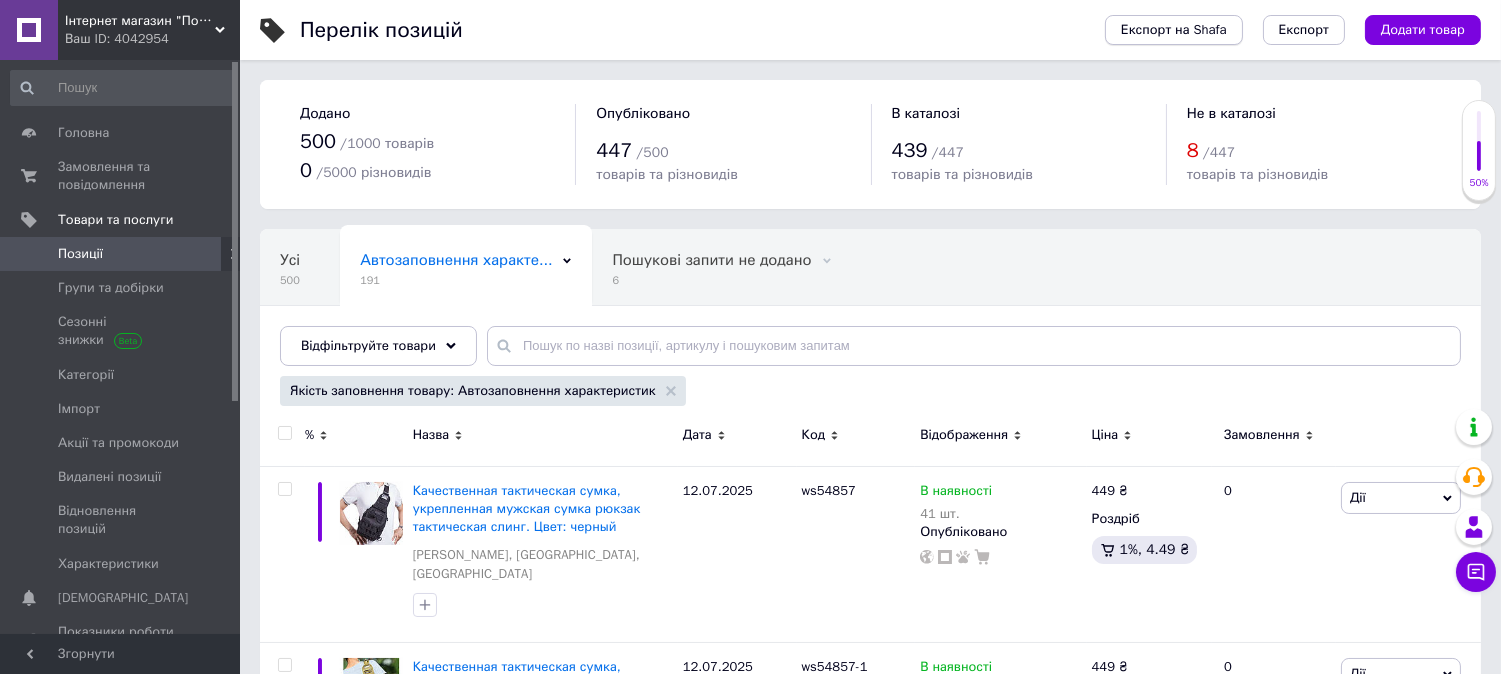 click on "Експорт на Shafa" at bounding box center [1174, 30] 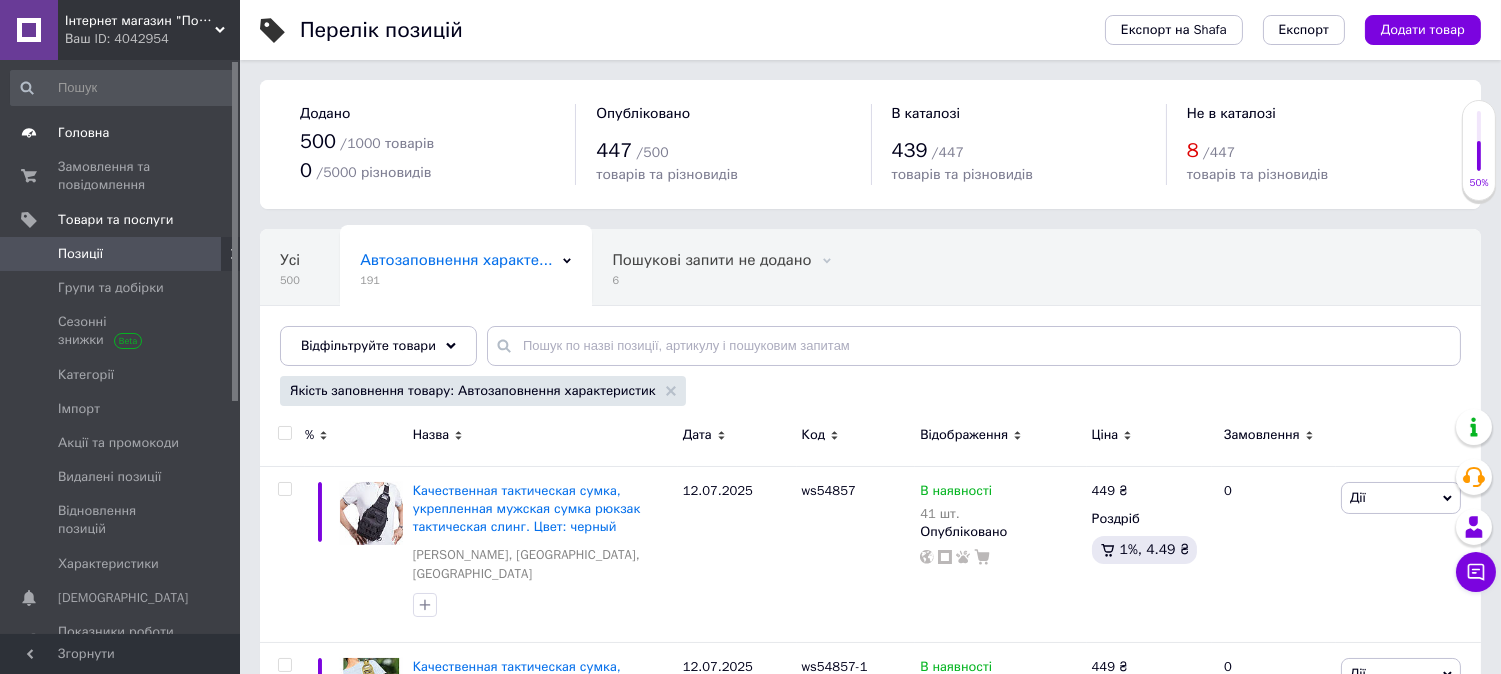 click on "Головна" at bounding box center (83, 133) 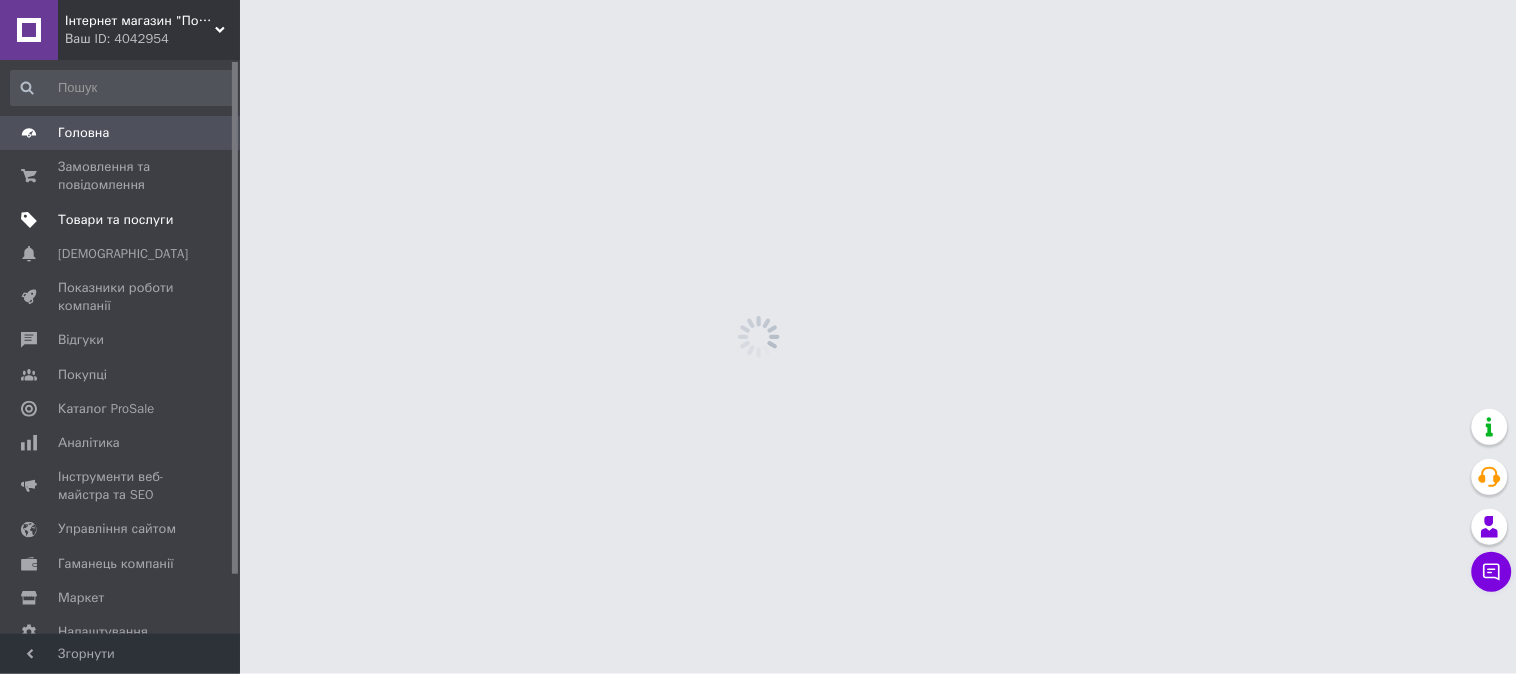 click on "Товари та послуги" at bounding box center [115, 220] 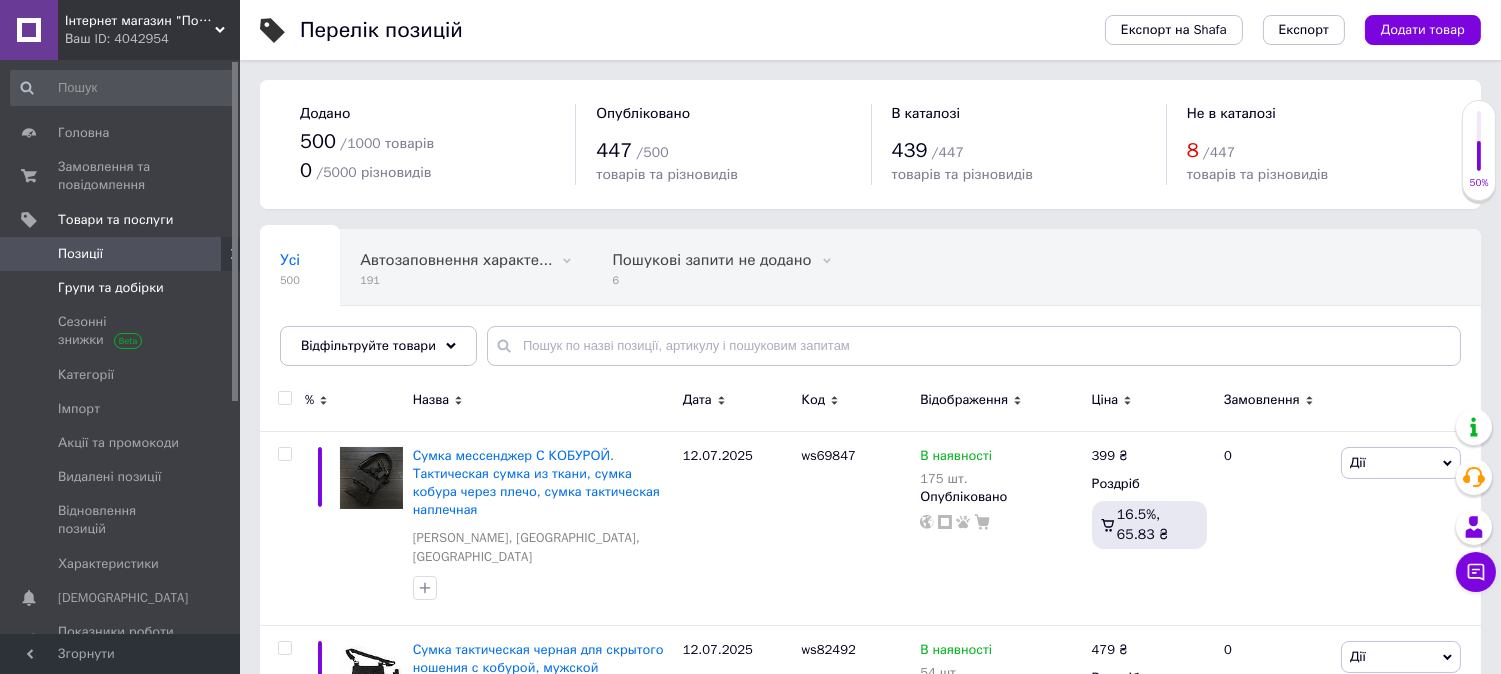 click on "Групи та добірки" at bounding box center (111, 288) 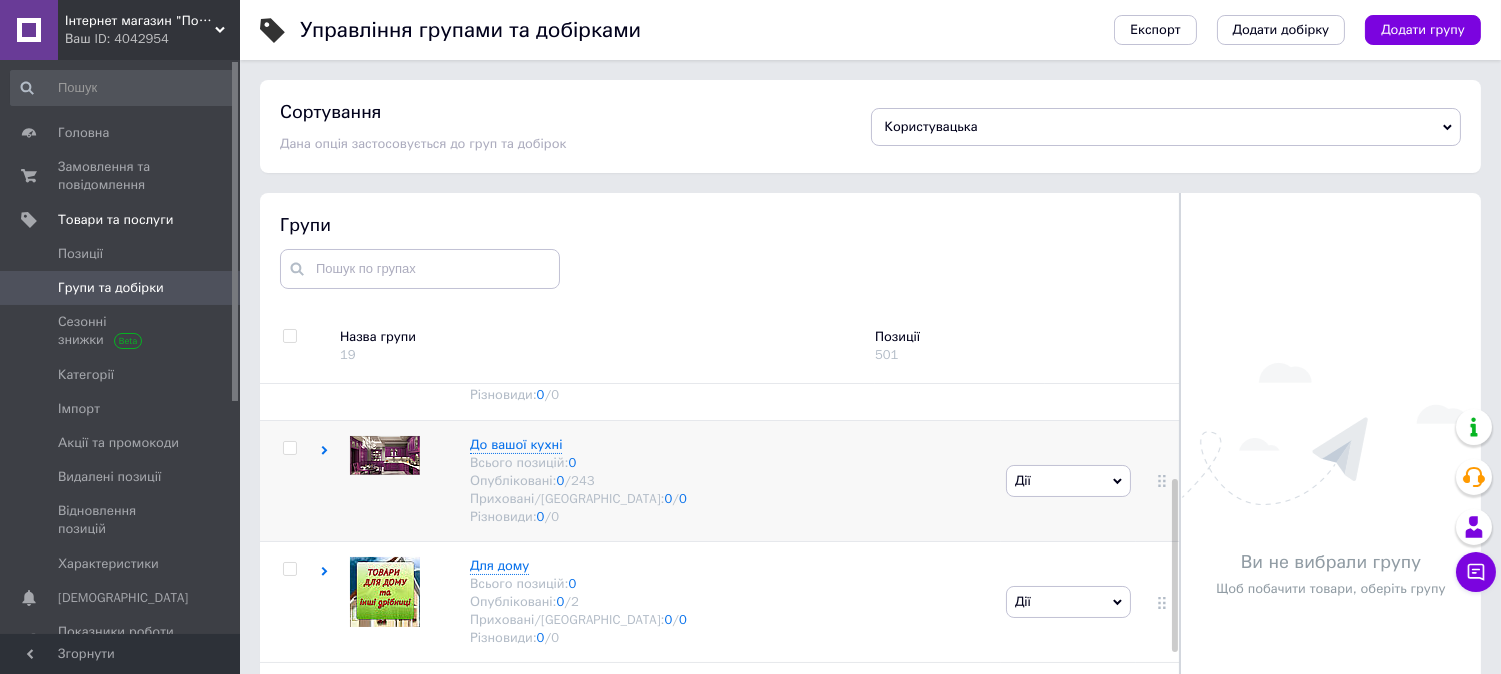 scroll, scrollTop: 213, scrollLeft: 0, axis: vertical 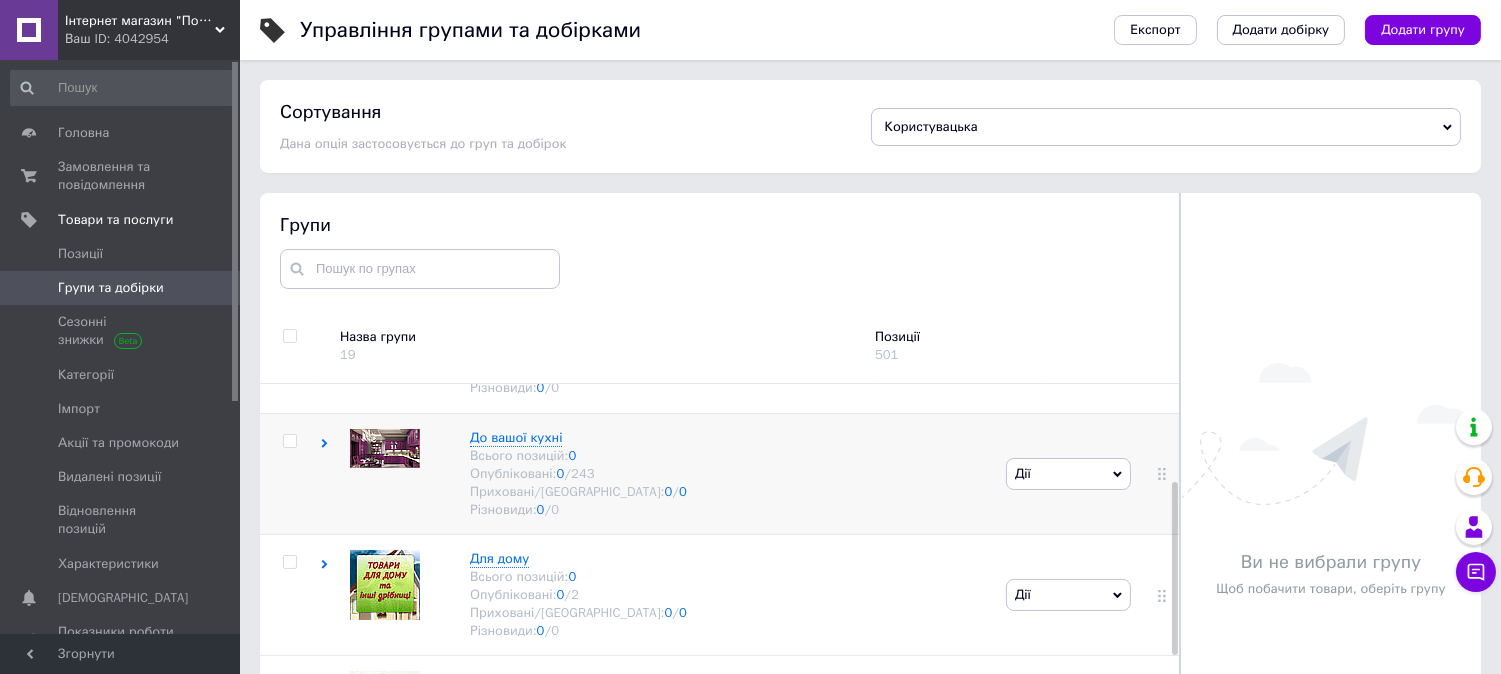drag, startPoint x: 1172, startPoint y: 434, endPoint x: 1157, endPoint y: 530, distance: 97.16481 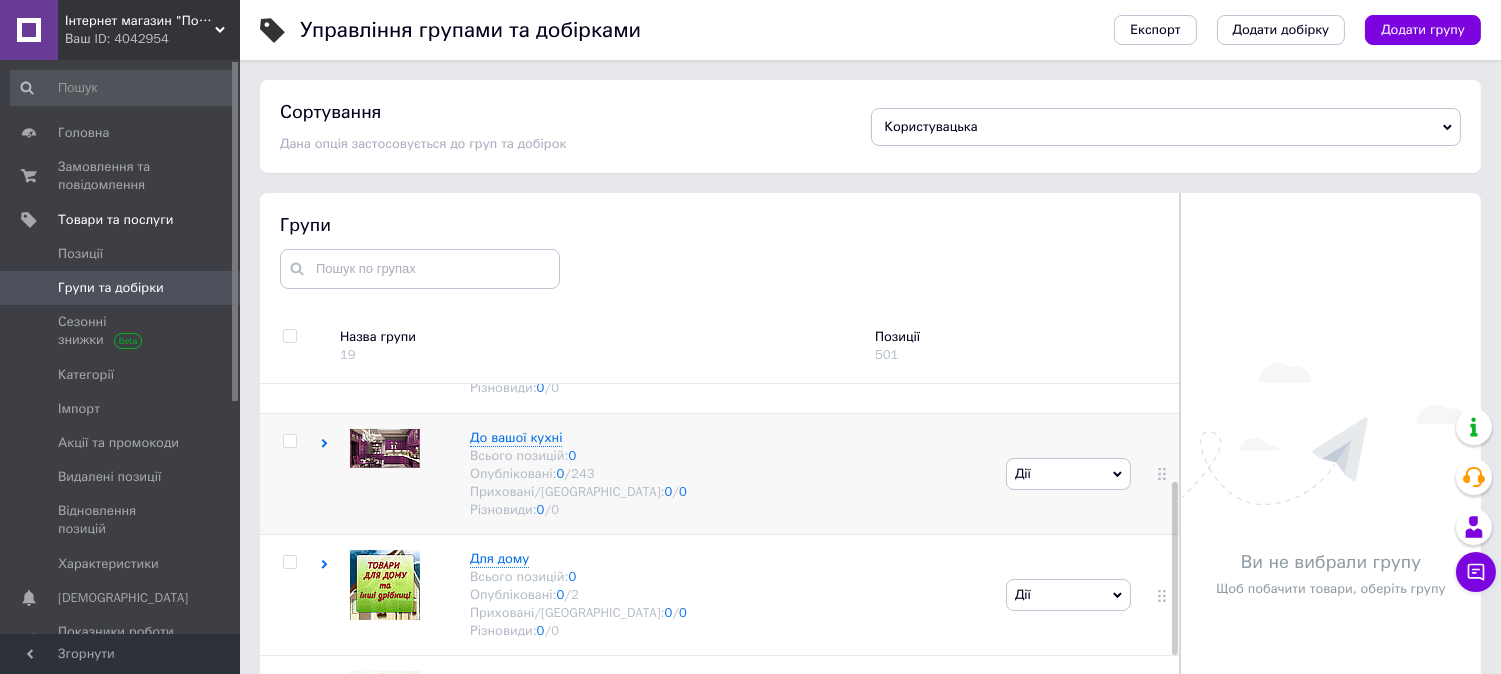 click on "Дії" at bounding box center [1068, 474] 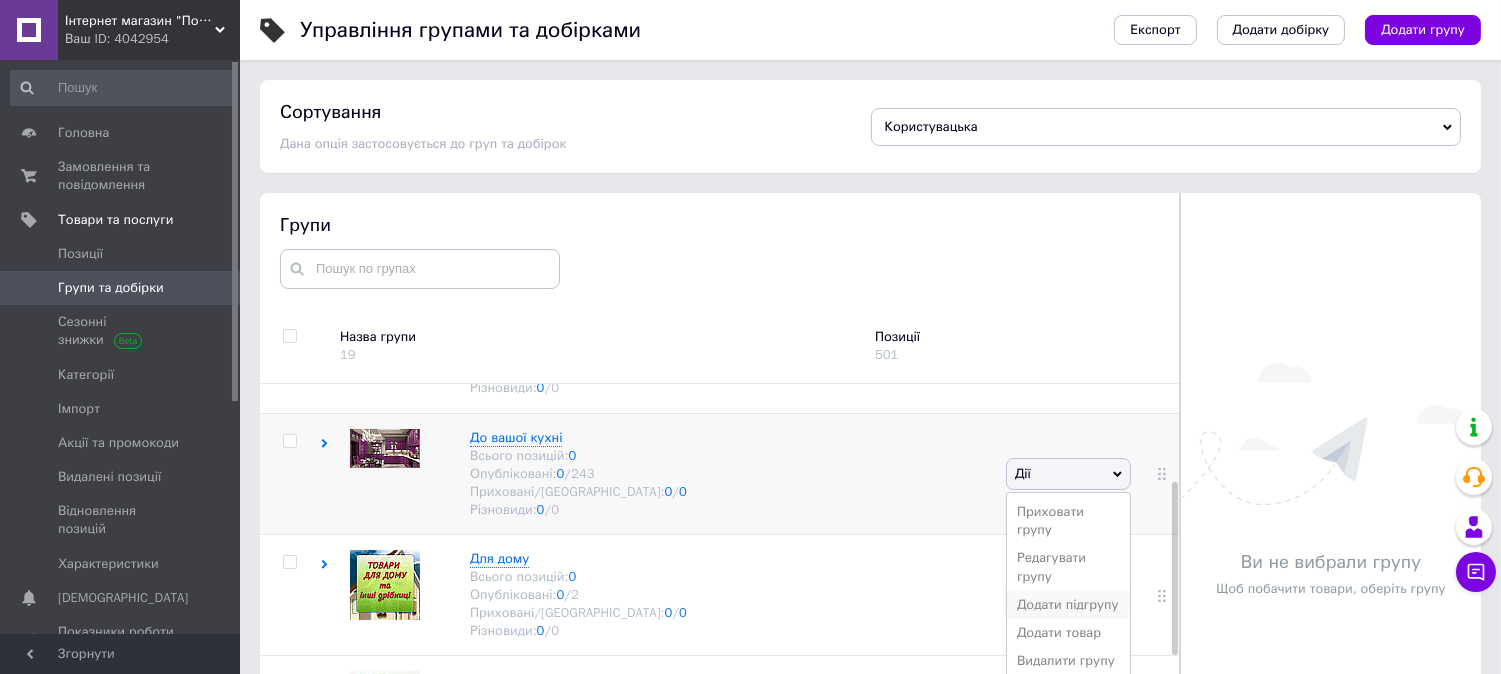 click on "Додати підгрупу" at bounding box center [1068, 605] 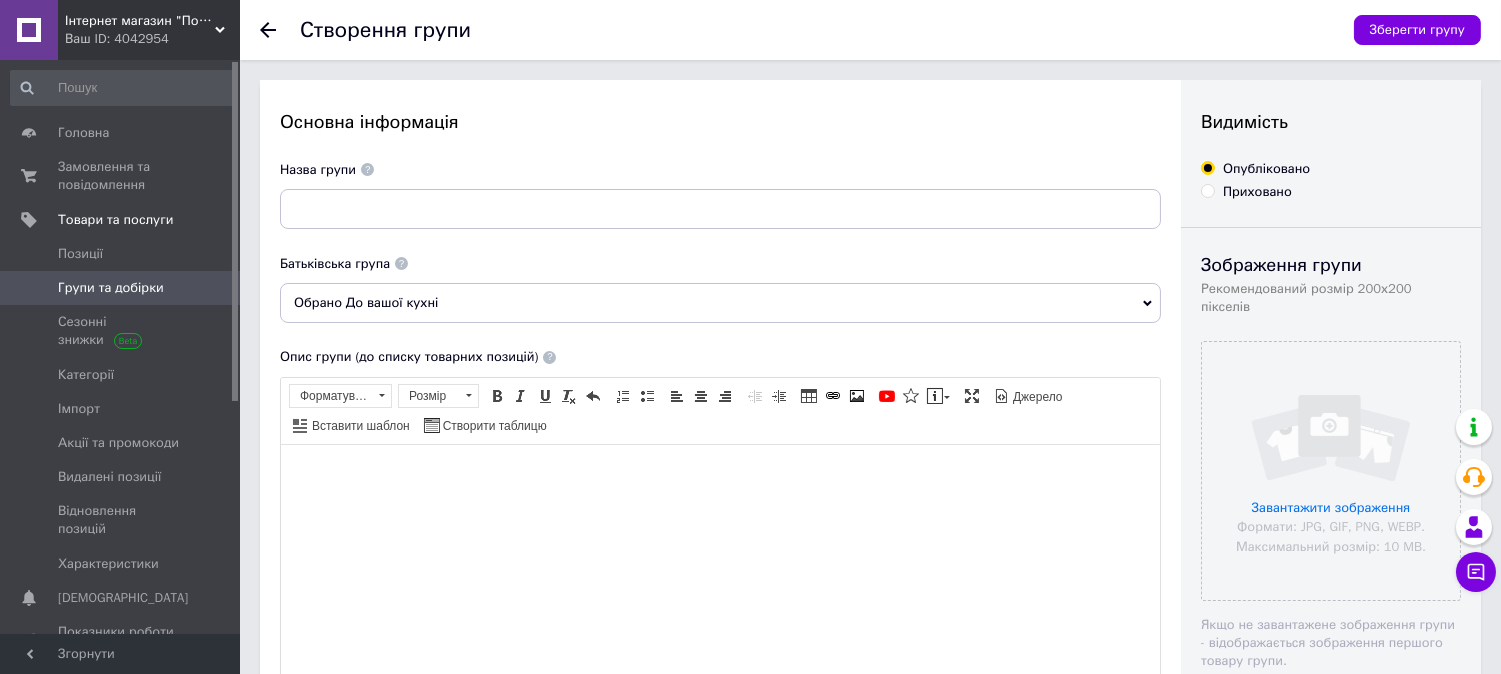 scroll, scrollTop: 0, scrollLeft: 0, axis: both 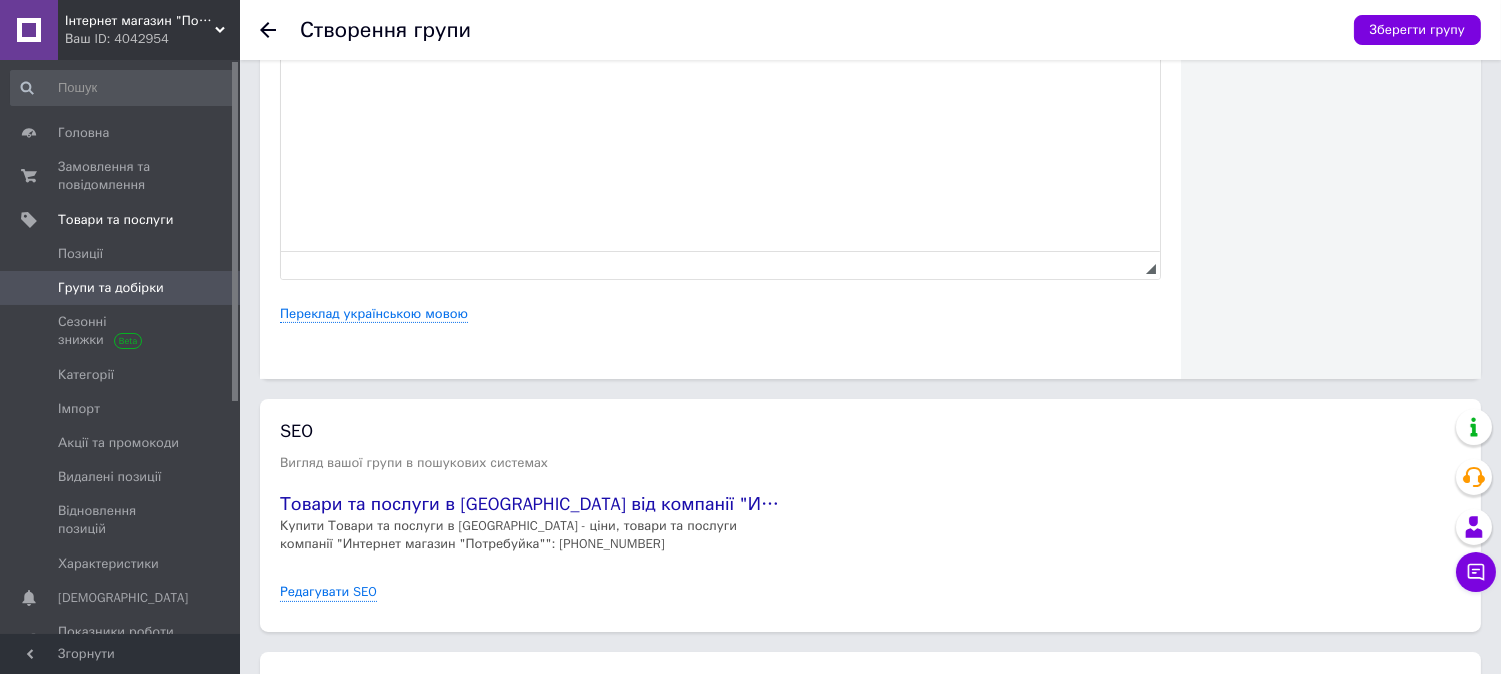 click on "Основна інформація Назва групи Батьківська група Обрано До вашої кухні Опис групи (до списку товарних позицій) Розширений текстовий редактор, 5798FF7E-BB35-42F4-885F-68DFACCCAAFD Панель інструментів редактора Форматування Форматування Розмір Розмір   Жирний  Сполучення клавіш Ctrl+B   Курсив  Сполучення клавіш Ctrl+I   Підкреслений  Сполучення клавіш Ctrl+U   Видалити форматування   Повернути  Сполучення клавіш Ctrl+Z   Вставити/видалити нумерований список   Вставити/видалити маркований список   По лівому краю   По центру   По правому краю   Зменшити відступ     Таблиця" at bounding box center (720, -193) 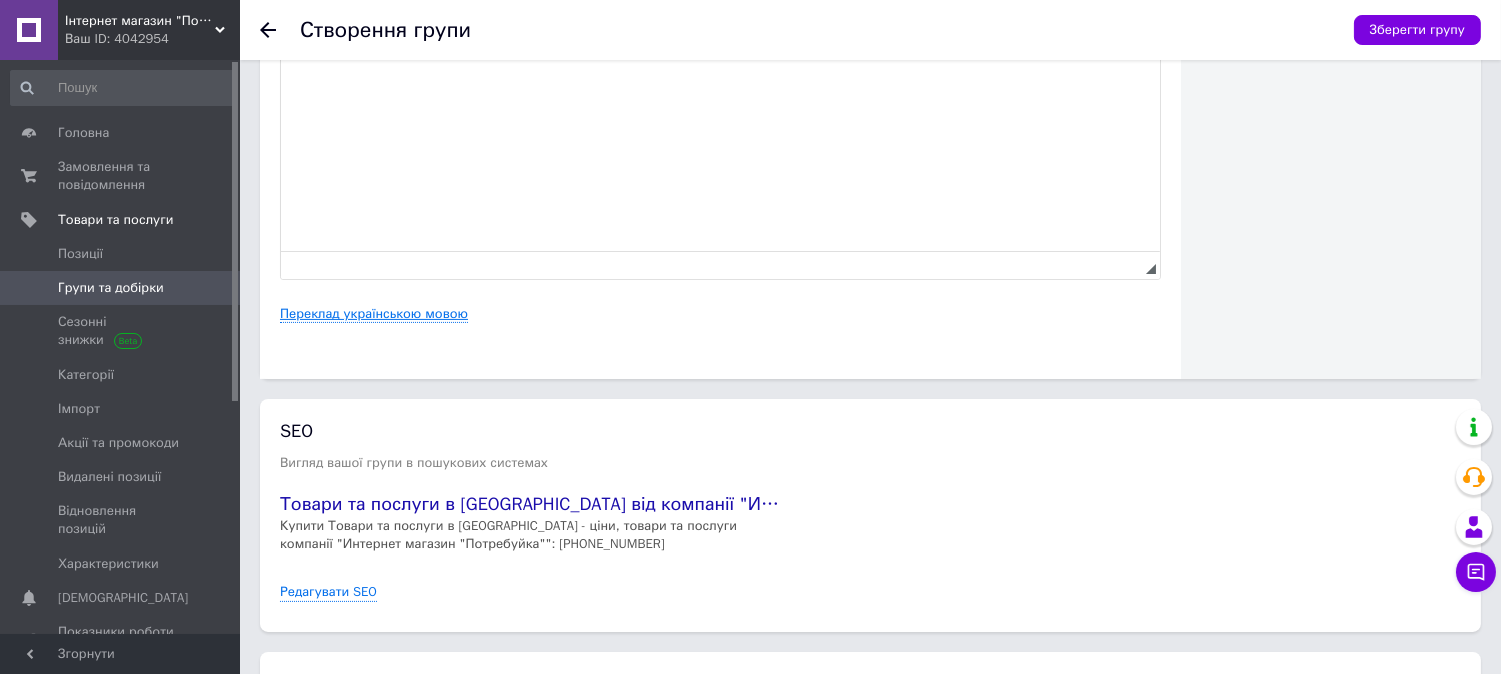 click on "Переклад українською мовою" at bounding box center [374, 314] 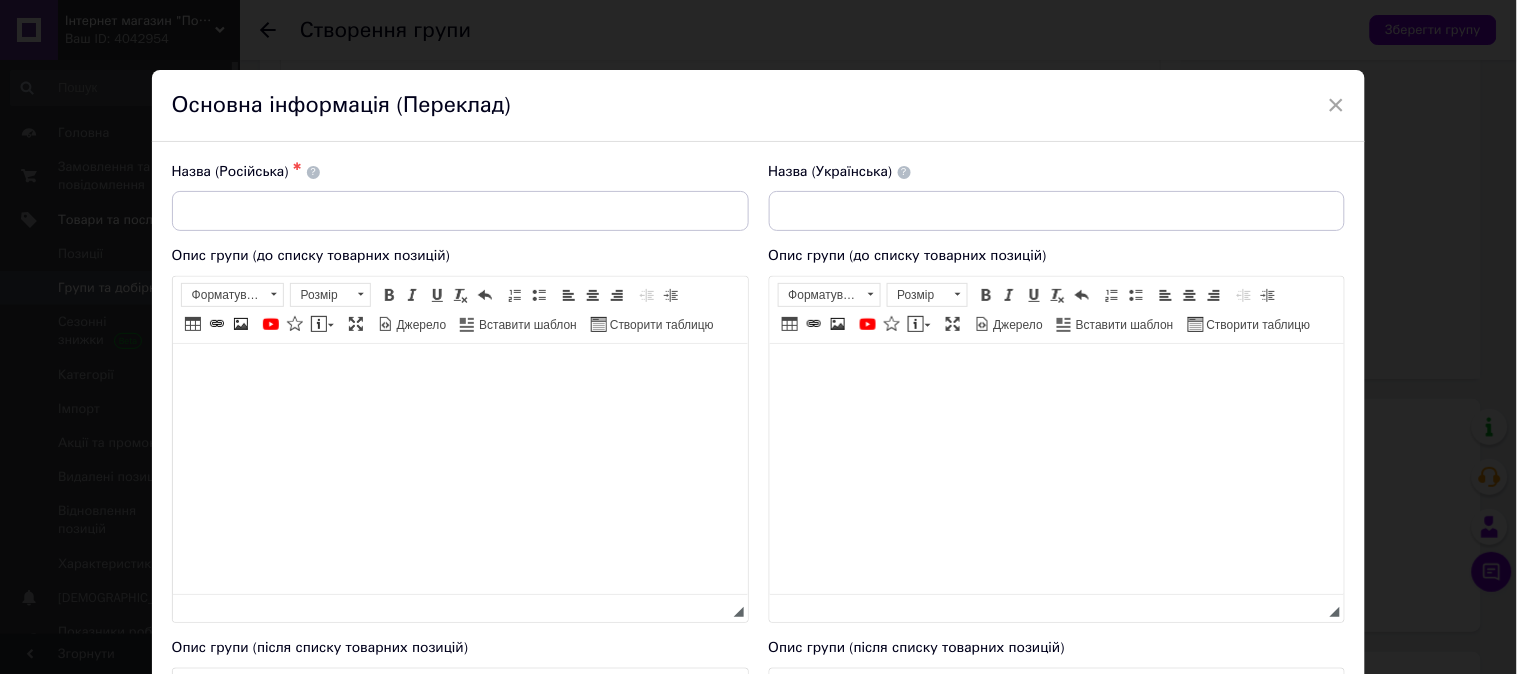 scroll, scrollTop: 0, scrollLeft: 0, axis: both 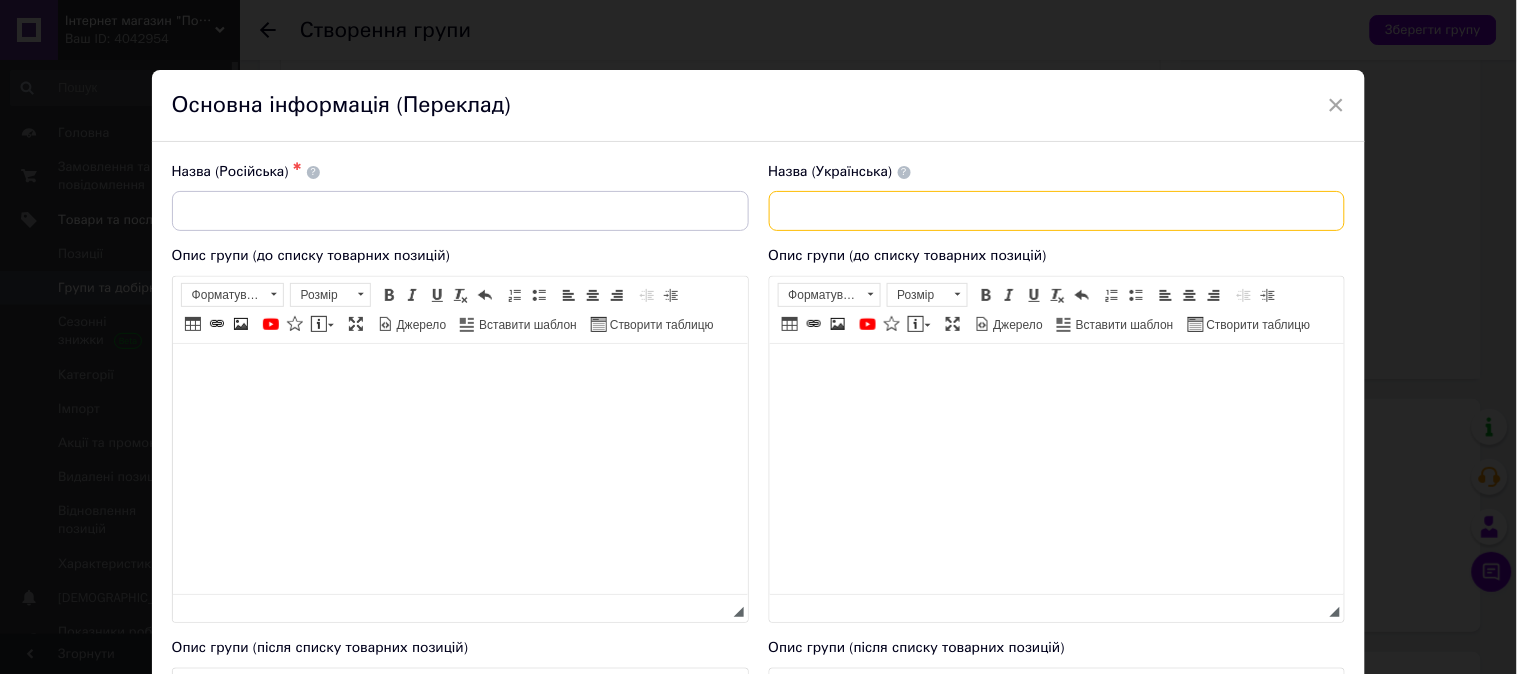click at bounding box center [1057, 211] 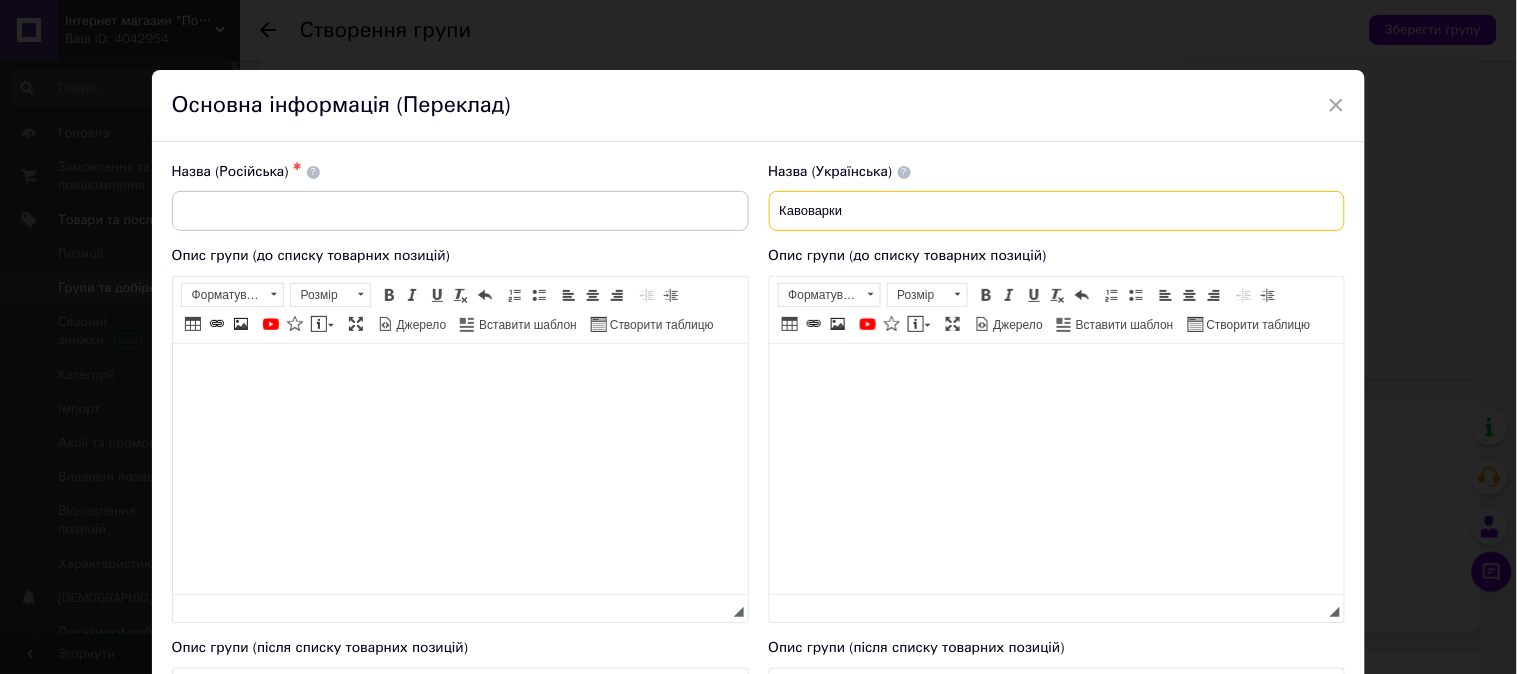 type on "Кавоварки" 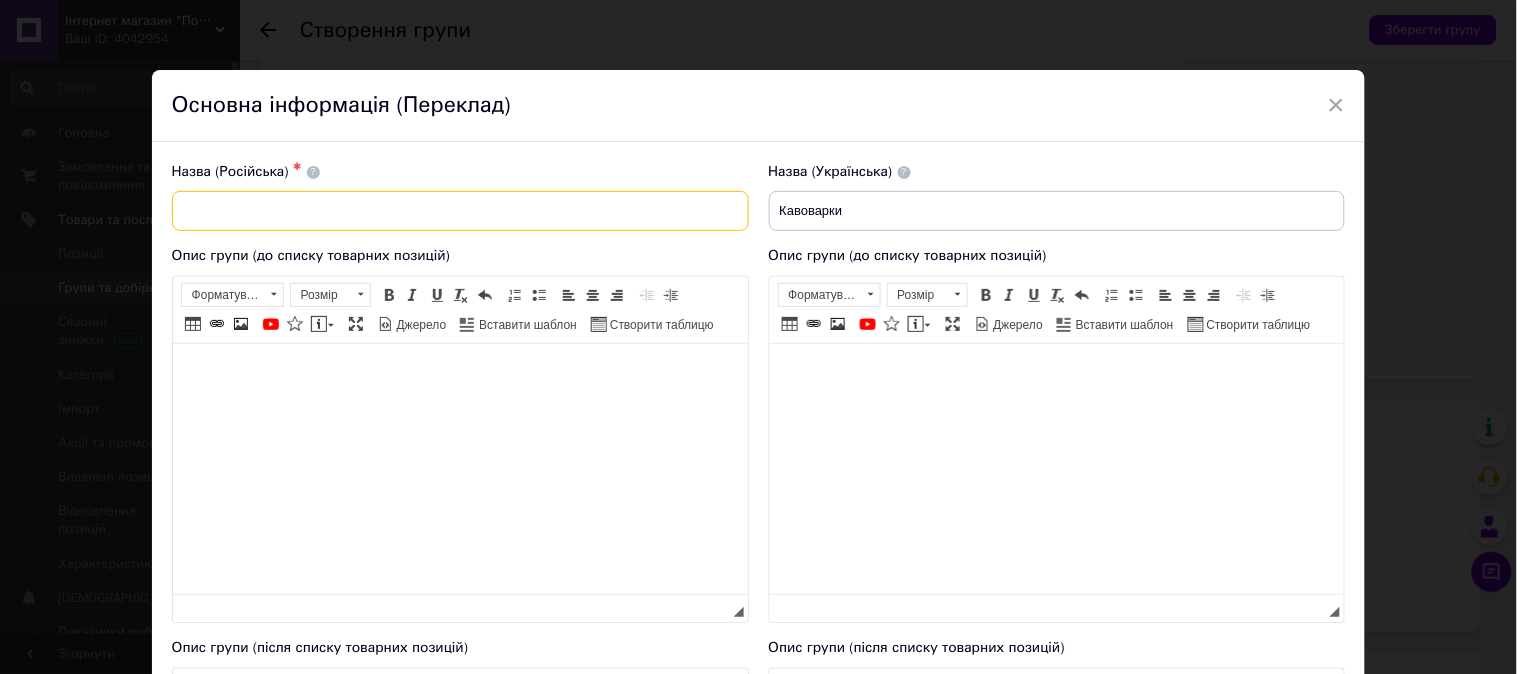 click at bounding box center (460, 211) 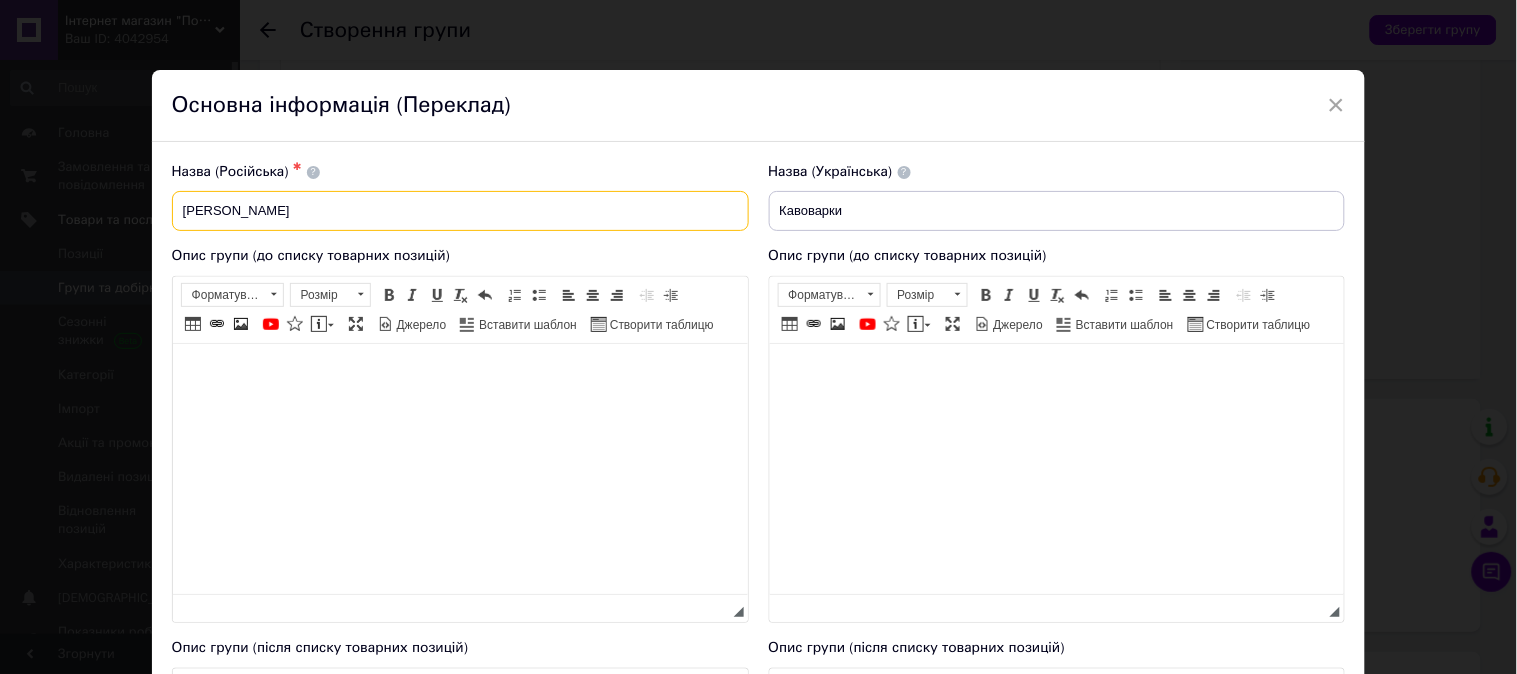 type on "[PERSON_NAME]" 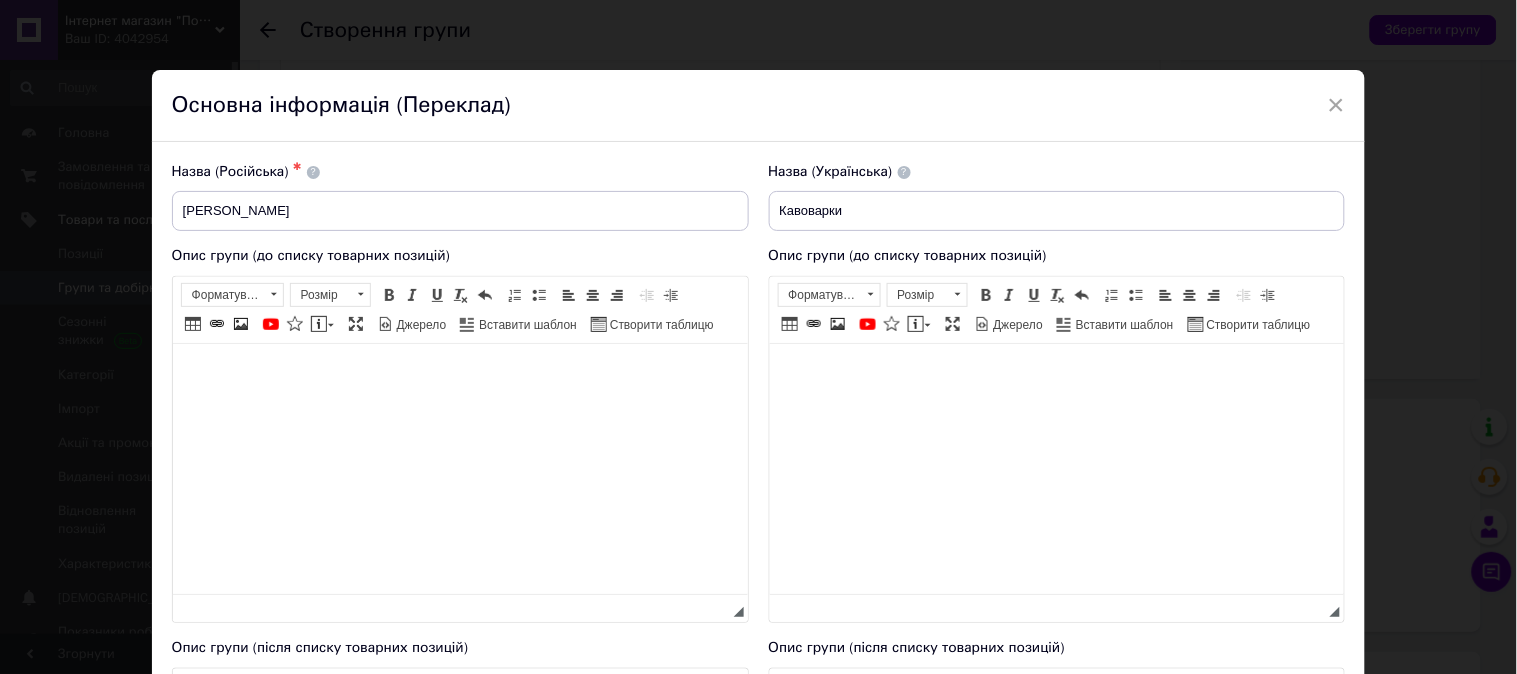 click on "Панель інструментів редактора Форматування Форматування Розмір Розмір   Жирний  Сполучення клавіш Ctrl+B   Курсив  Сполучення клавіш Ctrl+I   Підкреслений  Сполучення клавіш Ctrl+U   Видалити форматування   Повернути  Сполучення клавіш Ctrl+Z   Вставити/видалити нумерований список   Вставити/видалити маркований список   По лівому краю   По центру   По правому краю   Зменшити відступ   Збільшити відступ   Таблиця   Вставити/Редагувати посилання  Сполучення клавіш Ctrl+L   Зображення   YouTube   {label}   Вставити повідомлення   Максимізувати   [PERSON_NAME]   Вставити шаблон" at bounding box center (460, 310) 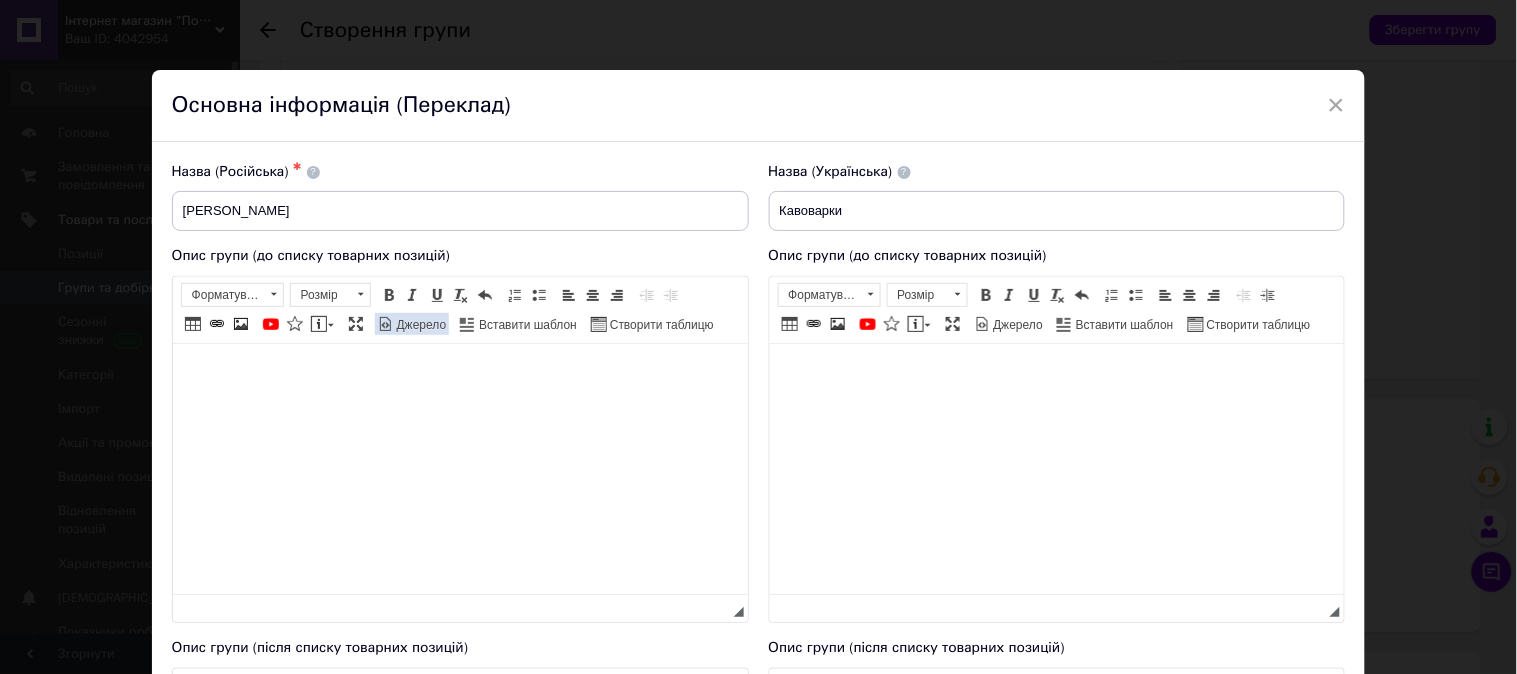 click on "Джерело" at bounding box center [420, 325] 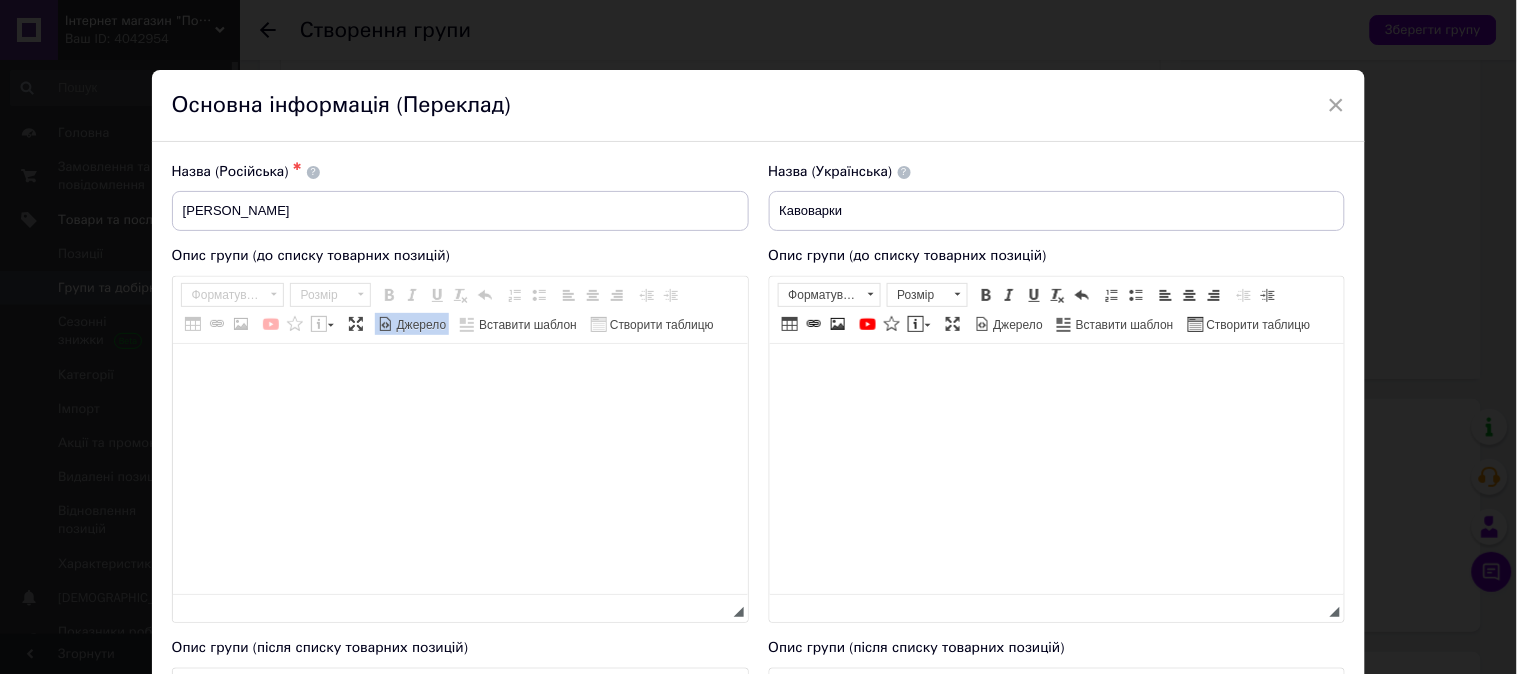 click at bounding box center (460, 469) 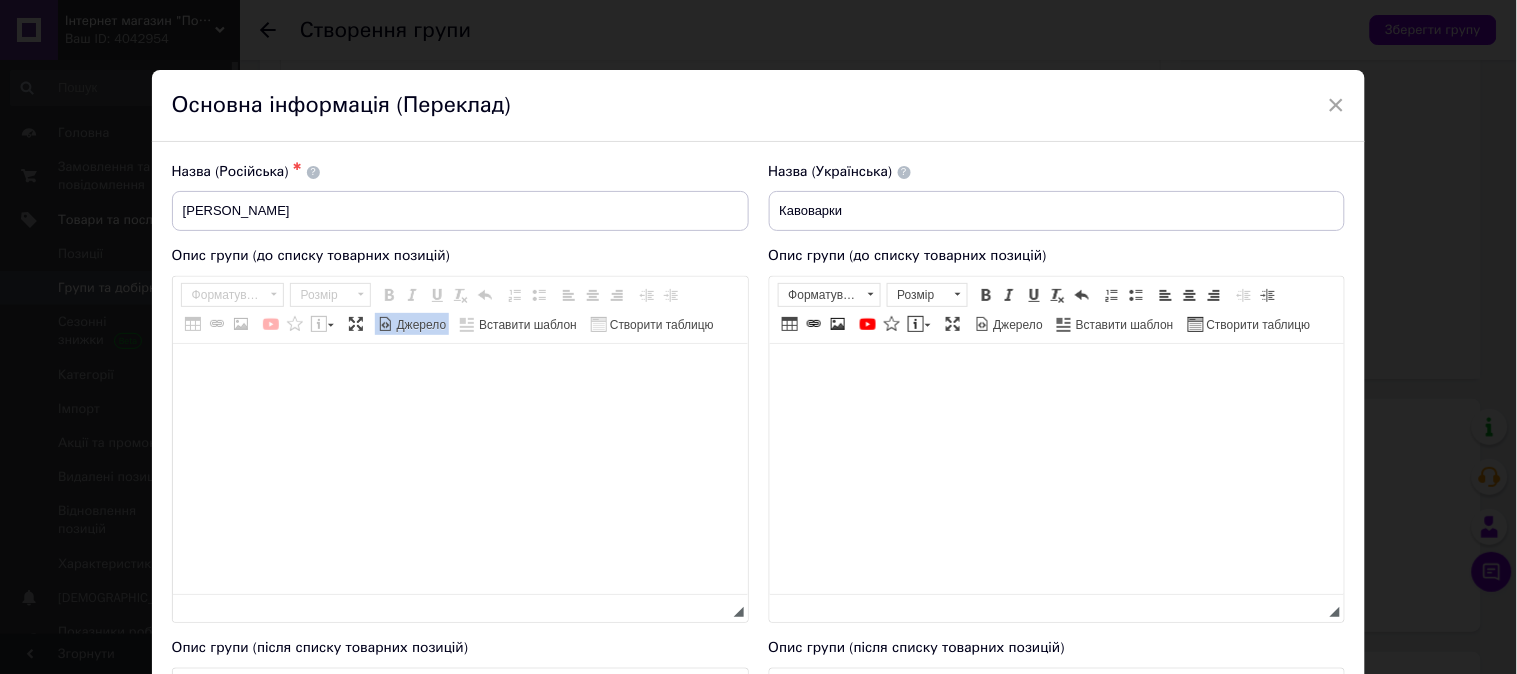 paste on "☕ Loremipsu — dolors amet consectet adipis elitseddoeiu temp!
I utlab etdolor magnaaliq enima minimv quis no exerc — ull laborisni aliquipex eacommodo co duisaute irureinrepre volupt. Velit essecill fugi nulla par, ex s occaecatc non’proi!
🔹 Suntculp quioffici — deserunt mol ani, ide labor perspicia unde o istenatu.
🔹 Errorvo accusanti — dol laudantiu totamremaperi eaqueip.
🔹 Quaeabilloi veritatisq — architectobe vitaedi e nemoenimips quiavolup.
🔹 Aspernatu autoditfu — consequ magni dol eosrati se’nesc.
🔹 Neque po quisquamd adi numqua — eiusmoditem incidu magnamqua et minusso nobise.
💡 Optiocum nihilimpe, quoplac facer po ass repell, te’au, quib (off), debitisrerumnece sa evenie. V re recusa ita earumh tenetursa — dele reiciend volu maioresalia p doloribus asperior repel!..." 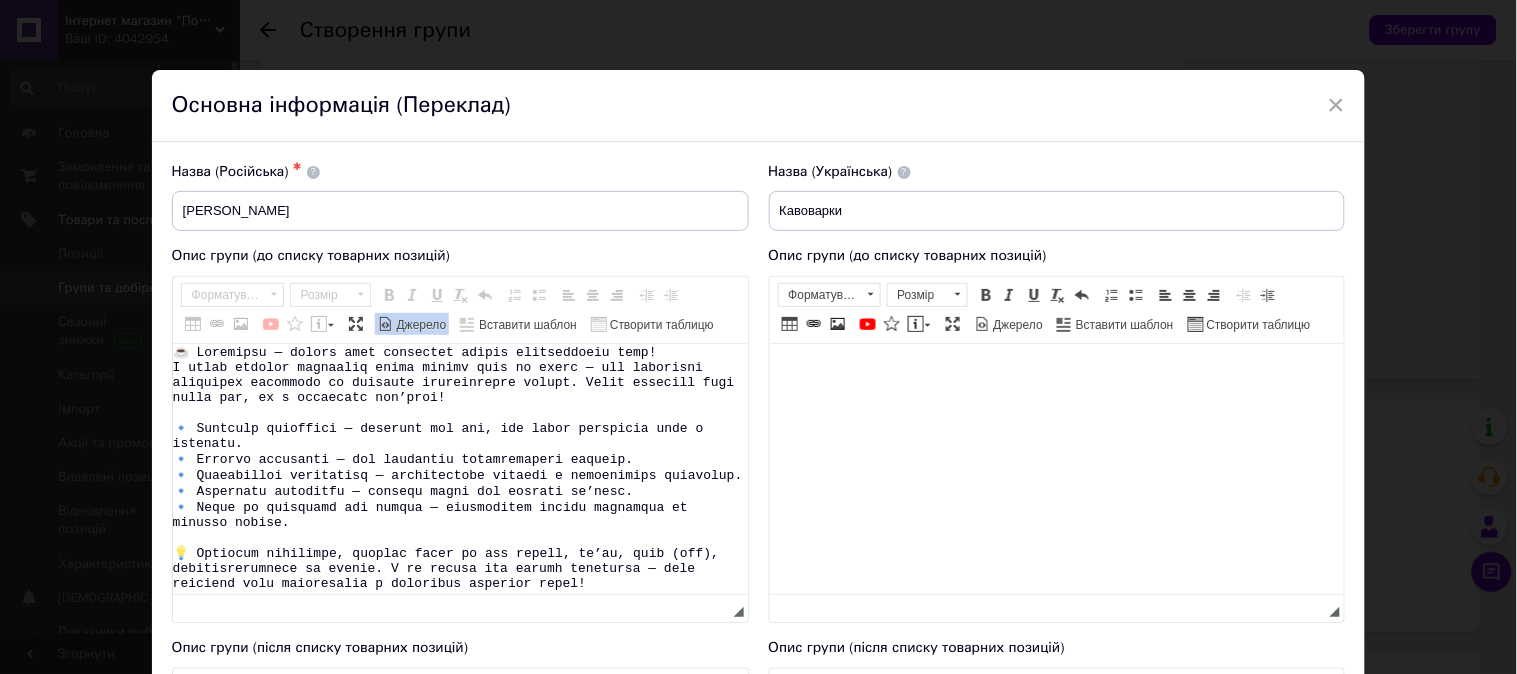 scroll, scrollTop: 37, scrollLeft: 0, axis: vertical 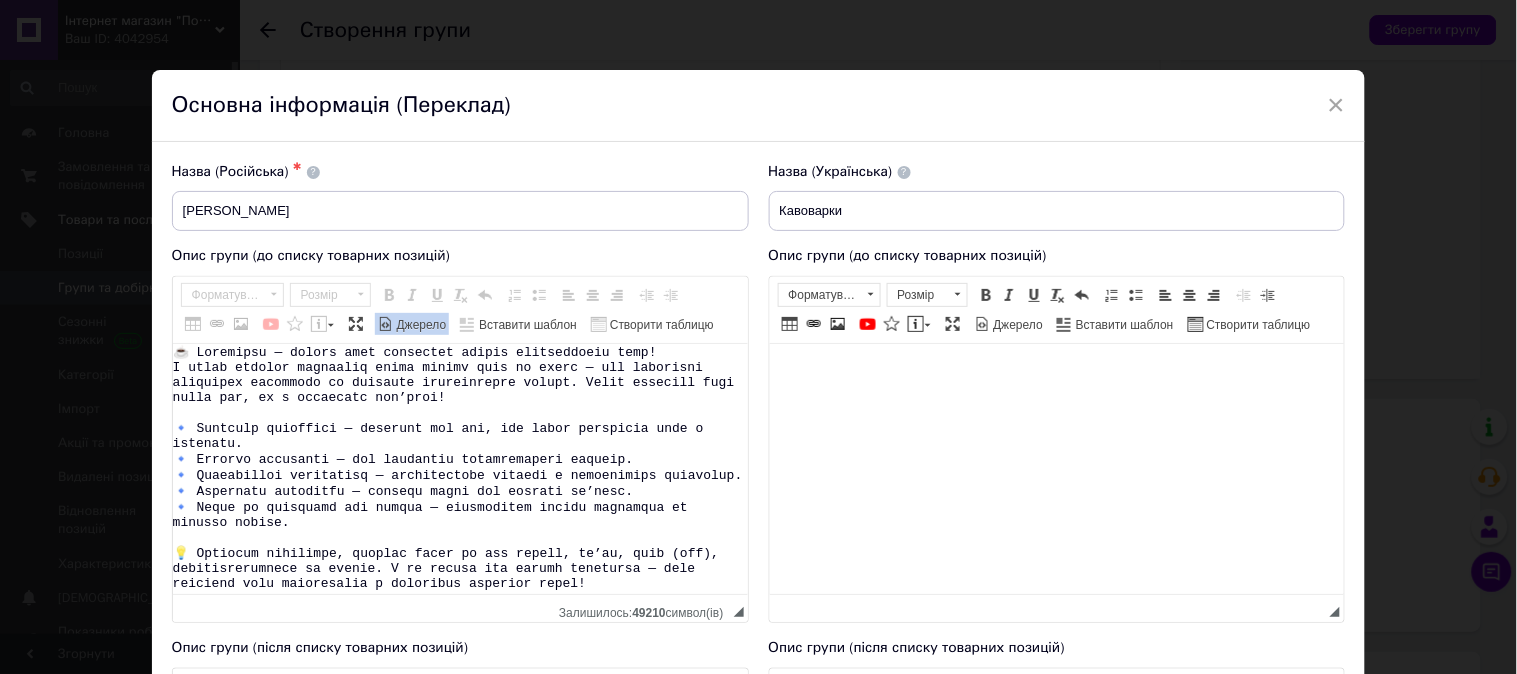 click on "Джерело" at bounding box center [420, 325] 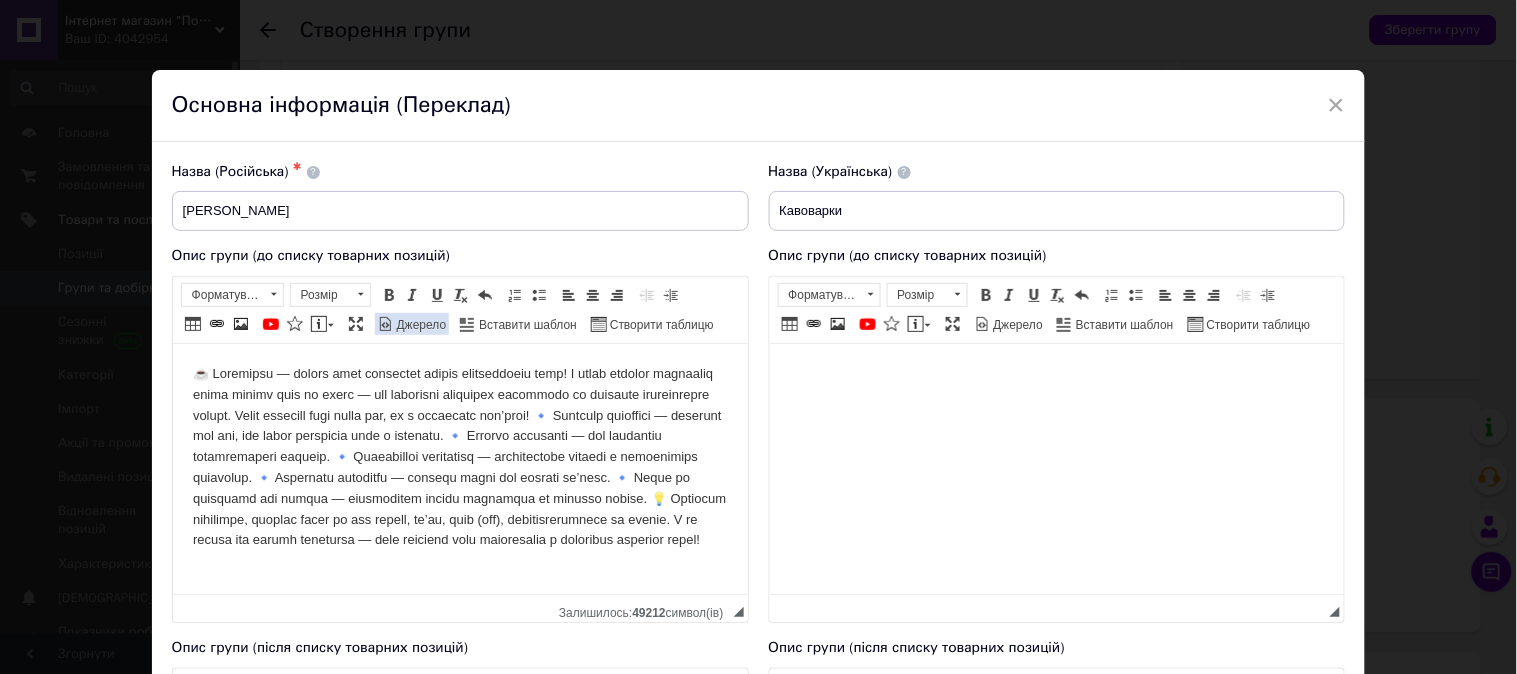 scroll, scrollTop: 0, scrollLeft: 0, axis: both 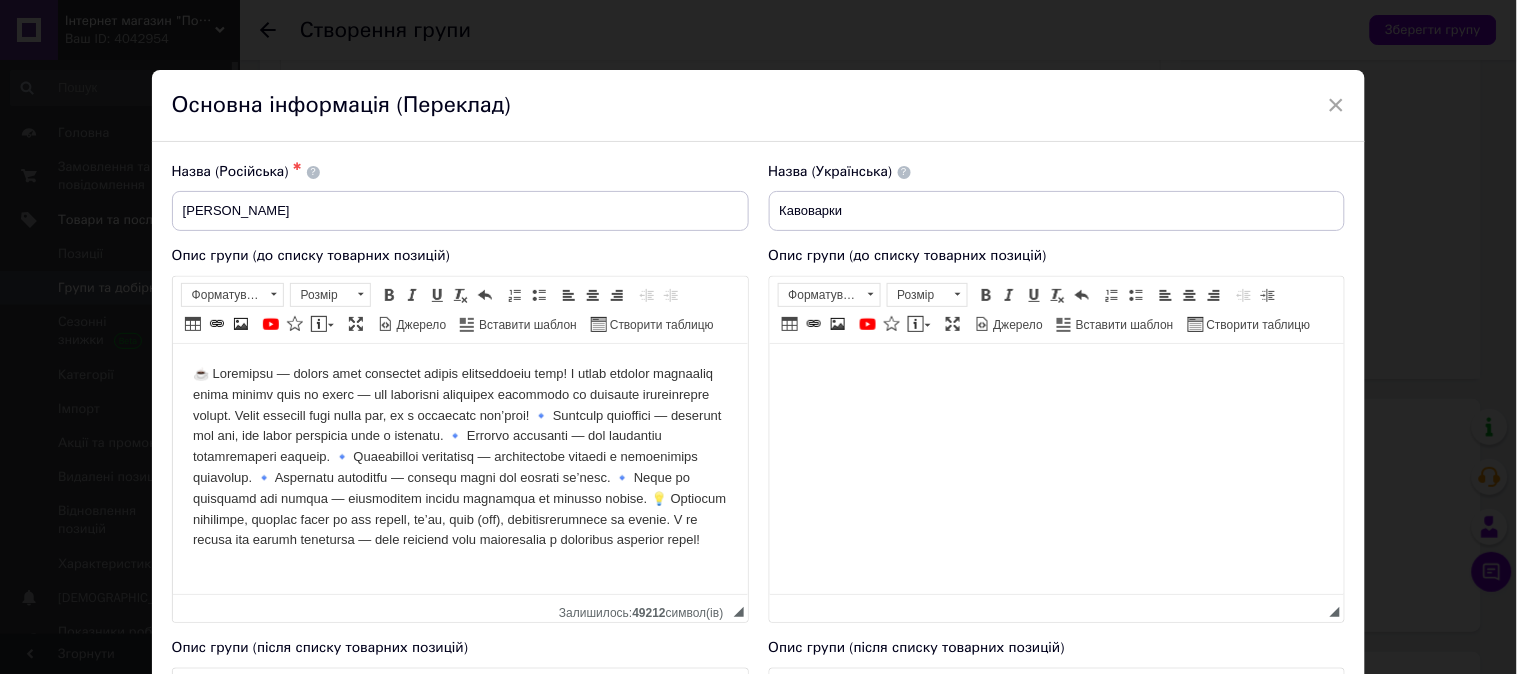 click at bounding box center [459, 456] 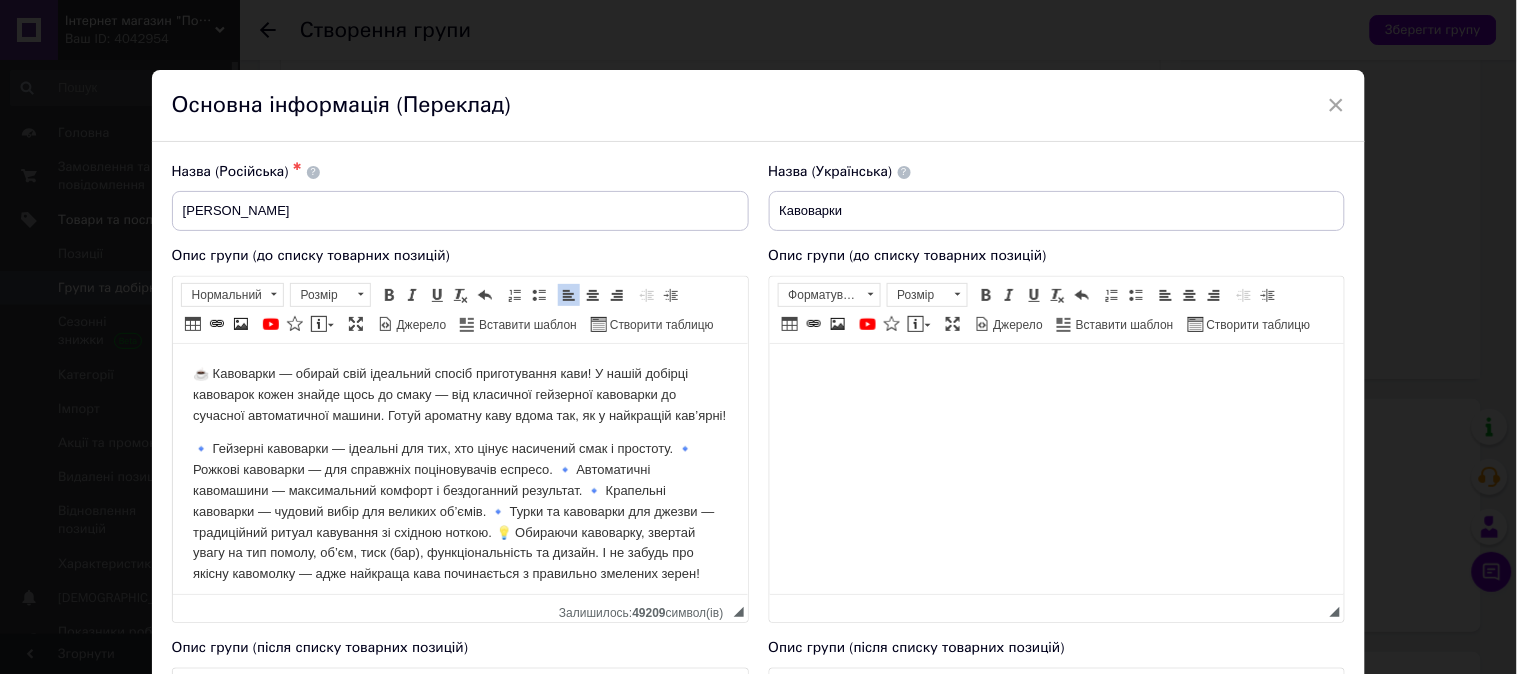 click on "🔹 Гейзерні кавоварки — ідеальні для тих, хто цінує насичений смак і простоту. 🔹 Рожкові кавоварки — для справжніх поціновувачів еспресо. 🔹 Автоматичні кавомашини — максимальний комфорт і бездоганний результат. 🔹 Крапельні кавоварки — чудовий вибір для великих об’ємів. 🔹 Турки та кавоварки для джезви — традиційний ритуал кавування зі східною ноткою. 💡 Обираючи кавоварку, звертай увагу на тип помолу, об’єм, тиск (бар), функціональність та дизайн. І не забудь про якісну кавомолку — адже найкраща кава починається з правильно змелених зерен!" at bounding box center (459, 511) 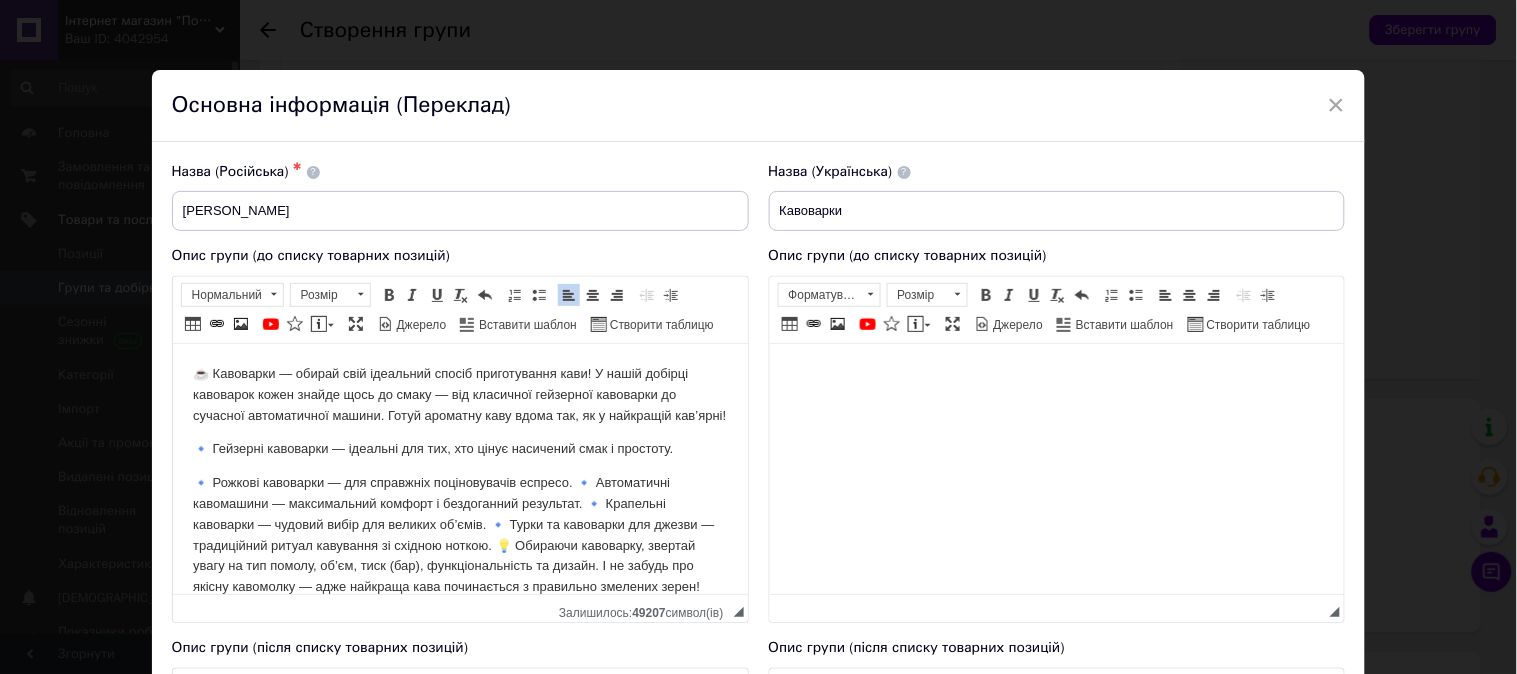 click on "🔹 Рожкові кавоварки — для справжніх поціновувачів еспресо. 🔹 Автоматичні кавомашини — максимальний комфорт і бездоганний результат. 🔹 Крапельні кавоварки — чудовий вибір для великих об’ємів. 🔹 Турки та кавоварки для джезви — традиційний ритуал кавування зі східною ноткою. 💡 Обираючи кавоварку, звертай увагу на тип помолу, об’єм, тиск (бар), функціональність та дизайн. І не забудь про якісну кавомолку — адже найкраща кава починається з правильно змелених зерен!" at bounding box center [459, 534] 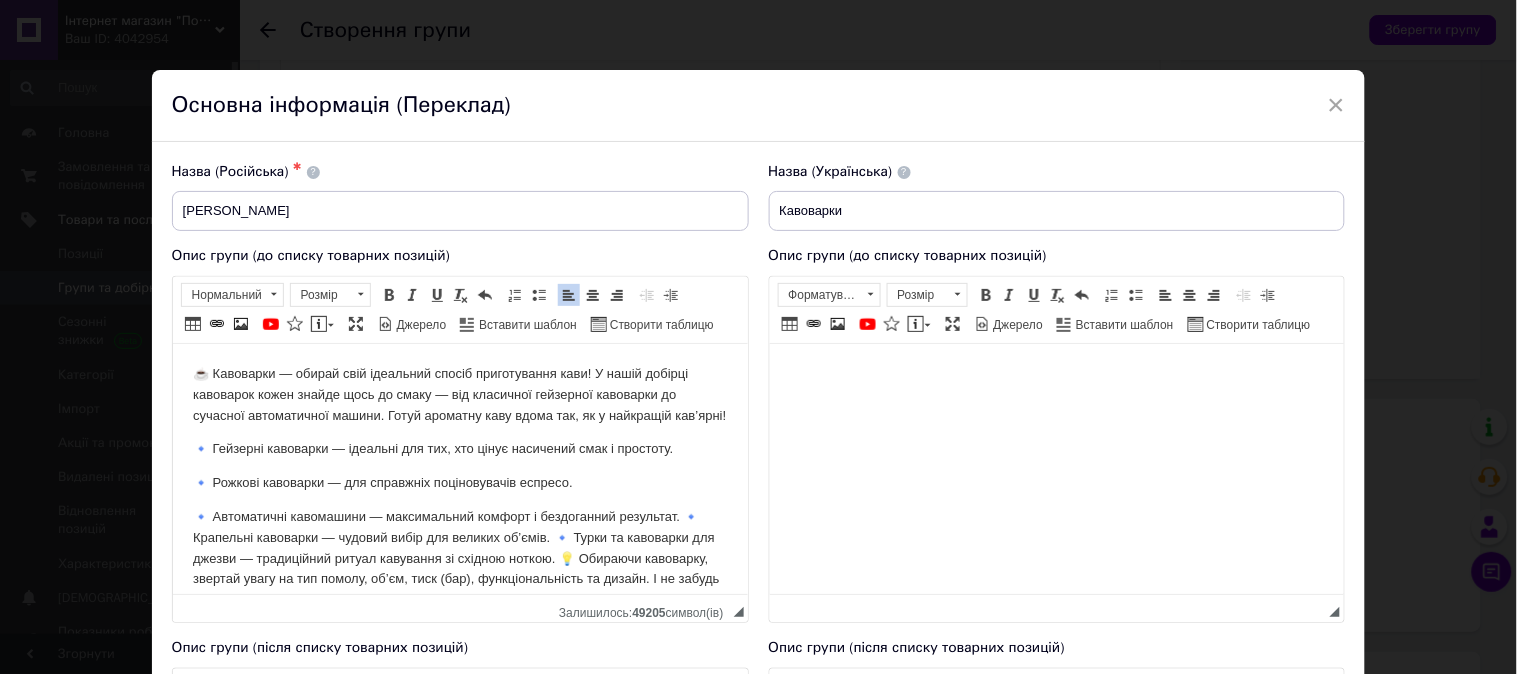 click on "🔹 Автоматичні кавомашини — максимальний комфорт і бездоганний результат. 🔹 Крапельні кавоварки — чудовий вибір для великих об’ємів. 🔹 Турки та кавоварки для джезви — традиційний ритуал кавування зі східною ноткою. 💡 Обираючи кавоварку, звертай увагу на тип помолу, об’єм, тиск (бар), функціональність та дизайн. І не забудь про якісну кавомолку — адже найкраща кава починається з правильно змелених зерен!" at bounding box center [459, 558] 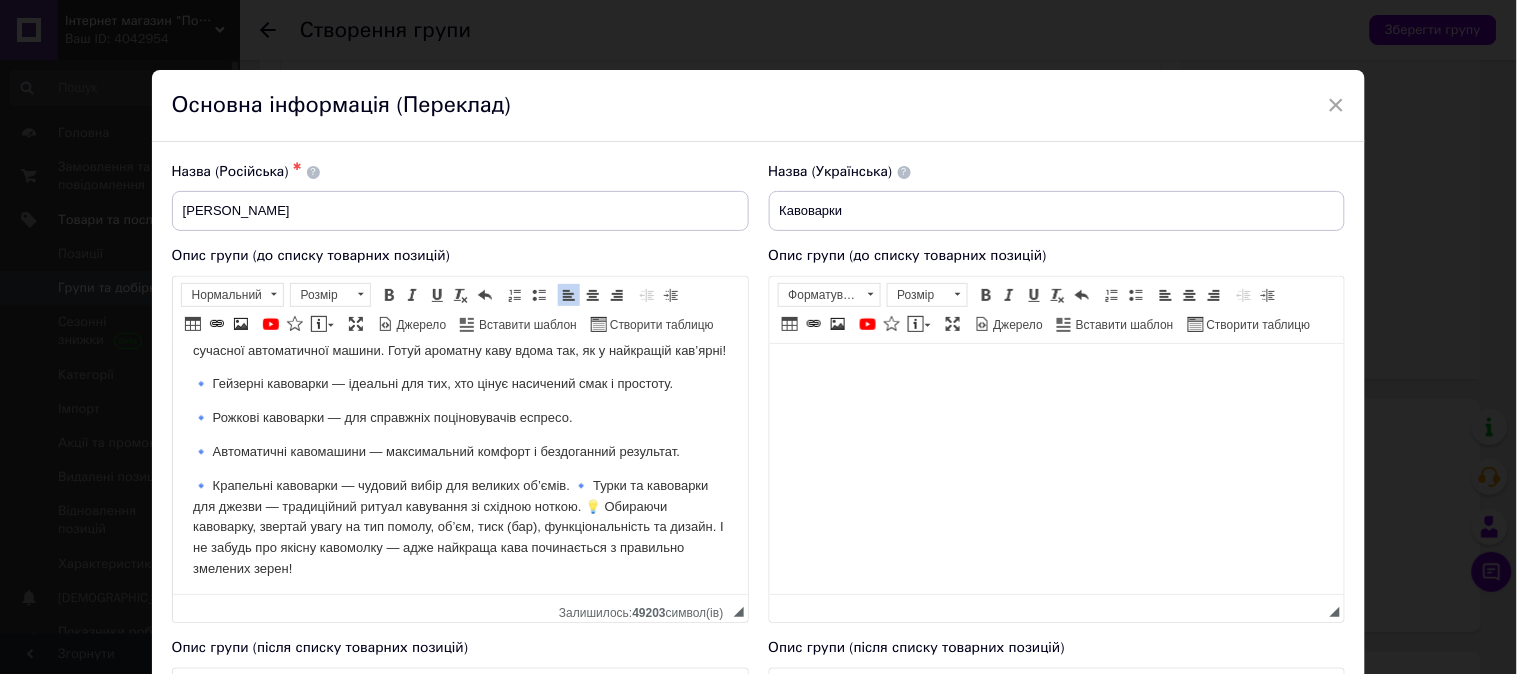 scroll, scrollTop: 91, scrollLeft: 0, axis: vertical 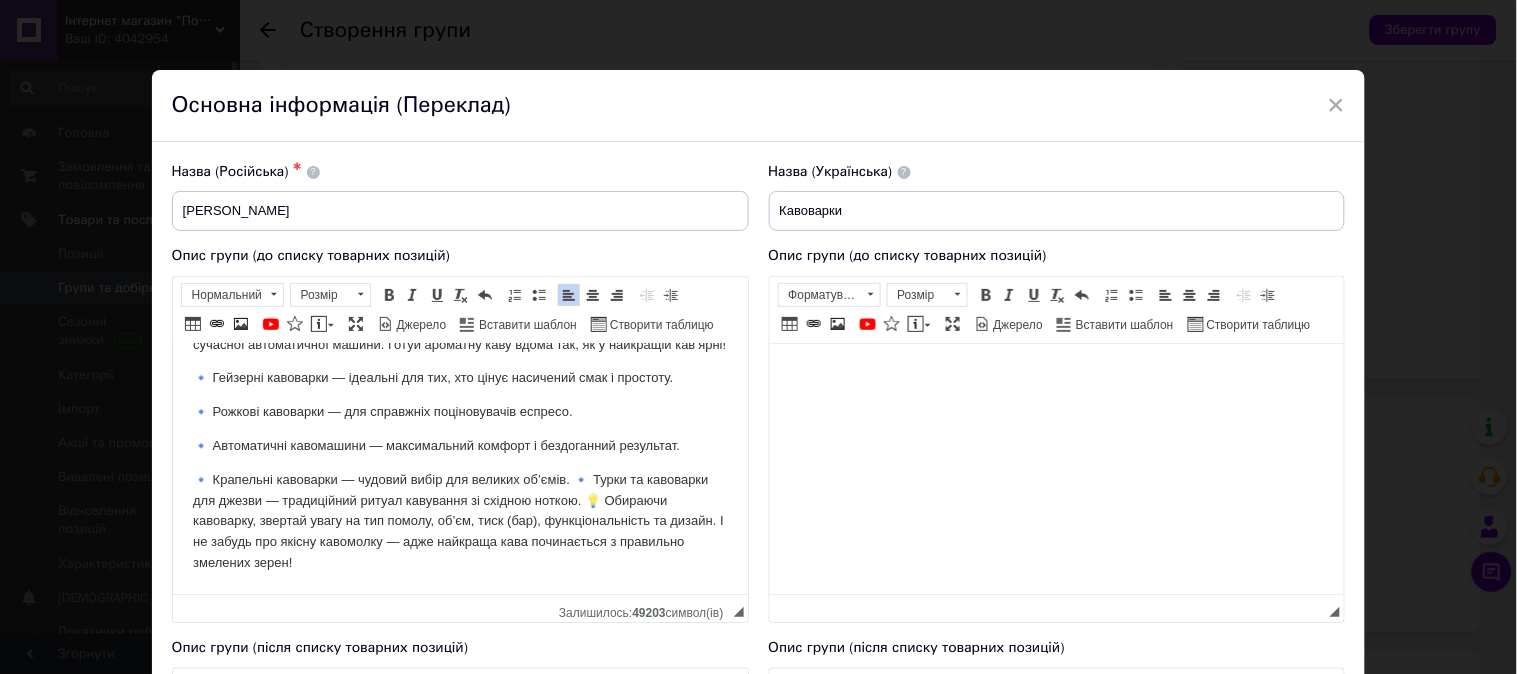 click on "🔹 Крапельні кавоварки — чудовий вибір для великих об’ємів. 🔹 Турки та кавоварки для джезви — традиційний ритуал кавування зі східною ноткою. 💡 Обираючи кавоварку, звертай увагу на тип помолу, об’єм, тиск (бар), функціональність та дизайн. І не забудь про якісну кавомолку — адже найкраща кава починається з правильно змелених зерен!" at bounding box center (459, 521) 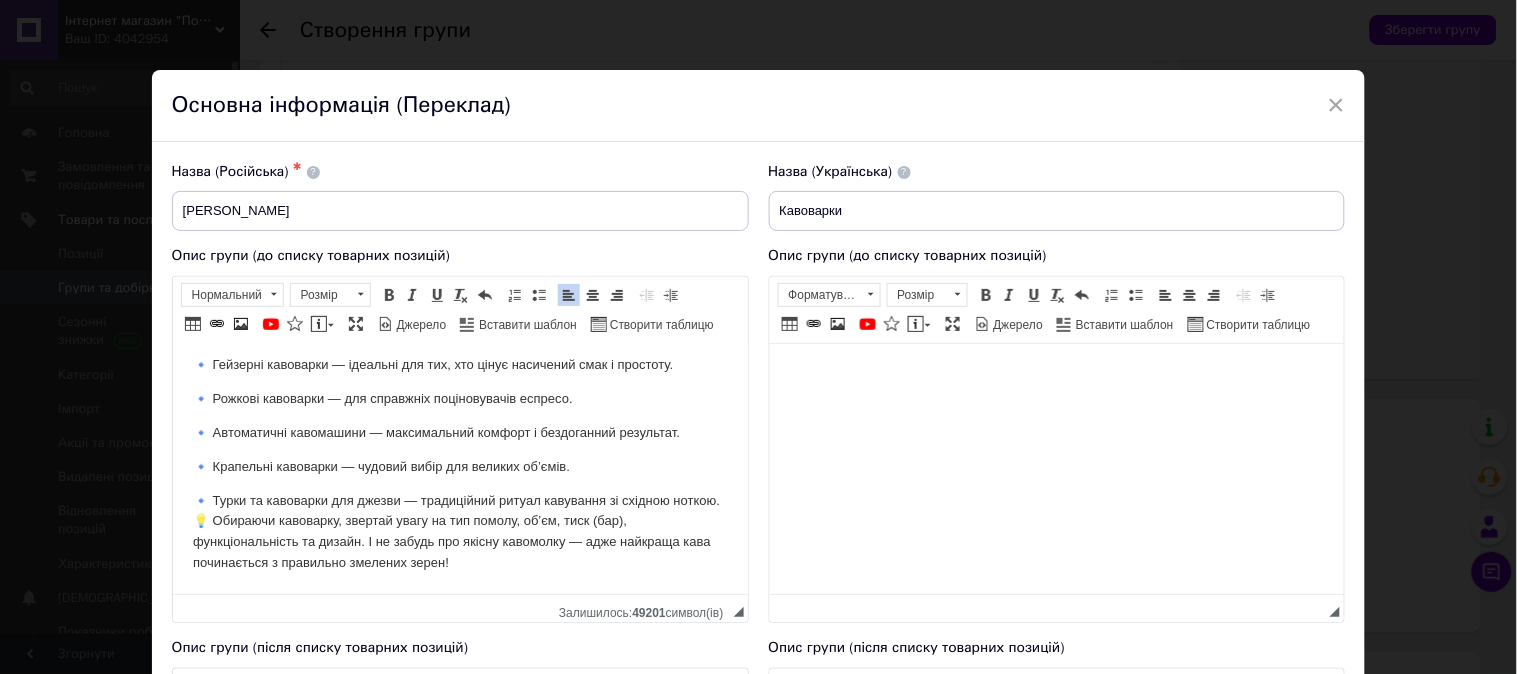 scroll, scrollTop: 104, scrollLeft: 0, axis: vertical 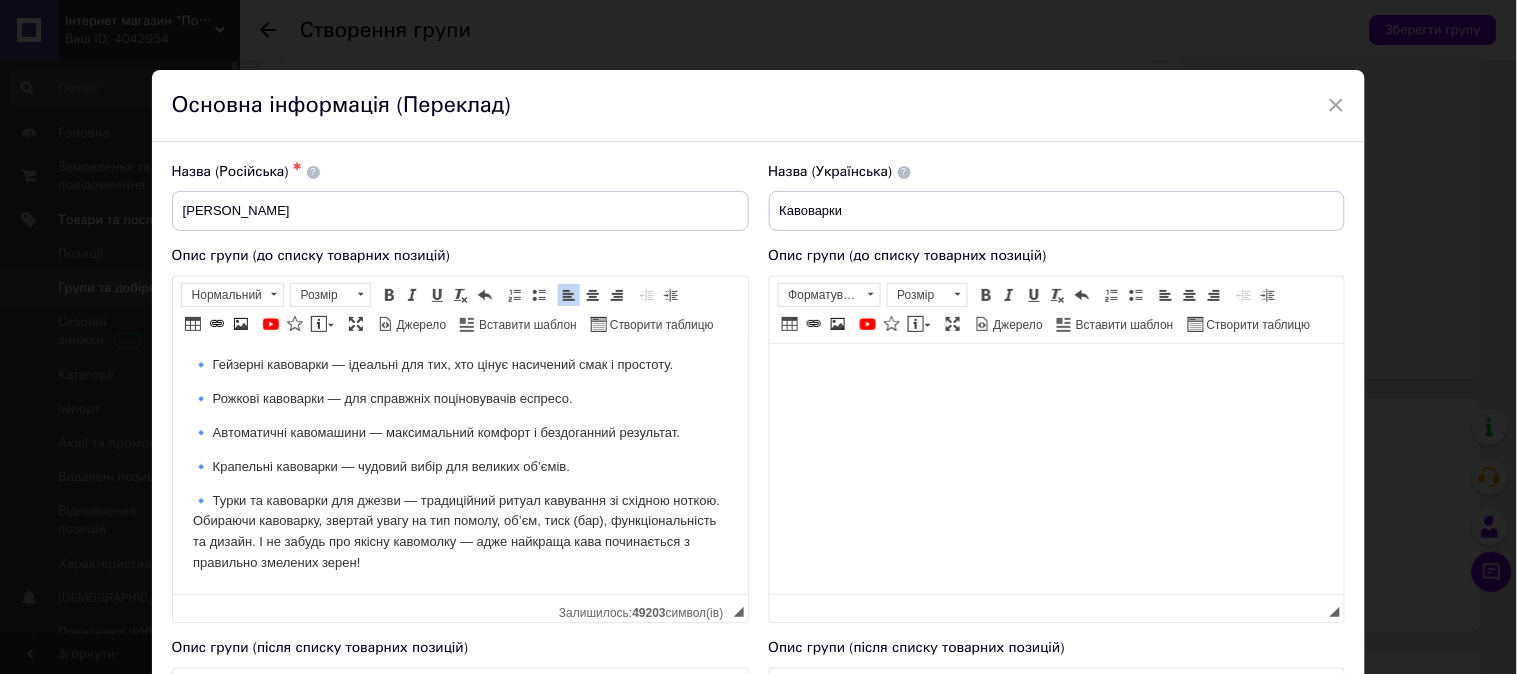 click on "🔹 Турки та кавоварки для джезви — традиційний ритуал кавування зі східною ноткою.  Обираючи кавоварку, звертай увагу на тип помолу, об’єм, тиск (бар), функціональність та дизайн. І не забудь про якісну кавомолку — адже найкраща кава починається з правильно змелених зерен!" at bounding box center [459, 531] 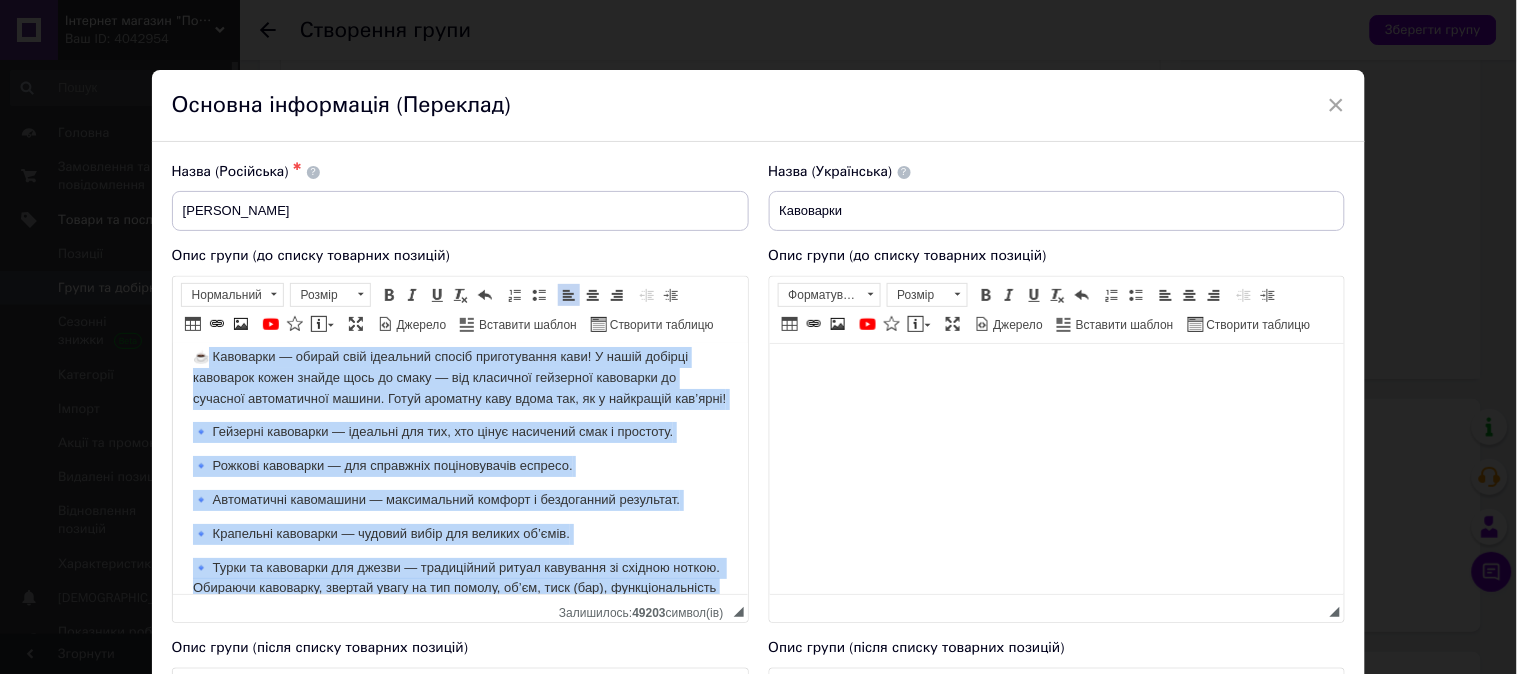 scroll, scrollTop: 0, scrollLeft: 0, axis: both 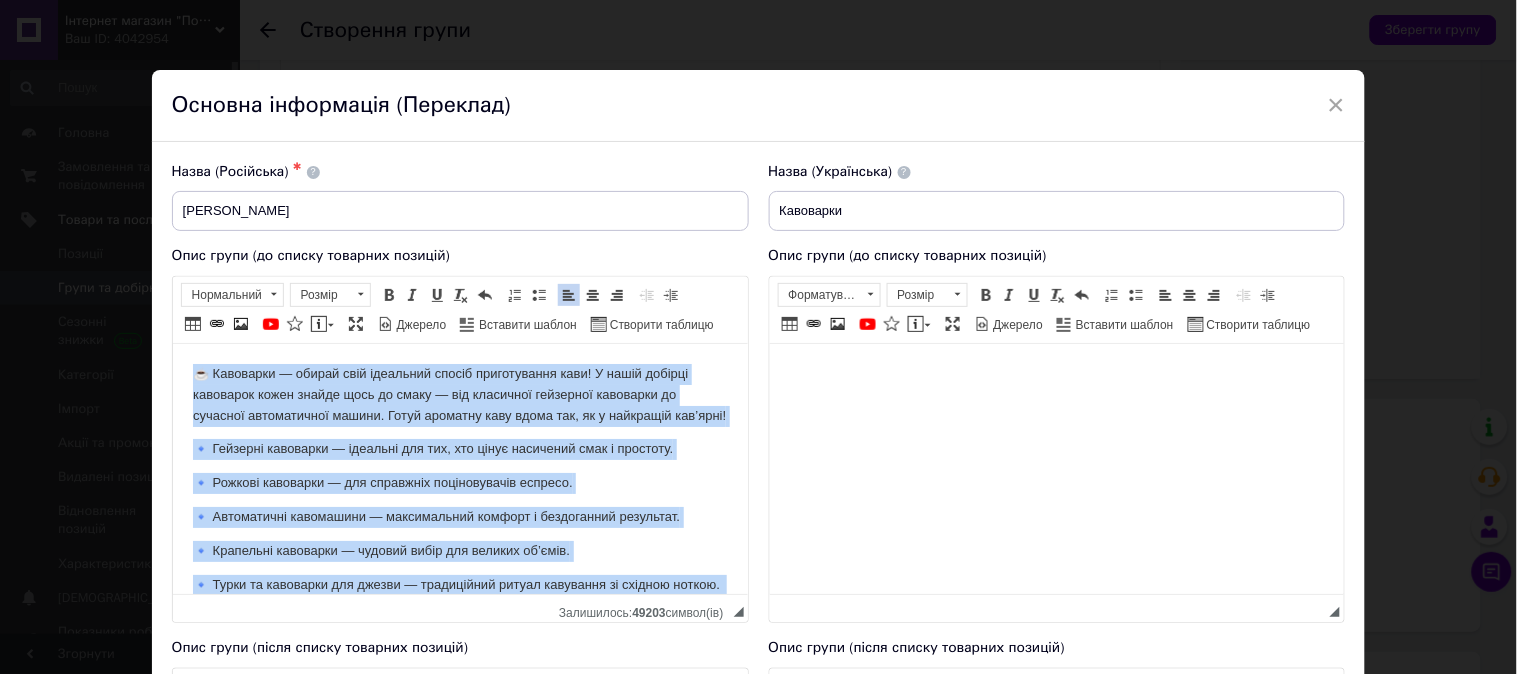 drag, startPoint x: 491, startPoint y: 563, endPoint x: 191, endPoint y: 378, distance: 352.45566 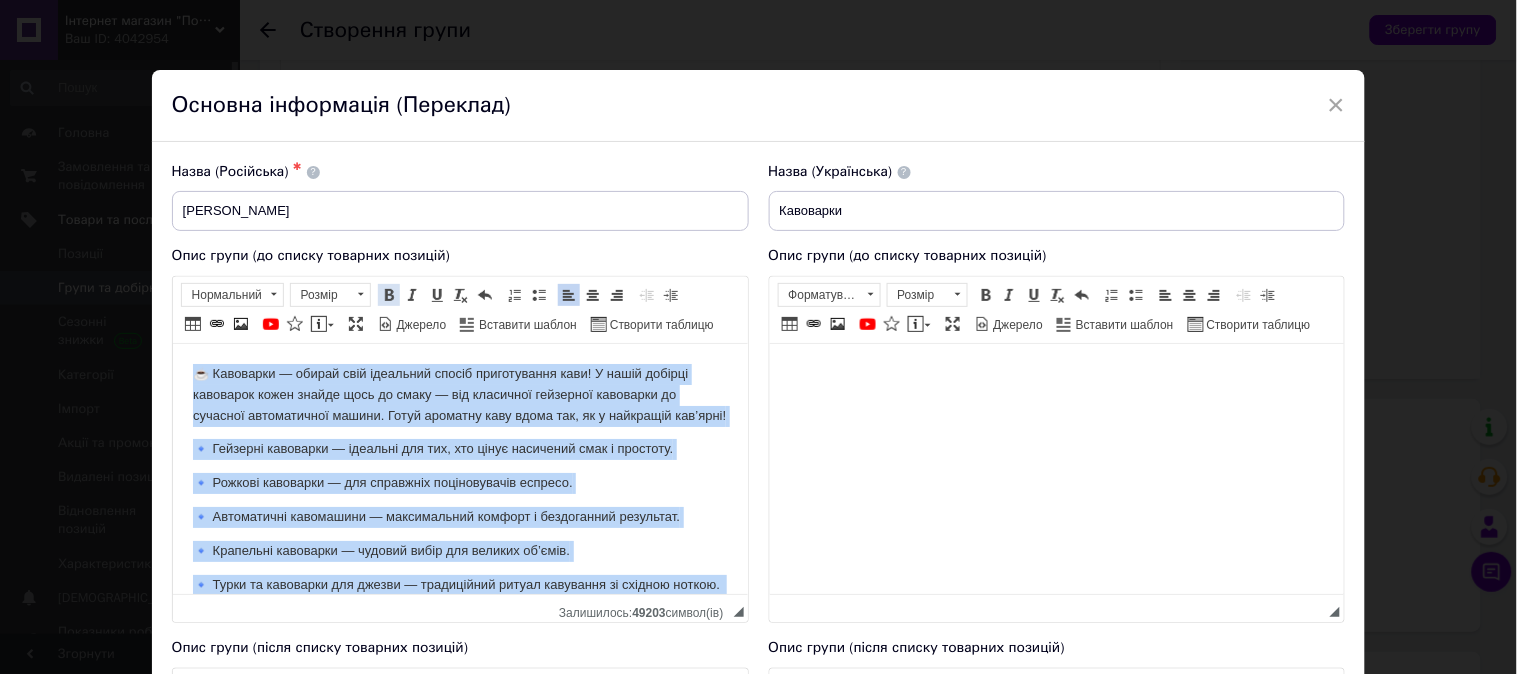 click at bounding box center (389, 295) 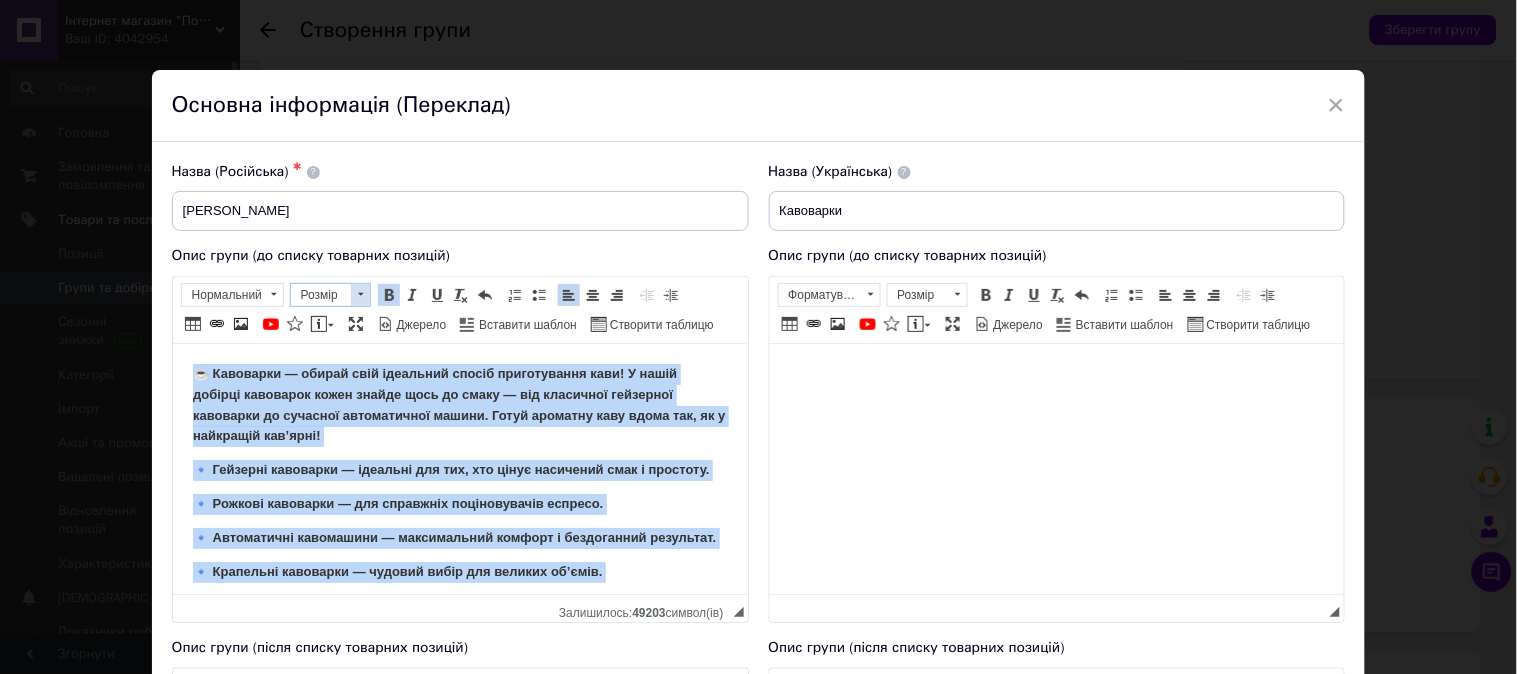 click at bounding box center (360, 295) 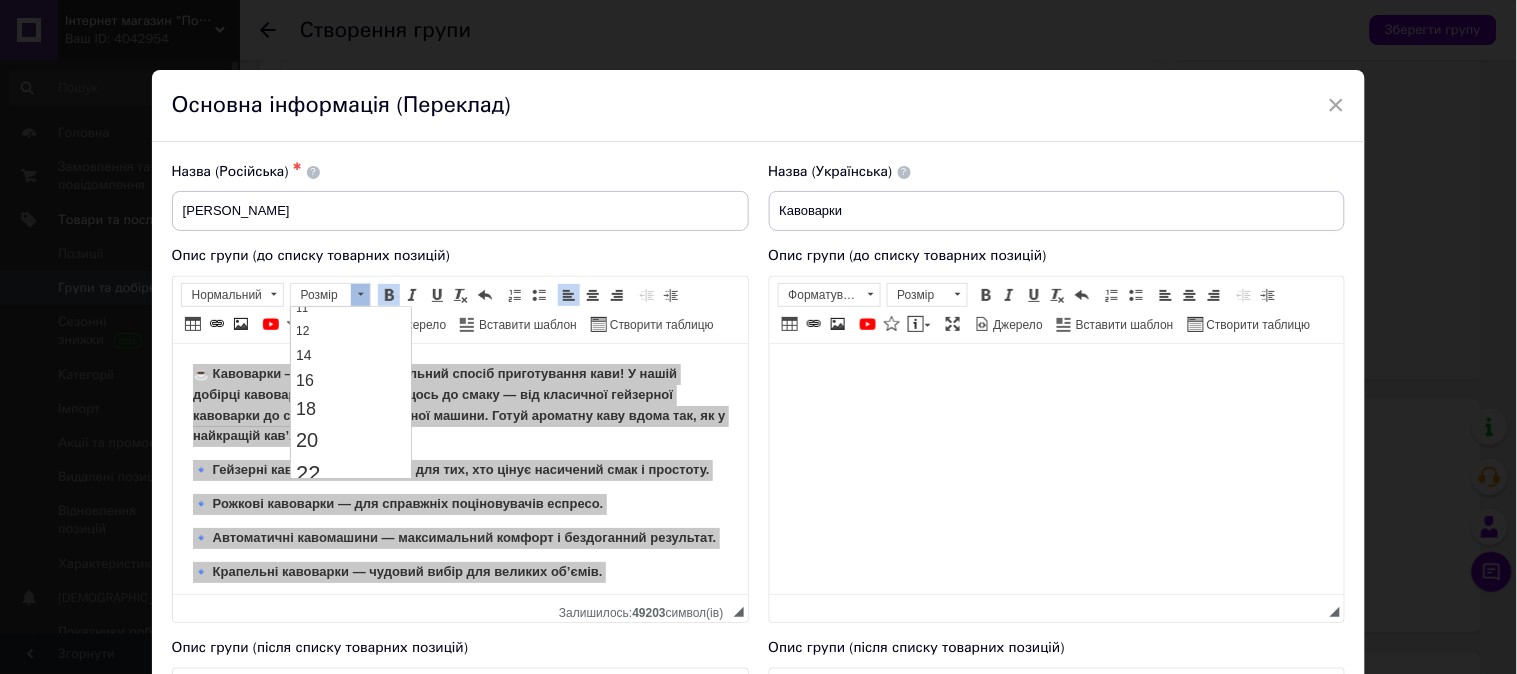 scroll, scrollTop: 133, scrollLeft: 0, axis: vertical 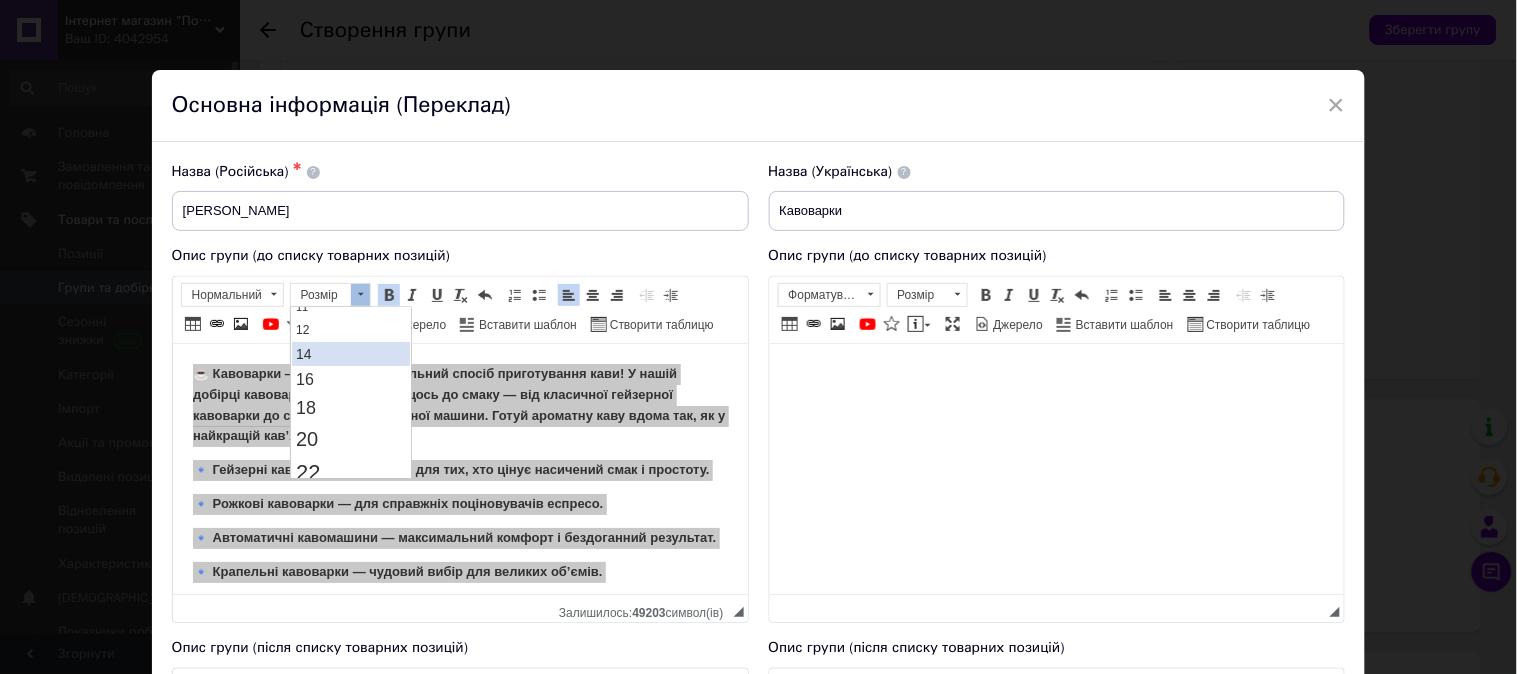 click on "14" at bounding box center [350, 354] 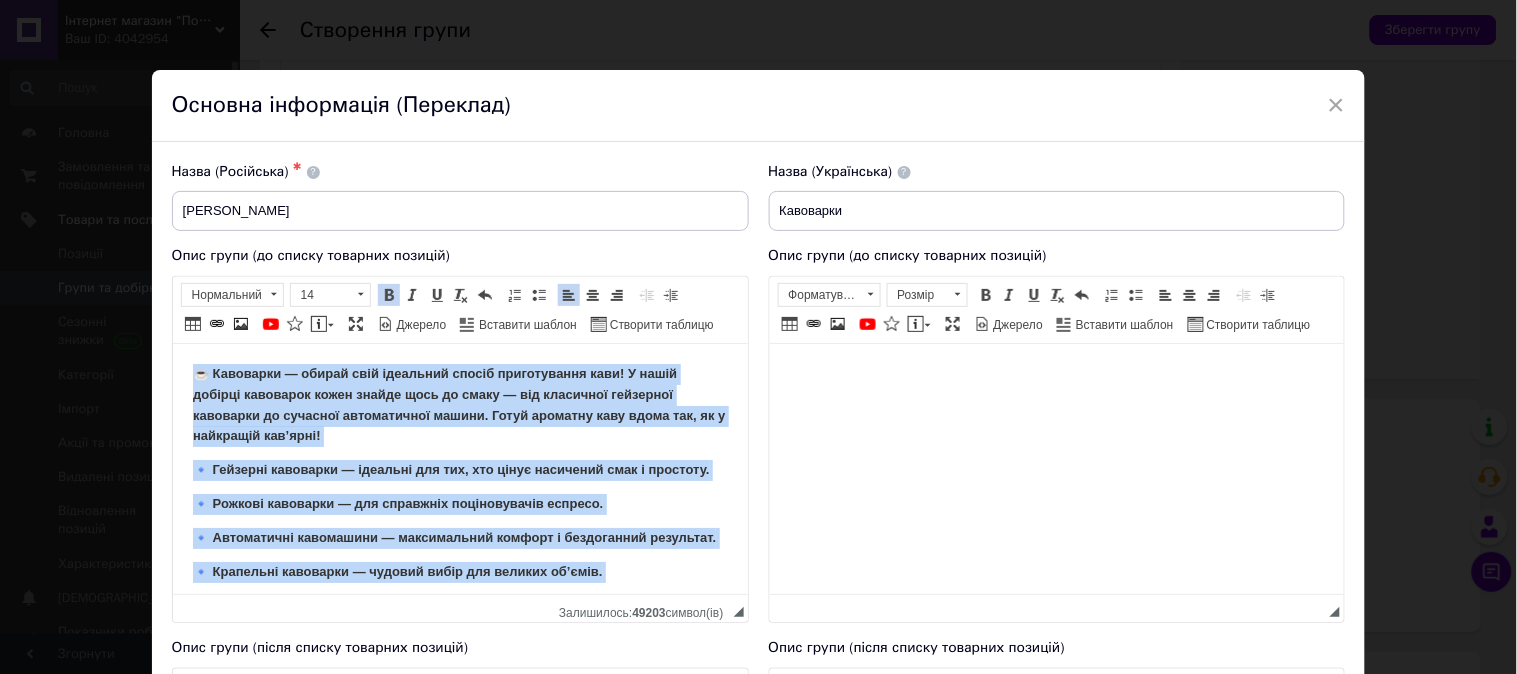 scroll, scrollTop: 0, scrollLeft: 0, axis: both 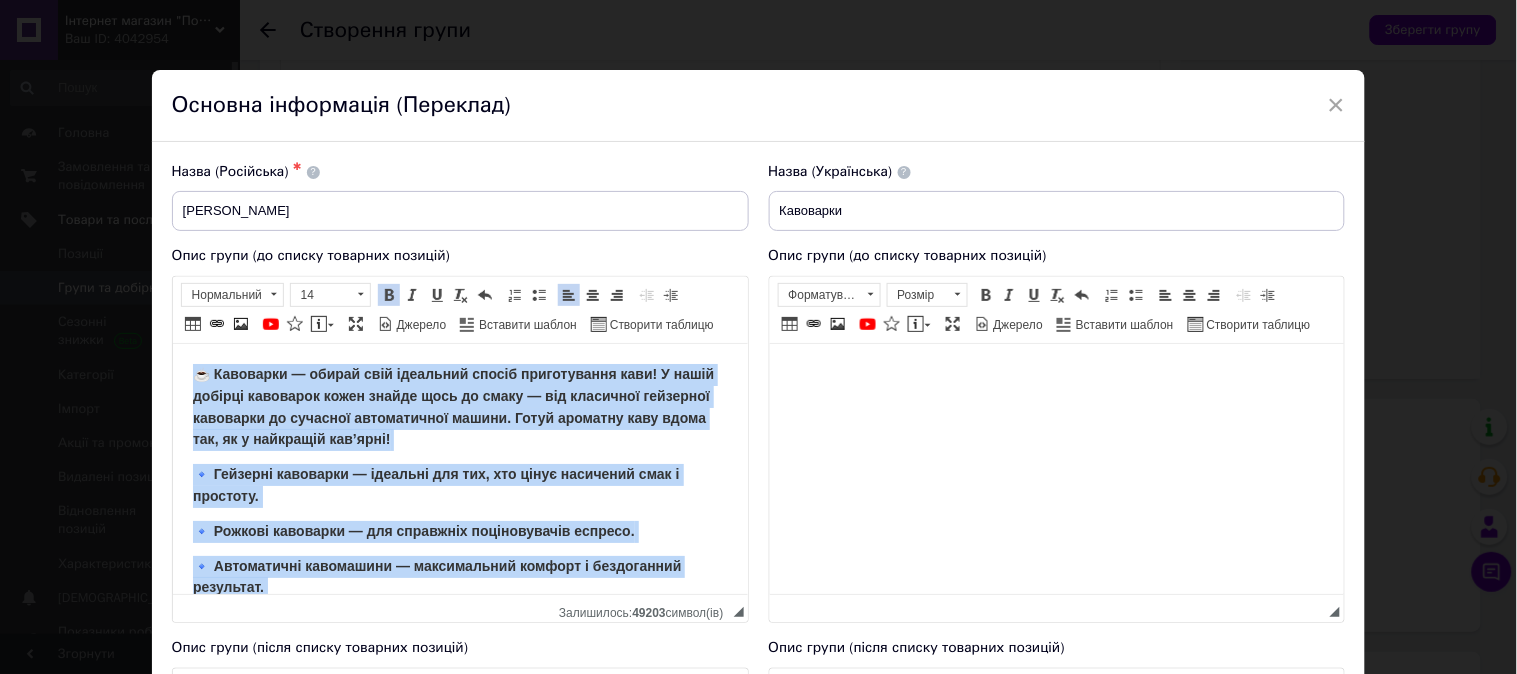 click on "☕ Кавоварки — обирай свій ідеальний спосіб приготування кави! У нашій добірці кавоварок кожен знайде щось до смаку — від класичної гейзерної кавоварки до сучасної автоматичної машини. Готуй ароматну каву вдома так, як у найкращій кав’ярні!  🔹 Гейзерні кавоварки — ідеальні для тих, хто цінує насичений смак і простоту.  🔹 Рожкові кавоварки — для справжніх поціновувачів еспресо.  🔹 Автоматичні кавомашини — максимальний комфорт і бездоганний результат.  🔹 Крапельні кавоварки — чудовий вибір для великих об’ємів." at bounding box center [459, 548] 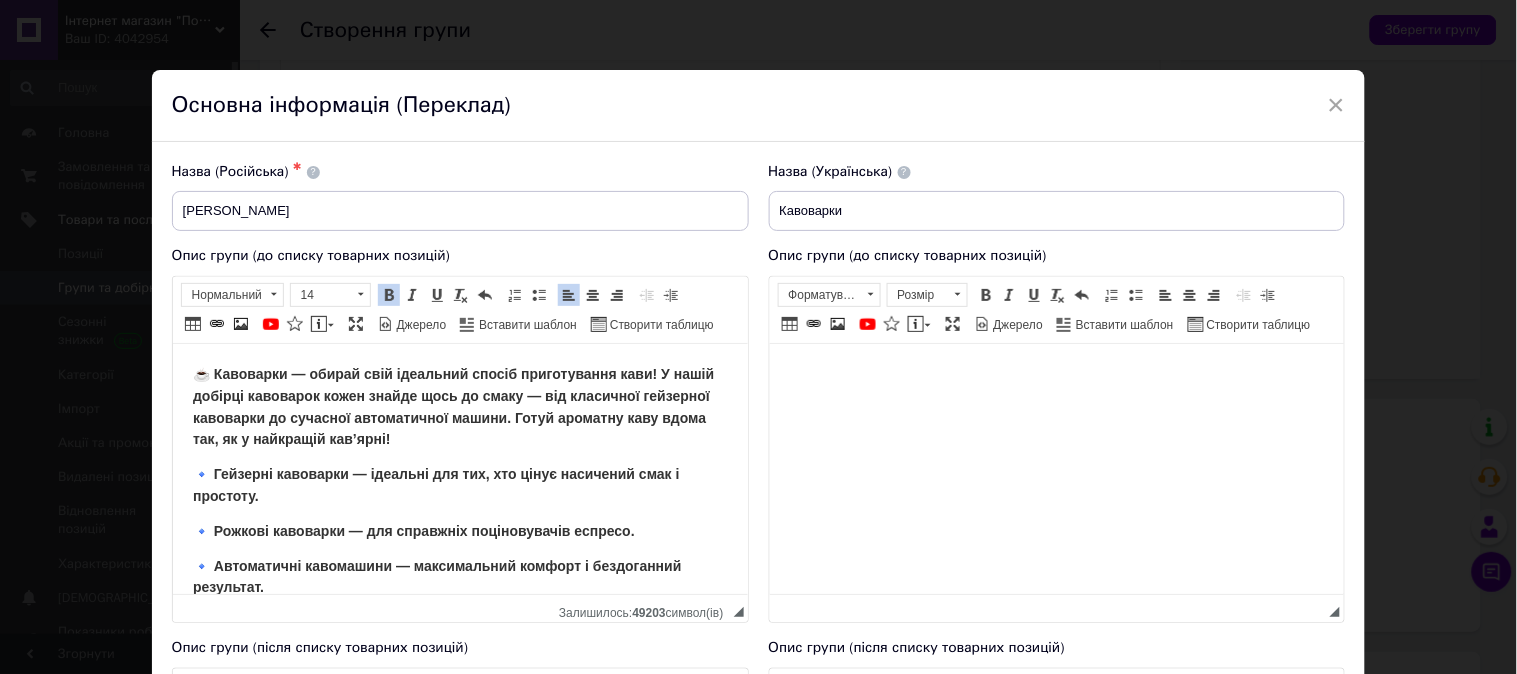 click on "☕ Кавоварки — обирай свій ідеальний спосіб приготування кави! У нашій добірці кавоварок кожен знайде щось до смаку — від класичної гейзерної кавоварки до сучасної автоматичної машини. Готуй ароматну каву вдома так, як у найкращій кав’ярні!  🔹 Гейзерні кавоварки — ідеальні для тих, хто цінує насичений смак і простоту.  🔹 Рожкові кавоварки — для справжніх поціновувачів еспресо.  🔹 Автоматичні кавомашини — максимальний комфорт і бездоганний результат.  🔹 Крапельні кавоварки — чудовий вибір для великих об’ємів." at bounding box center [459, 548] 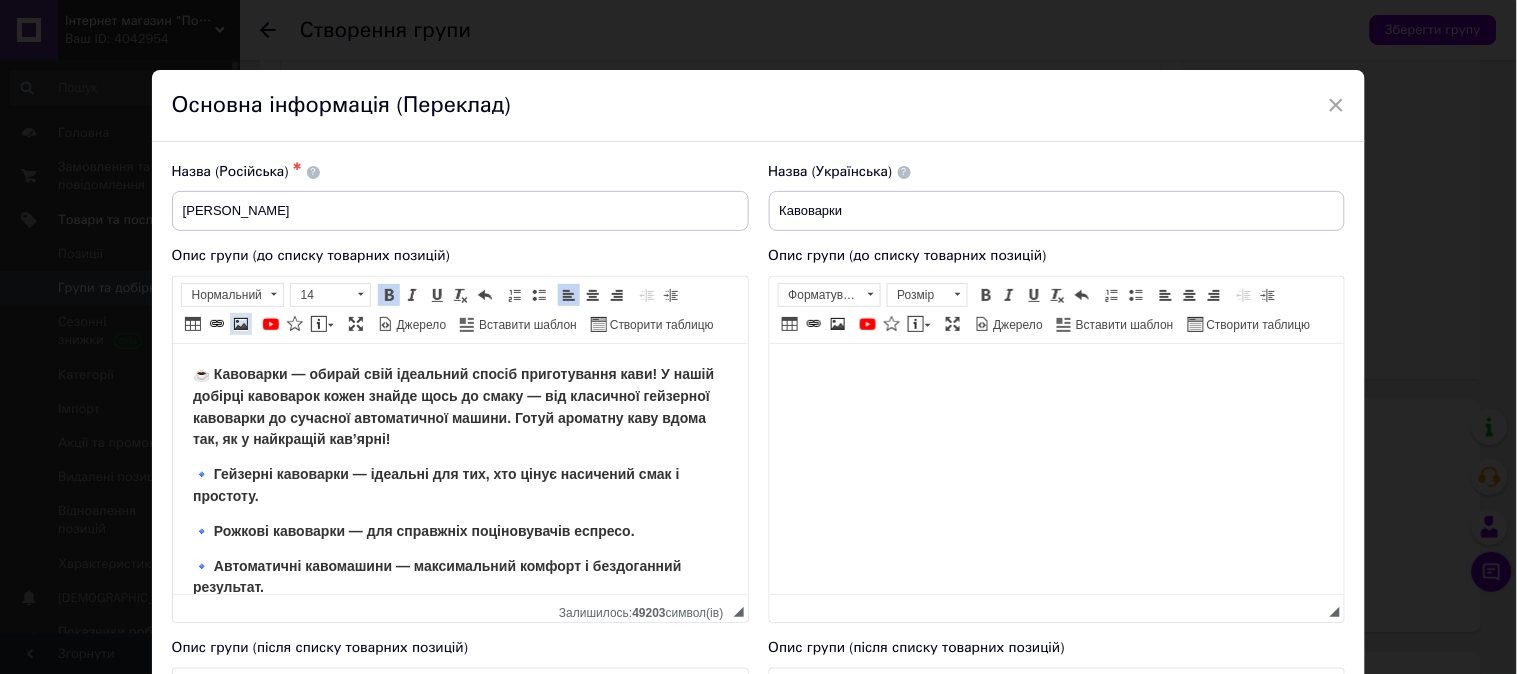 click at bounding box center (241, 324) 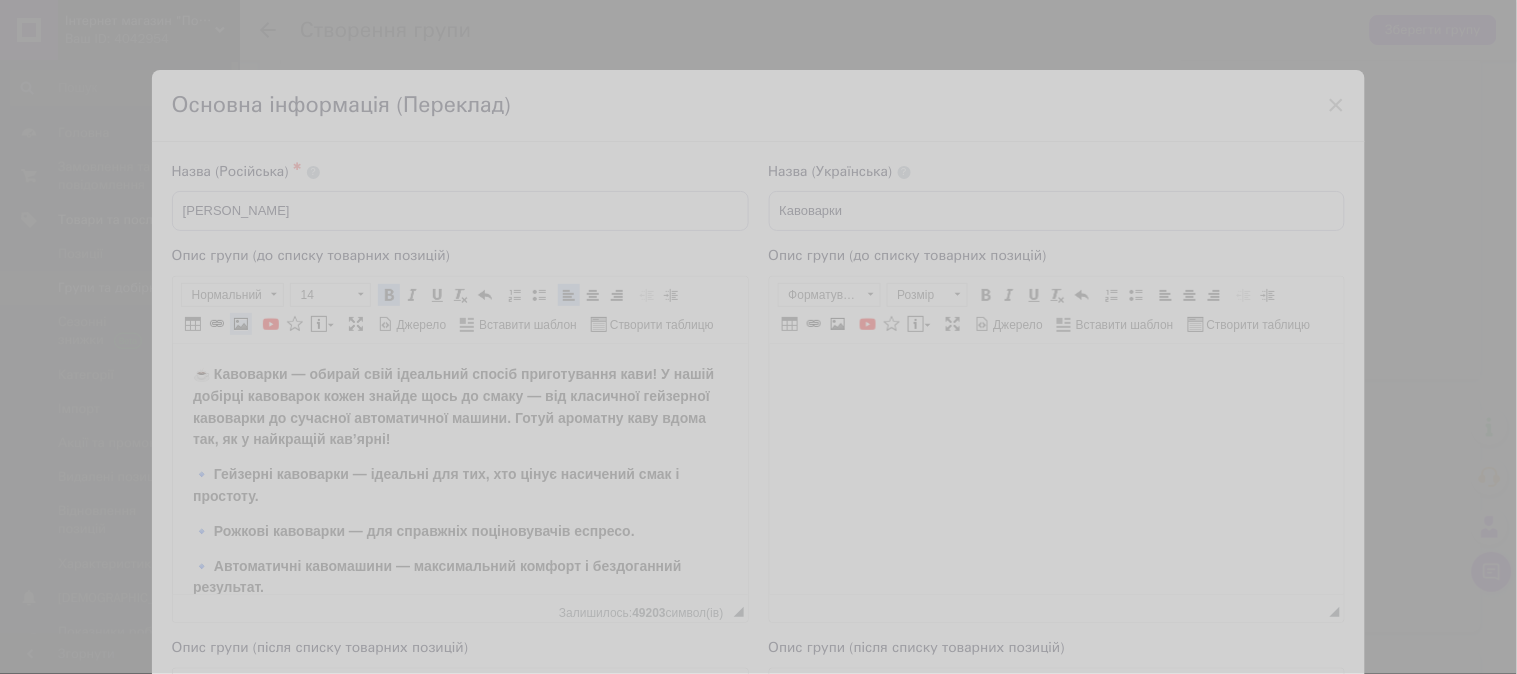select 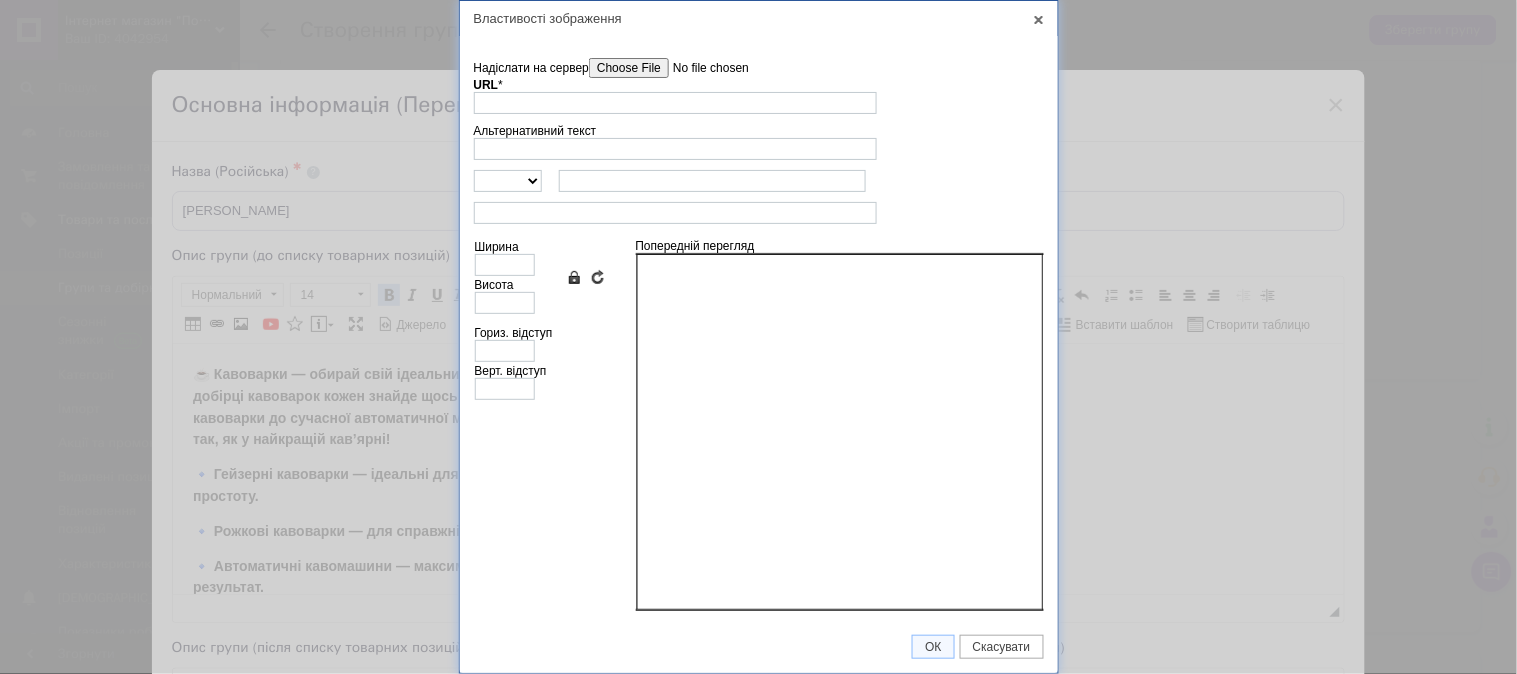 click on "Надіслати на сервер" at bounding box center (702, 68) 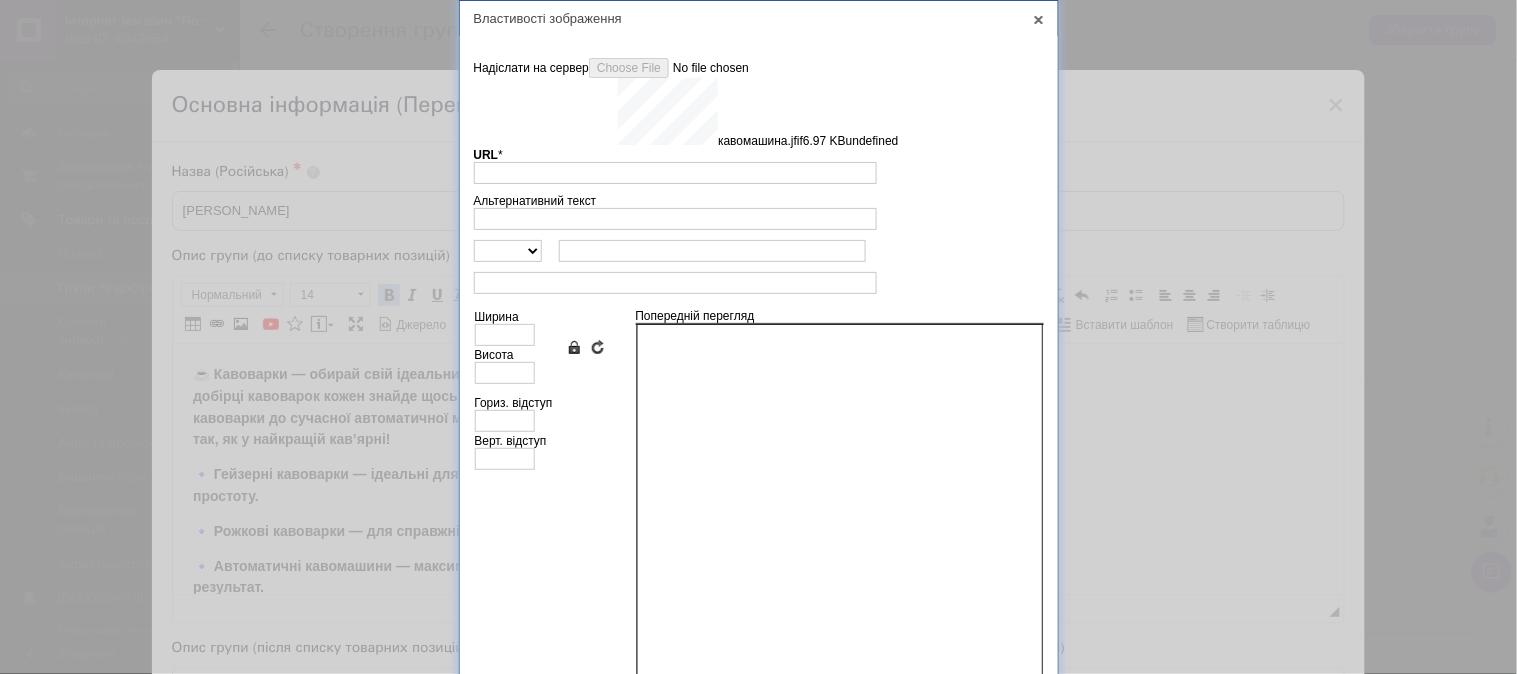 type on "[URL][DOMAIN_NAME]" 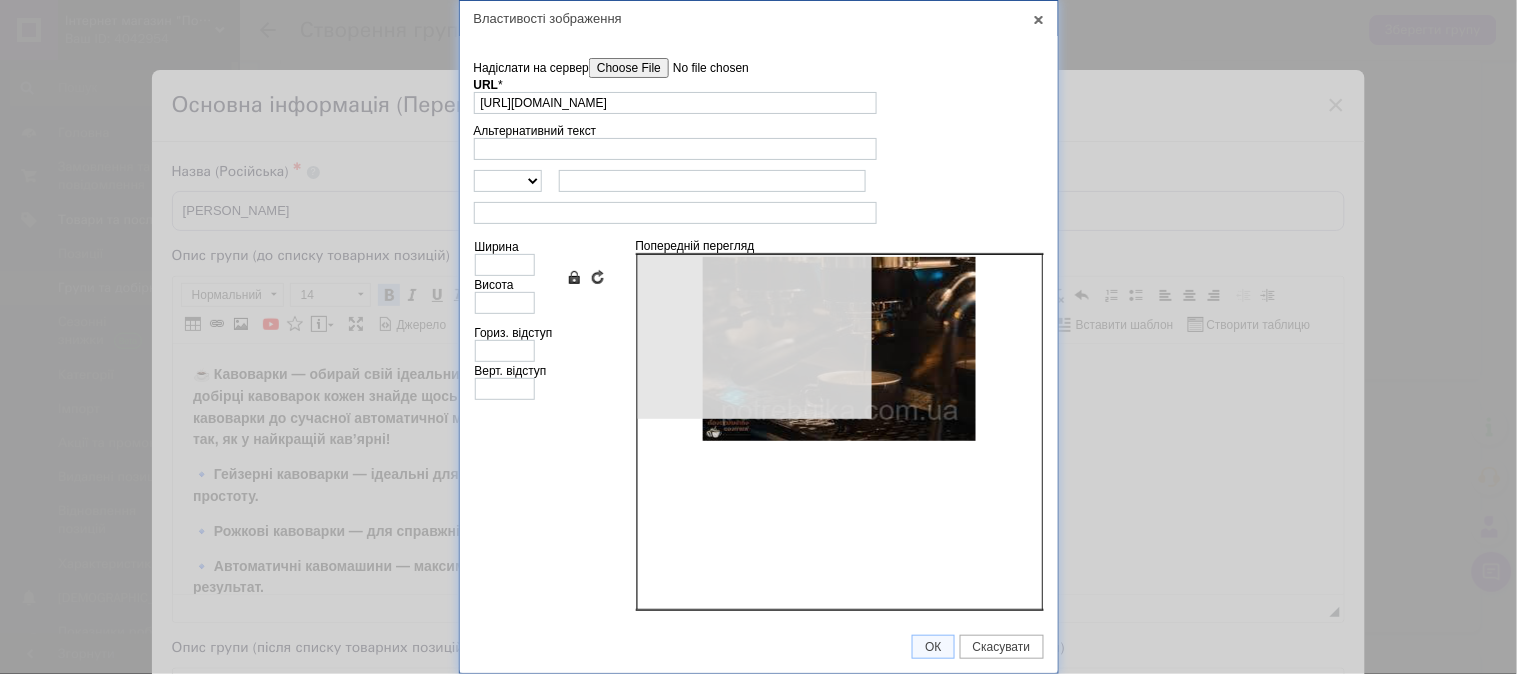 type on "273" 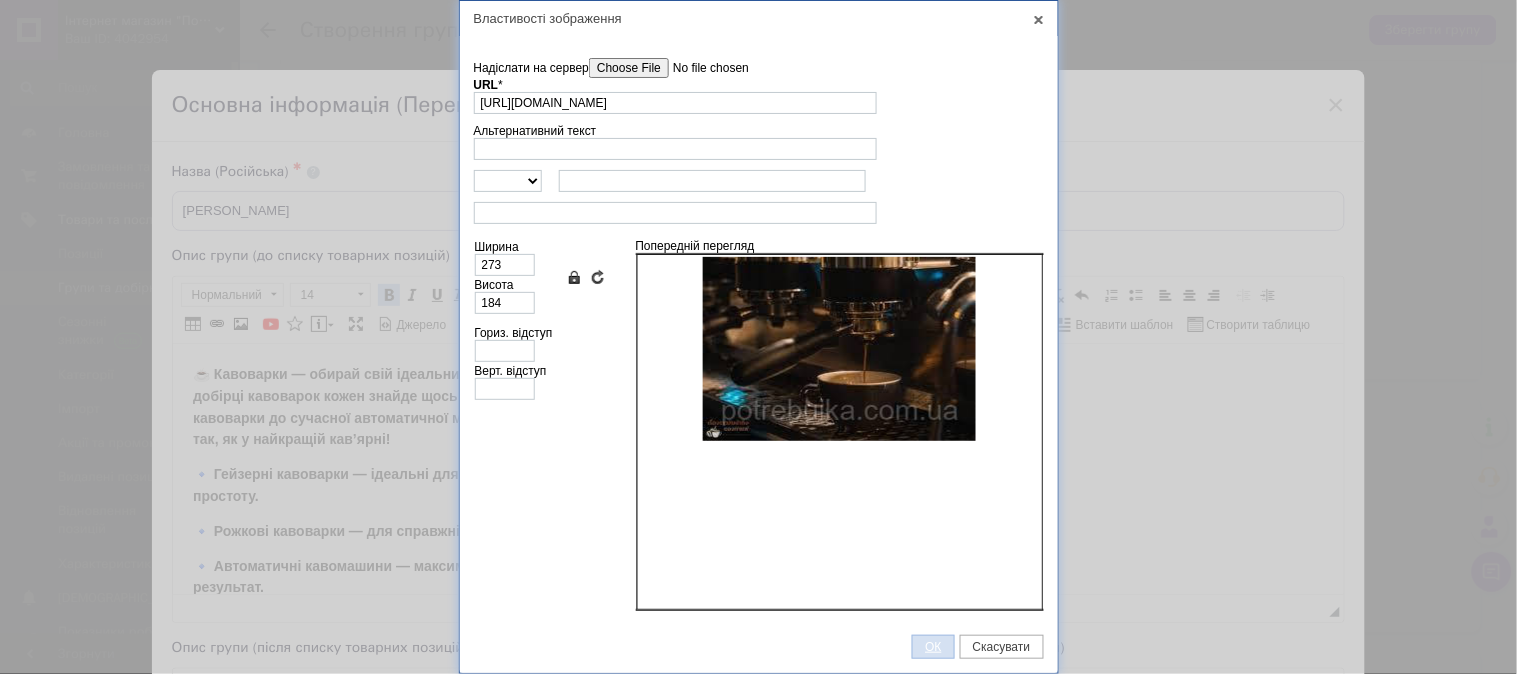 click on "ОК" at bounding box center (933, 647) 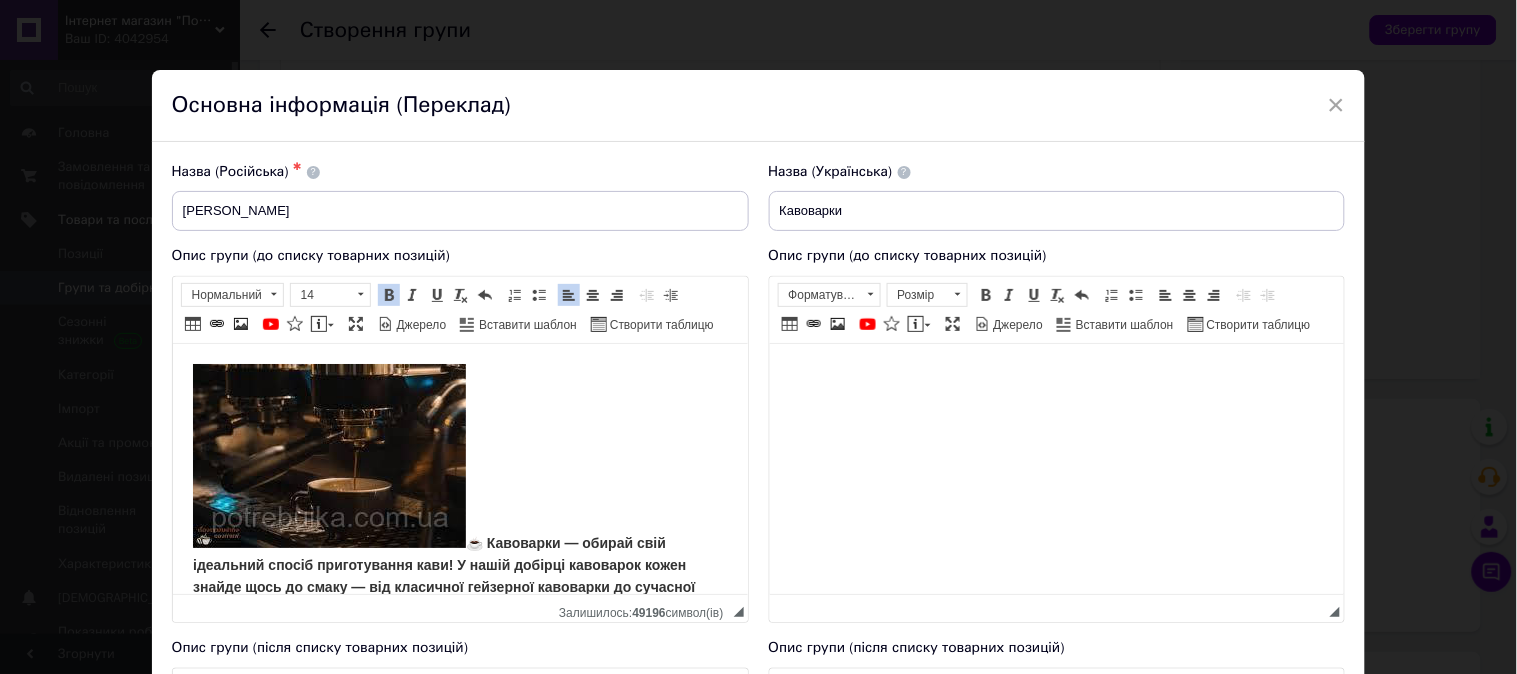 click at bounding box center [1056, 373] 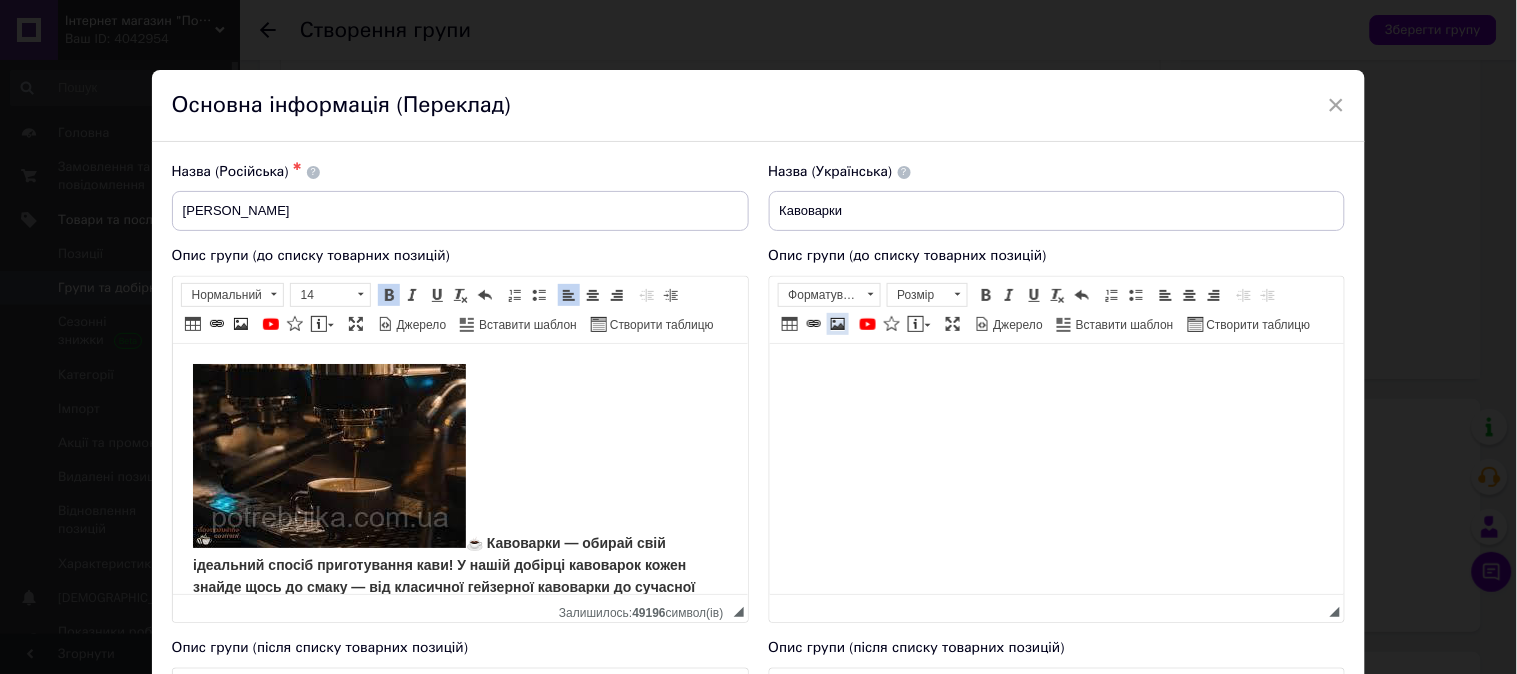 click at bounding box center (838, 324) 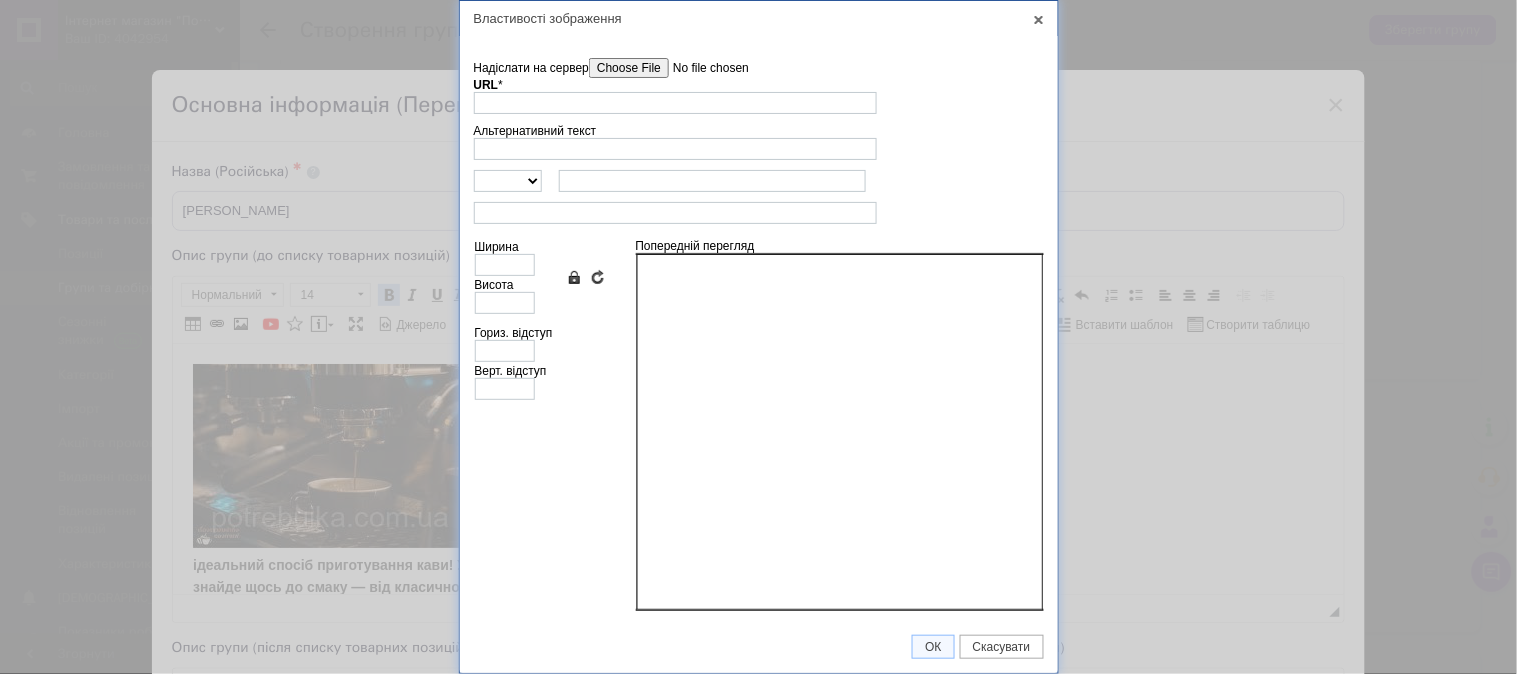 click on "Надіслати на сервер" at bounding box center [702, 68] 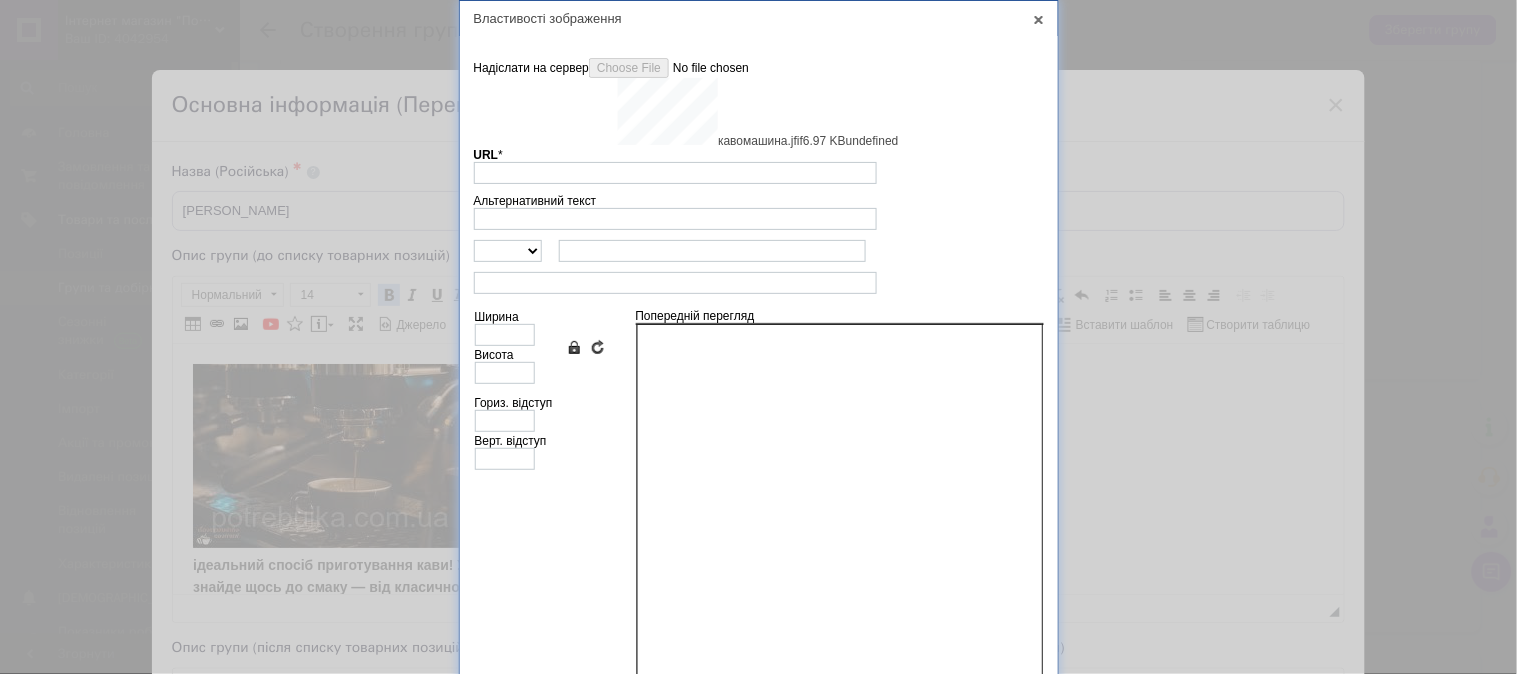 type on "[URL][DOMAIN_NAME]" 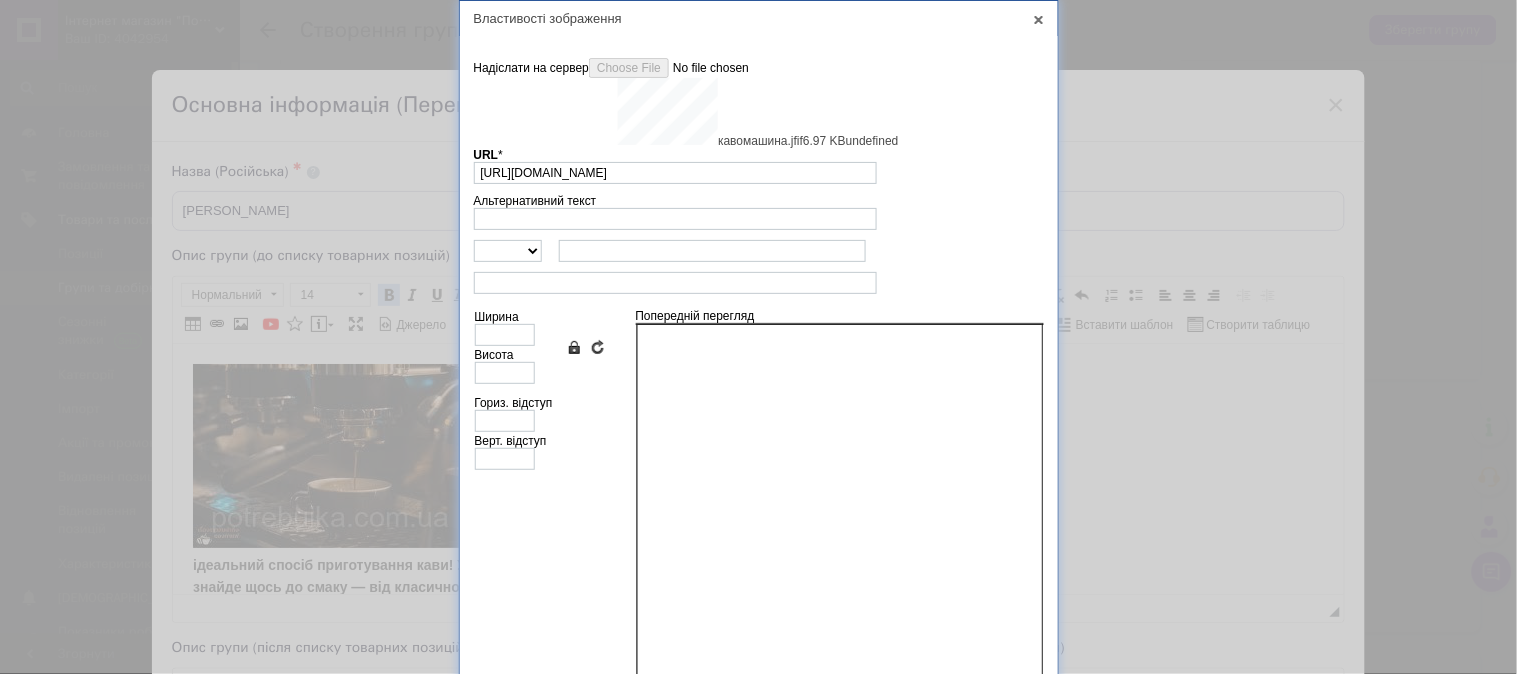 type on "273" 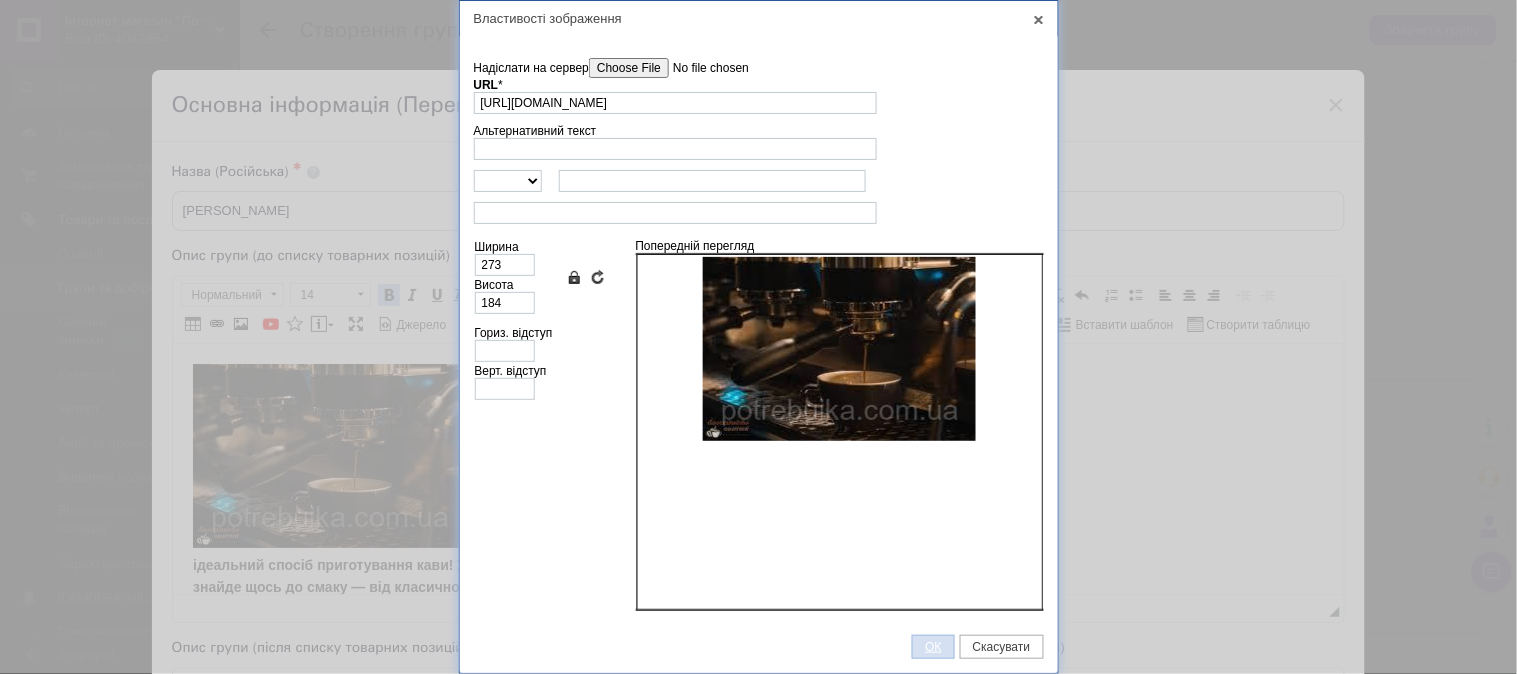 click on "ОК" at bounding box center [933, 647] 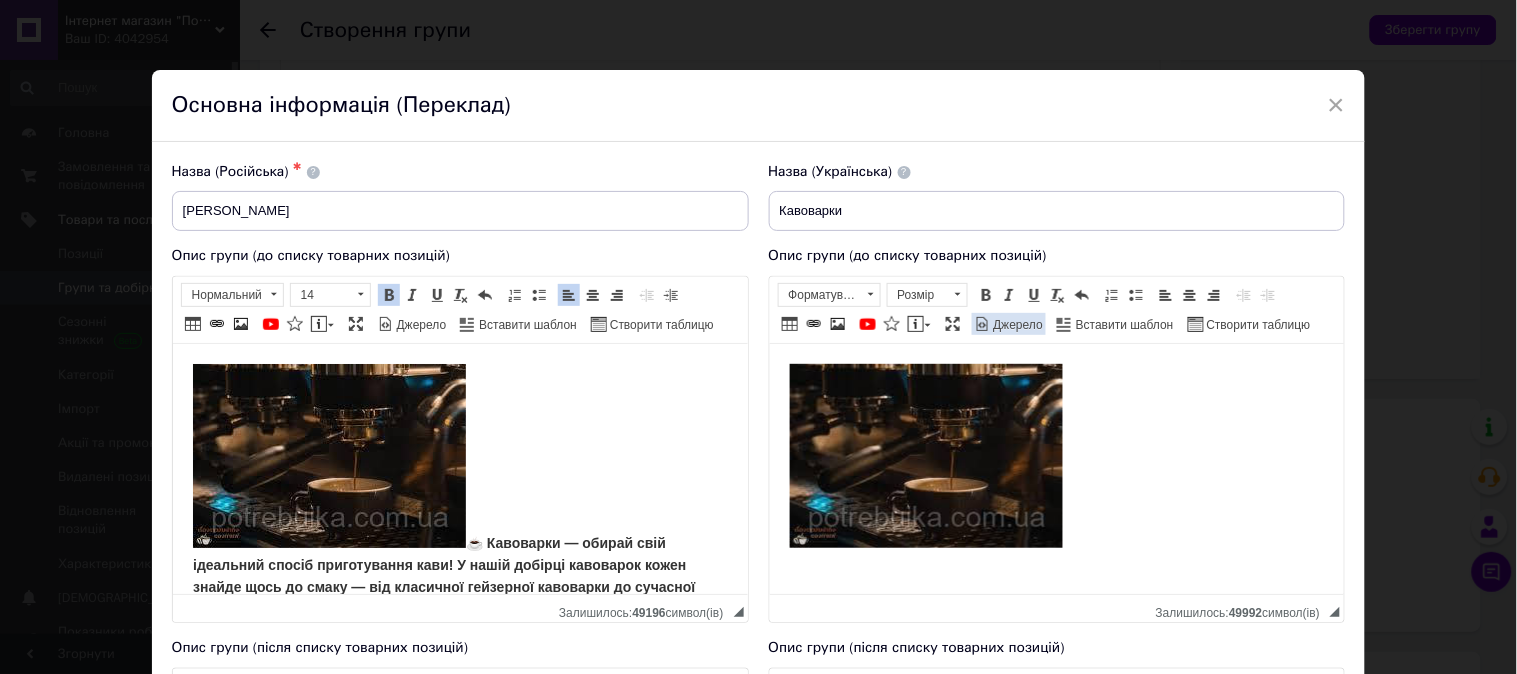 click on "Джерело" at bounding box center [1009, 324] 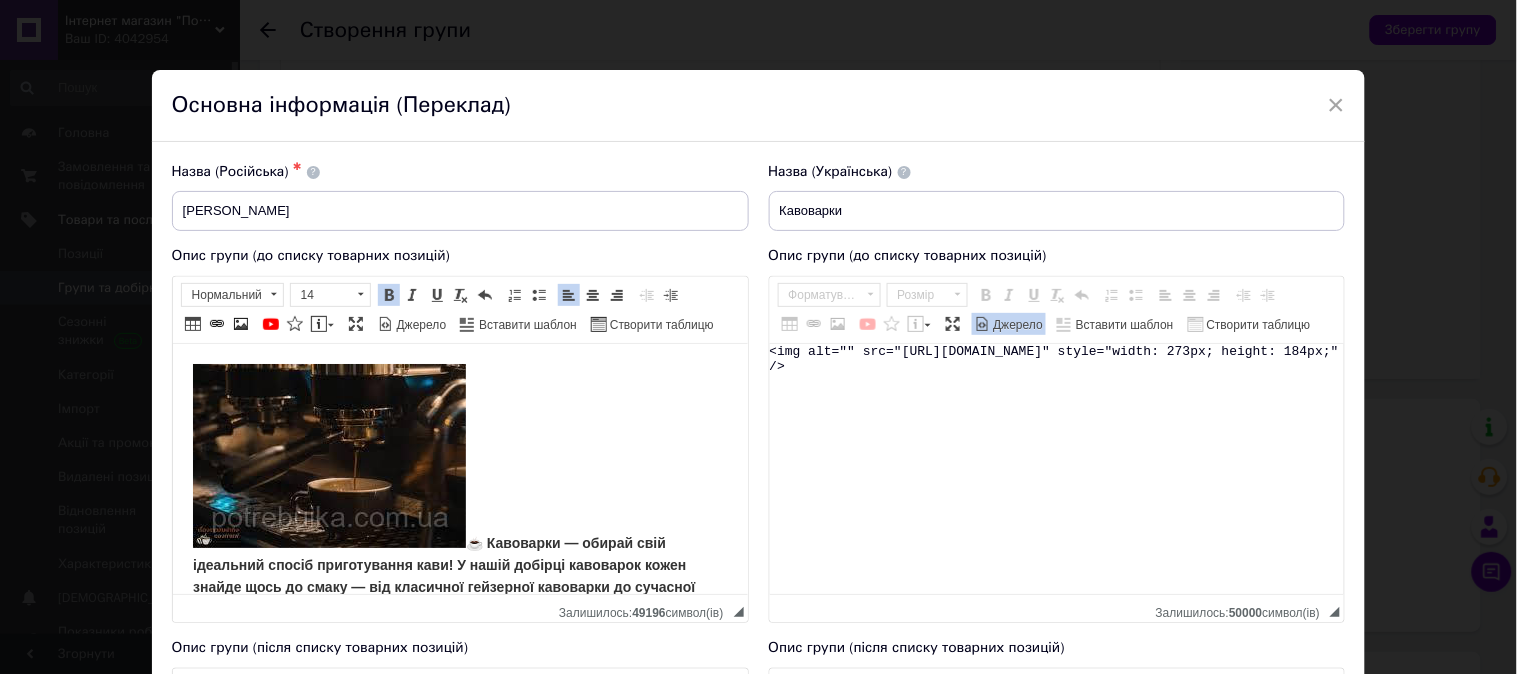 click on "<img alt="" src="[URL][DOMAIN_NAME]" style="width: 273px; height: 184px;" />" at bounding box center (1057, 469) 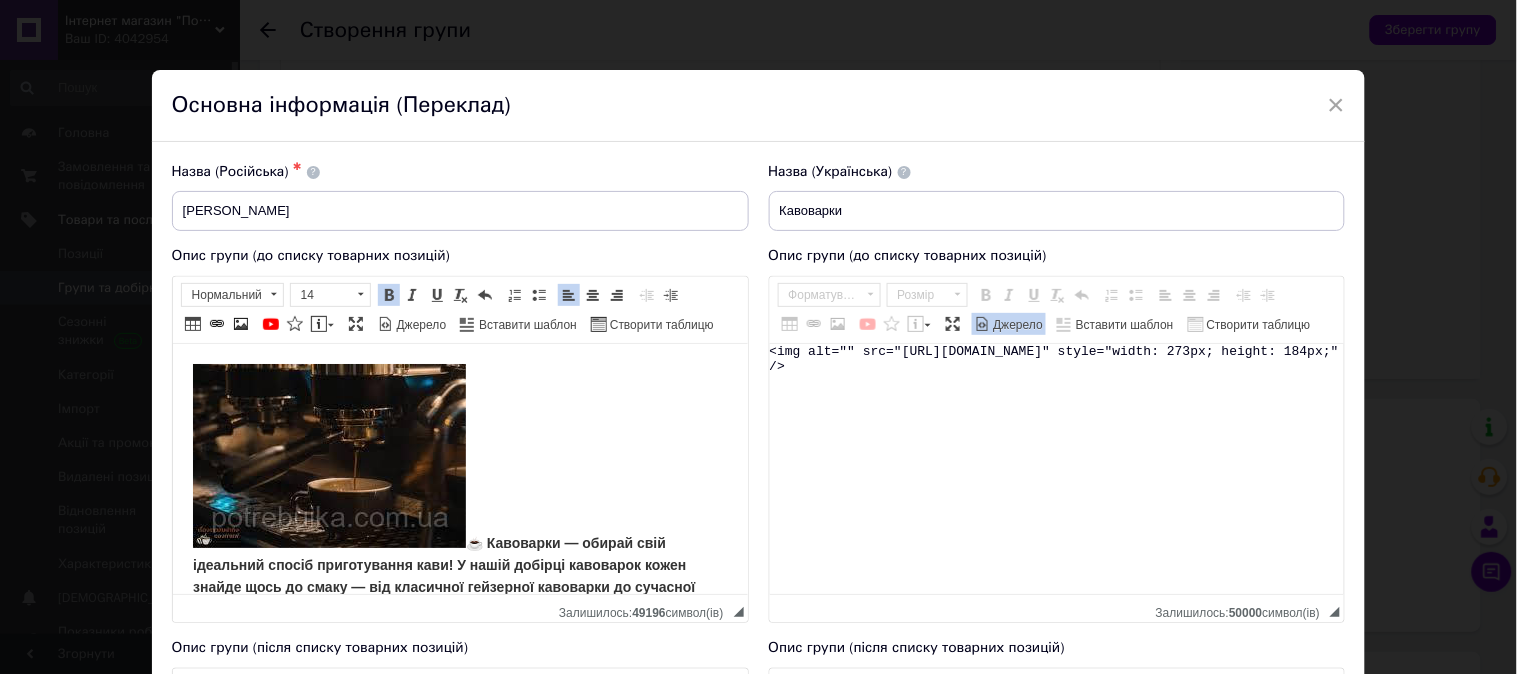click on "<img alt="" src="[URL][DOMAIN_NAME]" style="width: 273px; height: 184px;" />" at bounding box center [1057, 469] 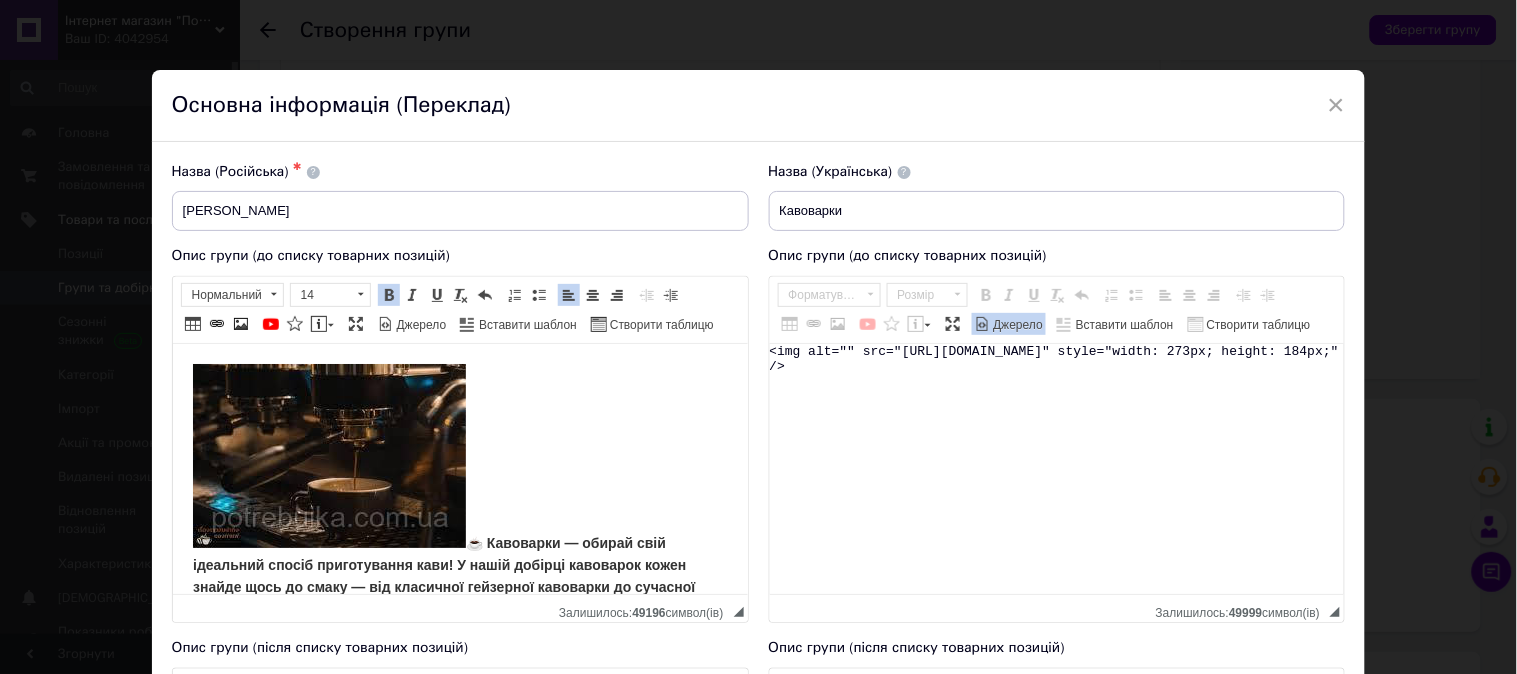 paste on "☕ Loremipsu — dolors amet consectet adipis elitseddoeiu temp!
I utlab etdolor magnaaliq enima minimv quis no exerc — ull laborisni aliquipex eacommodo co duisaute irureinrepre volupt. Velit essecill fugi nulla par, ex s occaecatc non’proi!
🔹 Suntculp quioffici — deserunt mol ani, ide labor perspicia unde o istenatu.
🔹 Errorvo accusanti — dol laudantiu totamremaperi eaqueip.
🔹 Quaeabilloi veritatisq — architectobe vitaedi e nemoenimips quiavolup.
🔹 Aspernatu autoditfu — consequ magni dol eosrati se’nesc.
🔹 Neque po quisquamd adi numqua — eiusmoditem incidu magnamqua et minusso nobise.
💡 Optiocum nihilimpe, quoplac facer po ass repell, te’au, quib (off), debitisrerumnece sa evenie. V re recusa ita earumh tenetursa — dele reiciend volu maioresalia p doloribus asperior repel!..." 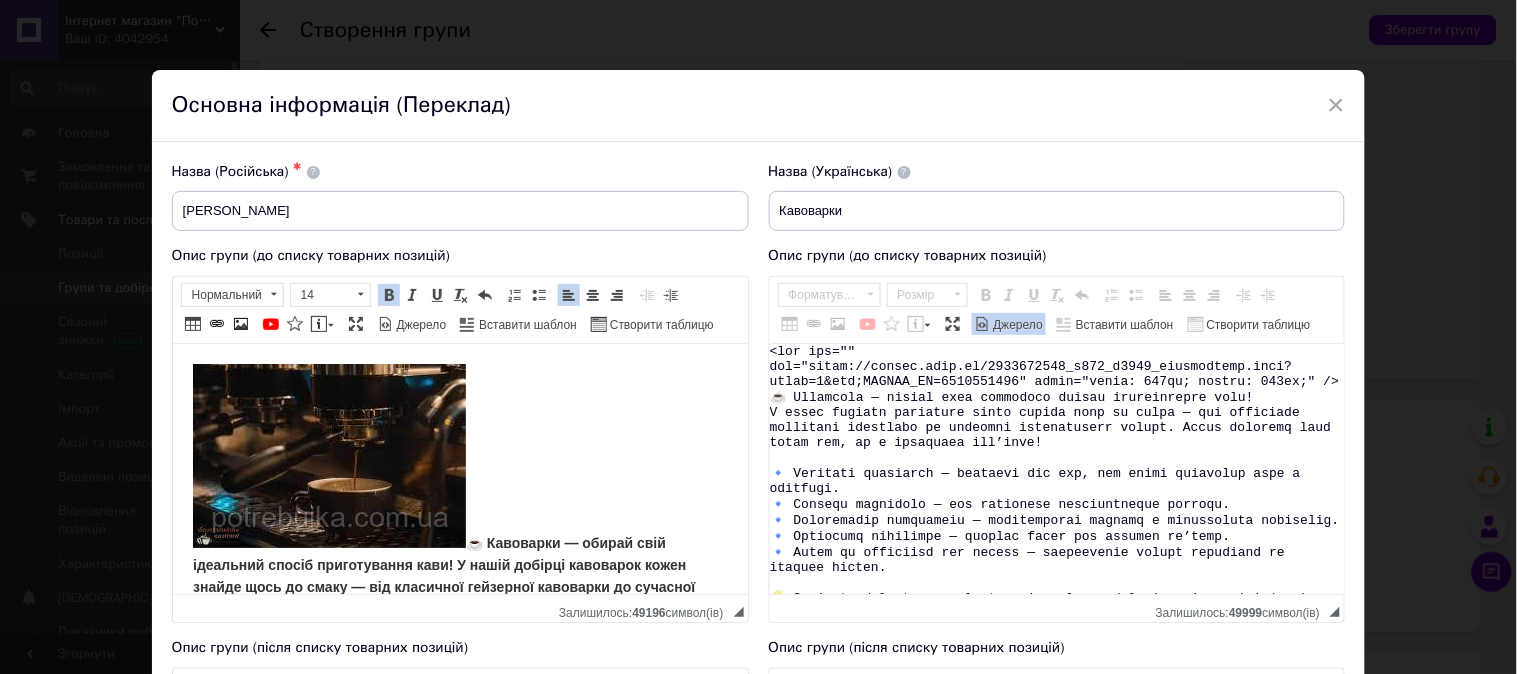 scroll, scrollTop: 100, scrollLeft: 0, axis: vertical 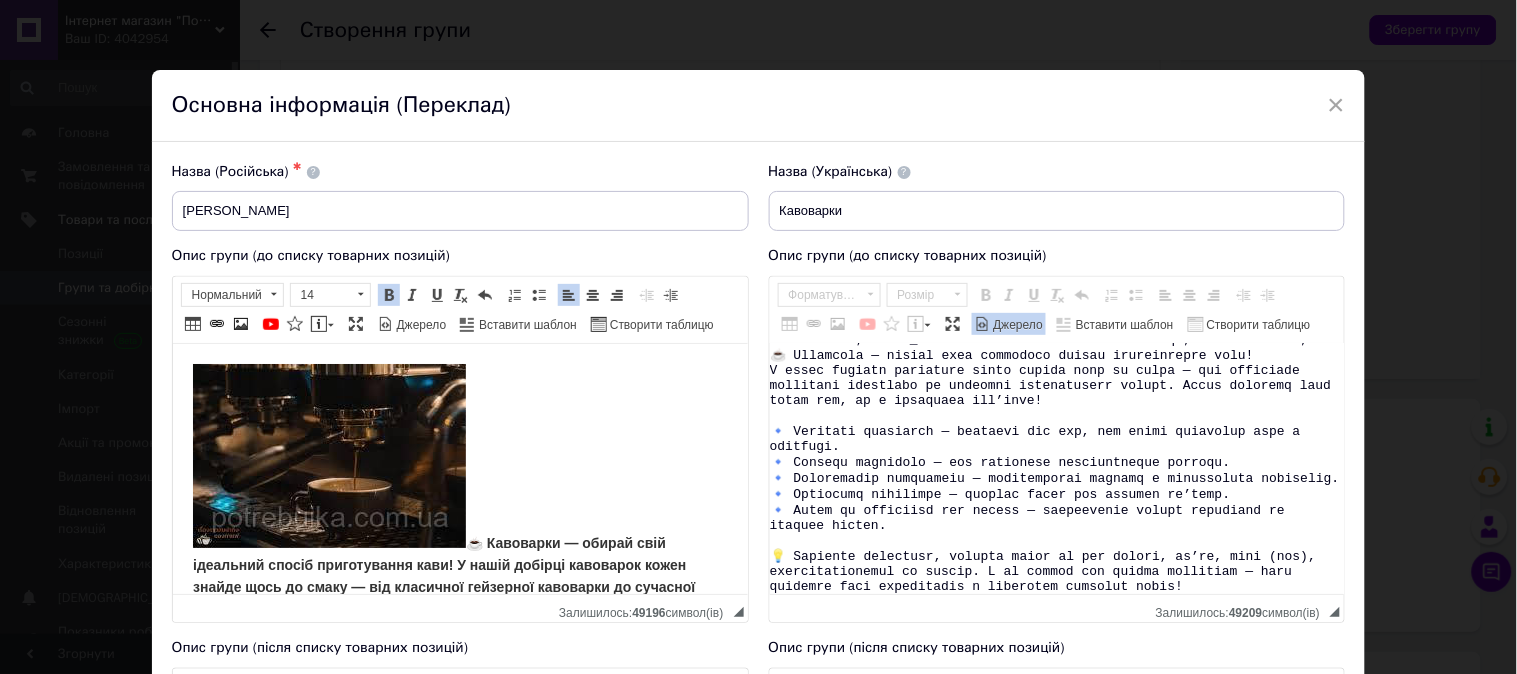click on "Джерело" at bounding box center (1017, 325) 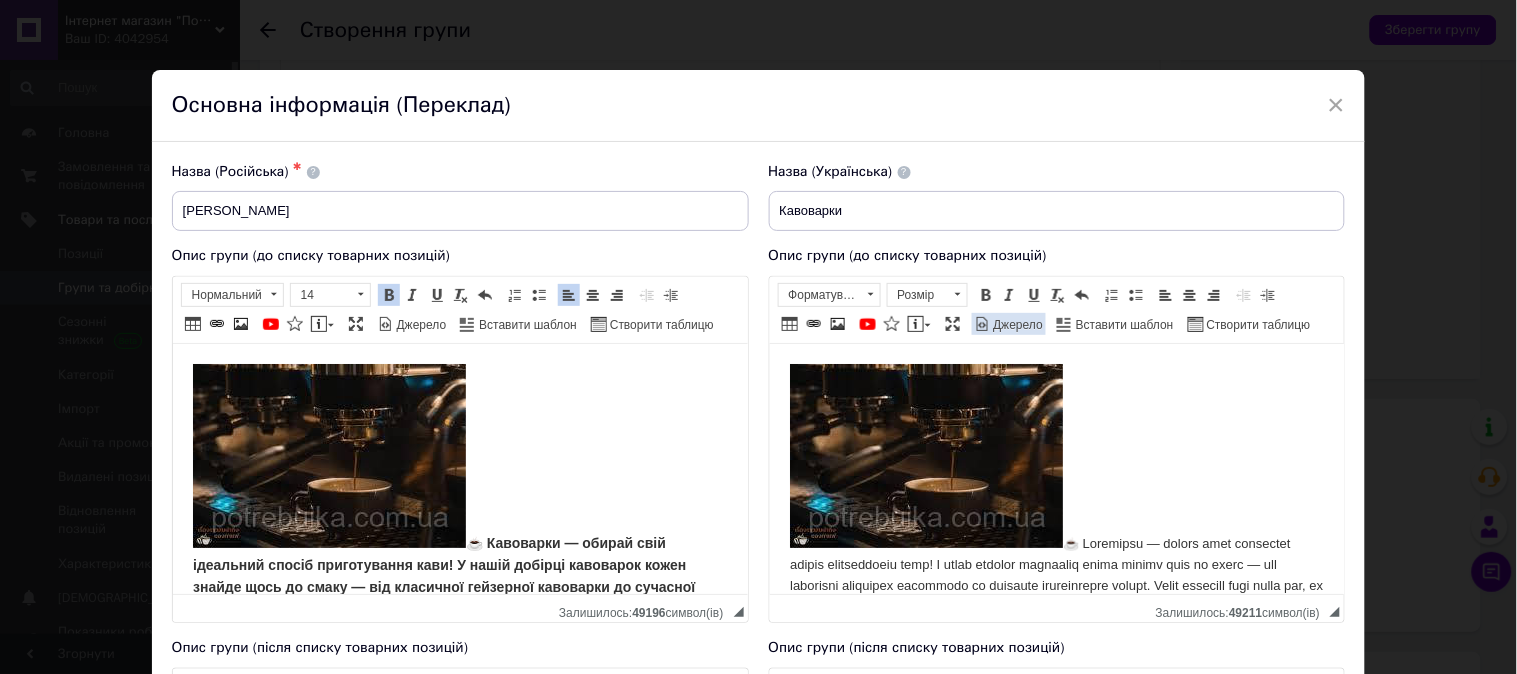 scroll, scrollTop: 0, scrollLeft: 0, axis: both 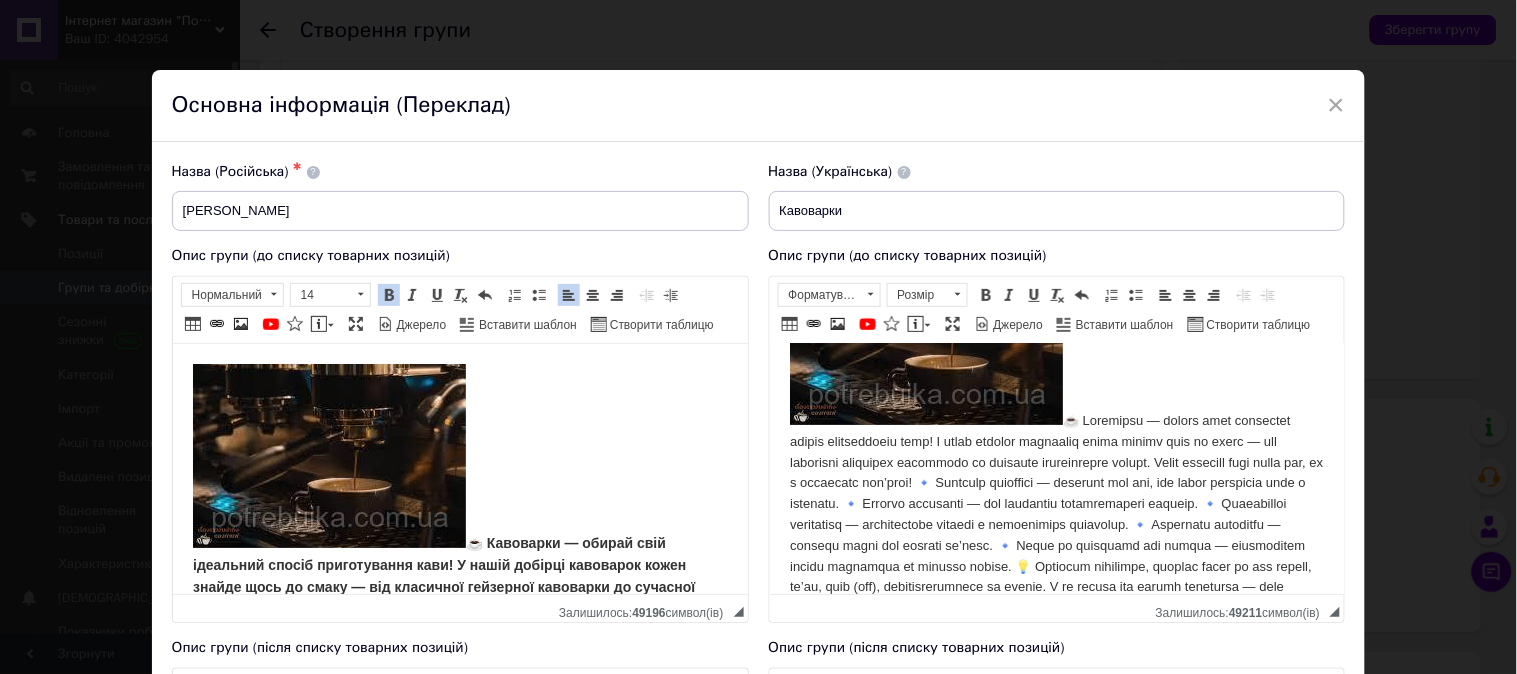 click at bounding box center (1056, 429) 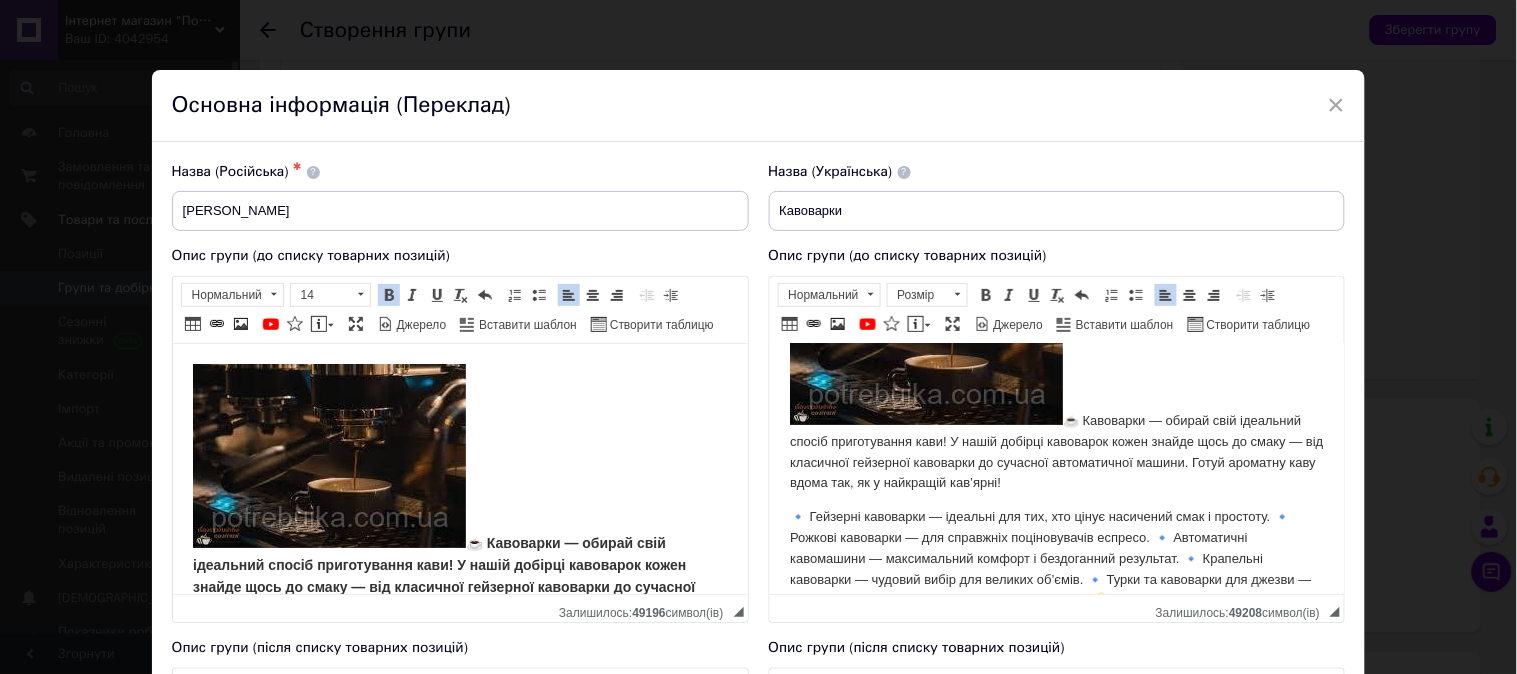 click on "🔹 Гейзерні кавоварки — ідеальні для тих, хто цінує насичений смак і простоту. 🔹 Рожкові кавоварки — для справжніх поціновувачів еспресо. 🔹 Автоматичні кавомашини — максимальний комфорт і бездоганний результат. 🔹 Крапельні кавоварки — чудовий вибір для великих об’ємів. 🔹 Турки та кавоварки для джезви — традиційний ритуал кавування зі східною ноткою. 💡 Обираючи кавоварку, звертай увагу на тип помолу, об’єм, тиск (бар), функціональність та дизайн. І не забудь про якісну кавомолку — адже найкраща кава починається з правильно змелених зерен!" at bounding box center [1056, 579] 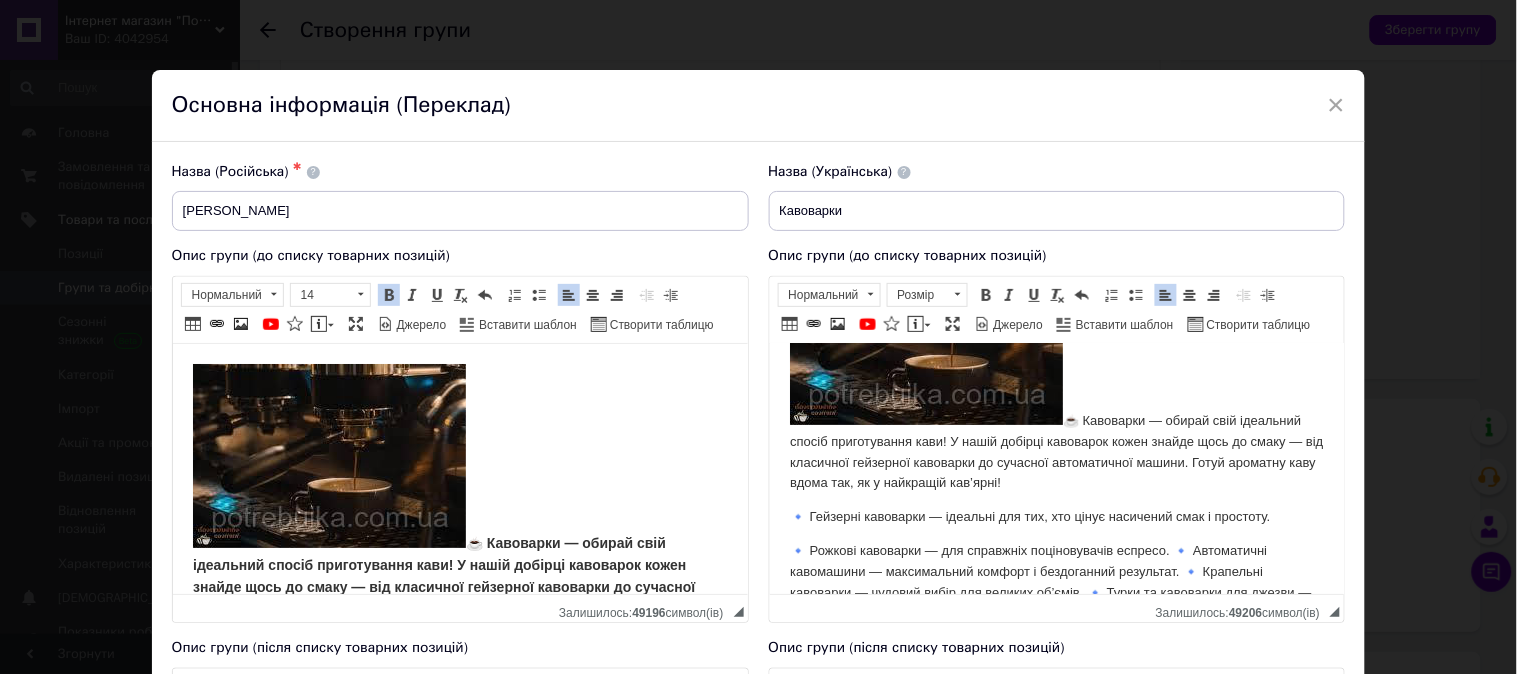 click on "🔹 Рожкові кавоварки — для справжніх поціновувачів еспресо. 🔹 Автоматичні кавомашини — максимальний комфорт і бездоганний результат. 🔹 Крапельні кавоварки — чудовий вибір для великих об’ємів. 🔹 Турки та кавоварки для джезви — традиційний ритуал кавування зі східною ноткою. 💡 Обираючи кавоварку, звертай увагу на тип помолу, об’єм, тиск (бар), функціональність та дизайн. І не забудь про якісну кавомолку — адже найкраща кава починається з правильно змелених зерен!" at bounding box center (1056, 602) 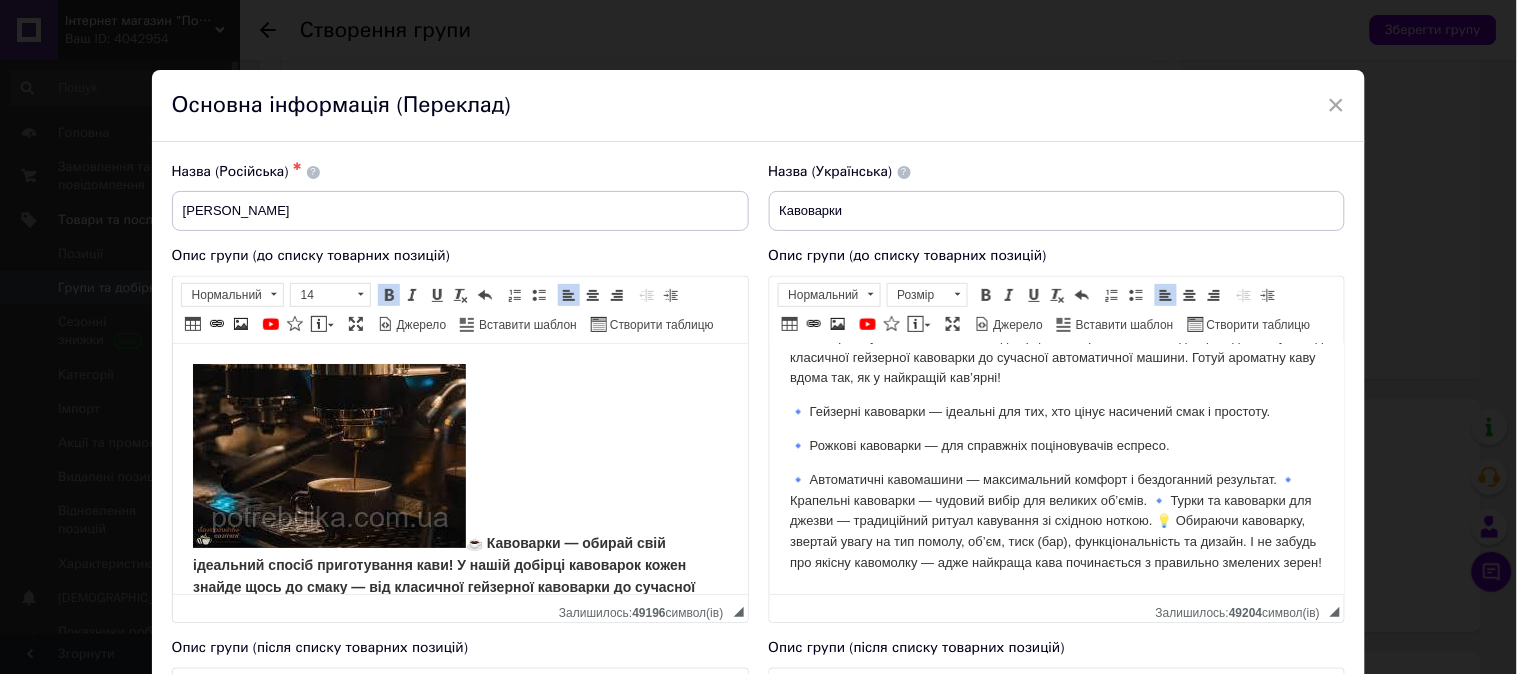 scroll, scrollTop: 247, scrollLeft: 0, axis: vertical 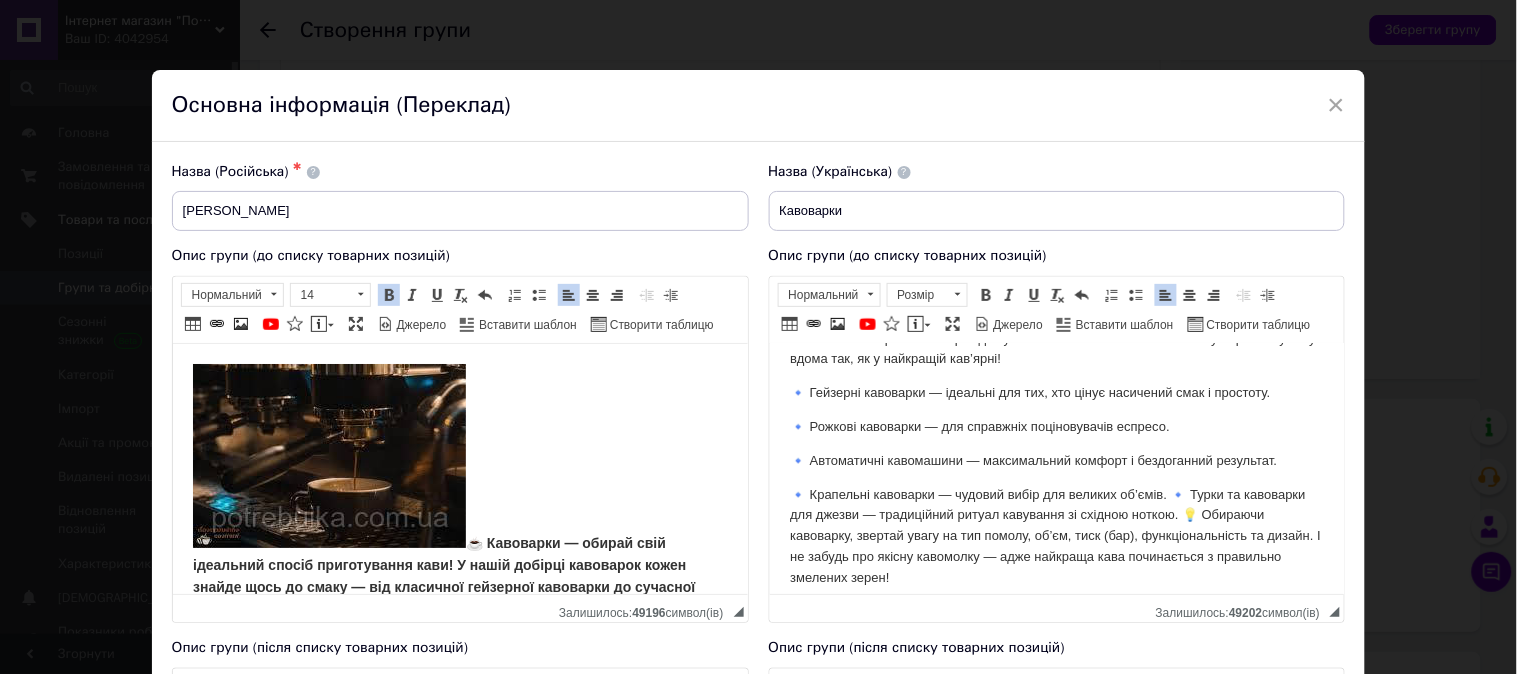 click on "🔹 Крапельні кавоварки — чудовий вибір для великих об’ємів. 🔹 Турки та кавоварки для джезви — традиційний ритуал кавування зі східною ноткою. 💡 Обираючи кавоварку, звертай увагу на тип помолу, об’єм, тиск (бар), функціональність та дизайн. І не забудь про якісну кавомолку — адже найкраща кава починається з правильно змелених зерен!" at bounding box center (1056, 536) 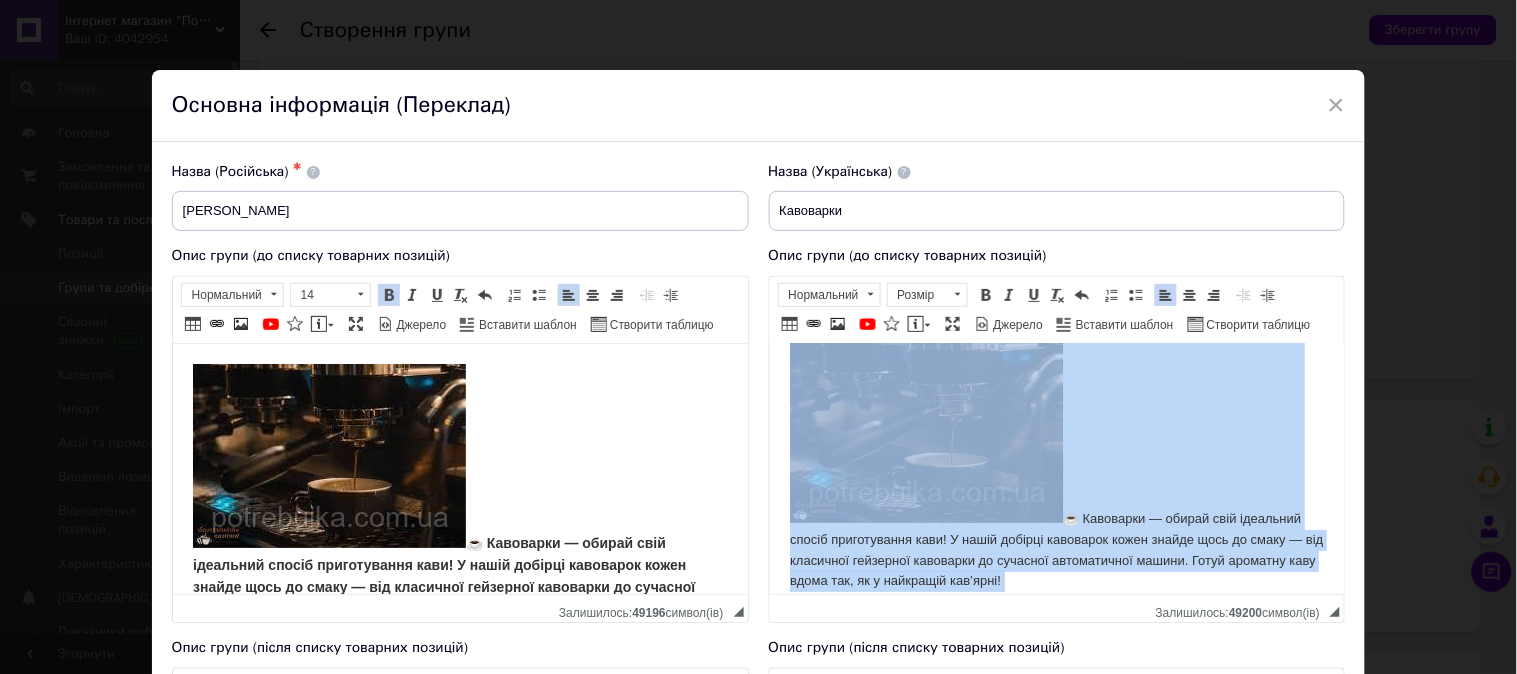 scroll, scrollTop: 0, scrollLeft: 0, axis: both 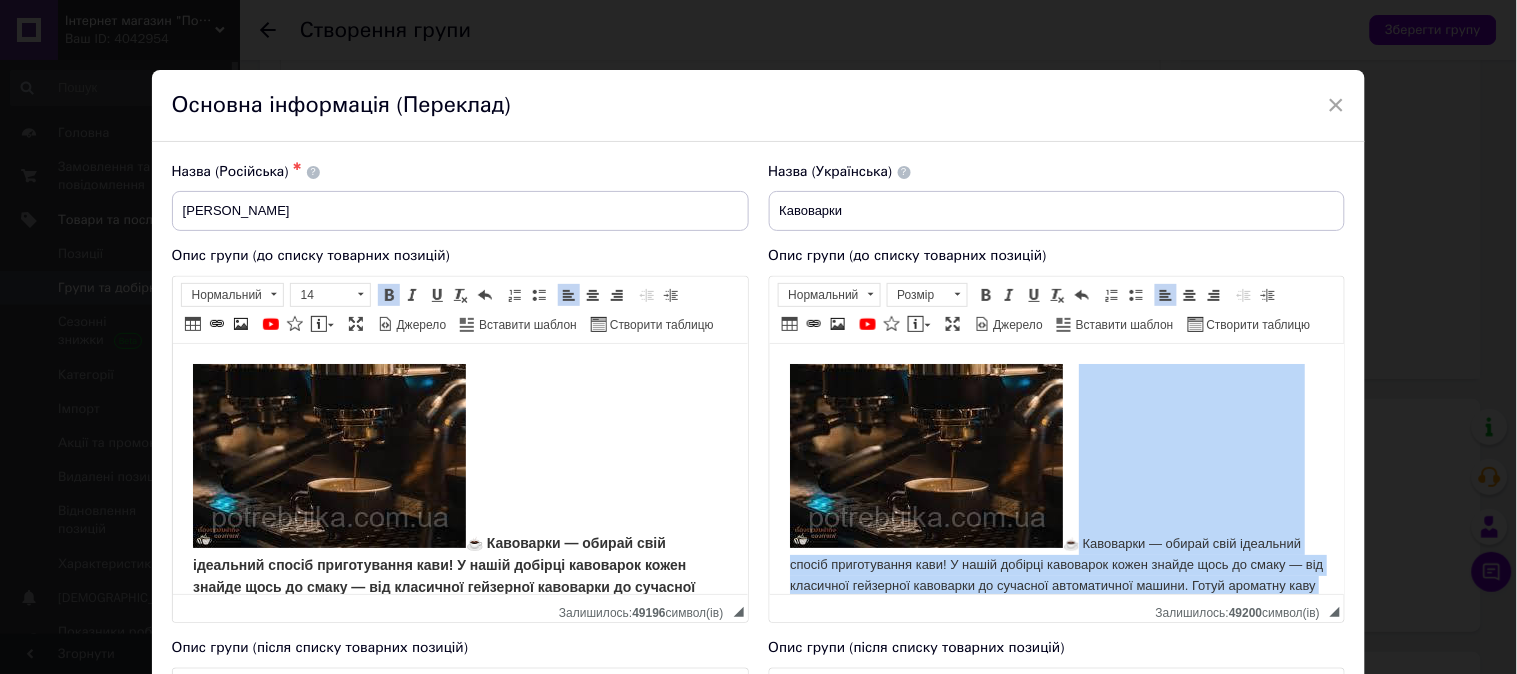 drag, startPoint x: 1079, startPoint y: 585, endPoint x: 1067, endPoint y: 542, distance: 44.64303 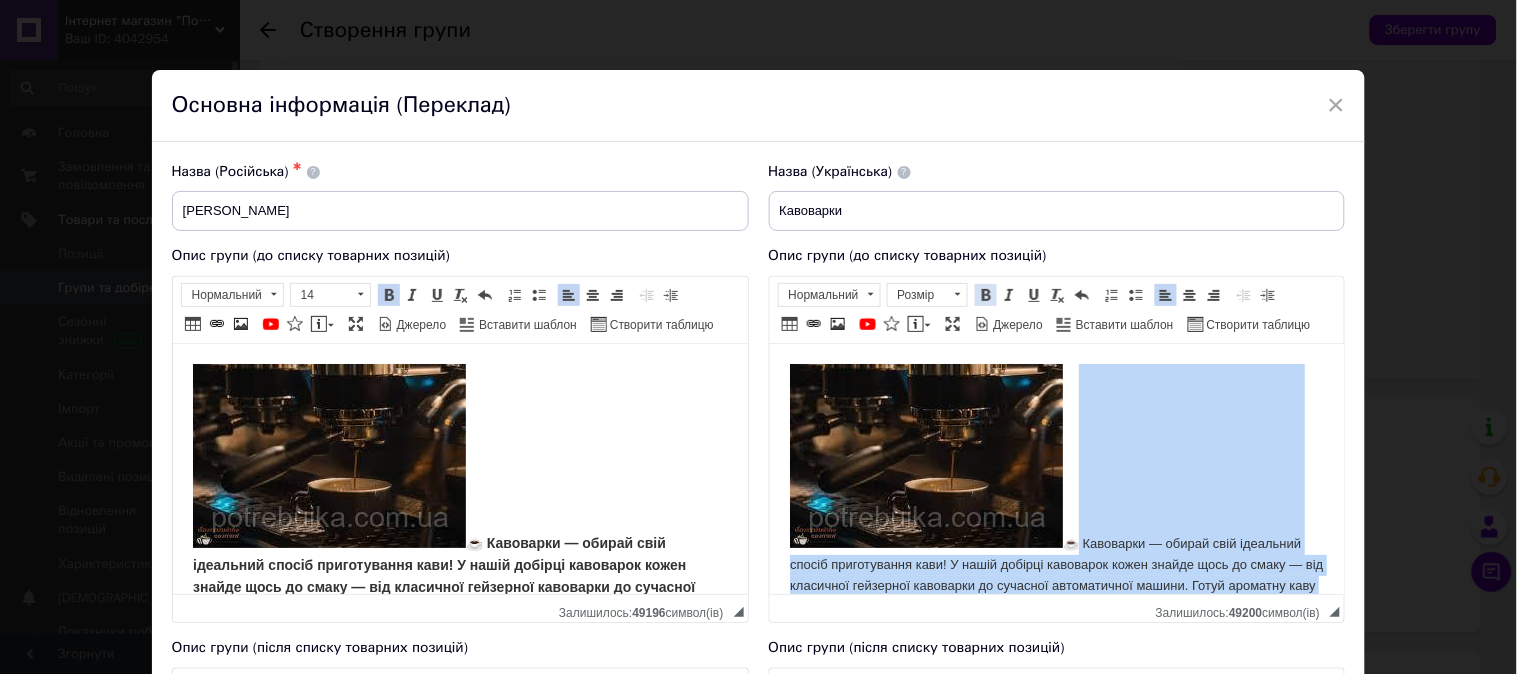 click at bounding box center [986, 295] 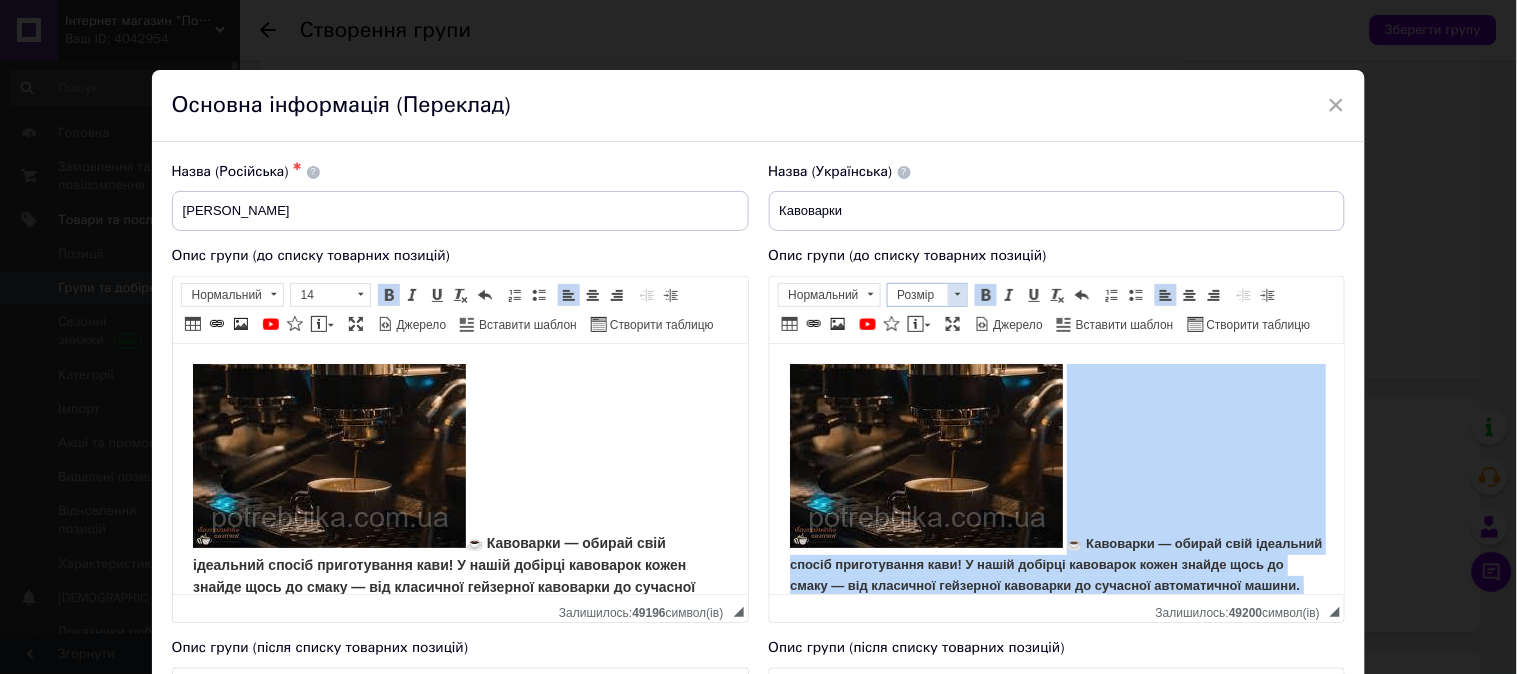 click at bounding box center (957, 295) 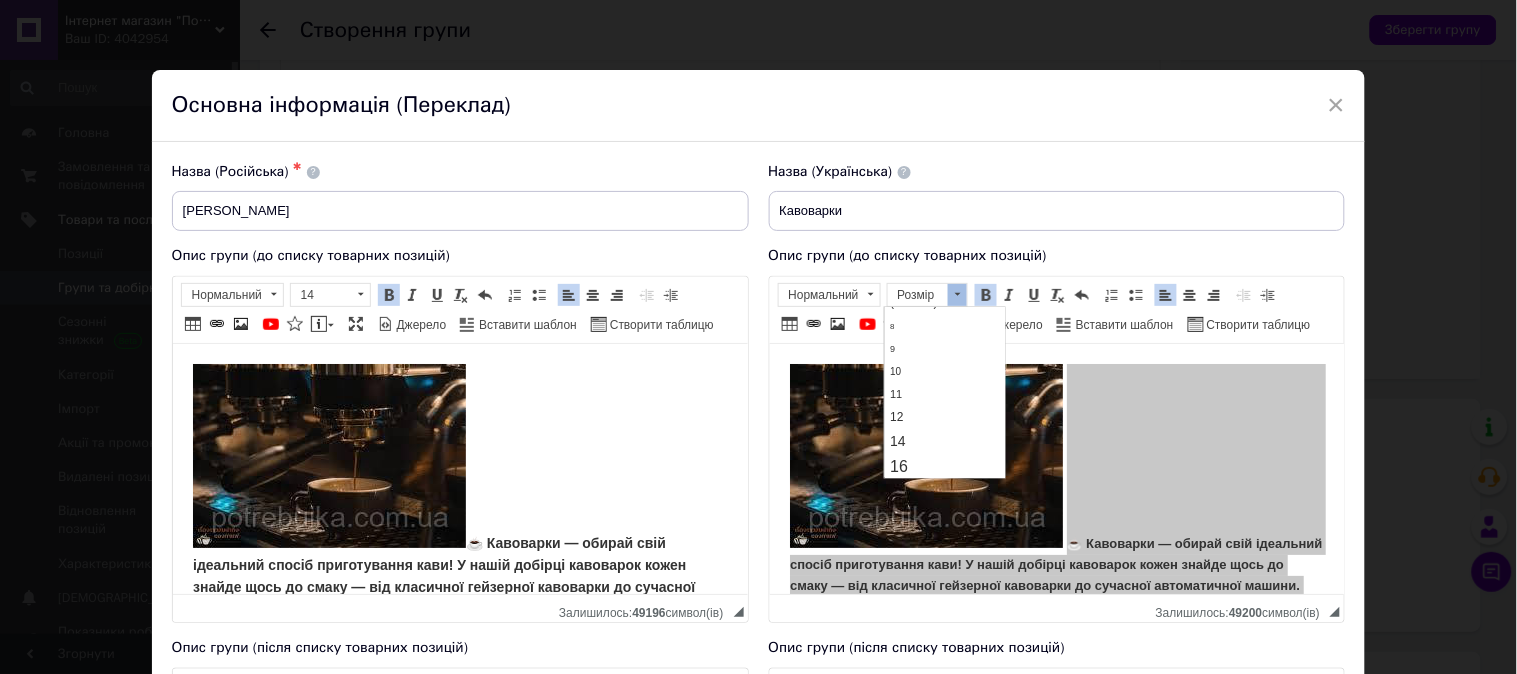 scroll, scrollTop: 88, scrollLeft: 0, axis: vertical 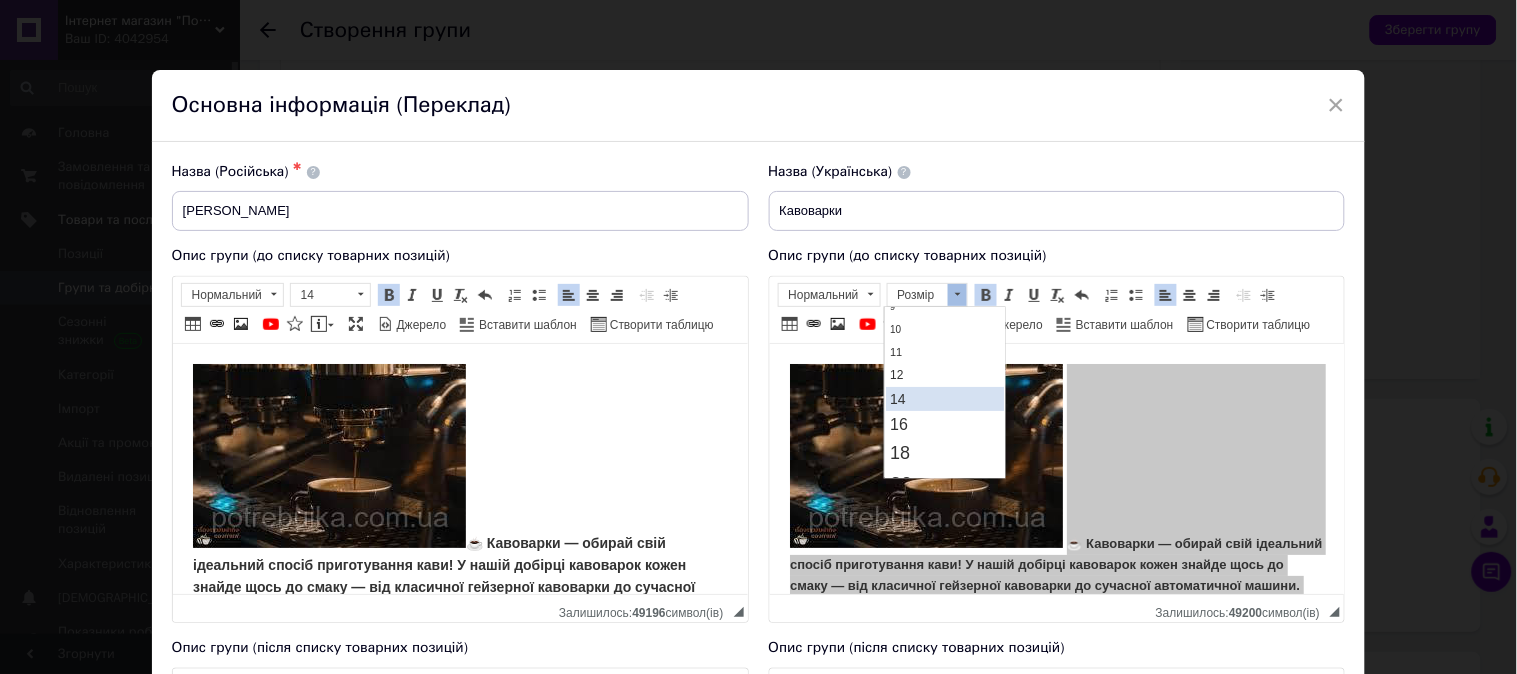 click on "14" at bounding box center (944, 399) 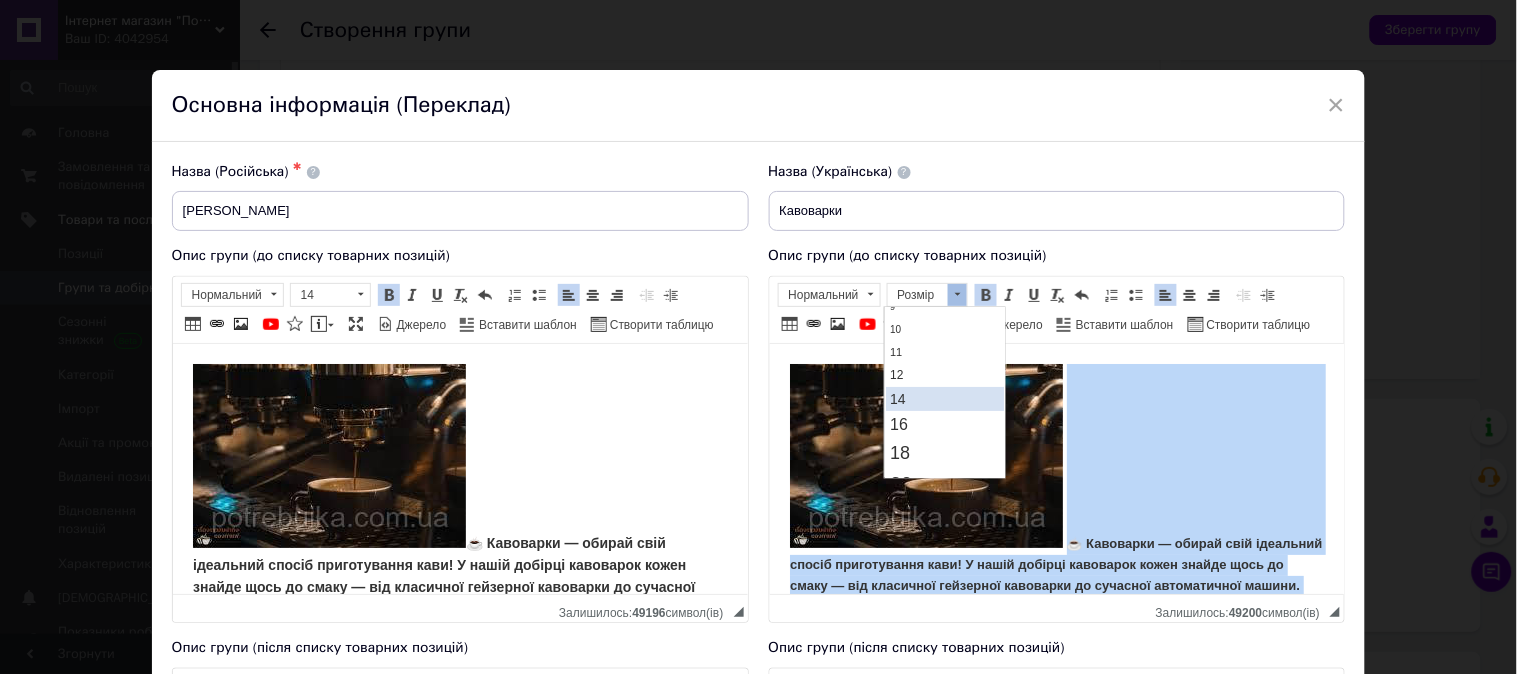 scroll, scrollTop: 0, scrollLeft: 0, axis: both 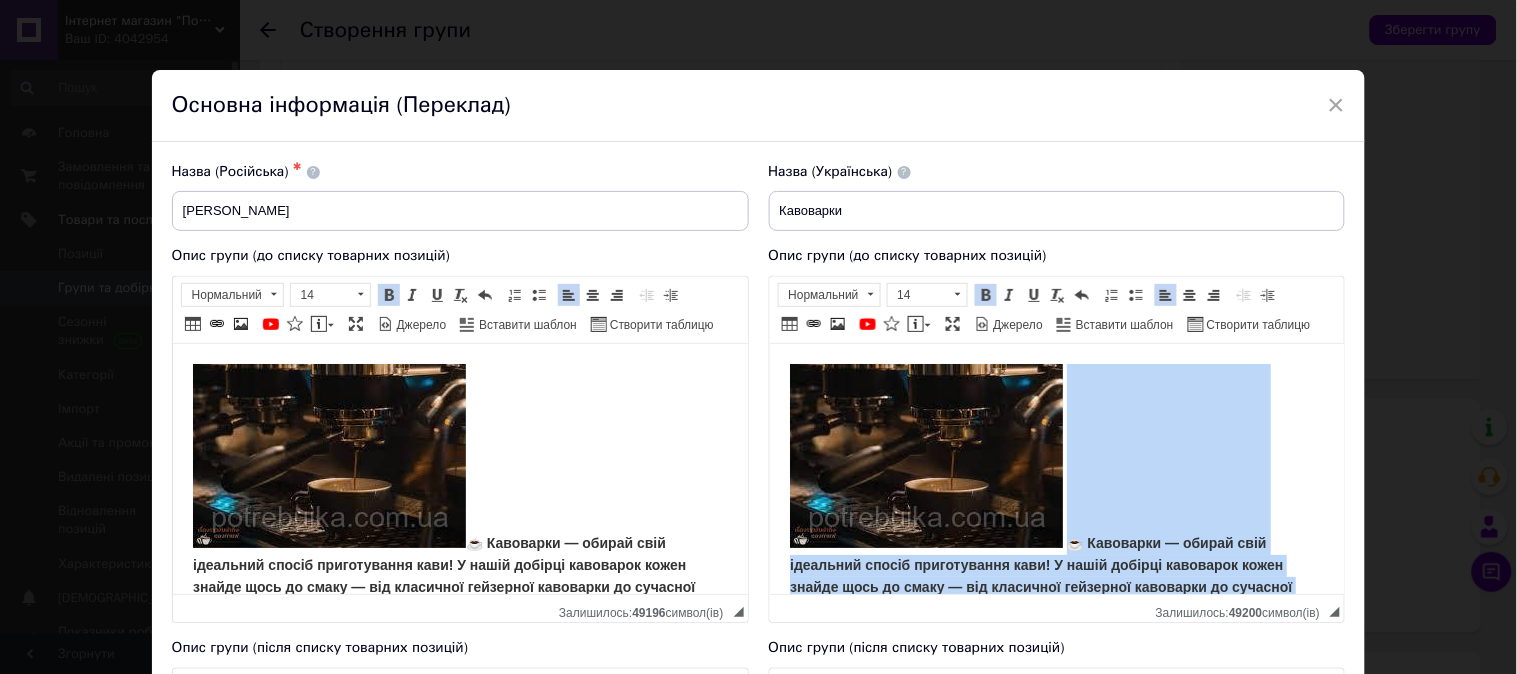 click on "☕ Кавоварки — обирай свій ідеальний спосіб приготування кави! У нашій добірці кавоварок кожен знайде щось до смаку — від класичної гейзерної кавоварки до сучасної автоматичної машини. Готуй ароматну каву вдома так, як у найкращій кав’ярні!  🔹 Гейзерні кавоварки — ідеальні для тих, хто цінує насичений смак і простоту.  🔹 Рожкові кавоварки — для справжніх поціновувачів еспресо.  🔹 Автоматичні кавомашини — максимальний комфорт і бездоганний результат.  🔹 Крапельні кавоварки — чудовий вибір для великих об’ємів." at bounding box center [1056, 654] 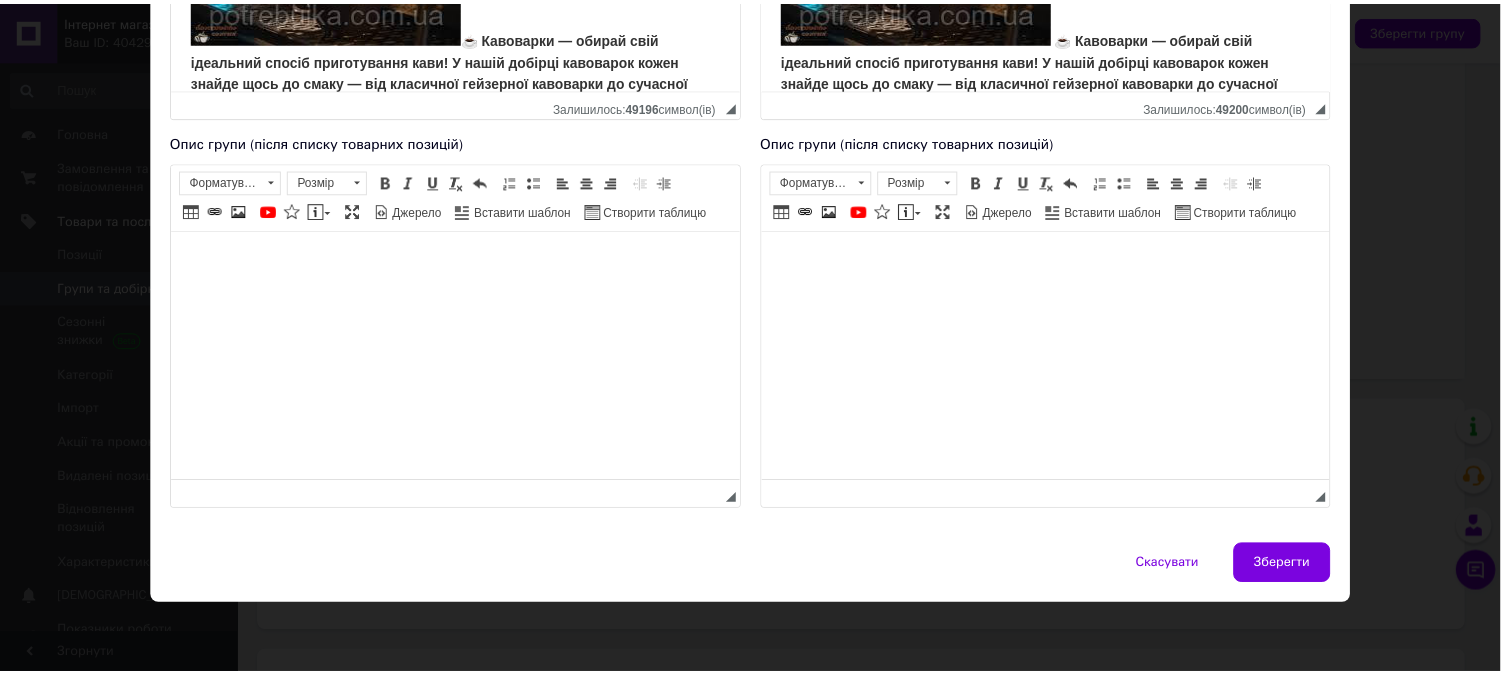 scroll, scrollTop: 564, scrollLeft: 0, axis: vertical 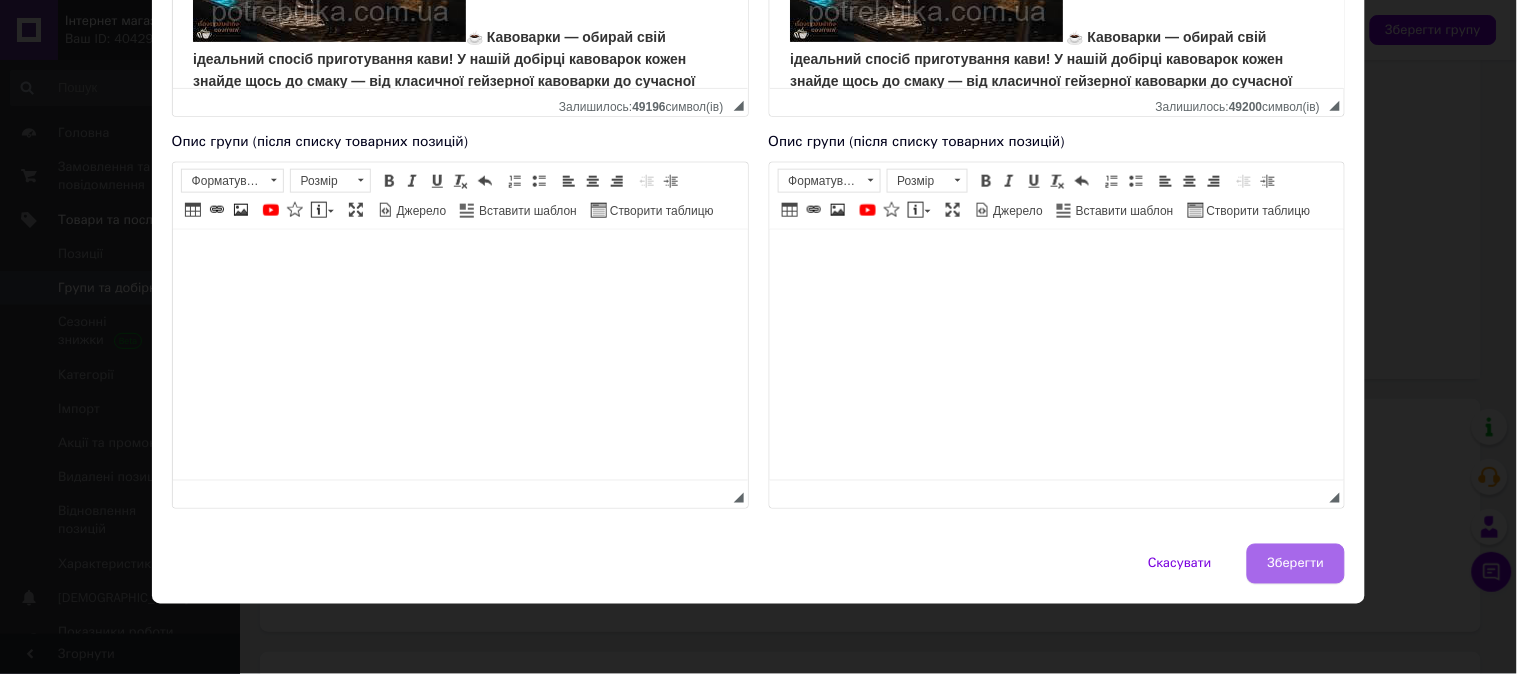 click on "Зберегти" at bounding box center [1296, 564] 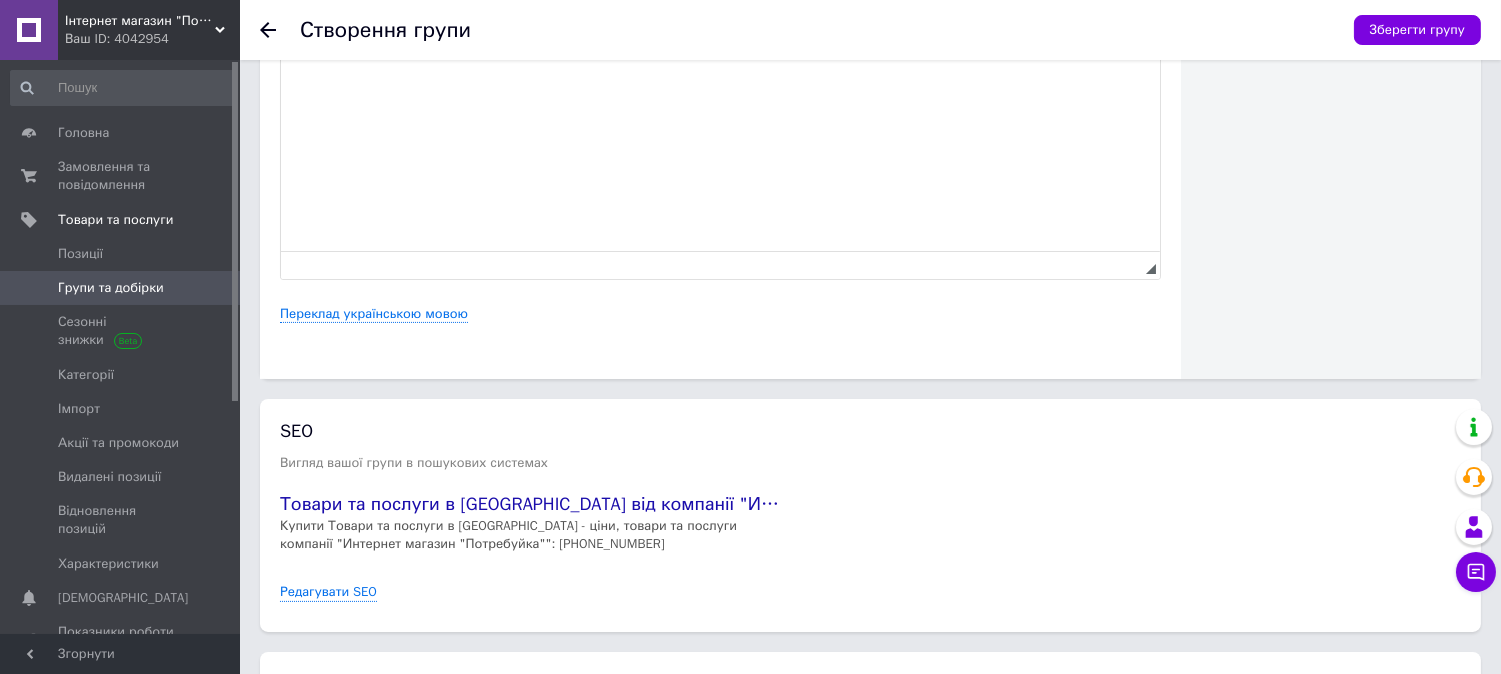 click on "Видимість Опубліковано Приховано Зображення групи Рекомендований розмір 200х200 пікселів Завантажити зображення Формати: JPG, GIF, PNG, WEBP. Максимальний розмір: 10 MB. Якщо не завантажене зображення групи -
відображається зображення першого товару групи. Тип позицій за замовчуванням Оберіть тип Роздріб Опт Опт та Роздріб Послуги Менеджер групи Оберіть менеджера" at bounding box center [1331, -193] 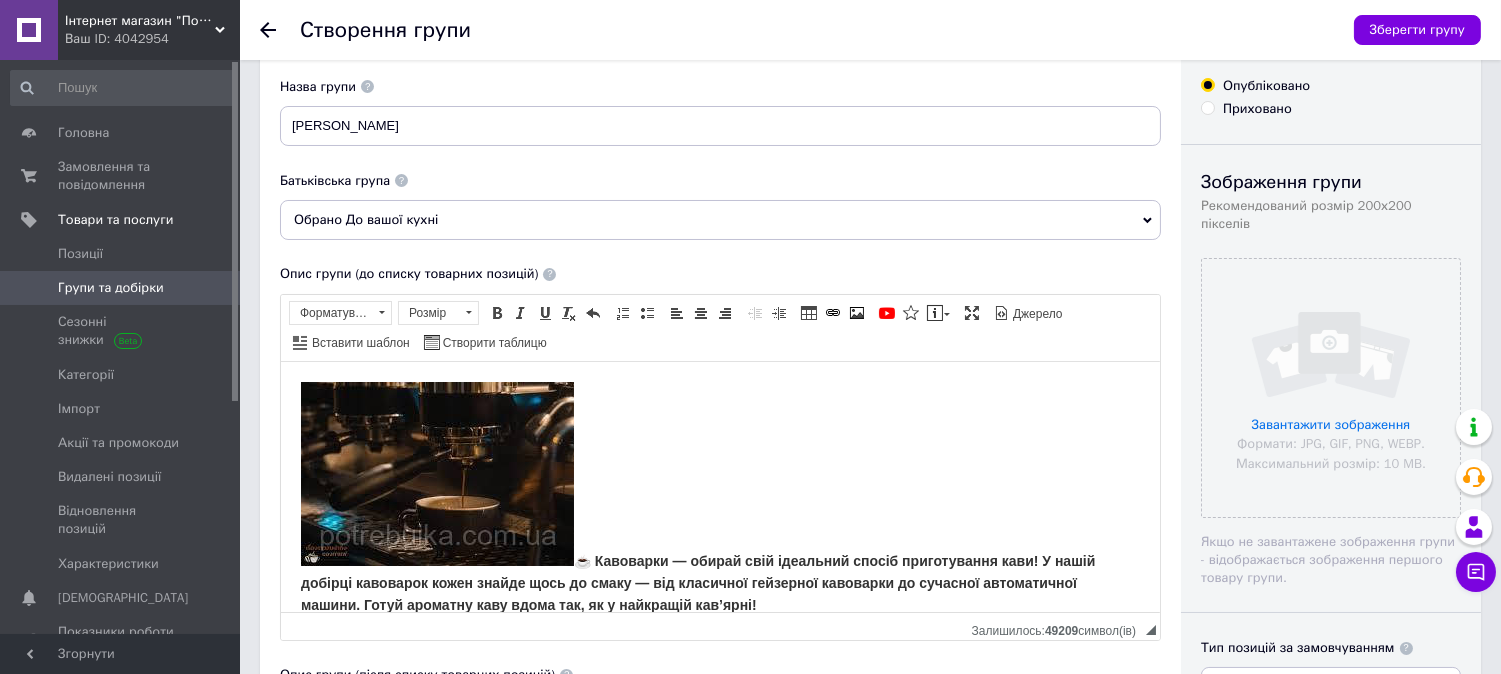 scroll, scrollTop: 44, scrollLeft: 0, axis: vertical 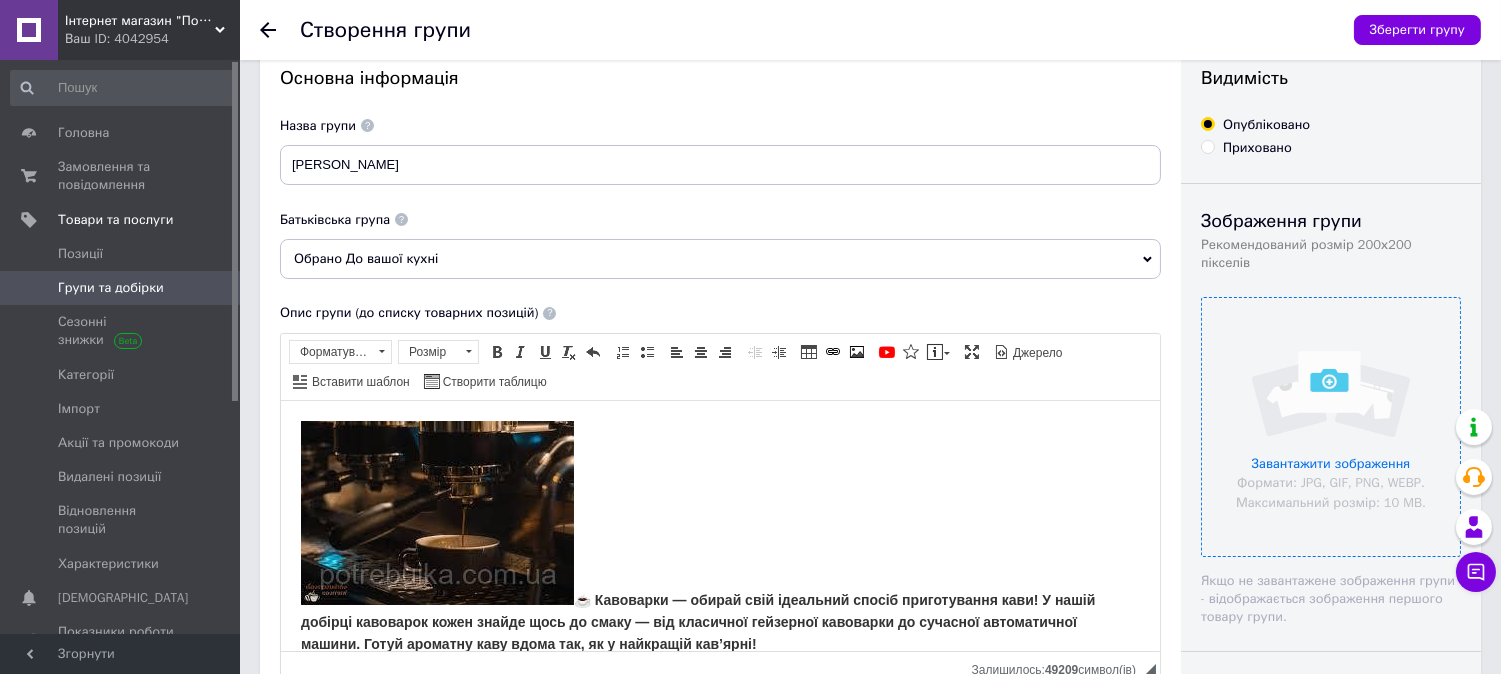 click at bounding box center (1331, 427) 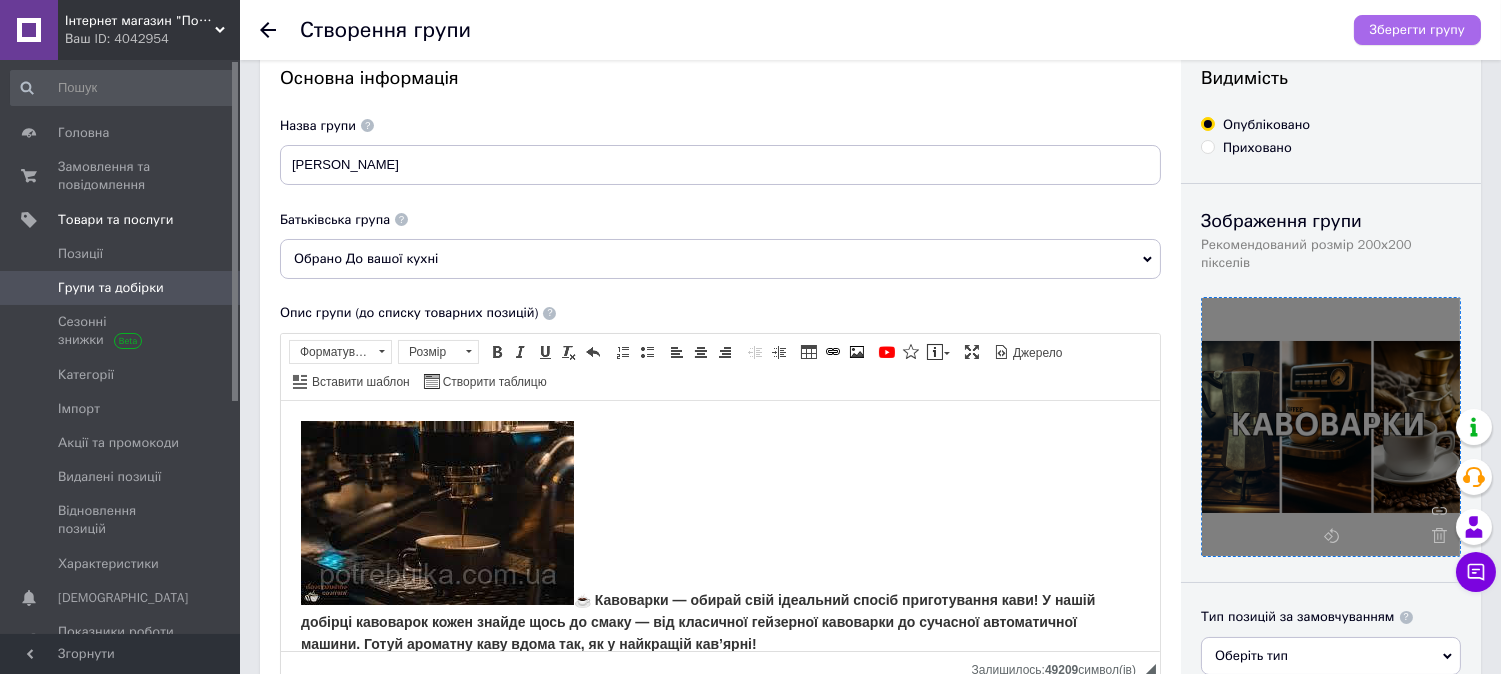 click on "Зберегти групу" at bounding box center (1417, 30) 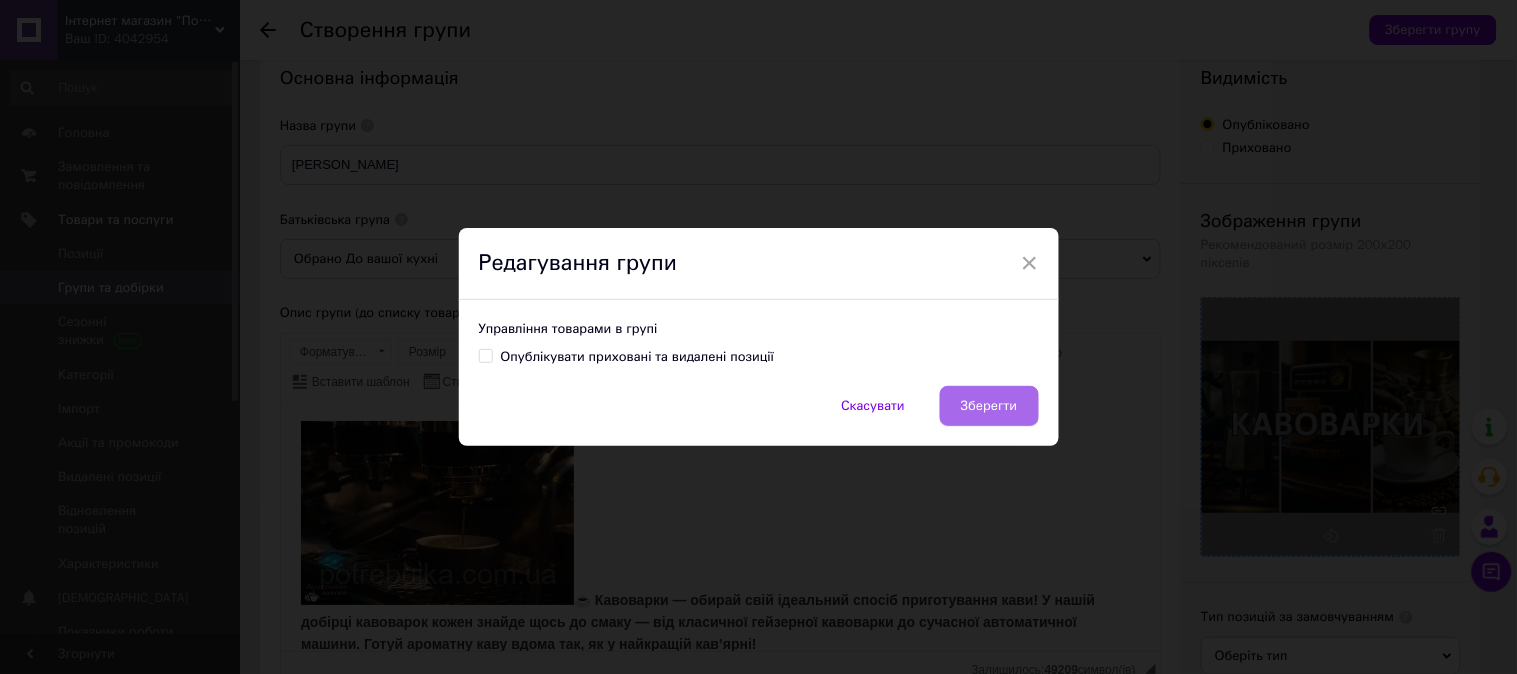 click on "Зберегти" at bounding box center [989, 406] 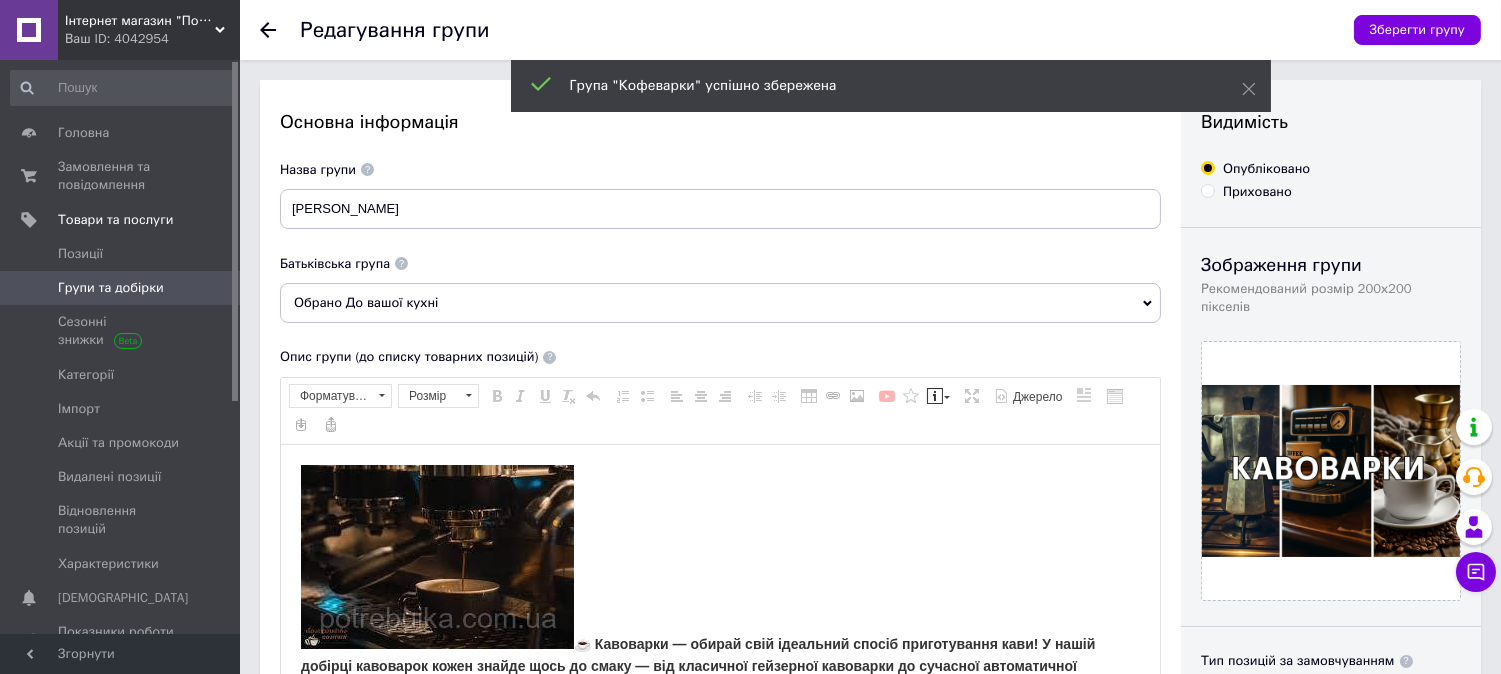 scroll, scrollTop: 0, scrollLeft: 0, axis: both 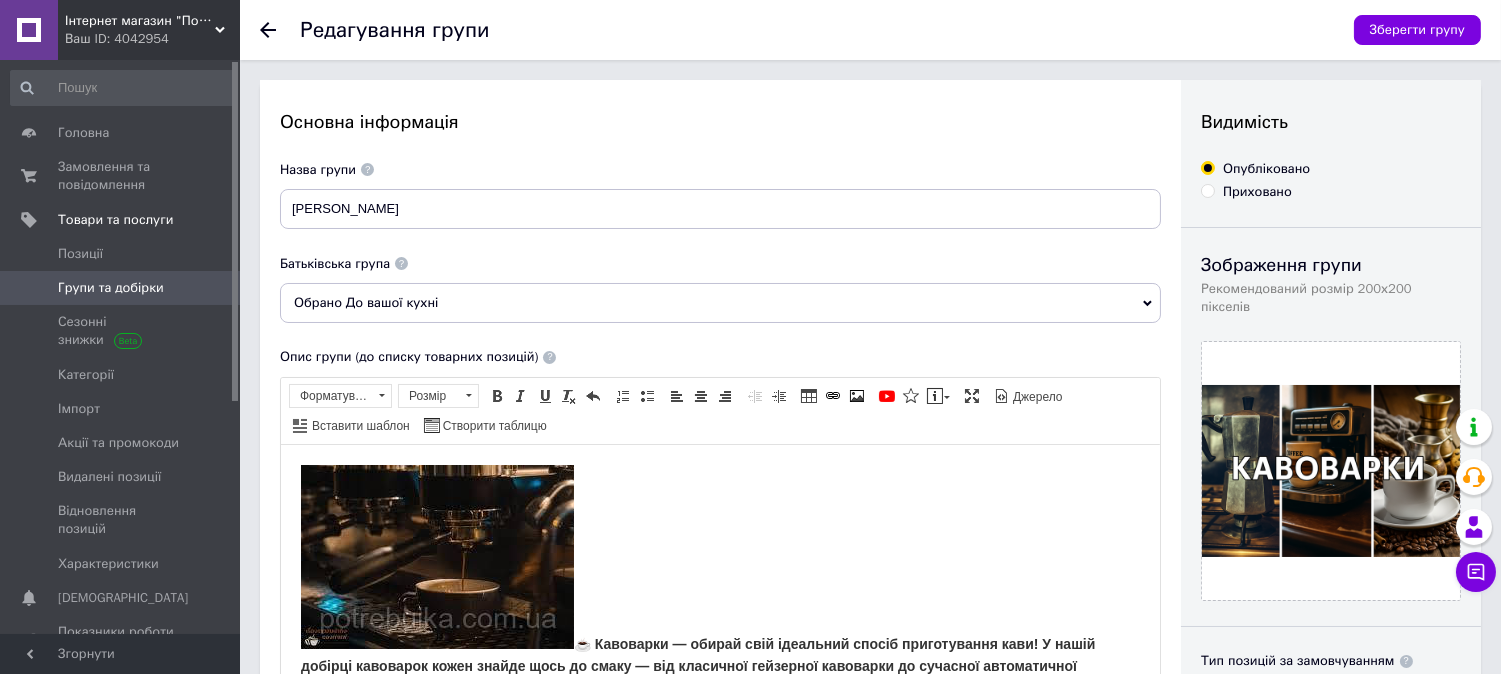 click on "Групи та добірки" at bounding box center [111, 288] 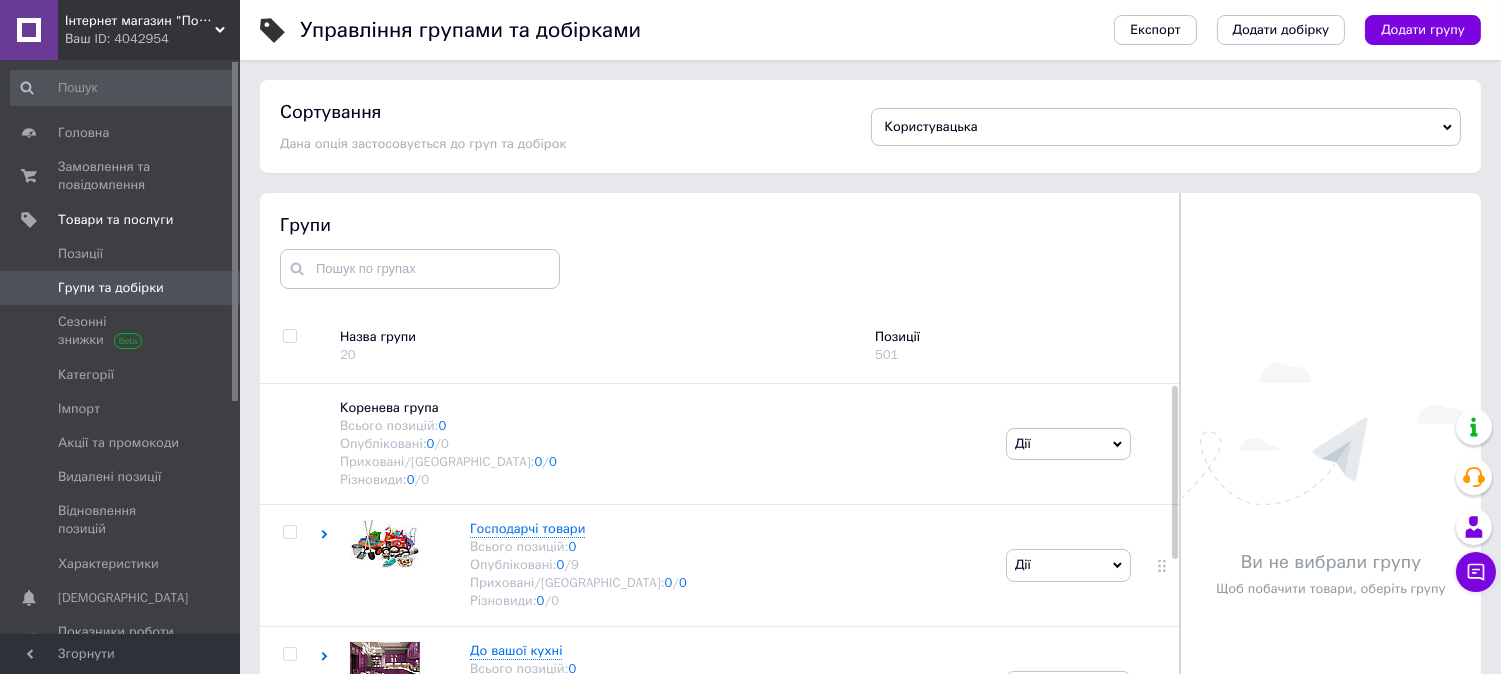 scroll, scrollTop: 44, scrollLeft: 0, axis: vertical 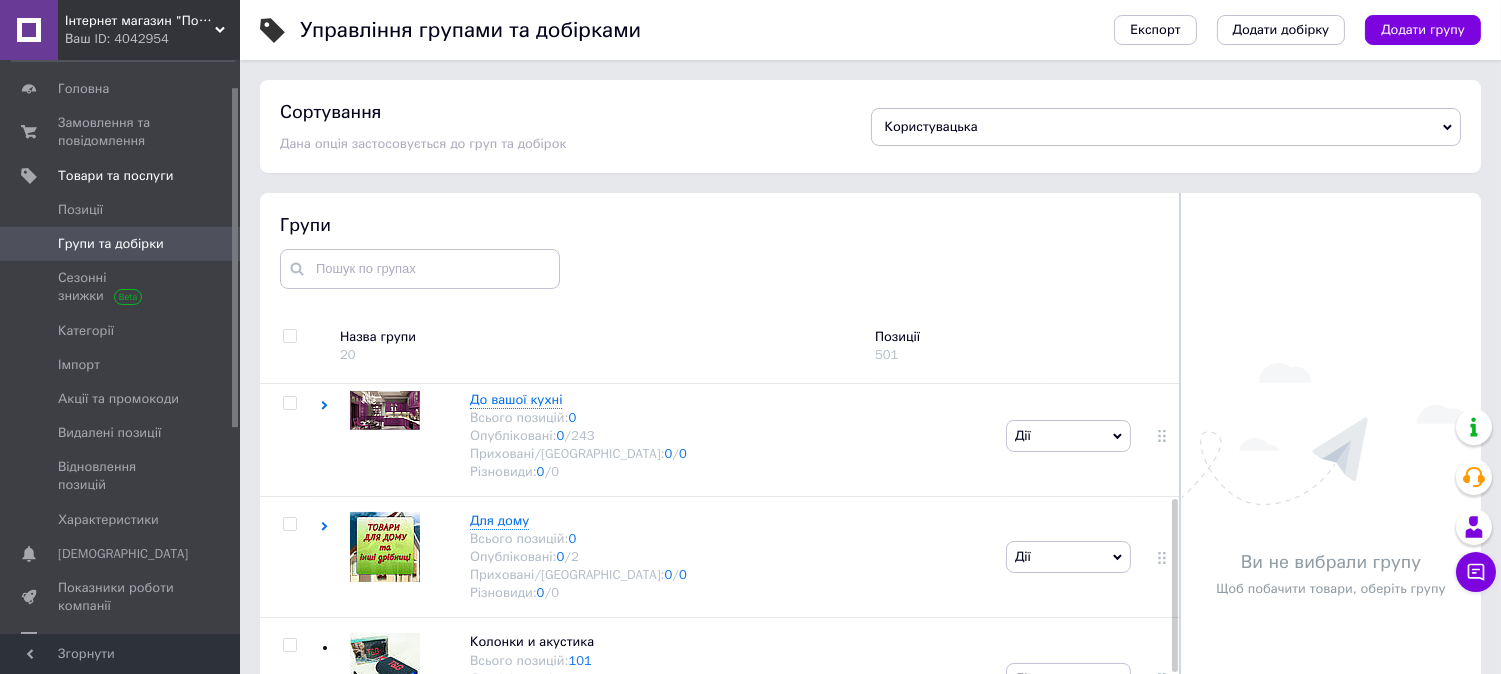 drag, startPoint x: 1171, startPoint y: 462, endPoint x: 1171, endPoint y: 575, distance: 113 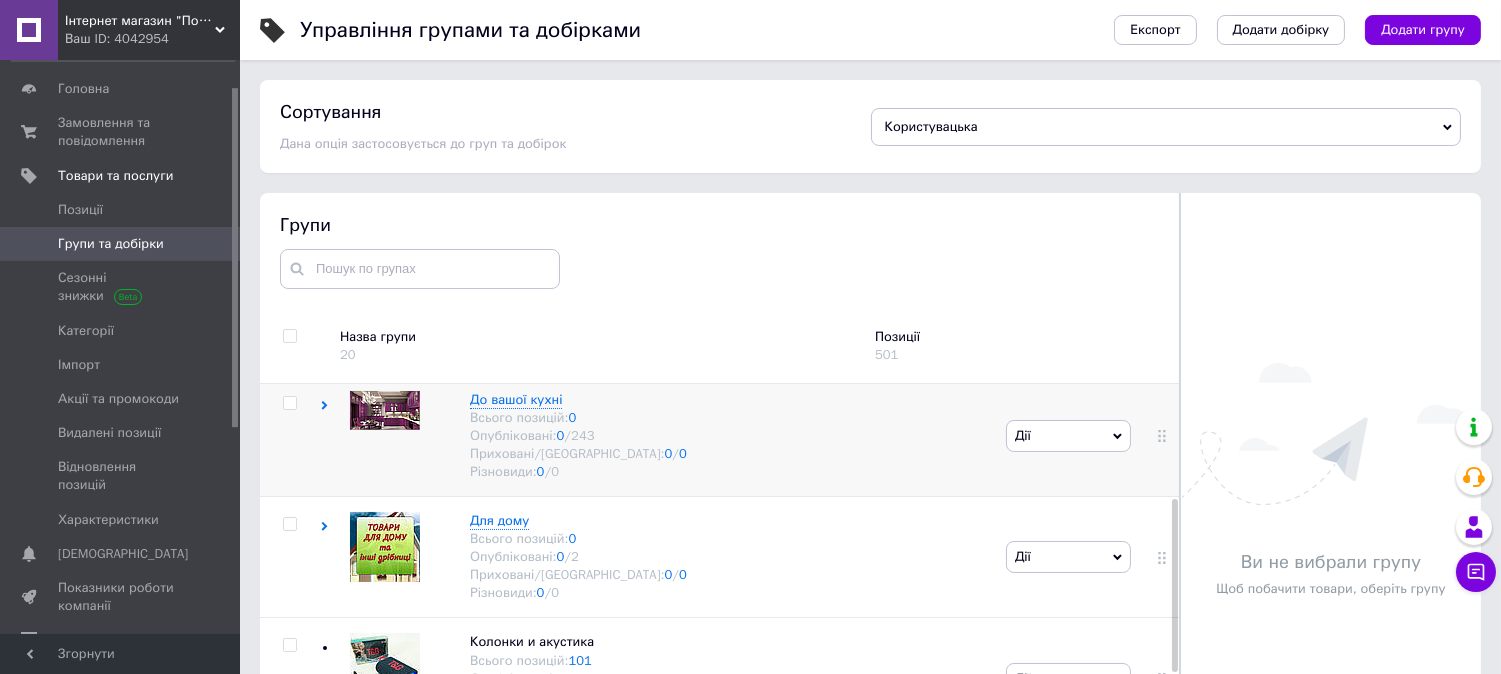 click 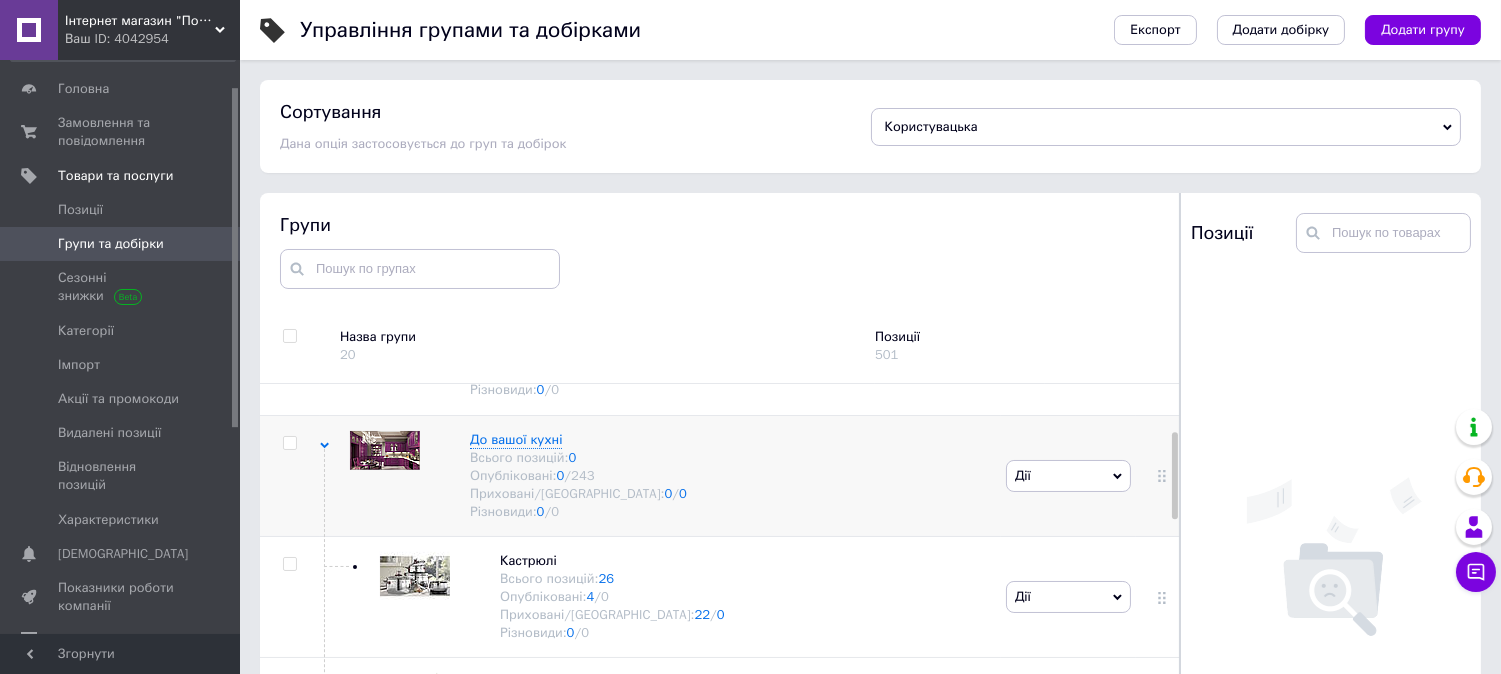 scroll, scrollTop: 206, scrollLeft: 0, axis: vertical 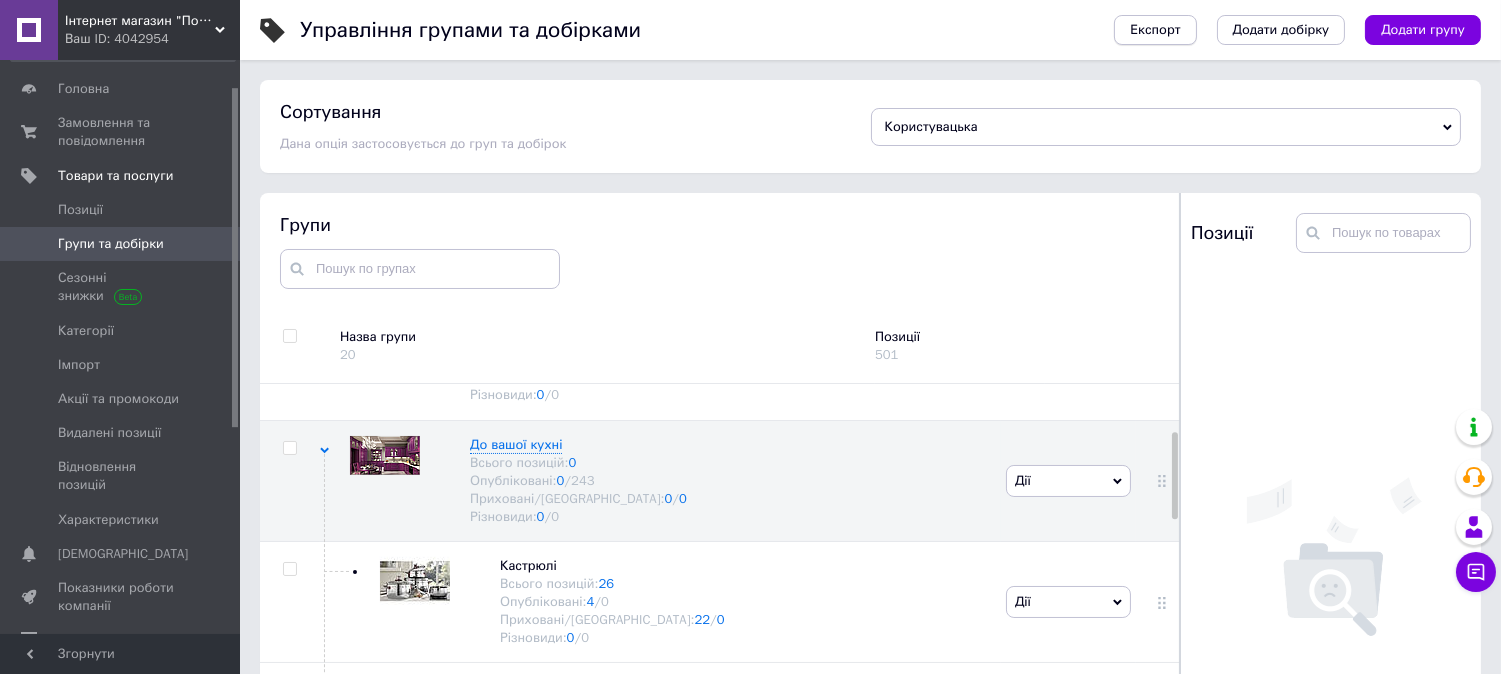 click on "Експорт" at bounding box center [1155, 30] 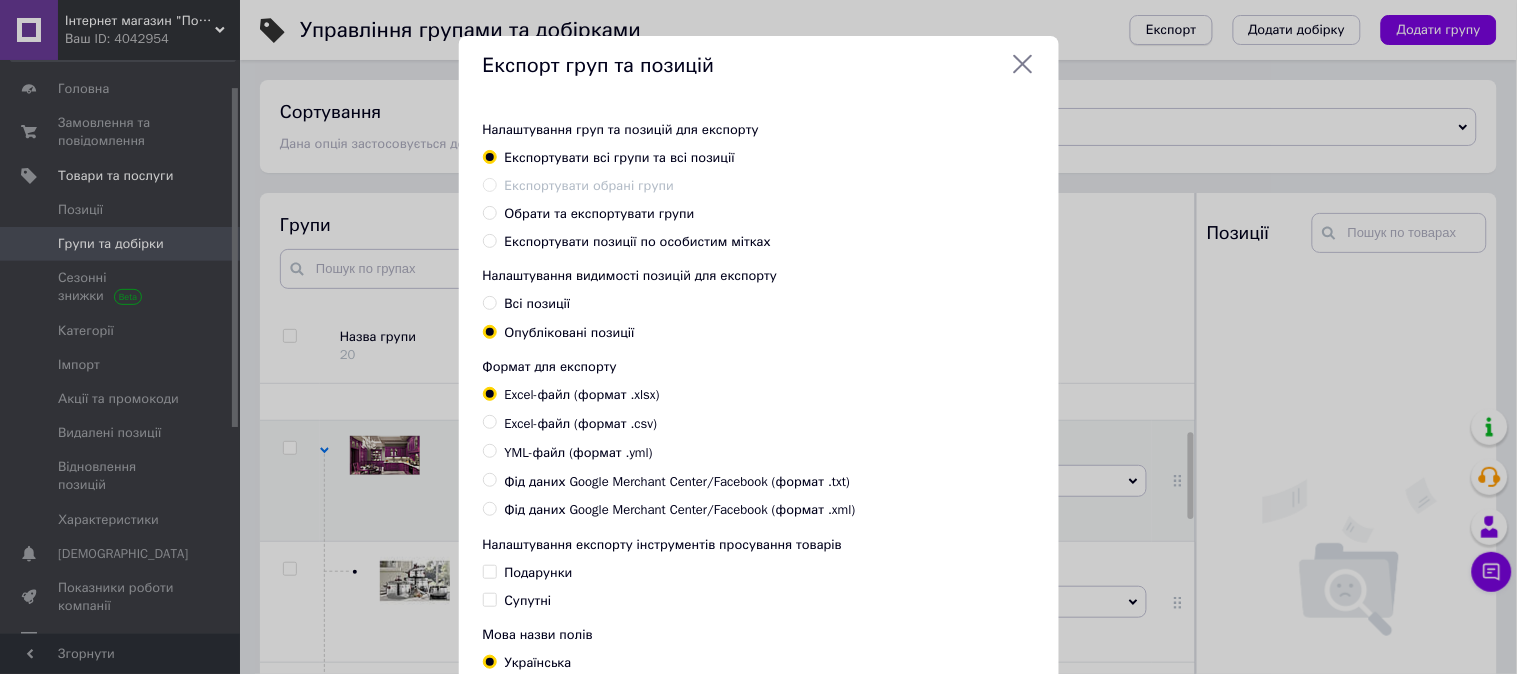 click on "Експорт груп та позицій Налаштування груп та позицій для експорту Експортувати всі групи та всі позиції Експортувати обрані групи Обрати та експортувати групи Експортувати позиції по особистим мітках Налаштування видимості позицій для експорту Всі позиції Опубліковані позиції Формат для експорту Excel-файл (формат .xlsx) Excel-файл (формат .csv) YML-файл (формат .yml) Фід даних Google Merchant Center/Facebook (формат .txt) Фід даних Google Merchant Center/Facebook (формат .xml) Налаштування експорту інструментів просування товарів Подарунки Супутні Мова назви полів Українська Російська Скасувати" at bounding box center (758, 421) 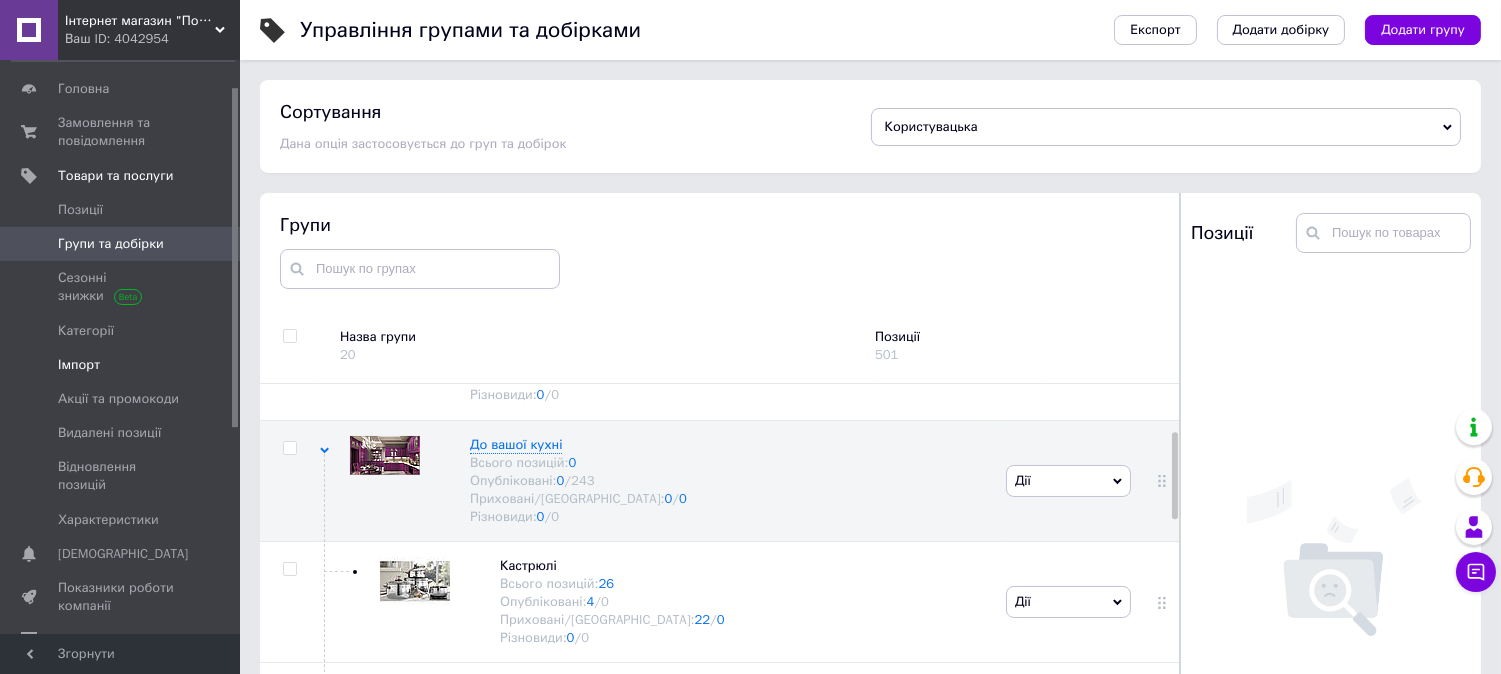 click on "Імпорт" at bounding box center [123, 365] 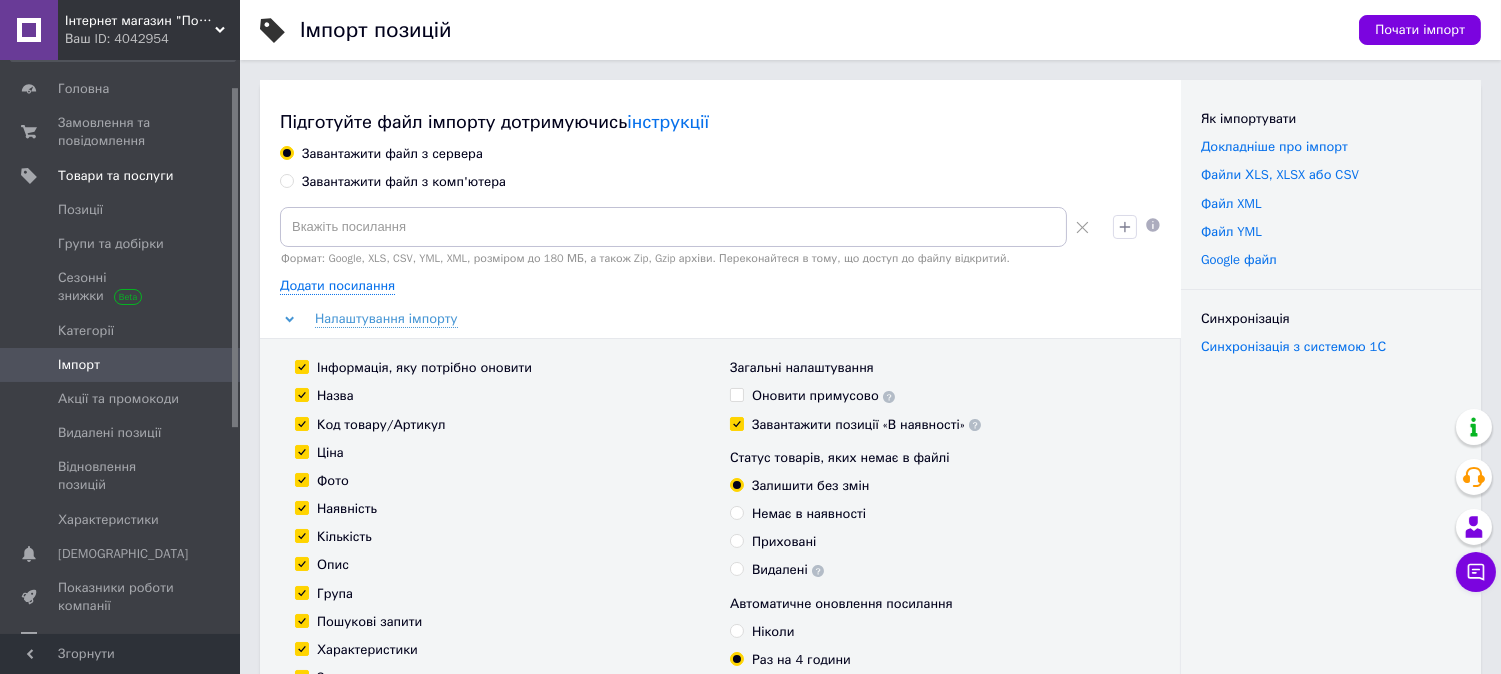 click on "Завантажити файл з комп'ютера" at bounding box center (404, 182) 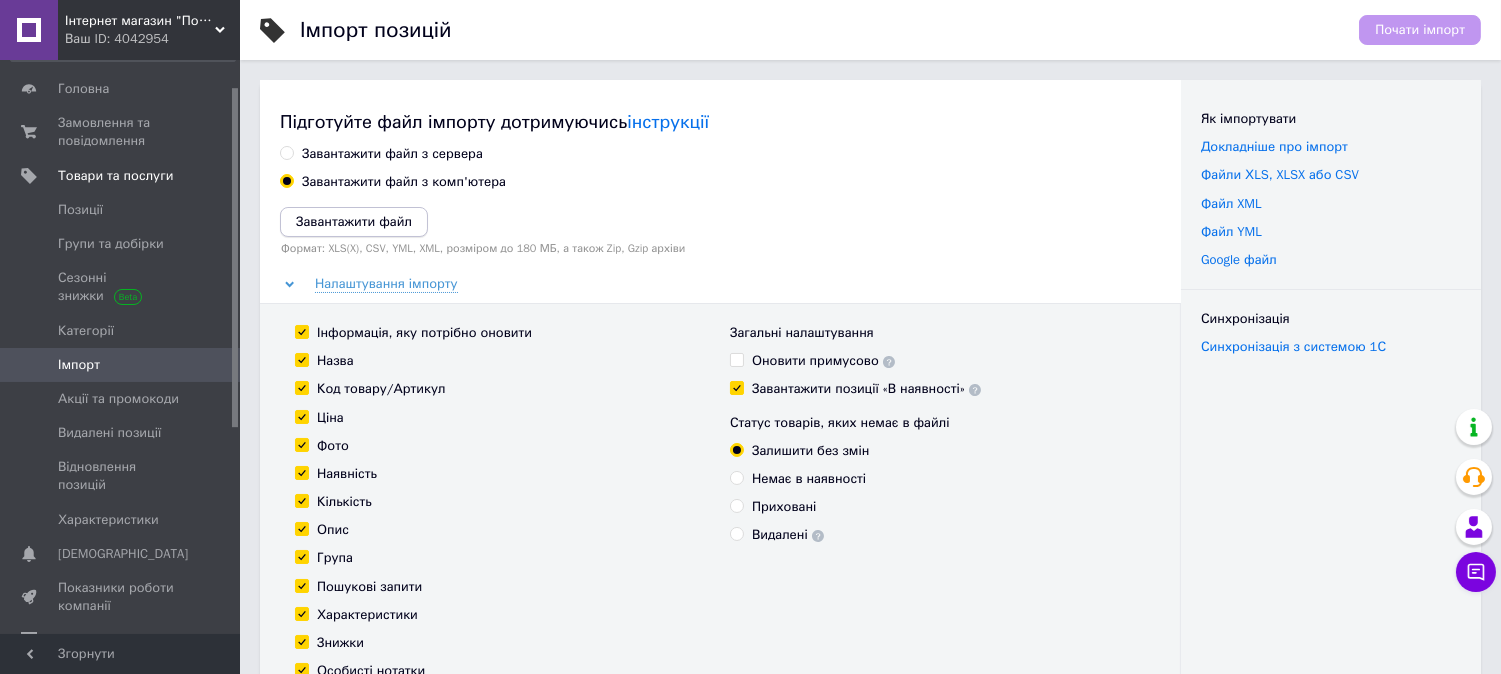 click on "Завантажити файл" at bounding box center [354, 221] 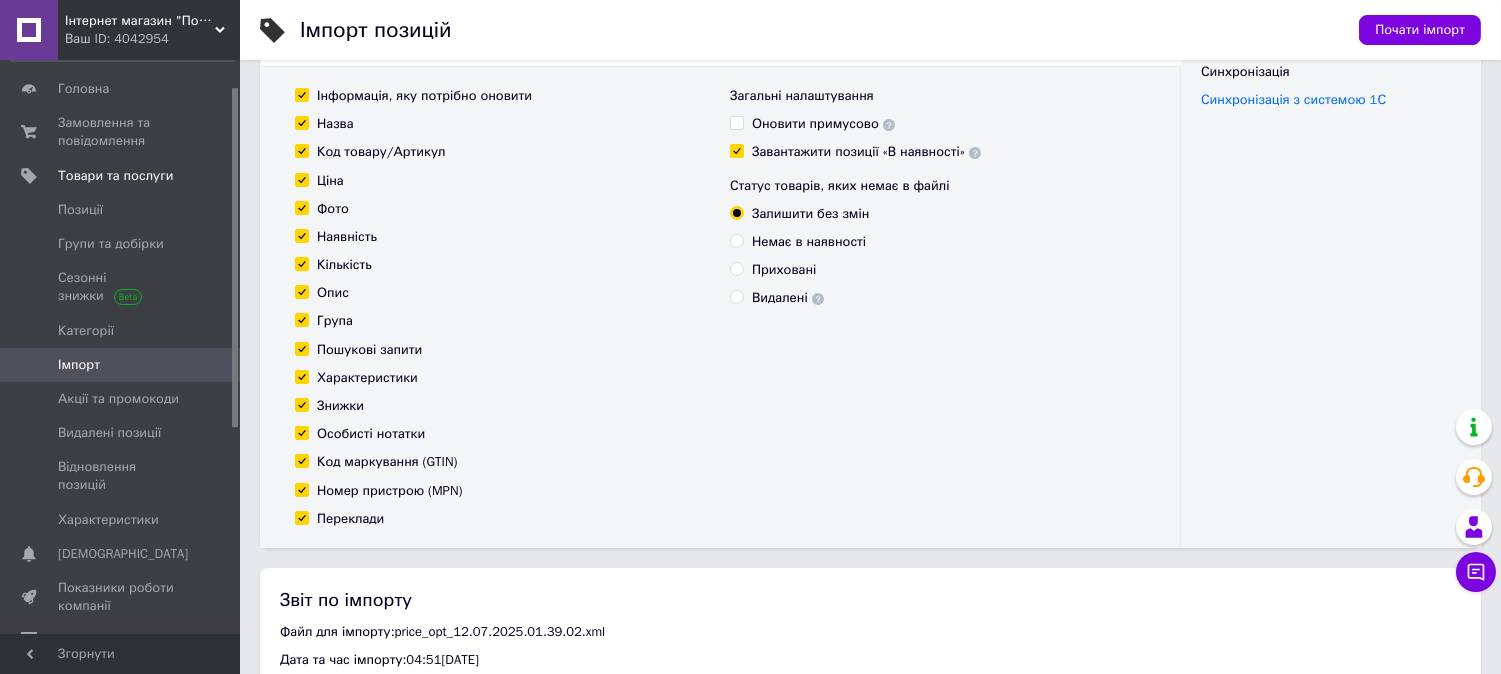 scroll, scrollTop: 0, scrollLeft: 0, axis: both 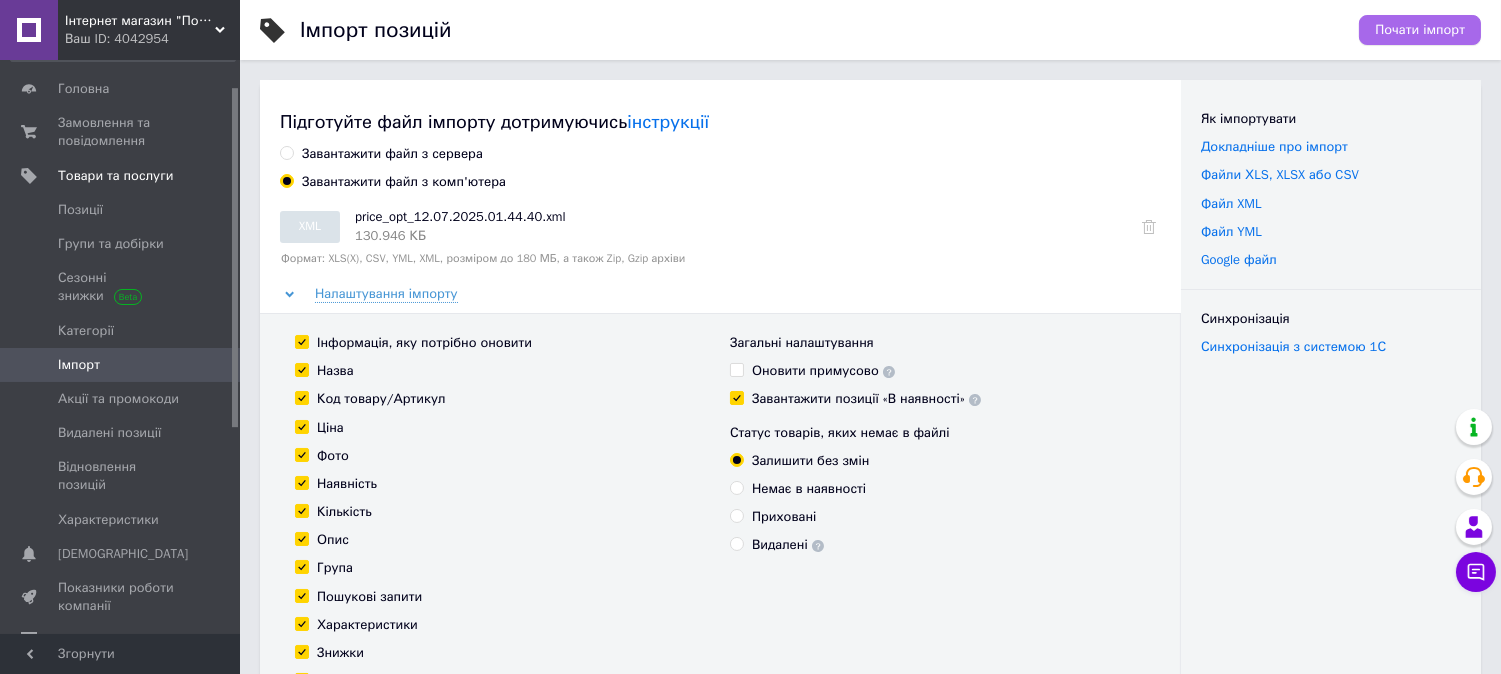 click on "Почати імпорт" at bounding box center [1420, 30] 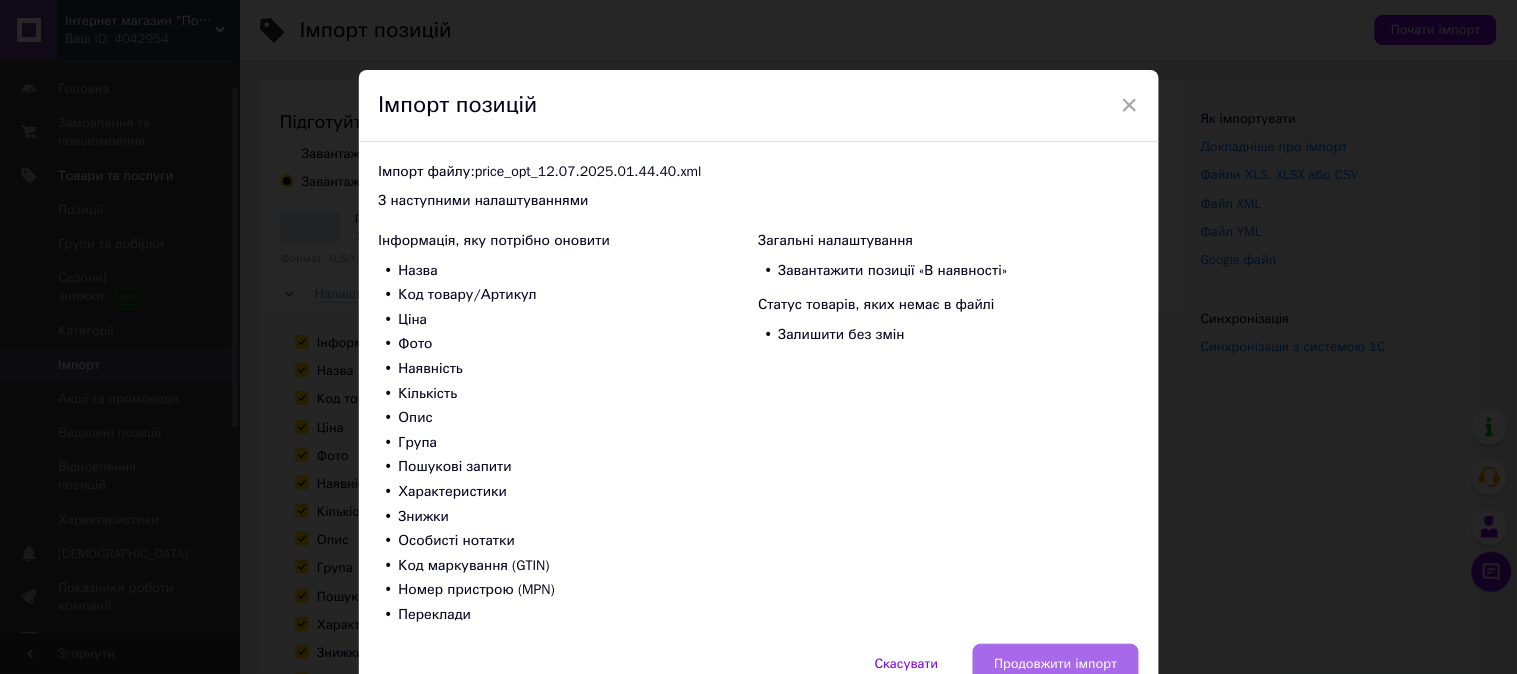 click on "Продовжити імпорт" at bounding box center [1055, 664] 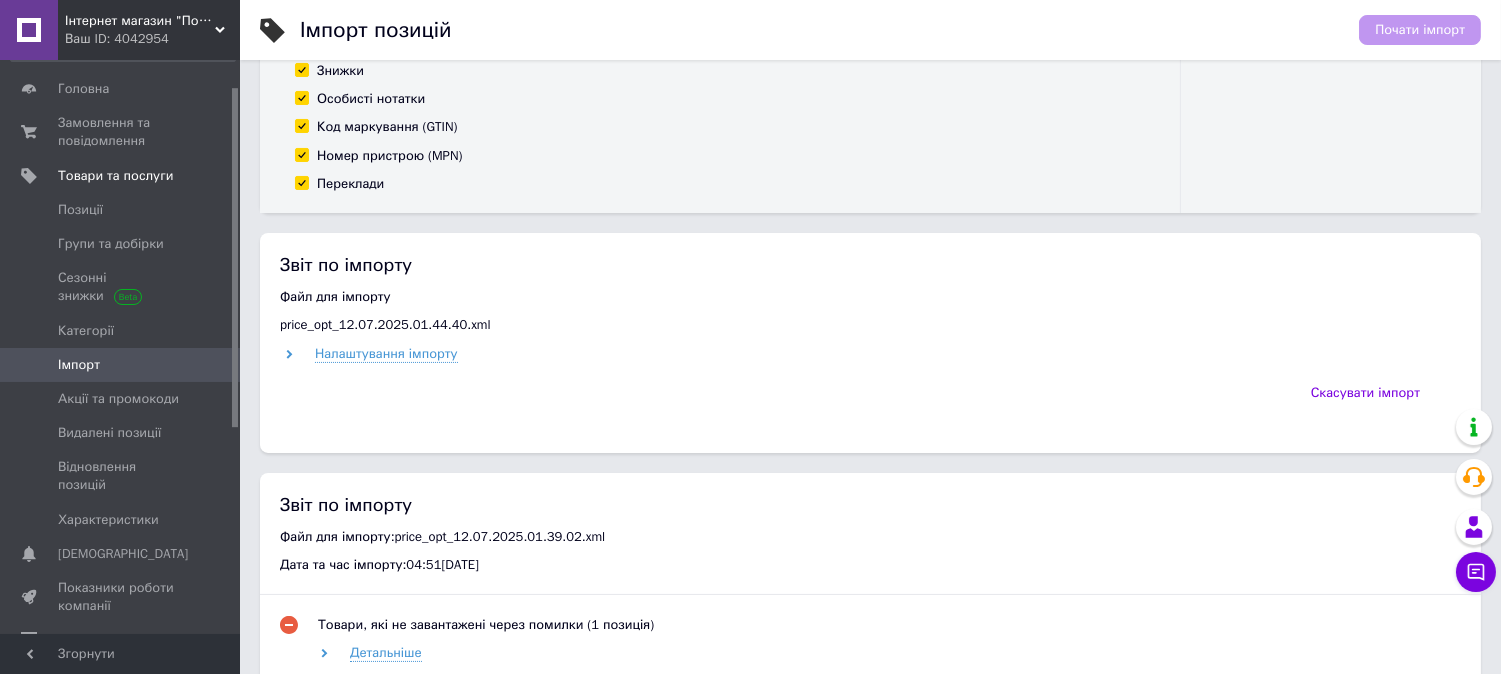 scroll, scrollTop: 577, scrollLeft: 0, axis: vertical 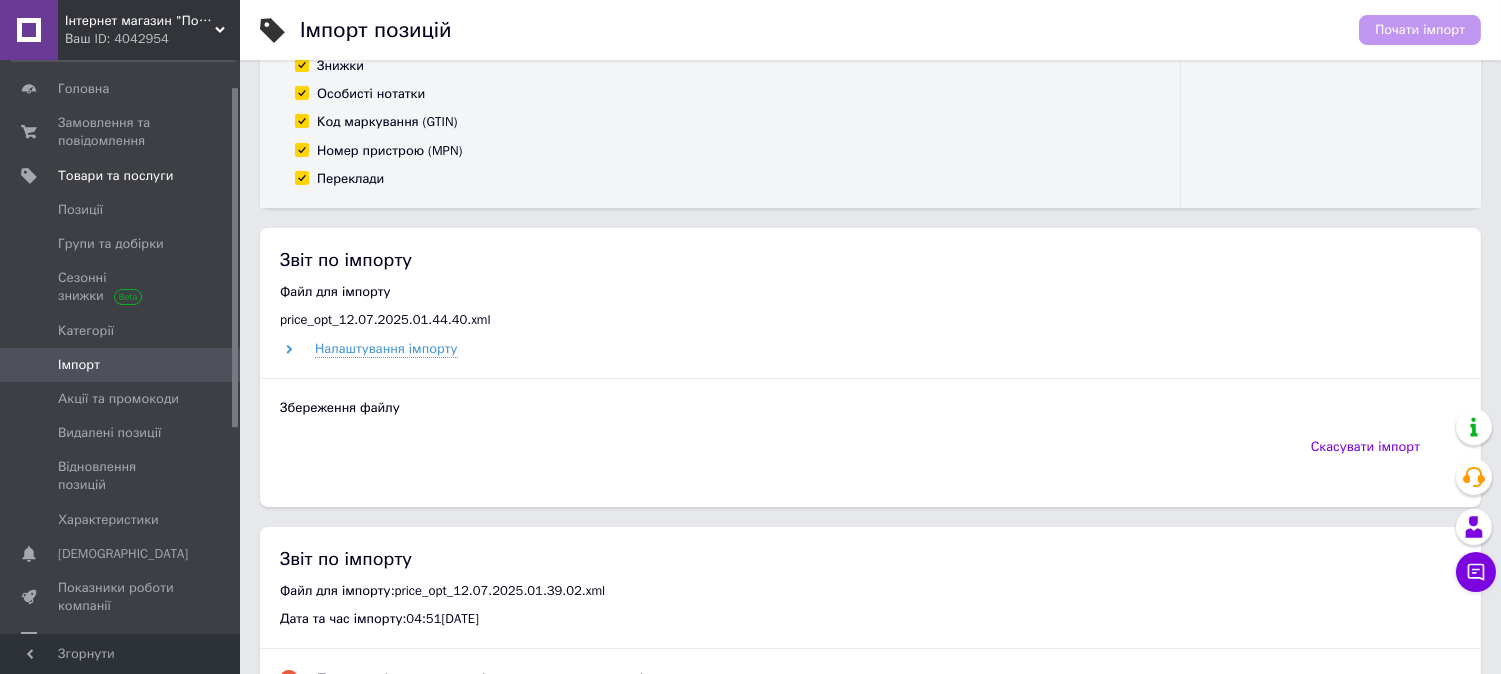 click on "Скасувати імпорт" at bounding box center (870, 457) 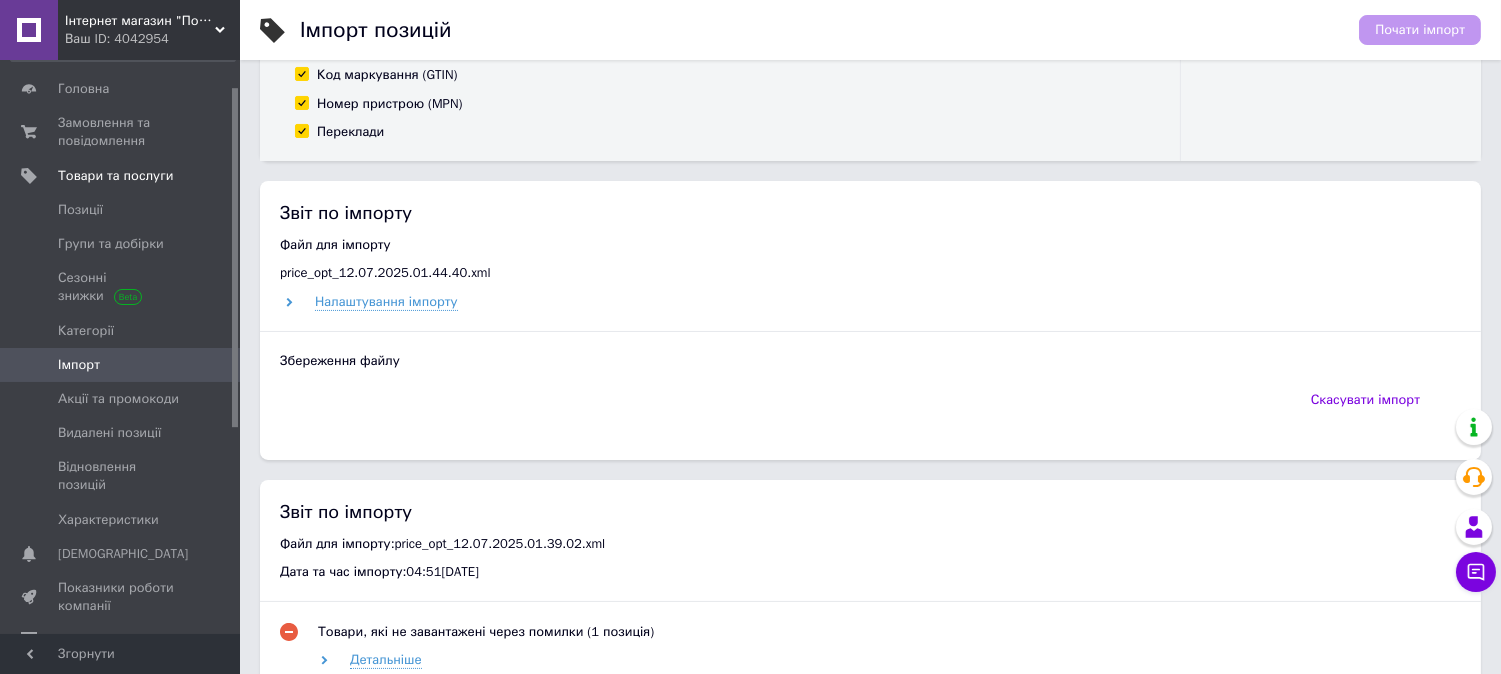 scroll, scrollTop: 622, scrollLeft: 0, axis: vertical 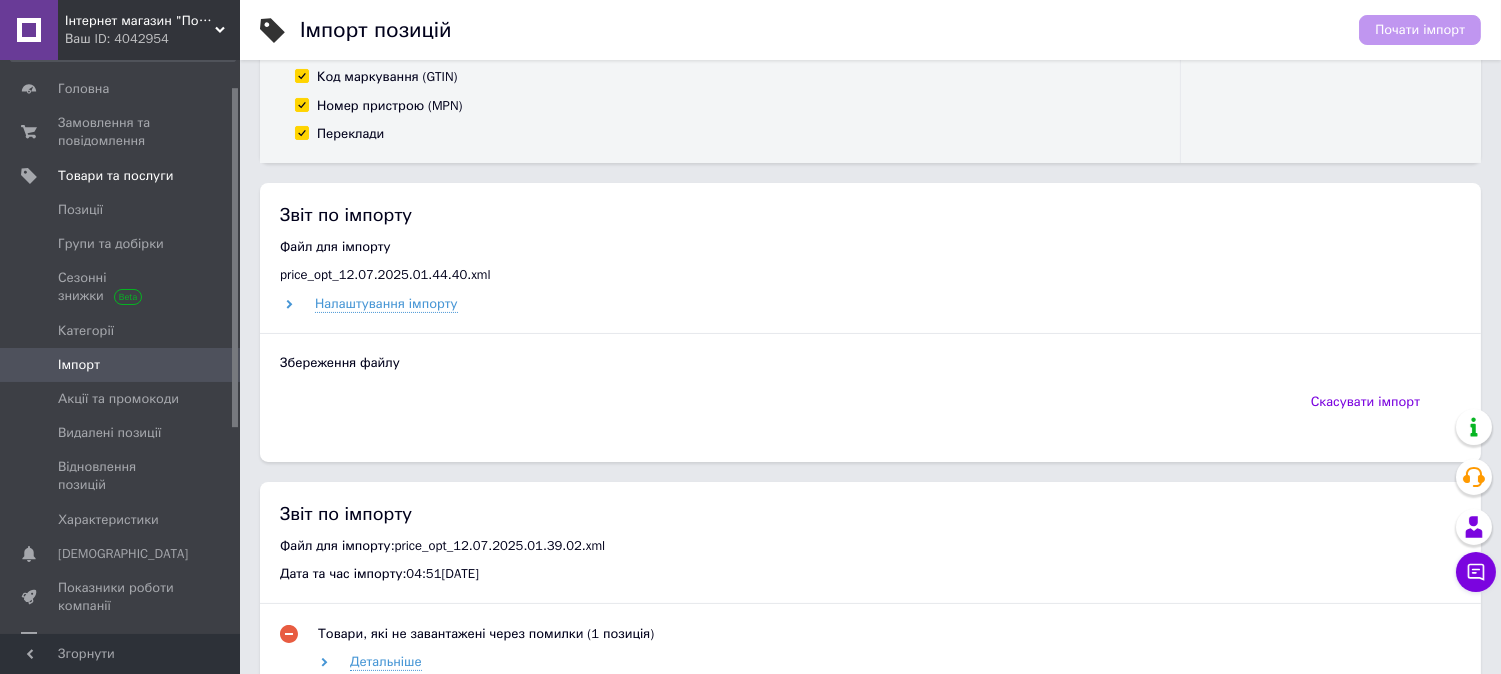 click on "Збереження файлу" at bounding box center (870, 363) 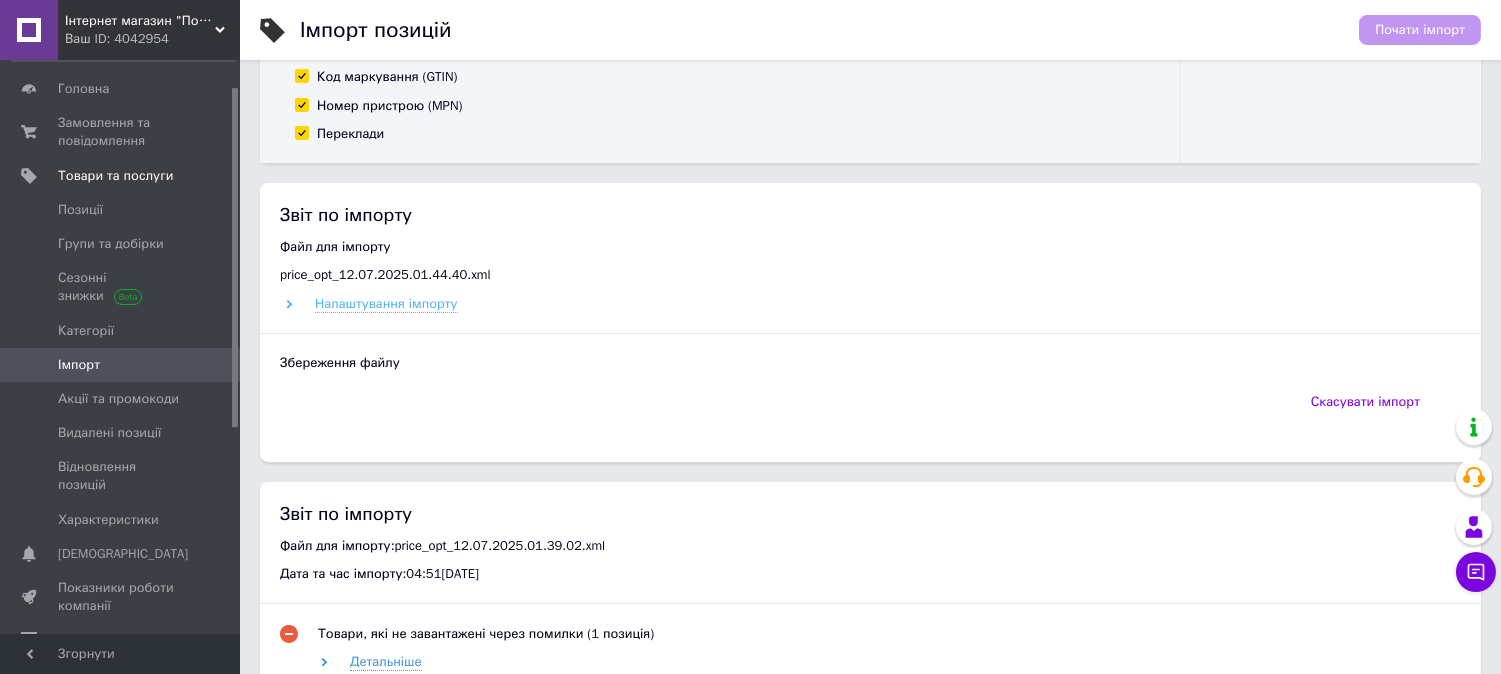 click on "Налаштування імпорту" at bounding box center [386, 304] 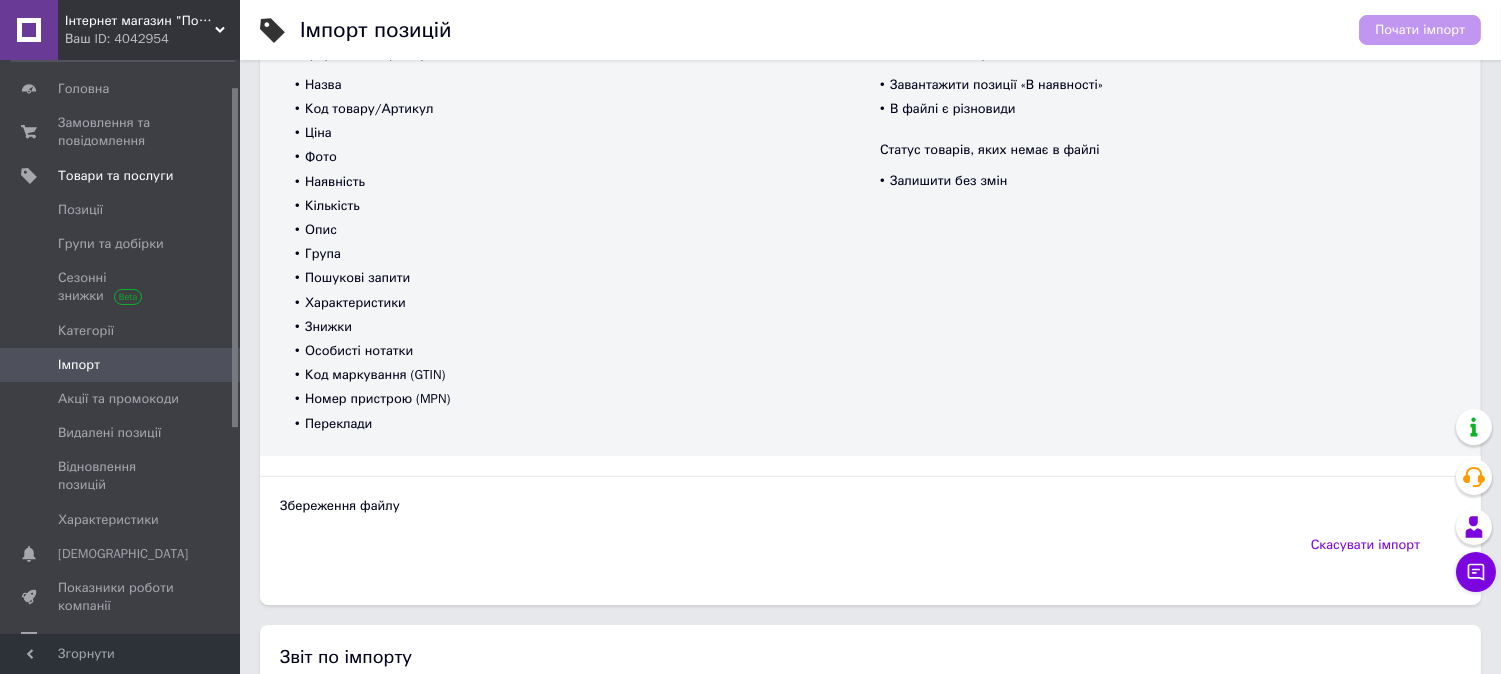 scroll, scrollTop: 1244, scrollLeft: 0, axis: vertical 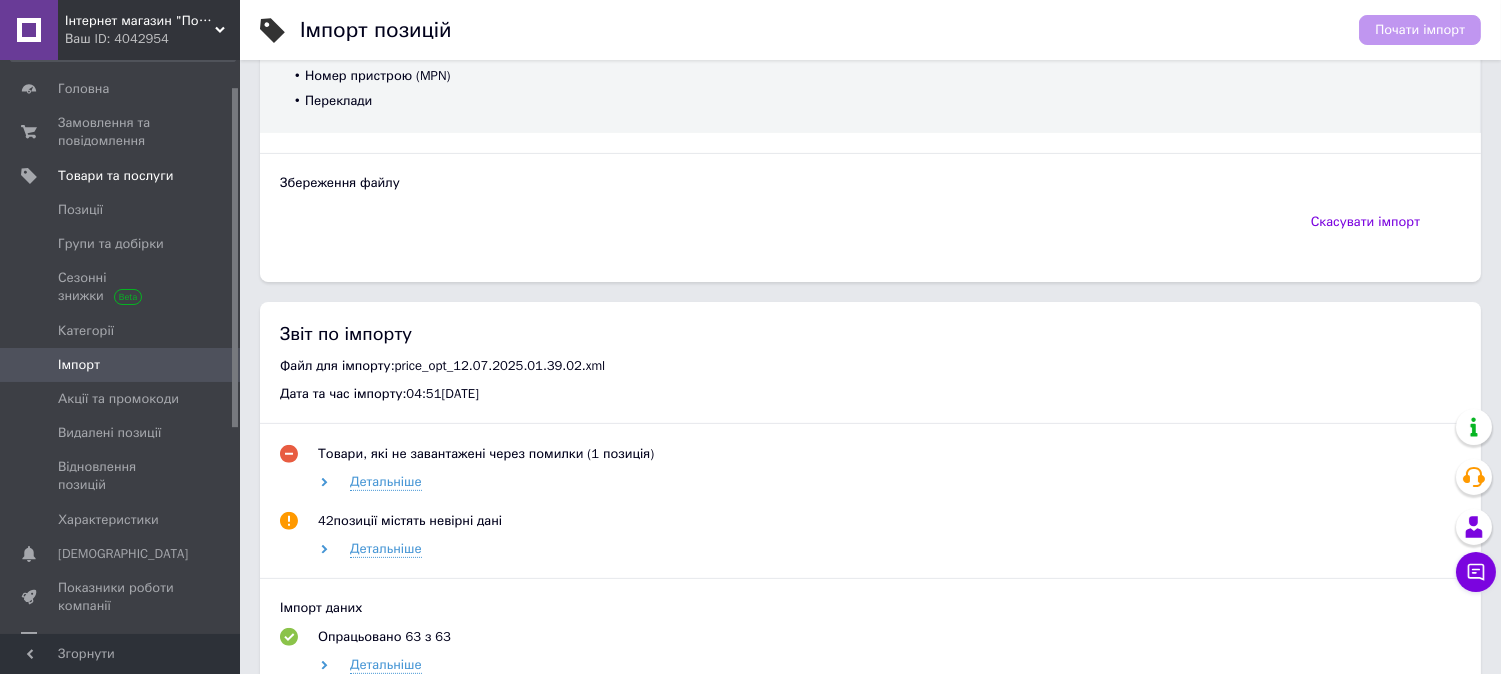 click on "Скасувати імпорт" at bounding box center [870, 232] 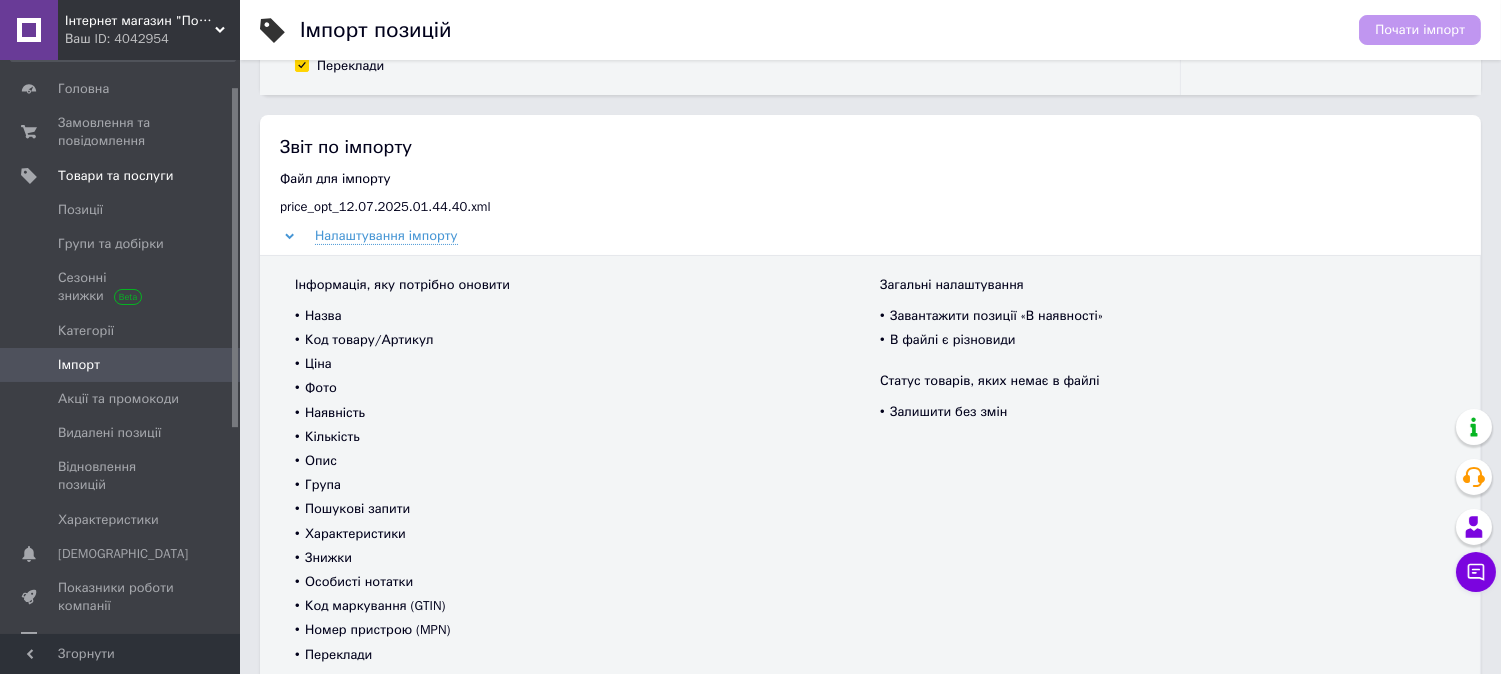 scroll, scrollTop: 666, scrollLeft: 0, axis: vertical 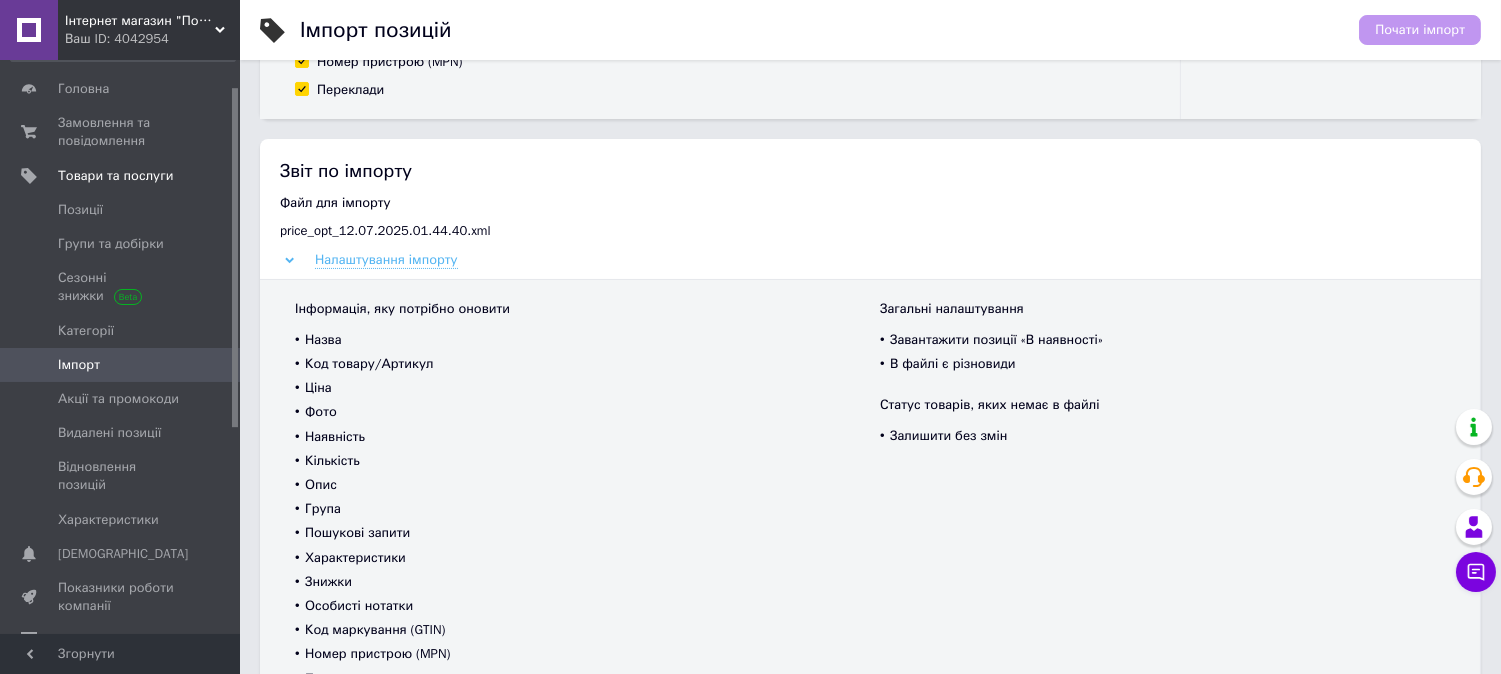 click on "Налаштування імпорту" at bounding box center (386, 260) 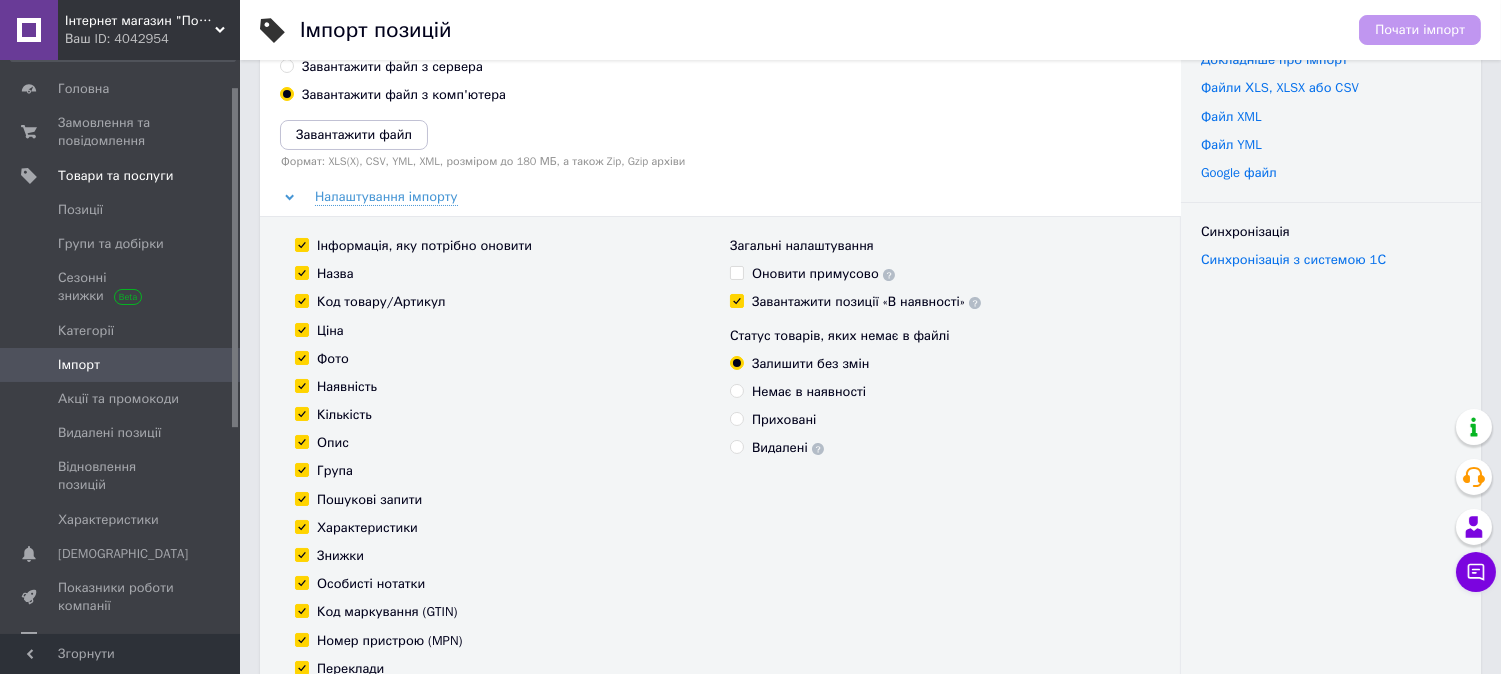 scroll, scrollTop: 0, scrollLeft: 0, axis: both 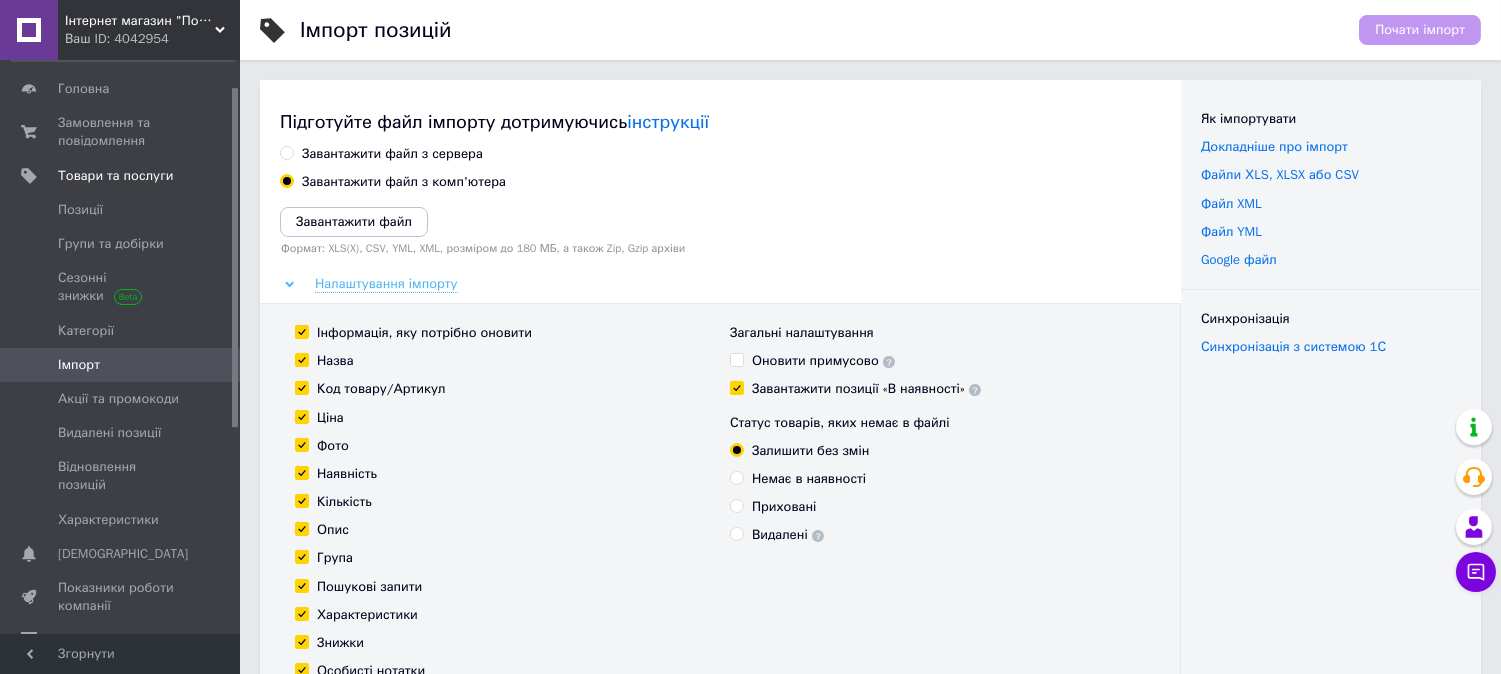 click on "Налаштування імпорту" at bounding box center (386, 284) 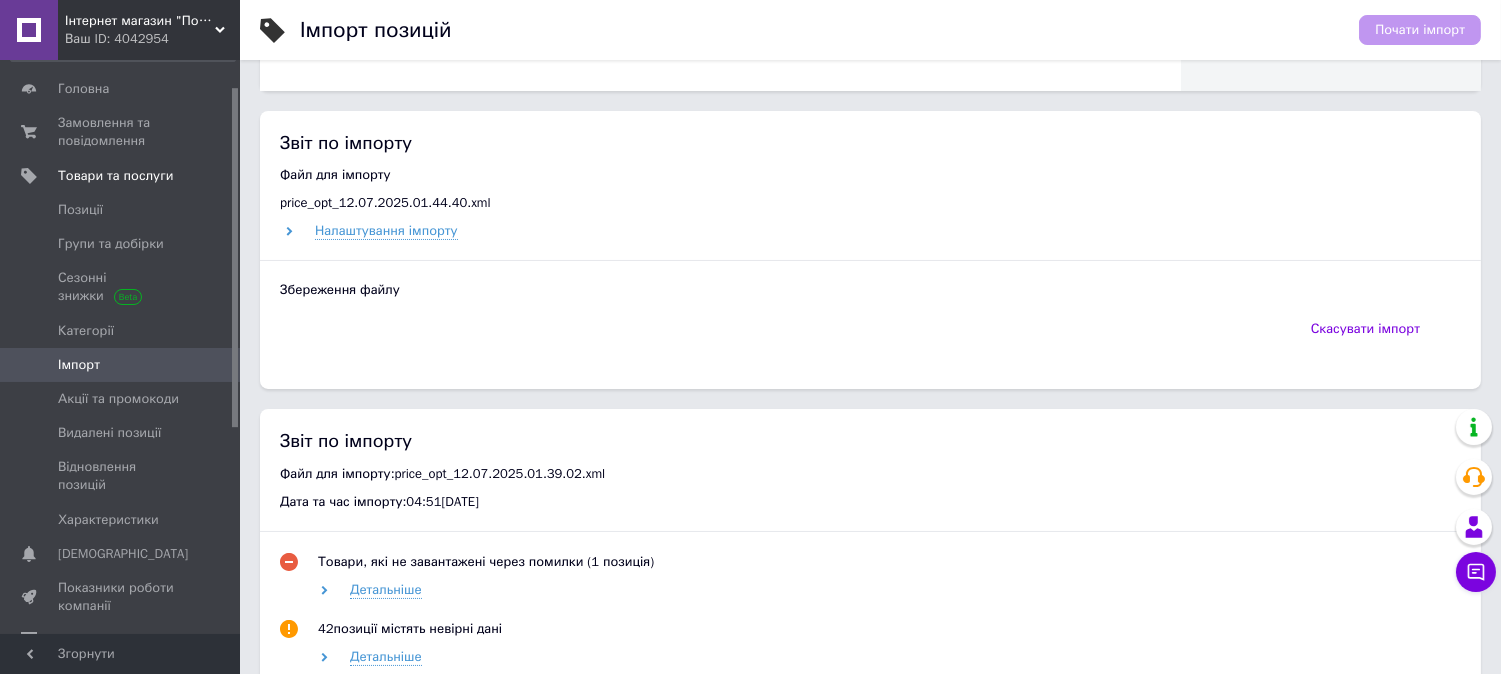 scroll, scrollTop: 311, scrollLeft: 0, axis: vertical 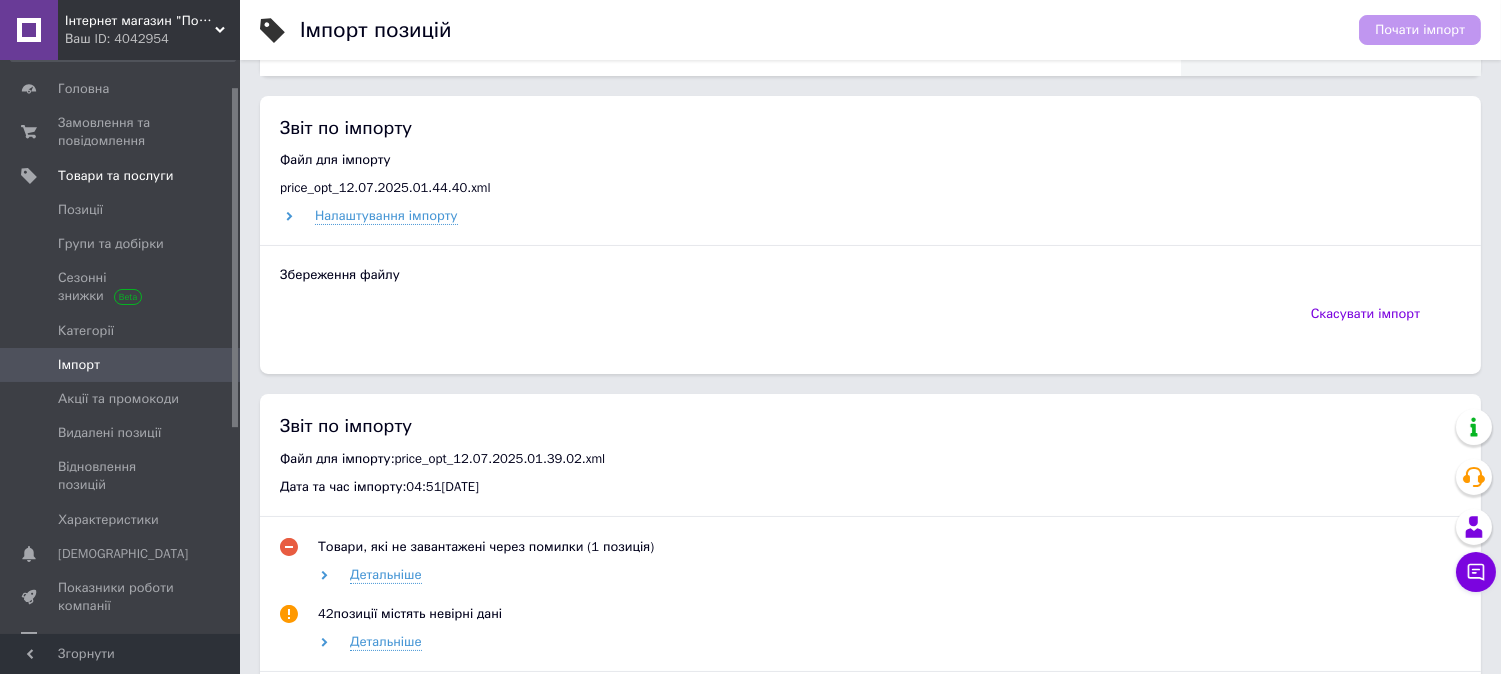 click on "Збереження файлу" at bounding box center (870, 275) 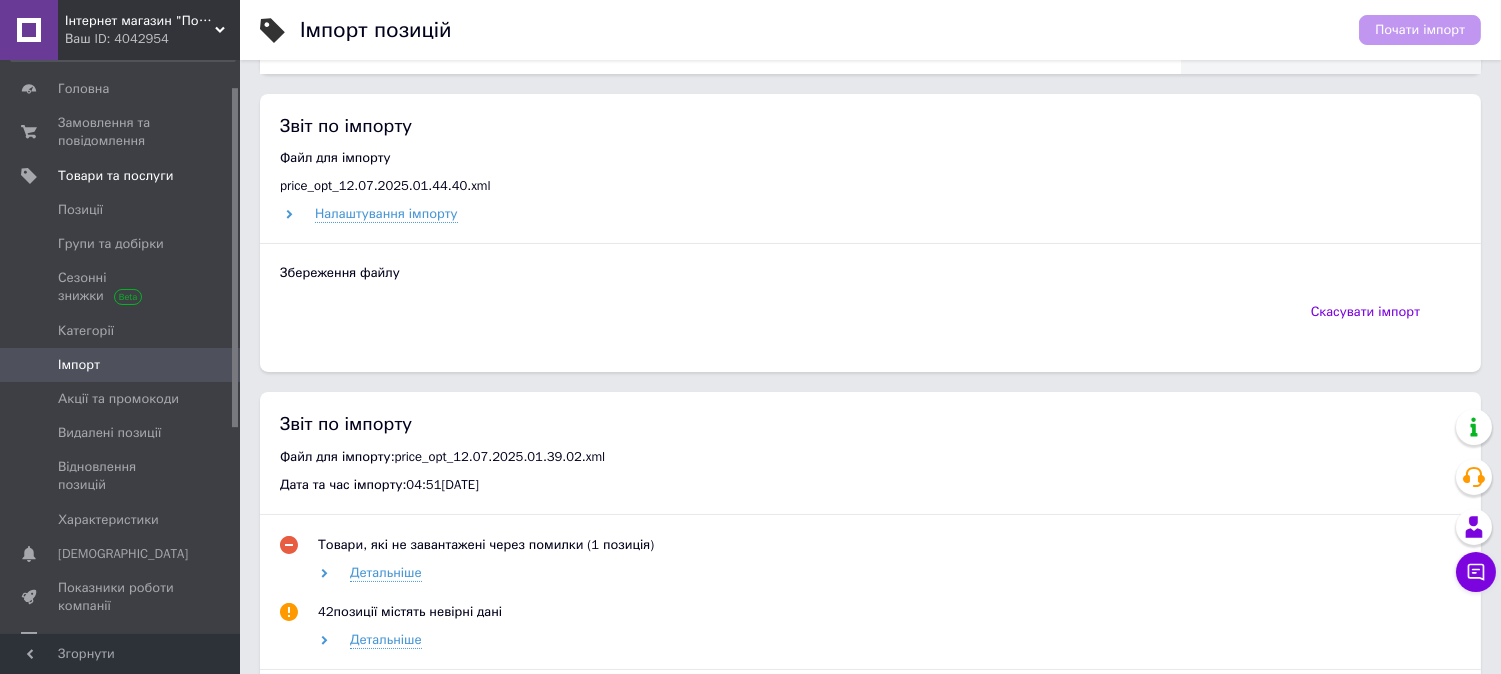 scroll, scrollTop: 311, scrollLeft: 0, axis: vertical 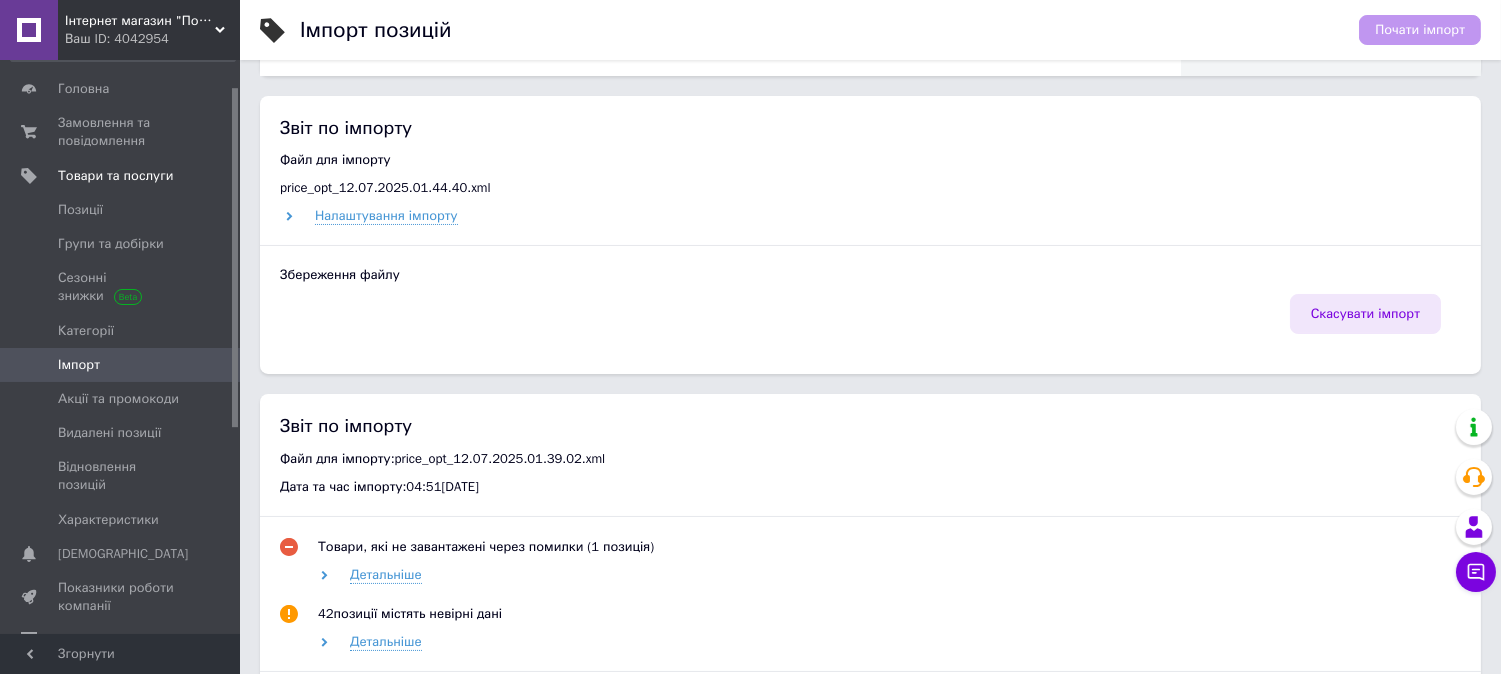 click on "Скасувати імпорт" at bounding box center (1365, 314) 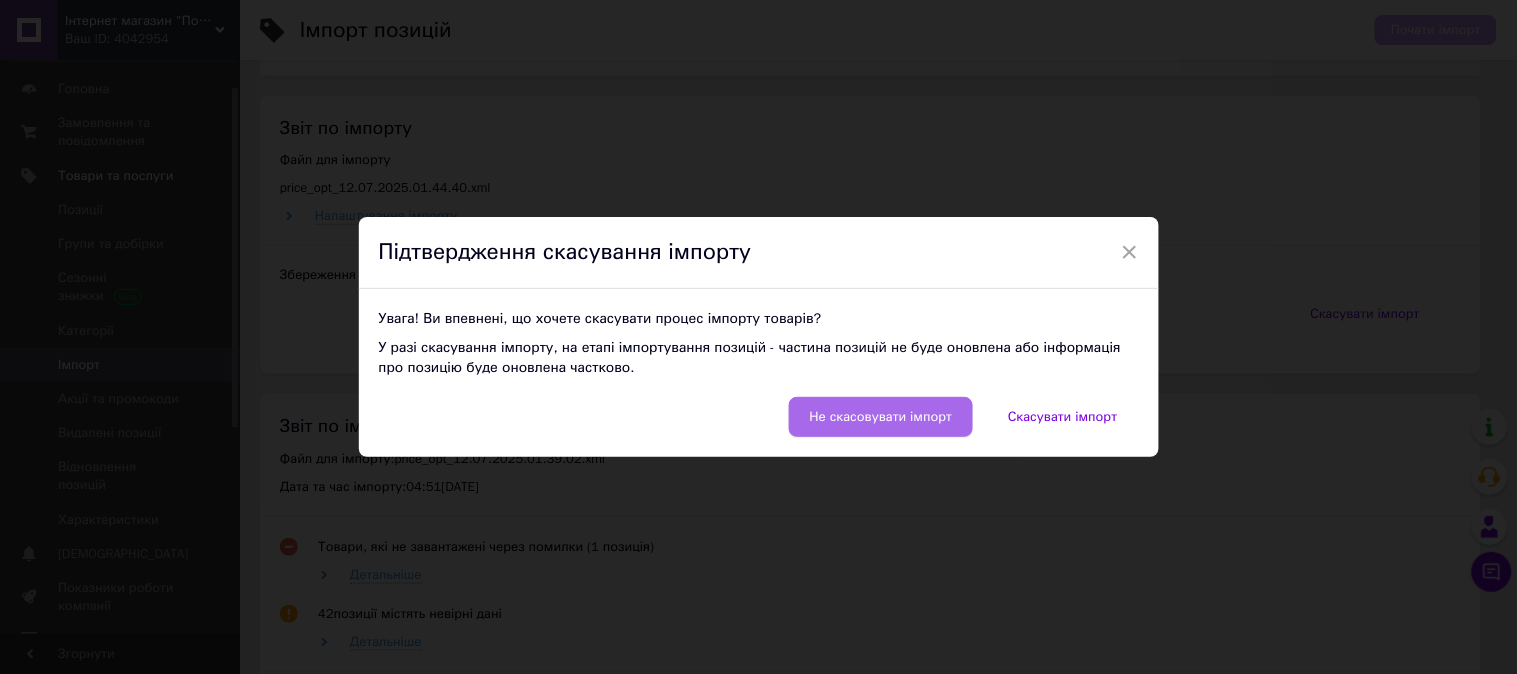 click on "Не скасовувати імпорт" at bounding box center (881, 417) 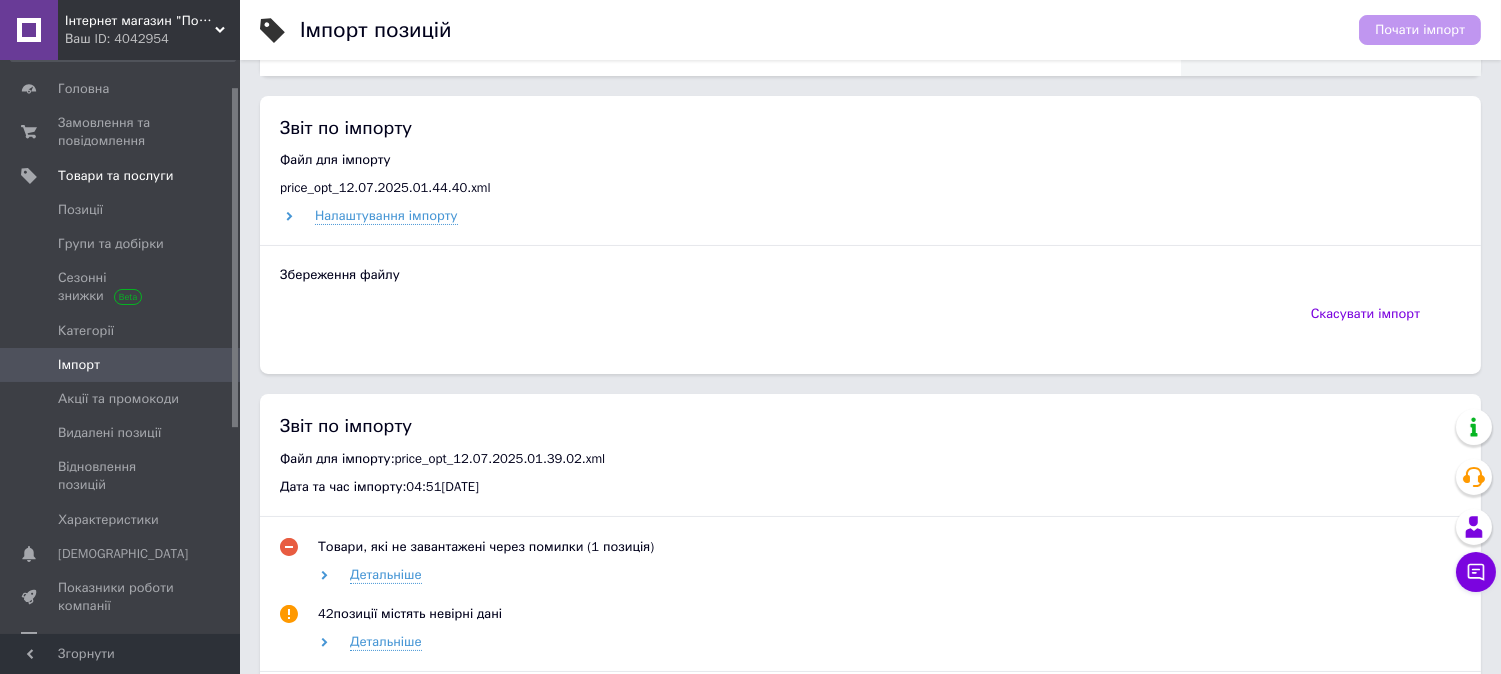 click on "Скасувати імпорт" at bounding box center (870, 324) 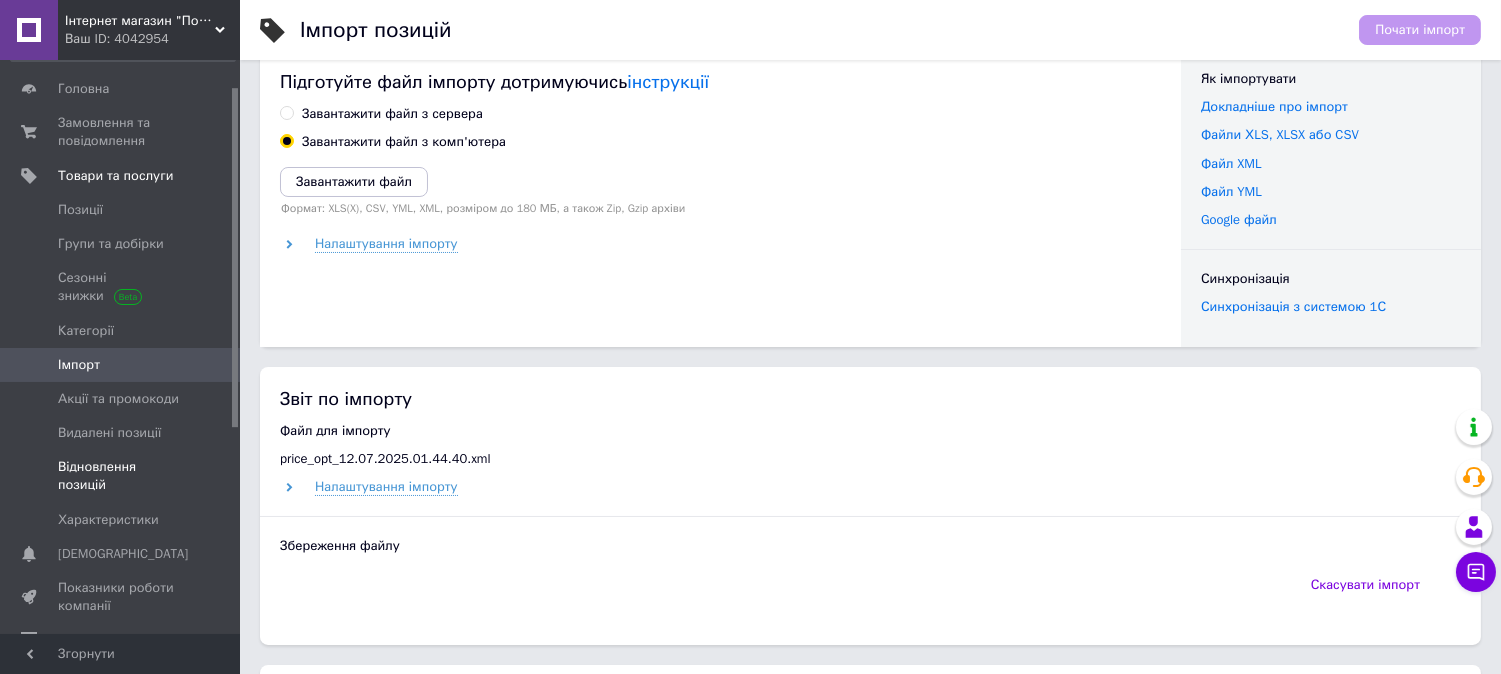 scroll, scrollTop: 44, scrollLeft: 0, axis: vertical 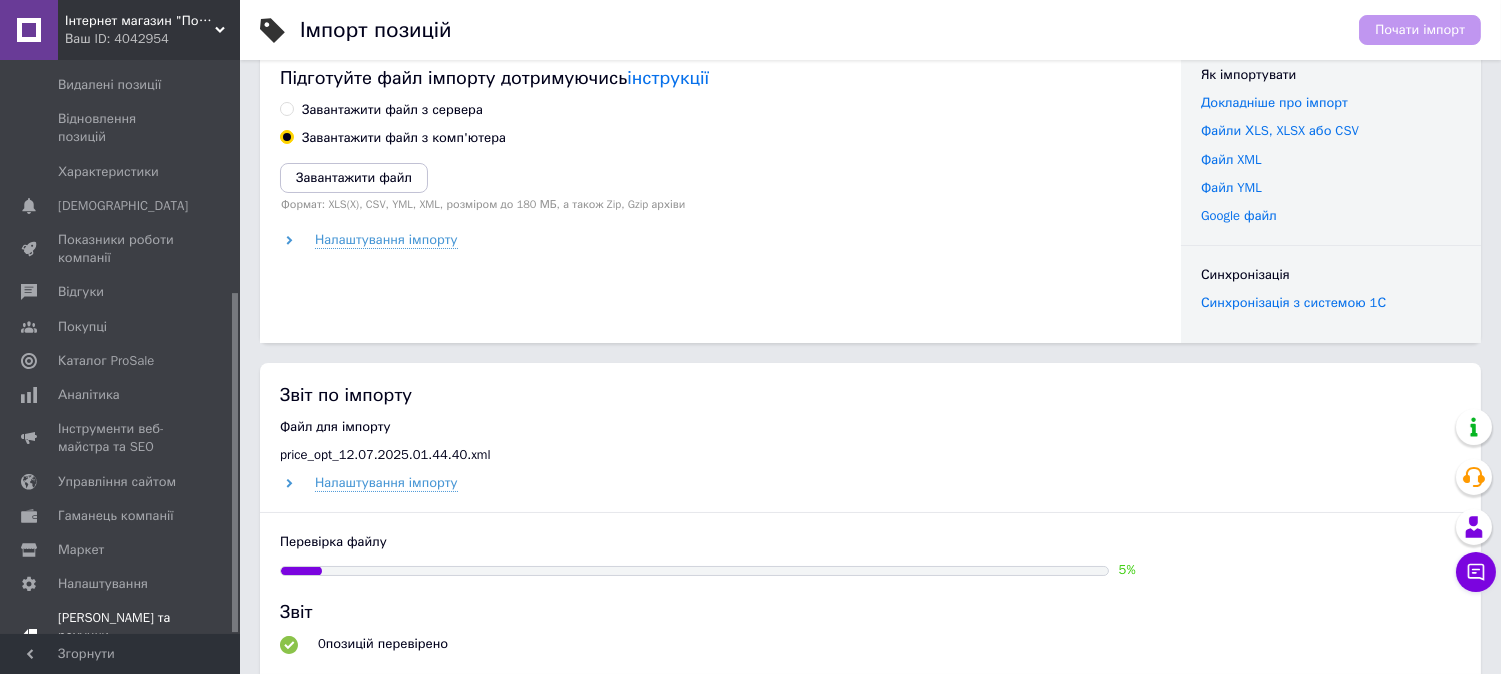 drag, startPoint x: 233, startPoint y: 385, endPoint x: 227, endPoint y: 623, distance: 238.07562 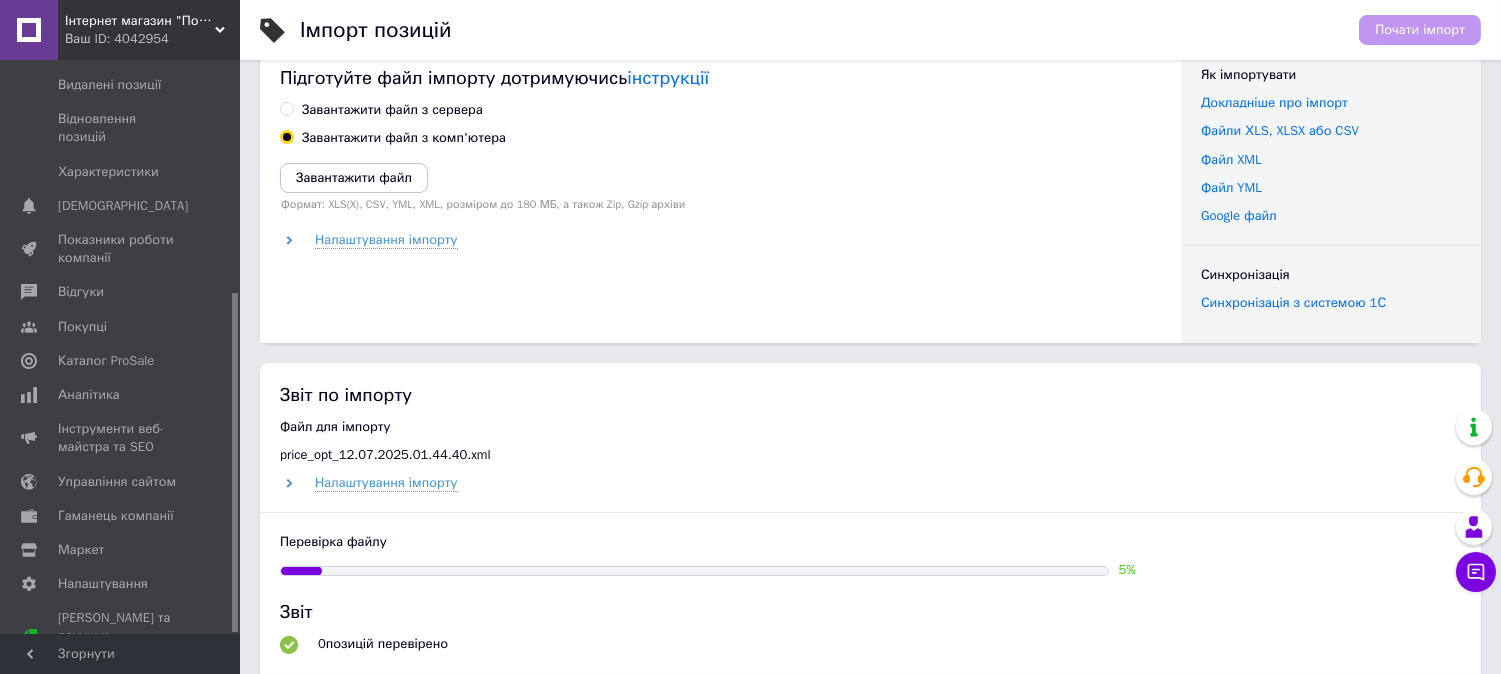 click on "Звіт по імпорту Файл для імпорту price_opt_12.07.2025.01.44.40.xml Налаштування імпорту Перевірка файлу 5 % Звіт 0  позицій перевірено Скасувати імпорт" at bounding box center (870, 569) 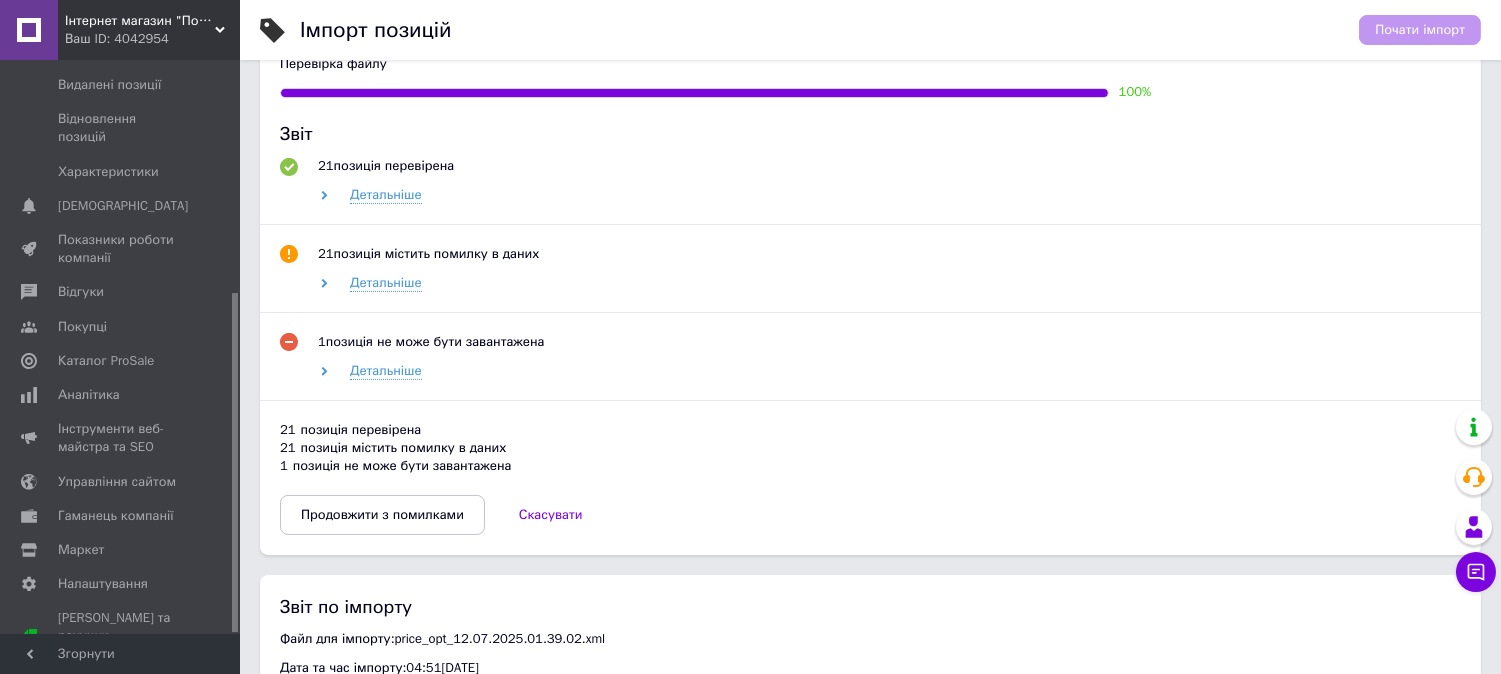 scroll, scrollTop: 533, scrollLeft: 0, axis: vertical 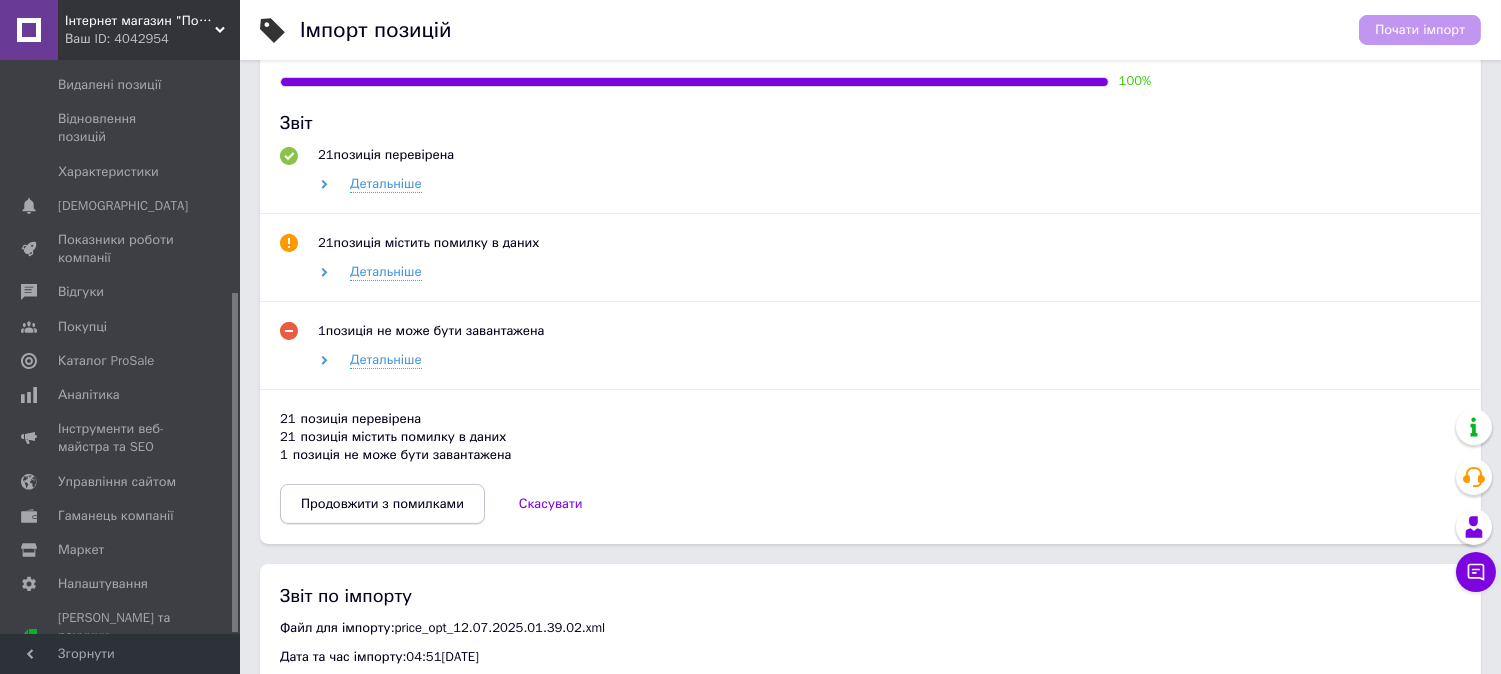 click on "Продовжити з помилками" at bounding box center [382, 504] 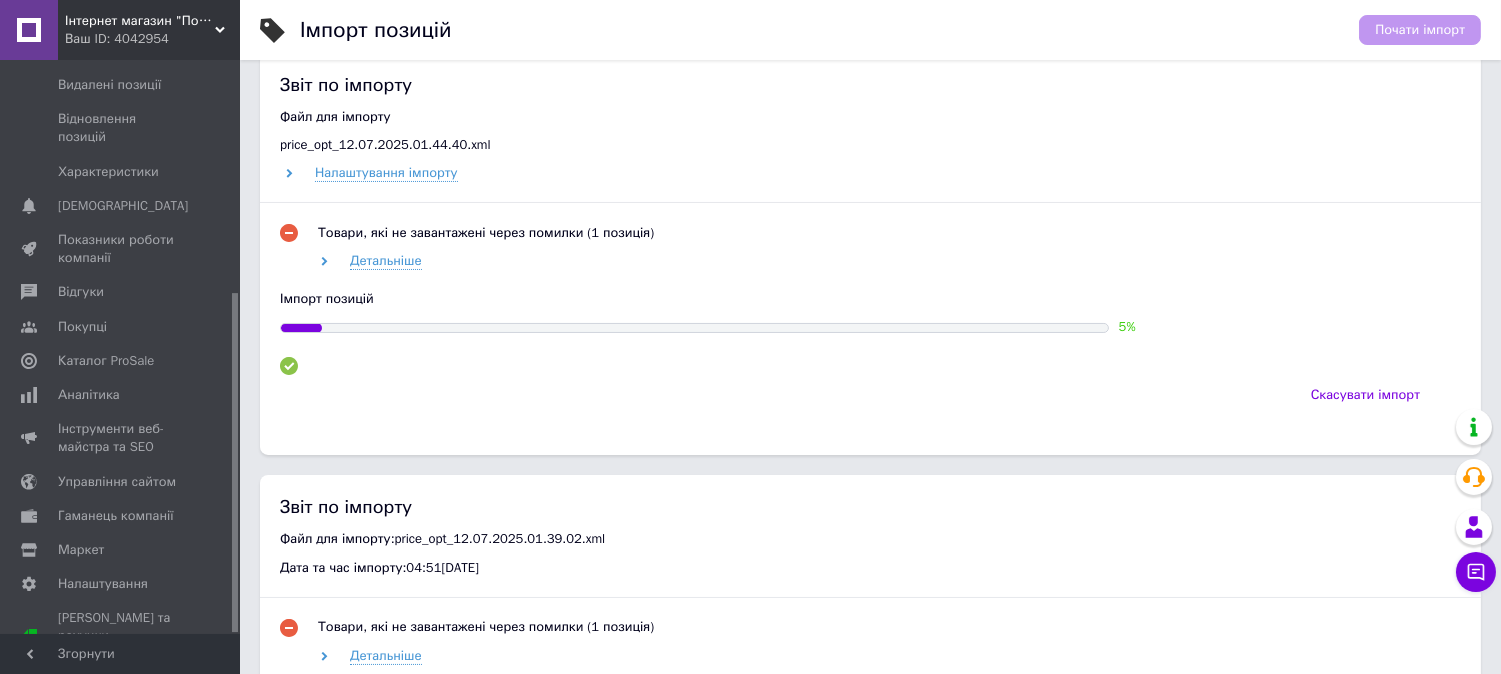 scroll, scrollTop: 355, scrollLeft: 0, axis: vertical 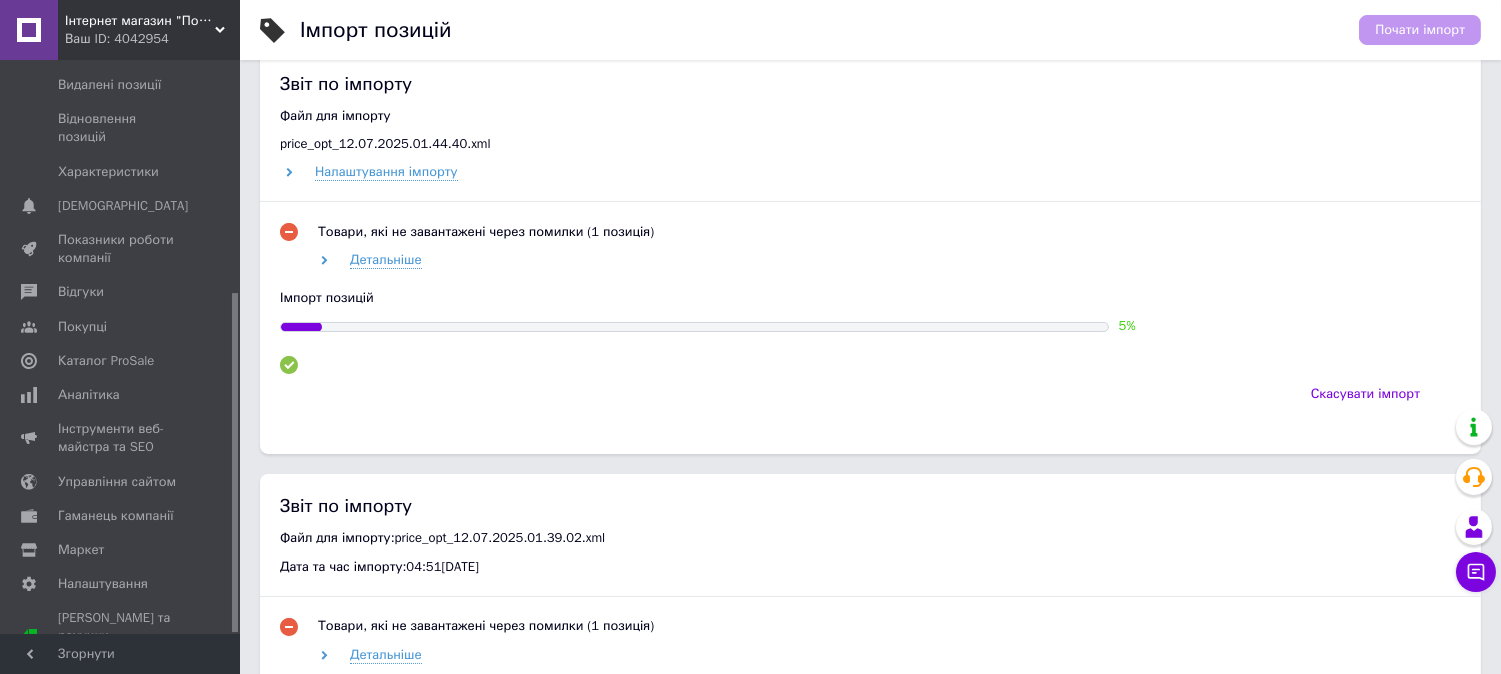 click on "Детальніше" at bounding box center [888, 260] 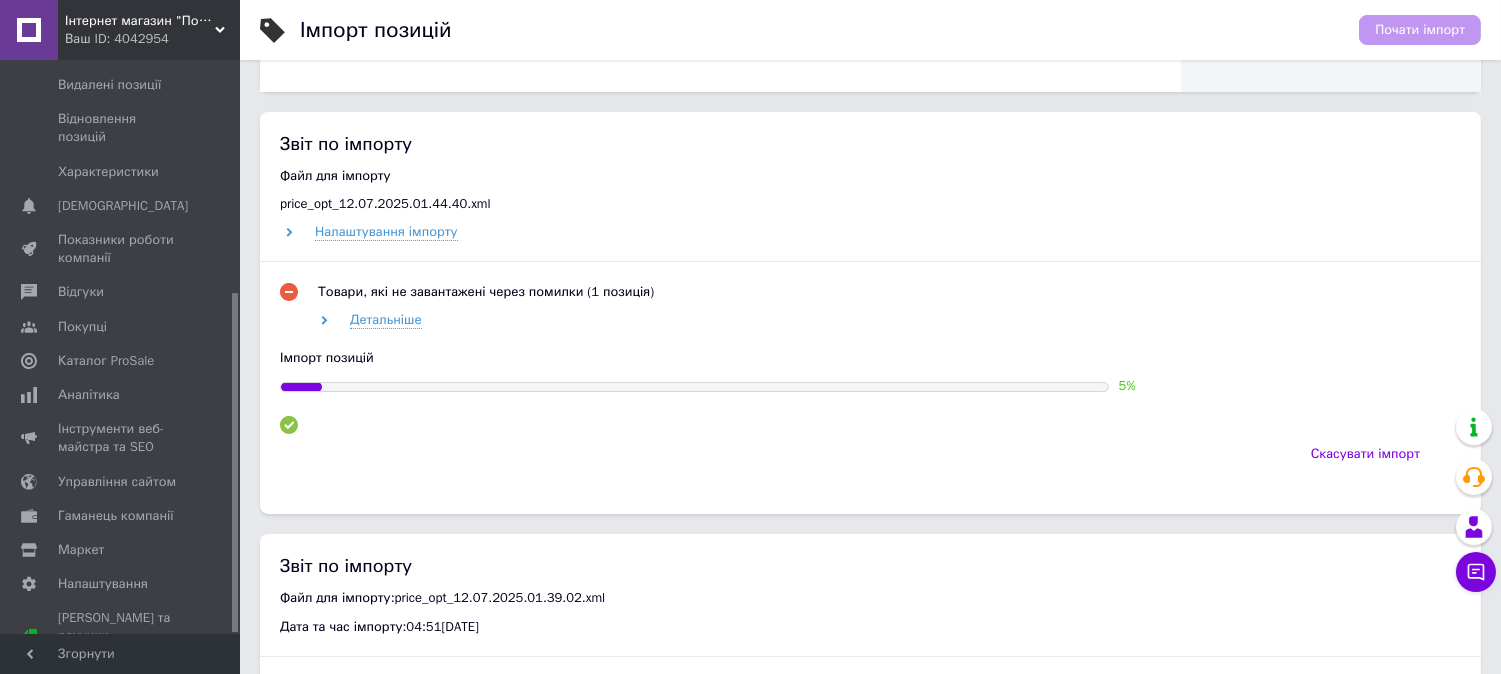 scroll, scrollTop: 292, scrollLeft: 0, axis: vertical 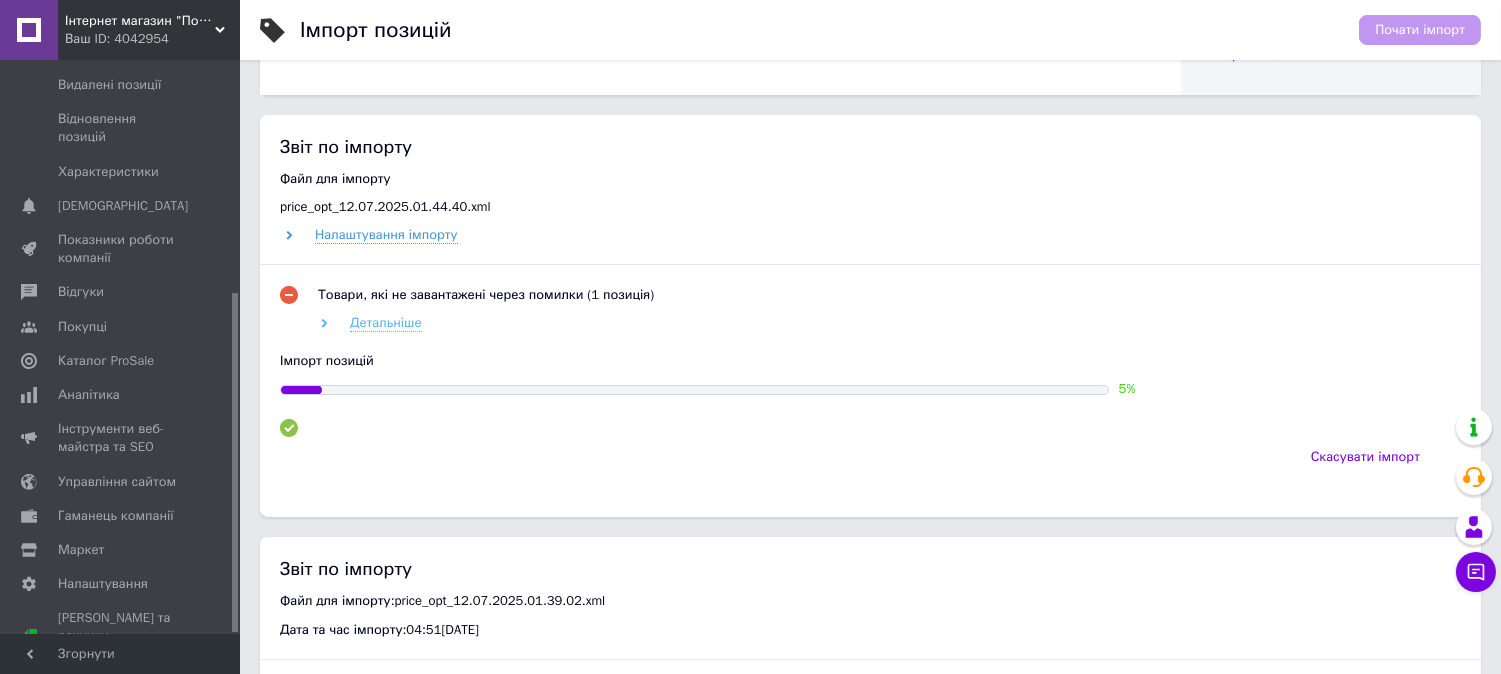 click on "Детальніше" at bounding box center (386, 323) 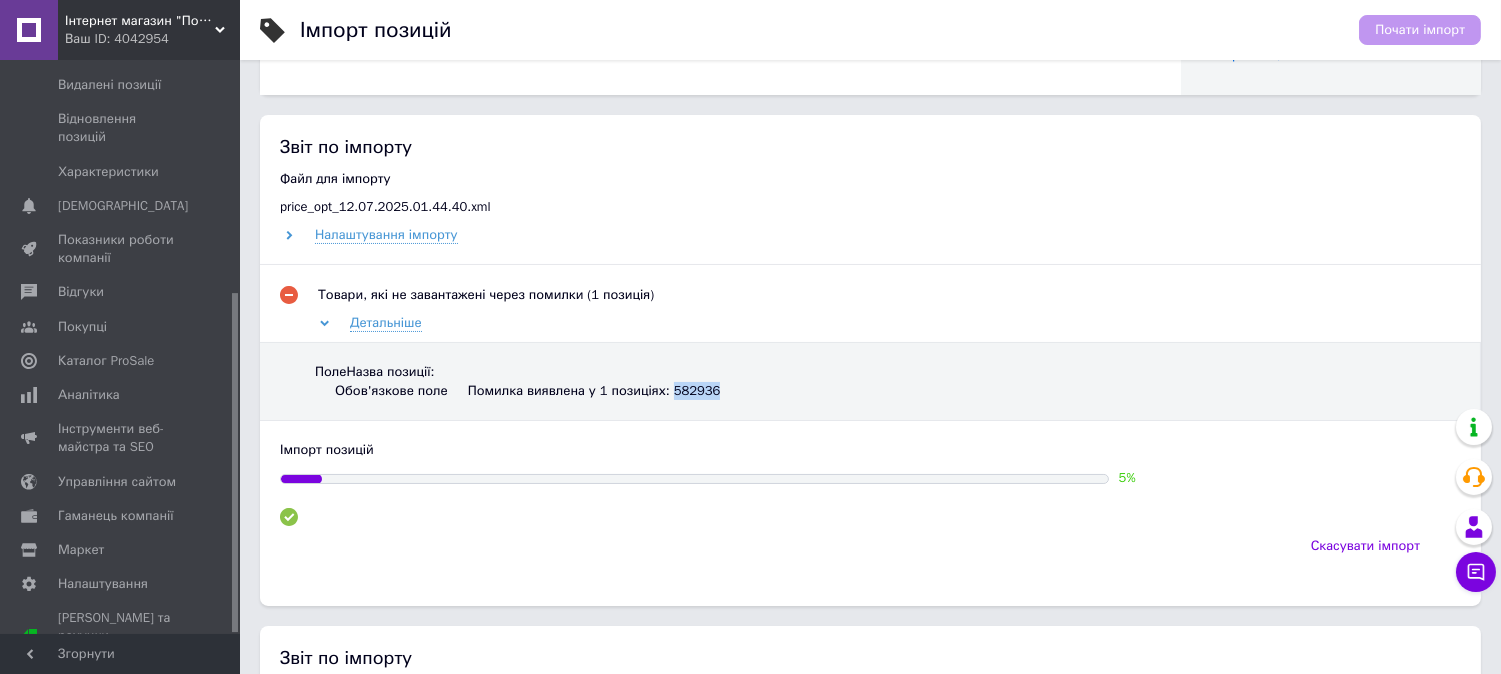 drag, startPoint x: 658, startPoint y: 395, endPoint x: 702, endPoint y: 397, distance: 44.04543 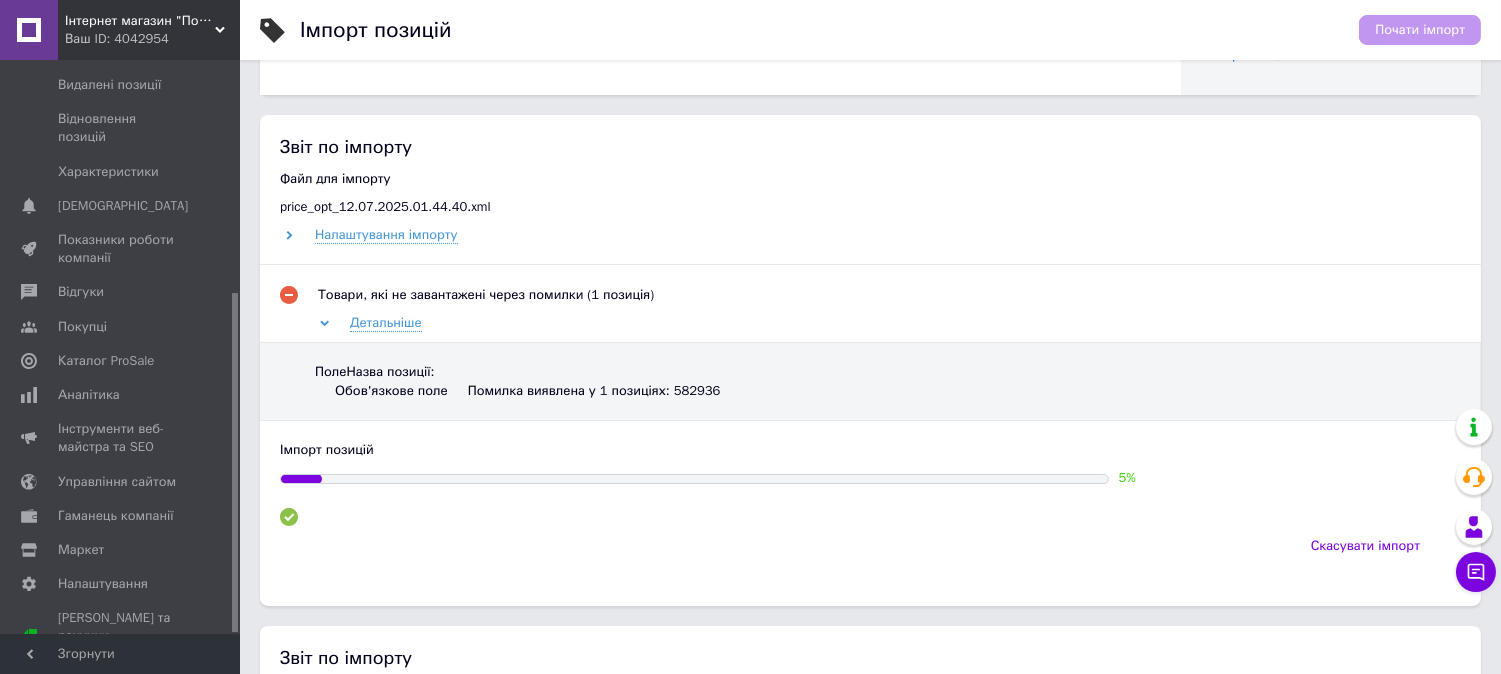 click on "Товари, які не завантажені через помилки (1 позиція) Детальніше Поле  Назва позиції : Обов'язкове поле Помилка виявлена у 1 позиціях: 582936 Імпорт позицій 5 %" at bounding box center (870, 405) 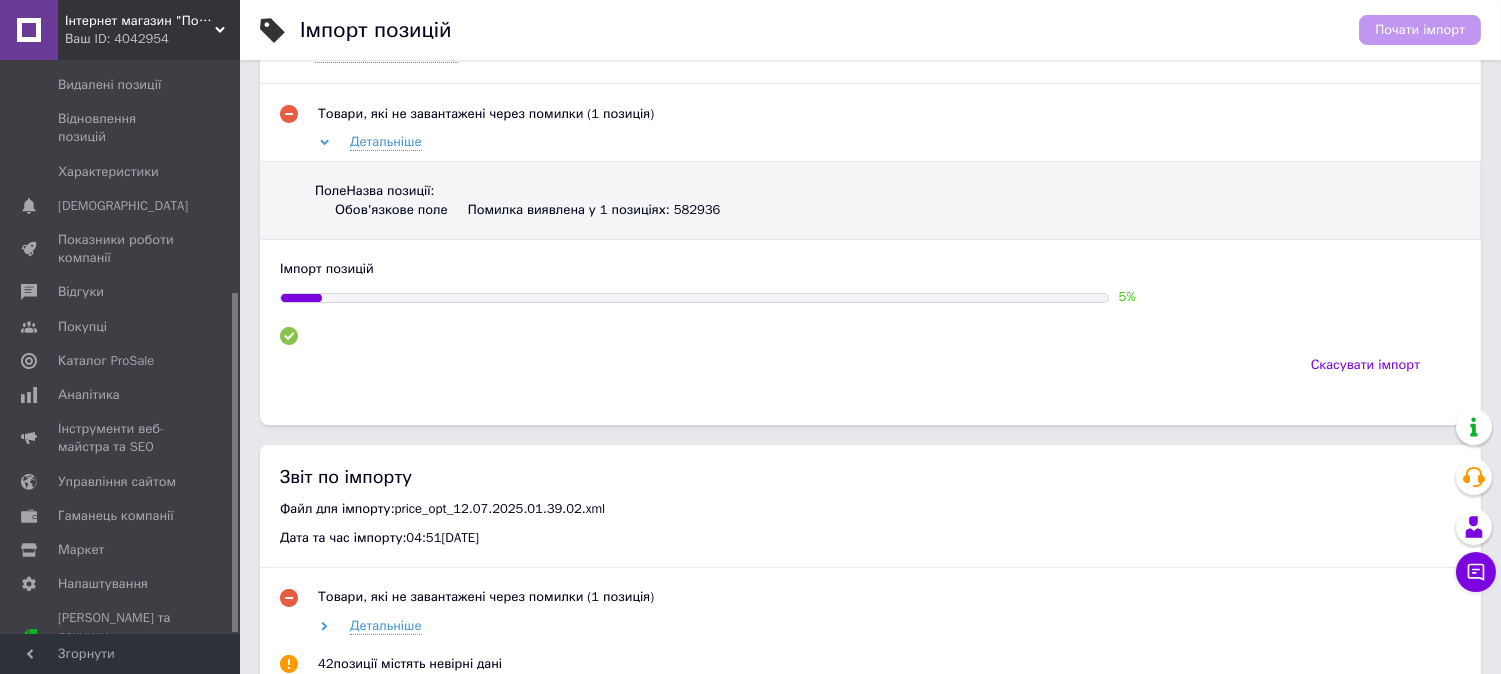 scroll, scrollTop: 470, scrollLeft: 0, axis: vertical 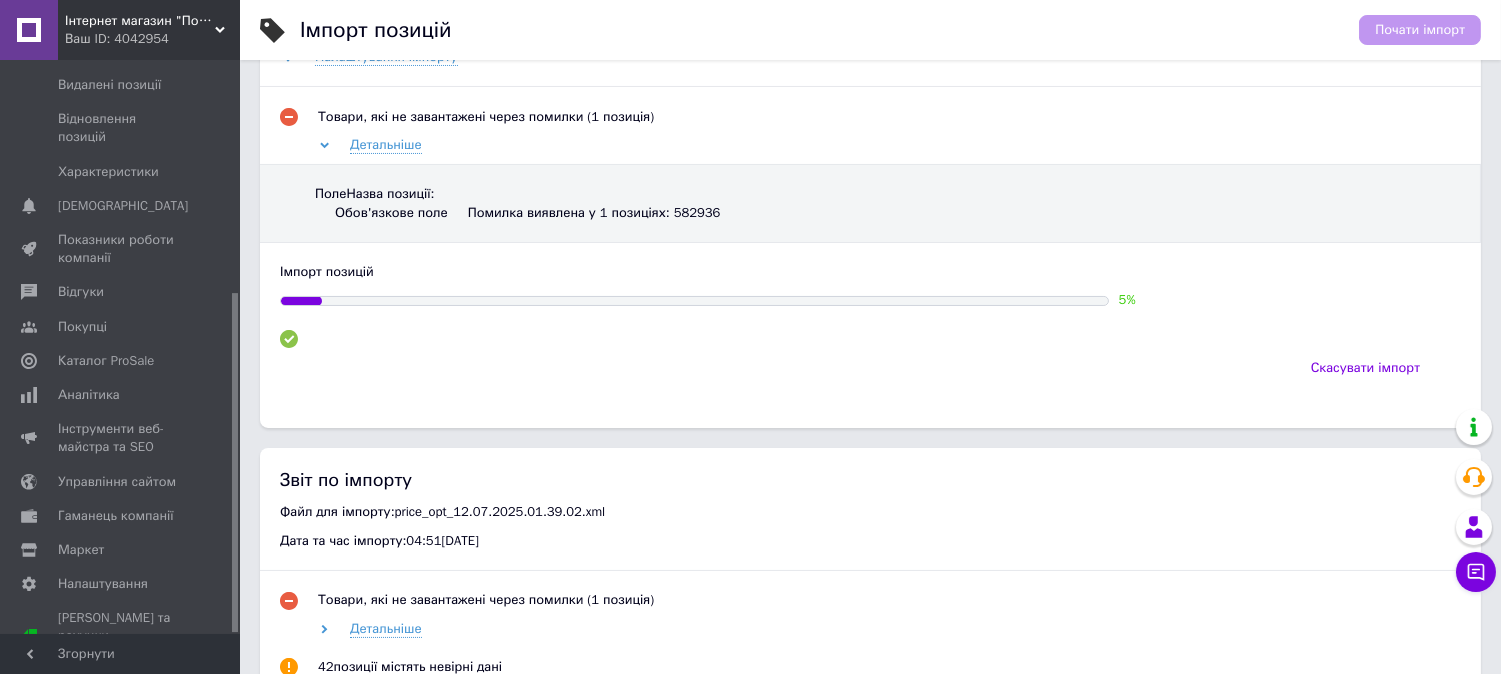 click 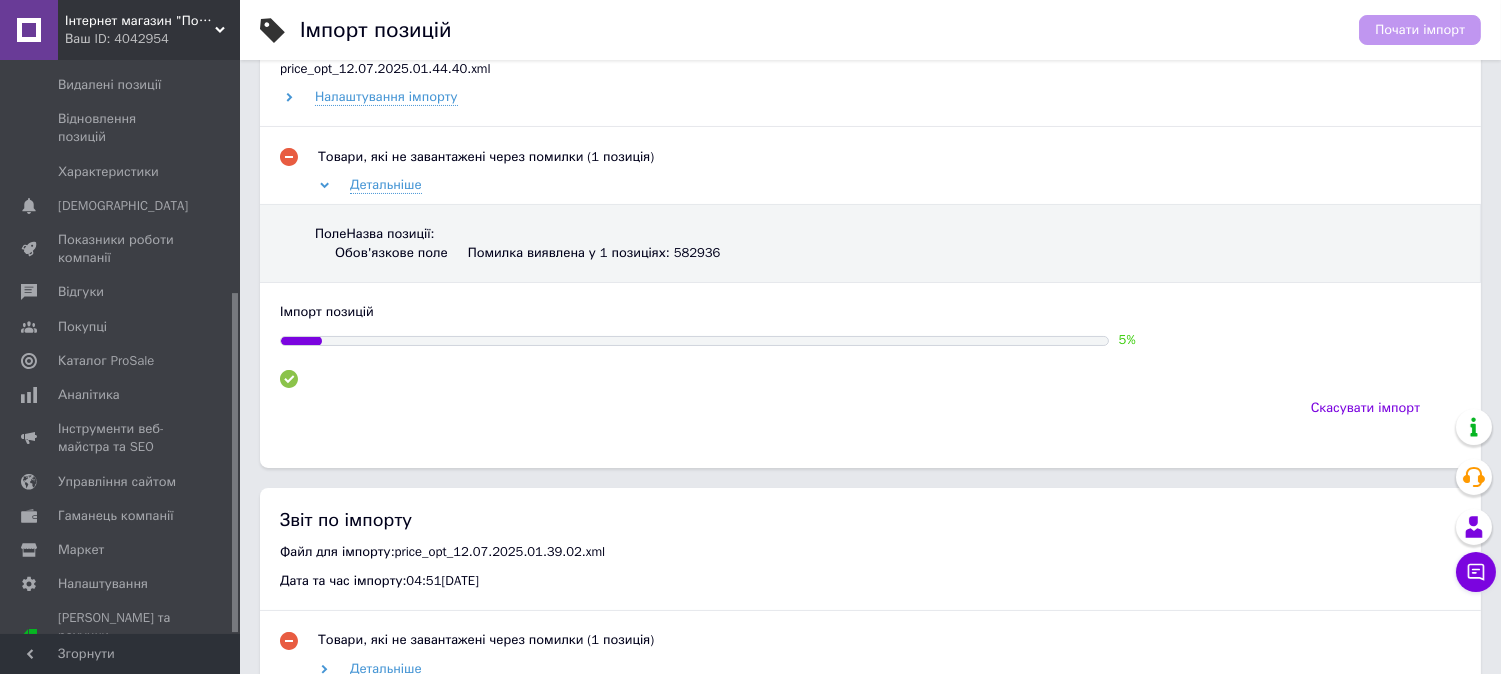 scroll, scrollTop: 425, scrollLeft: 0, axis: vertical 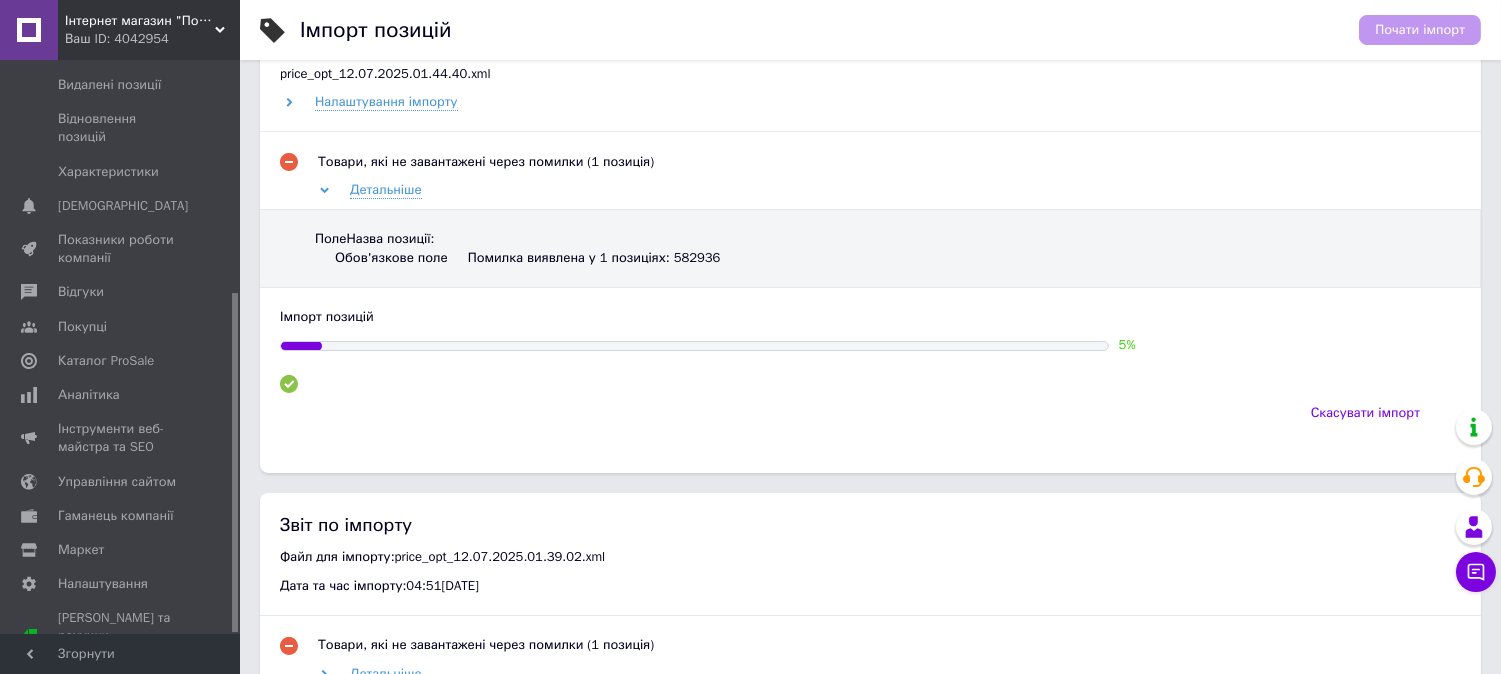 click at bounding box center [694, 346] 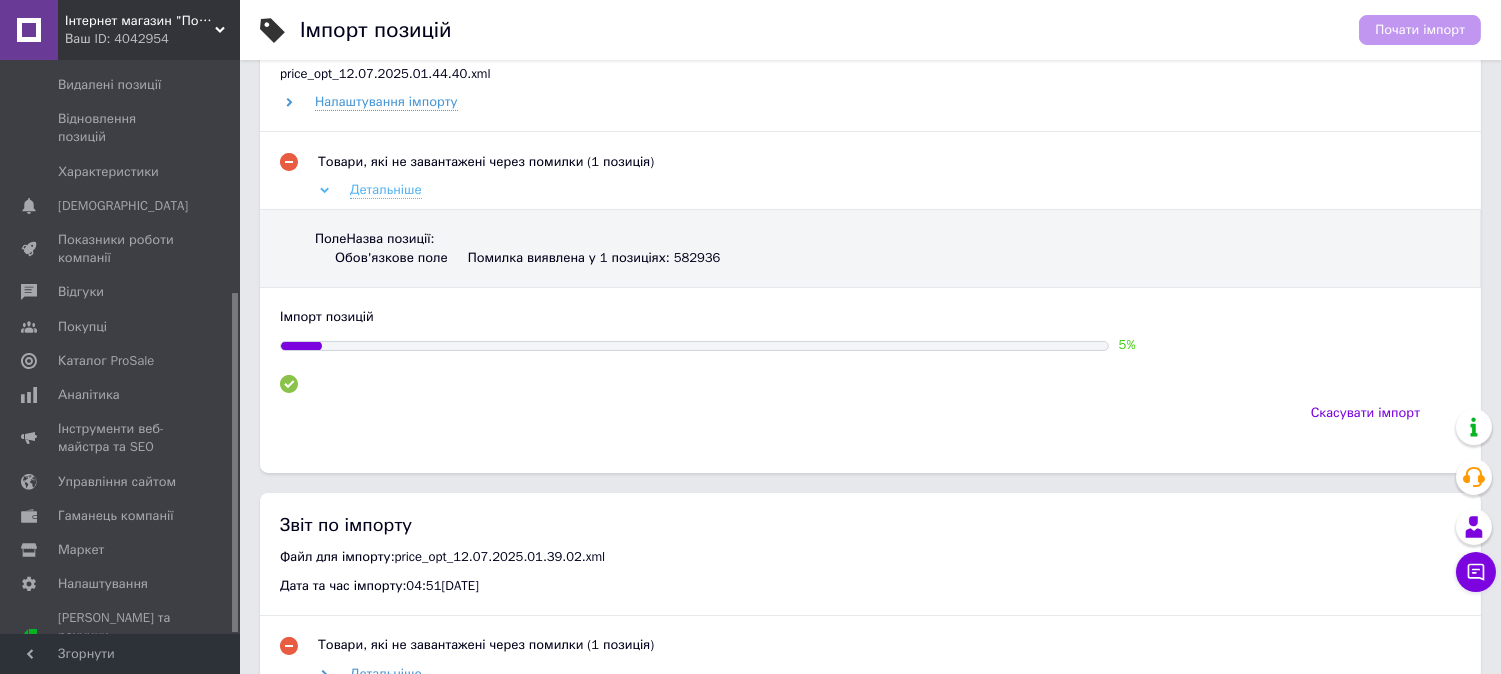 click on "Детальніше" at bounding box center (386, 190) 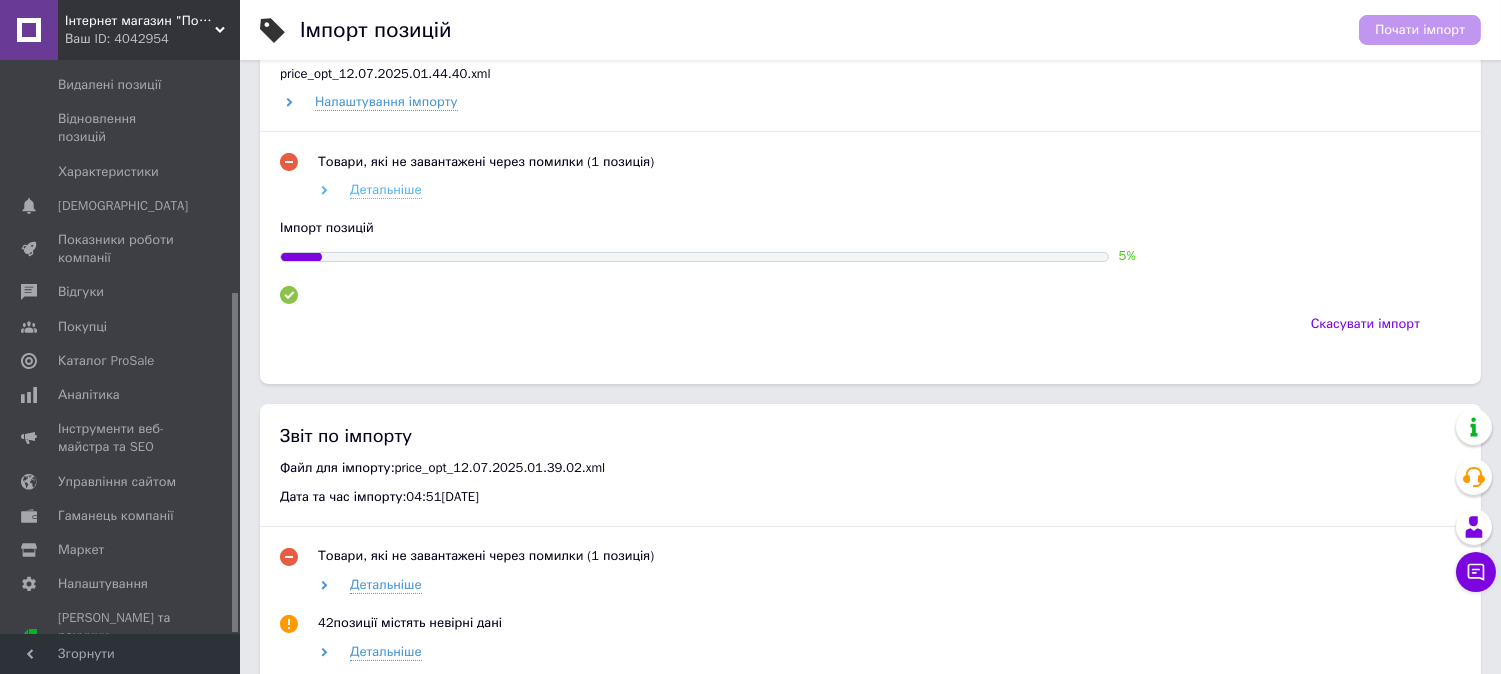 click on "Детальніше" at bounding box center [386, 190] 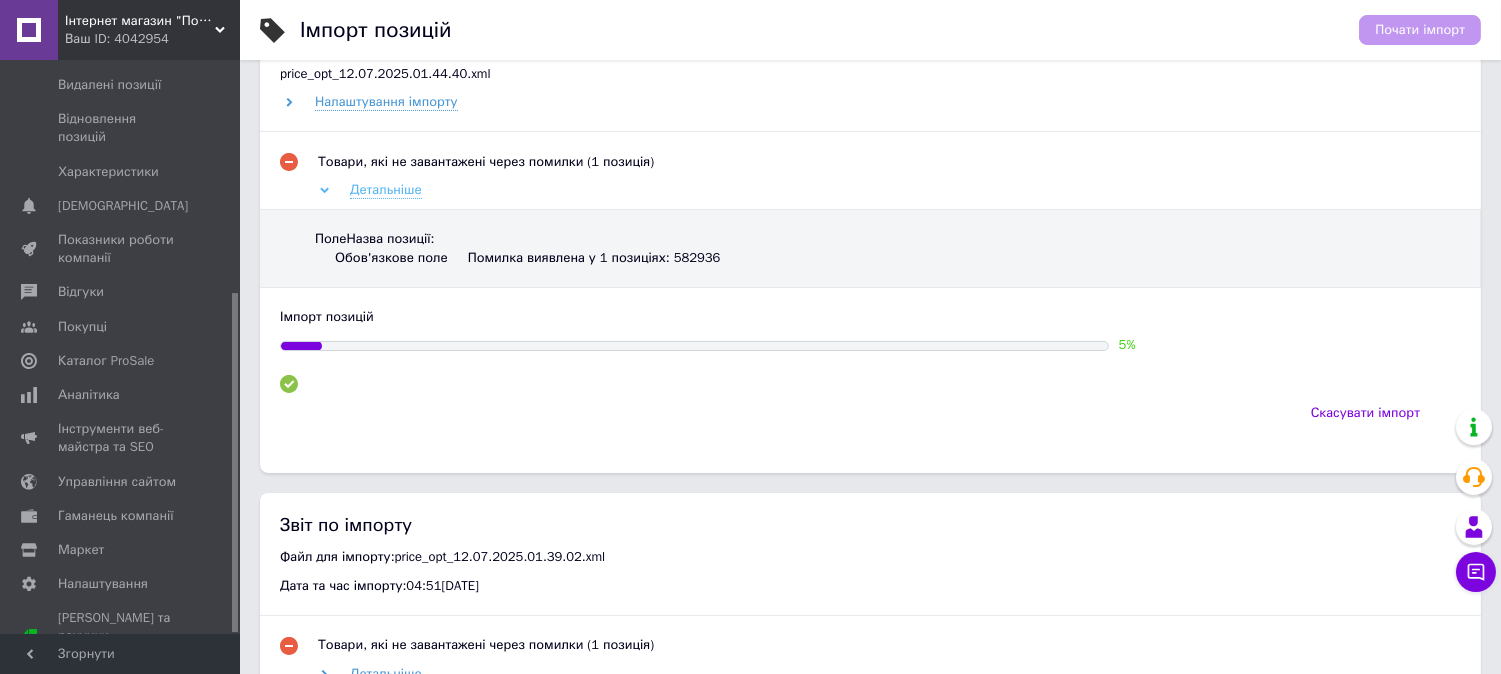 click on "Детальніше" at bounding box center [386, 190] 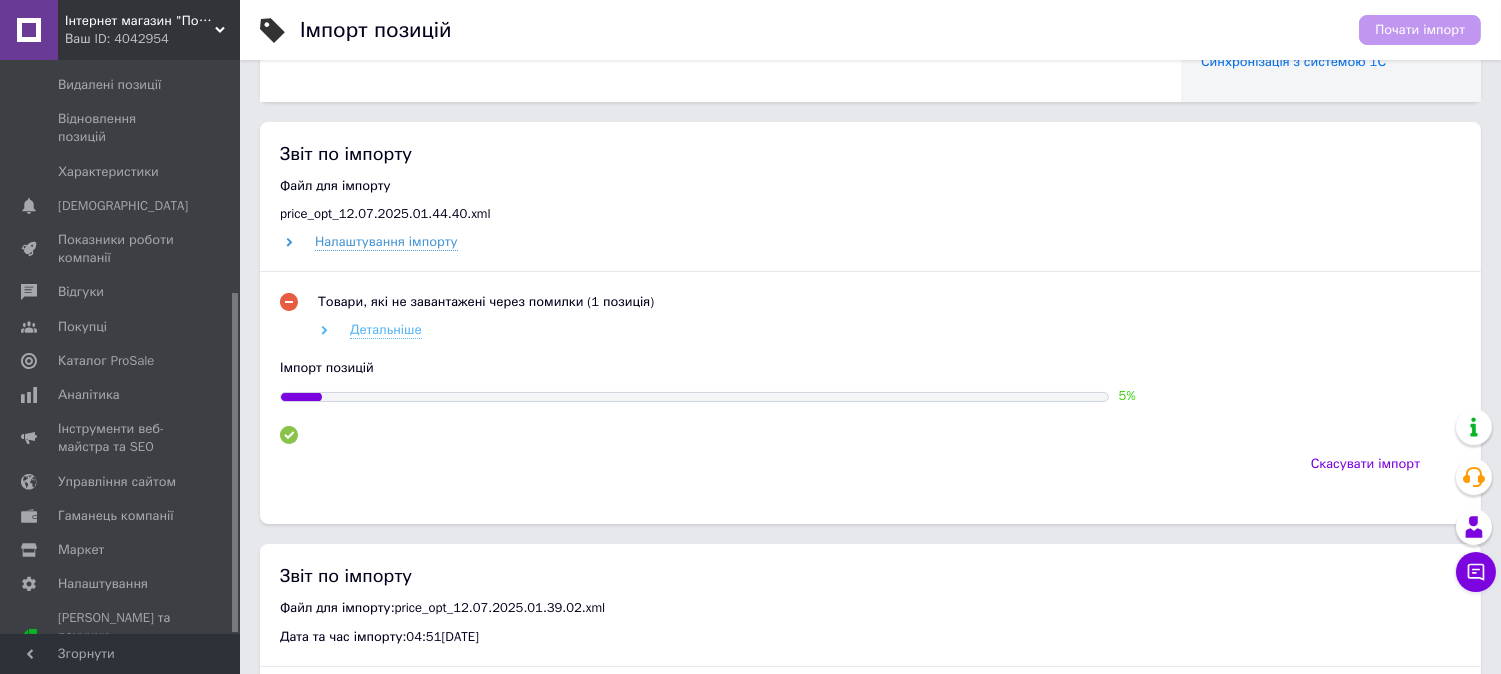 scroll, scrollTop: 247, scrollLeft: 0, axis: vertical 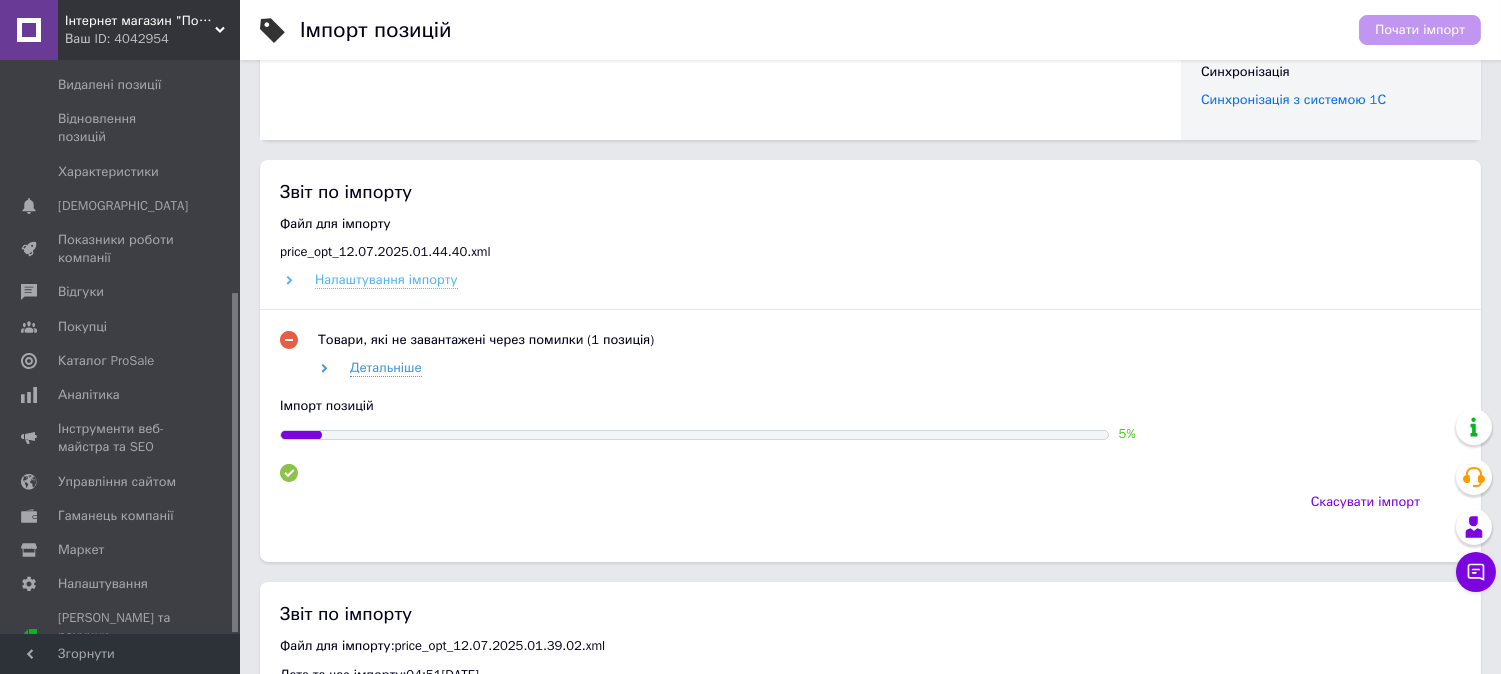 click on "Налаштування імпорту" at bounding box center [386, 280] 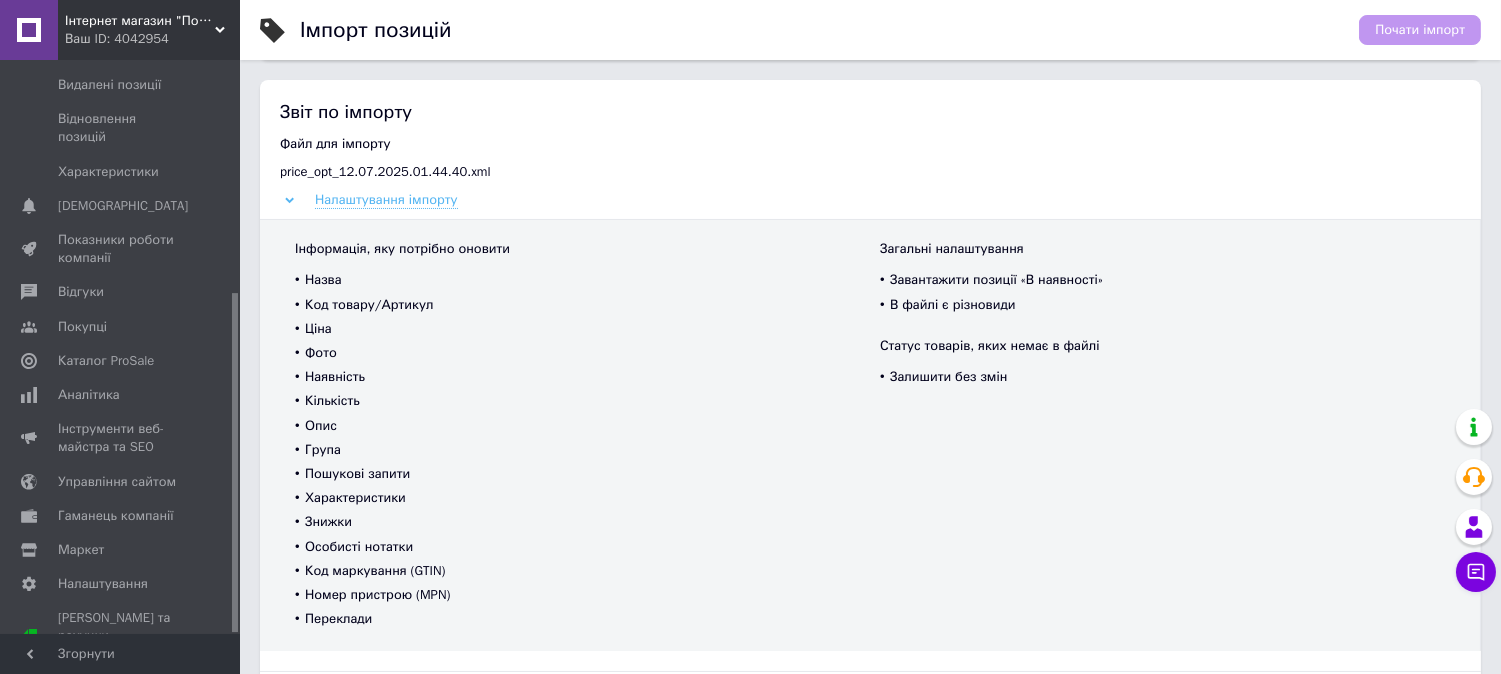 scroll, scrollTop: 292, scrollLeft: 0, axis: vertical 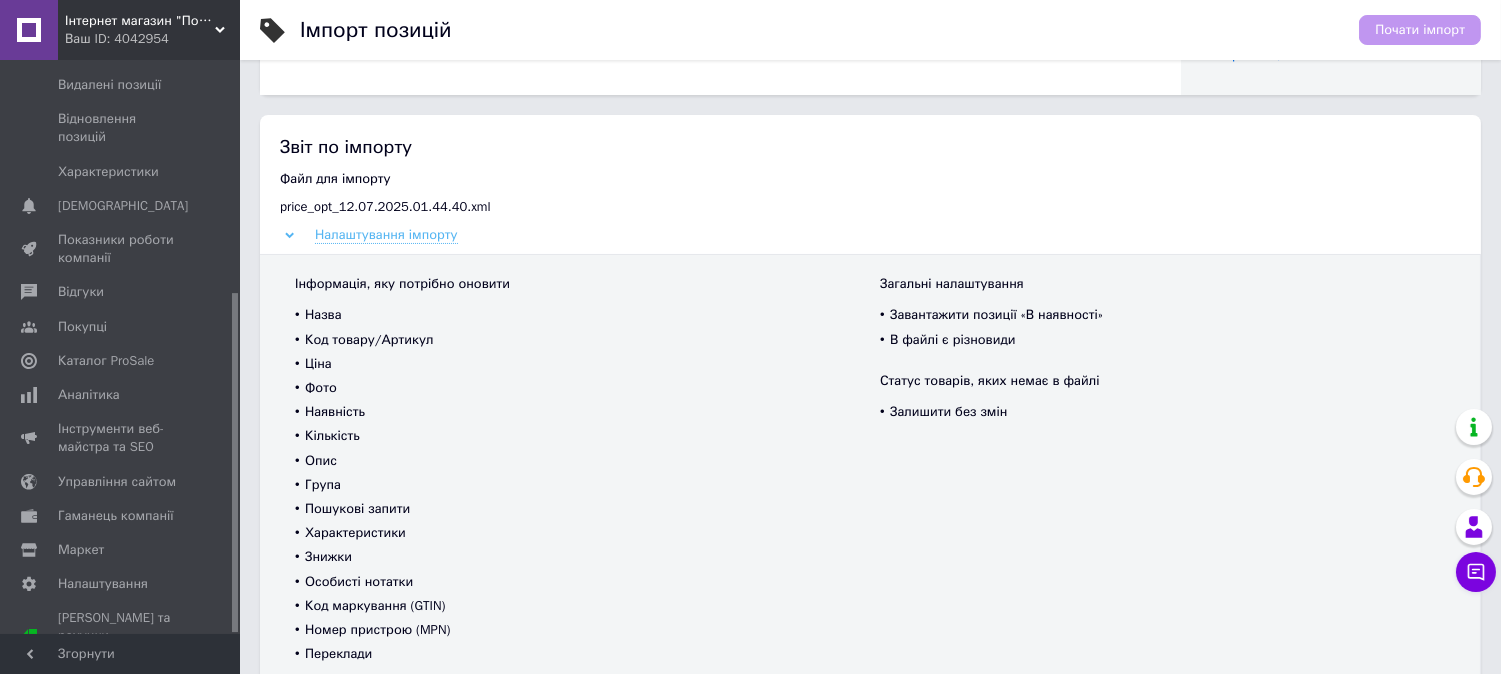click on "Налаштування імпорту" at bounding box center (386, 235) 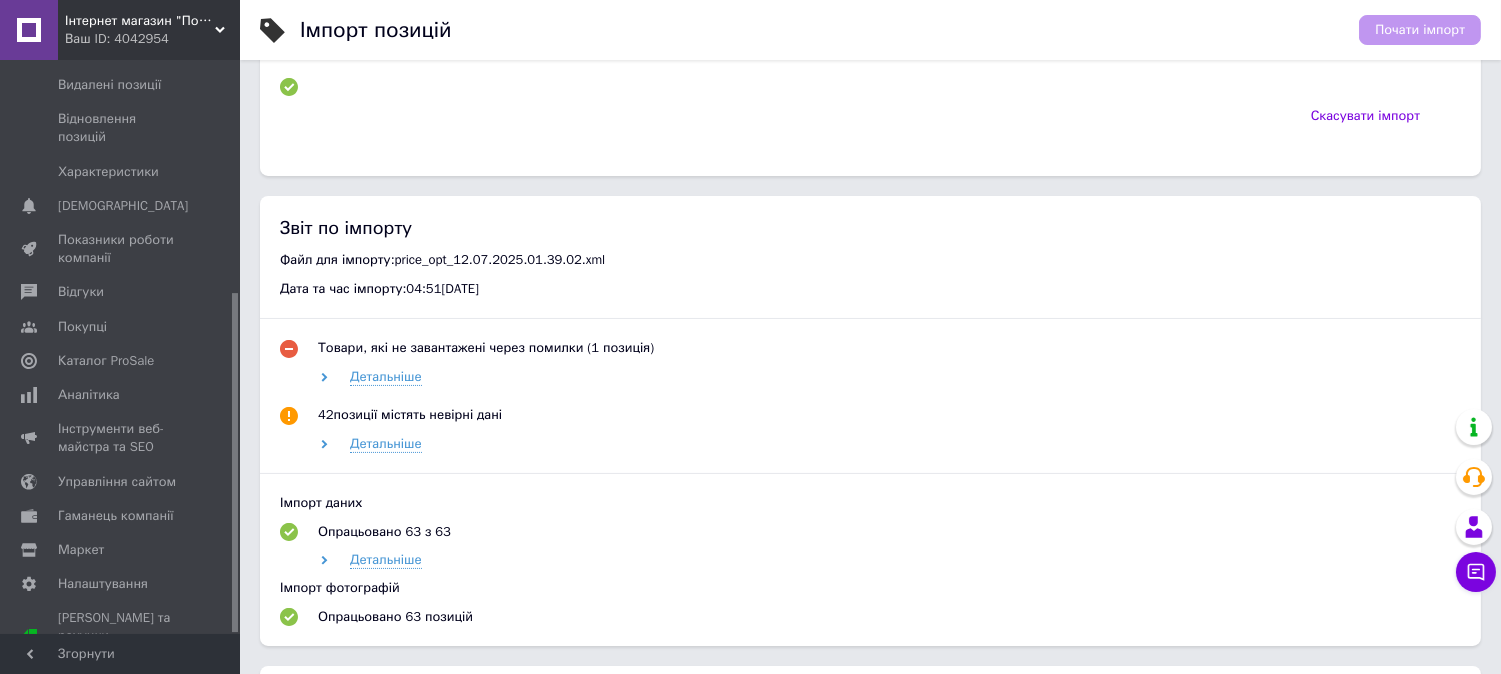 scroll, scrollTop: 647, scrollLeft: 0, axis: vertical 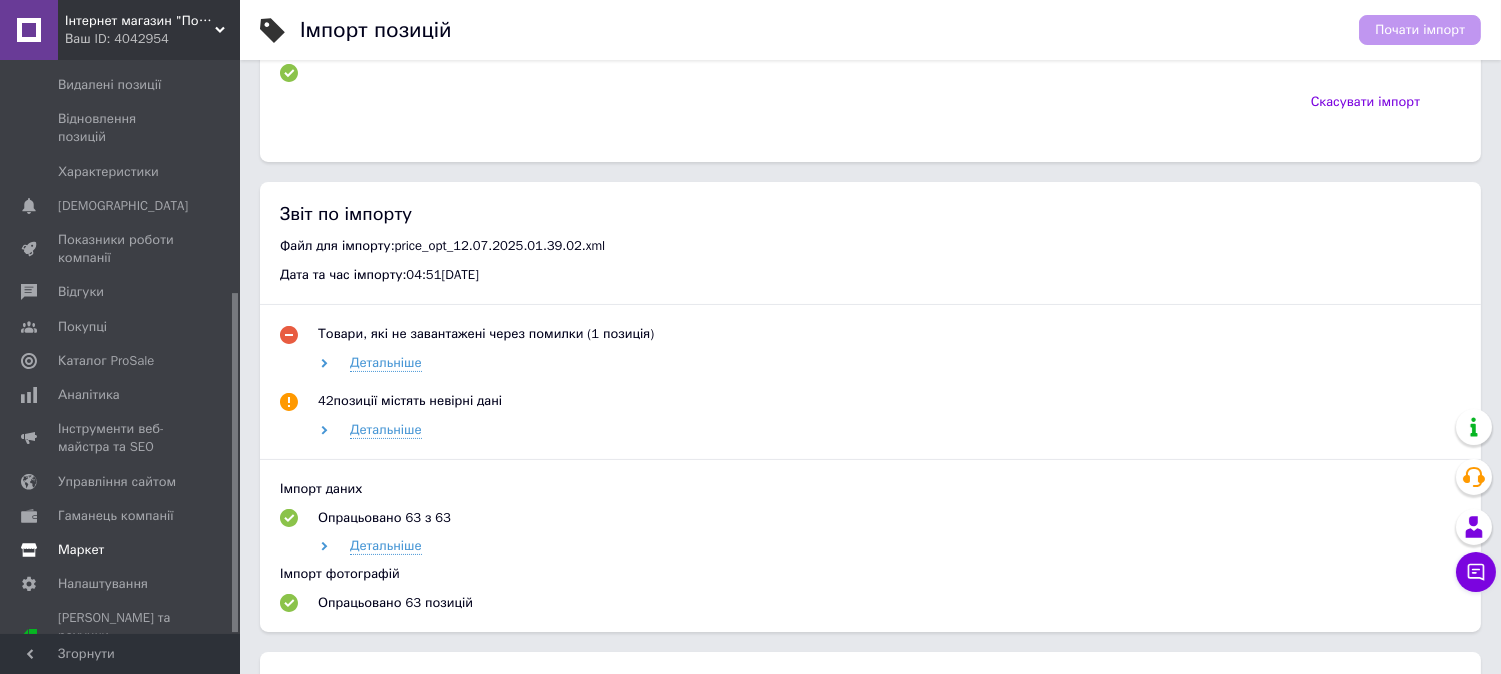 drag, startPoint x: 237, startPoint y: 434, endPoint x: 238, endPoint y: 530, distance: 96.00521 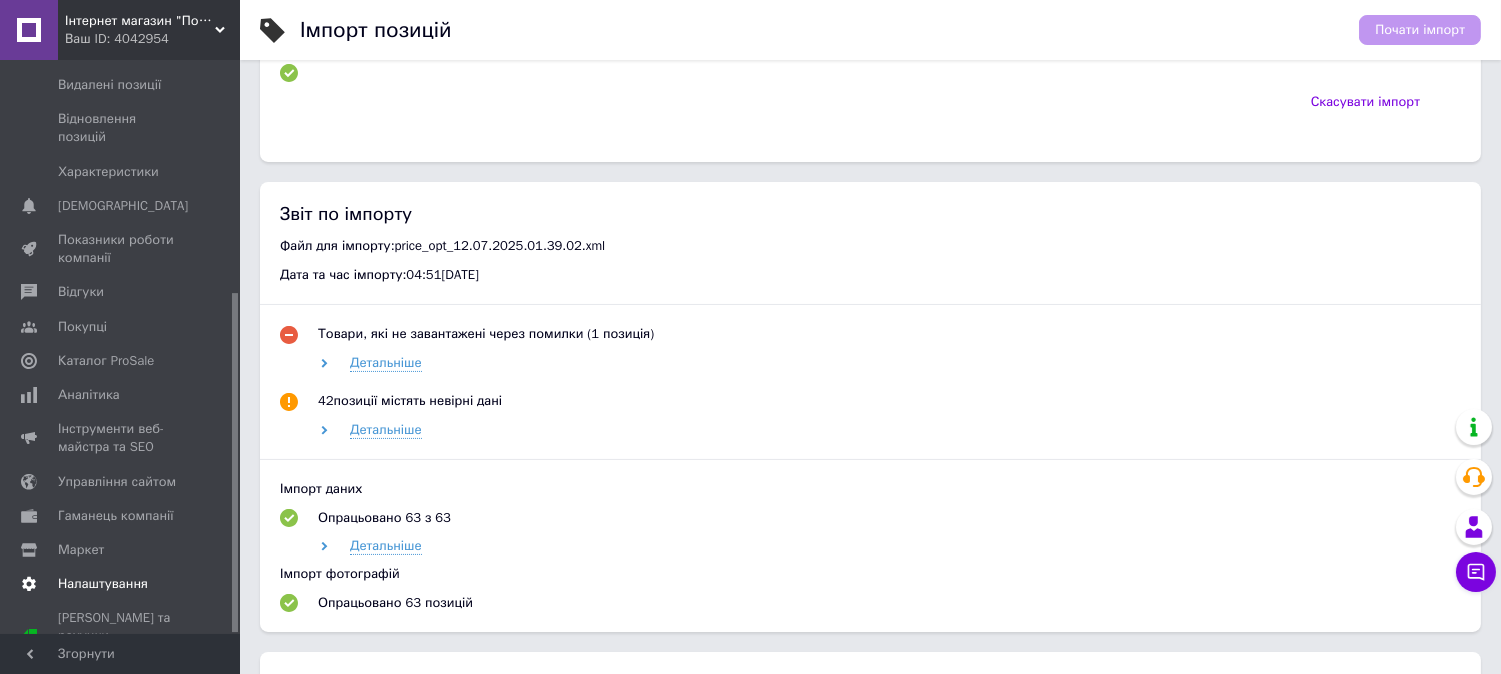 click on "Налаштування" at bounding box center (121, 584) 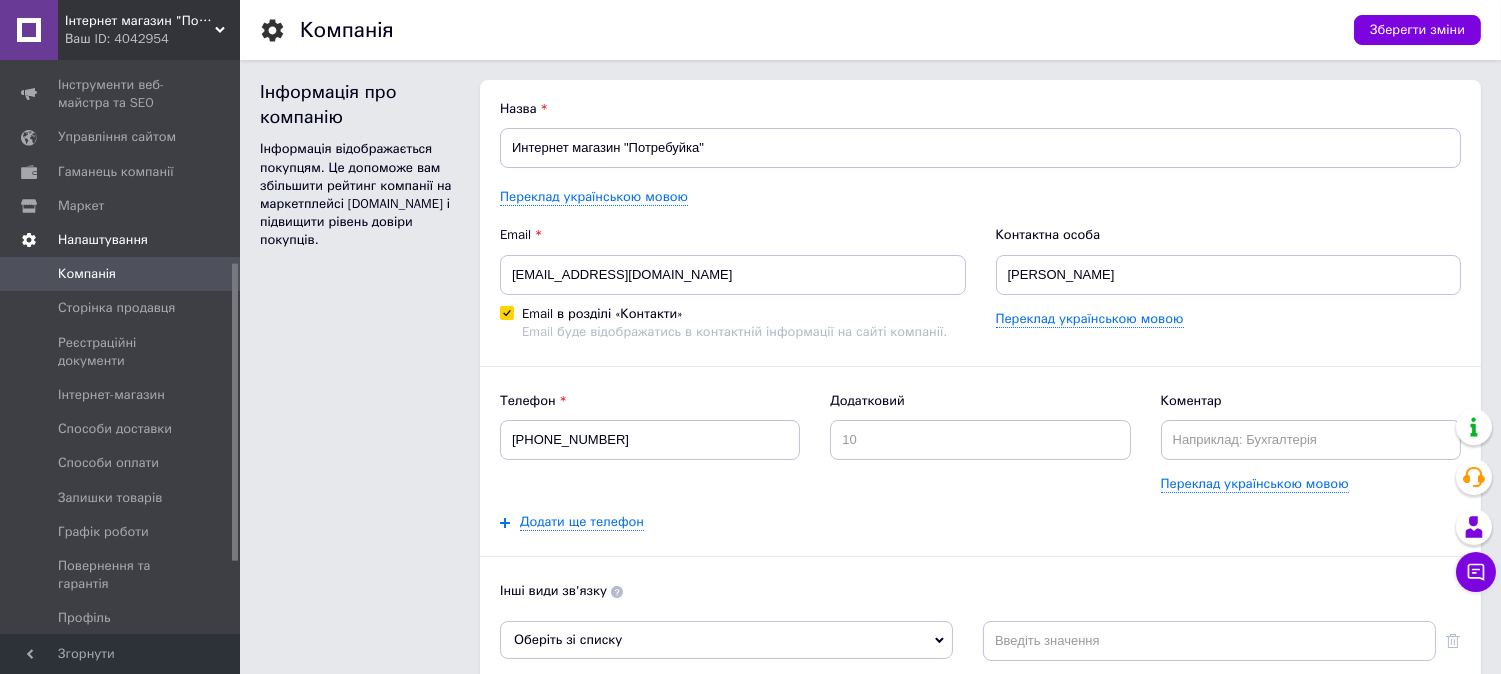 scroll, scrollTop: 0, scrollLeft: 0, axis: both 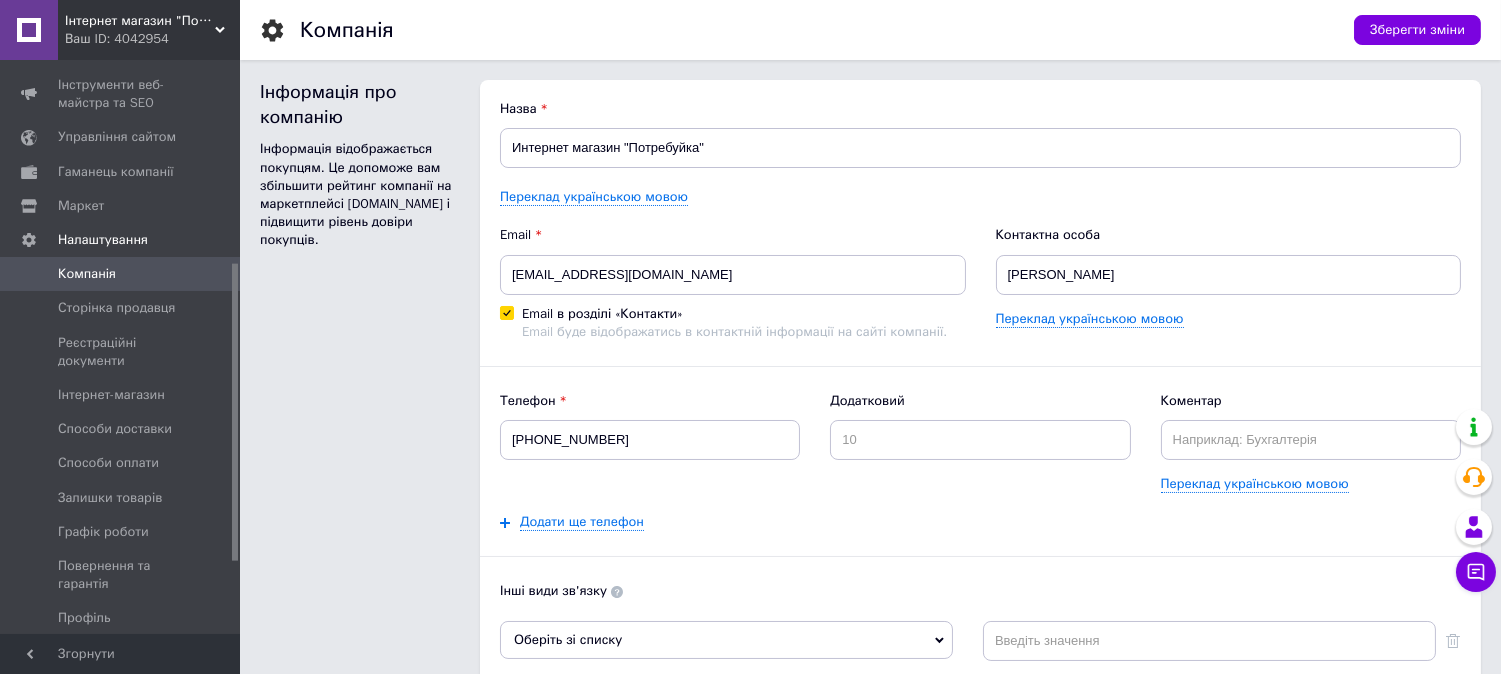 click on "Інформація про компанію Інформація відображається покупцям. Це допоможе вам збільшити
рейтинг компанії на маркетплейсі [DOMAIN_NAME] і підвищити рівень довіри покупців." at bounding box center (360, 523) 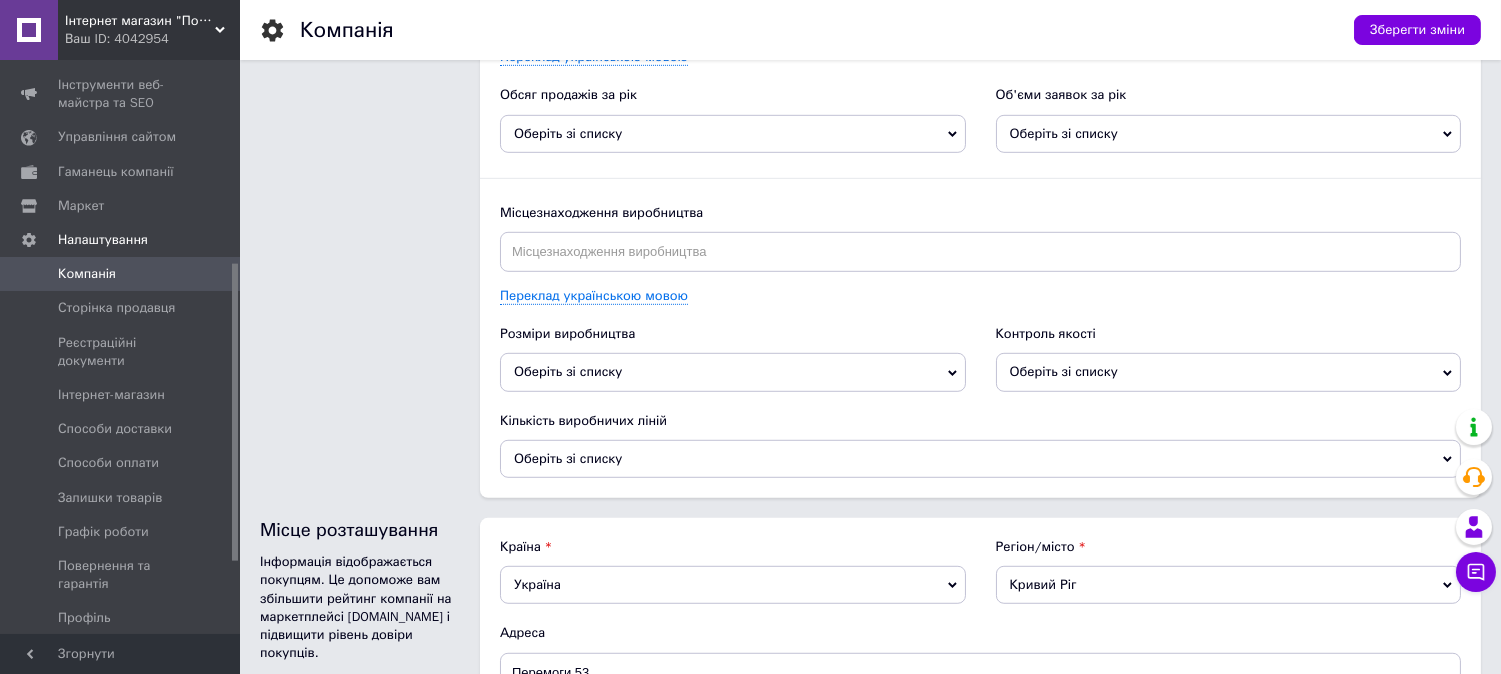 scroll, scrollTop: 2576, scrollLeft: 0, axis: vertical 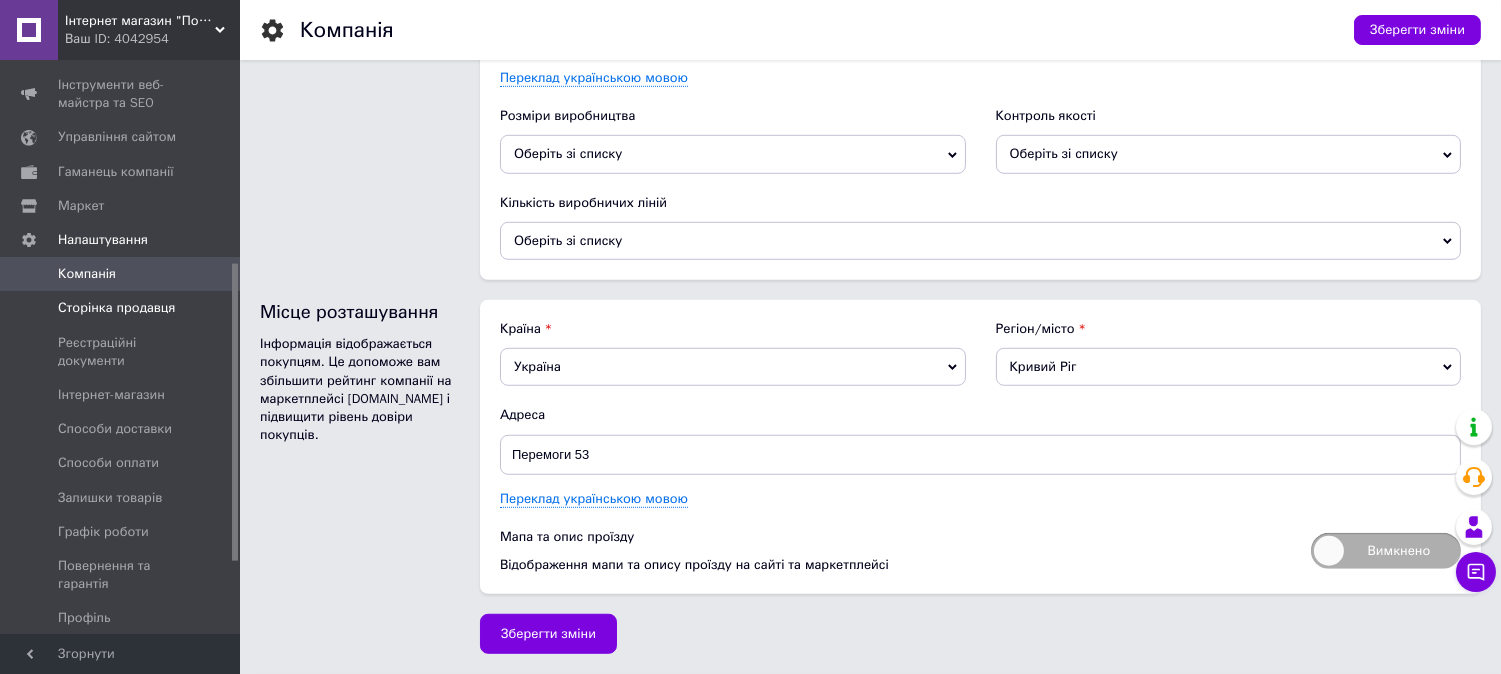 click on "Сторінка продавця" at bounding box center (116, 308) 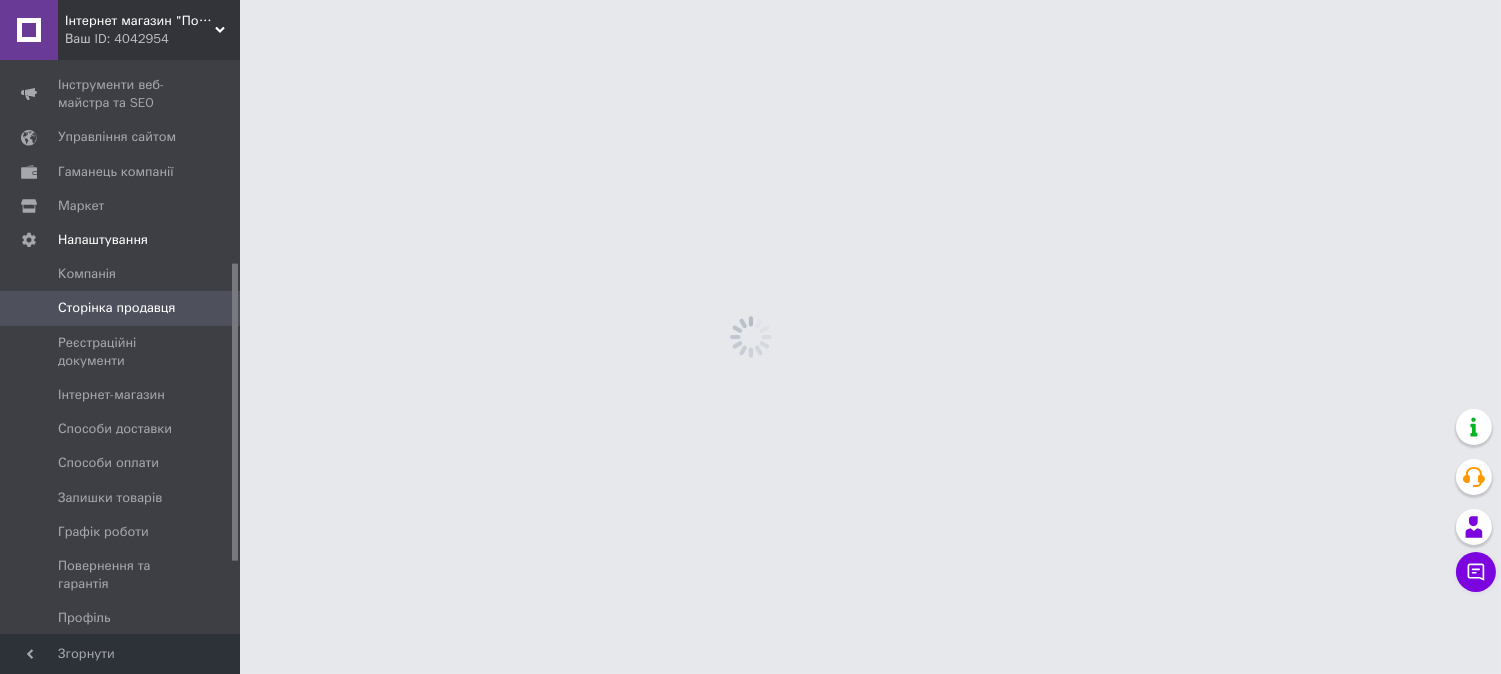 scroll, scrollTop: 0, scrollLeft: 0, axis: both 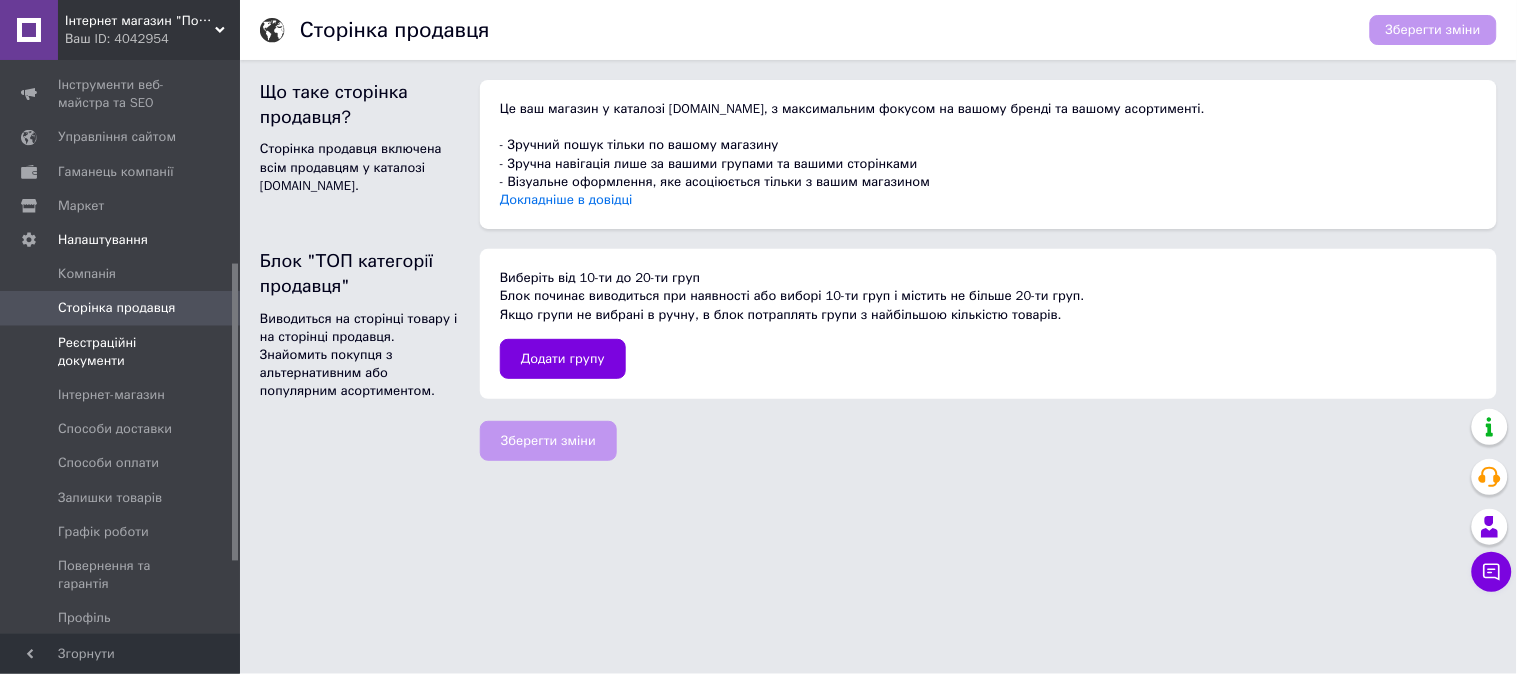 click on "Реєстраційні документи" at bounding box center (121, 352) 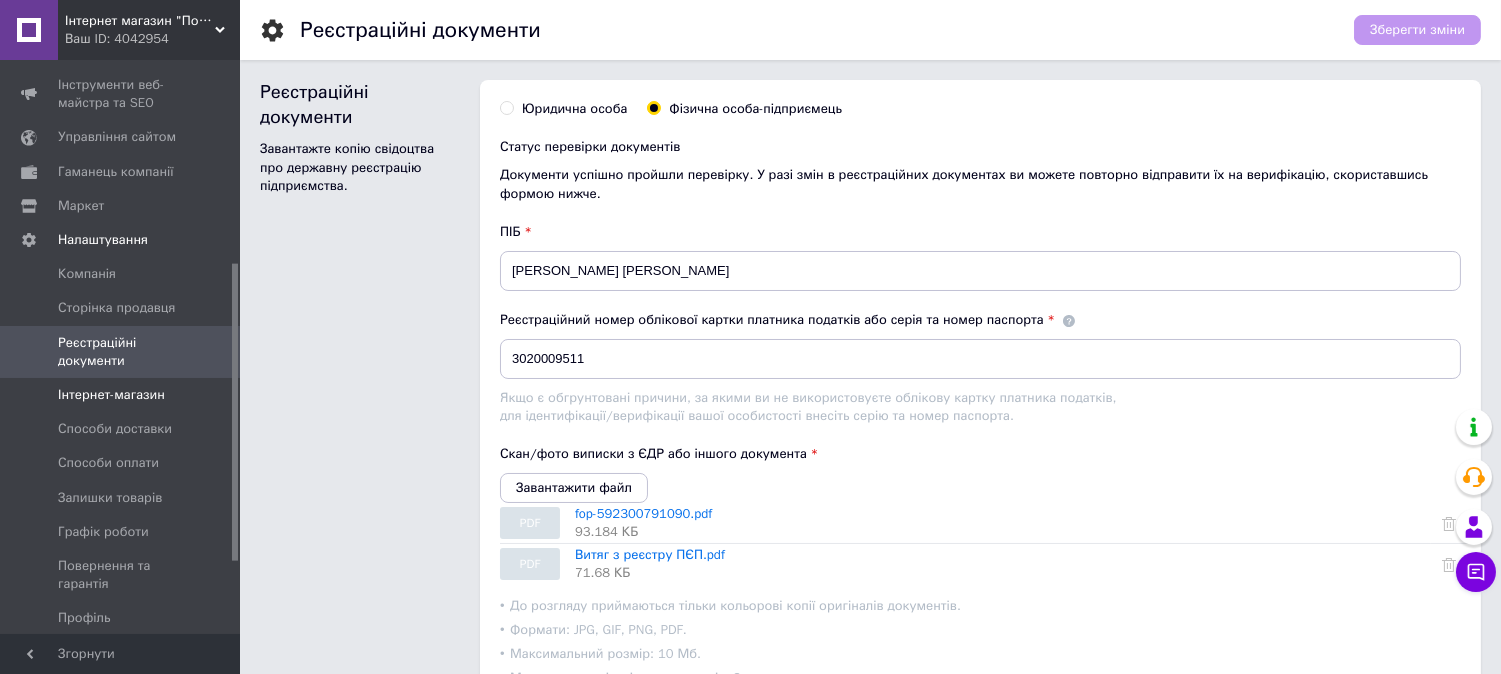 click on "Інтернет-магазин" at bounding box center [111, 395] 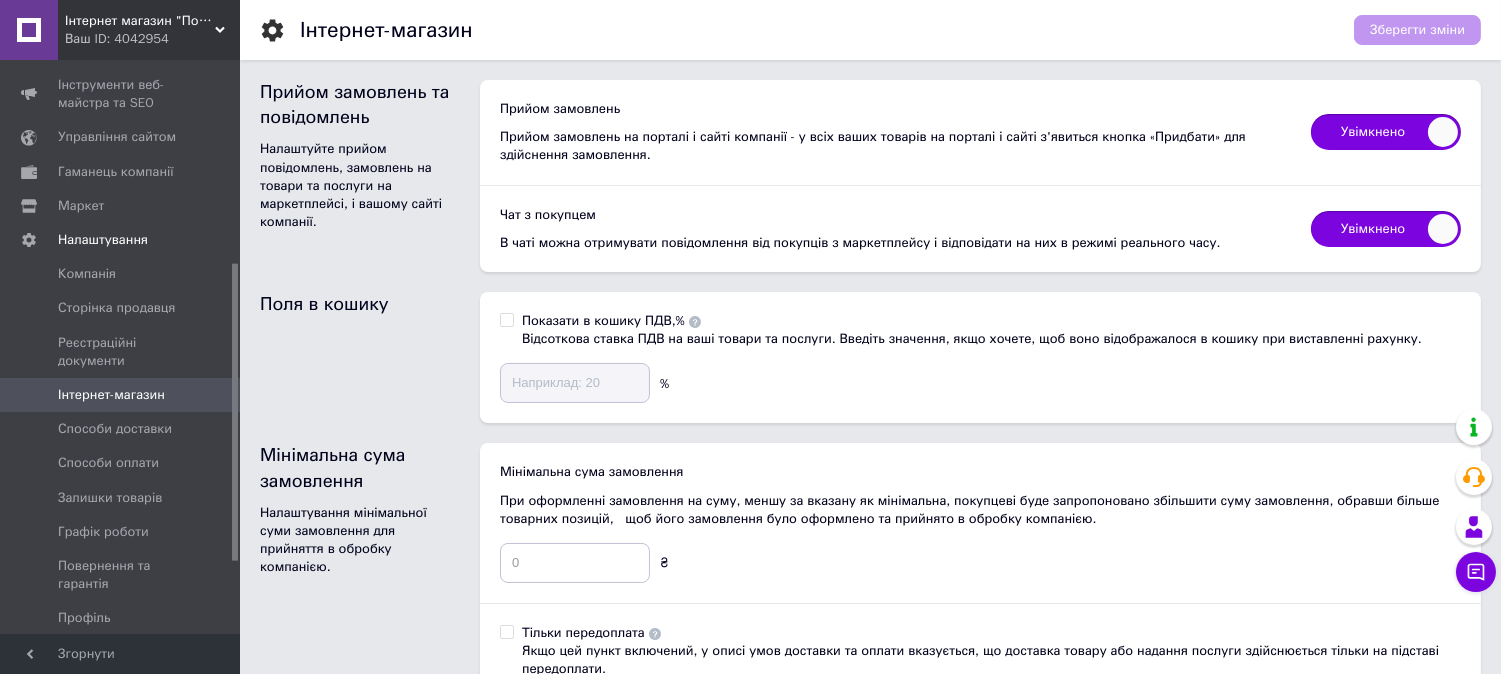 click on "Поля в кошику" at bounding box center (360, 357) 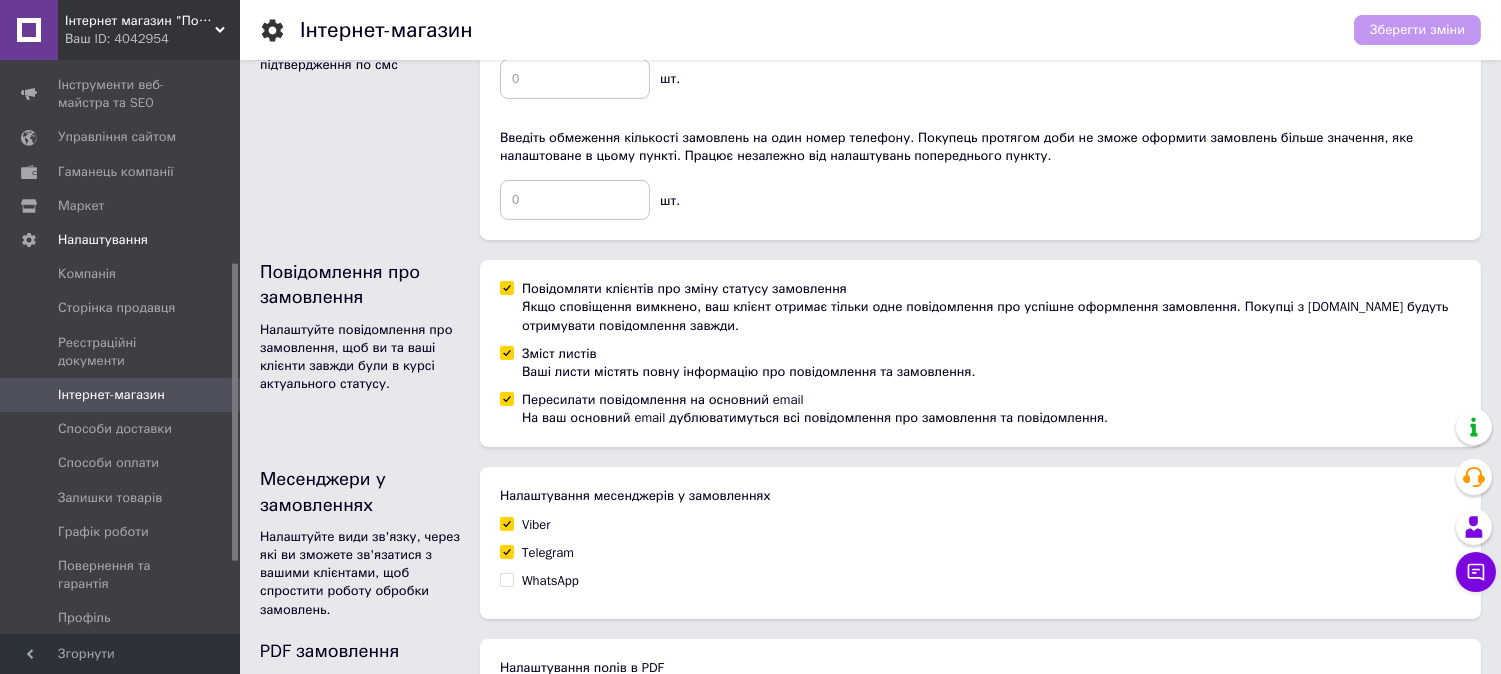 scroll, scrollTop: 1240, scrollLeft: 0, axis: vertical 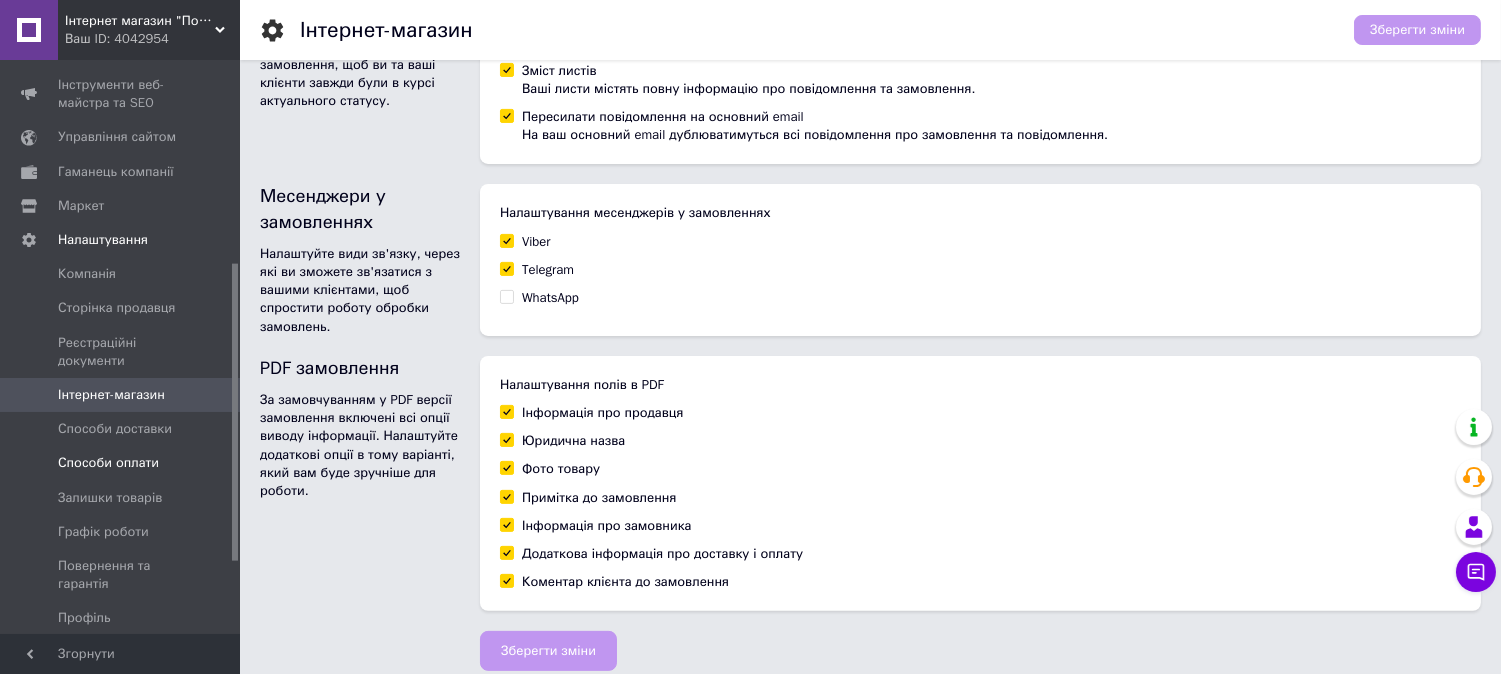 click on "Способи оплати" at bounding box center [108, 463] 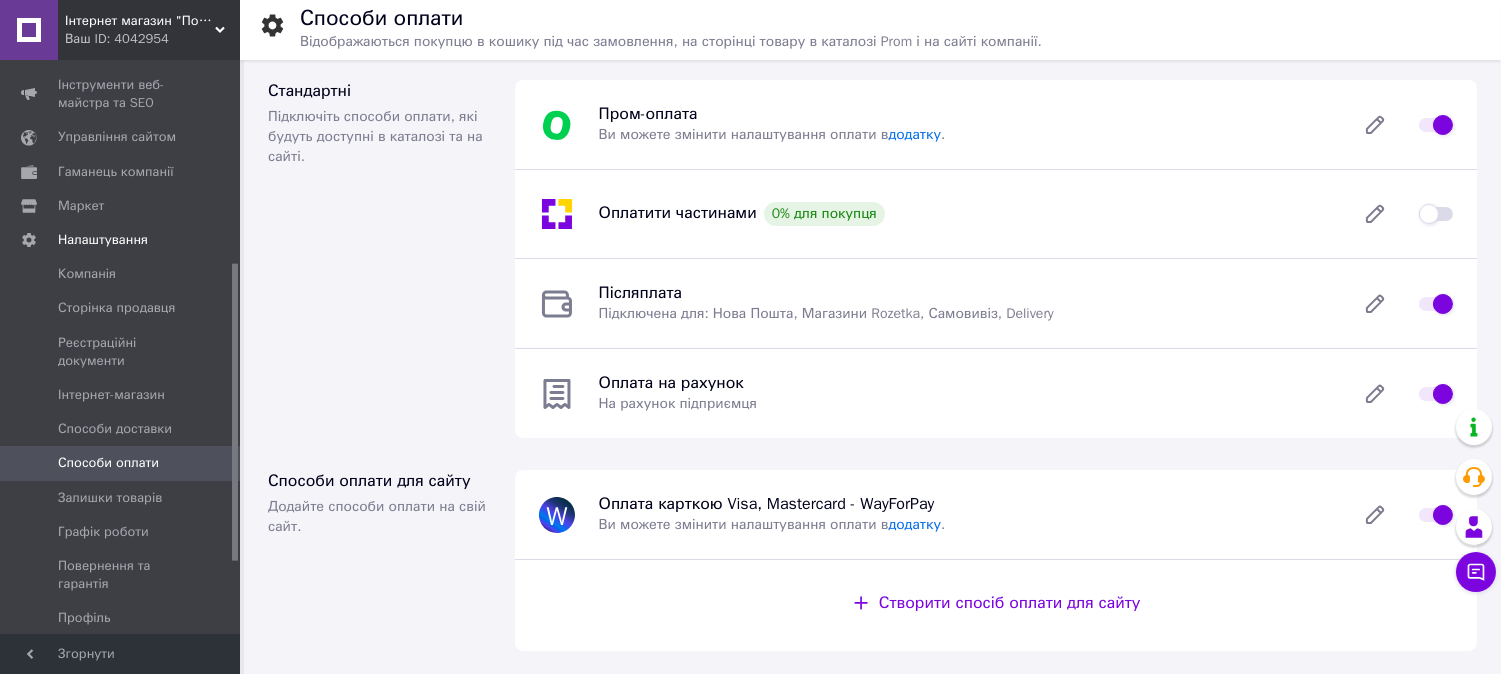 click at bounding box center (1436, 214) 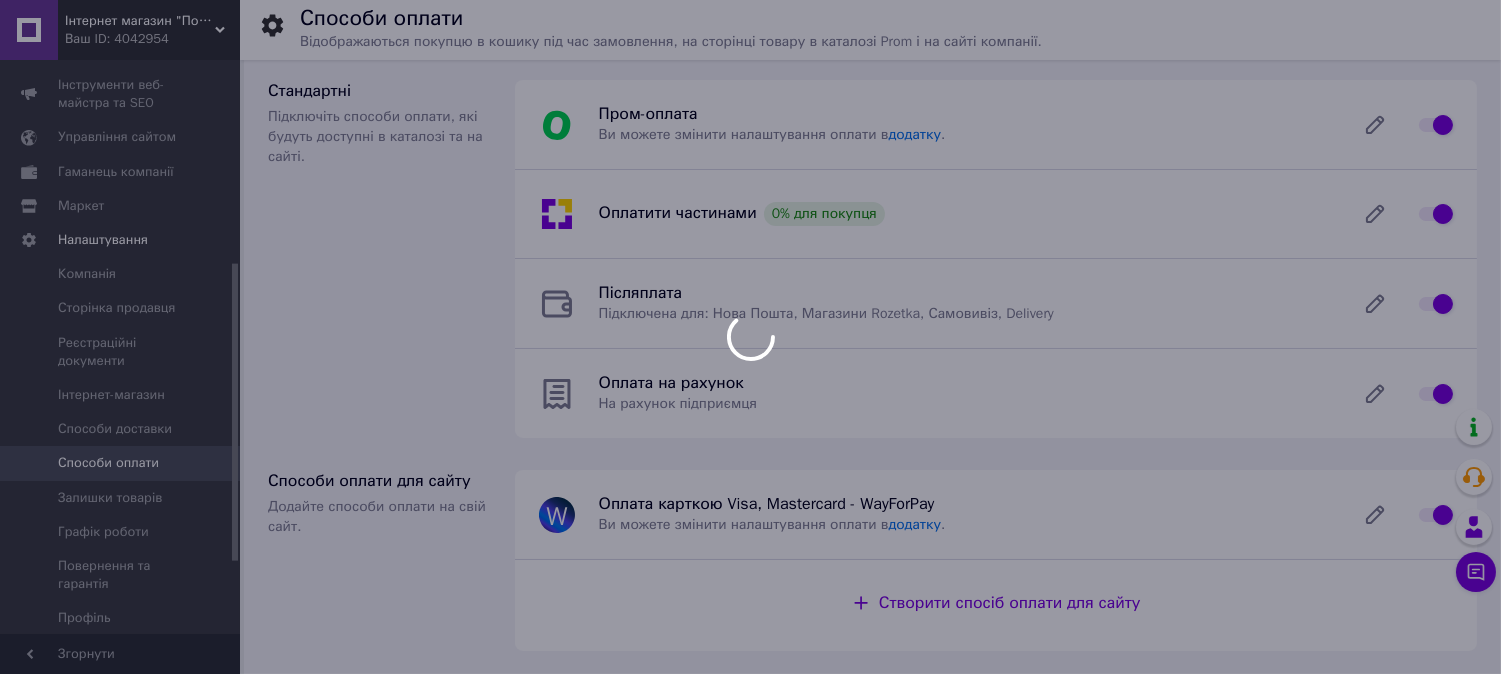 checkbox on "false" 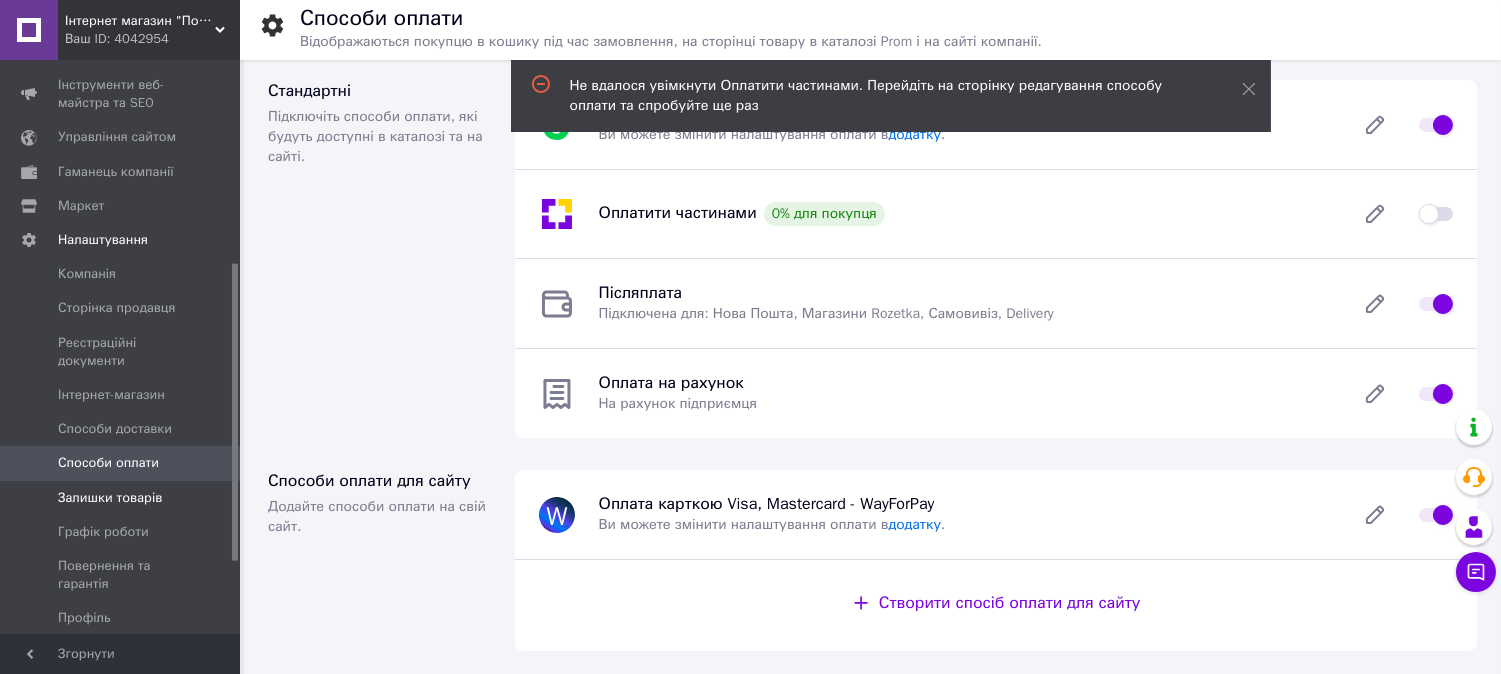 click on "Залишки товарів" at bounding box center [110, 498] 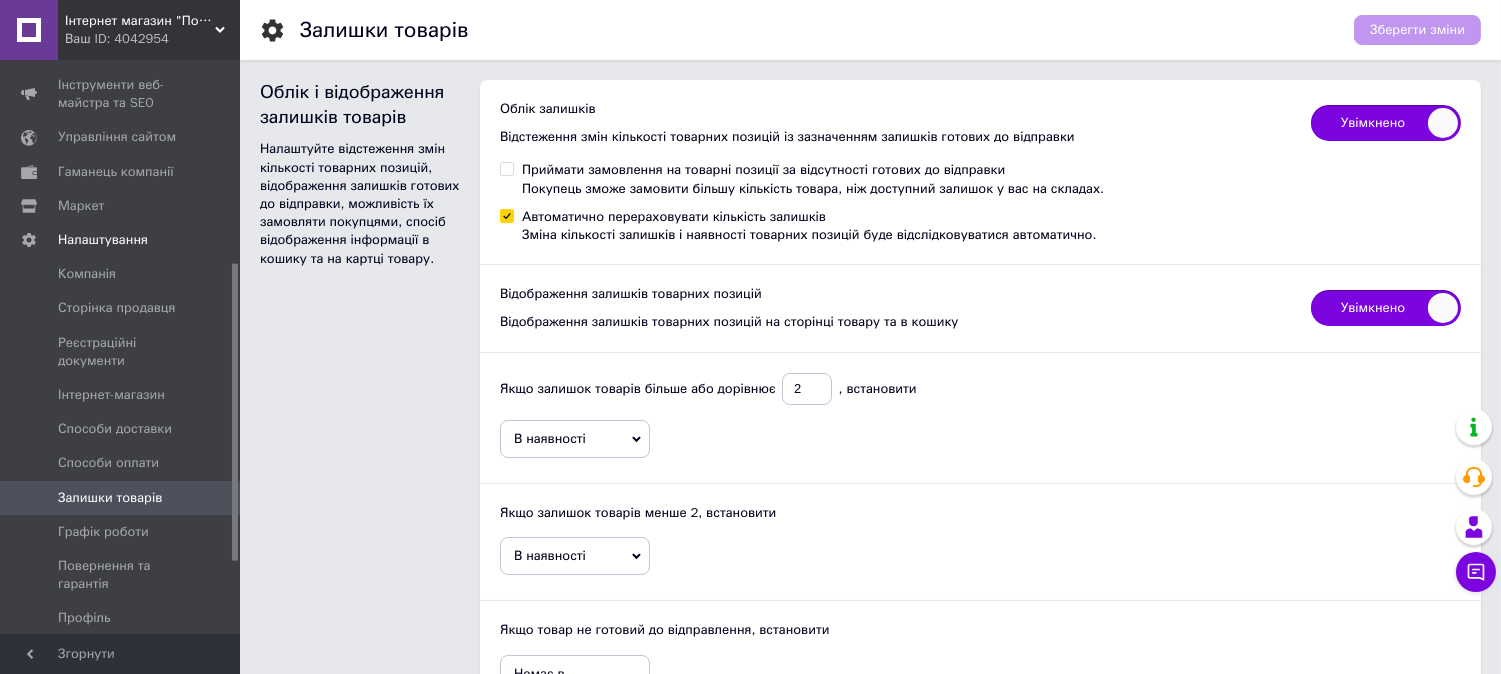 click on "Облік і відображення залишків товарів Налаштуйте відстеження змін кількості товарних позицій, відображення залишків готових до відправки, можливість їх замовляти покупцями, спосіб відображення інформації в кошику та на картці товару." at bounding box center (360, 408) 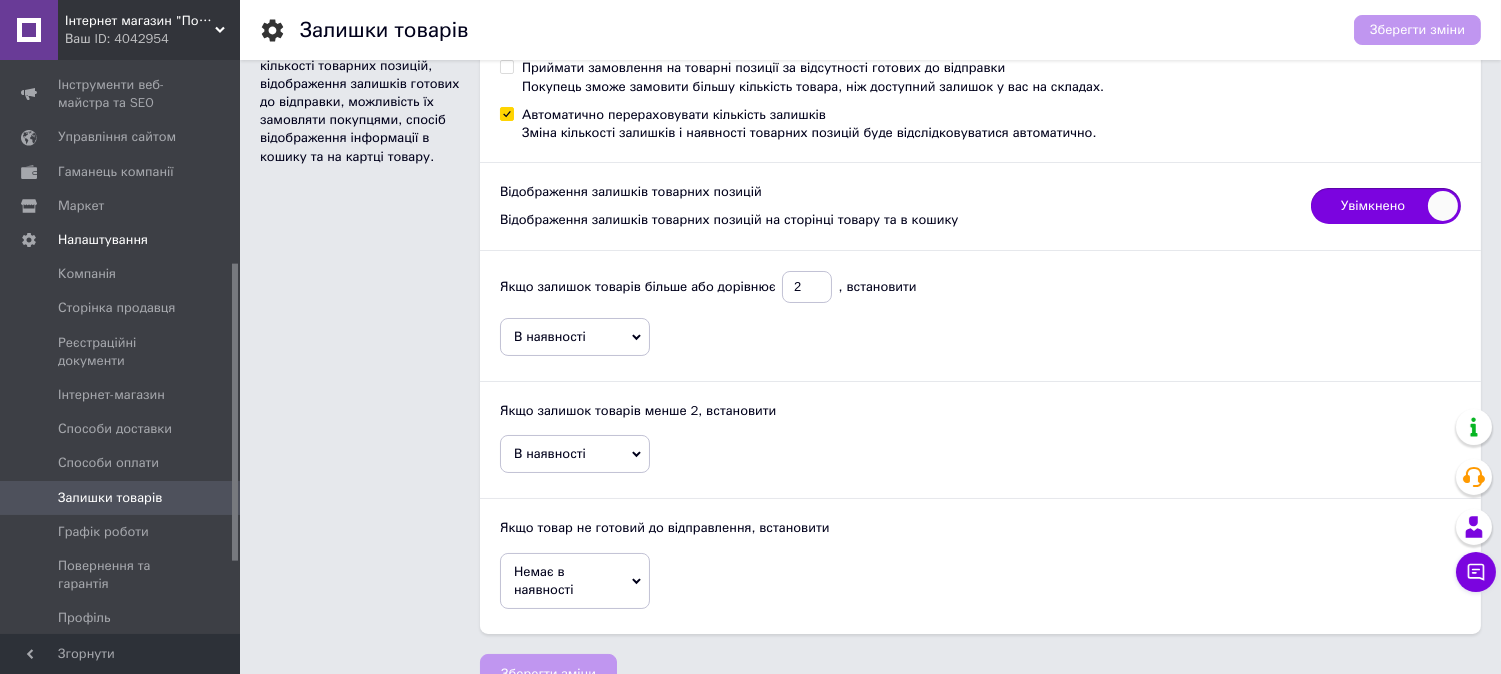 scroll, scrollTop: 138, scrollLeft: 0, axis: vertical 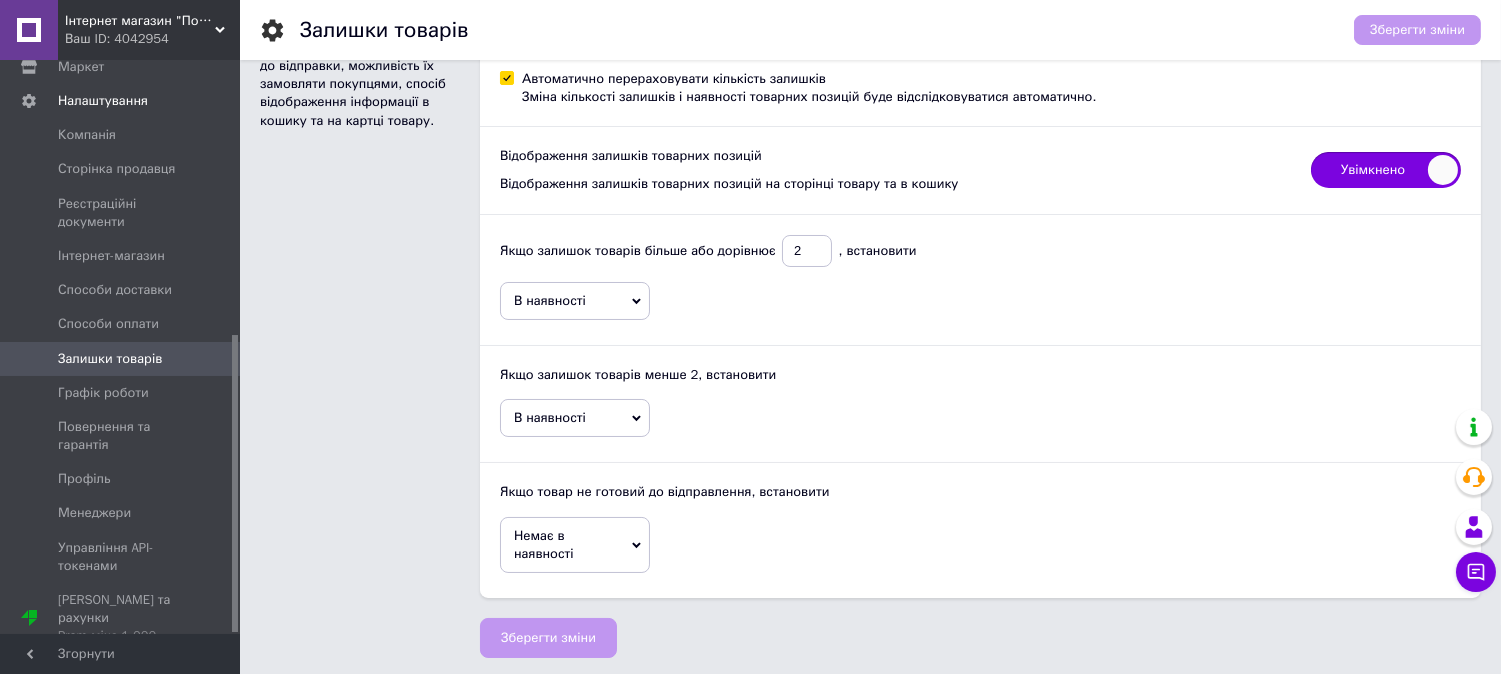 drag, startPoint x: 233, startPoint y: 506, endPoint x: 233, endPoint y: 622, distance: 116 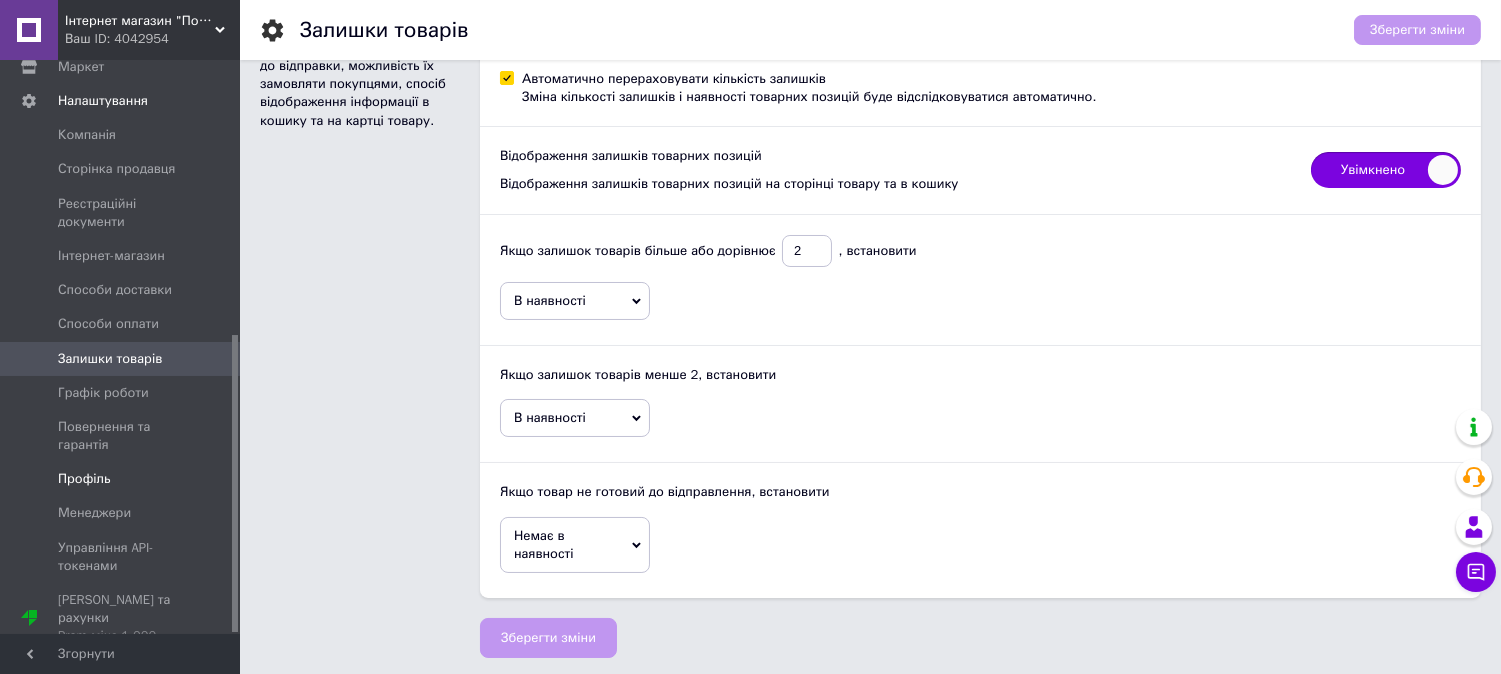 click on "Профіль" at bounding box center [84, 479] 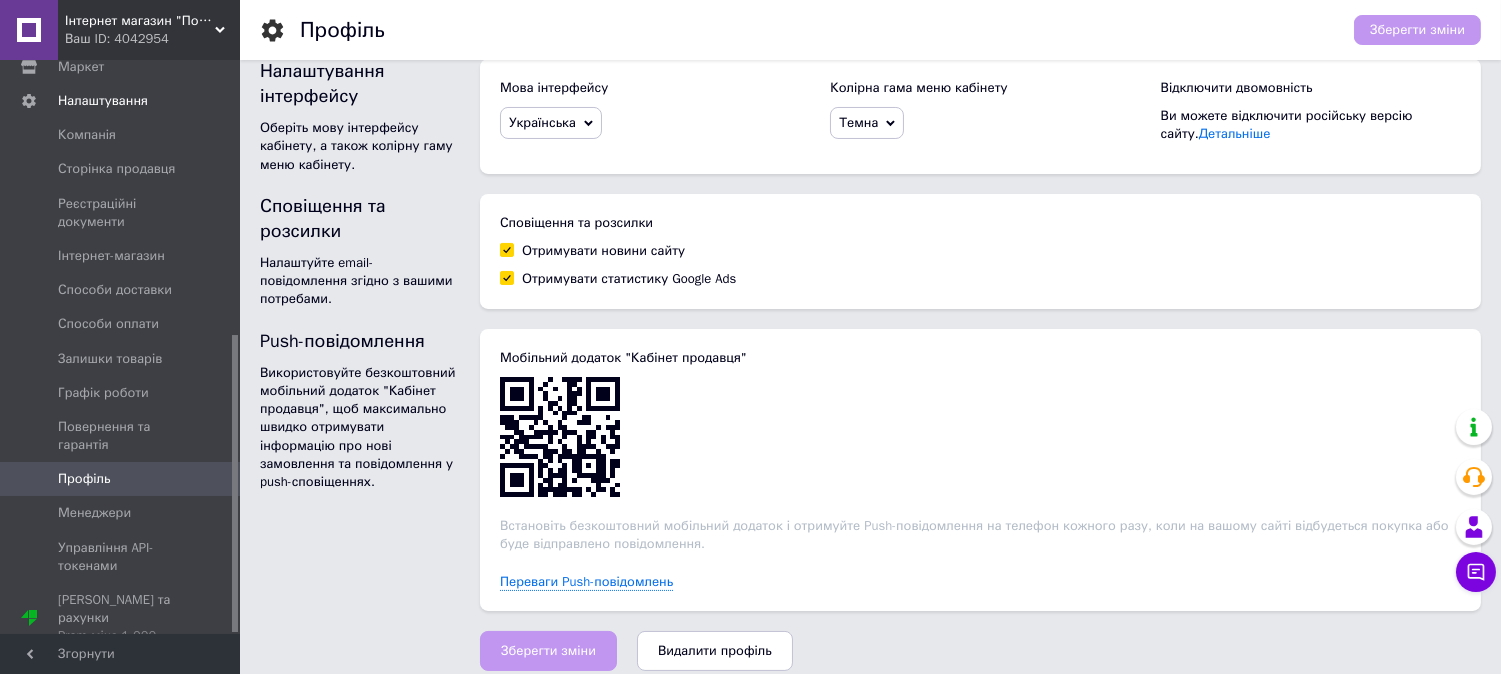 scroll, scrollTop: 415, scrollLeft: 0, axis: vertical 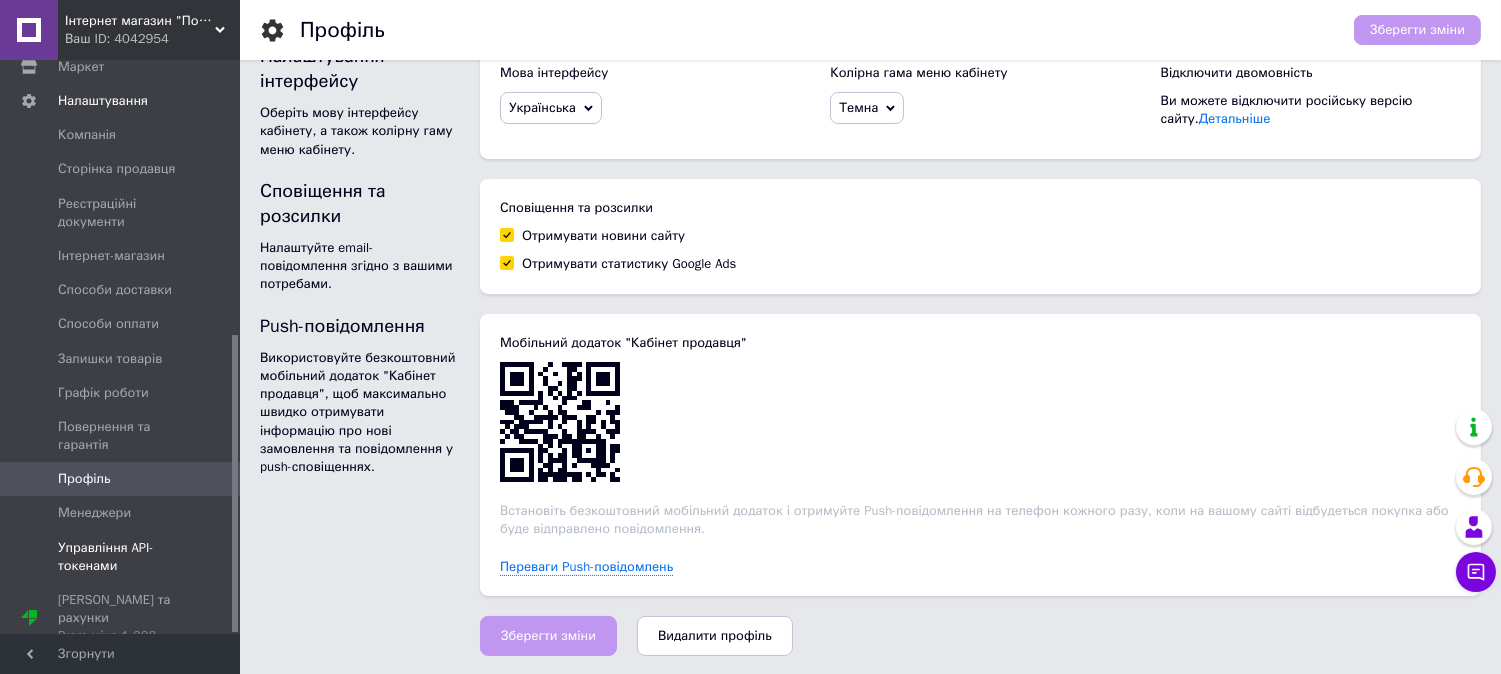 click on "Управління API-токенами" at bounding box center (123, 557) 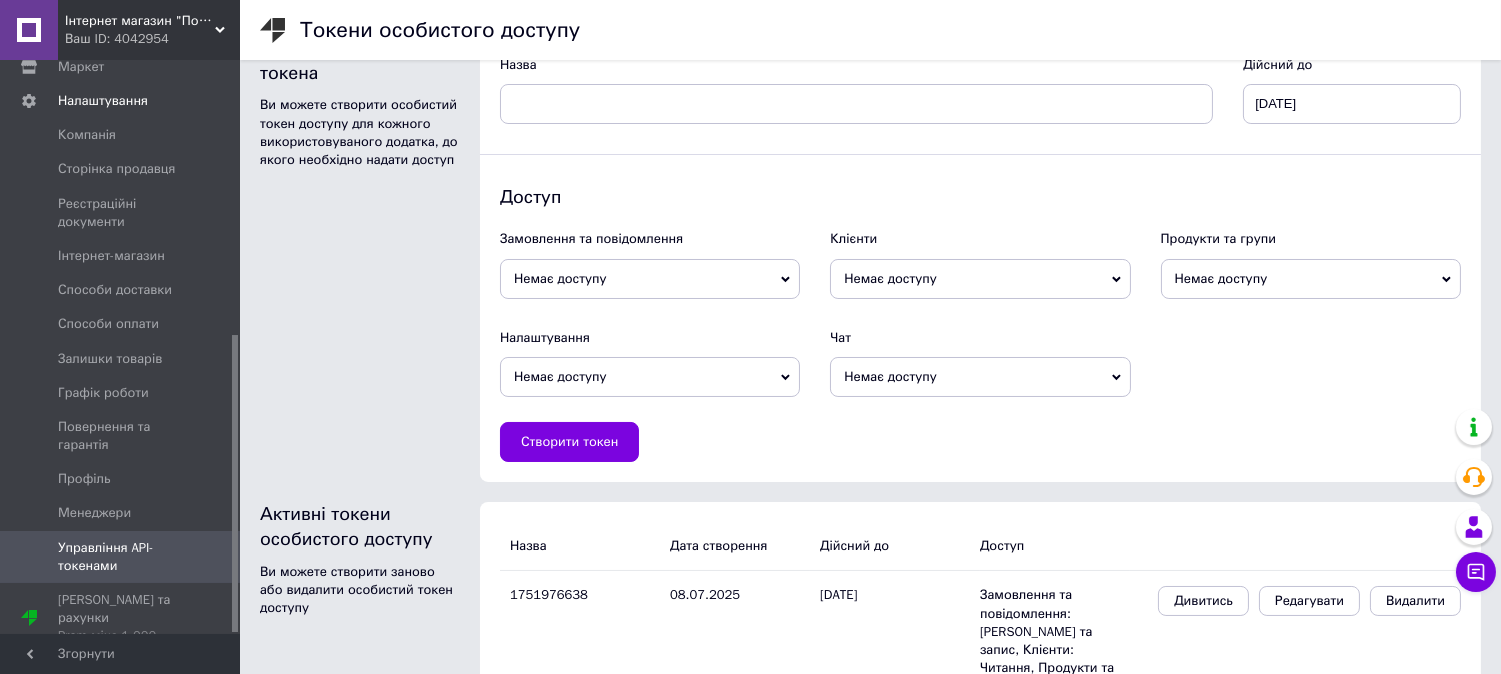 scroll, scrollTop: 138, scrollLeft: 0, axis: vertical 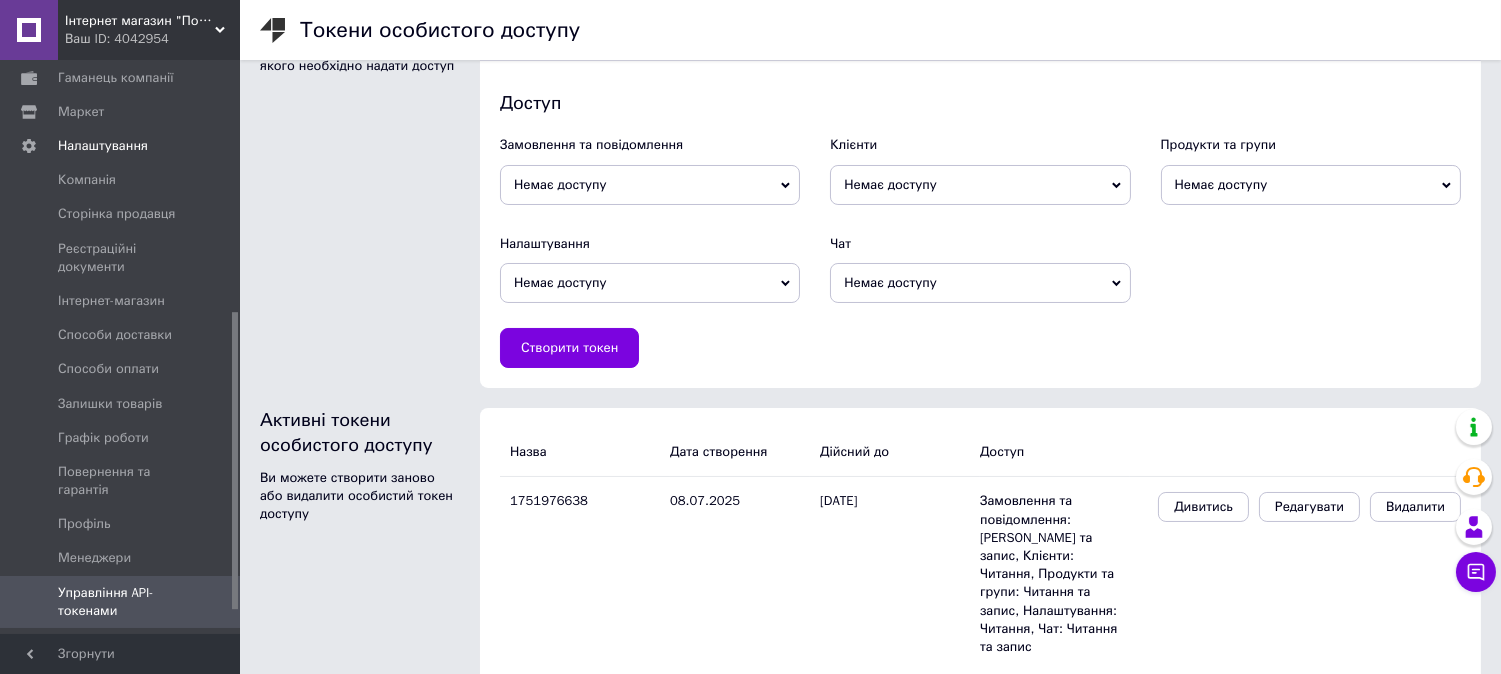 click on "Створення особистого токена Ви можете створити особистий токен доступу для кожного
використовуваного додатка, до якого необхідно надати
доступ" at bounding box center (360, 165) 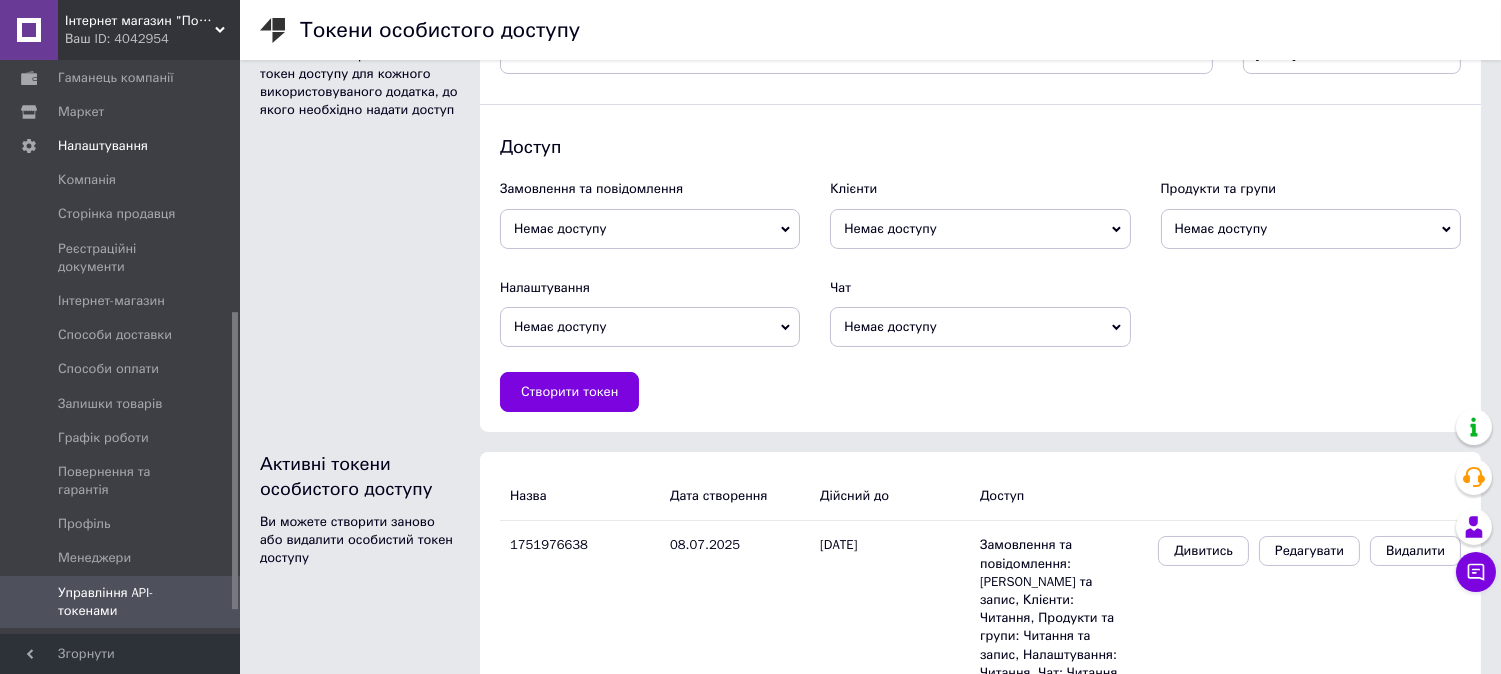 scroll, scrollTop: 0, scrollLeft: 0, axis: both 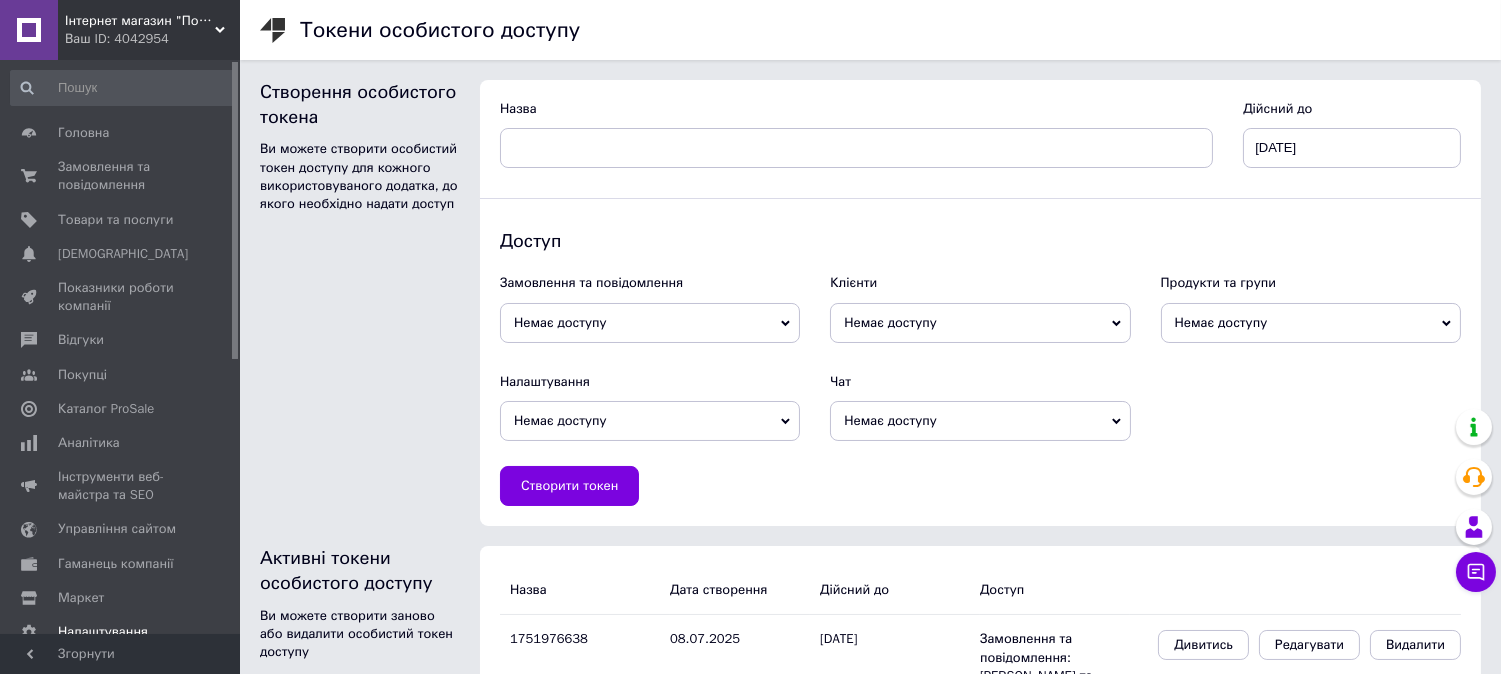 drag, startPoint x: 233, startPoint y: 377, endPoint x: 216, endPoint y: 95, distance: 282.51193 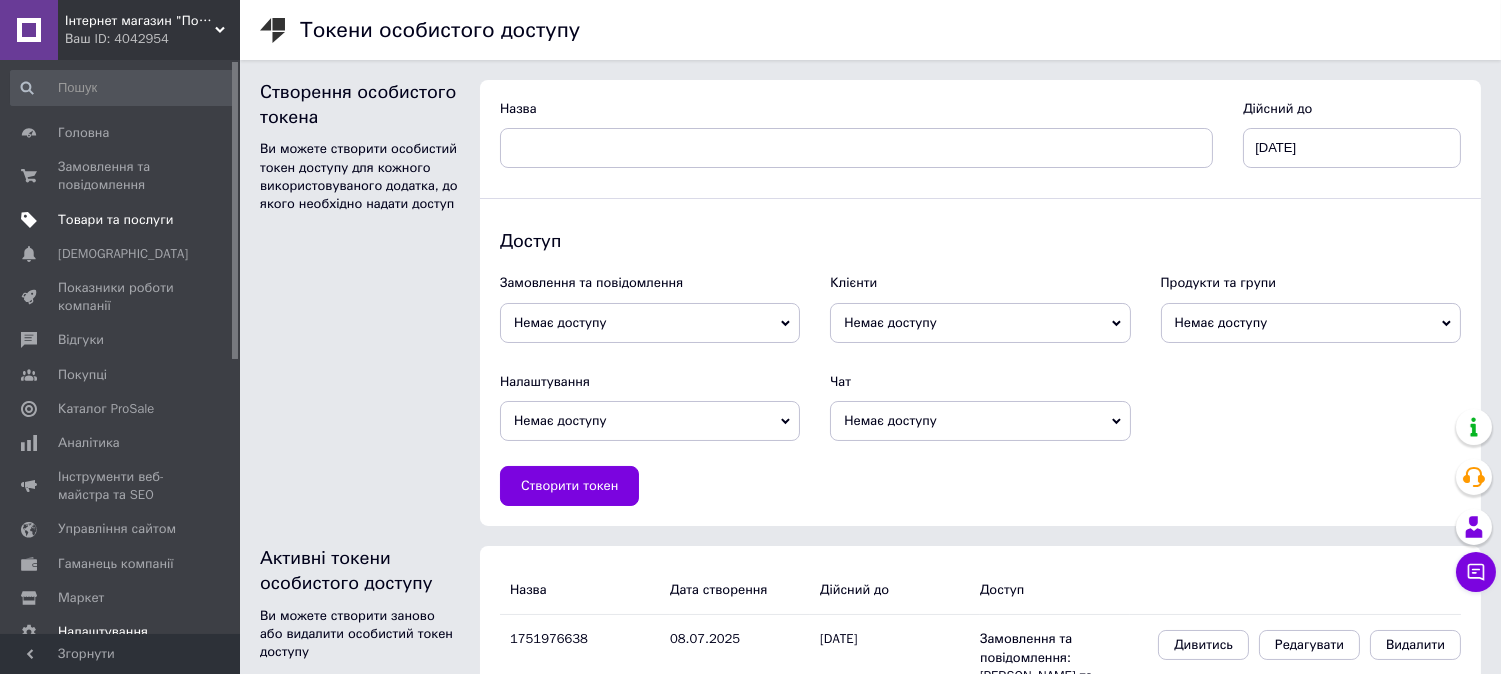 click on "Товари та послуги" at bounding box center (115, 220) 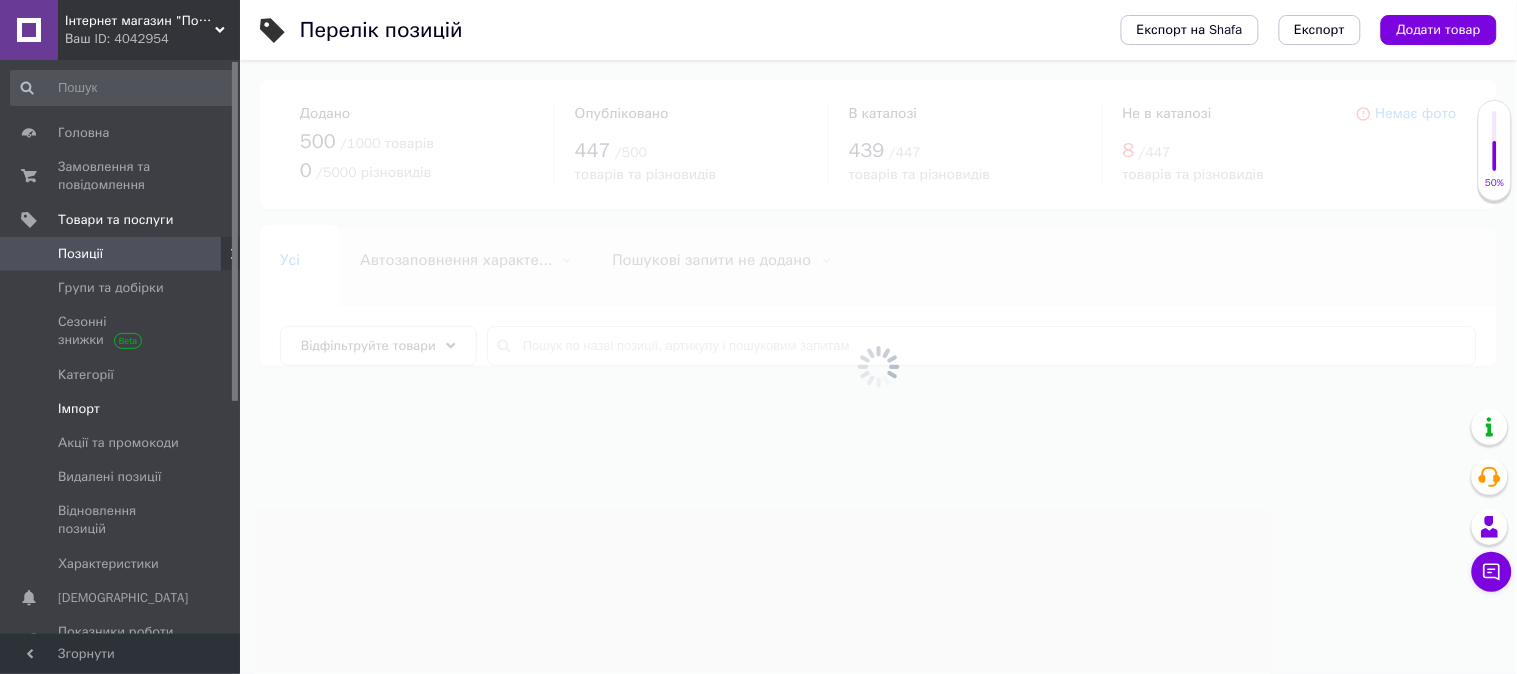 click on "Імпорт" at bounding box center (79, 409) 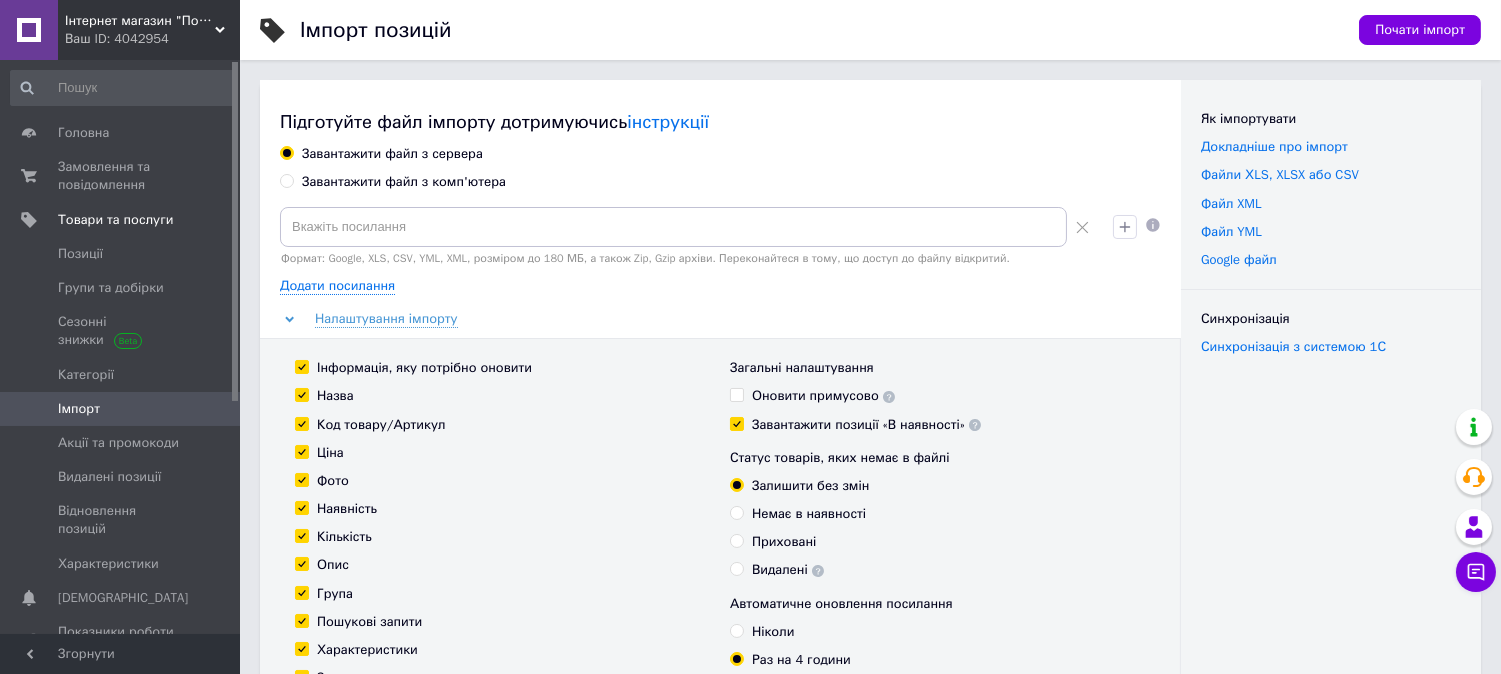 click on "Завантажити файл з сервера Завантажити файл з комп'ютера Формат: Google,  XLS, CSV, YML, XML, розміром до 180 МБ,
а також Zip, Gzip архіви. Переконайтеся в тому, що доступ до файлу відкритий. Додати посилання Налаштування імпорту Інформація, яку потрібно оновити Назва Код товару/Артикул Ціна Фото Наявність Кількість Опис Група Пошукові запити Характеристики Знижки Особисті нотатки Код маркування (GTIN) Номер пристрою (MPN) Переклади Загальні налаштування Оновити примусово   Завантажити позиції «В наявності»   Статус товарів, яких немає в файлі Залишити без змін Приховані" at bounding box center (720, 502) 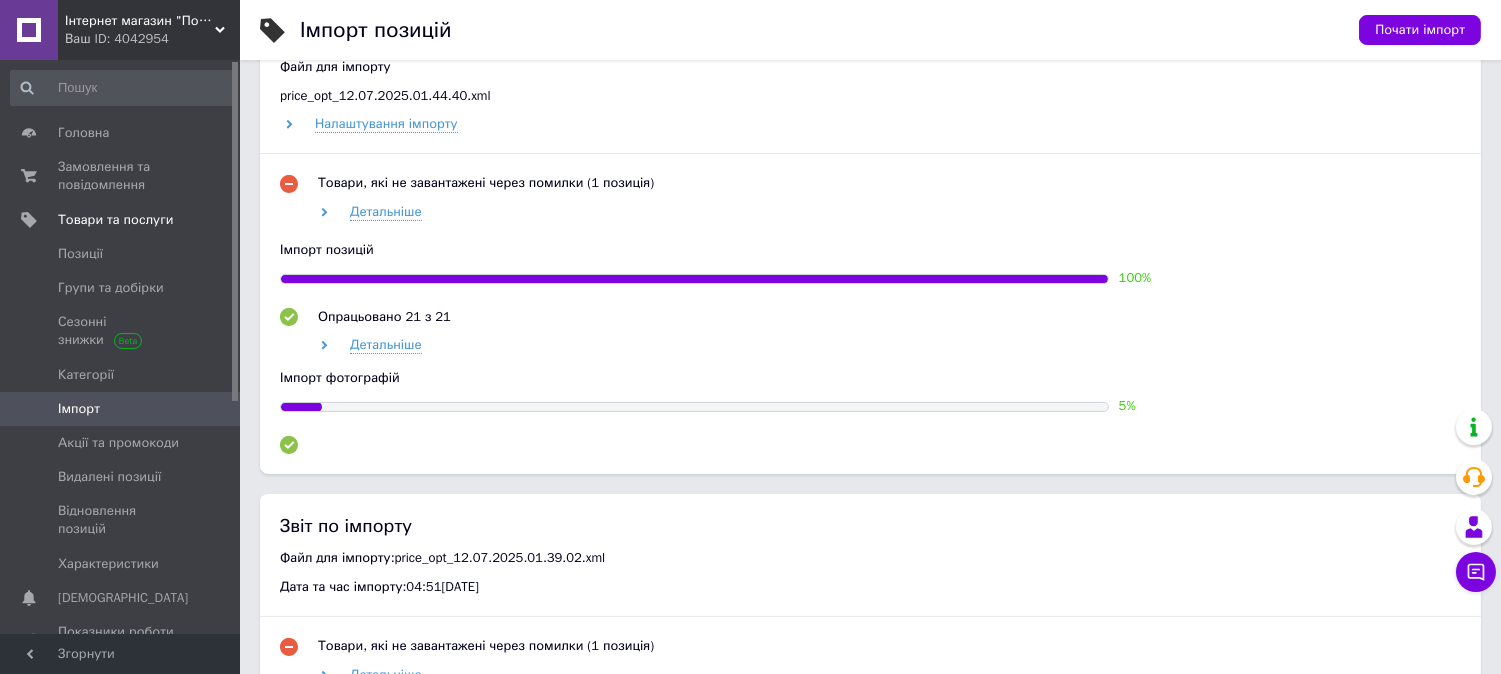 scroll, scrollTop: 933, scrollLeft: 0, axis: vertical 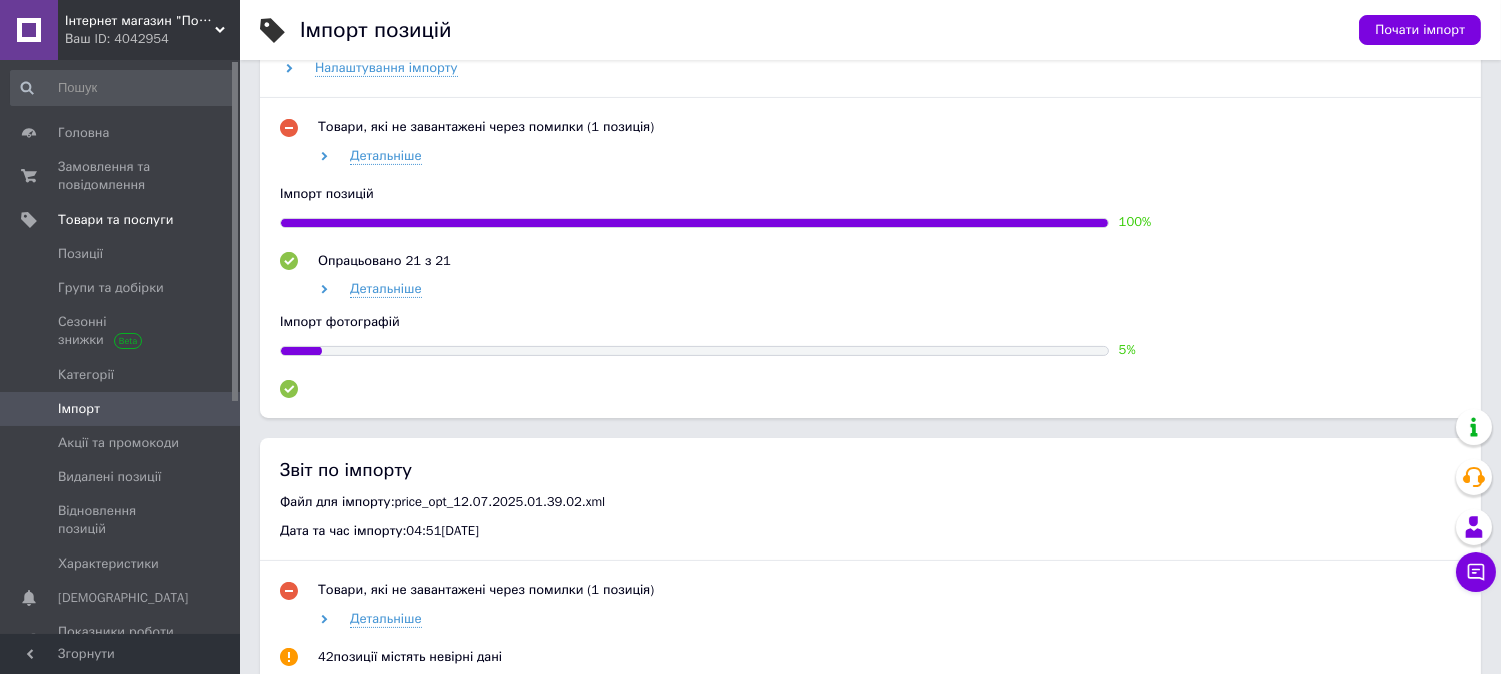 click on "Імпорт фотографій" at bounding box center [870, 322] 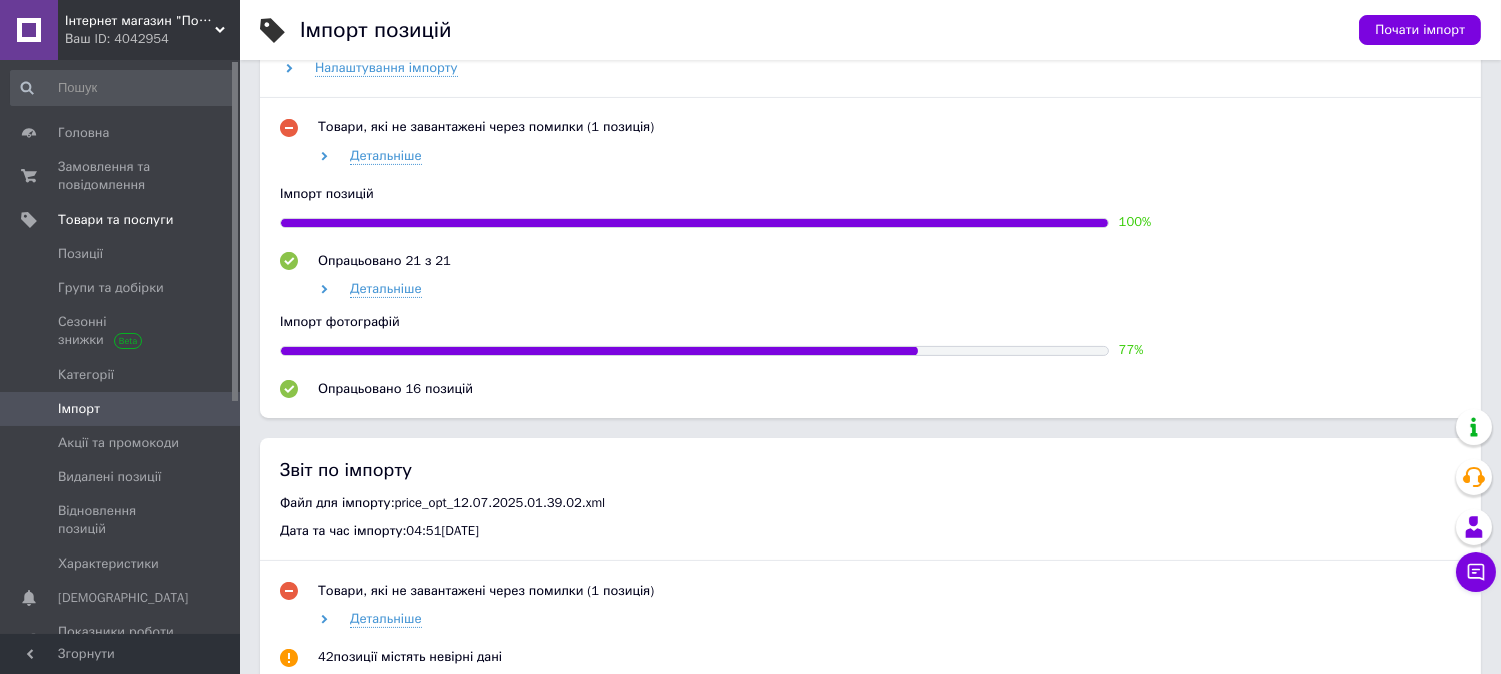 click on "Товари, які не завантажені через помилки (1 позиція) Детальніше Імпорт позицій 100 % Опрацьовано 21 з 21 Детальніше Імпорт фотографій 77 % Опрацьовано 16 позицій" at bounding box center (870, 258) 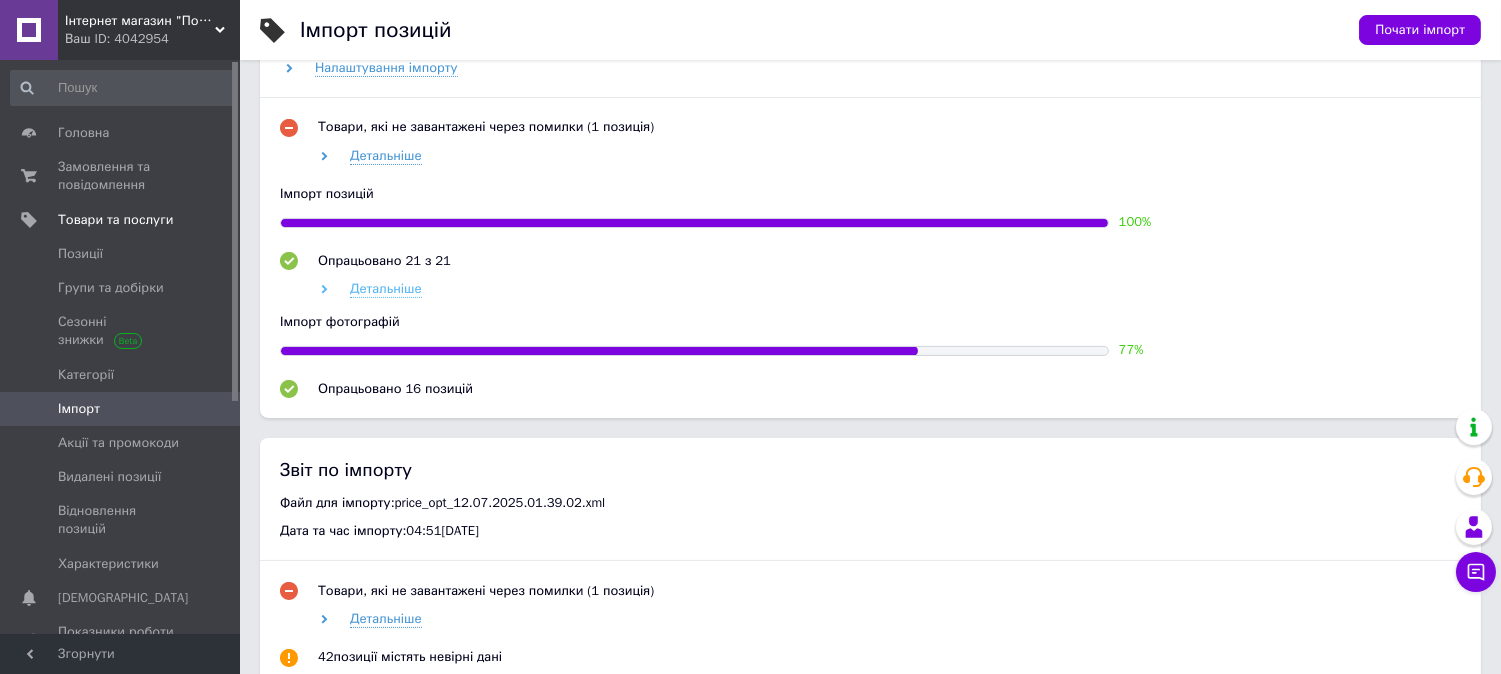 click on "Детальніше" at bounding box center [386, 289] 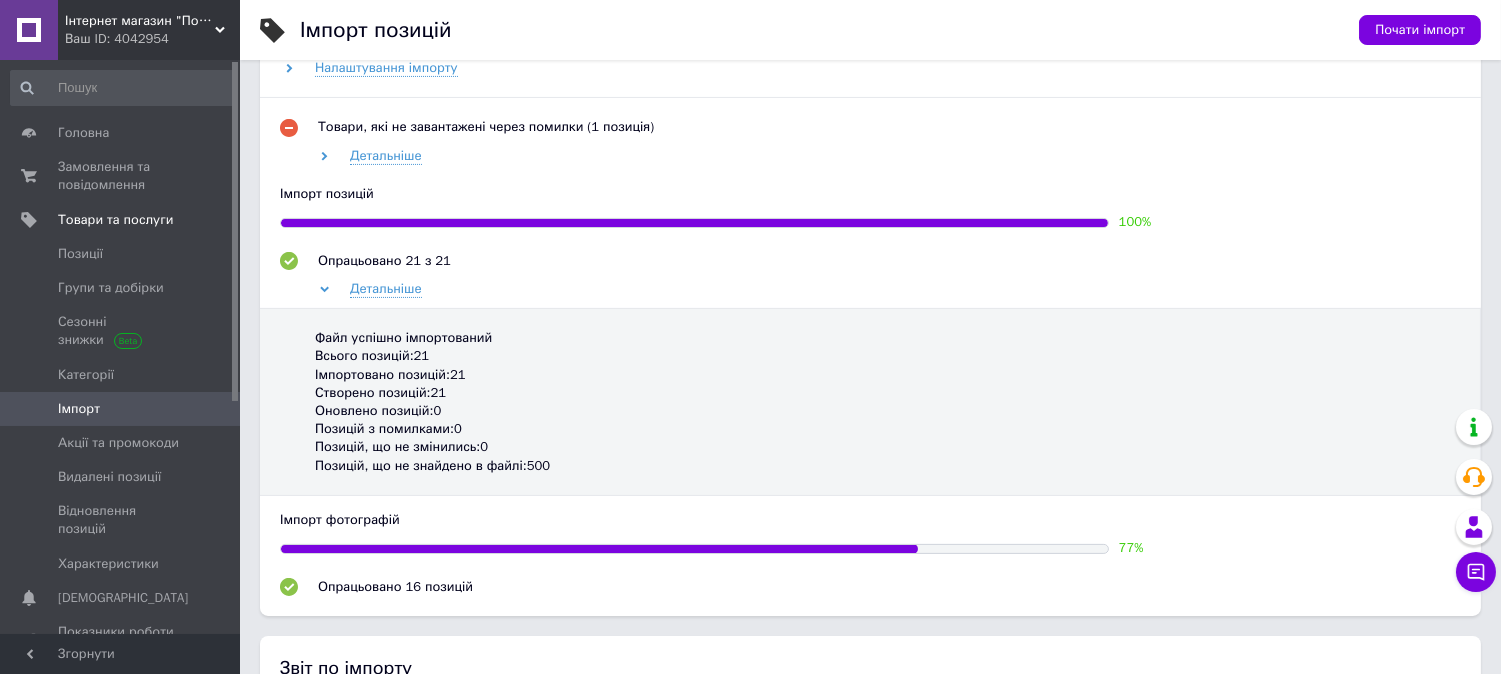 click on "Детальніше" at bounding box center (888, 289) 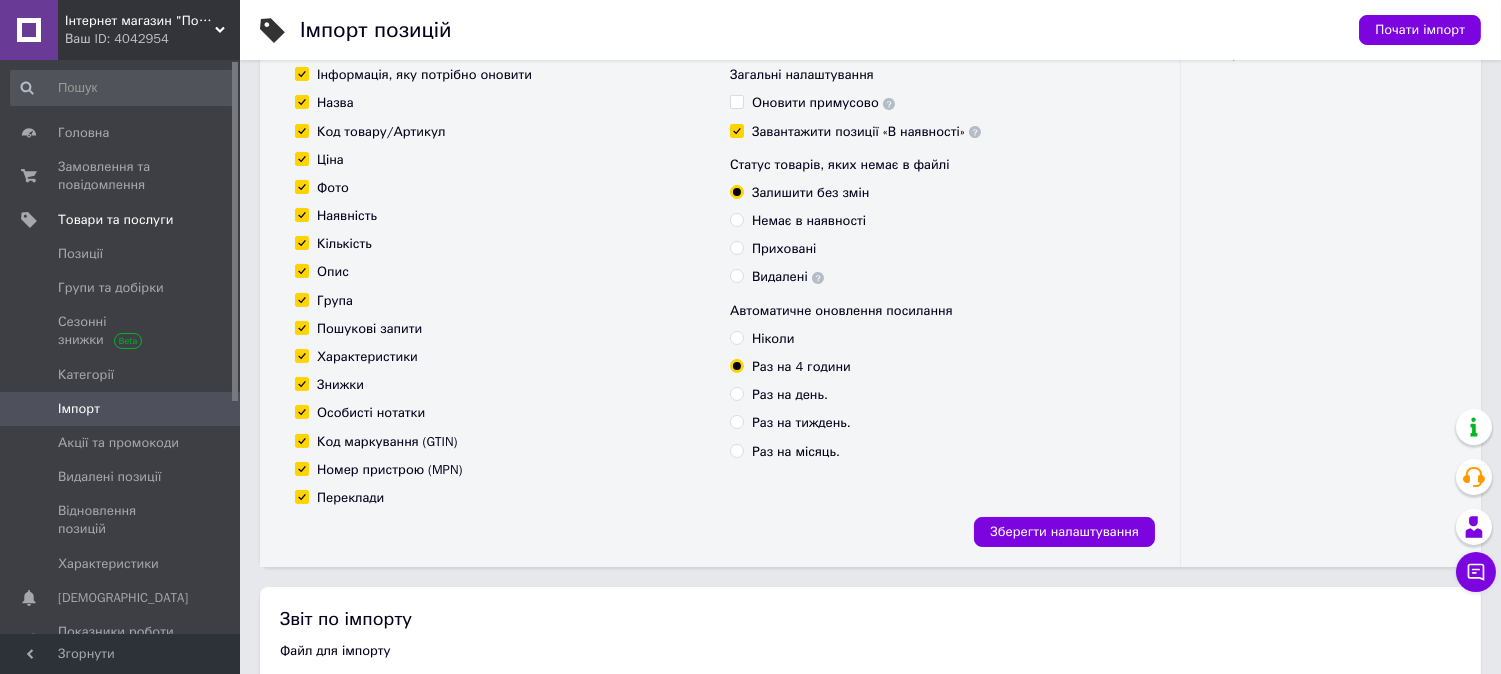 scroll, scrollTop: 0, scrollLeft: 0, axis: both 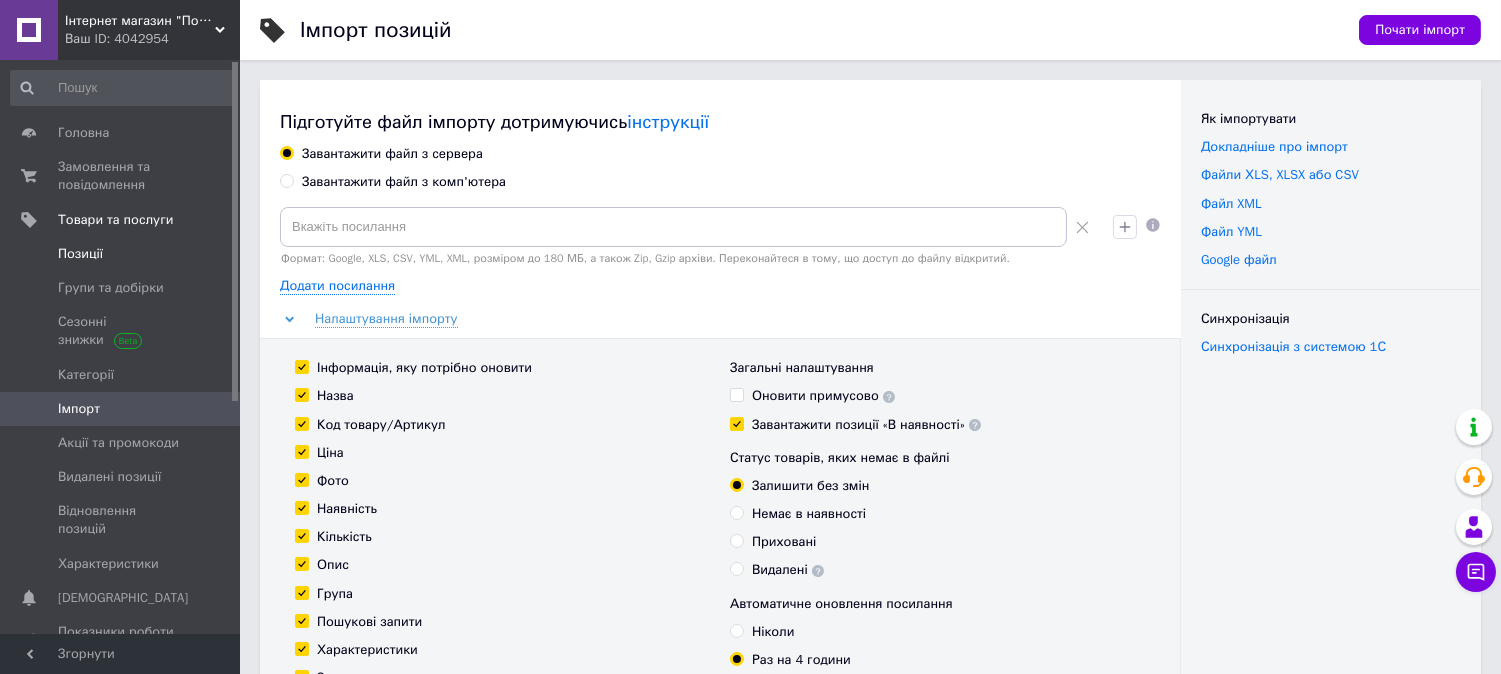click on "Позиції" at bounding box center [80, 254] 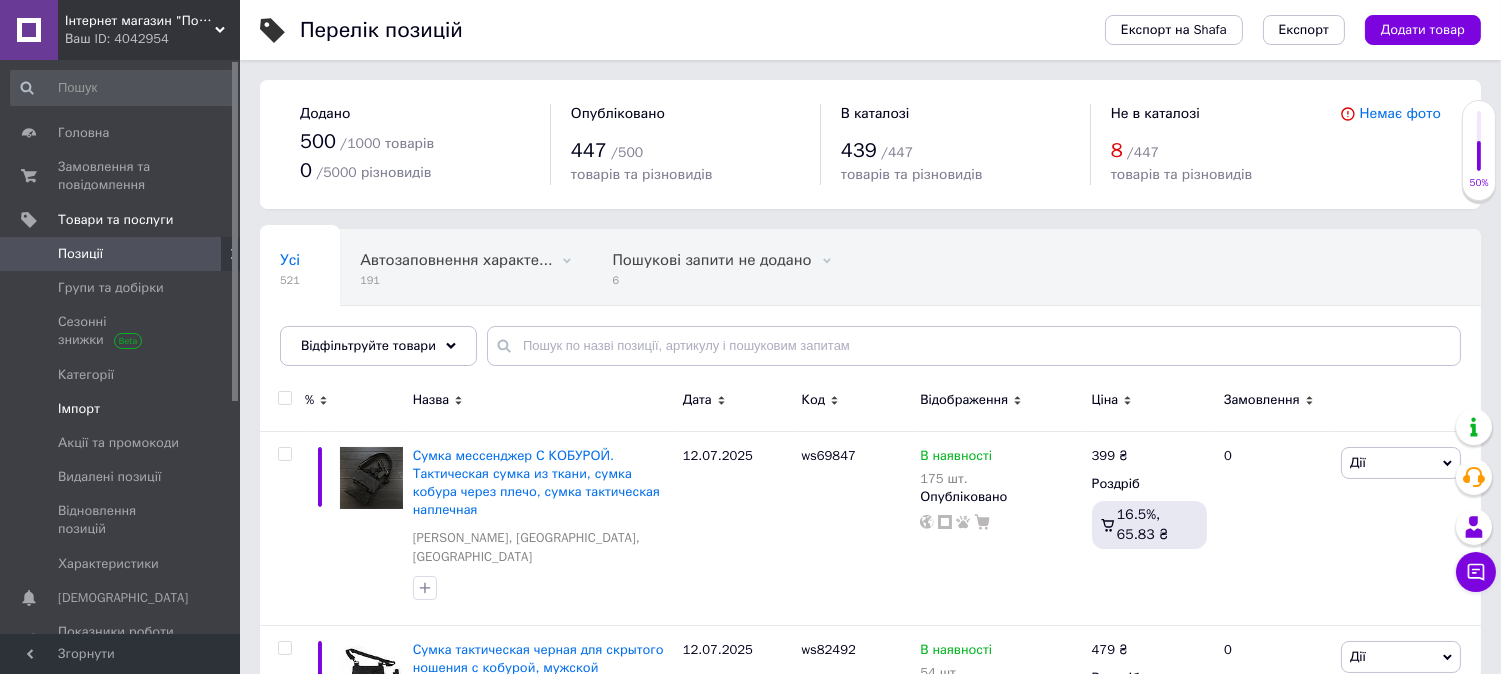 click on "Імпорт" at bounding box center (79, 409) 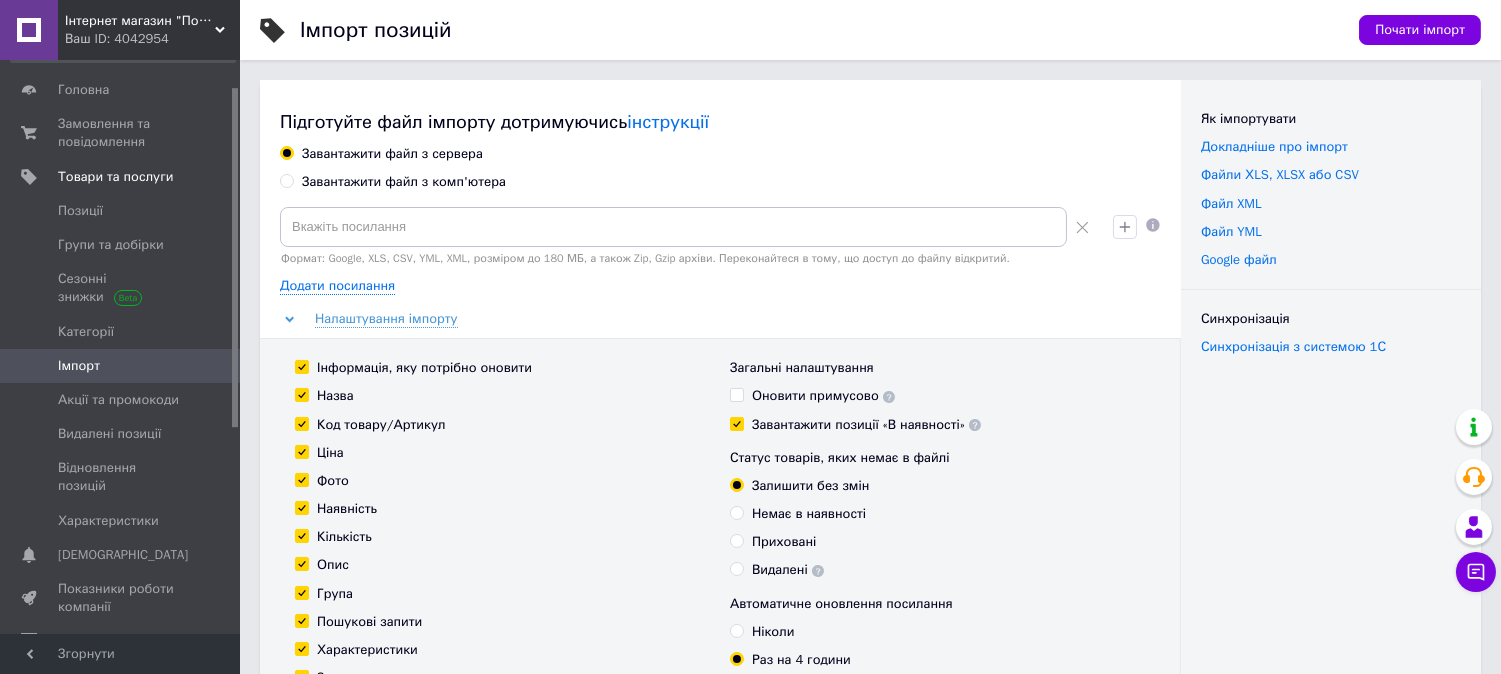 scroll, scrollTop: 44, scrollLeft: 0, axis: vertical 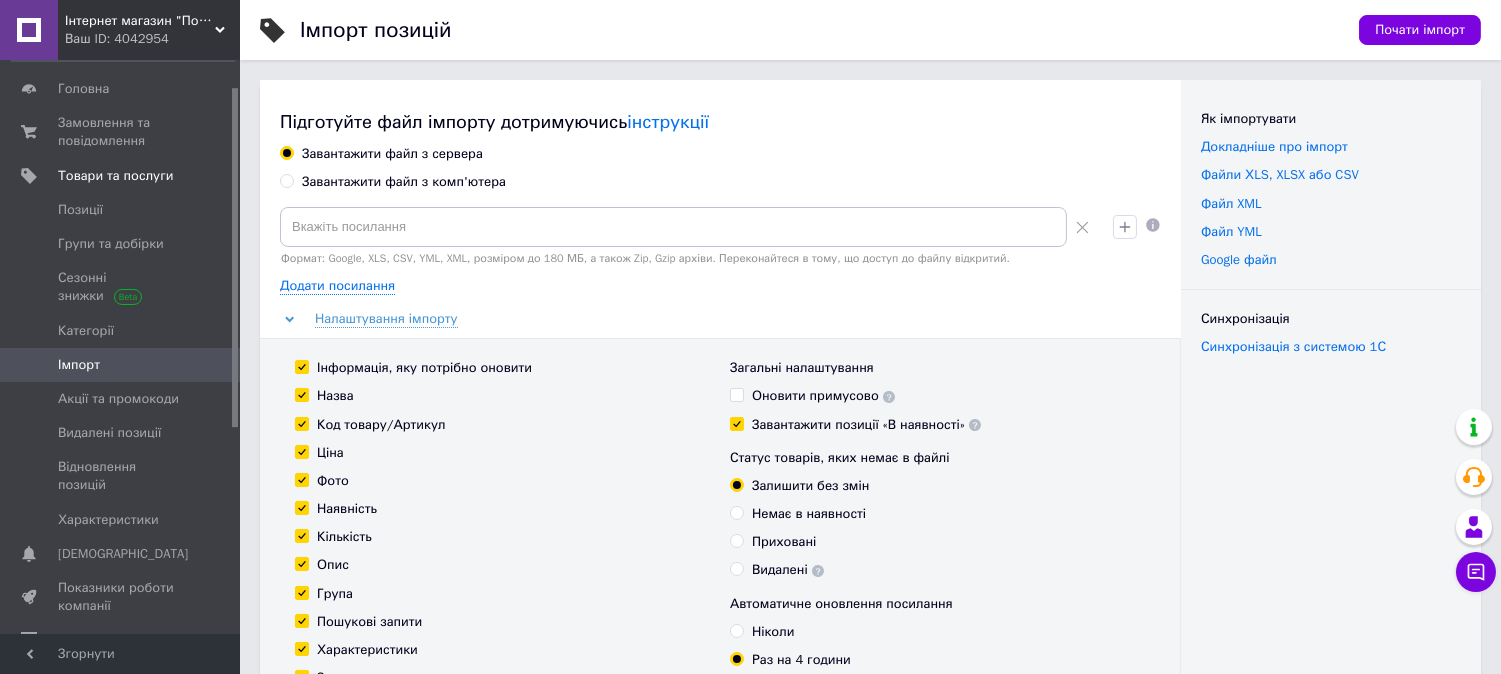 click on "Фото" at bounding box center [502, 481] 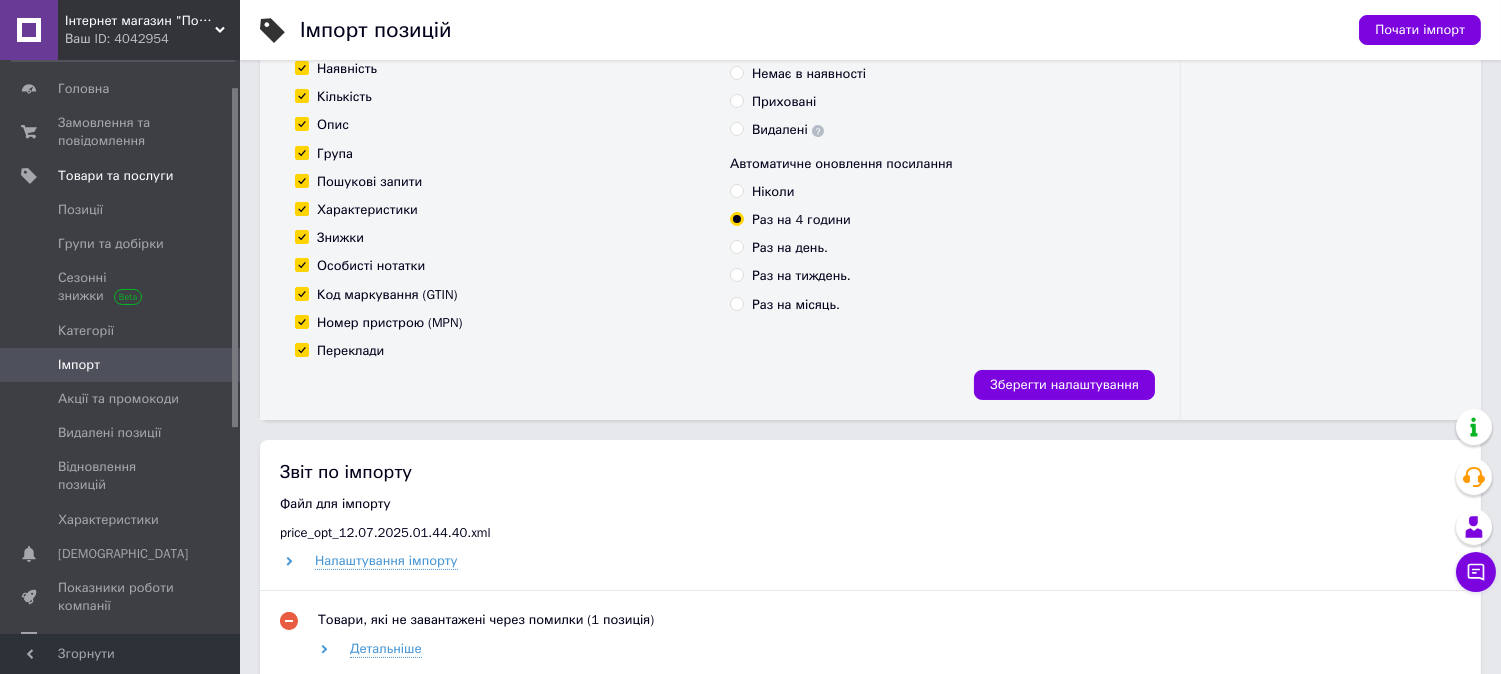scroll, scrollTop: 400, scrollLeft: 0, axis: vertical 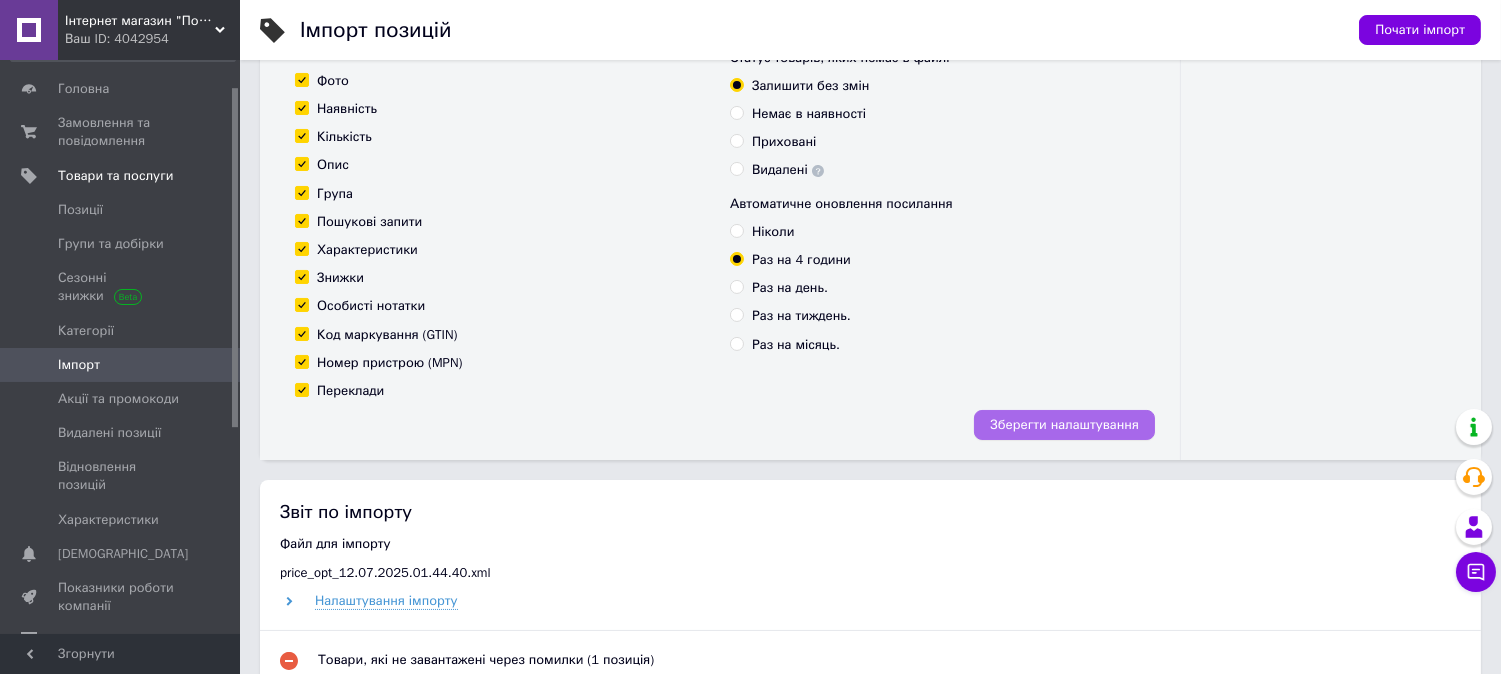 click on "Зберегти налаштування" at bounding box center [1064, 425] 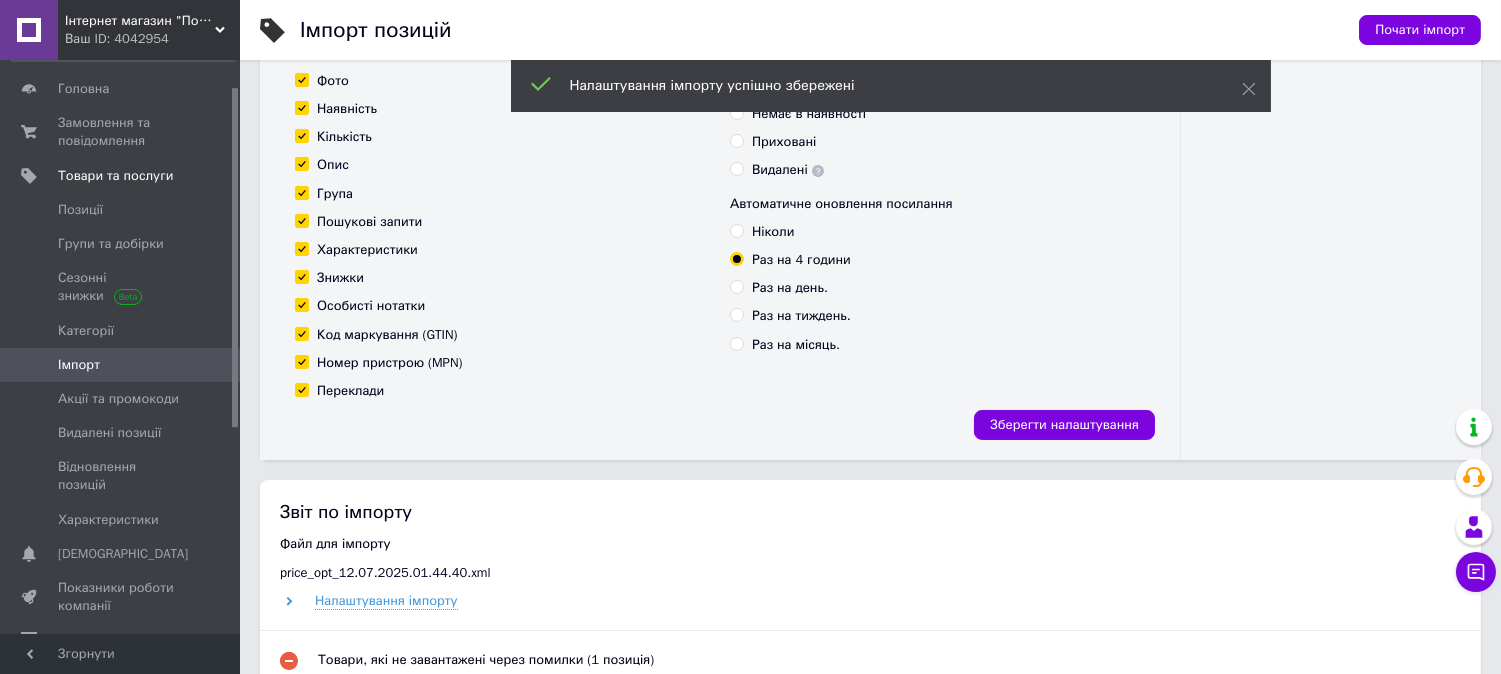 click on "Імпорт позицій Почати імпорт Підготуйте файл імпорту дотримуючись  інструкції Завантажити файл з сервера Завантажити файл з комп'ютера Формат: Google,  XLS, CSV, YML, XML, розміром до 180 МБ,
а також Zip, Gzip архіви. Переконайтеся в тому, що доступ до файлу відкритий. Додати посилання Налаштування імпорту Інформація, яку потрібно оновити Назва Код товару/Артикул Ціна Фото Наявність Кількість Опис Група Пошукові запити Характеристики Знижки Особисті нотатки Код маркування (GTIN) Номер пристрою (MPN) Переклади Загальні налаштування Оновити примусово     Залишити без змін   %" at bounding box center [870, 835] 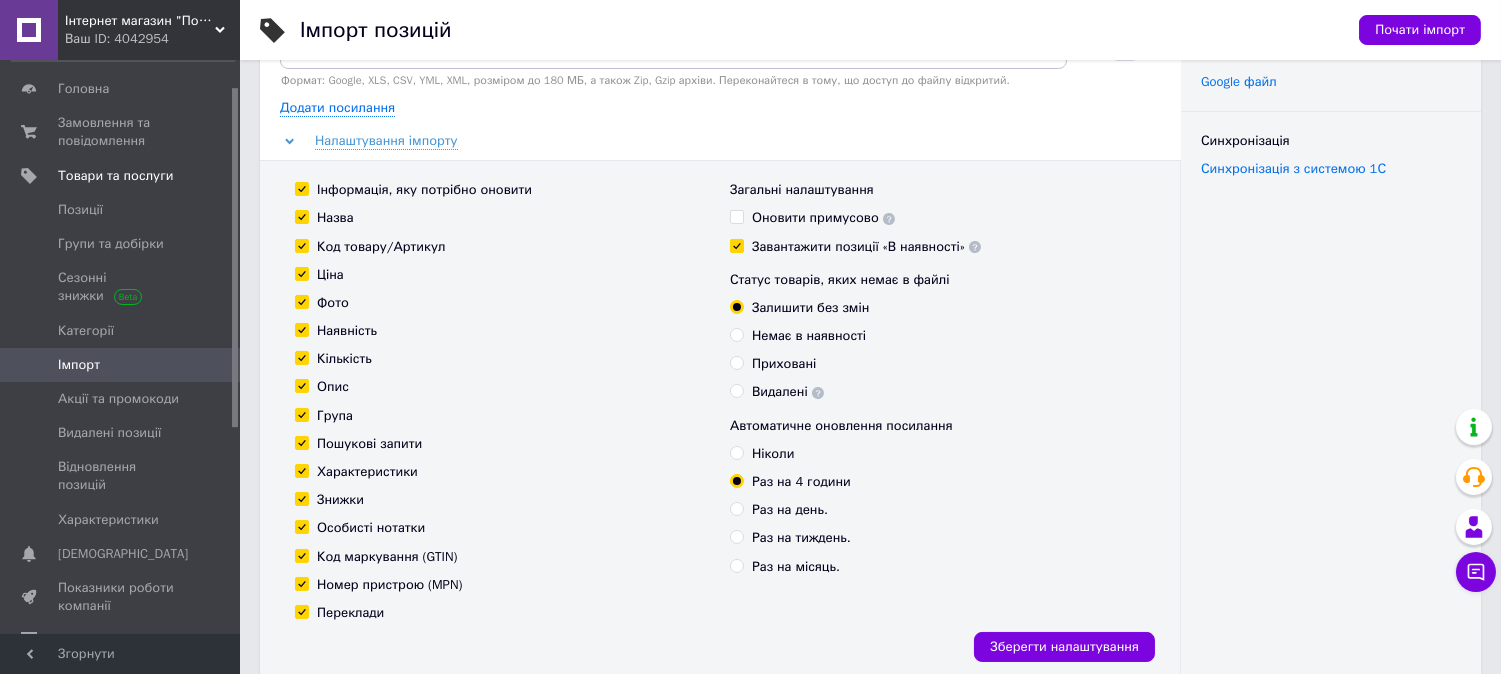 scroll, scrollTop: 177, scrollLeft: 0, axis: vertical 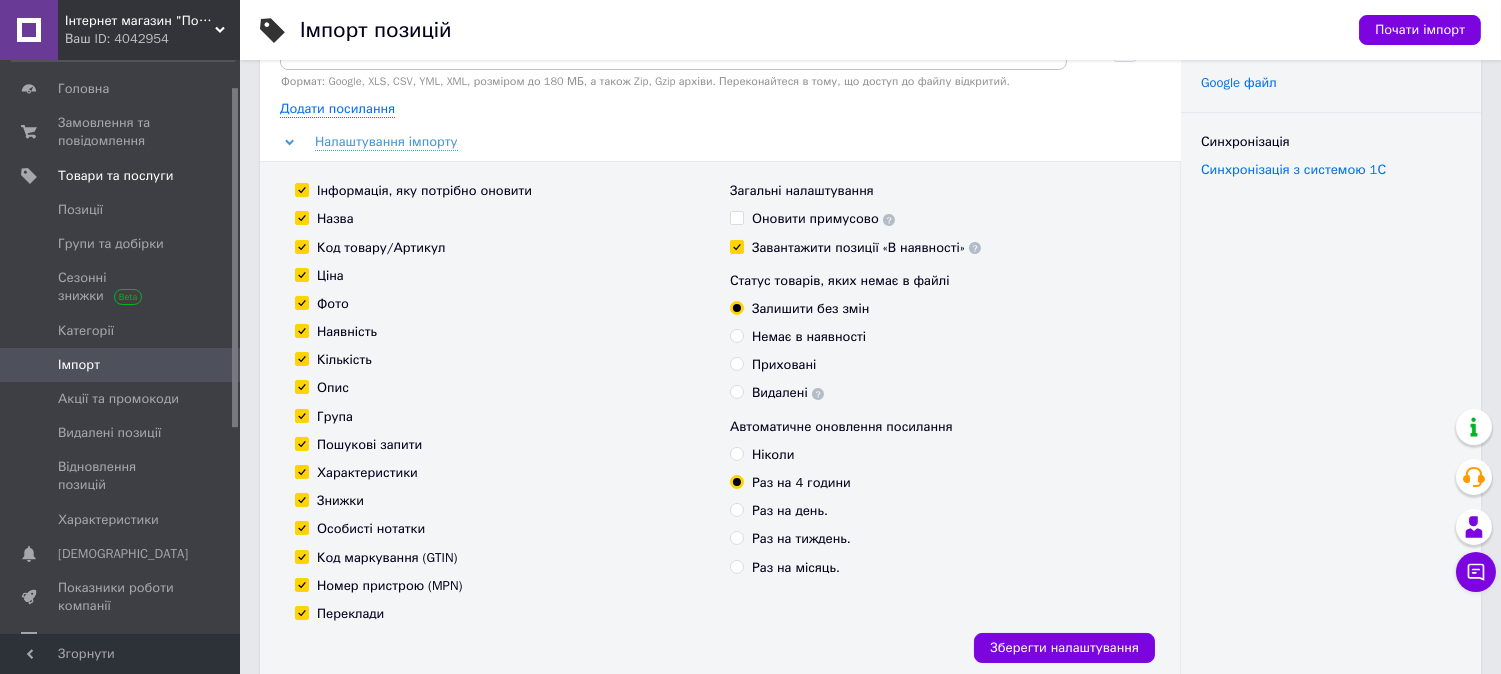 click on "Завантажити файл з сервера Завантажити файл з комп'ютера Формат: Google,  XLS, CSV, YML, XML, розміром до 180 МБ,
а також Zip, Gzip архіви. Переконайтеся в тому, що доступ до файлу відкритий. Додати посилання Налаштування імпорту Інформація, яку потрібно оновити Назва Код товару/Артикул Ціна Фото Наявність Кількість Опис Група Пошукові запити Характеристики Знижки Особисті нотатки Код маркування (GTIN) Номер пристрою (MPN) Переклади Загальні налаштування Оновити примусово   Завантажити позиції «В наявності»   Статус товарів, яких немає в файлі Залишити без змін Приховані" at bounding box center (720, 325) 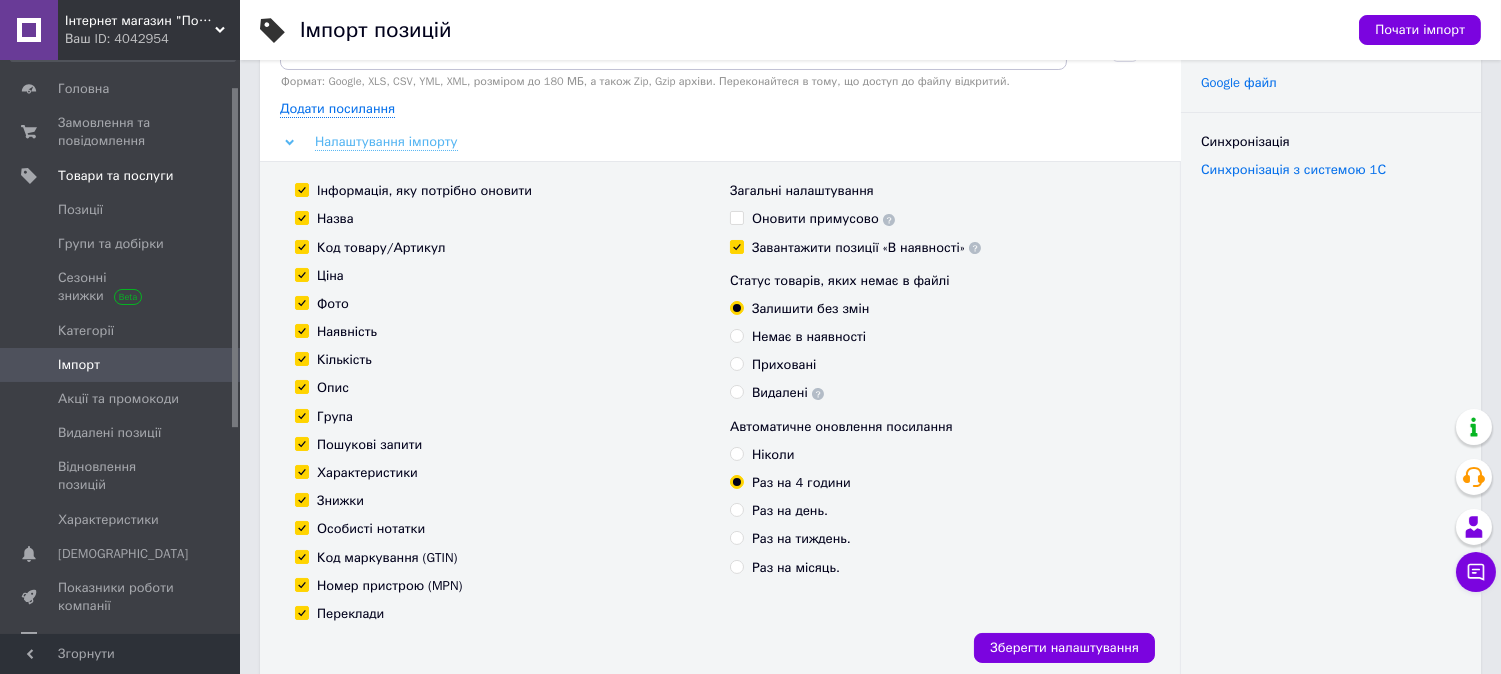 click on "Налаштування імпорту" at bounding box center (386, 142) 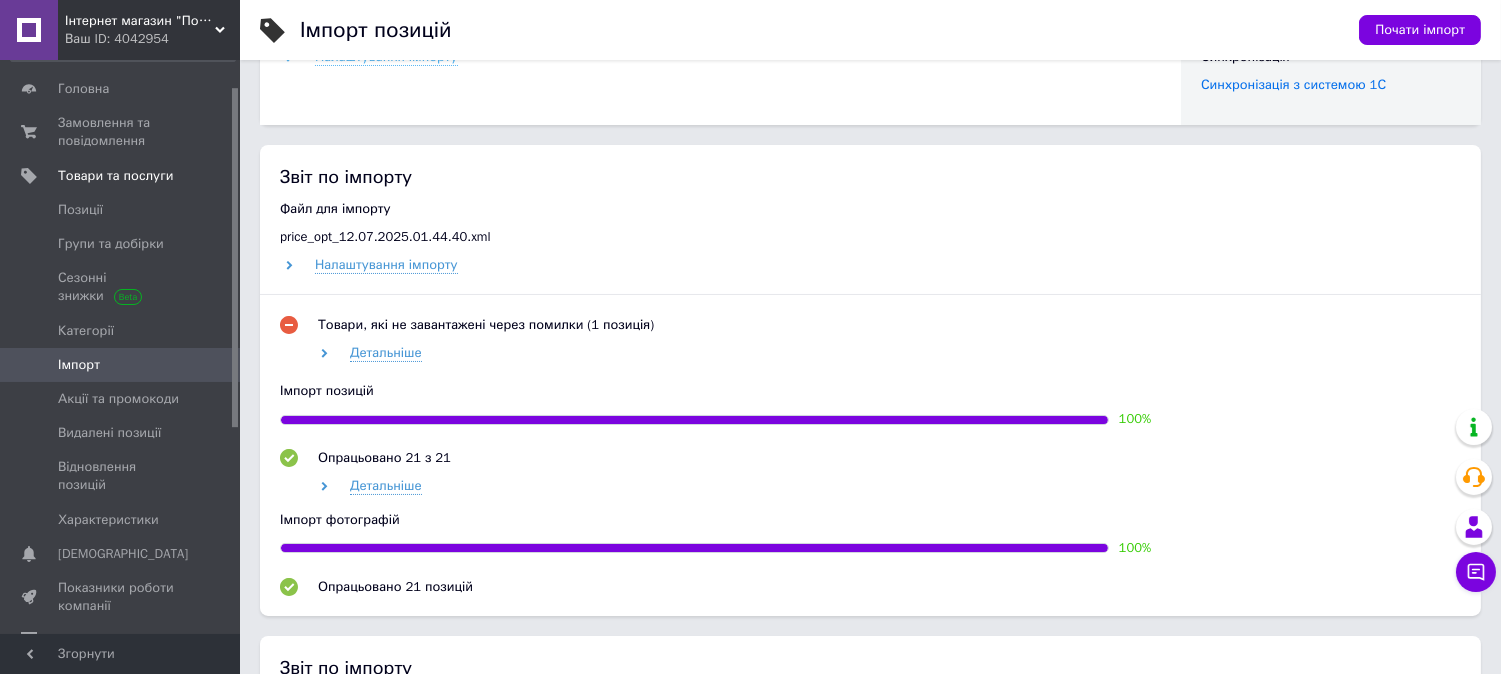 scroll, scrollTop: 444, scrollLeft: 0, axis: vertical 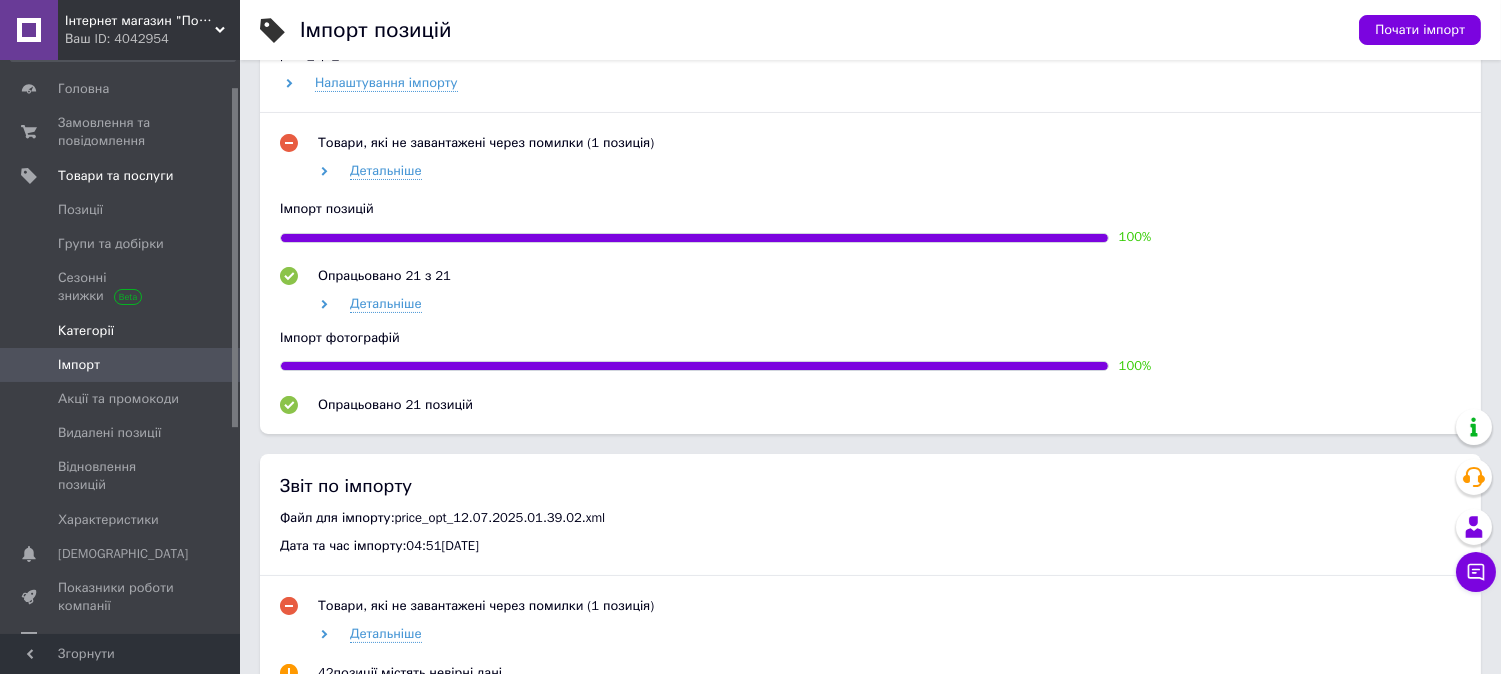 click on "Категорії" at bounding box center [86, 331] 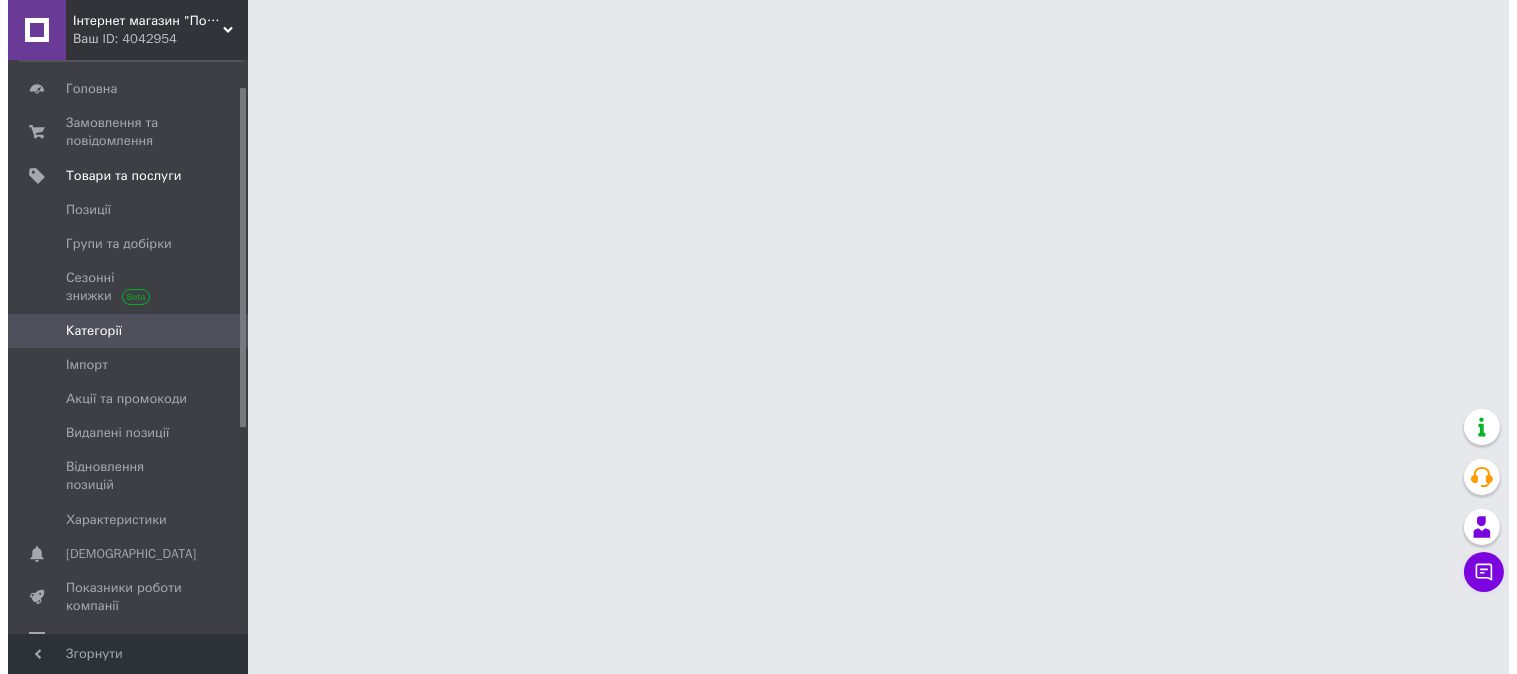 scroll, scrollTop: 0, scrollLeft: 0, axis: both 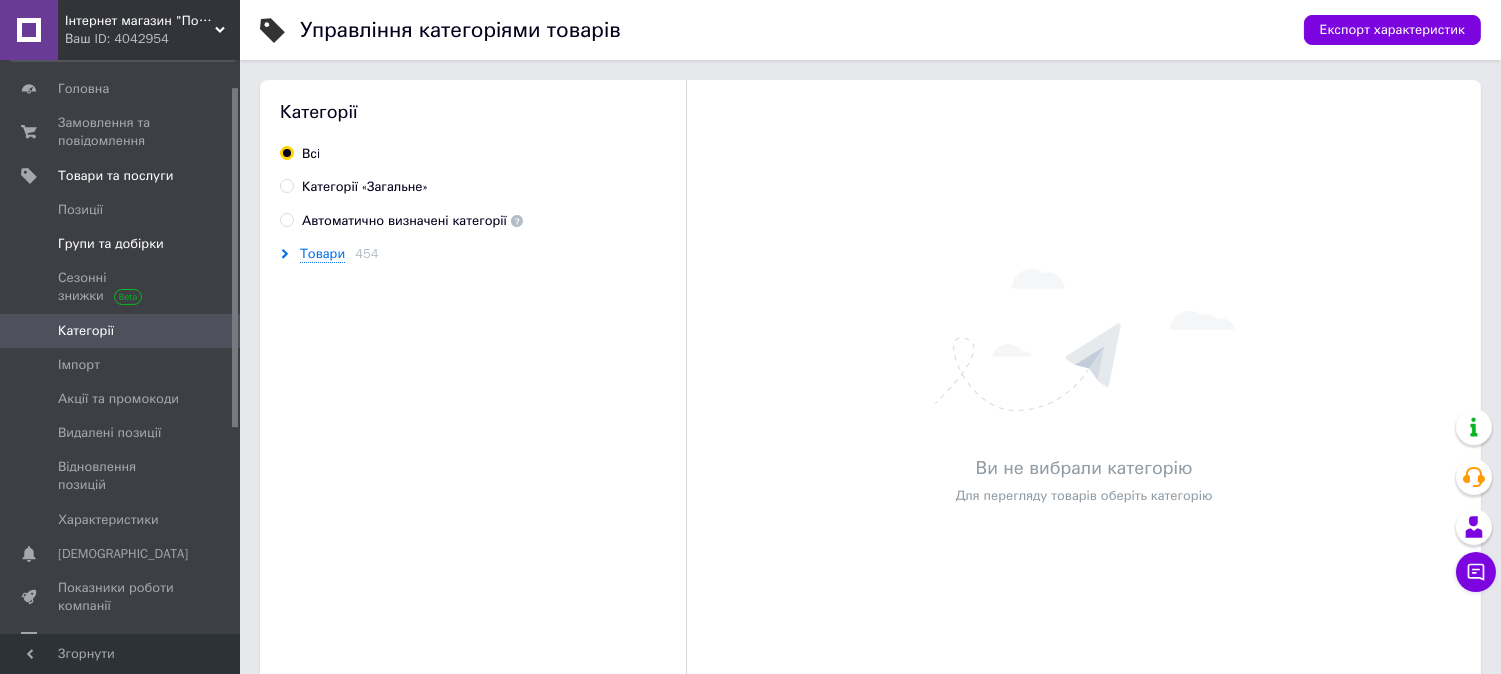 click on "Групи та добірки" at bounding box center [111, 244] 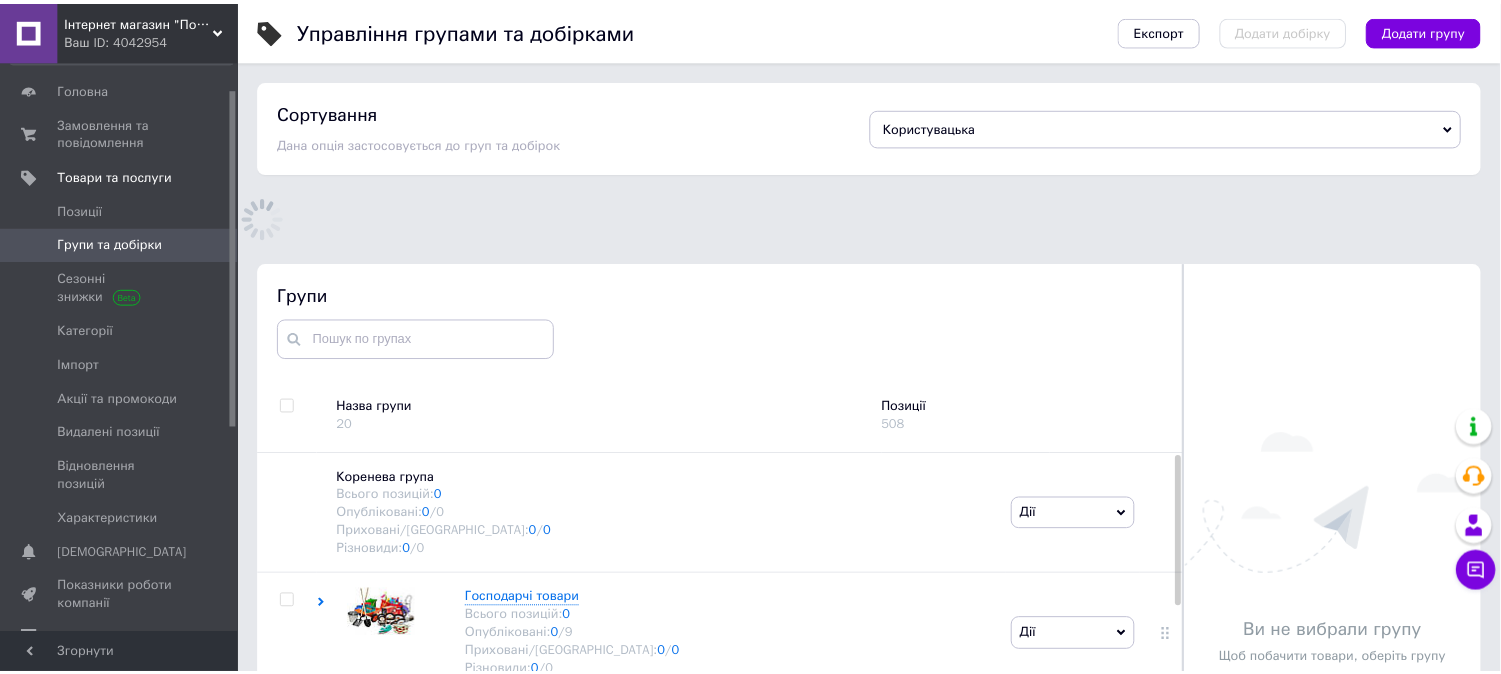 scroll, scrollTop: 148, scrollLeft: 0, axis: vertical 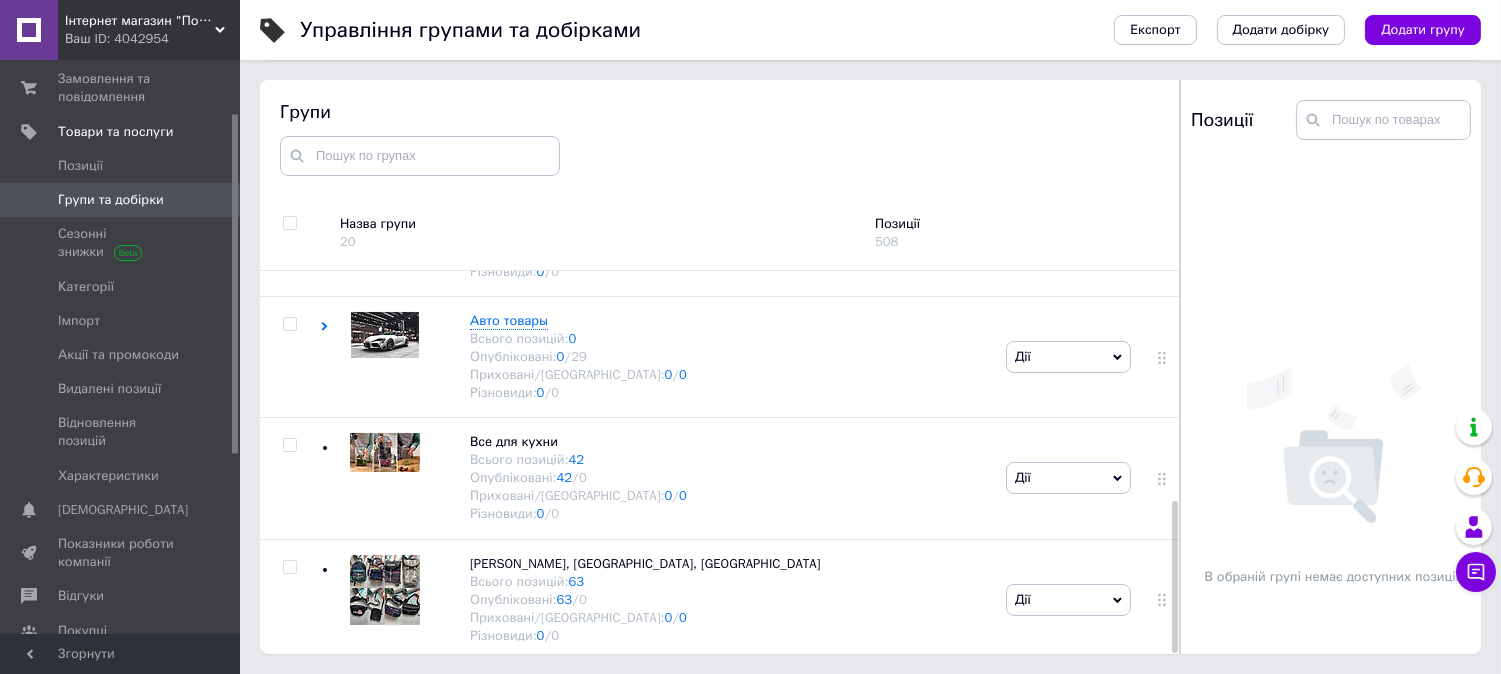 drag, startPoint x: 1173, startPoint y: 373, endPoint x: 1173, endPoint y: 652, distance: 279 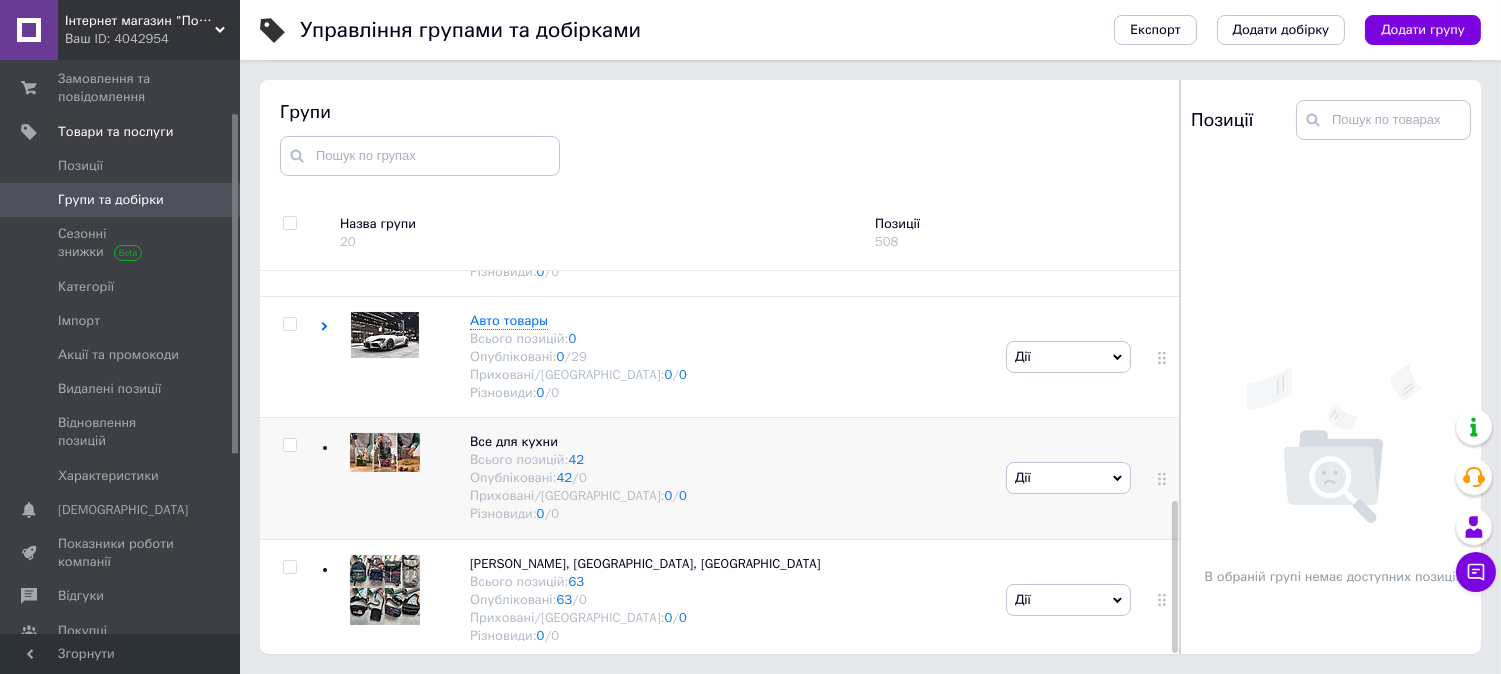 click at bounding box center [385, 470] 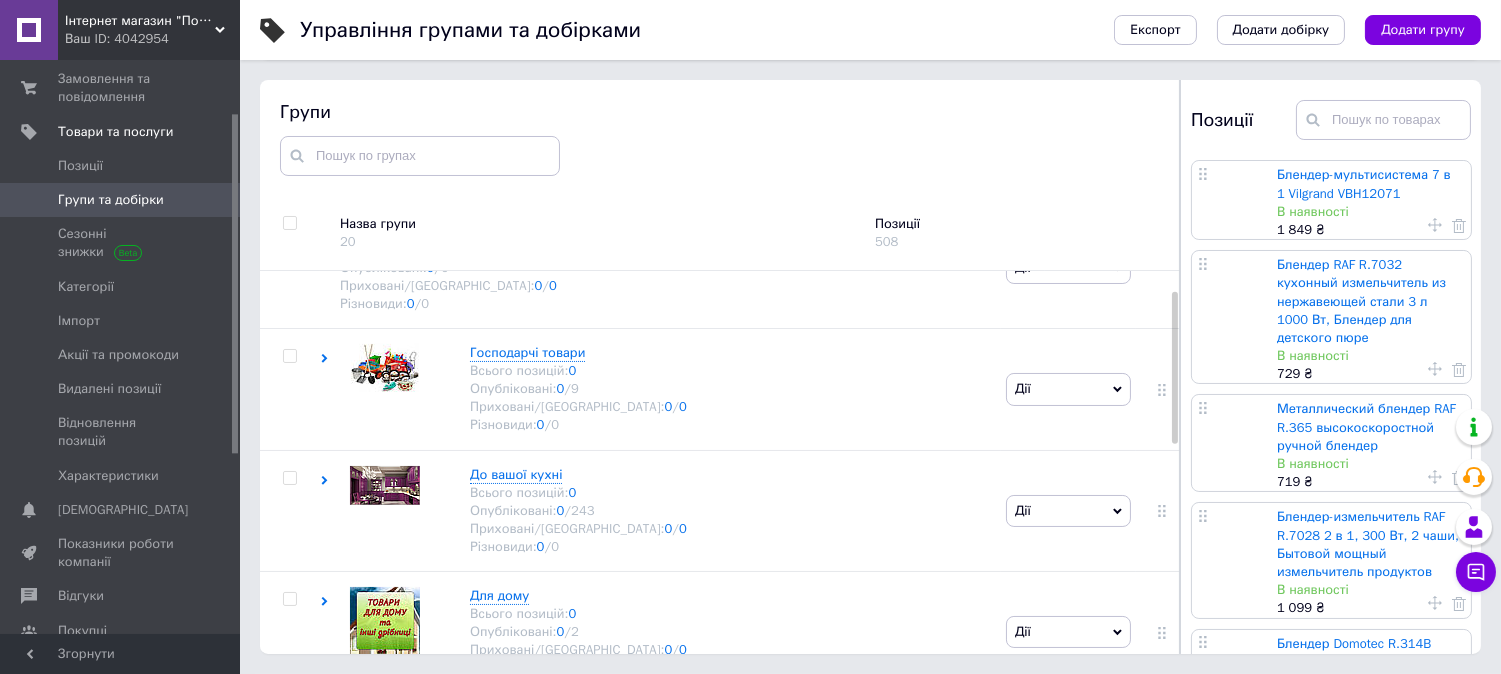 scroll, scrollTop: 47, scrollLeft: 0, axis: vertical 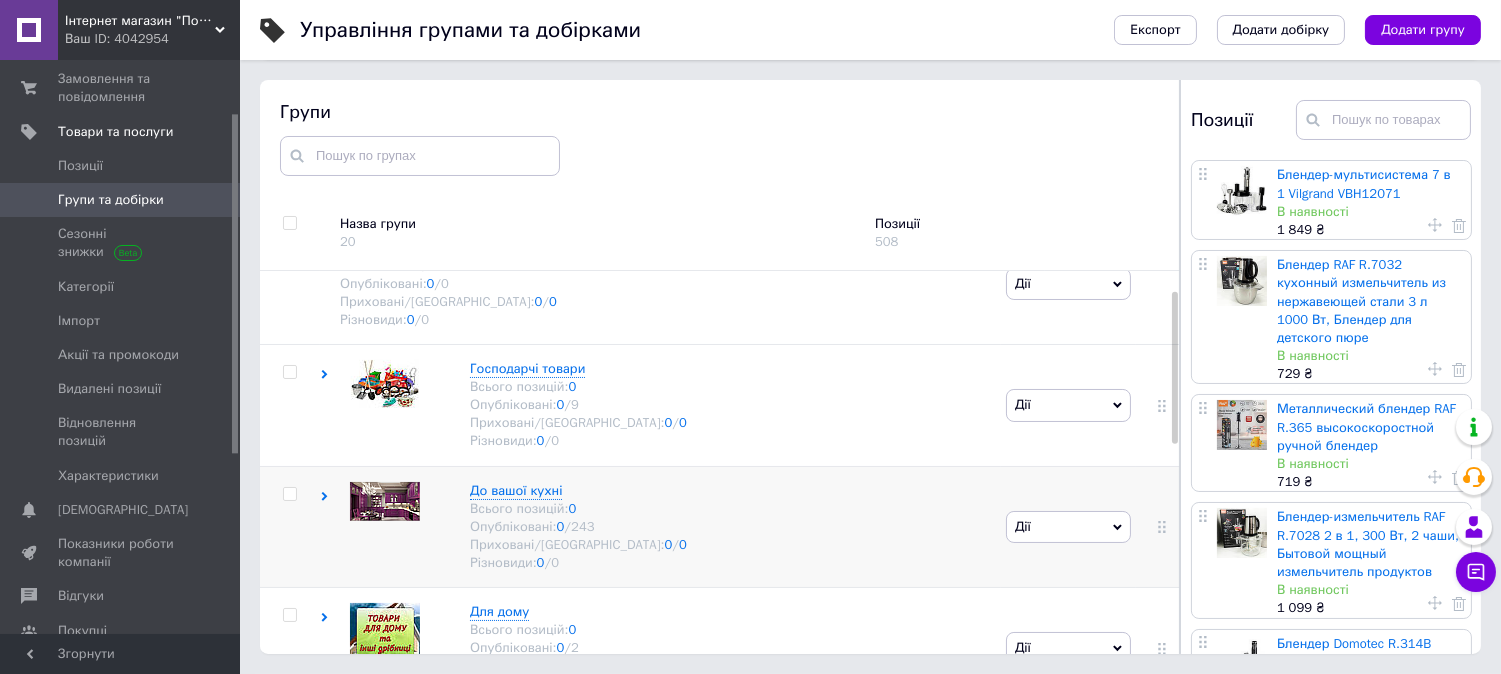 click 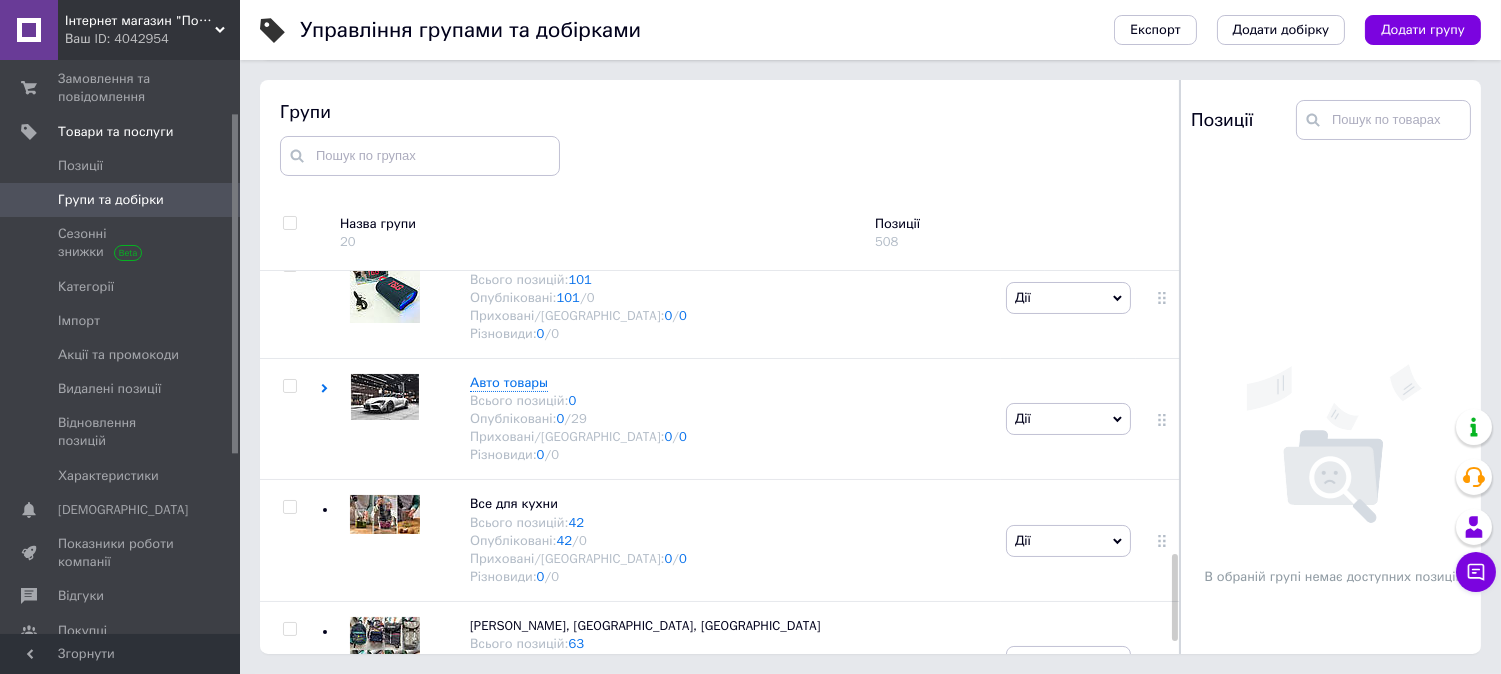 scroll, scrollTop: 1305, scrollLeft: 0, axis: vertical 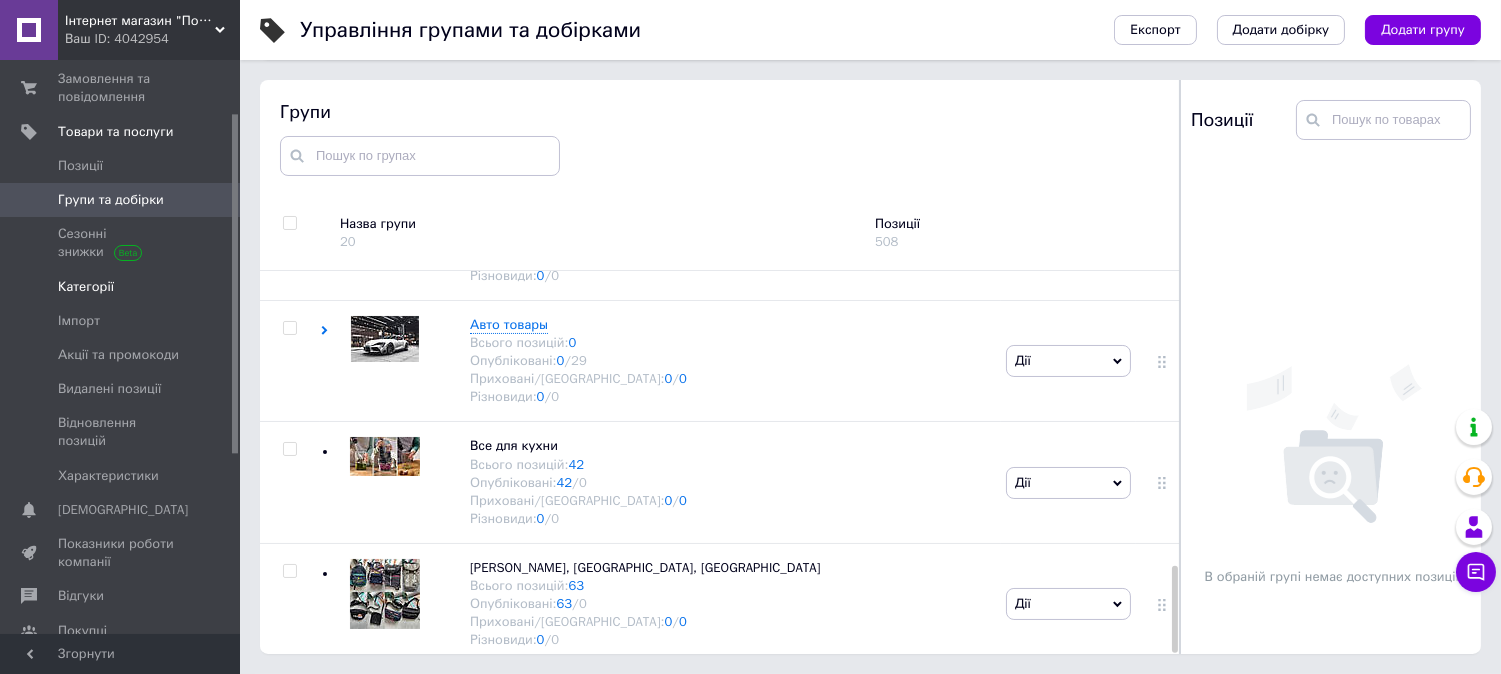 click on "Категорії" at bounding box center (86, 287) 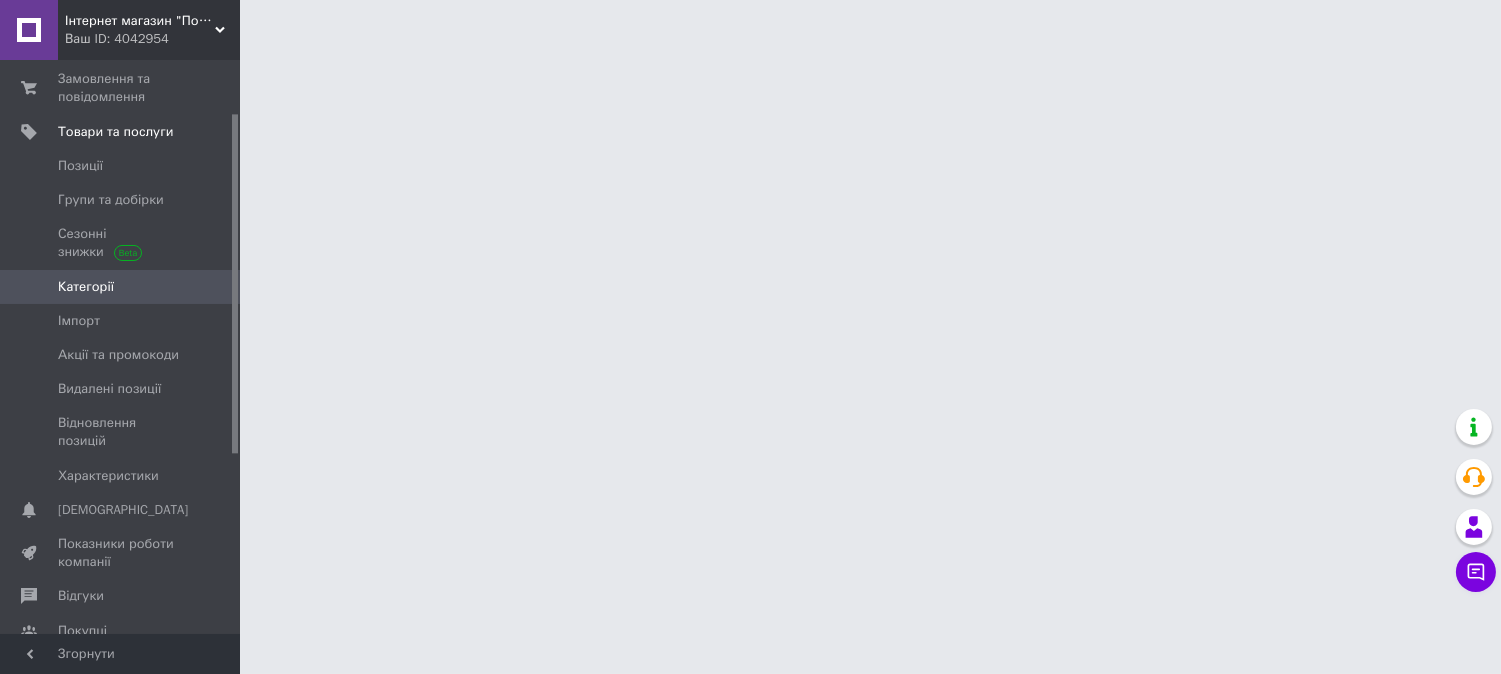 scroll, scrollTop: 0, scrollLeft: 0, axis: both 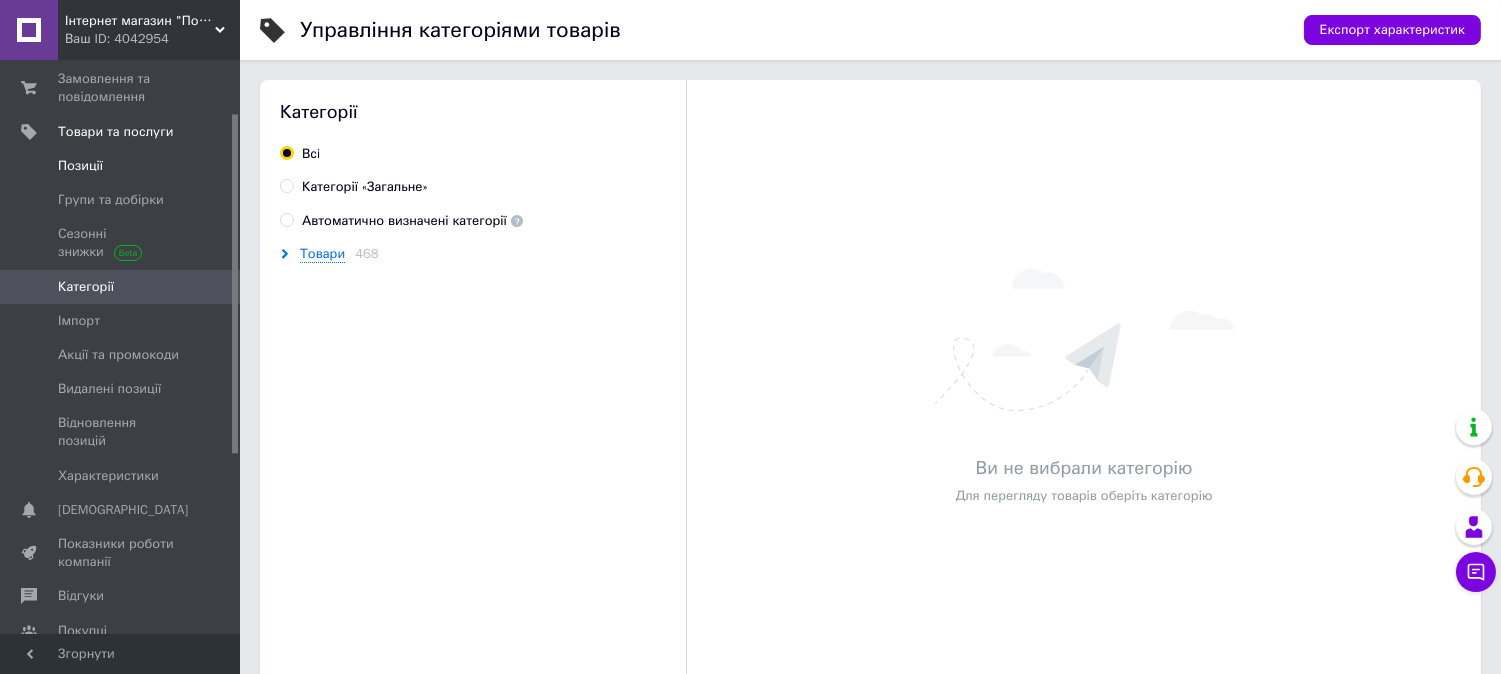 click on "Позиції" at bounding box center [80, 166] 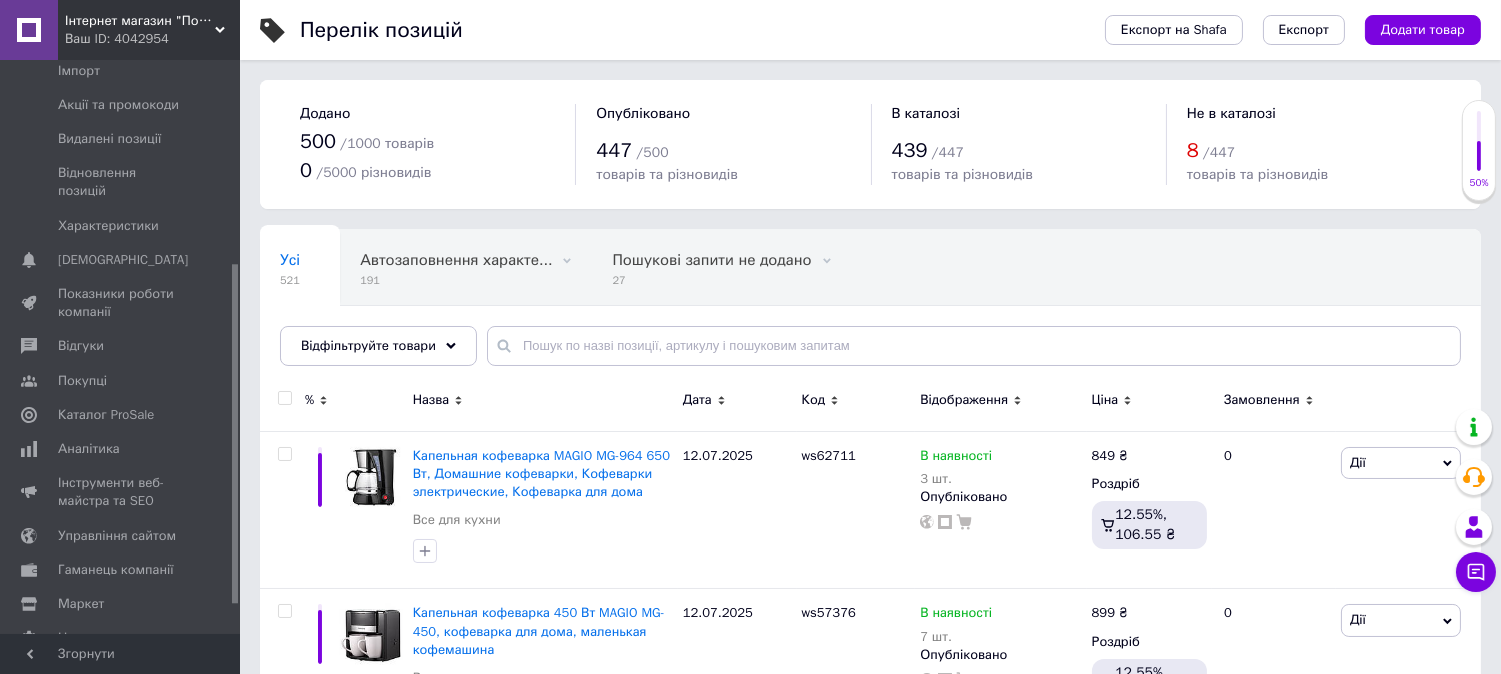 drag, startPoint x: 237, startPoint y: 404, endPoint x: 234, endPoint y: 556, distance: 152.0296 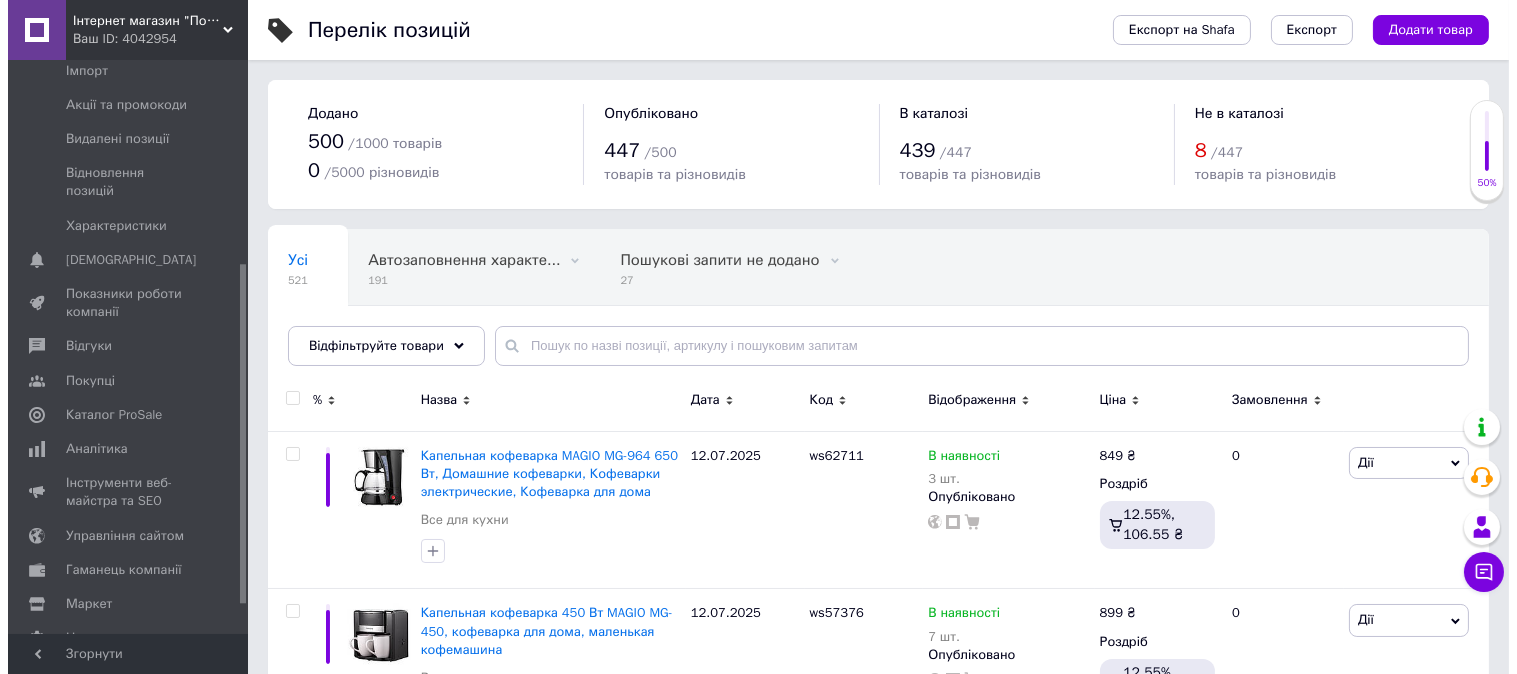 scroll, scrollTop: 346, scrollLeft: 0, axis: vertical 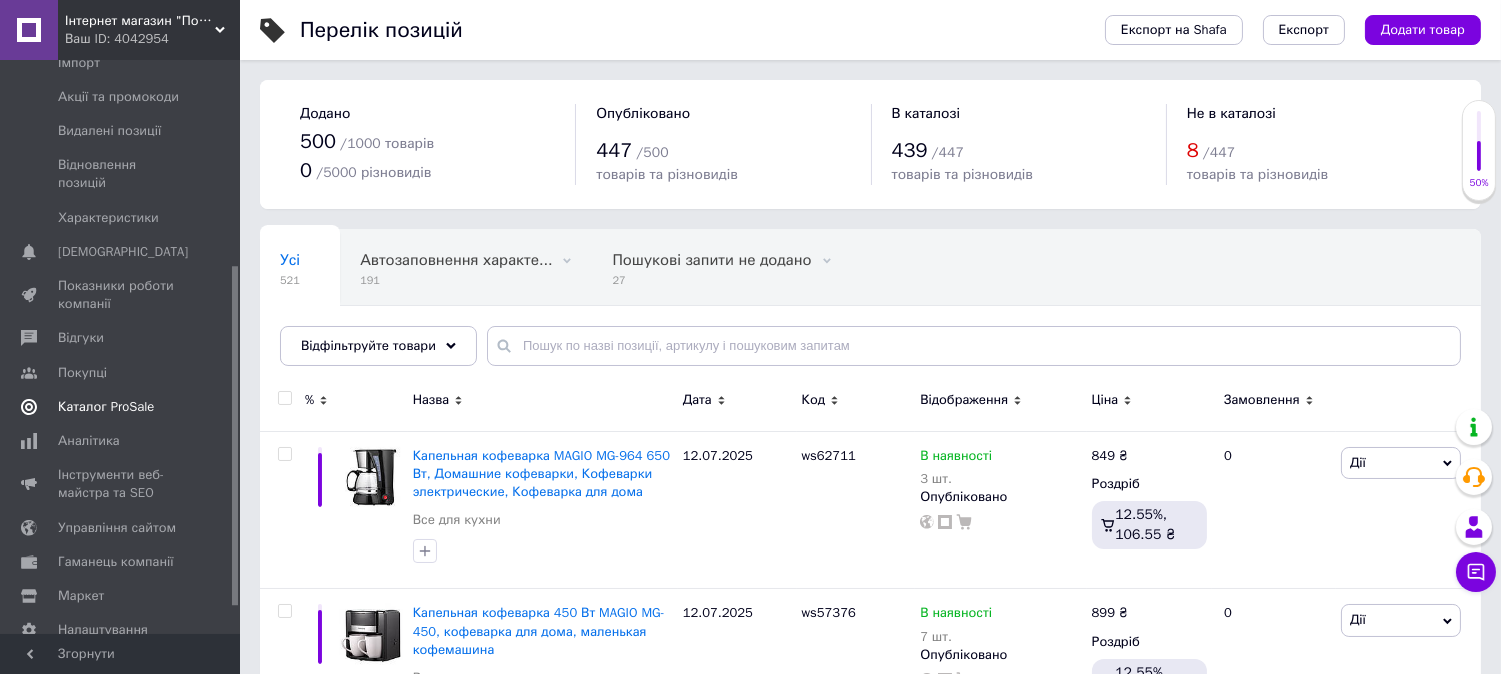 click on "Каталог ProSale" at bounding box center (106, 407) 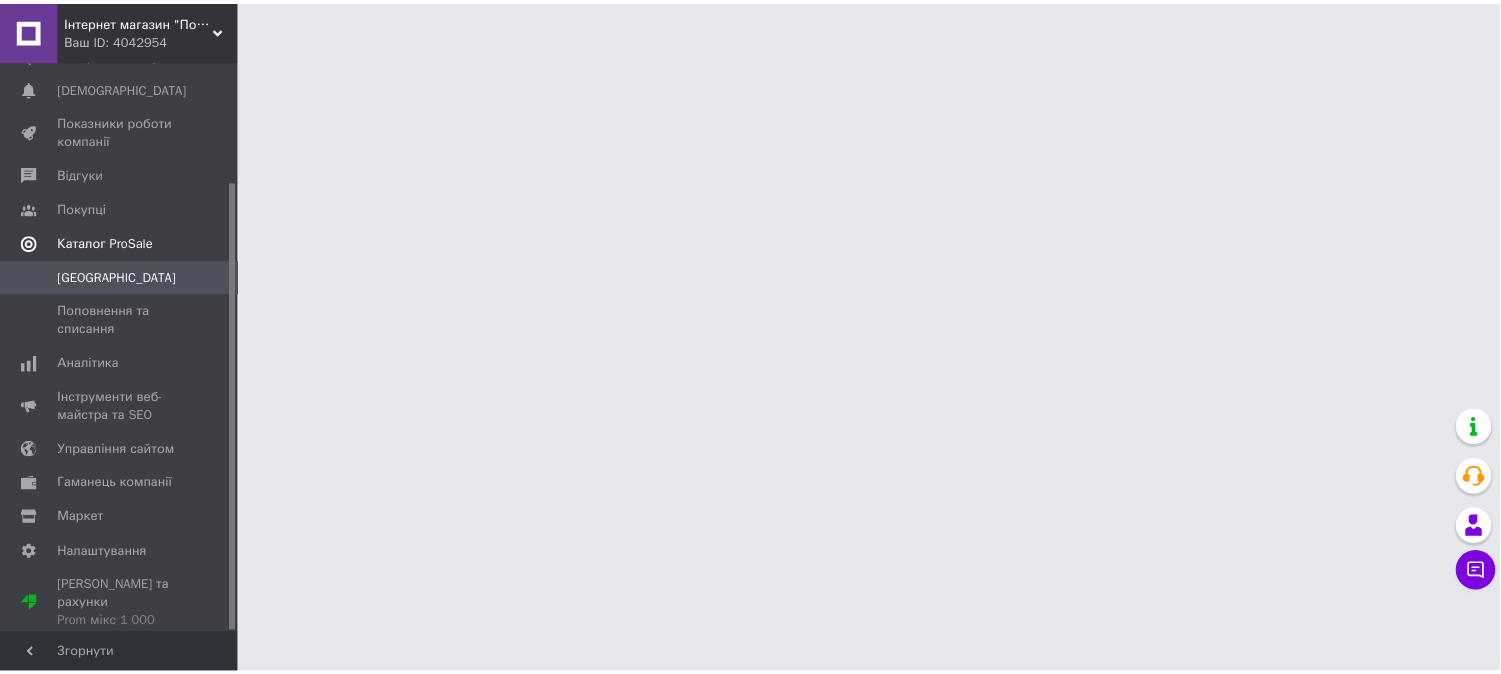 scroll, scrollTop: 153, scrollLeft: 0, axis: vertical 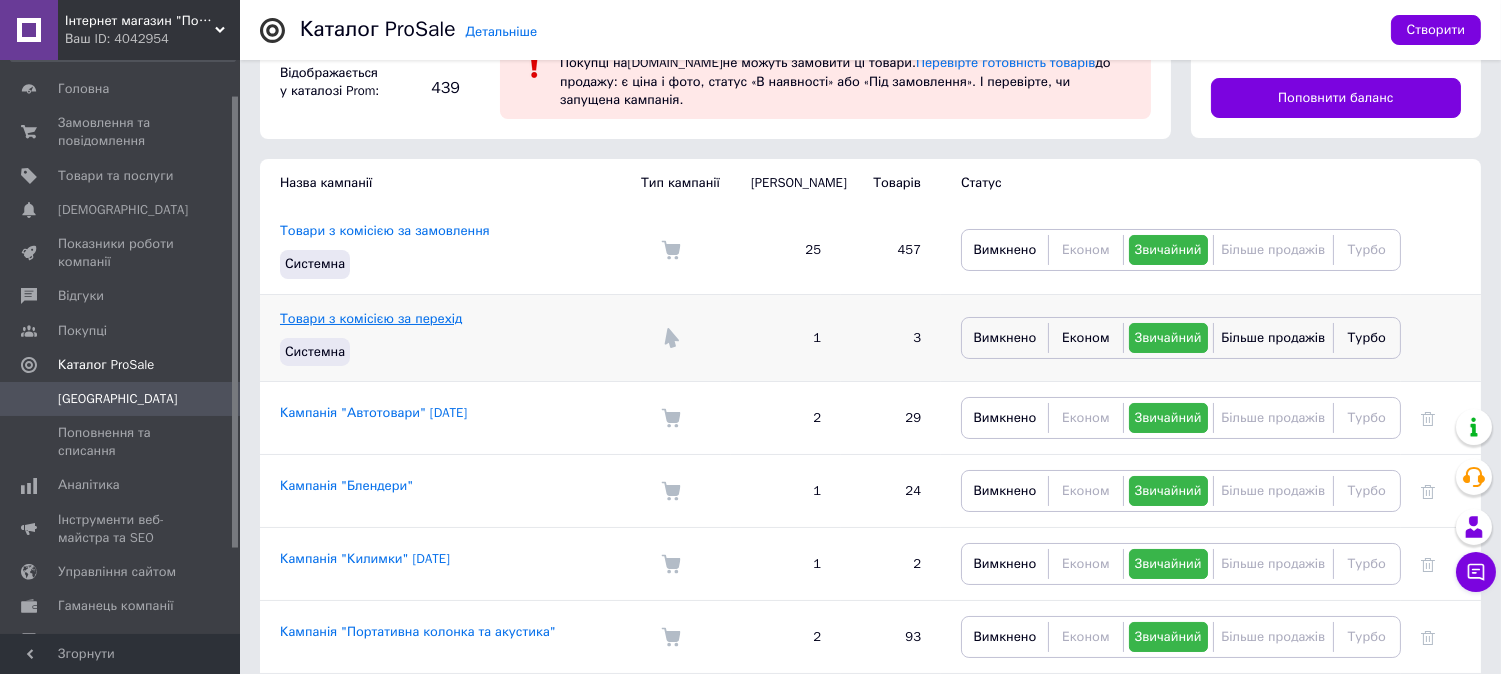 click on "Товари з комісією за перехід" at bounding box center [371, 318] 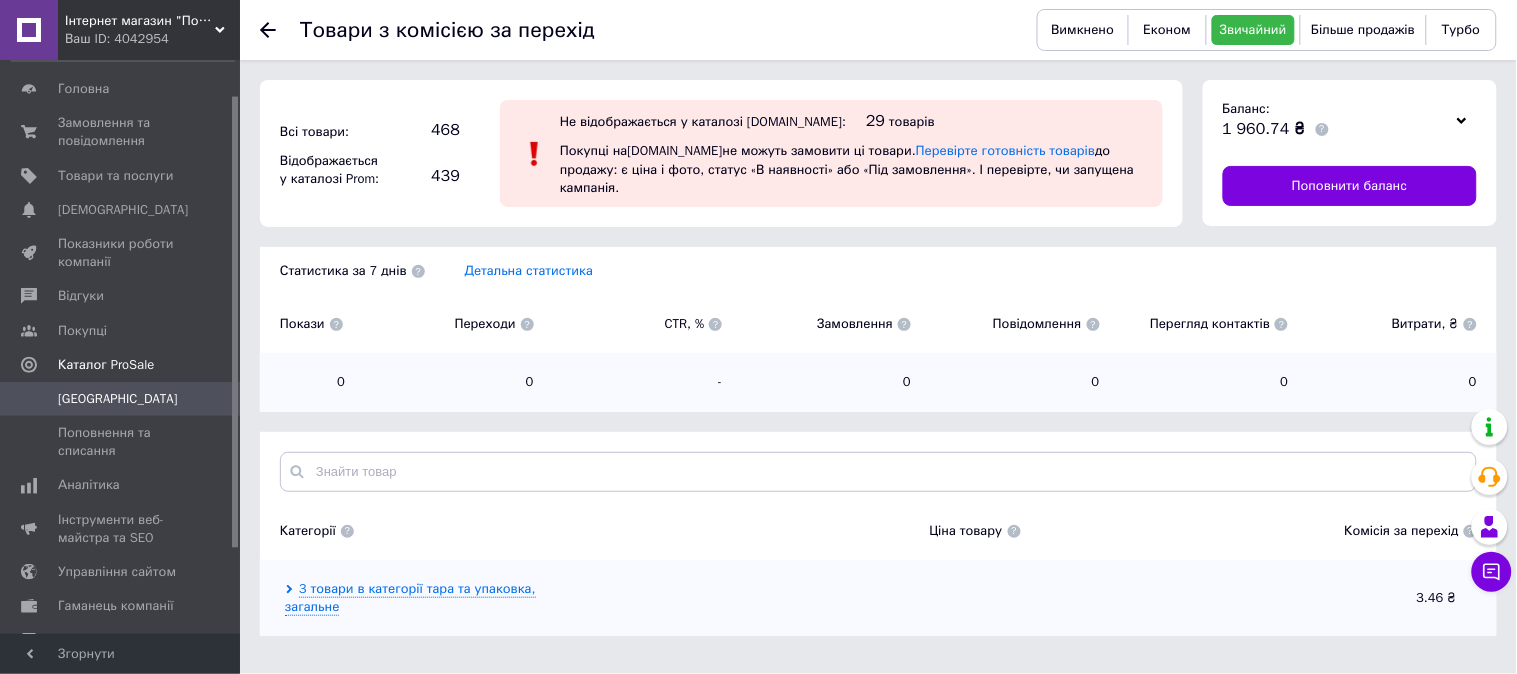 click on "Товари з комісією за перехід Вимкнено Економ Звичайний Більше продажів Турбо Всі товари: 468 Відображається у каталозі Prom: 439 Не відображається у каталозі [DOMAIN_NAME]: 29   товарів Покупці на  [DOMAIN_NAME]  не можуть замовити ці товари.
Перевірте готовність товарів  до продажу:
є ціна і фото, статус «В наявності» або «Під замовлення».
І перевірте, чи запущена кампанія. Баланс: 1 960.74 ₴ Поповнити баланс Статистика за 7 днів Детальна статистика Покази Переходи CTR, % Замовлення Повідомлення Перегляд контактів Витрати, ₴ 0 0 - 0 0 0 0 Категорії Ціна товару Комісія за перехід 3.46   ₴" at bounding box center (878, 328) 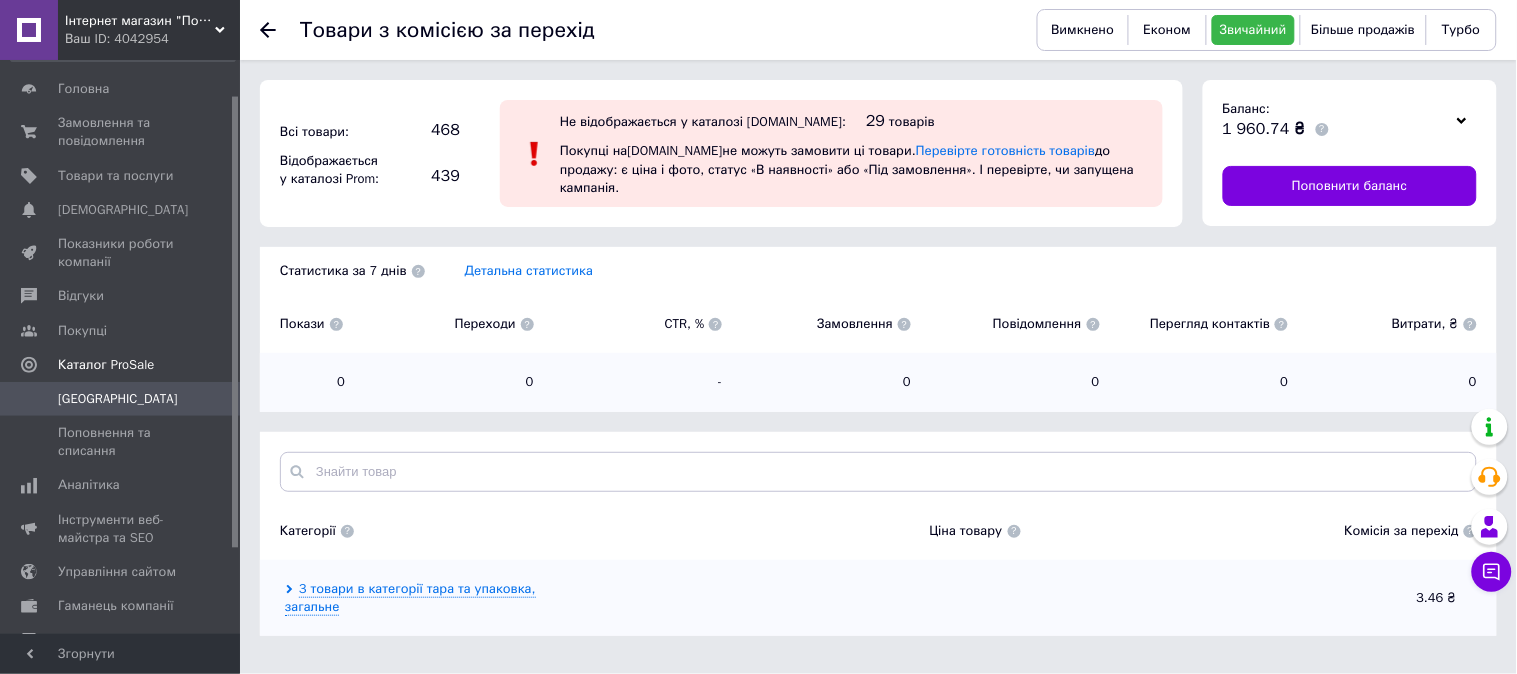 click at bounding box center [347, 531] 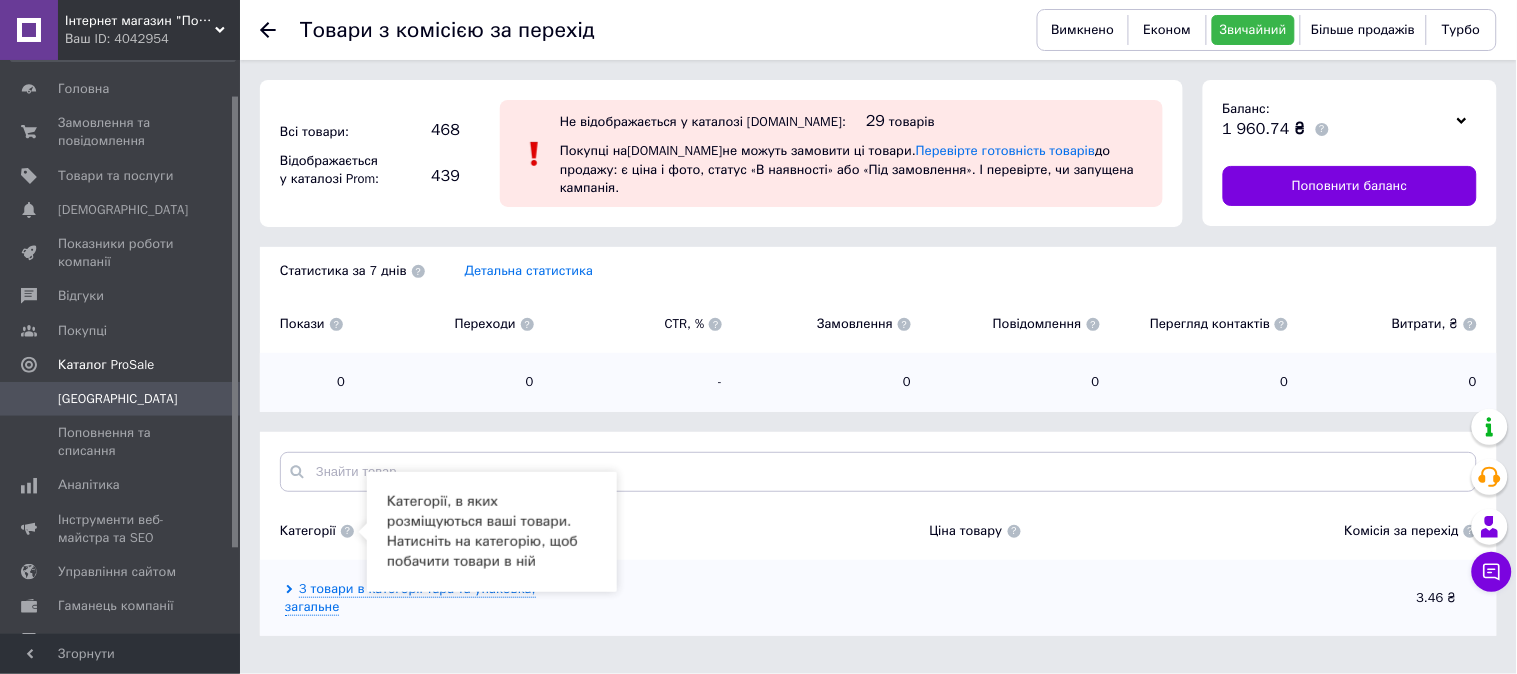 click at bounding box center [347, 531] 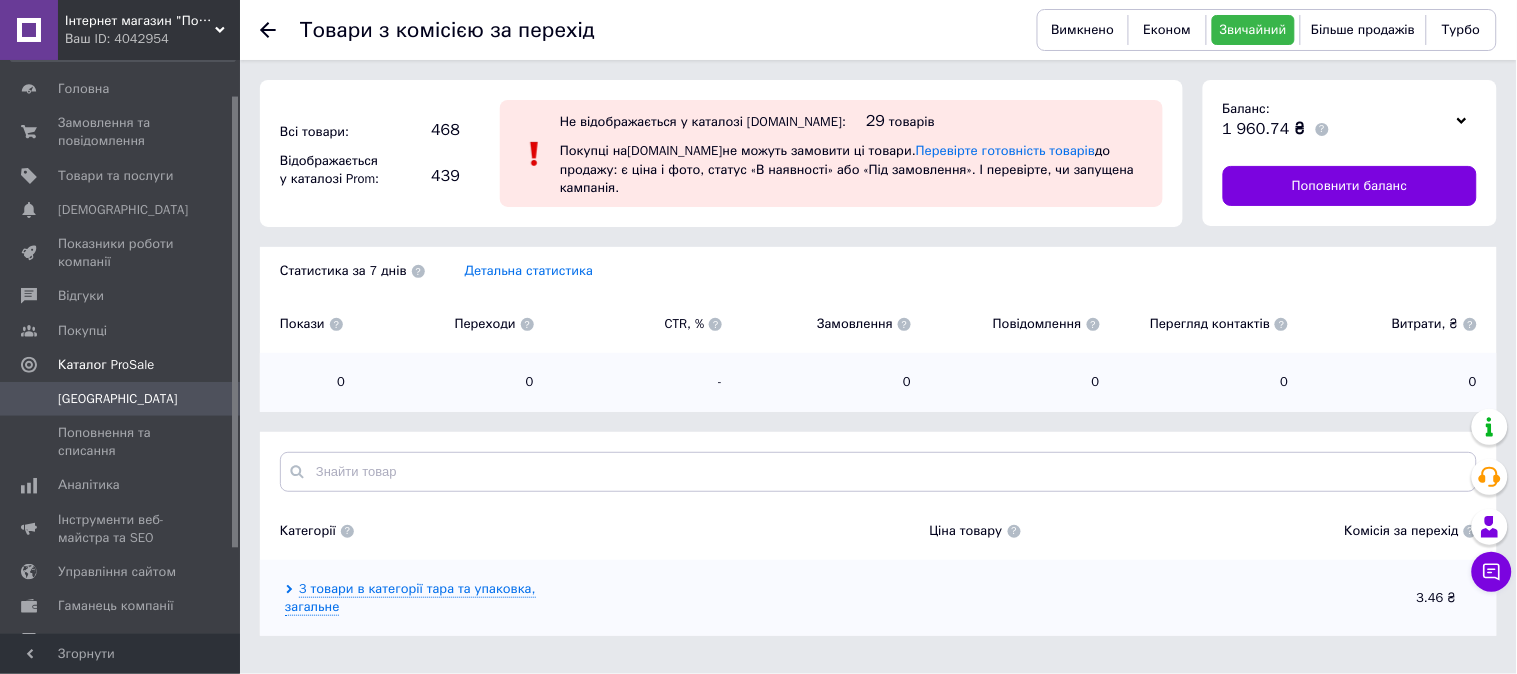 click on "[PERSON_NAME] товару Комісія за перехід" at bounding box center [878, 536] 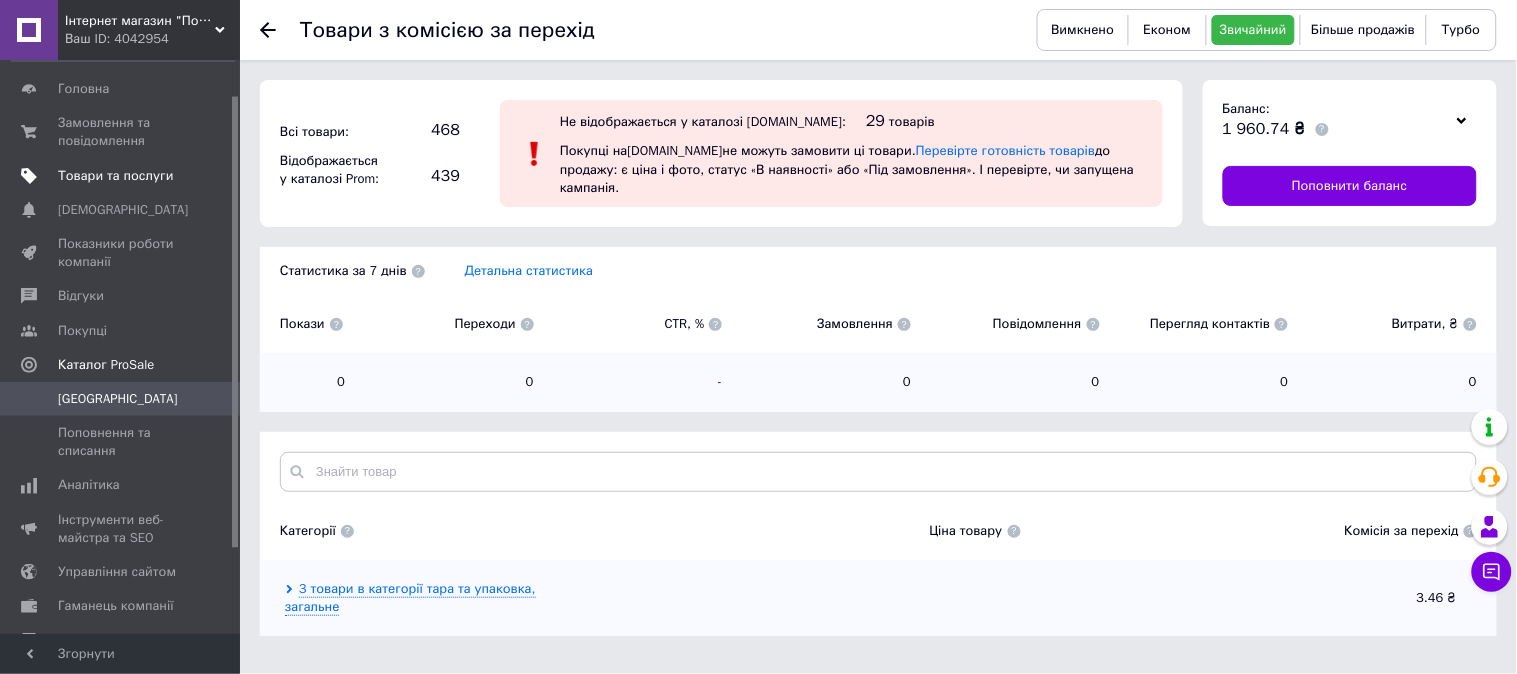 click on "Товари та послуги" at bounding box center (115, 176) 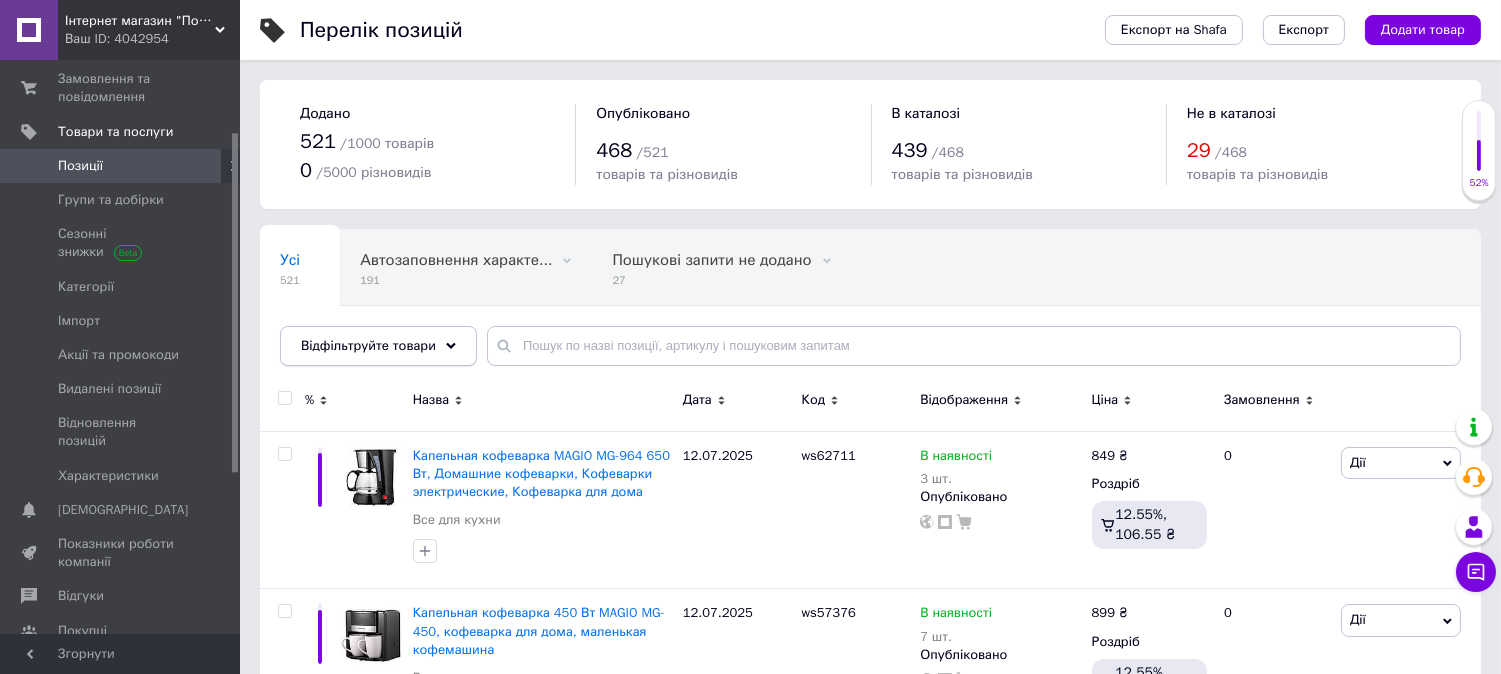 scroll, scrollTop: 133, scrollLeft: 0, axis: vertical 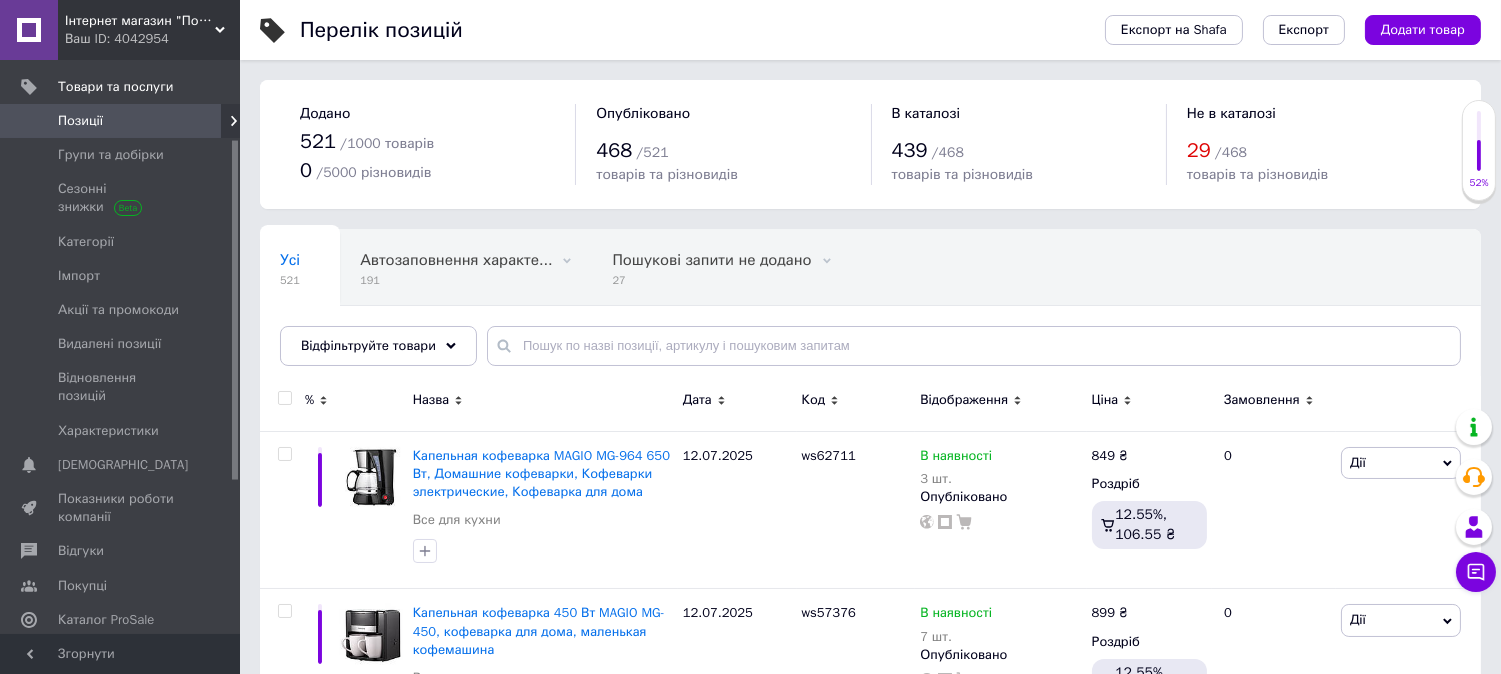 click on "%" at bounding box center [320, 403] 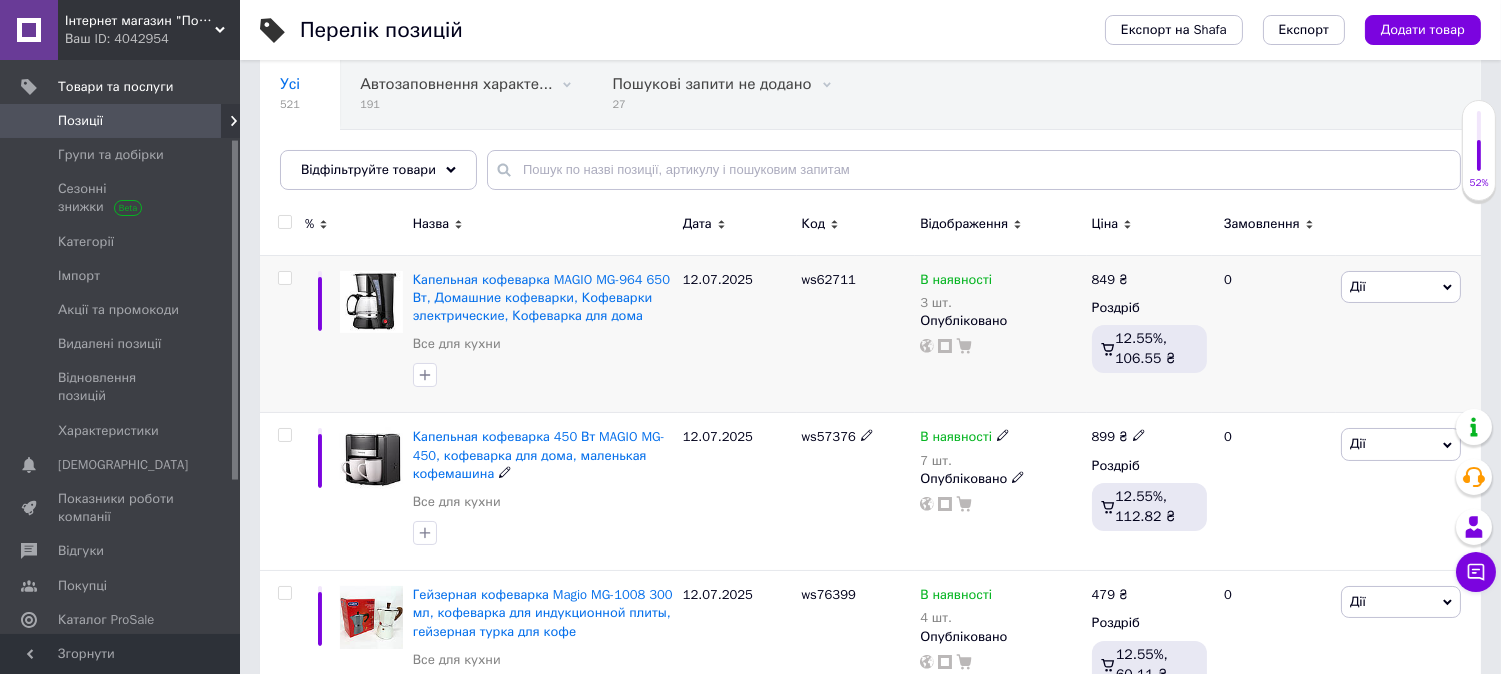 scroll, scrollTop: 177, scrollLeft: 0, axis: vertical 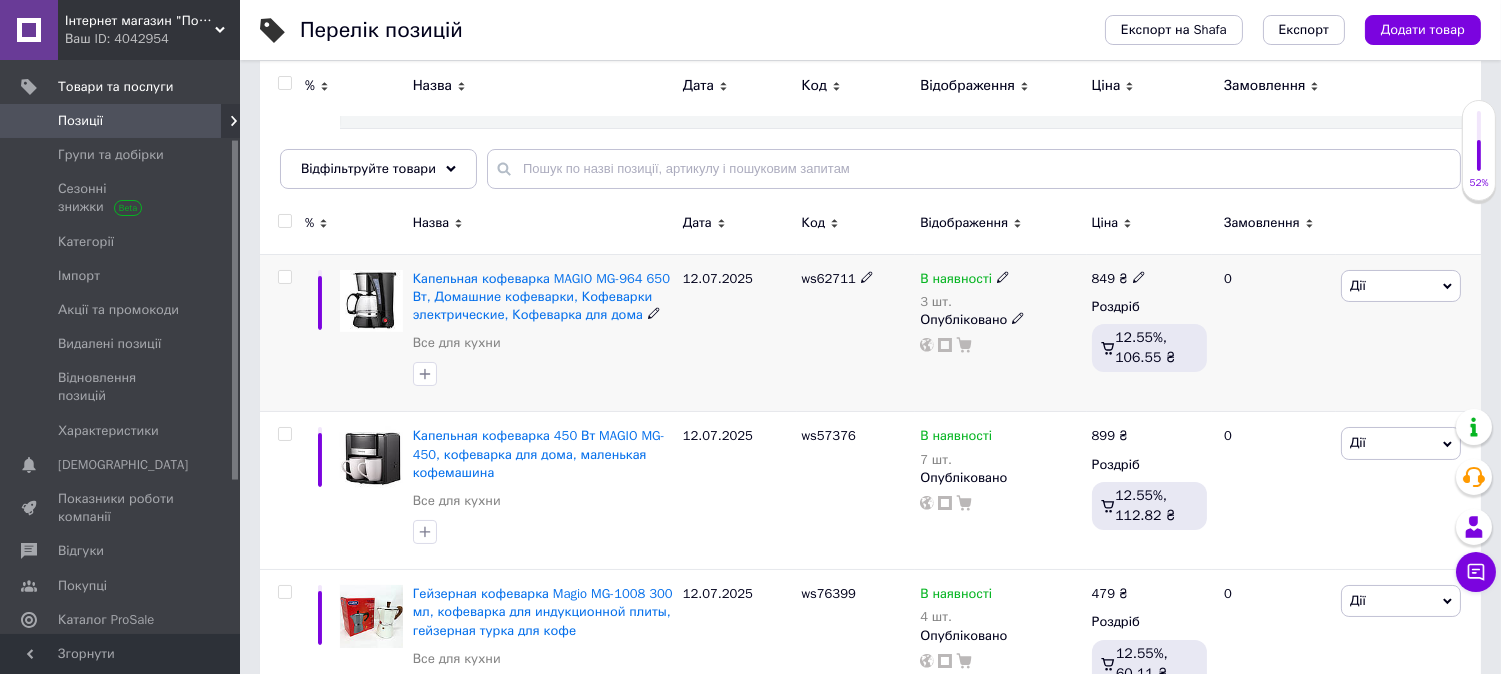 click at bounding box center (284, 277) 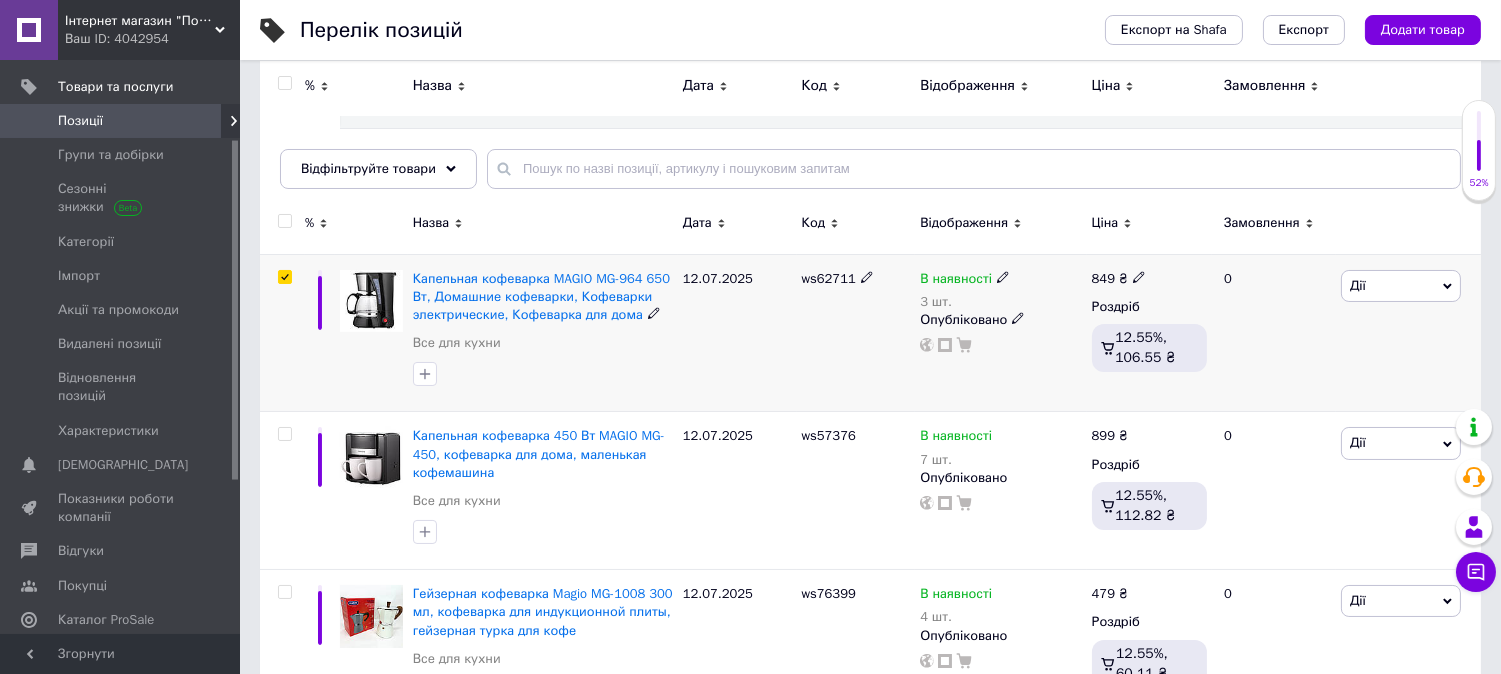 checkbox on "true" 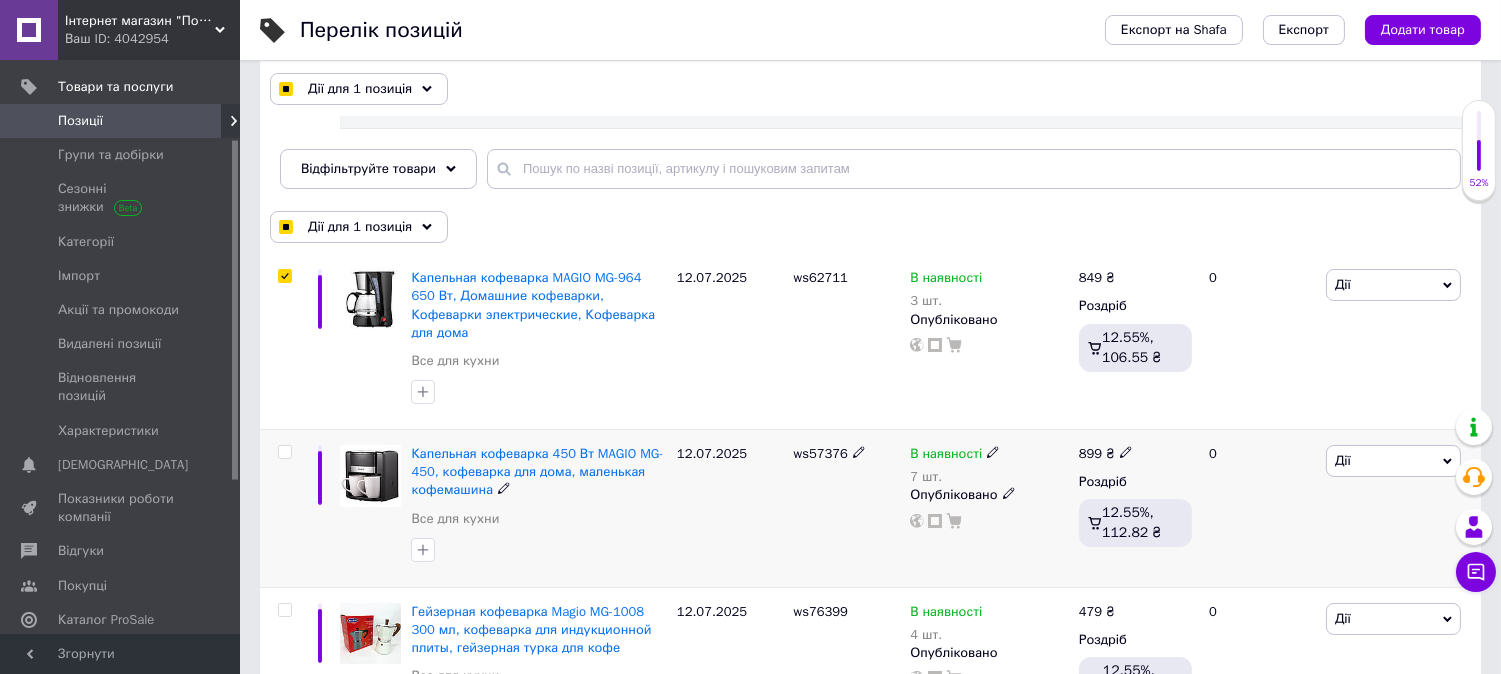 click at bounding box center (284, 452) 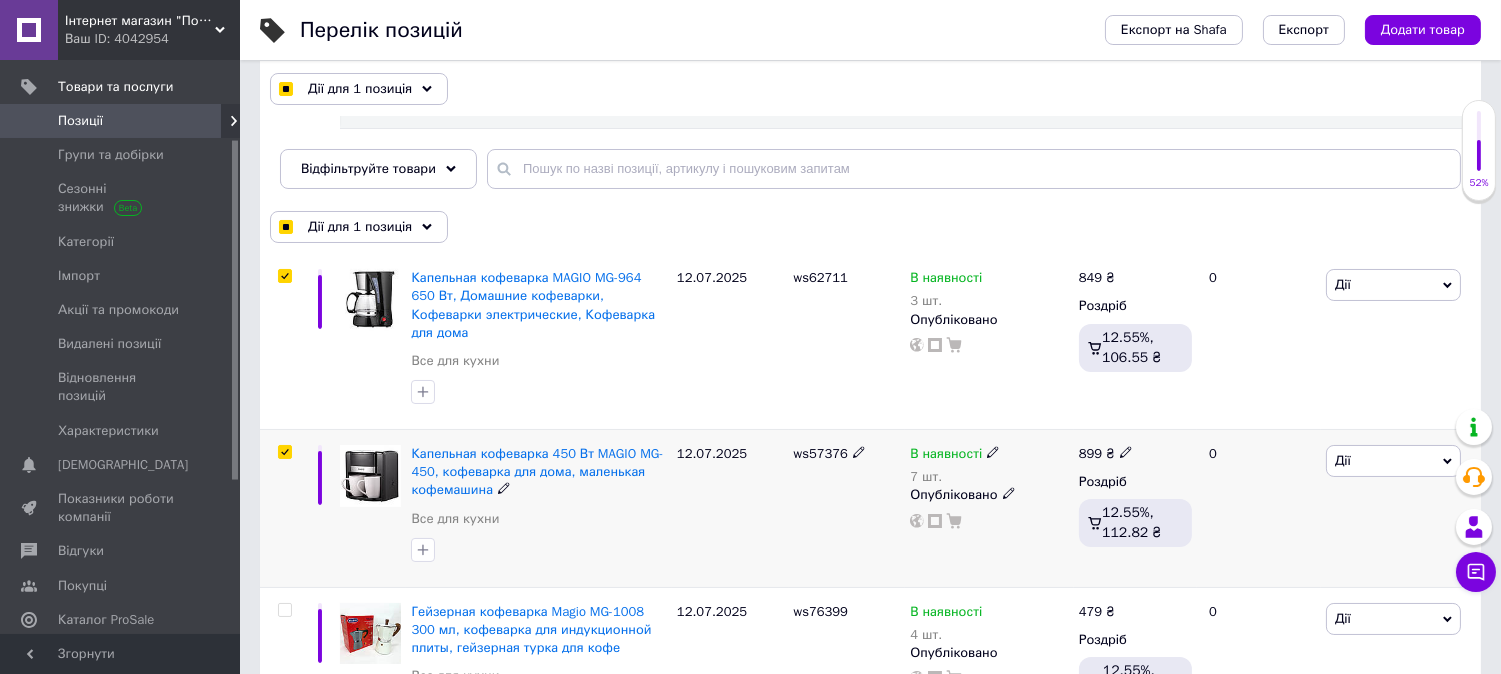 checkbox on "true" 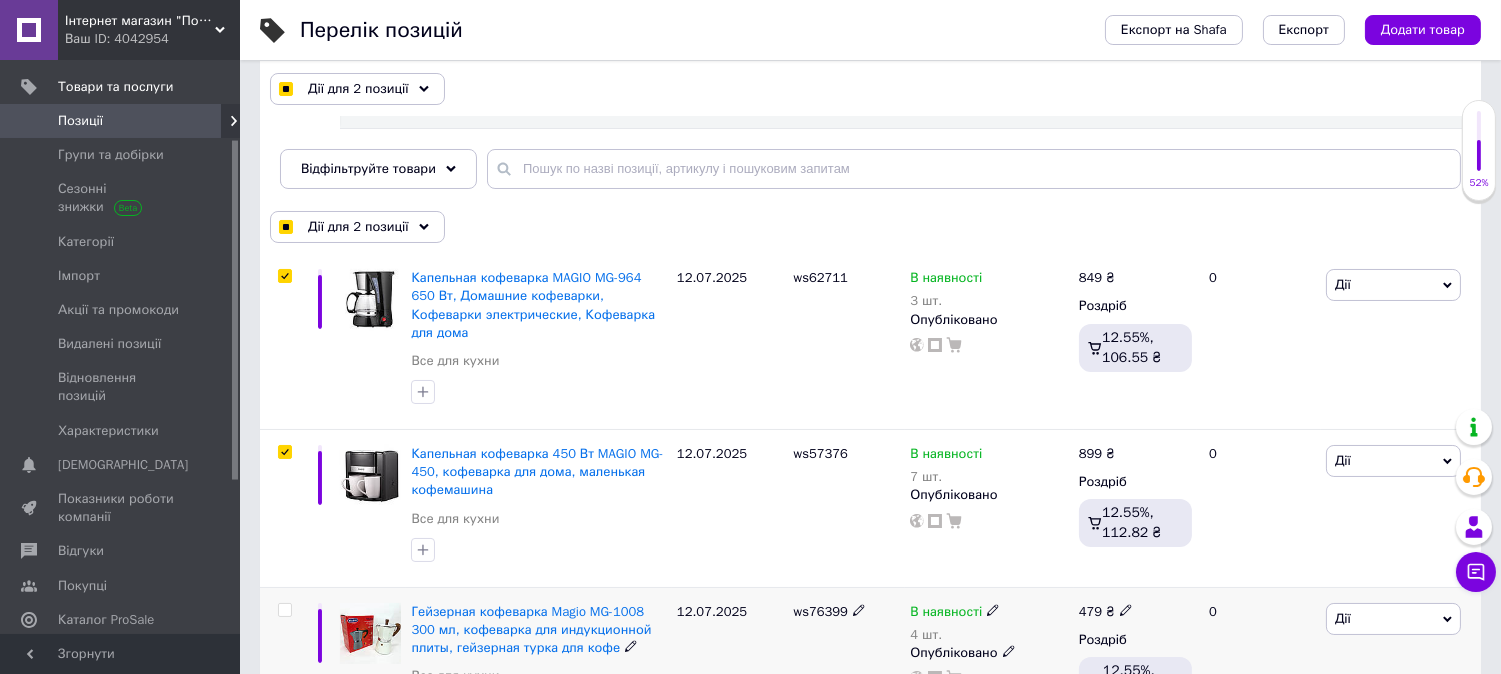 click at bounding box center [284, 610] 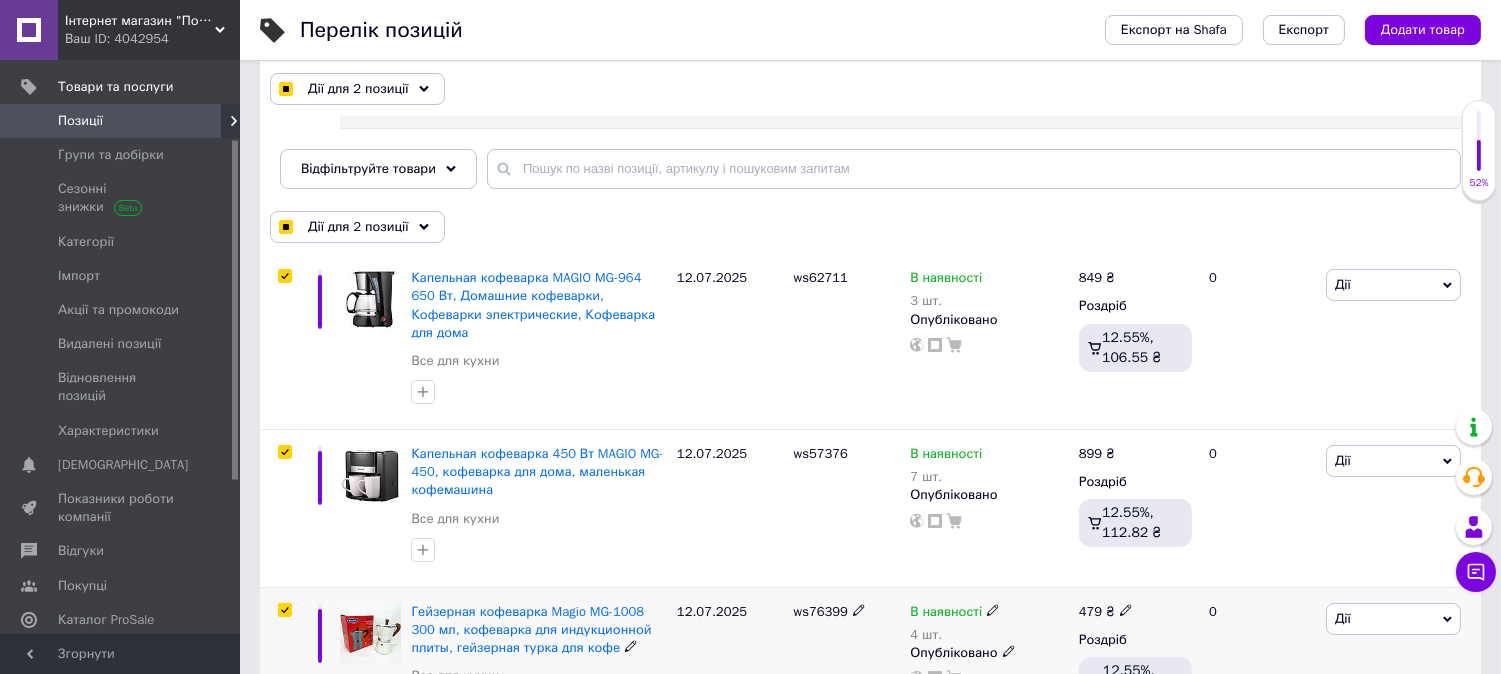 checkbox on "true" 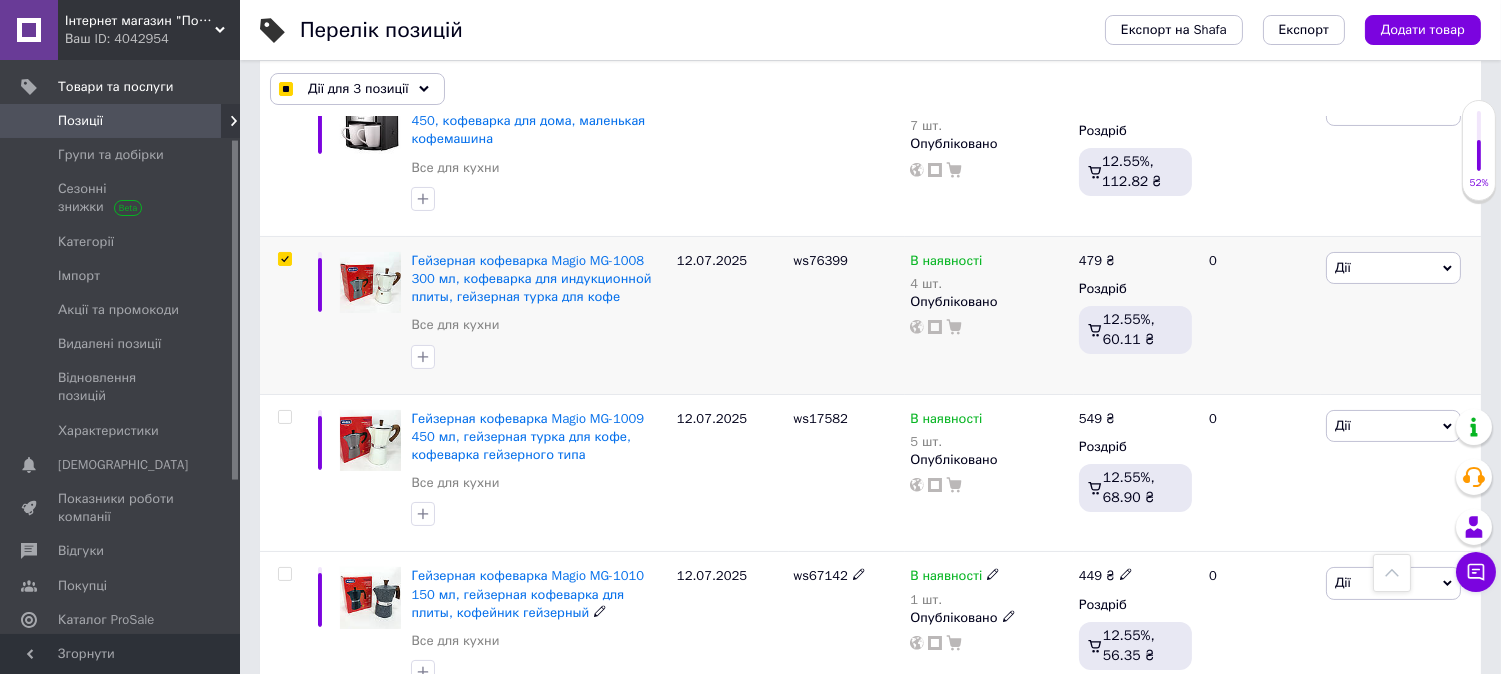 scroll, scrollTop: 533, scrollLeft: 0, axis: vertical 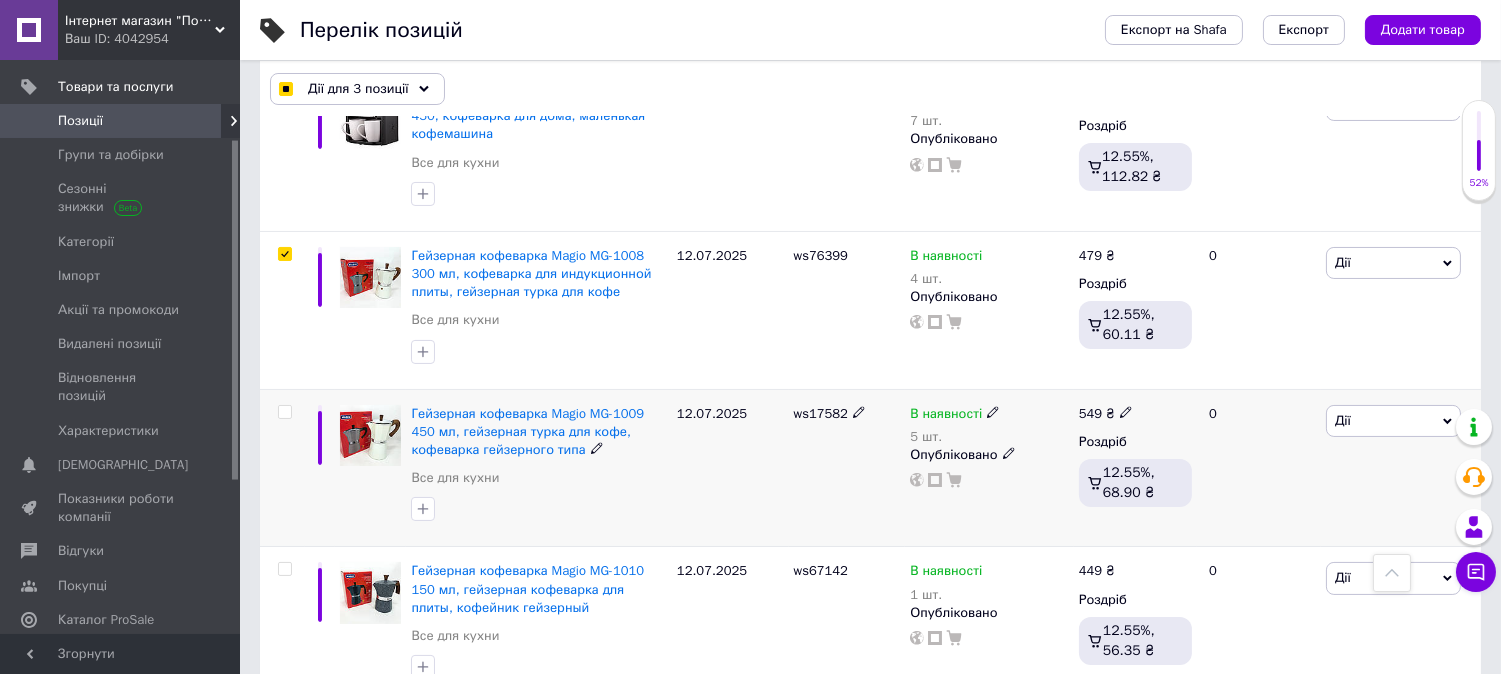 click at bounding box center (284, 412) 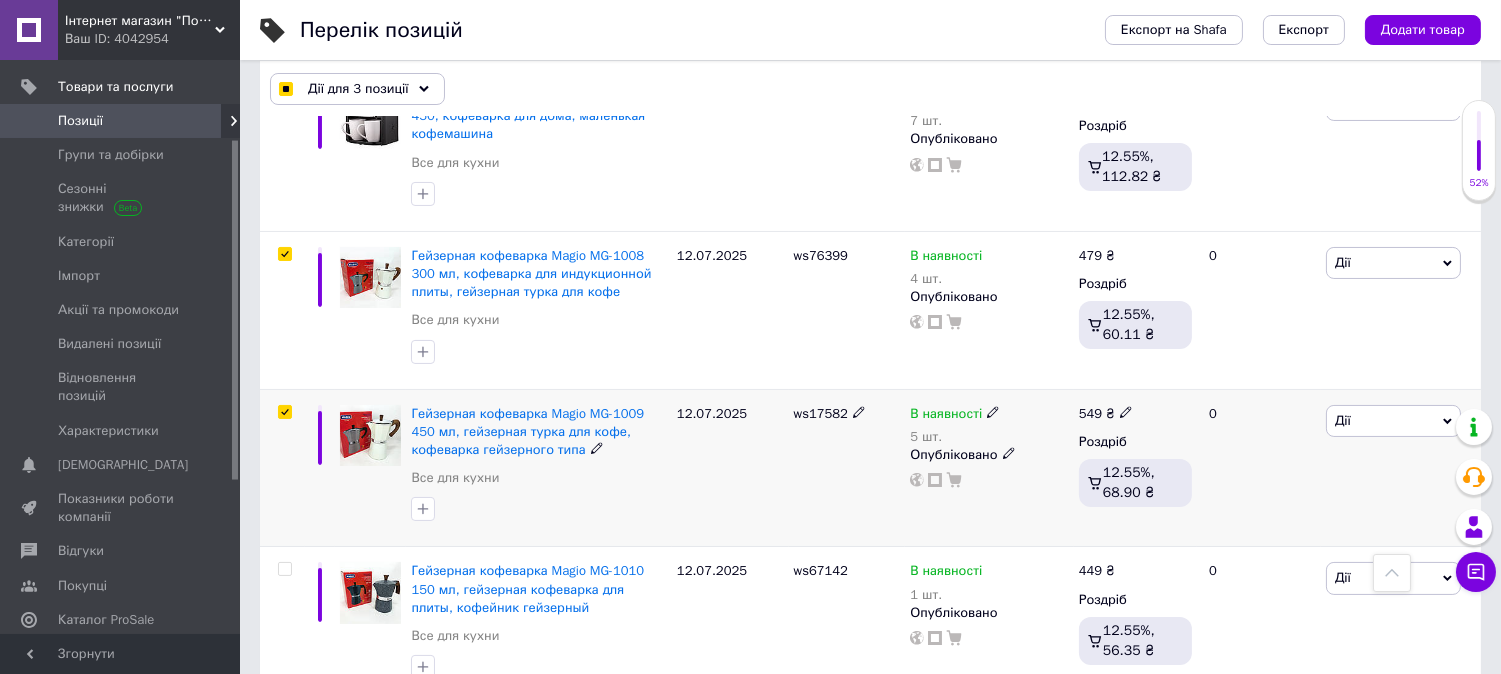 checkbox on "true" 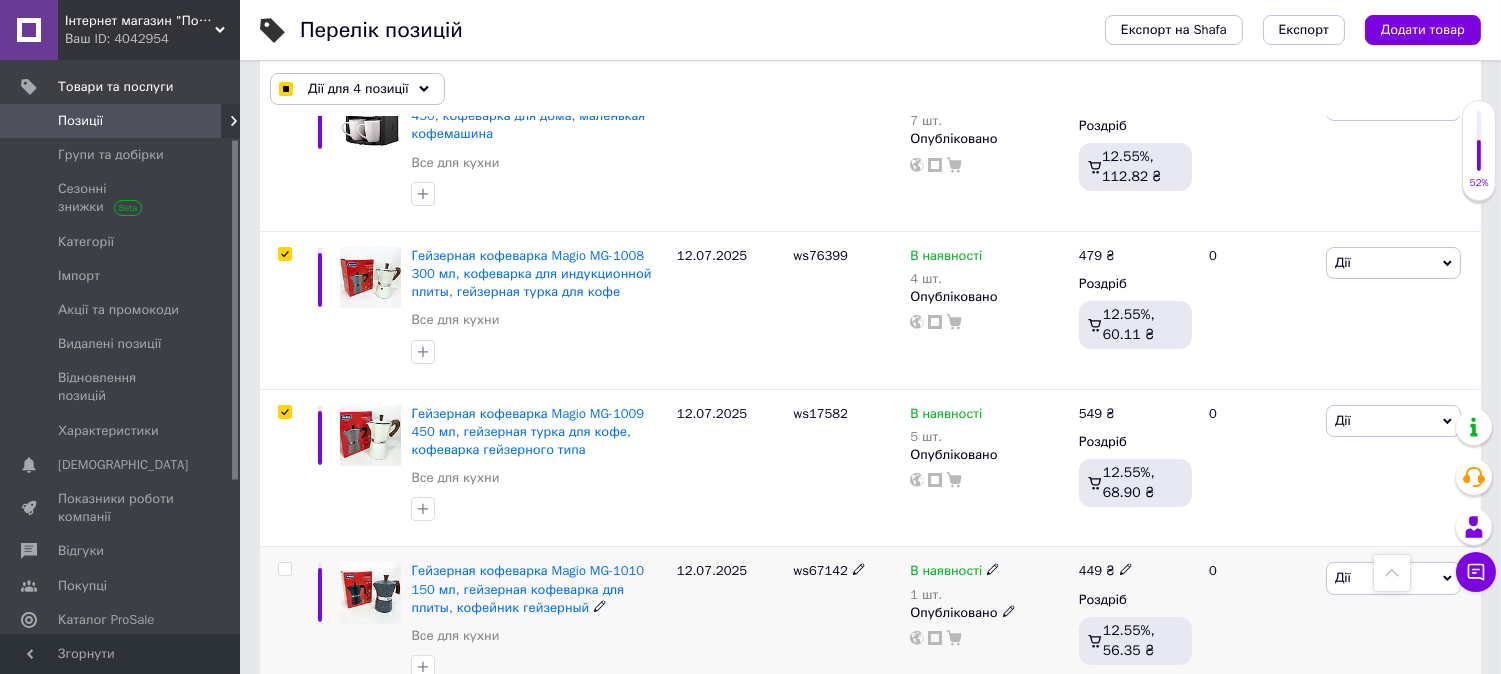 click at bounding box center (284, 569) 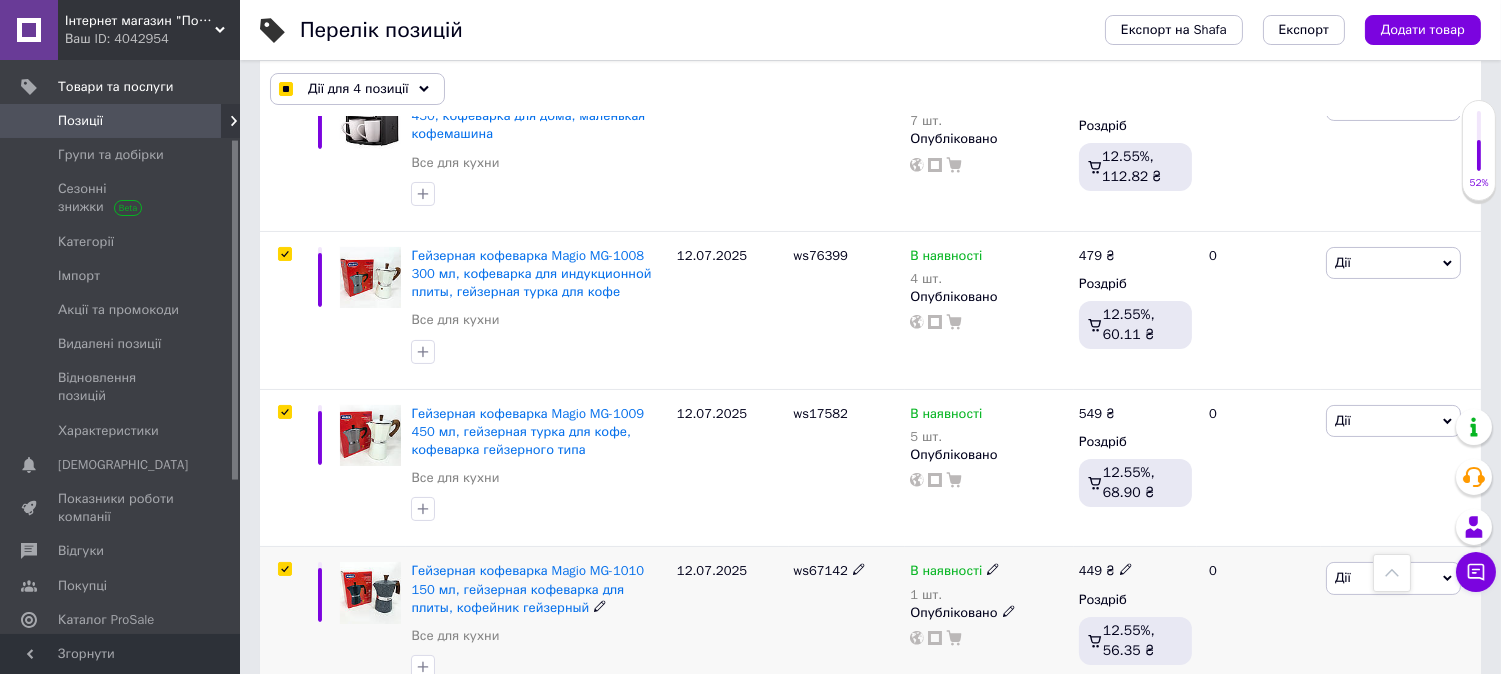 checkbox on "true" 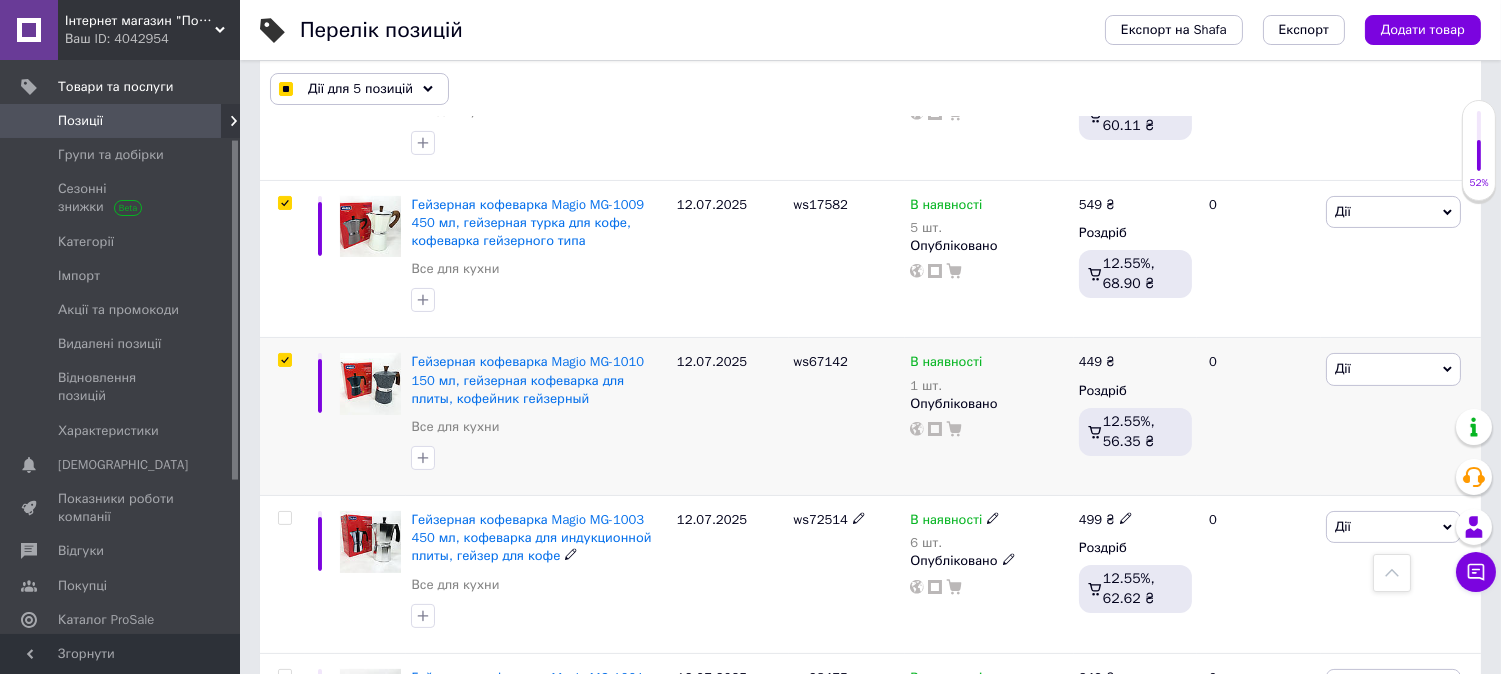 scroll, scrollTop: 755, scrollLeft: 0, axis: vertical 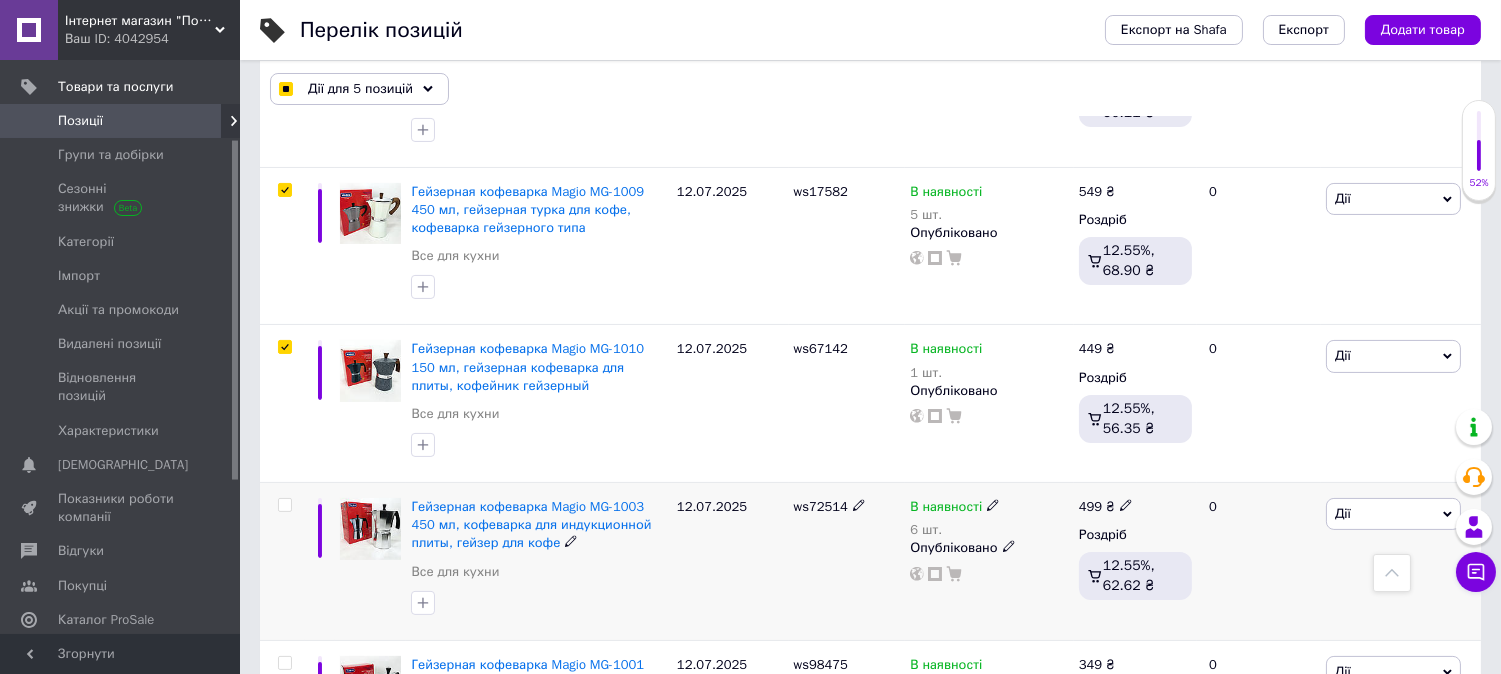 click at bounding box center [284, 505] 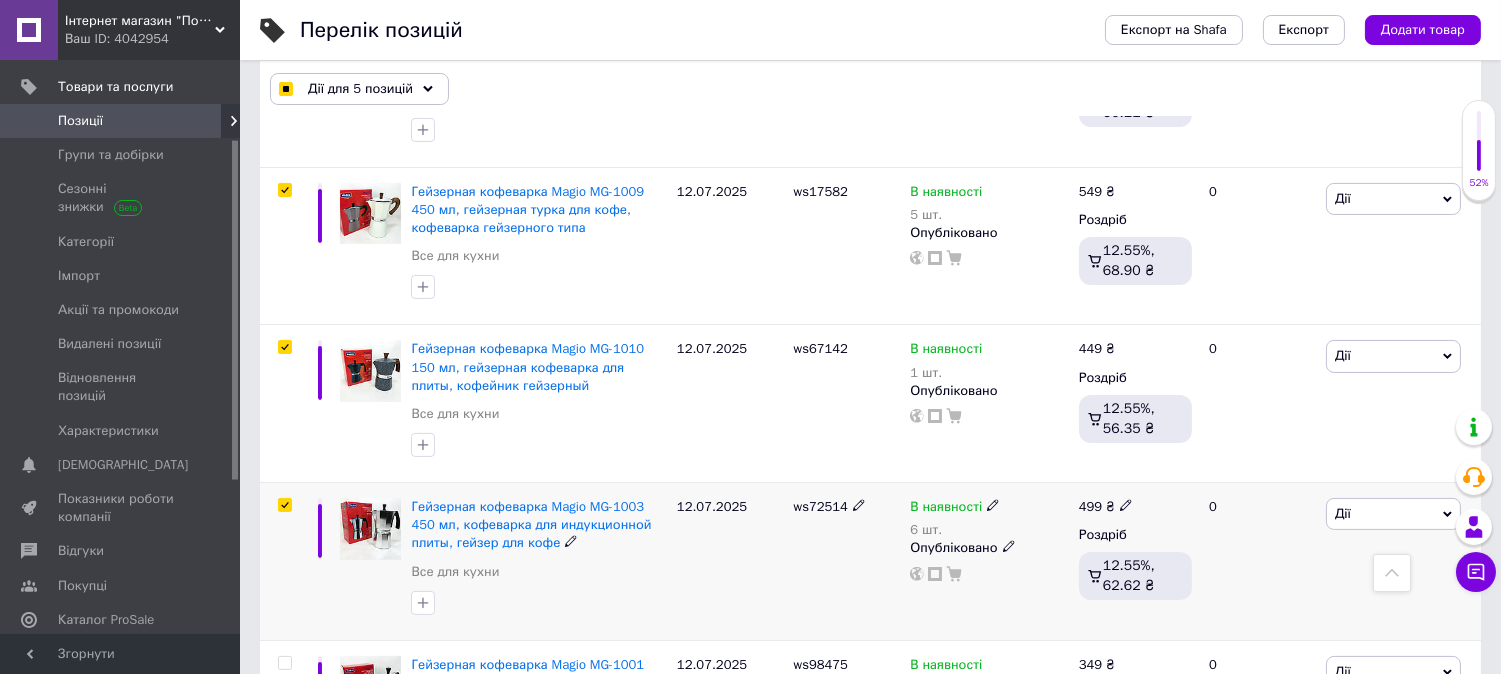 checkbox on "true" 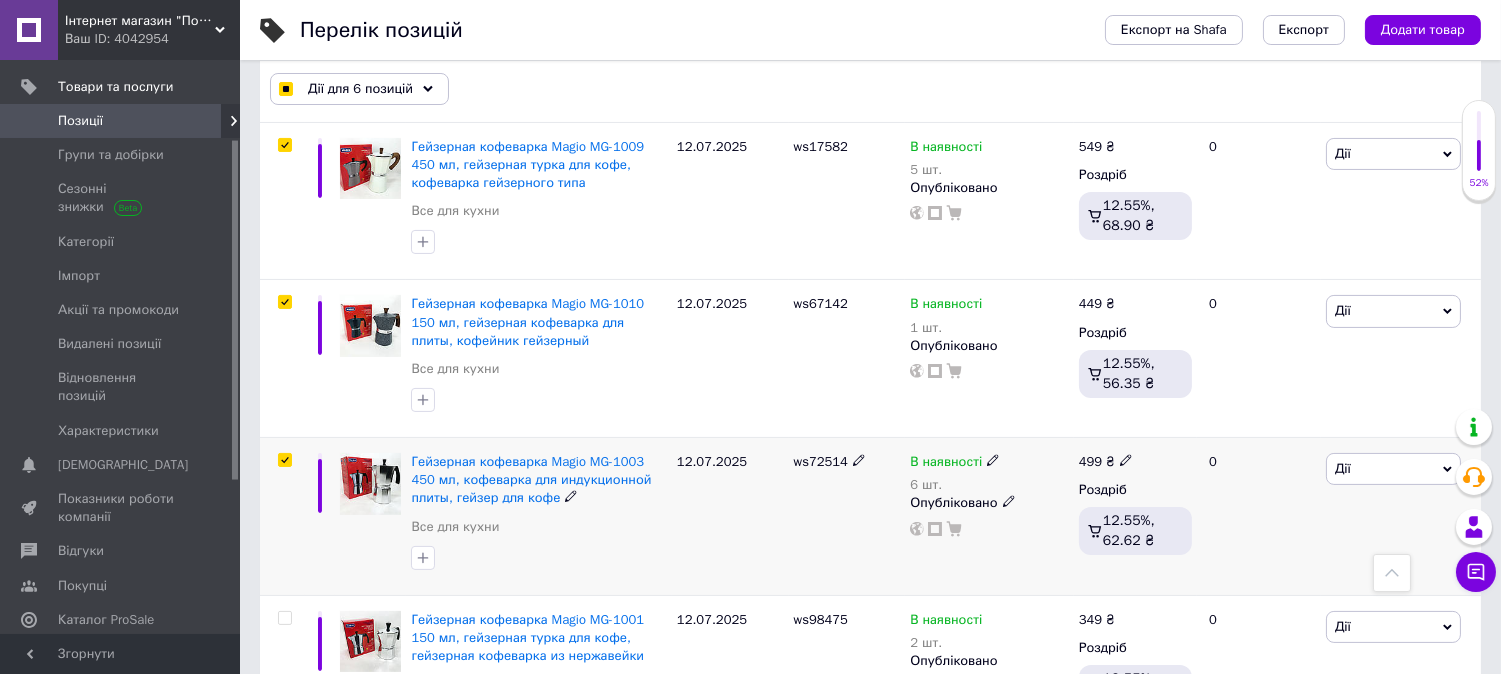 scroll, scrollTop: 844, scrollLeft: 0, axis: vertical 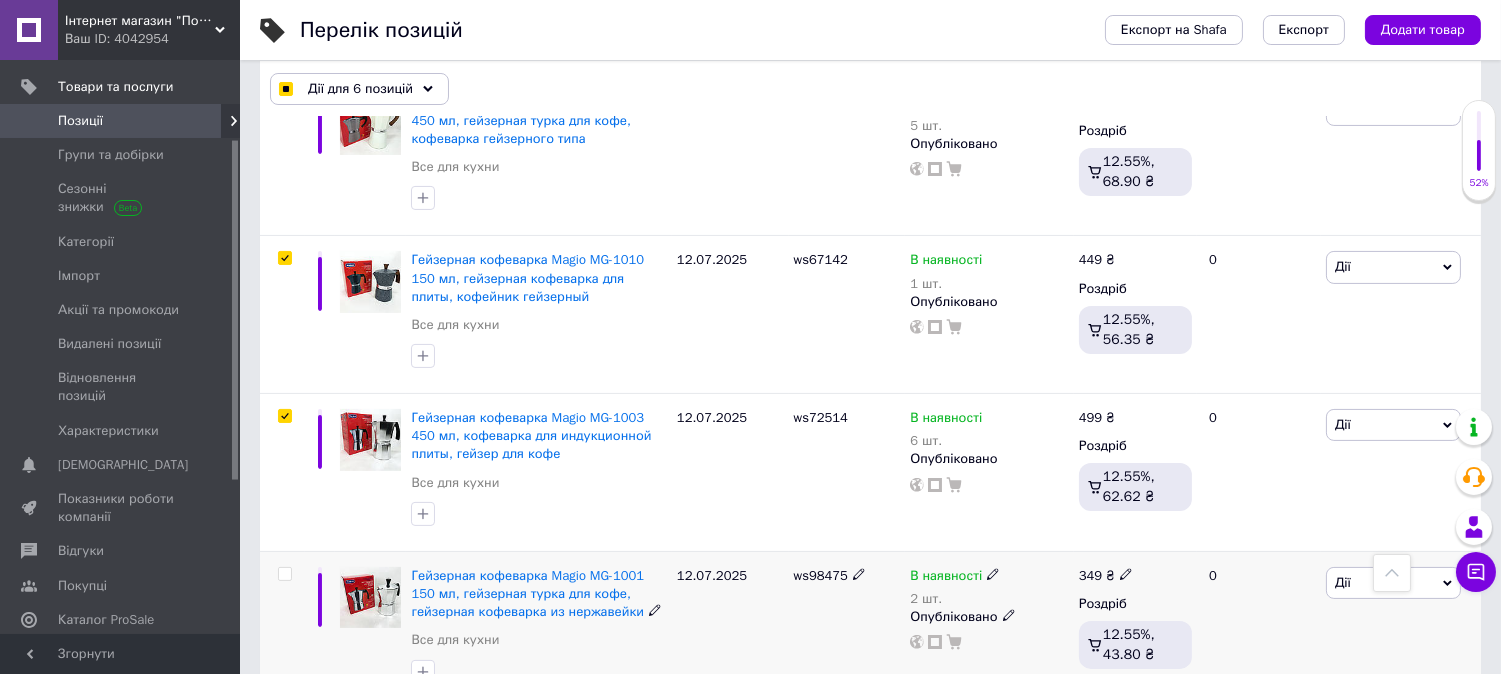 click at bounding box center [284, 574] 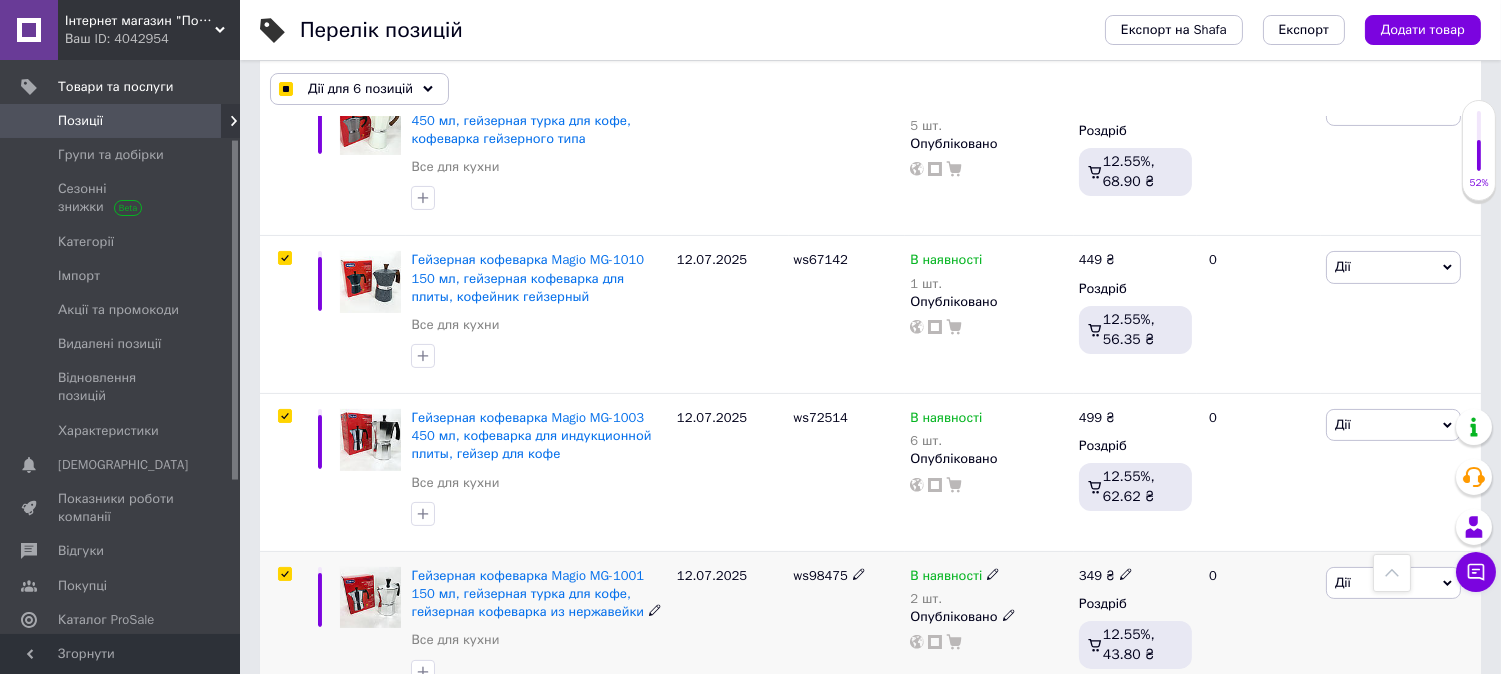 checkbox on "true" 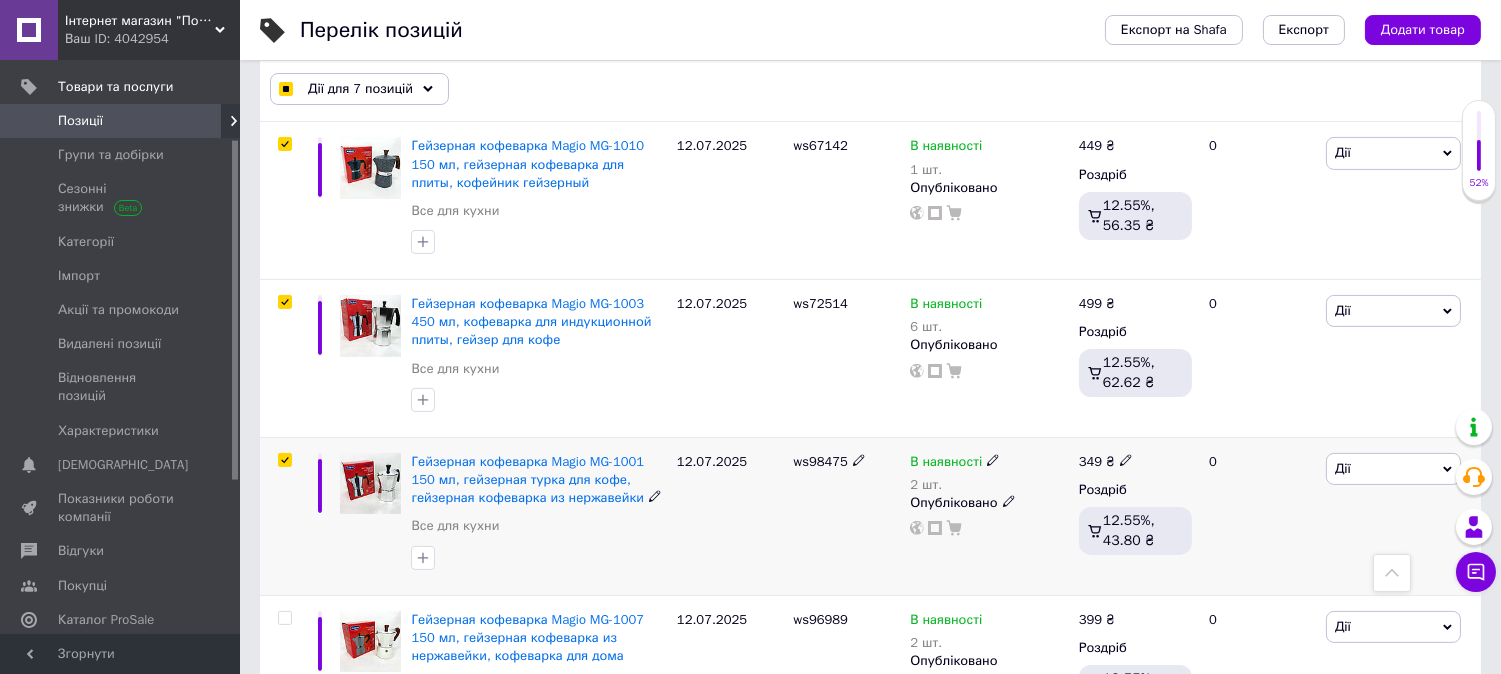 scroll, scrollTop: 1022, scrollLeft: 0, axis: vertical 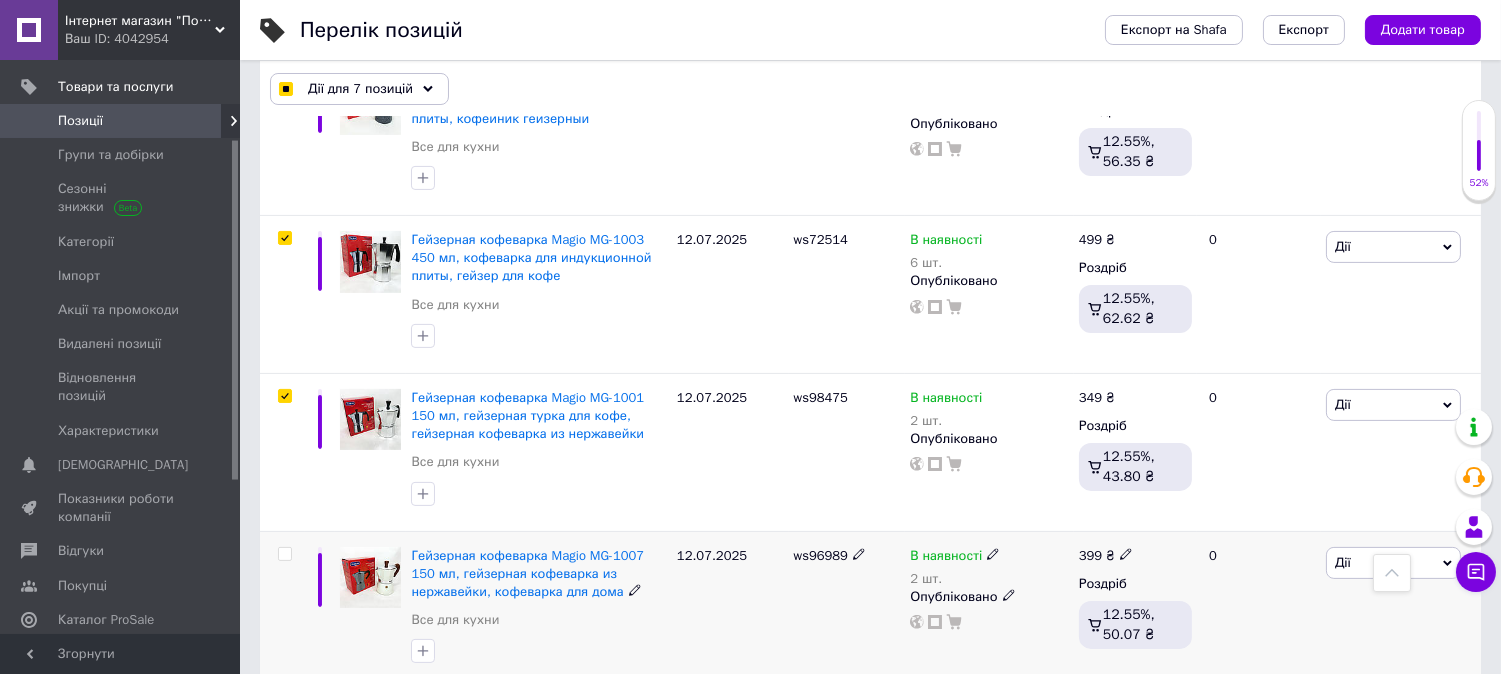 click at bounding box center [284, 554] 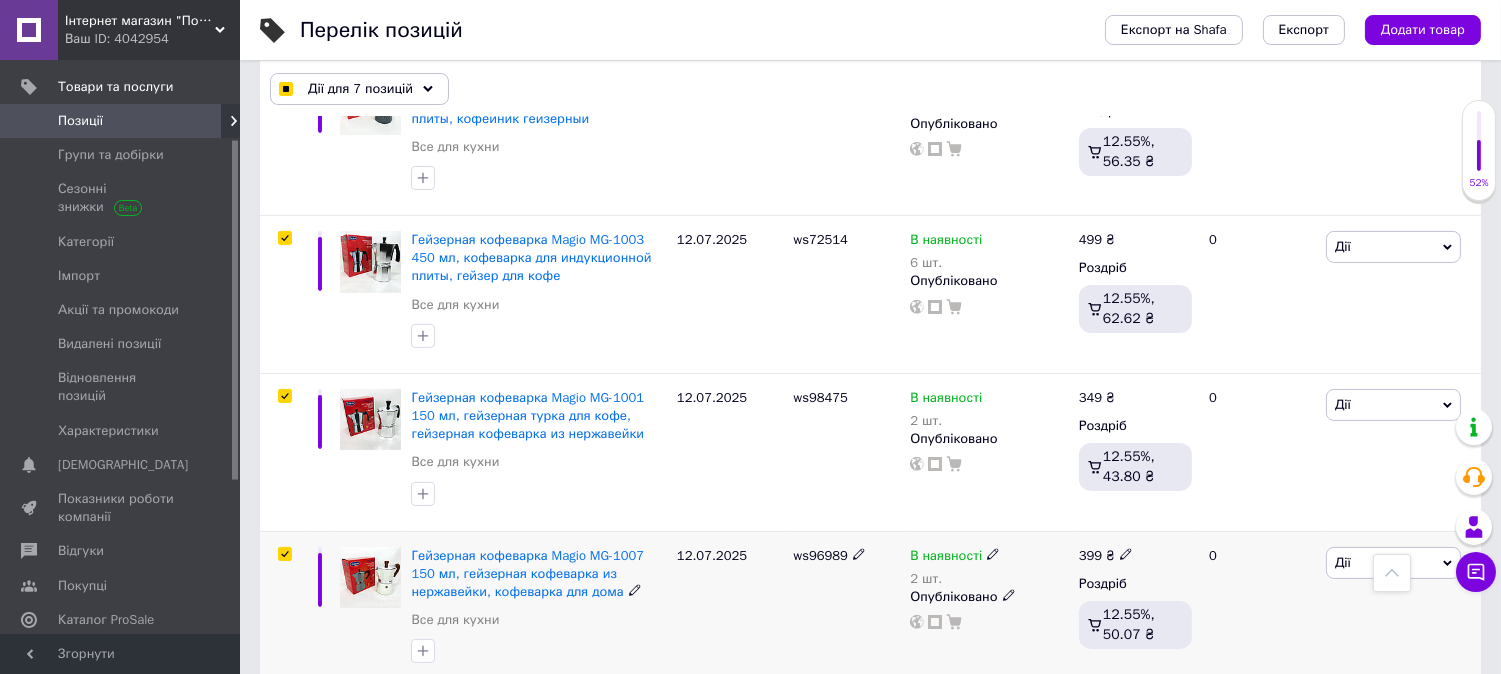 checkbox on "true" 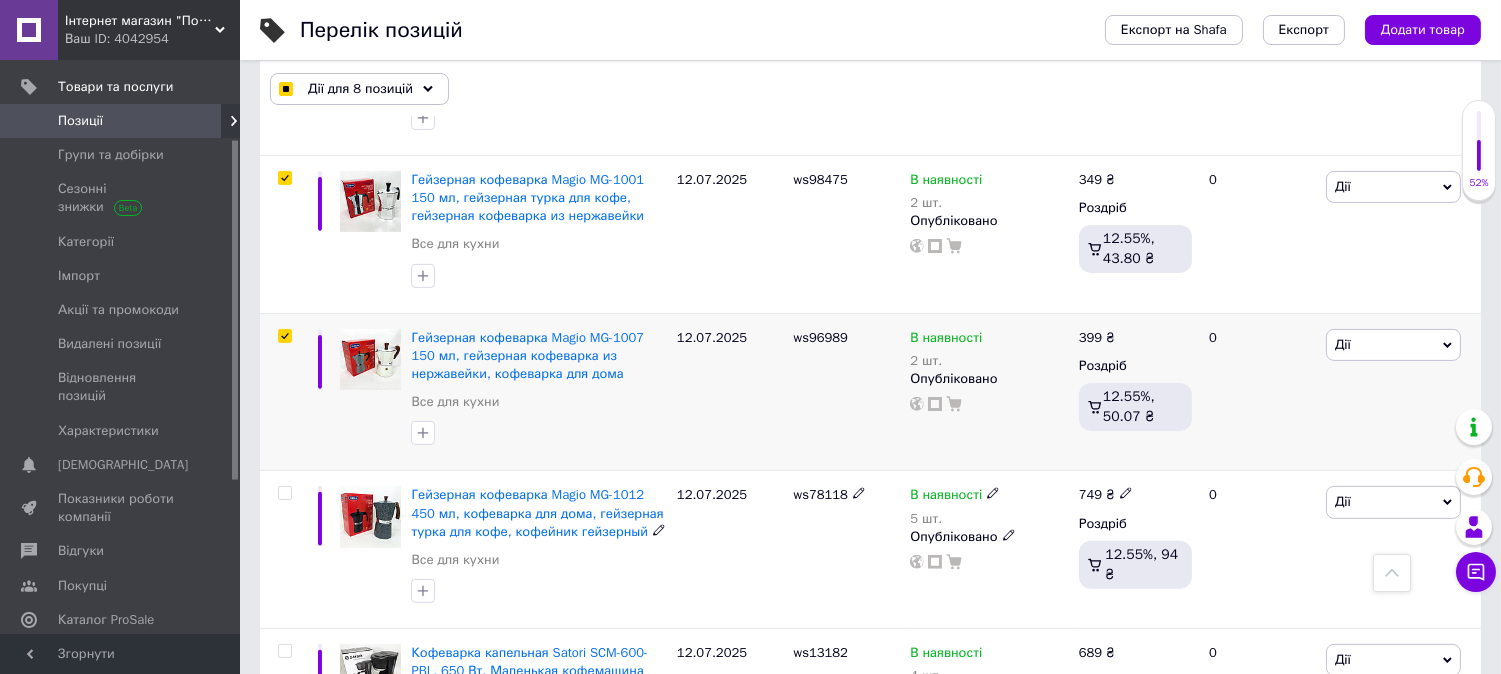 scroll, scrollTop: 1244, scrollLeft: 0, axis: vertical 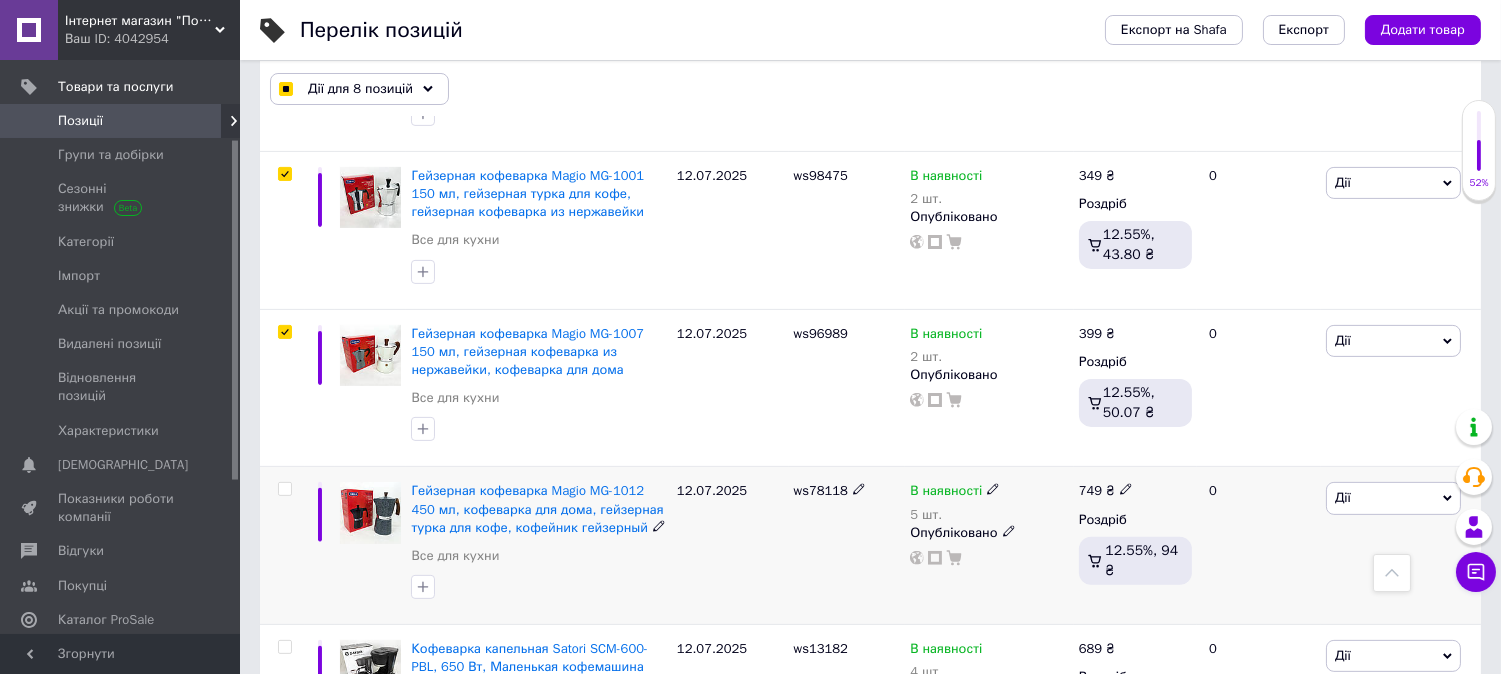 click at bounding box center [284, 489] 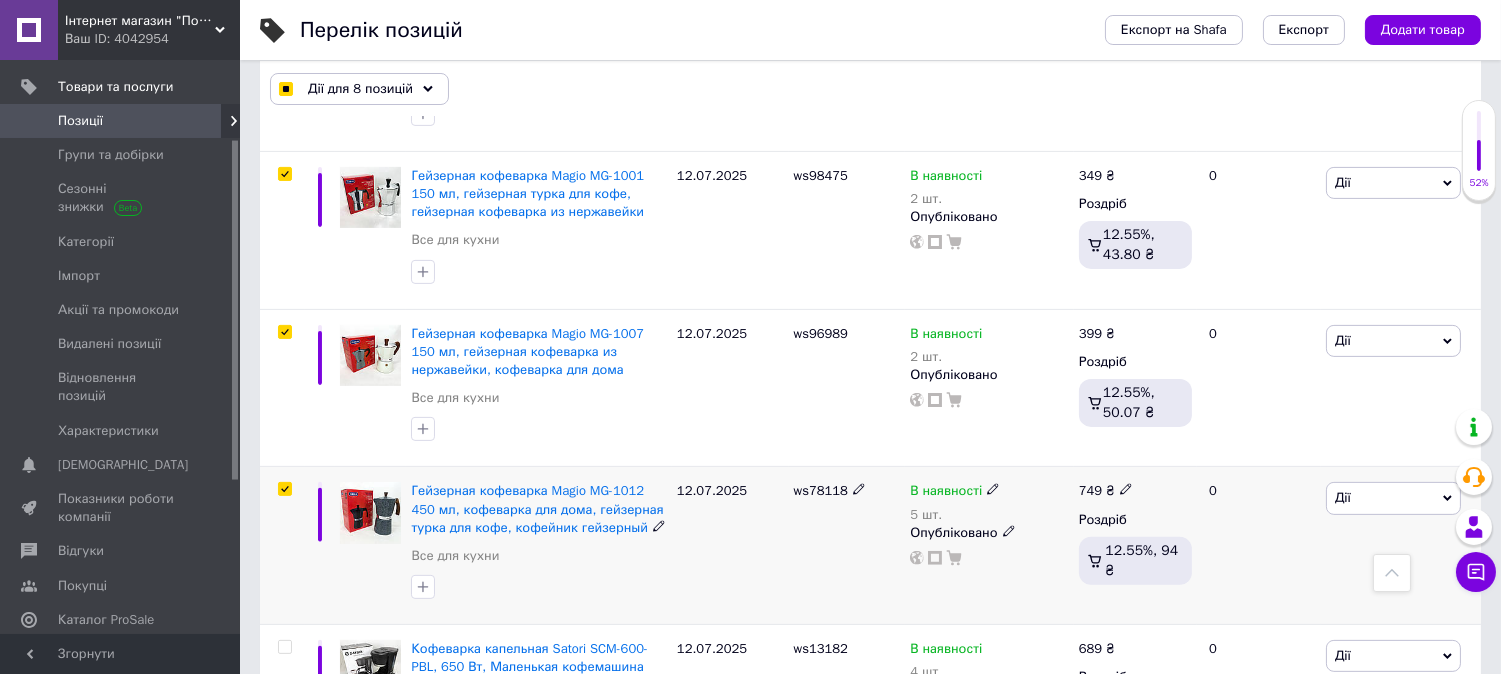 checkbox on "true" 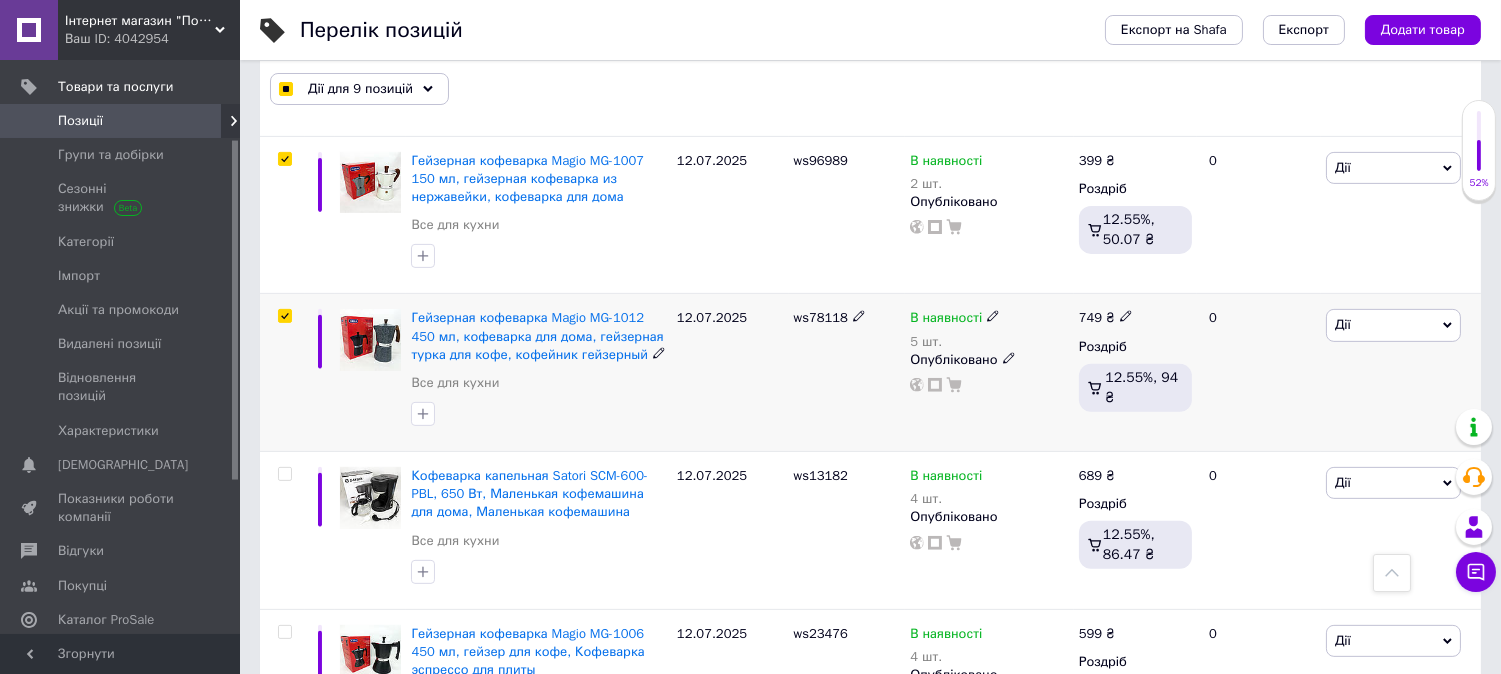 scroll, scrollTop: 1422, scrollLeft: 0, axis: vertical 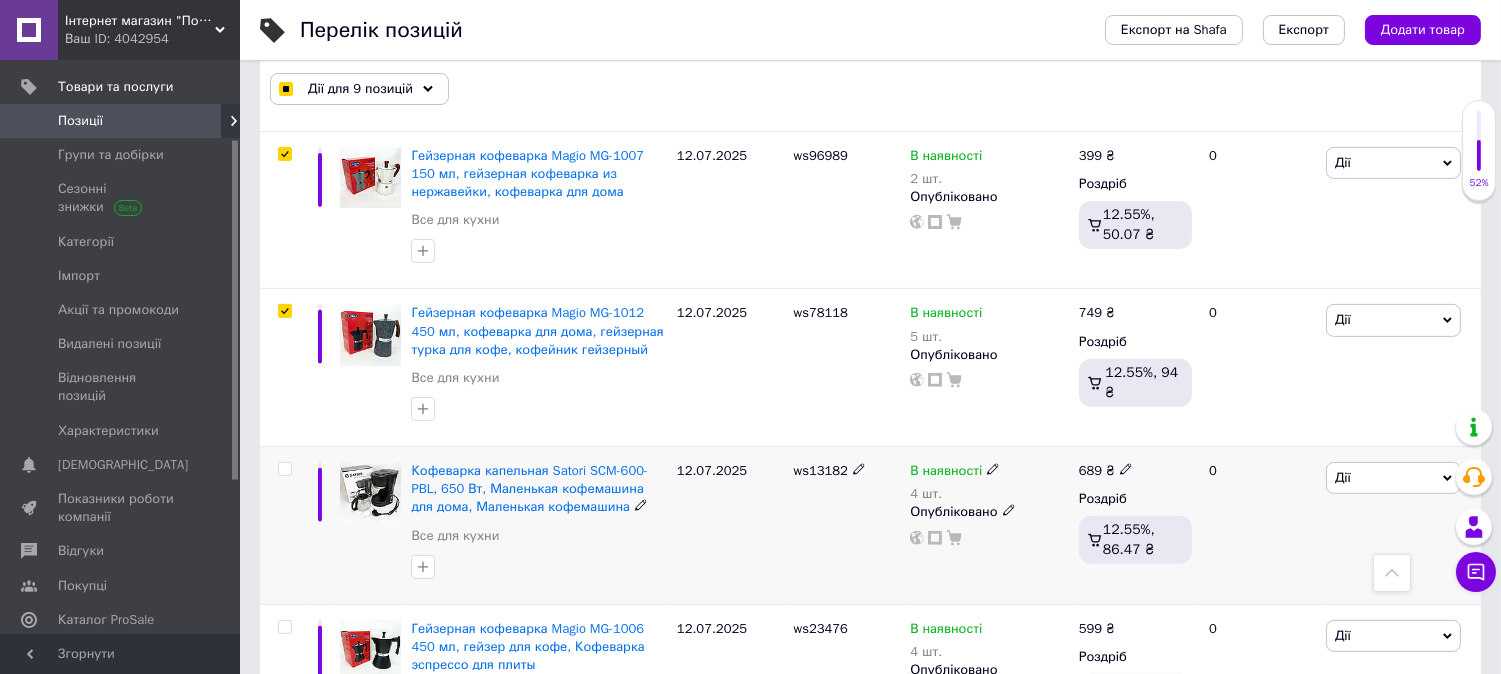 click at bounding box center [284, 469] 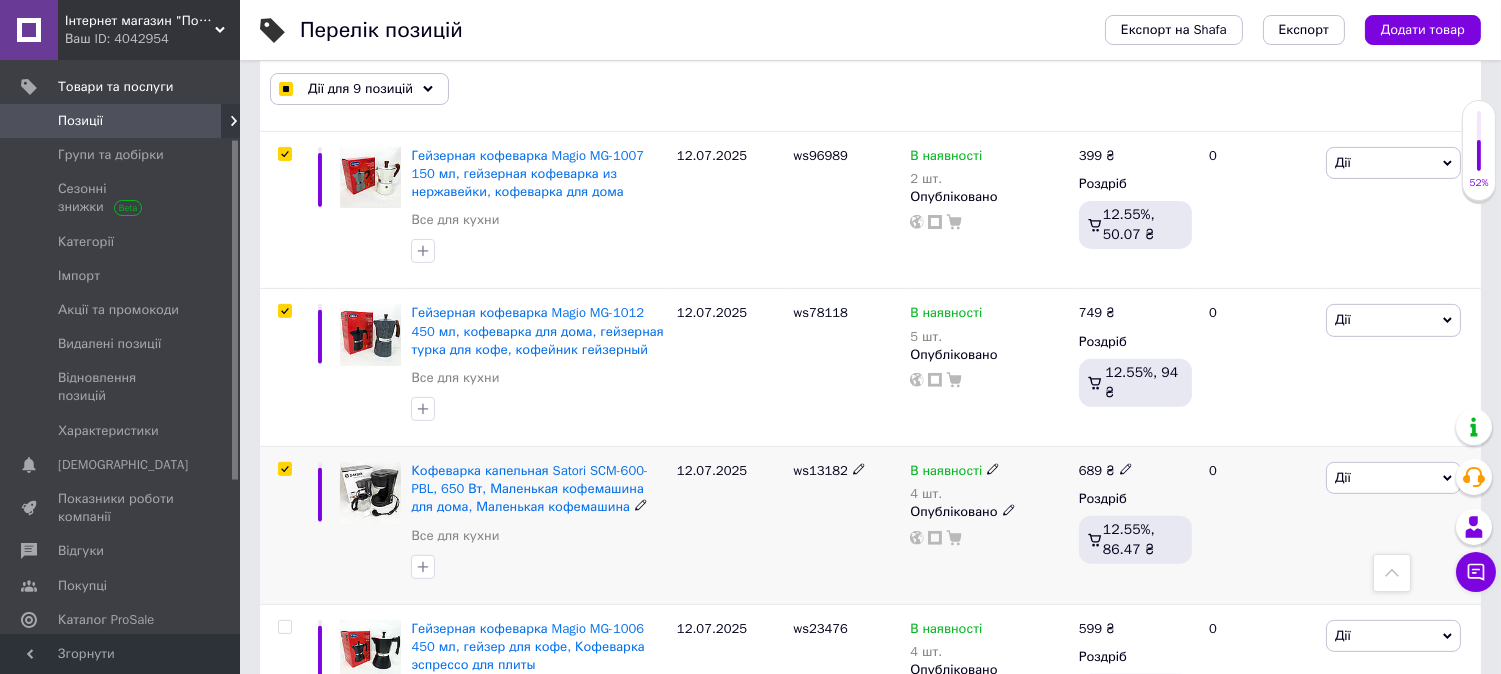 checkbox on "true" 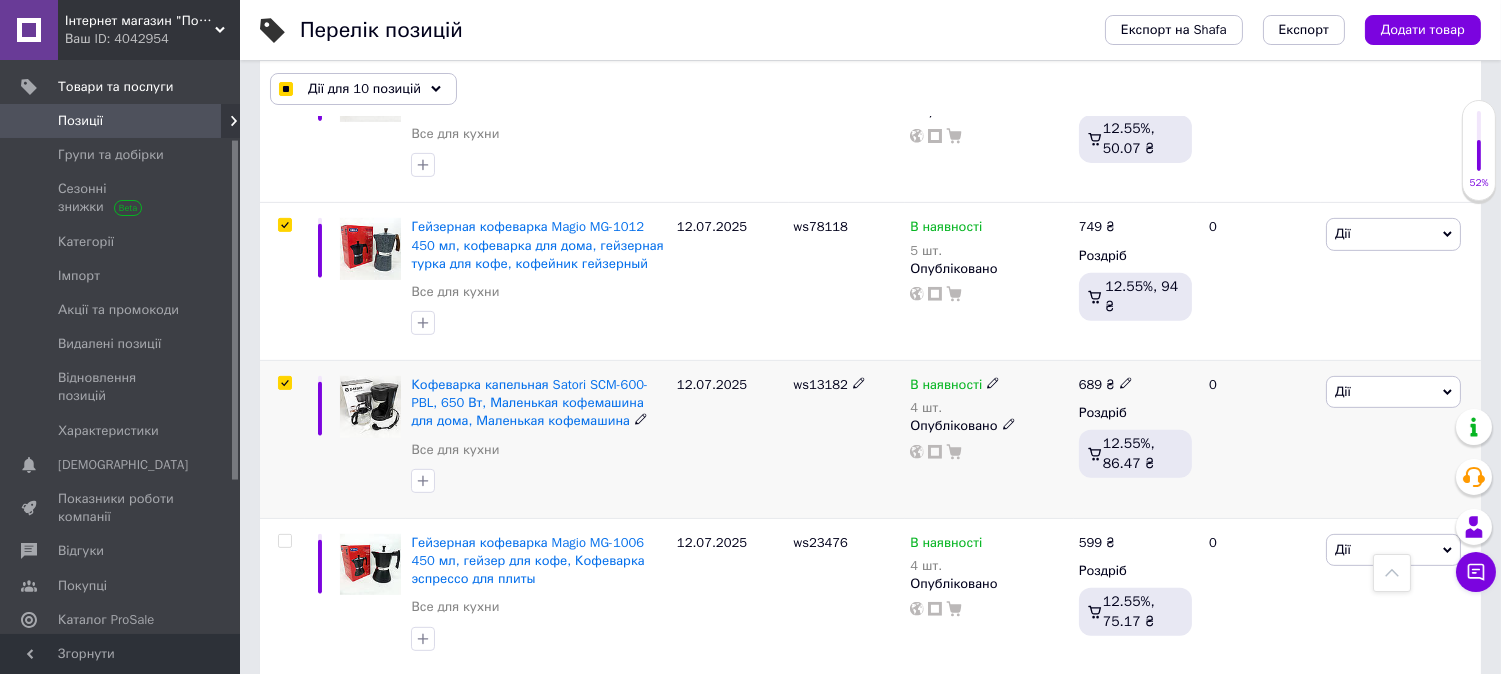 scroll, scrollTop: 1511, scrollLeft: 0, axis: vertical 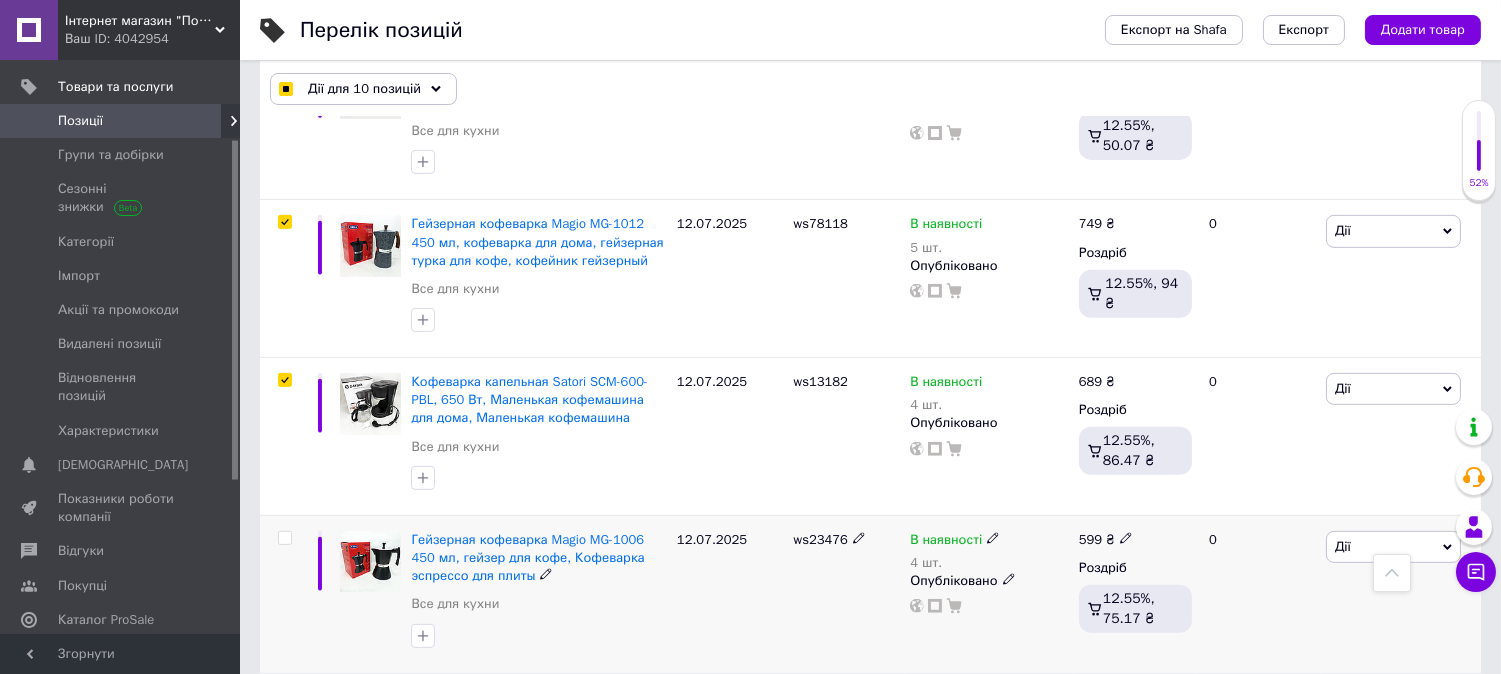 click at bounding box center [284, 538] 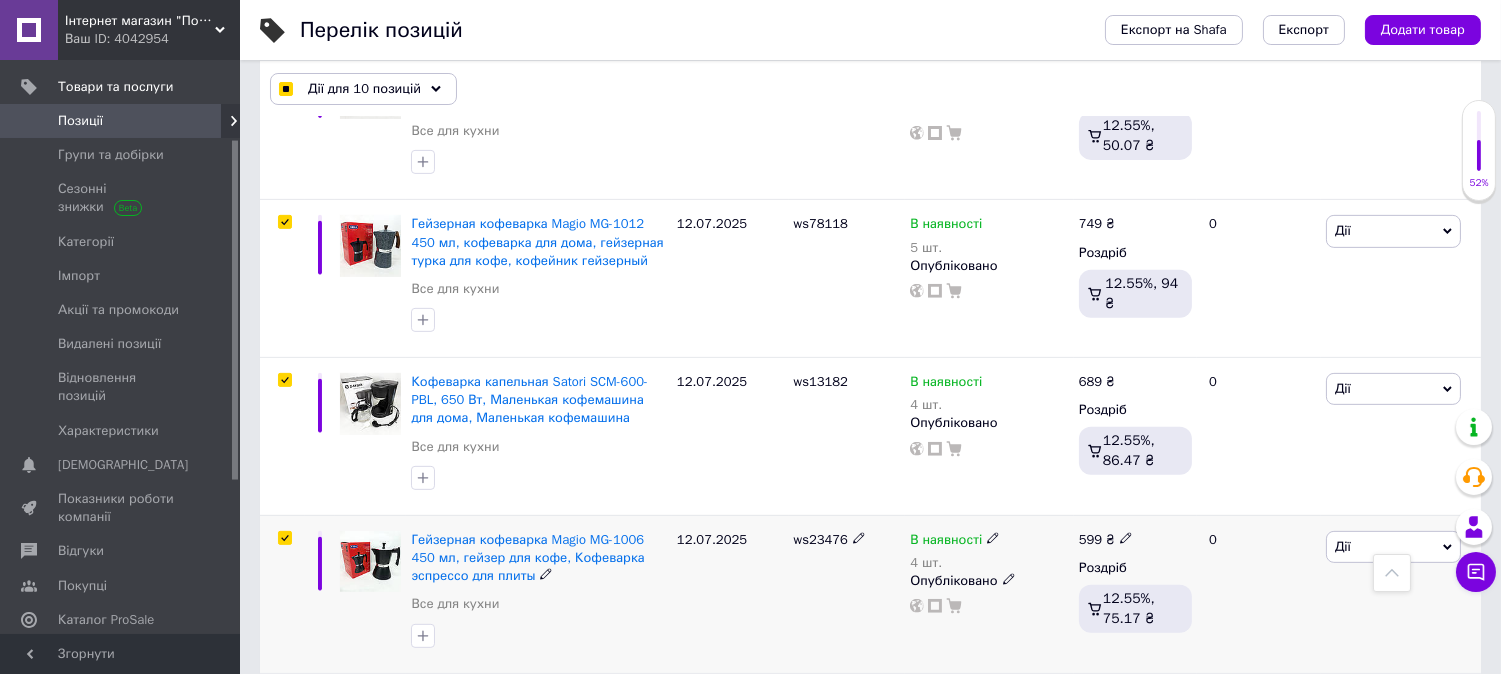 checkbox on "true" 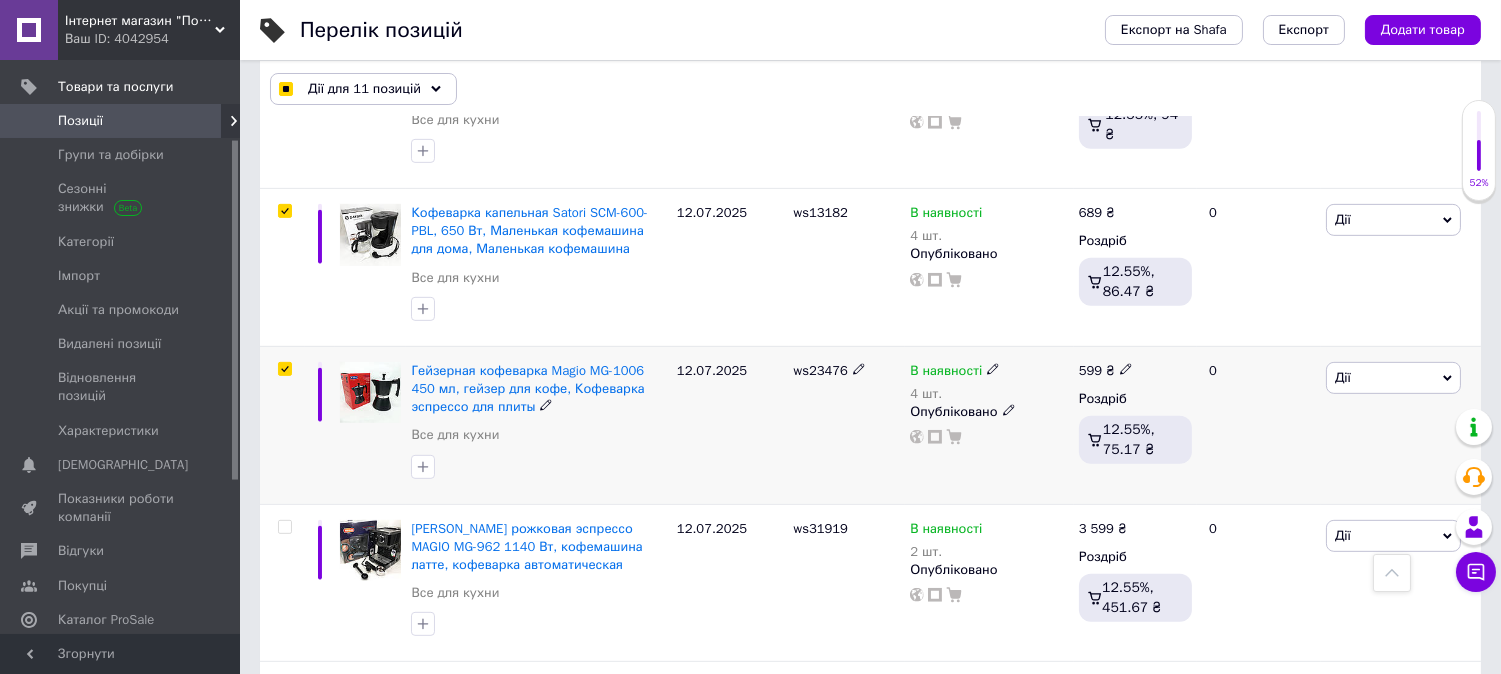 scroll, scrollTop: 1688, scrollLeft: 0, axis: vertical 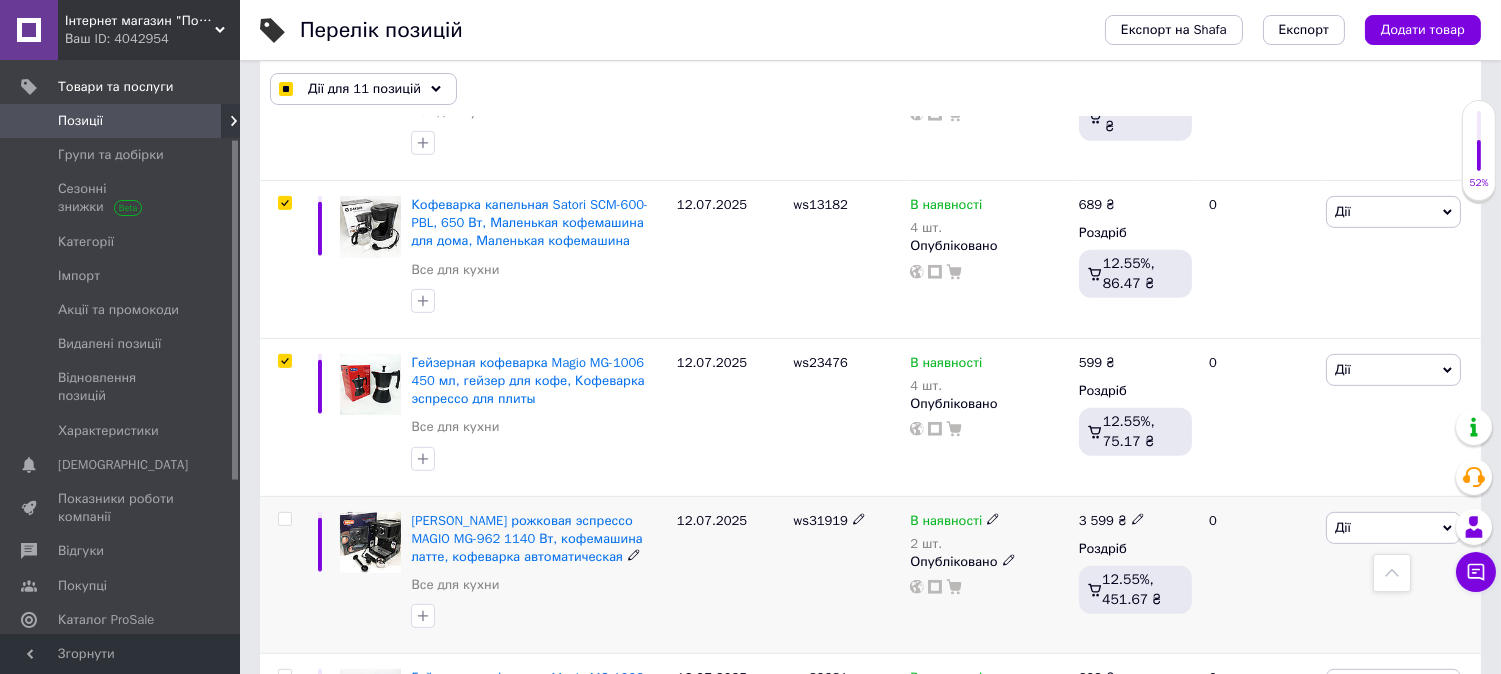 click at bounding box center (284, 519) 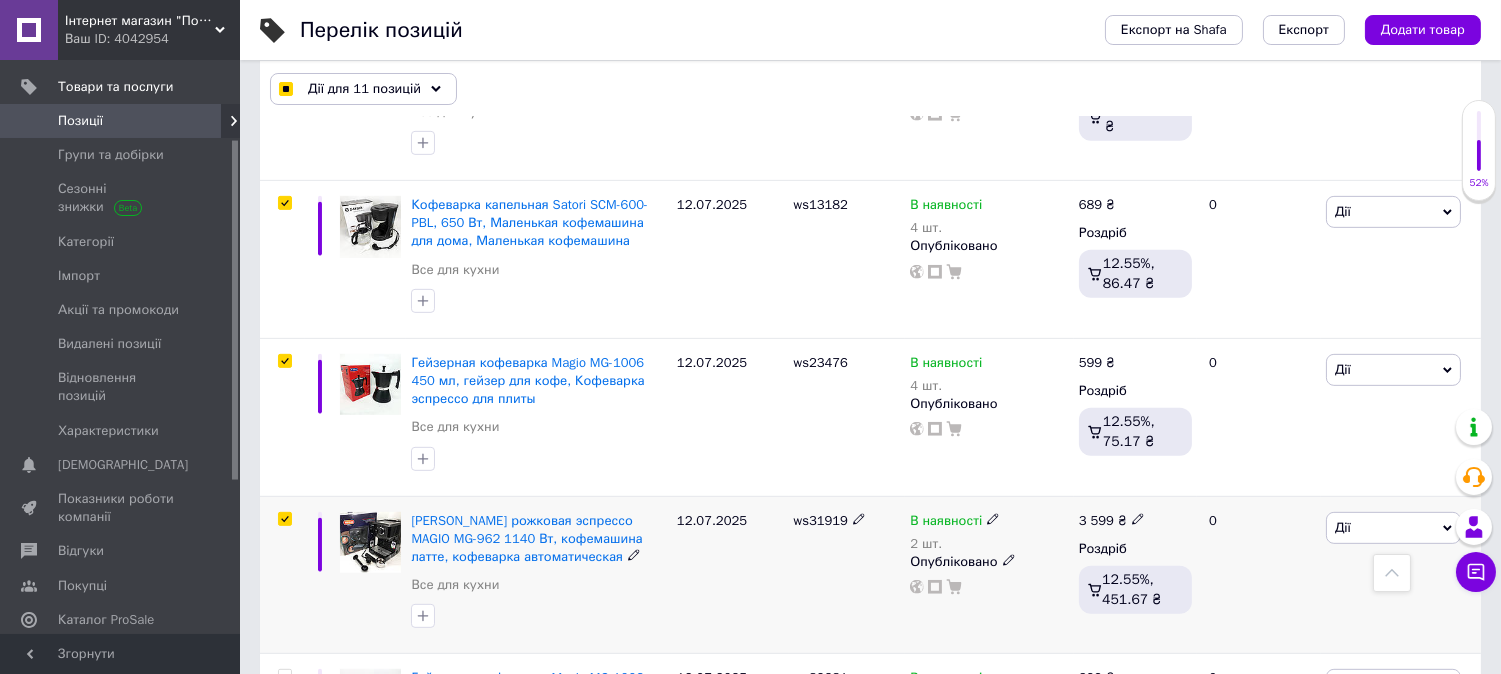 checkbox on "true" 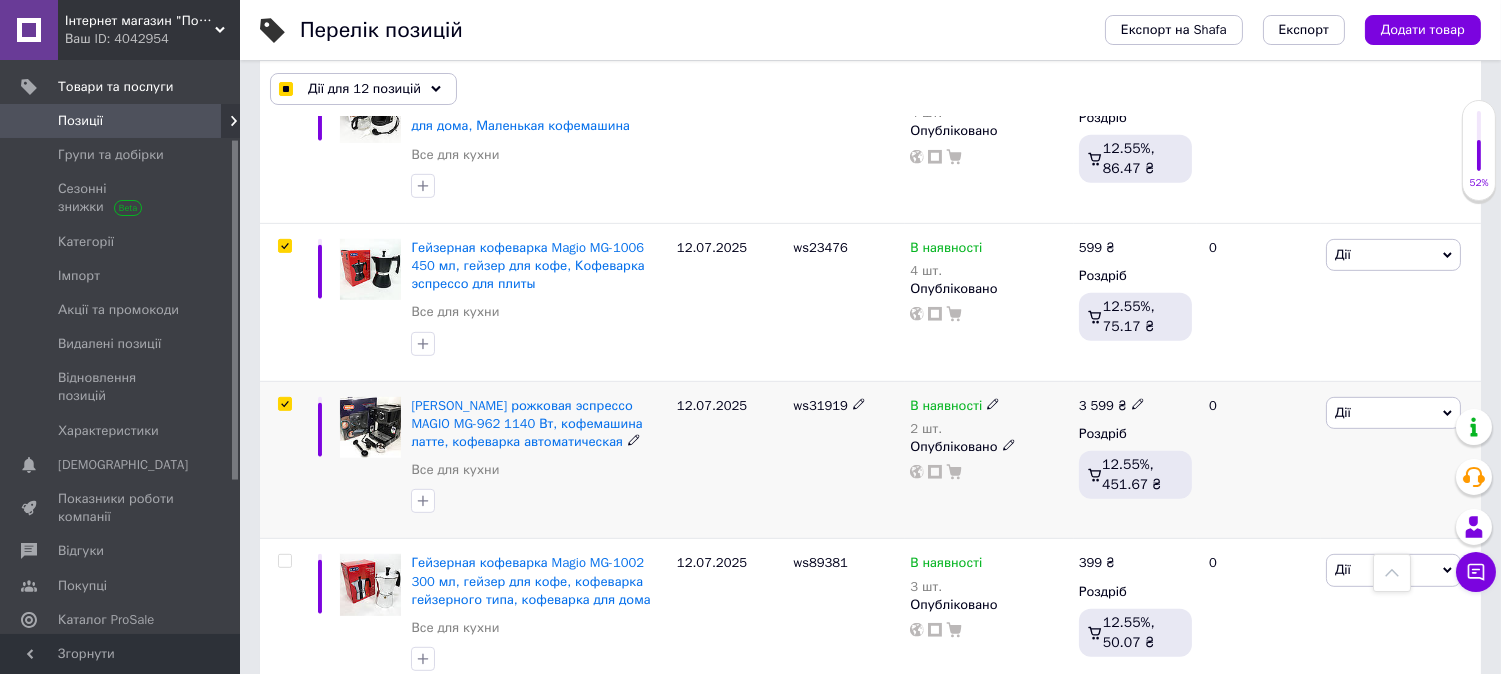 scroll, scrollTop: 1866, scrollLeft: 0, axis: vertical 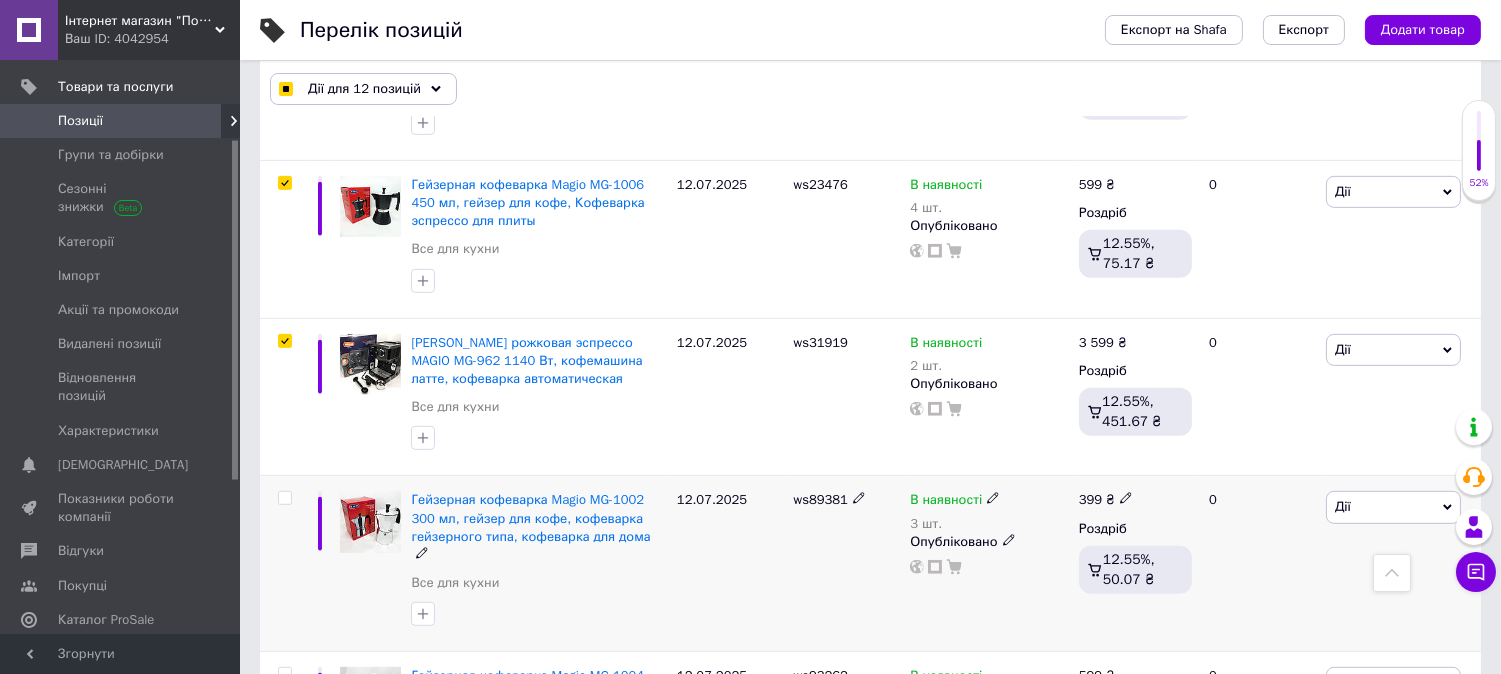 click at bounding box center (284, 498) 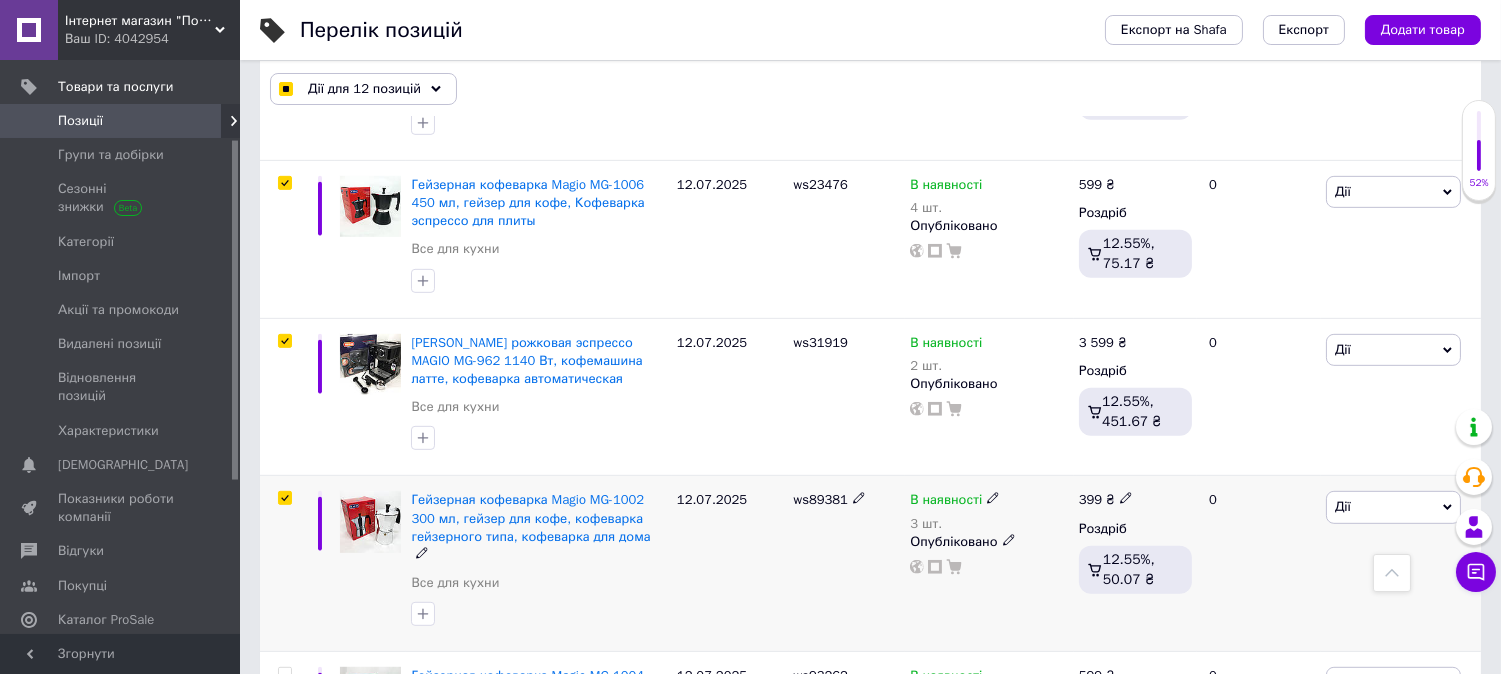 checkbox on "true" 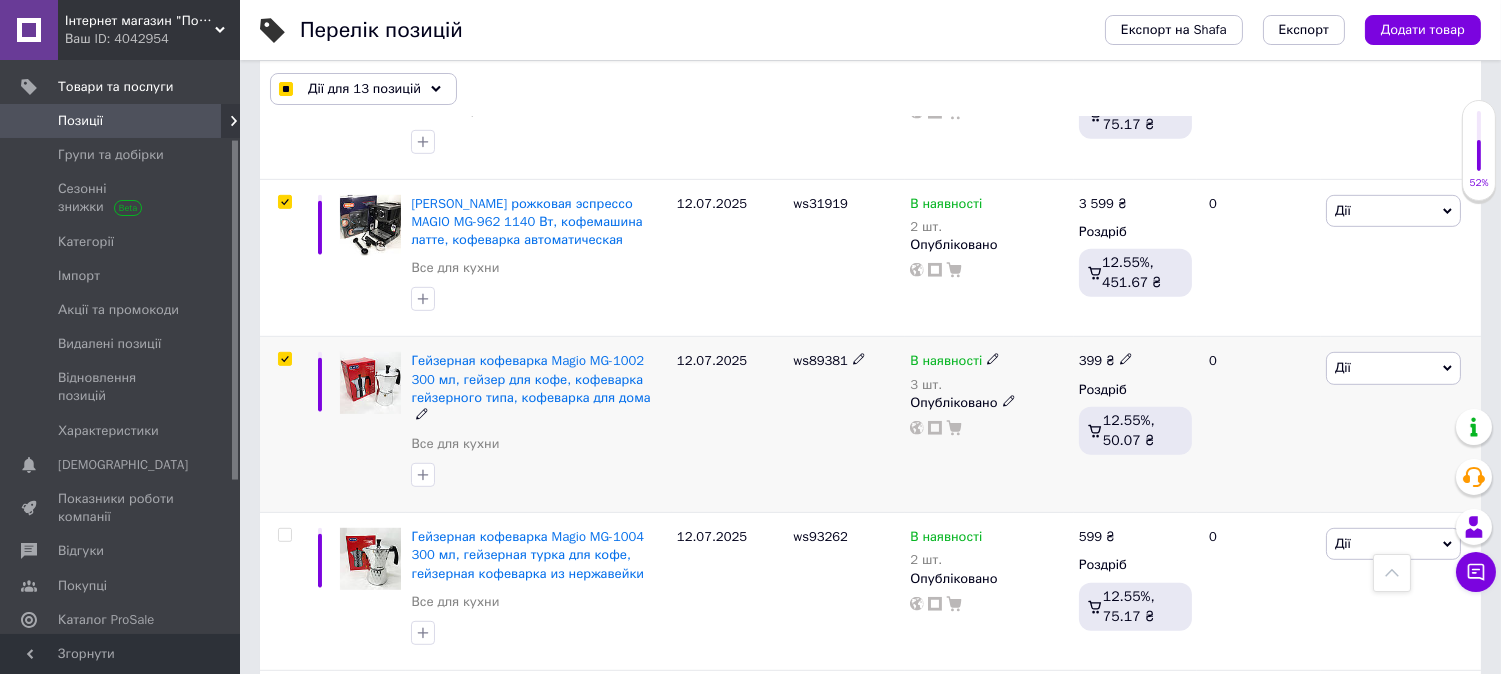 scroll, scrollTop: 2044, scrollLeft: 0, axis: vertical 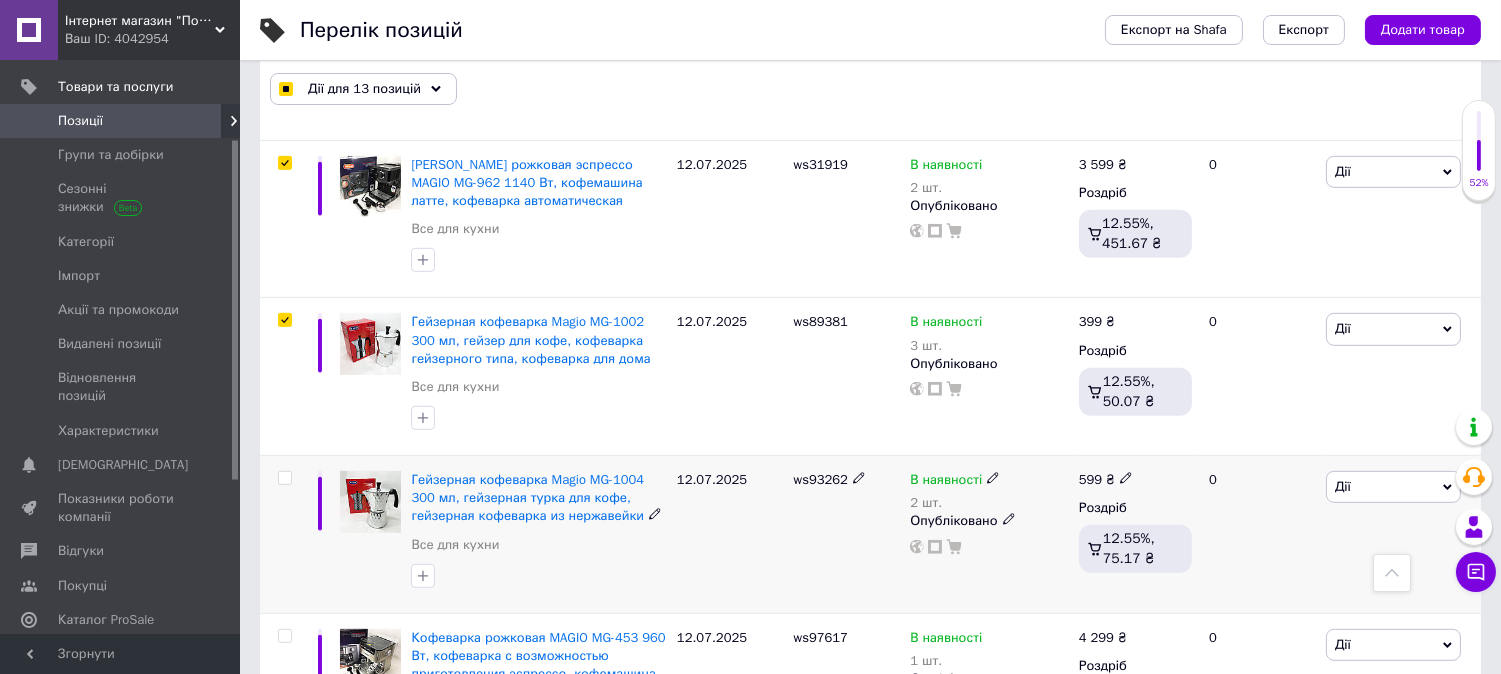 click at bounding box center [284, 478] 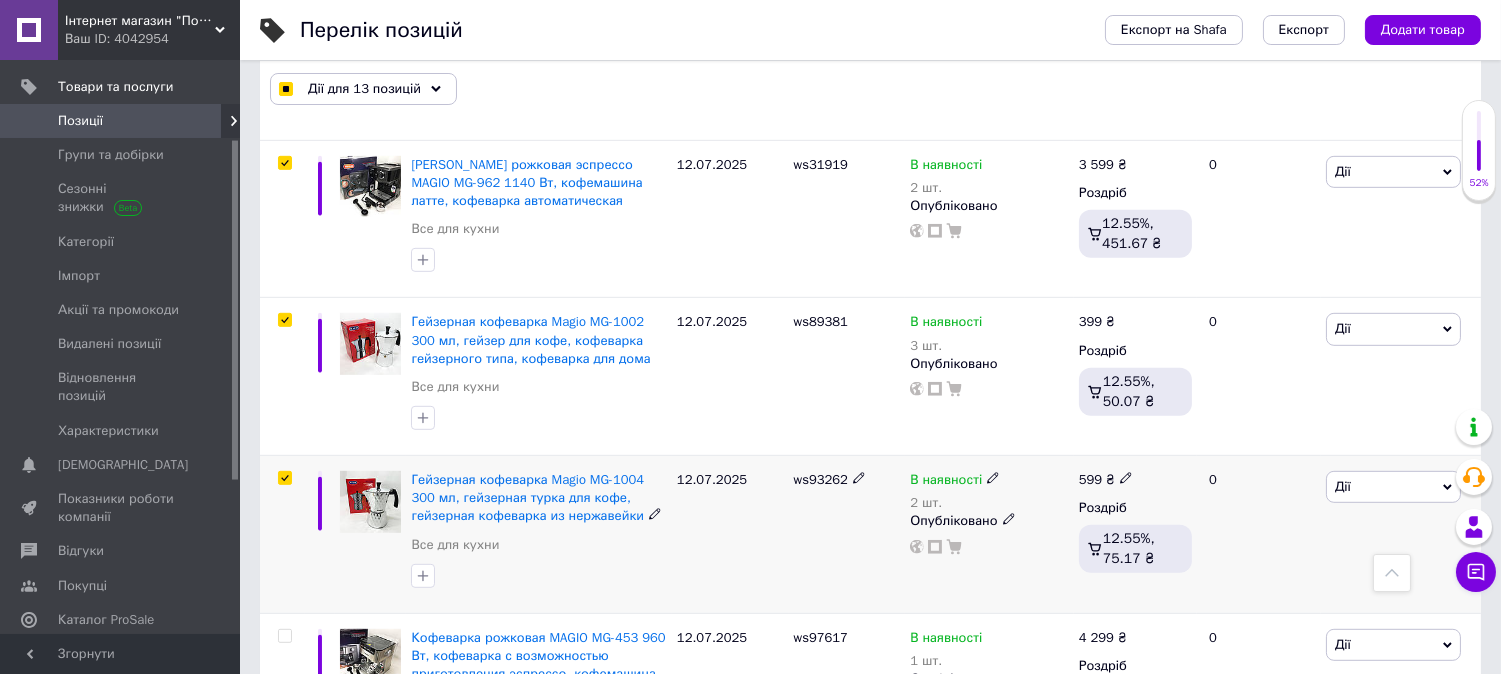 checkbox on "true" 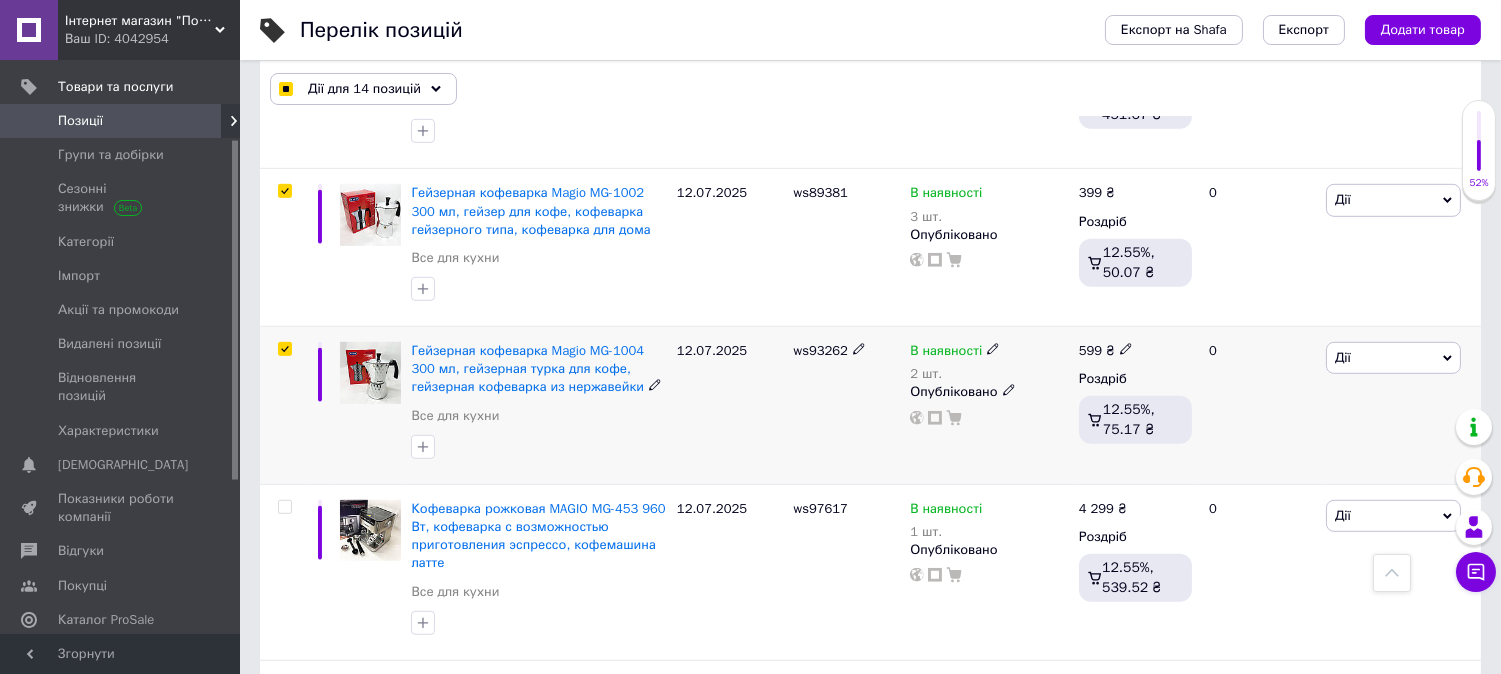 scroll, scrollTop: 2177, scrollLeft: 0, axis: vertical 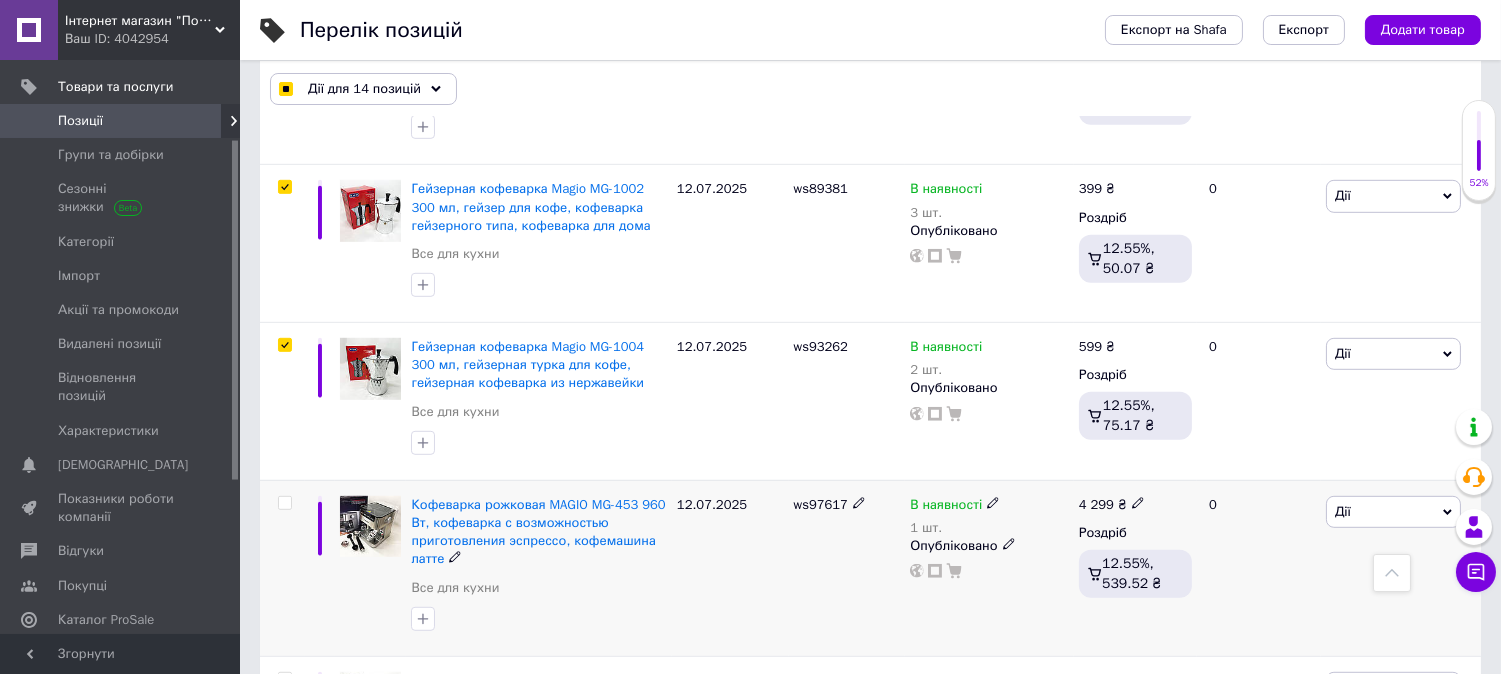 click at bounding box center (284, 503) 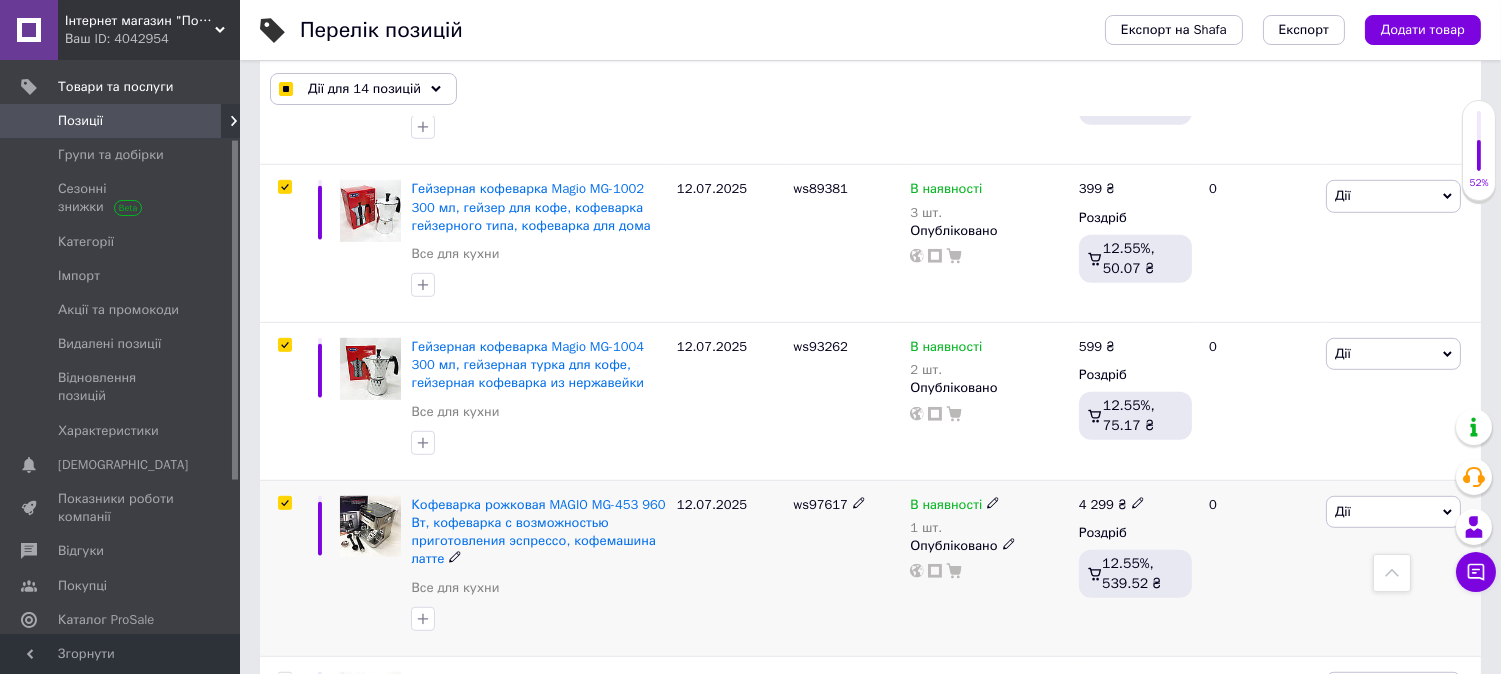 checkbox on "true" 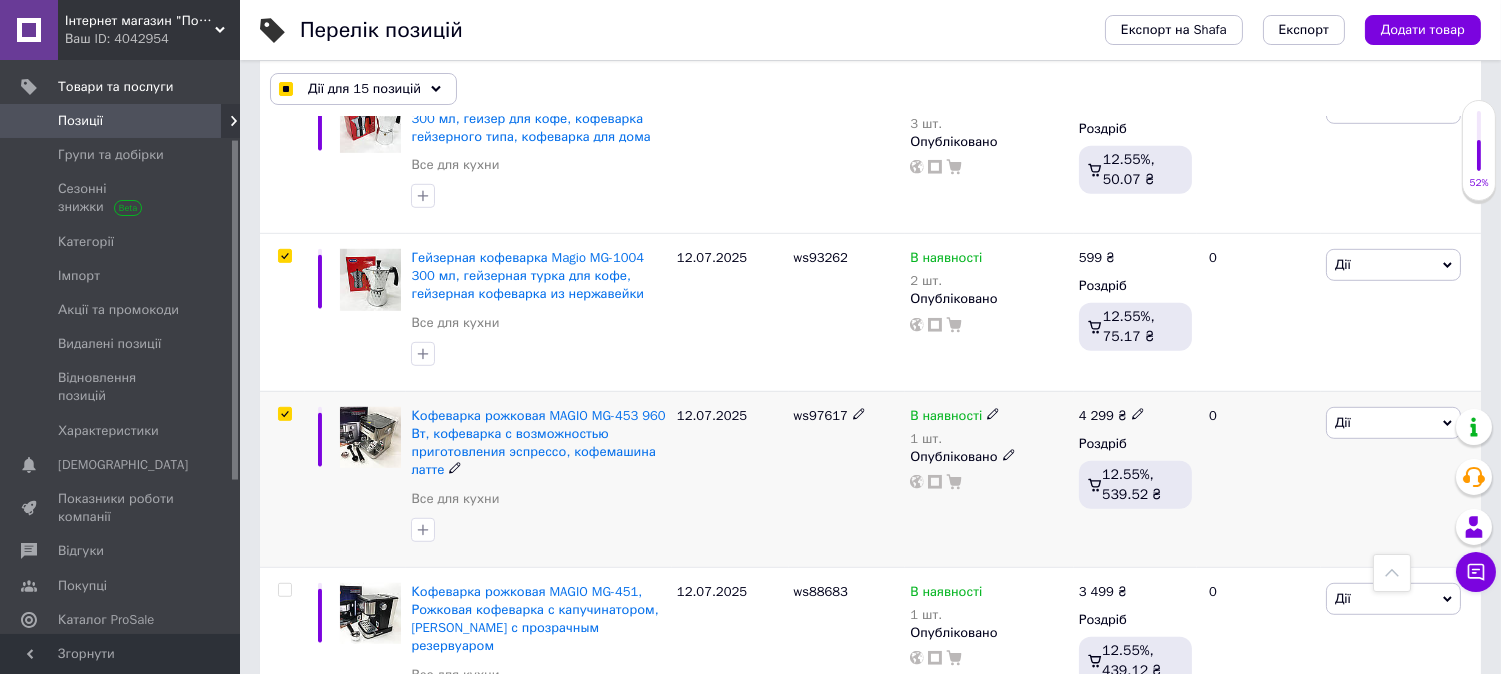 scroll, scrollTop: 2311, scrollLeft: 0, axis: vertical 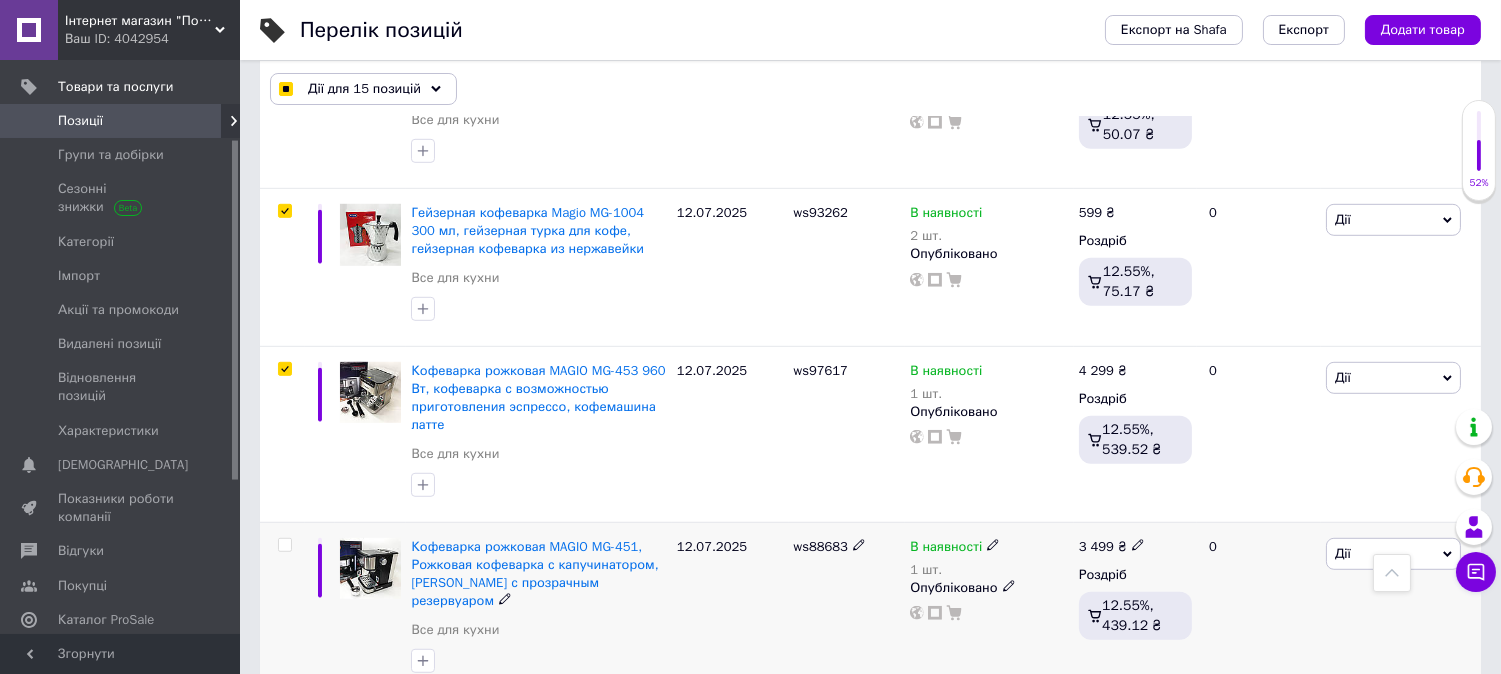 click at bounding box center (284, 545) 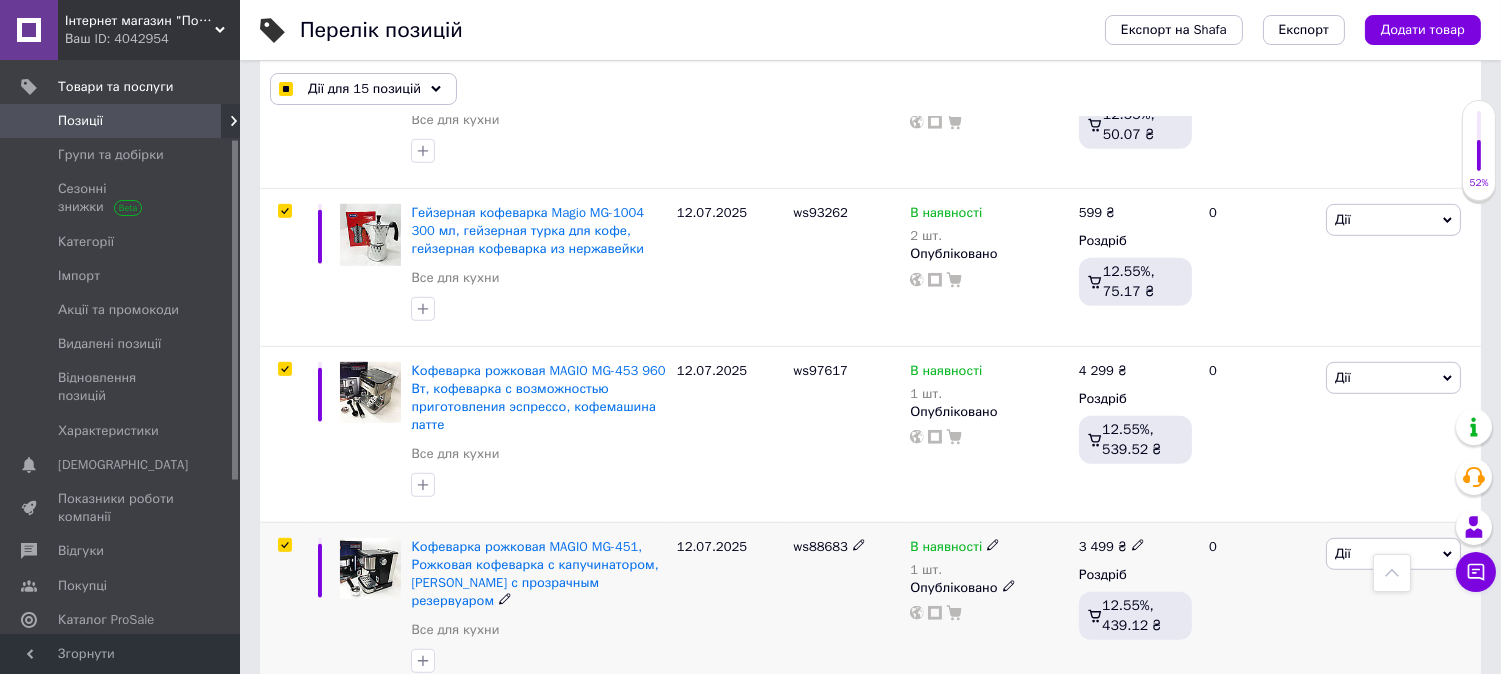 checkbox on "true" 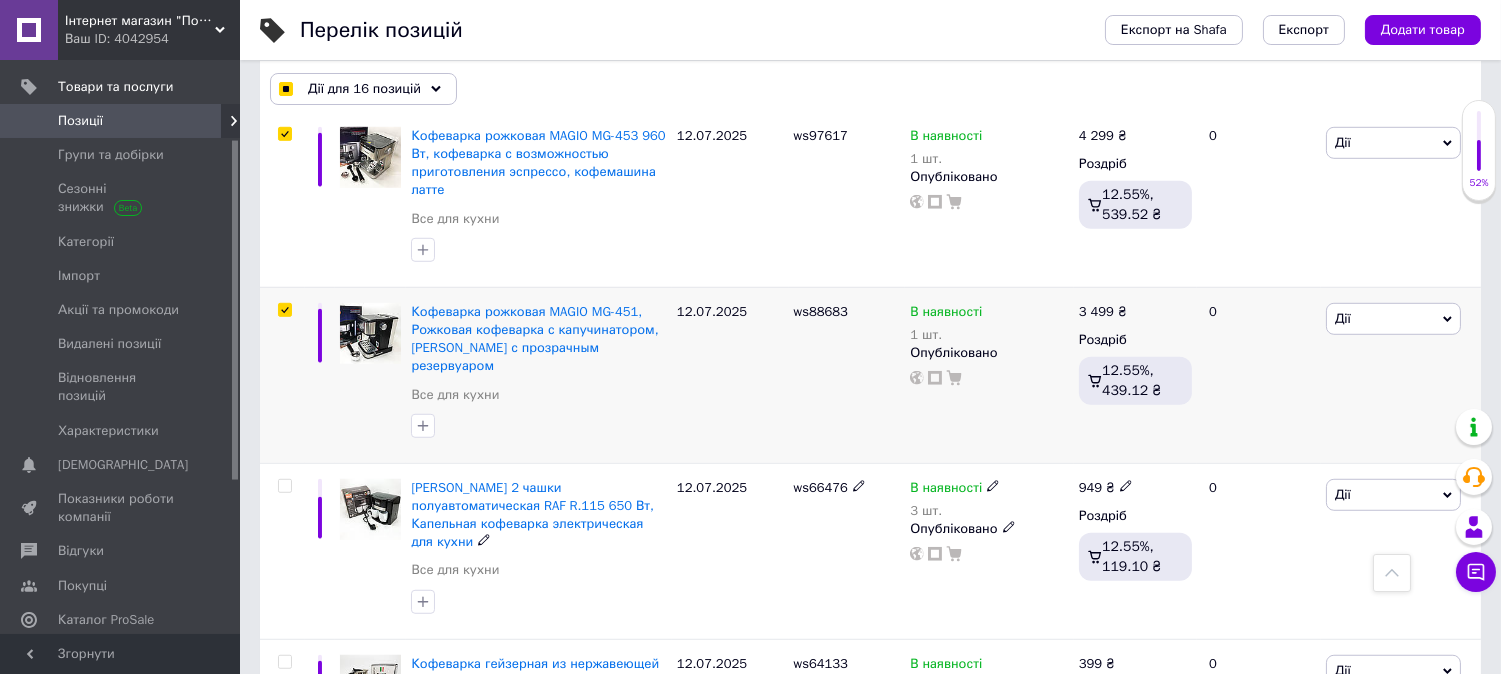 scroll, scrollTop: 2577, scrollLeft: 0, axis: vertical 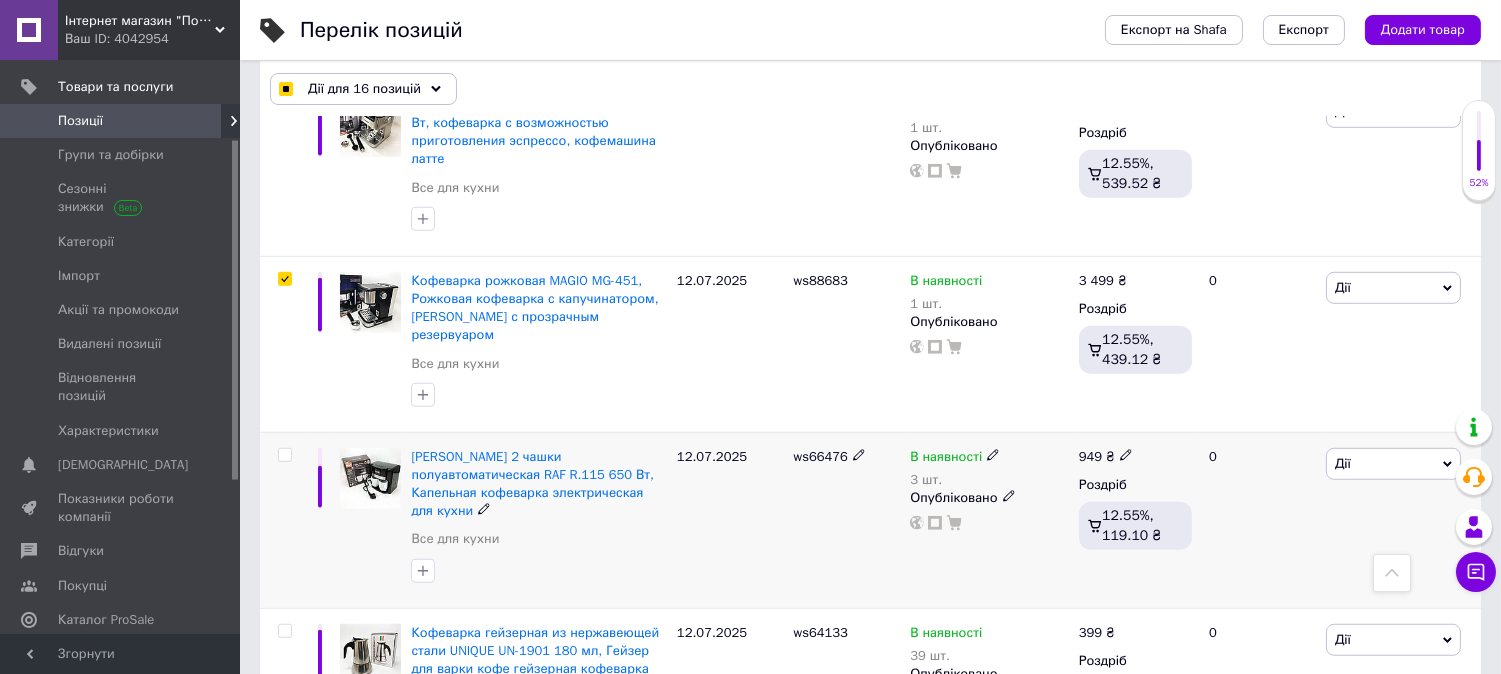 click at bounding box center (284, 455) 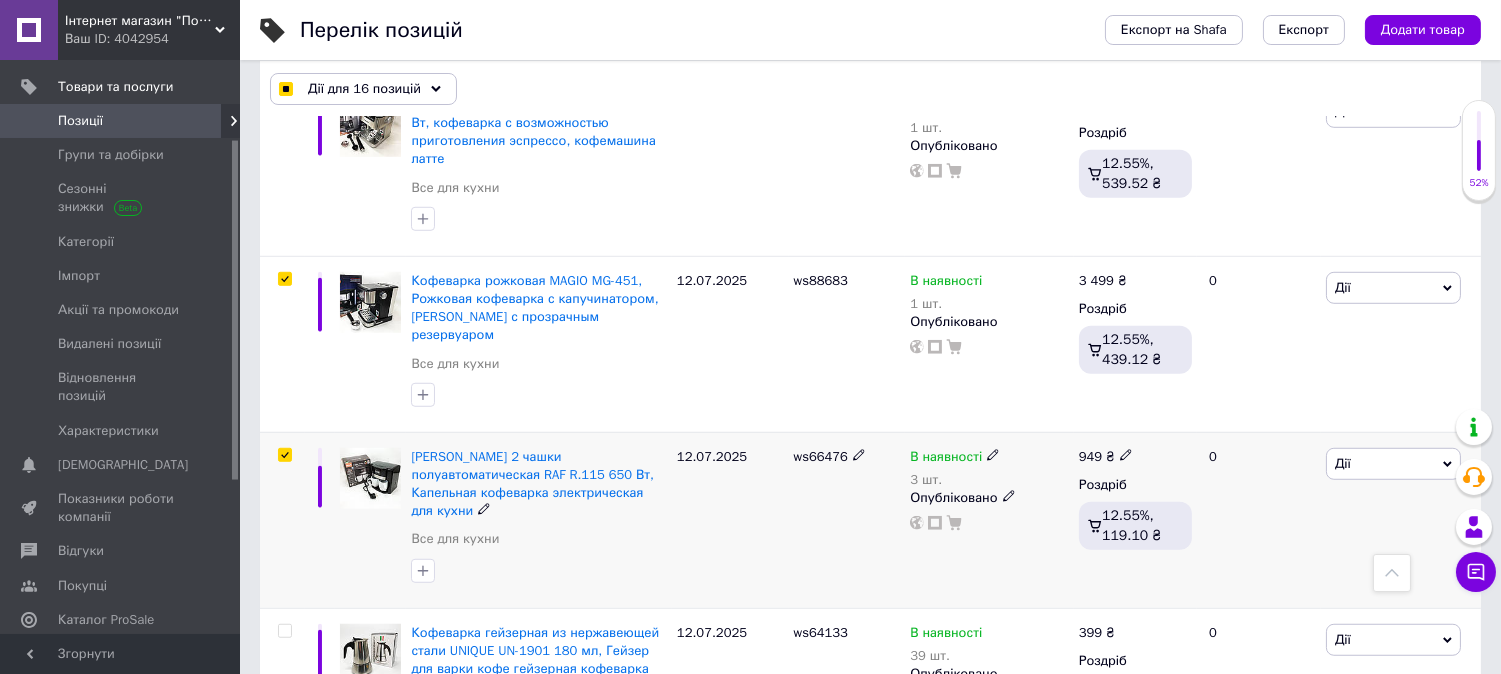 checkbox on "true" 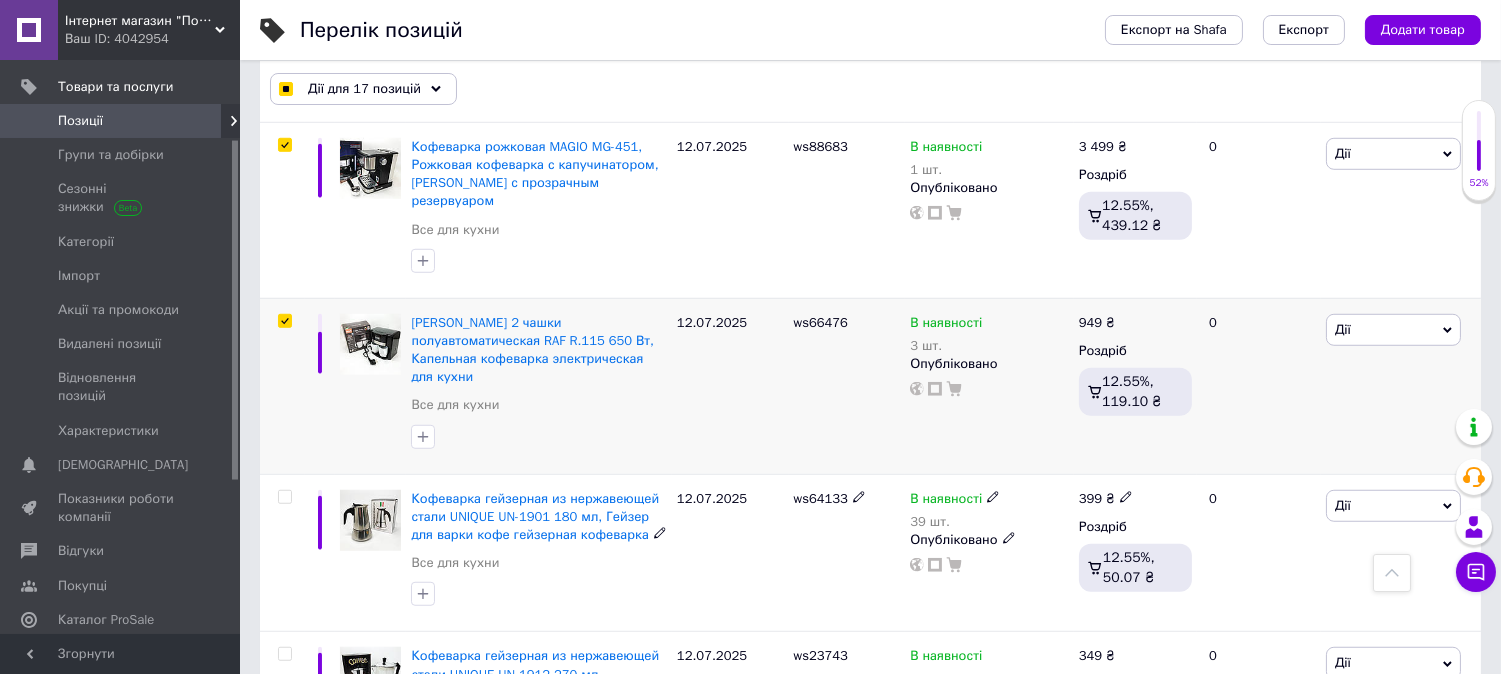 scroll, scrollTop: 2755, scrollLeft: 0, axis: vertical 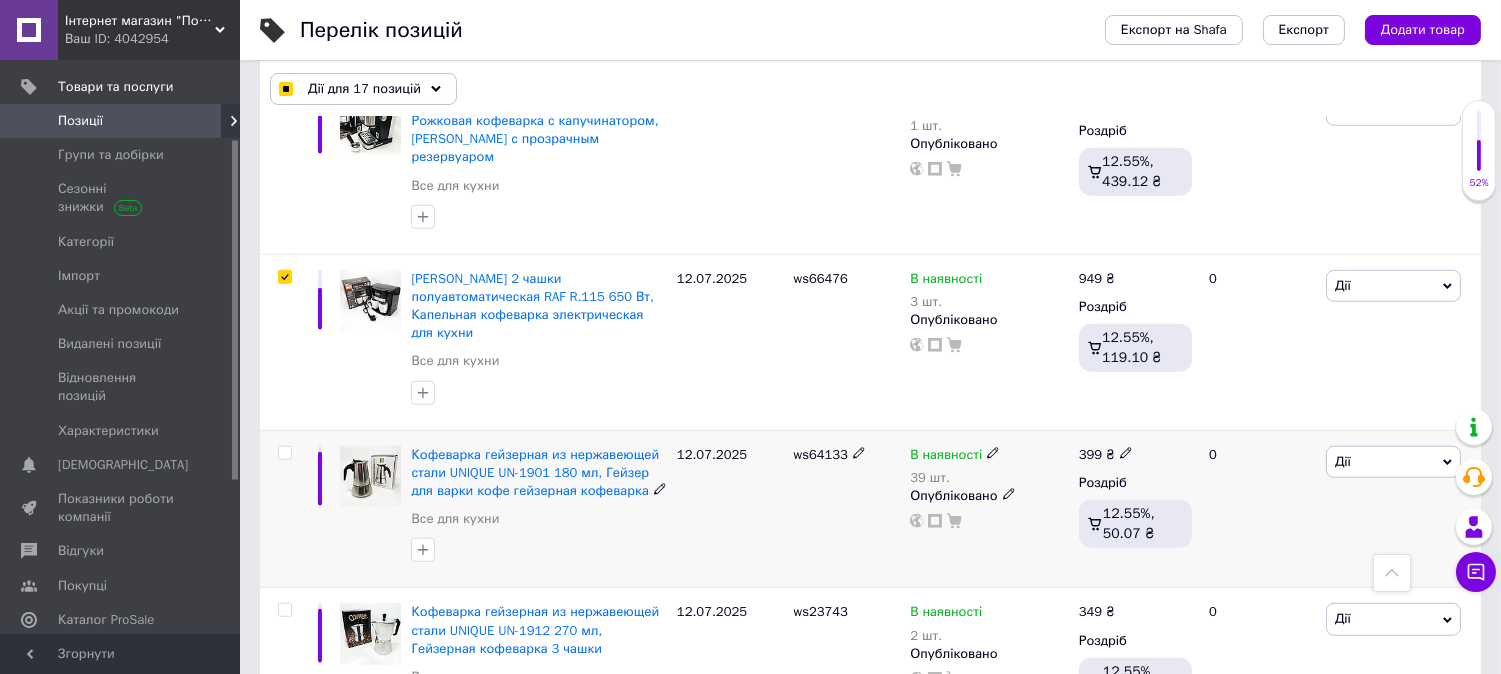 click at bounding box center (284, 453) 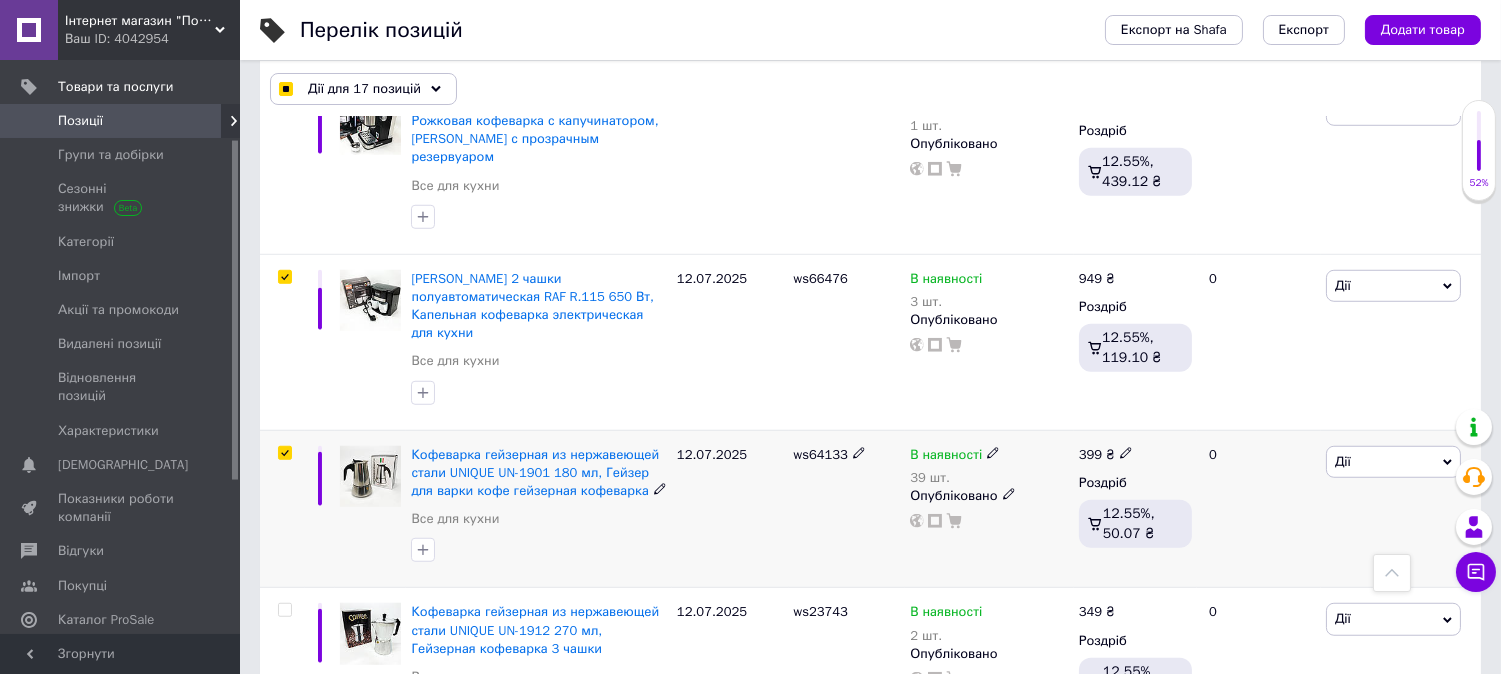 checkbox on "true" 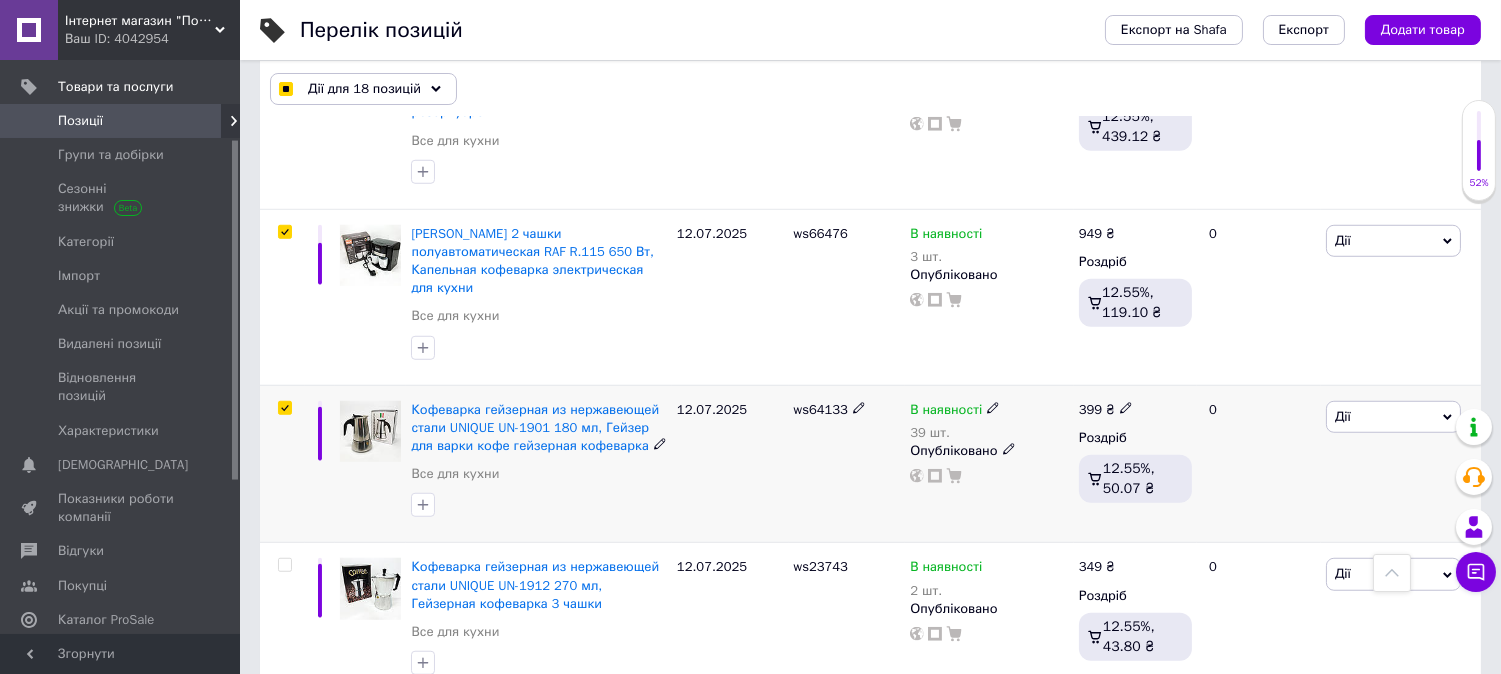 scroll, scrollTop: 2844, scrollLeft: 0, axis: vertical 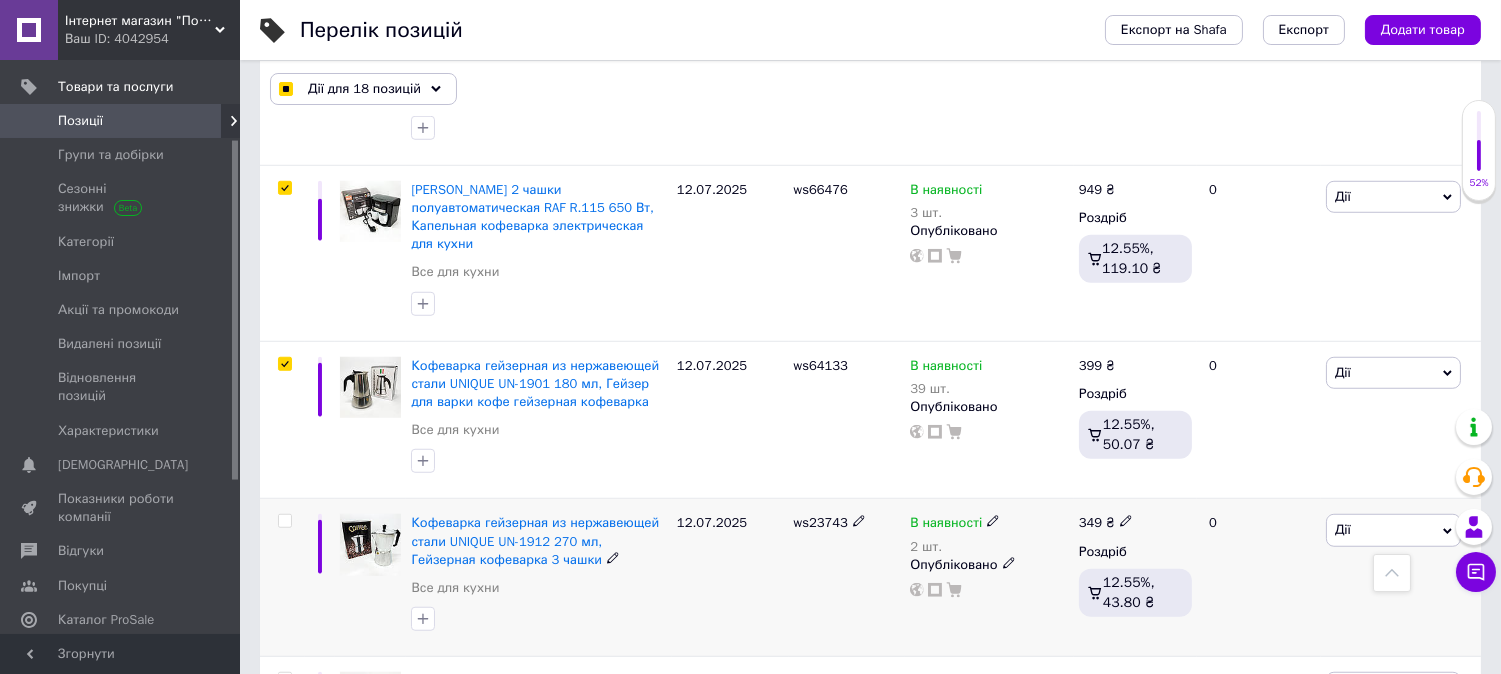 click at bounding box center (284, 521) 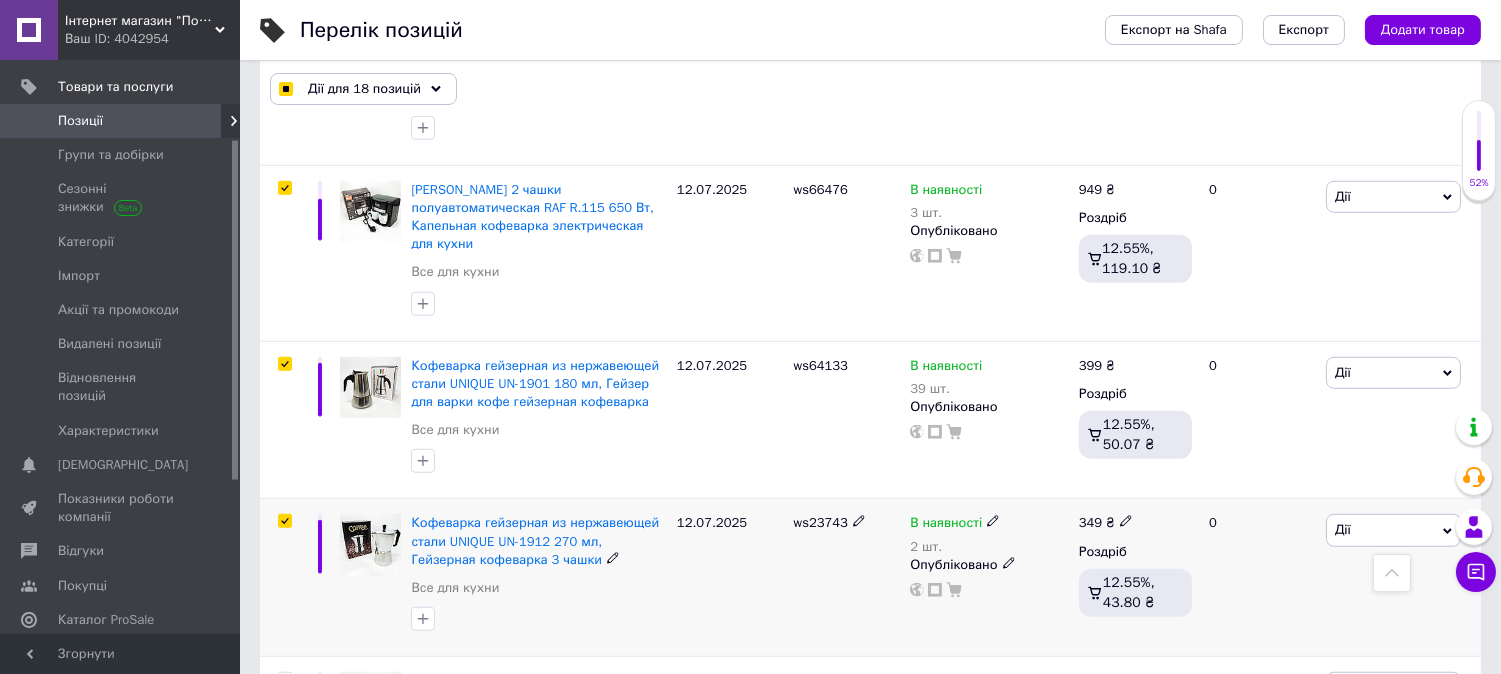 checkbox on "true" 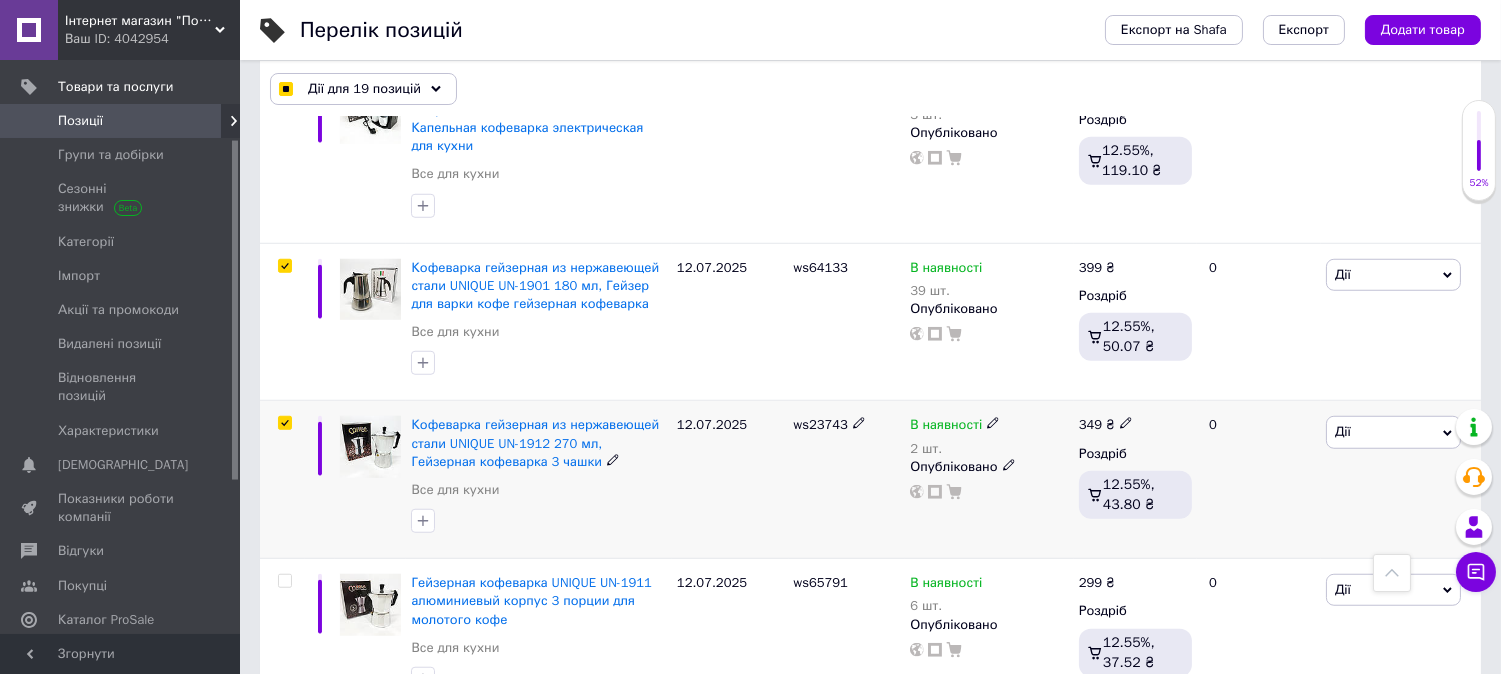 scroll, scrollTop: 3015, scrollLeft: 0, axis: vertical 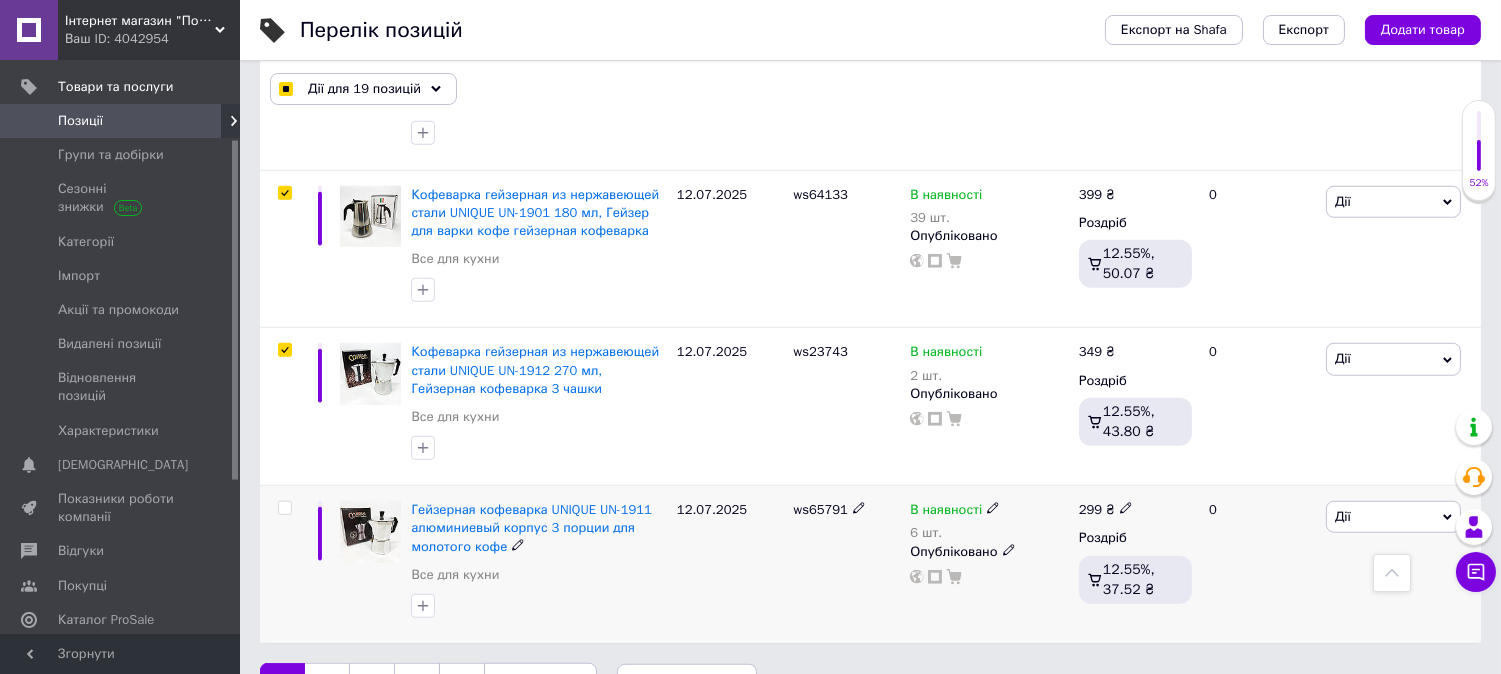click at bounding box center [284, 508] 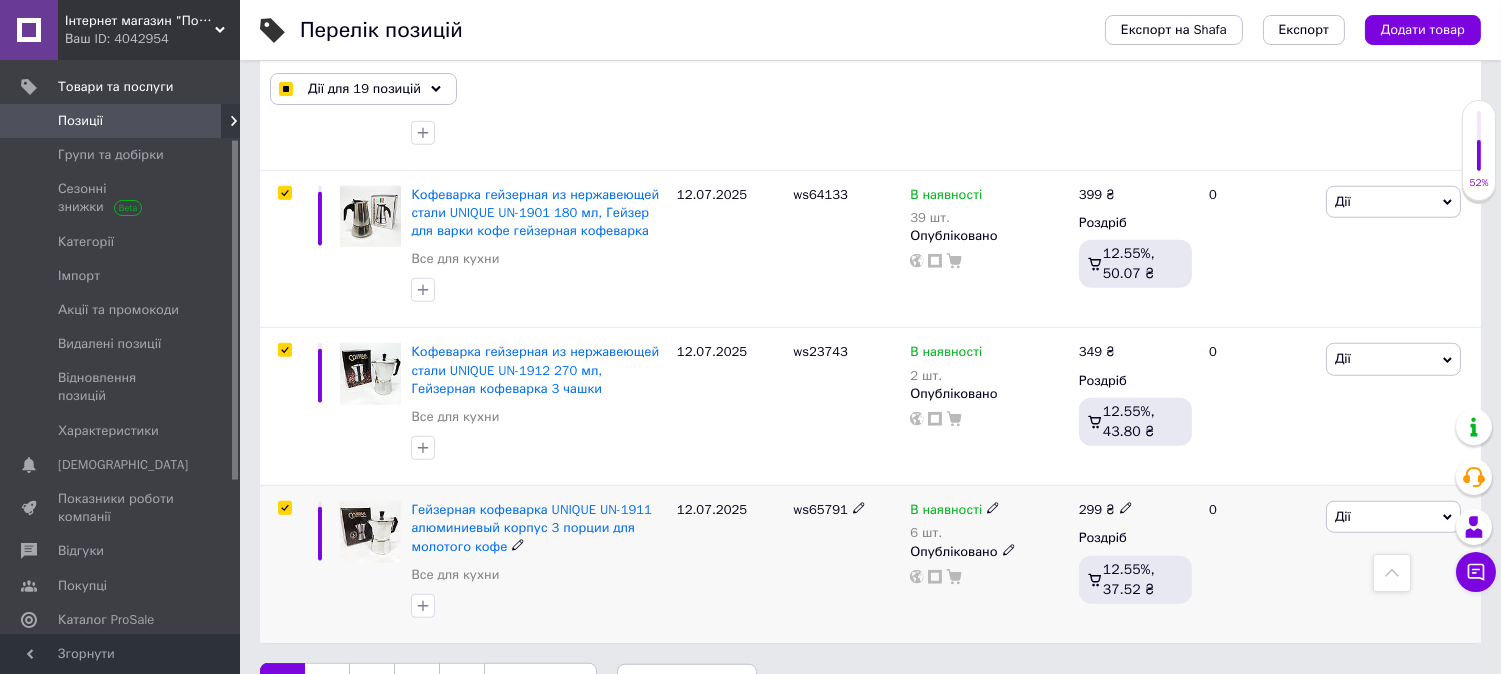 checkbox on "true" 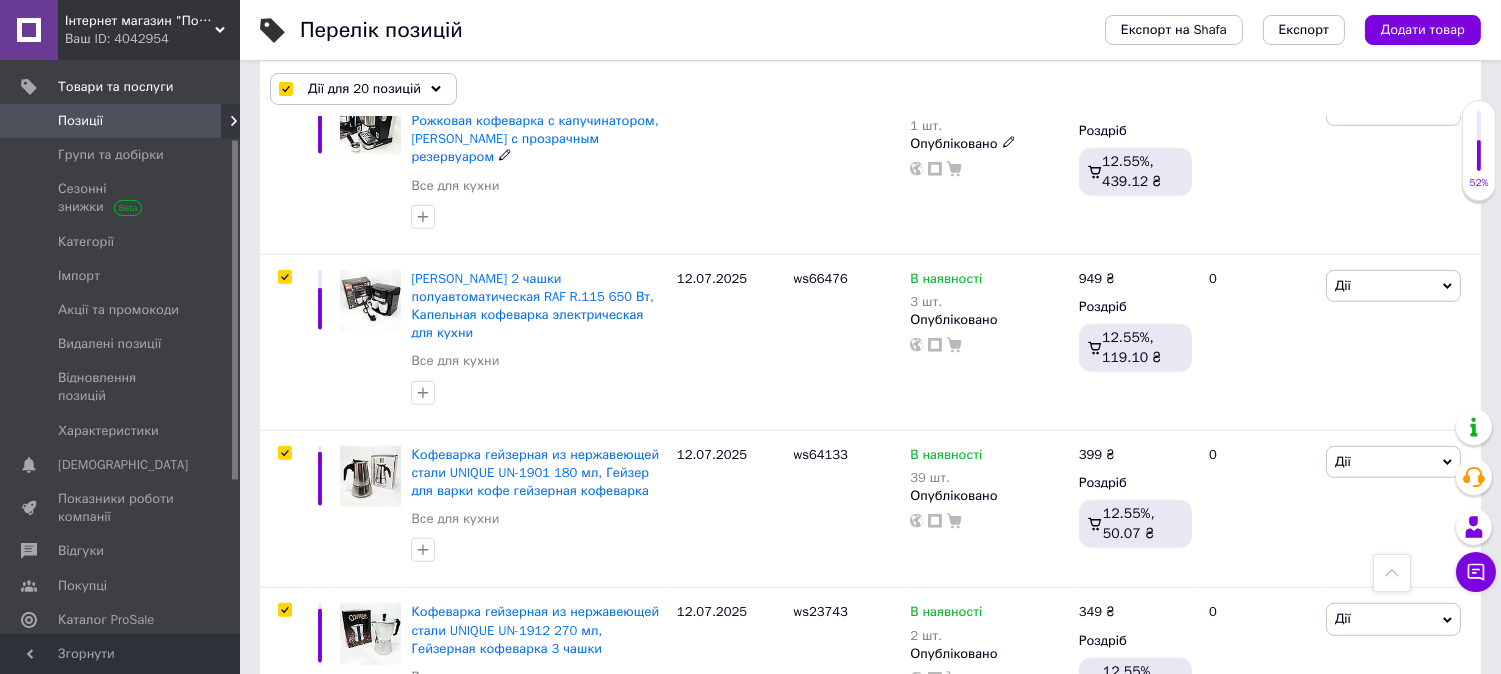 scroll, scrollTop: 2215, scrollLeft: 0, axis: vertical 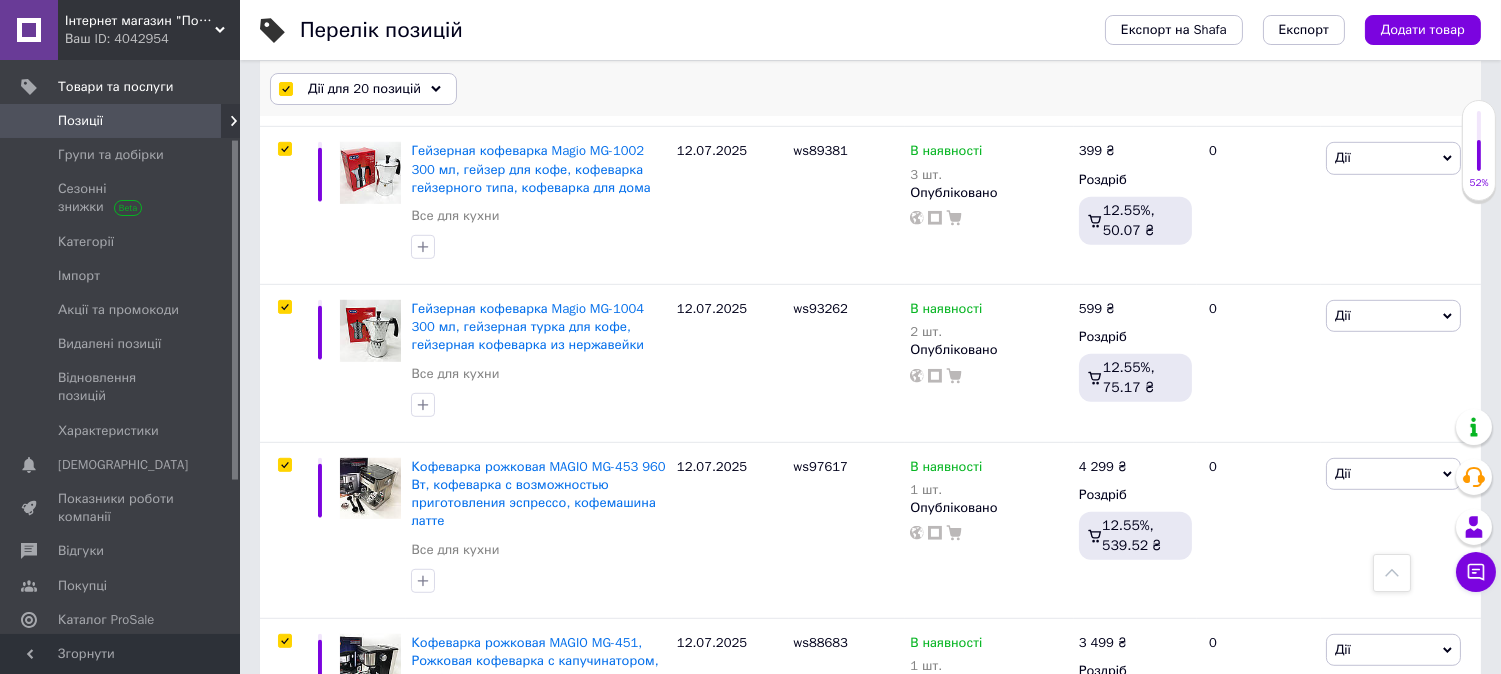 click on "Дії для 20 позицій" at bounding box center (363, 89) 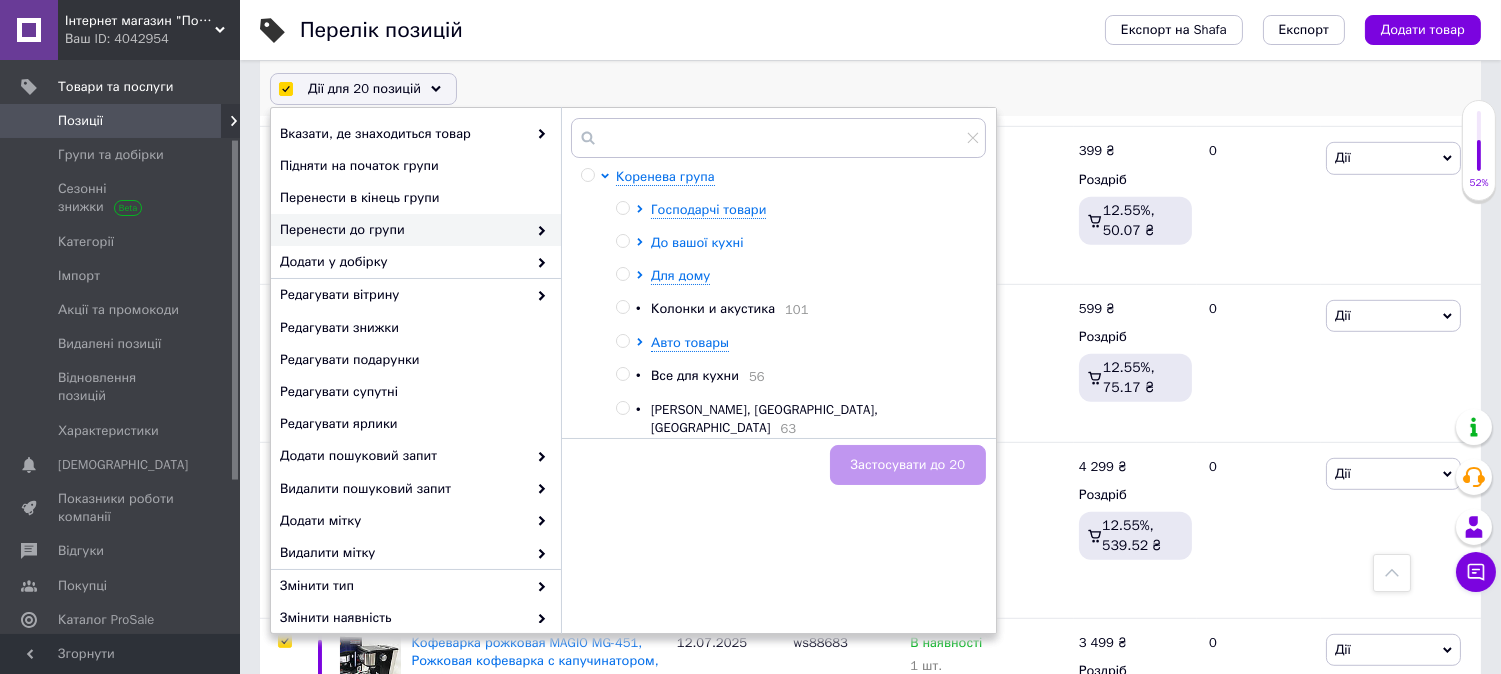 click 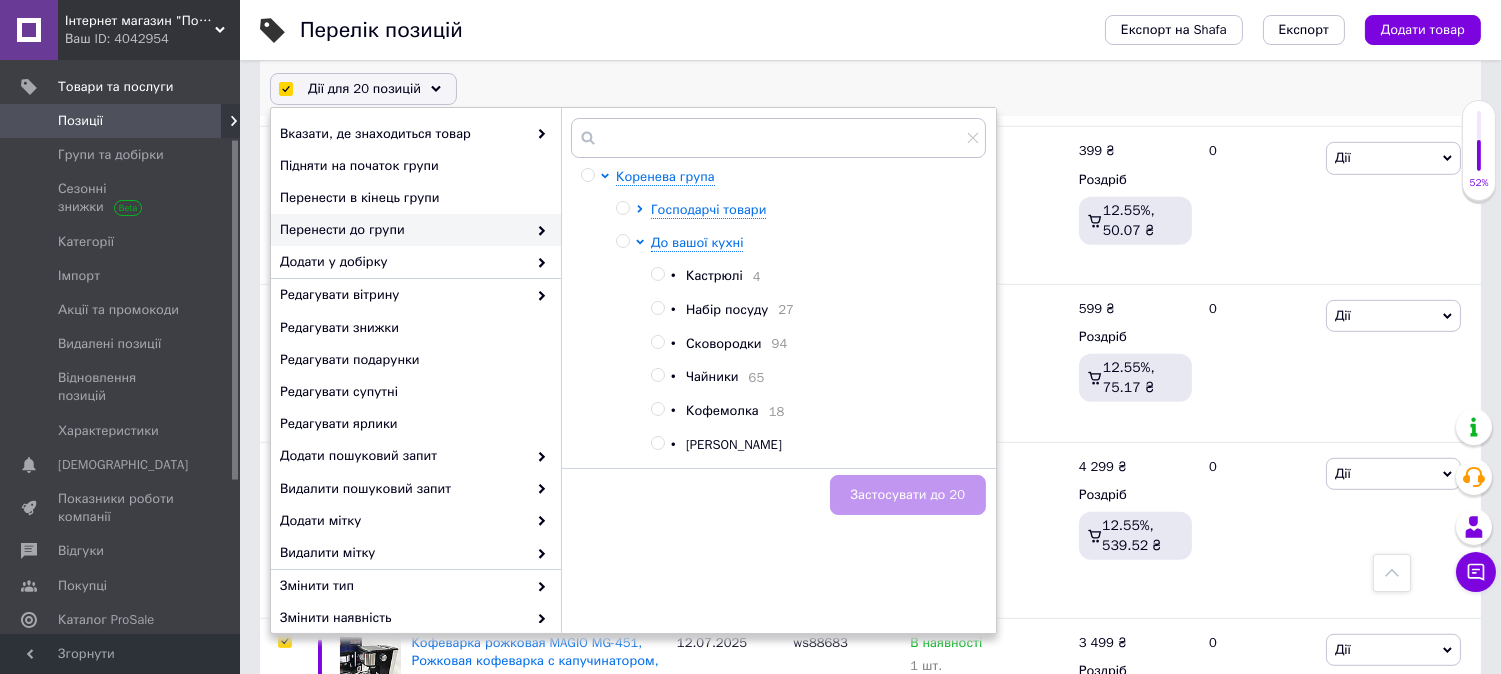 click at bounding box center [657, 443] 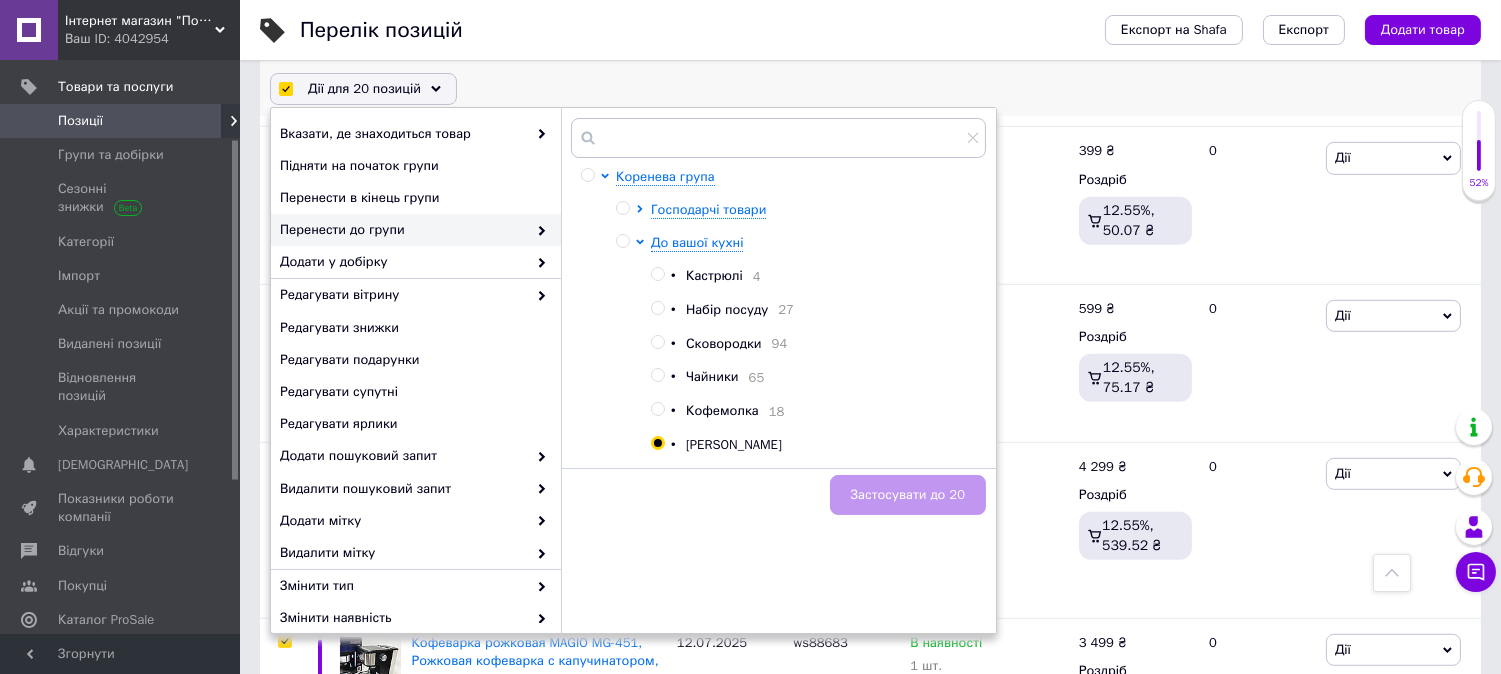 radio on "true" 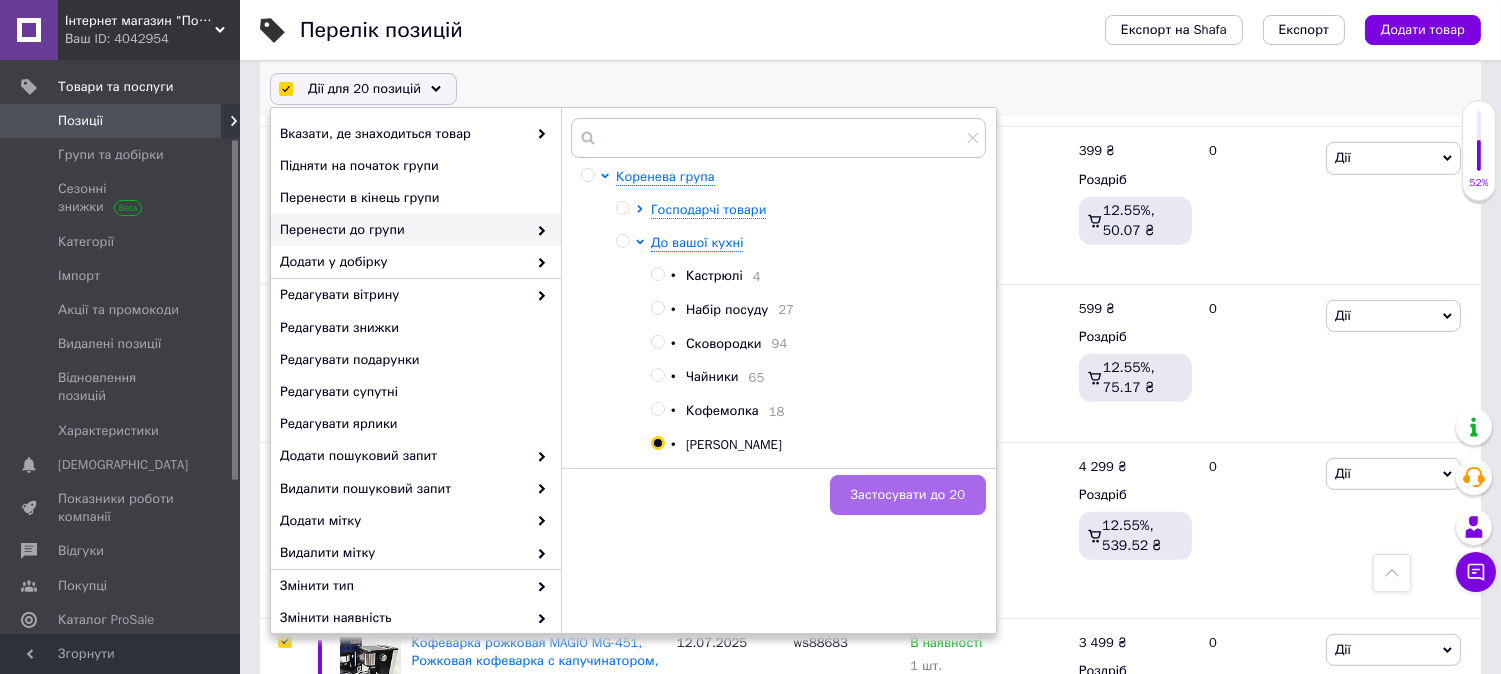 click on "Застосувати до 20" at bounding box center [908, 495] 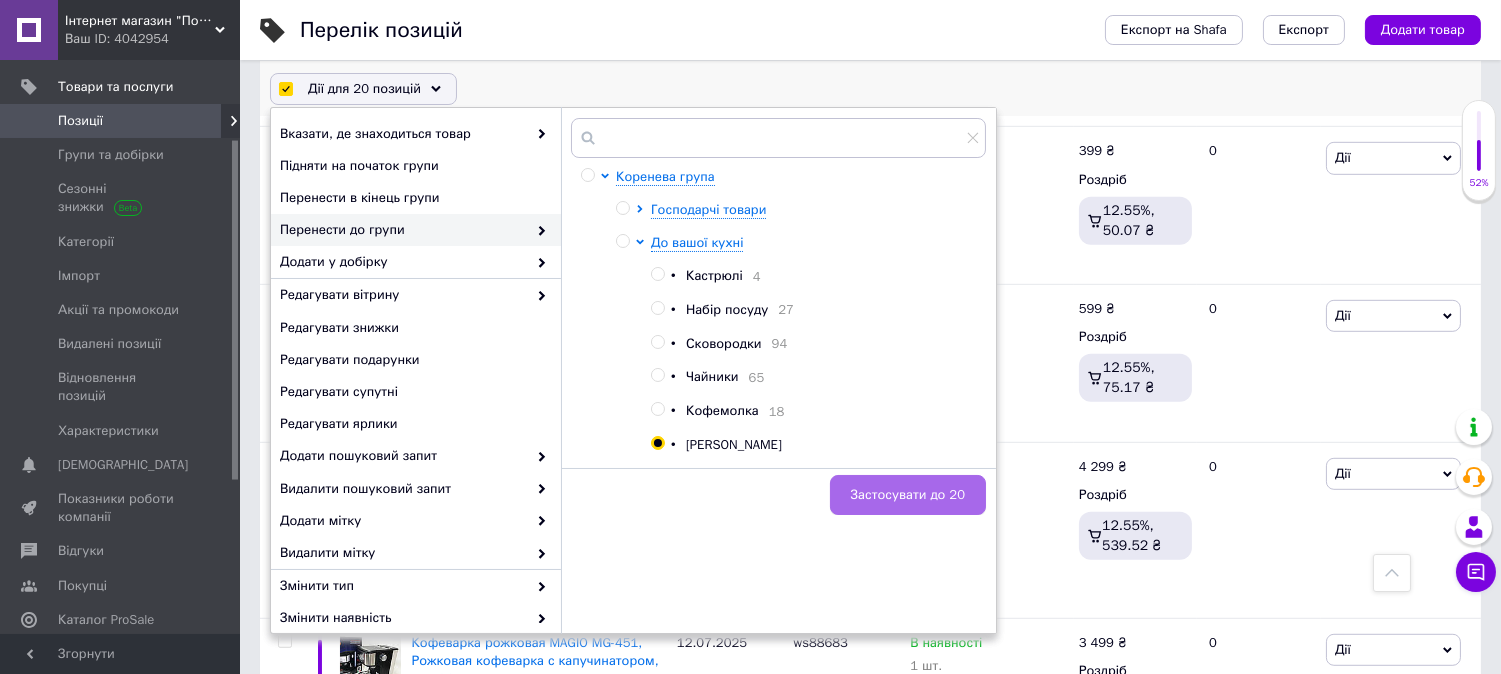 checkbox on "false" 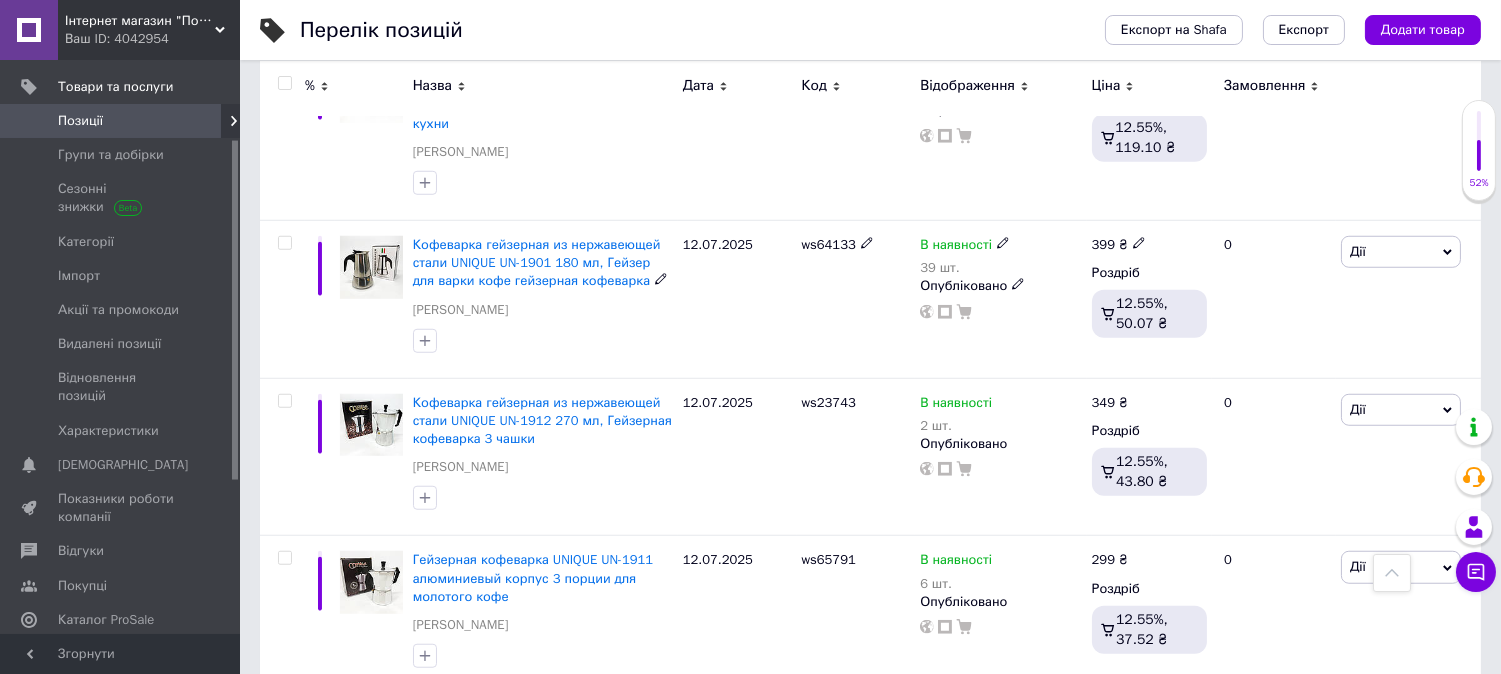 scroll, scrollTop: 3015, scrollLeft: 0, axis: vertical 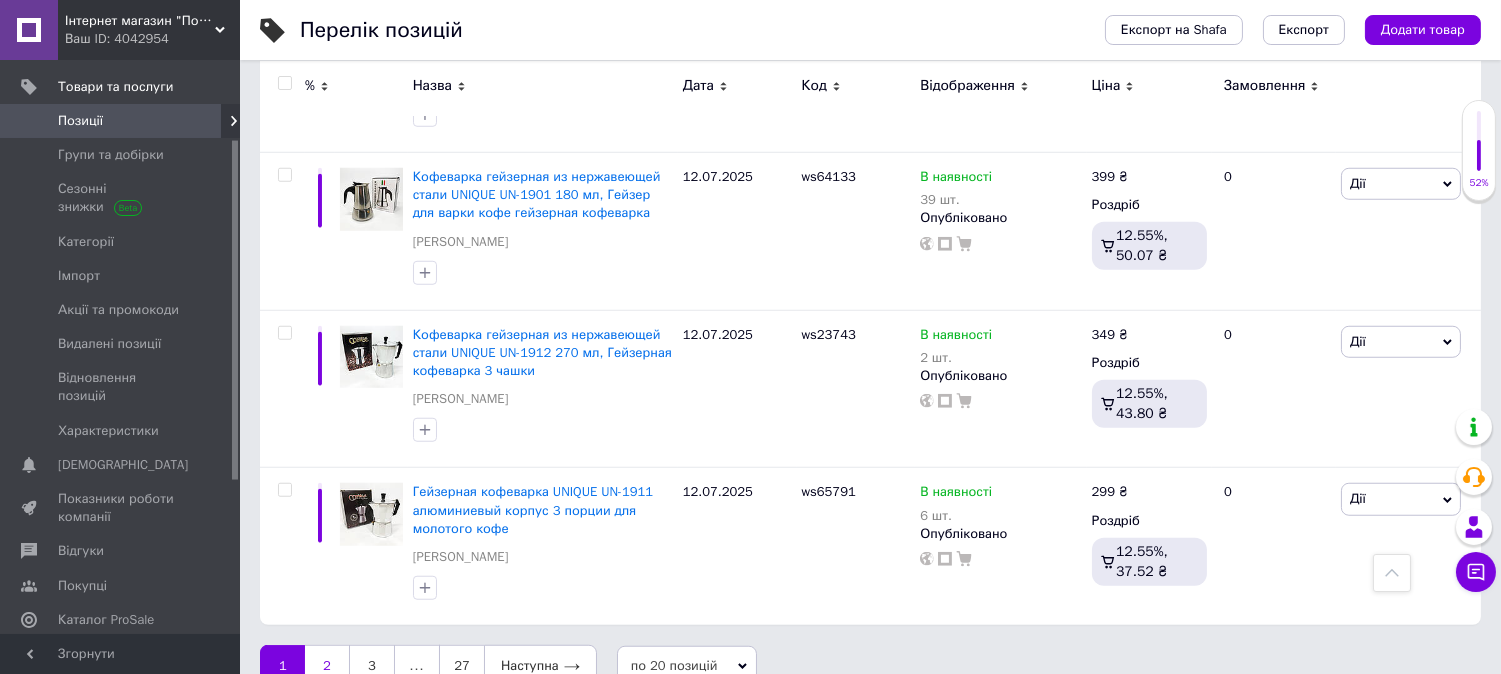 click on "2" at bounding box center [327, 666] 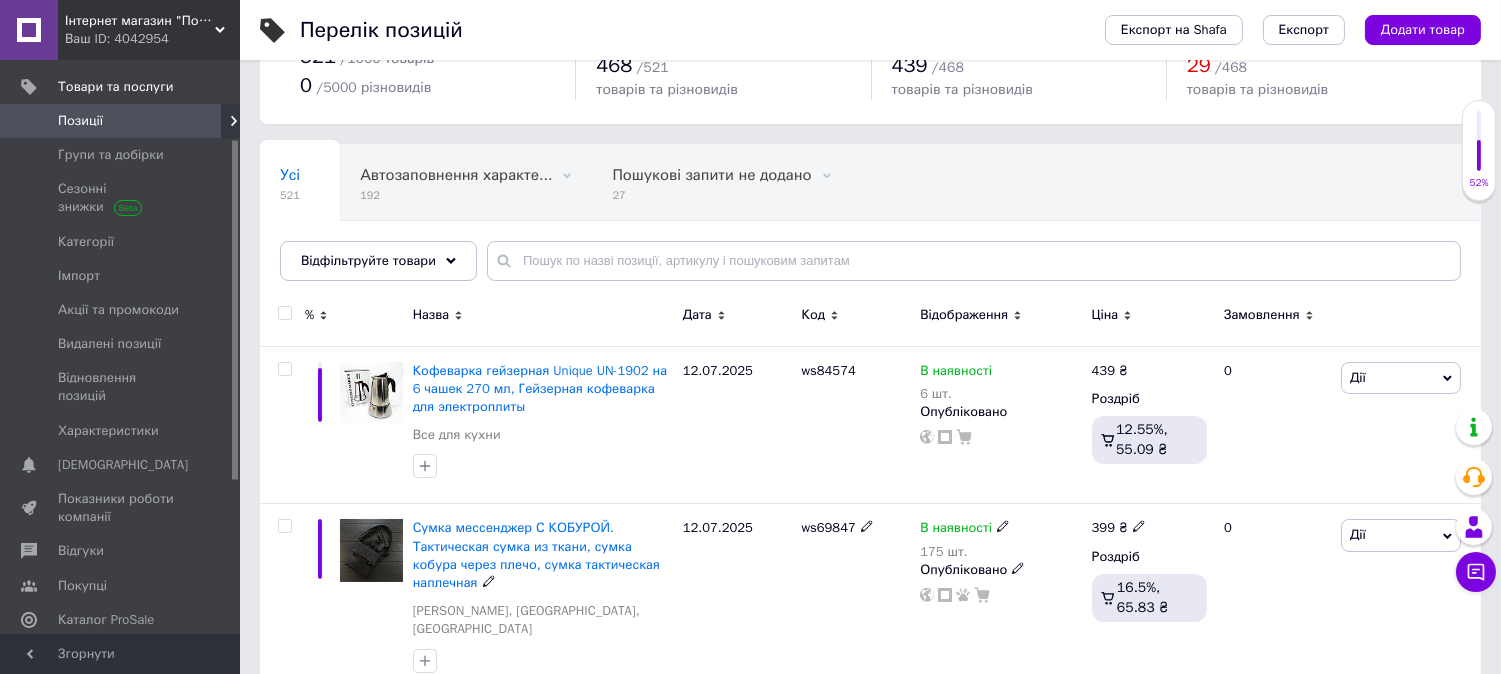 scroll, scrollTop: 88, scrollLeft: 0, axis: vertical 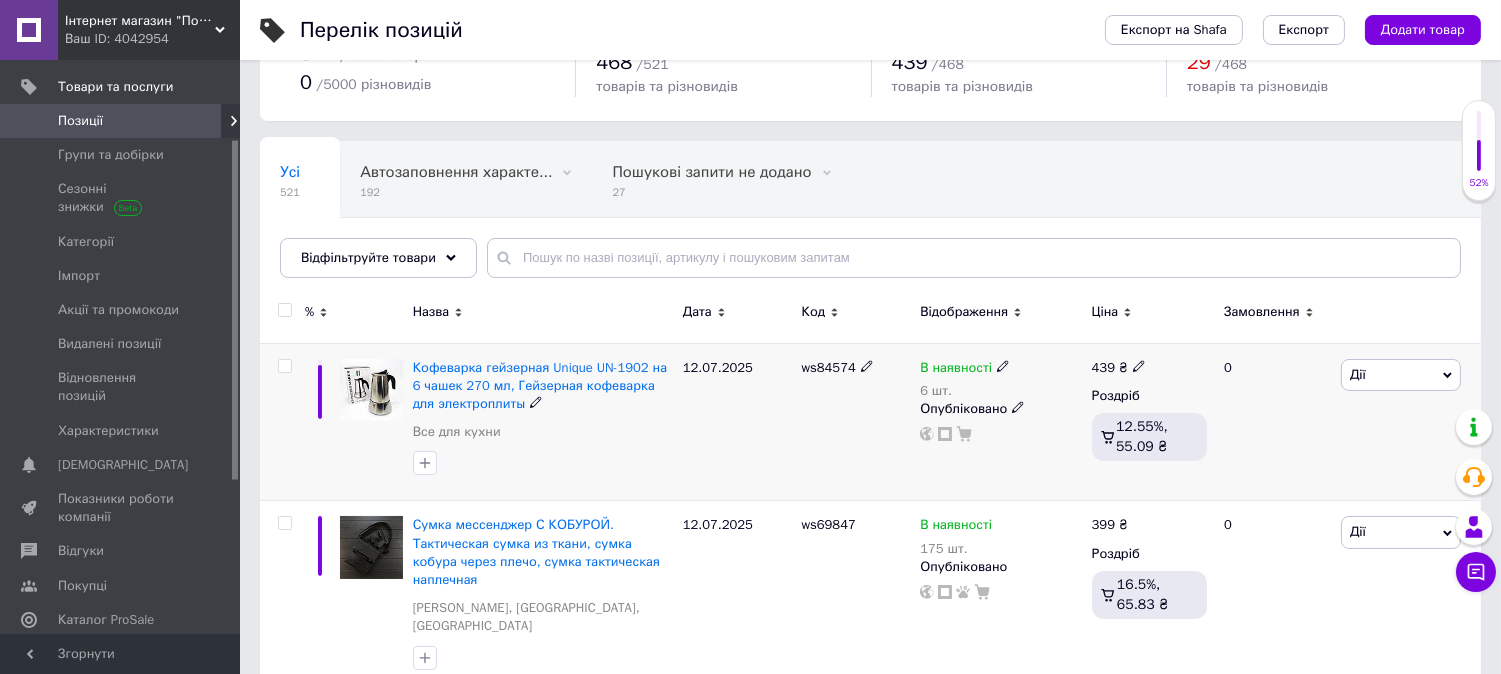 click at bounding box center (284, 366) 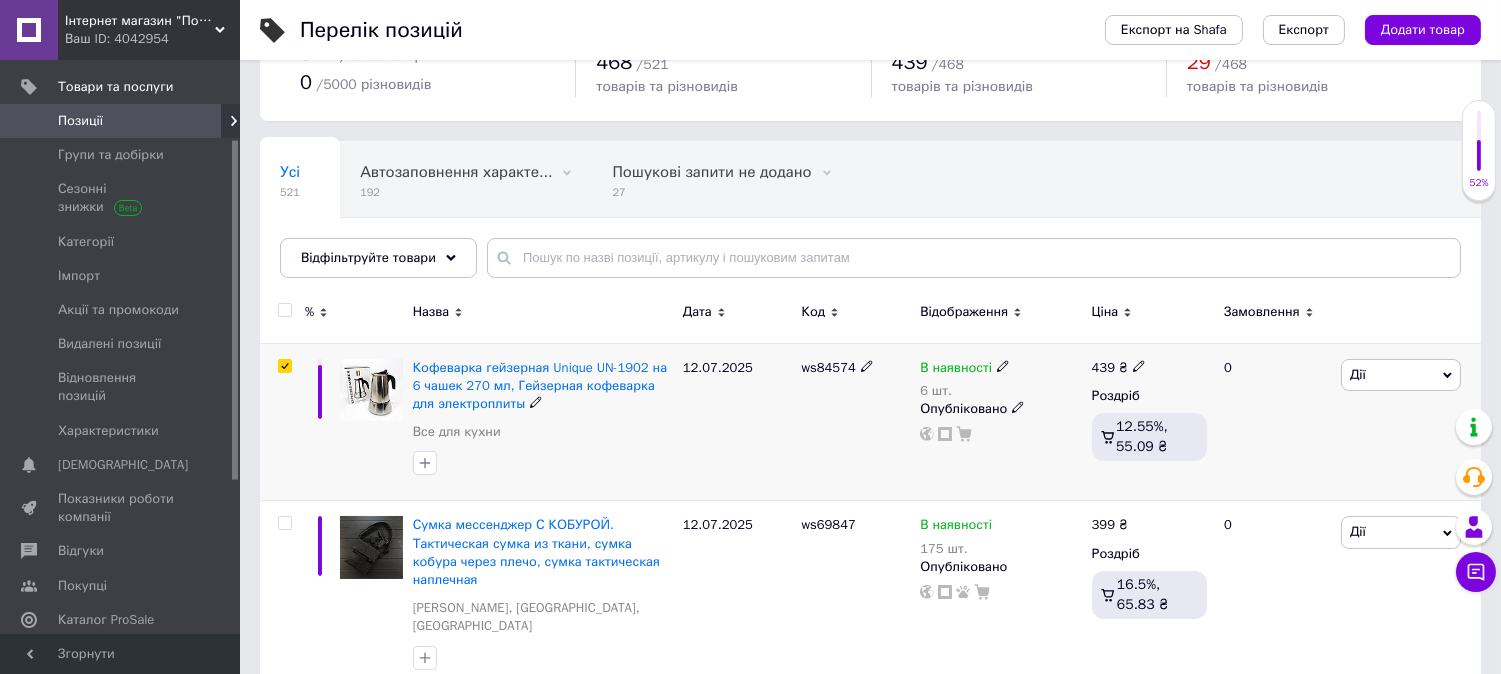 checkbox on "true" 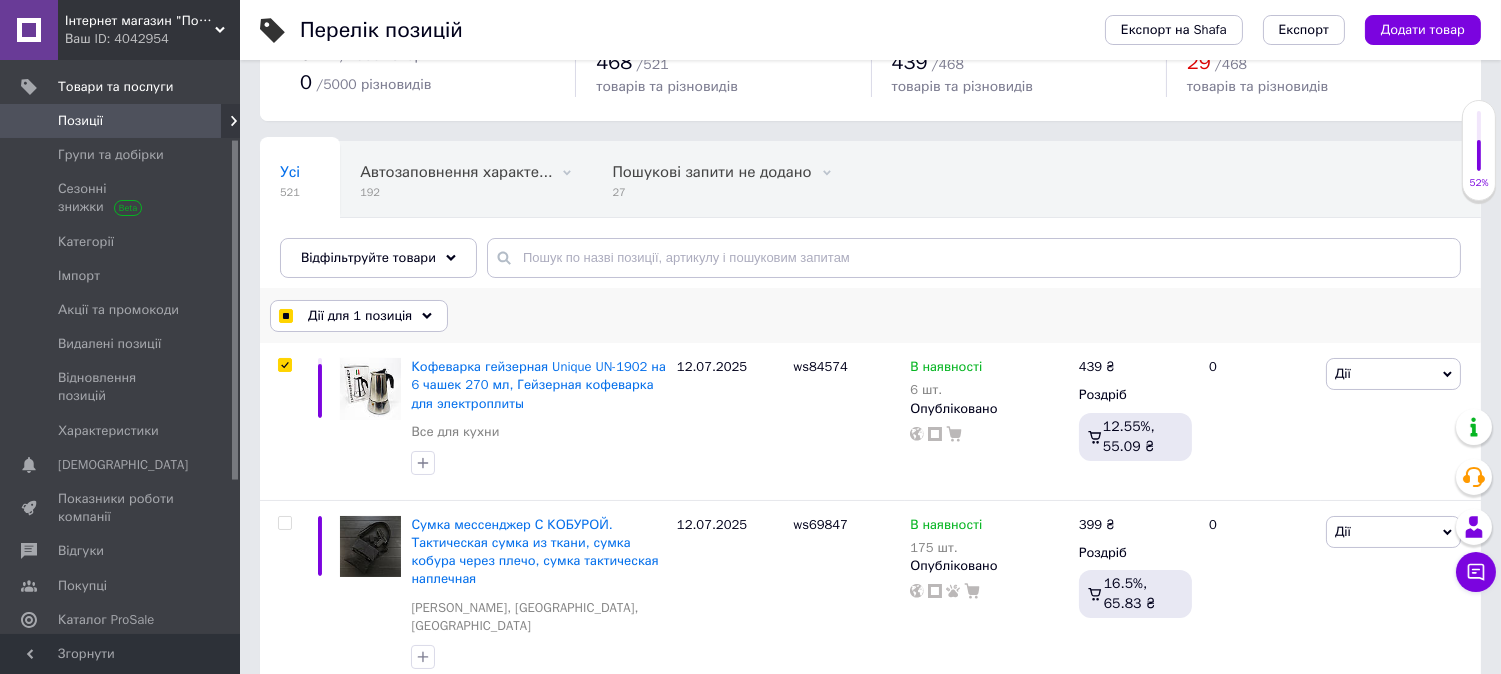 click 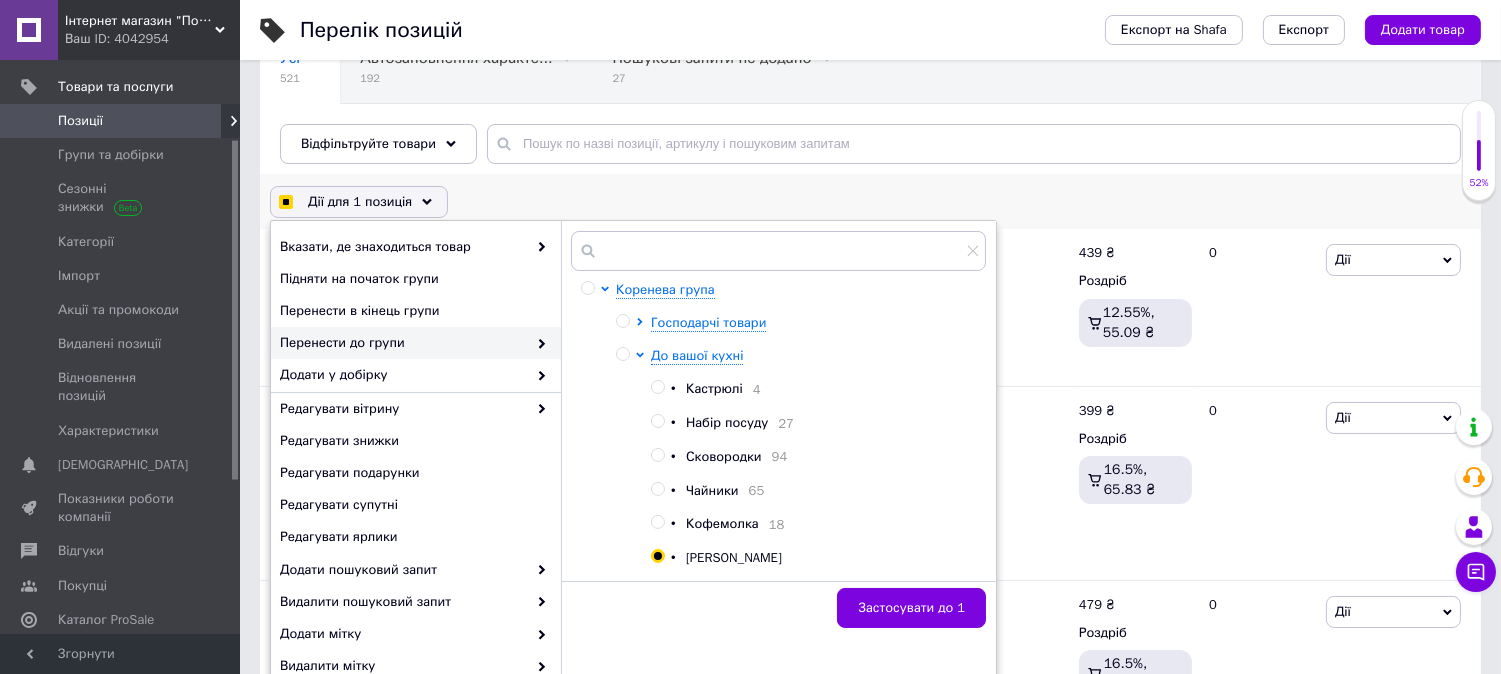 scroll, scrollTop: 266, scrollLeft: 0, axis: vertical 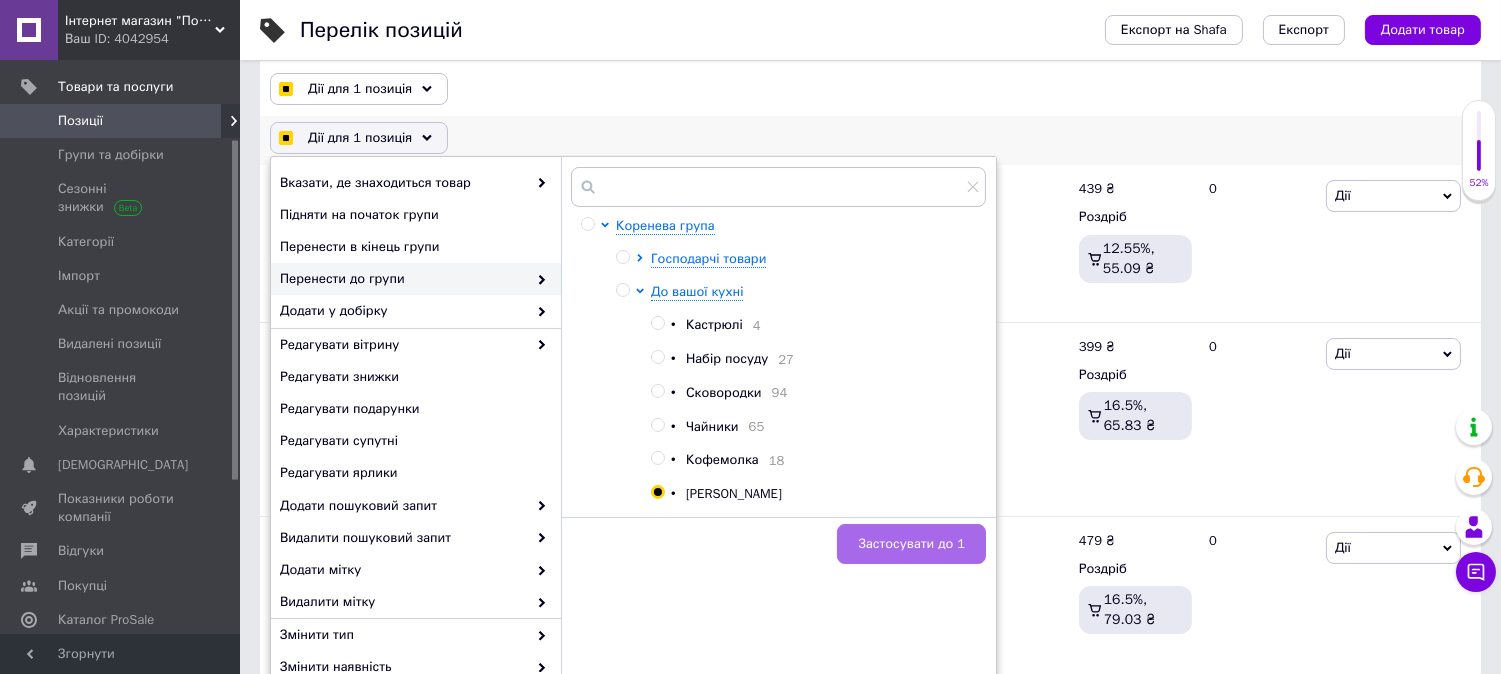 checkbox on "true" 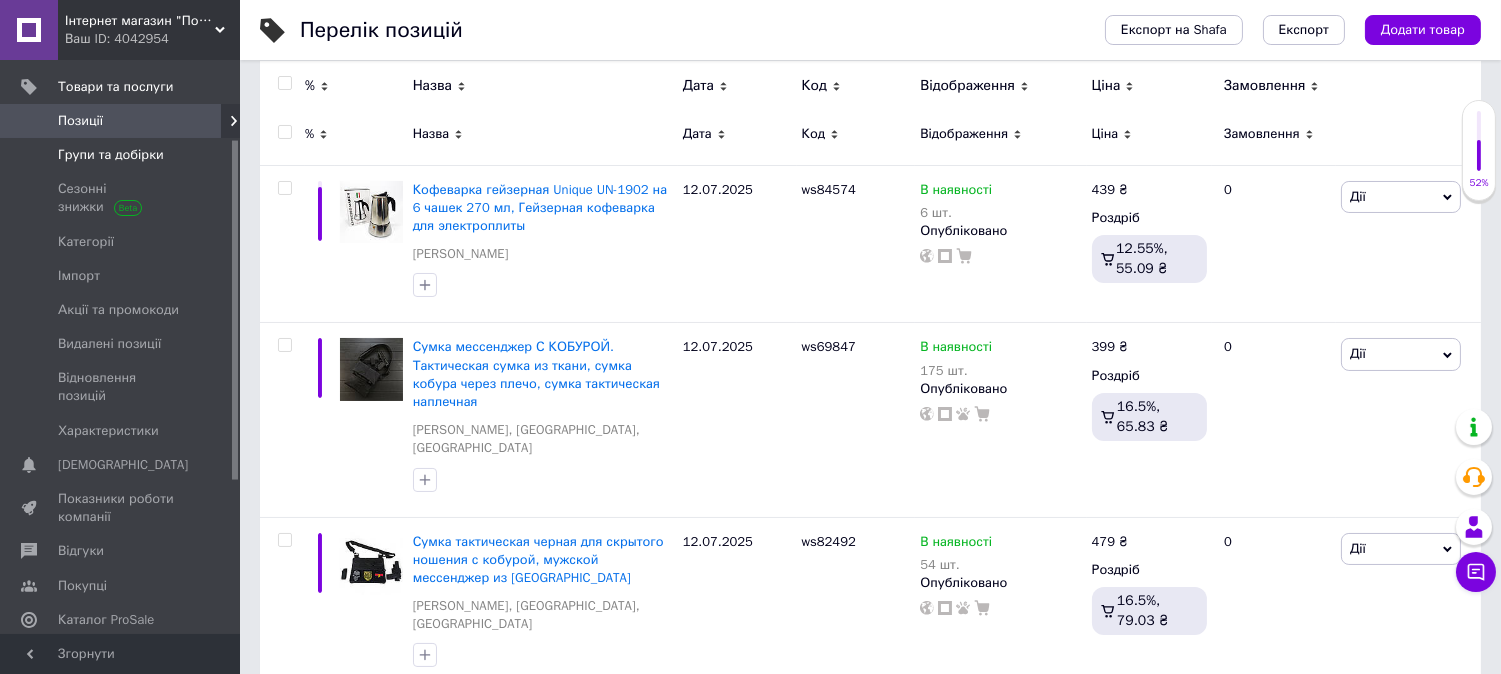 click on "Групи та добірки" at bounding box center (111, 155) 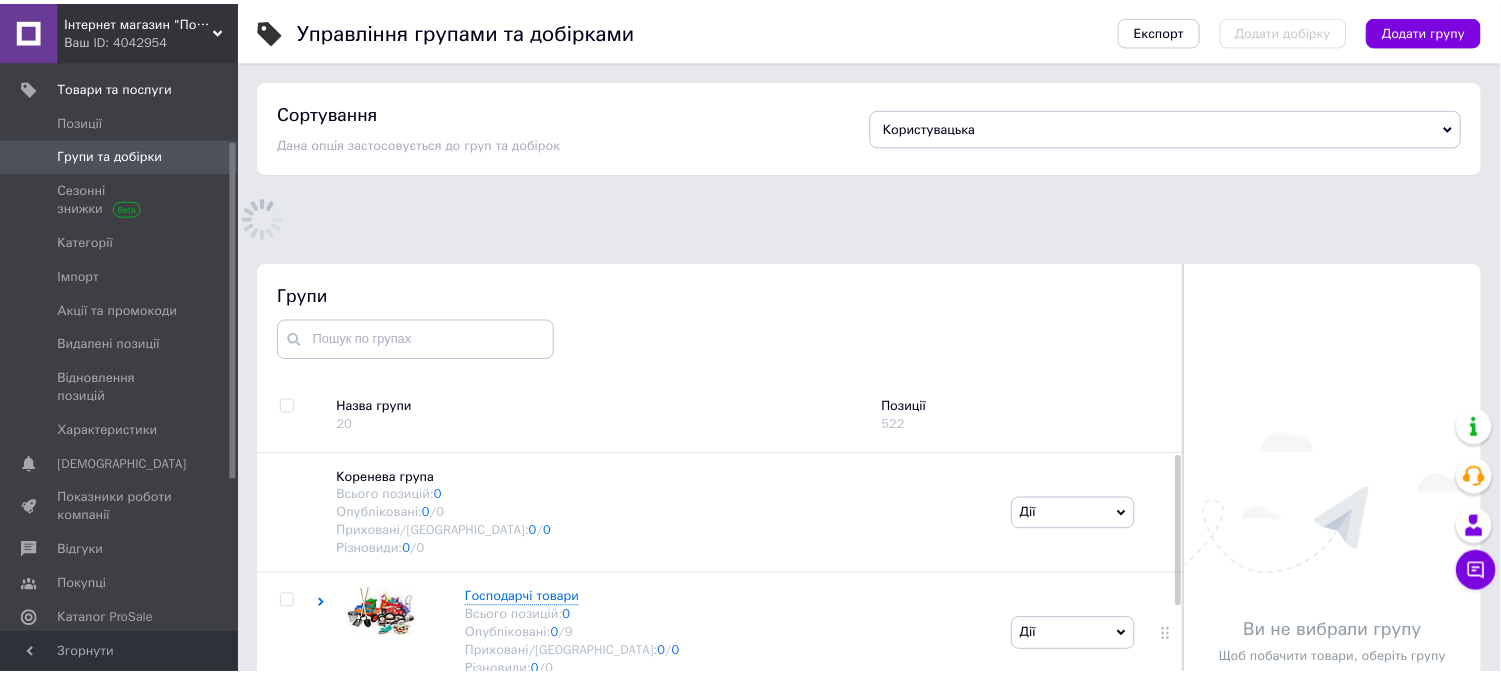 scroll, scrollTop: 148, scrollLeft: 0, axis: vertical 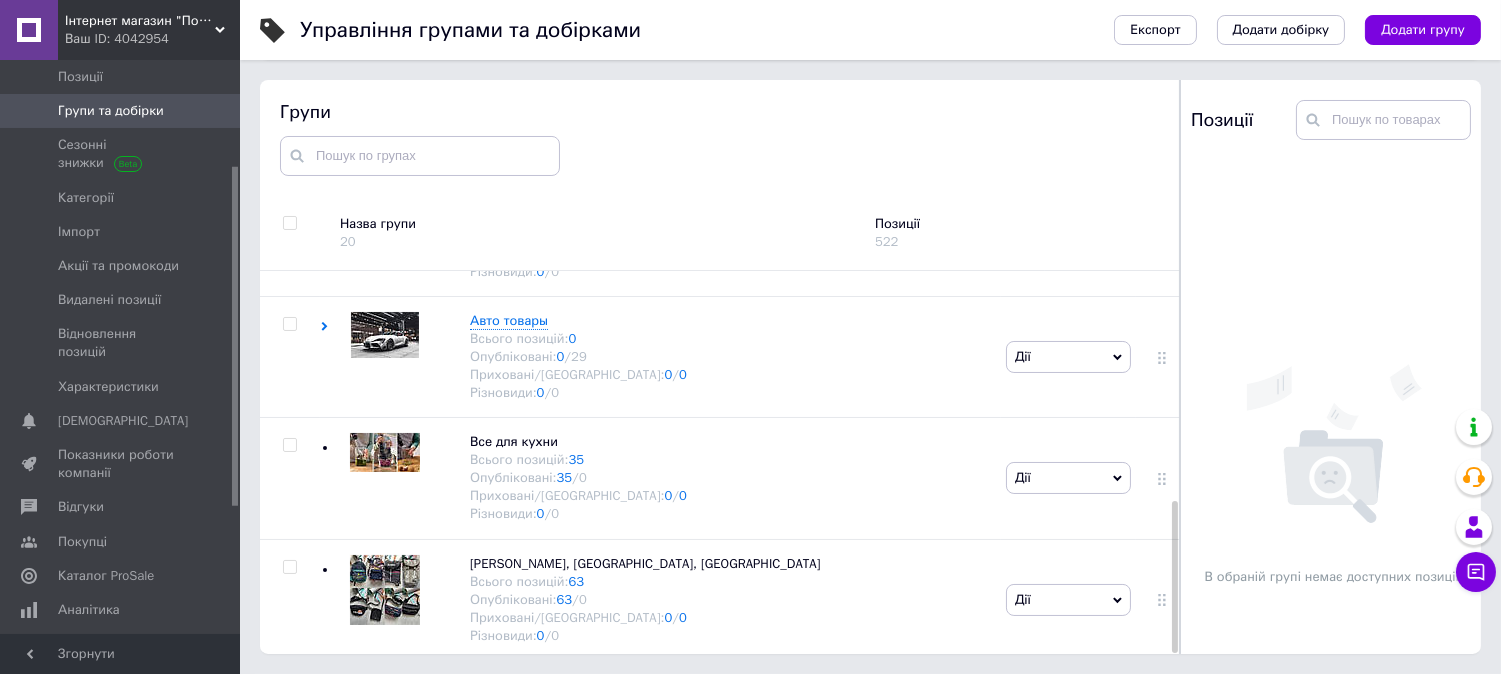 drag, startPoint x: 1173, startPoint y: 375, endPoint x: 1176, endPoint y: 588, distance: 213.02112 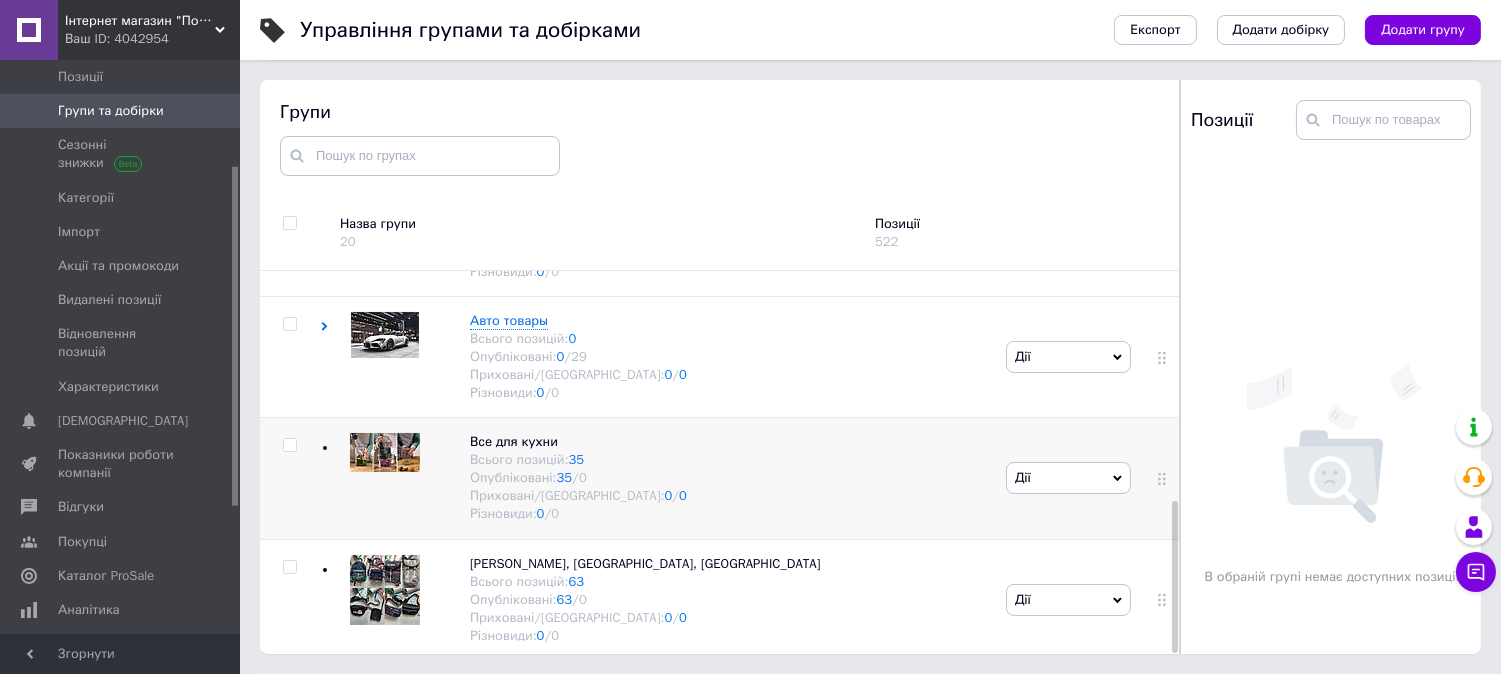 click at bounding box center [385, 470] 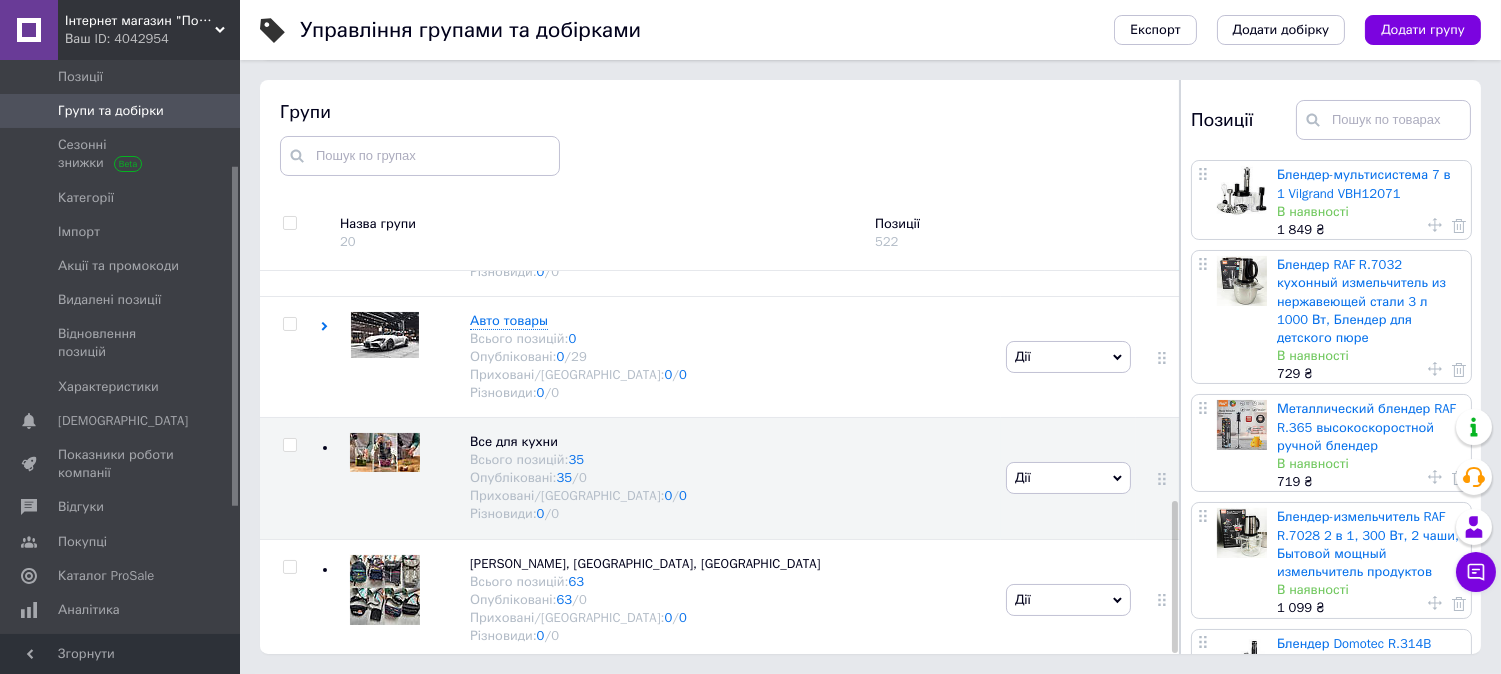 click on "Блендер-мультисистема 7 в 1 Vilgrand VBH12071 В наявності 1 849   ₴ Блендер RAF R.7032 кухонный измельчитель из нержавеющей стали 3 л 1000 Вт, Блендер для детского пюре В наявності 729   ₴ Металлический блендер RAF R.365 высокоскоростной ручной блендер В наявності 719   ₴ Блендер-измельчитель RAF R.7028 2 в 1, 300 Вт, 2 чаши, Бытовой мощный измельчитель продуктов В наявності 1 099   ₴ Блендер Domotec R.314B погружной 5 в 1 800 Вт В наявності 849   ₴ Кухонный блендер-измельчитель RAF R.7008 6 л 1600 Вт, Мощный измельчитель с чашей нержавеющая сталь В наявності 1 399   ₴ В наявності 1 499   ₴ В наявності 1 699   ₴ 549   ₴ 779   ₴" at bounding box center (1334, 1452) 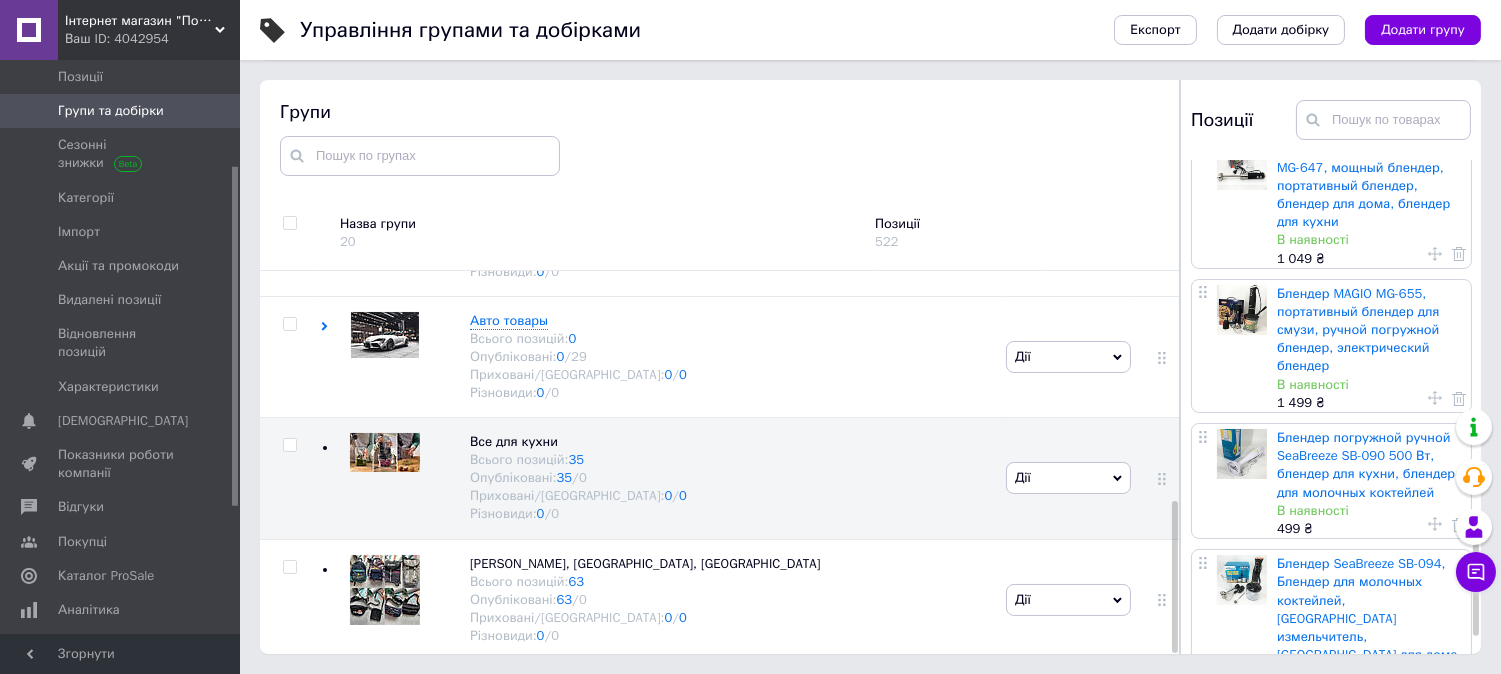 scroll, scrollTop: 2133, scrollLeft: 0, axis: vertical 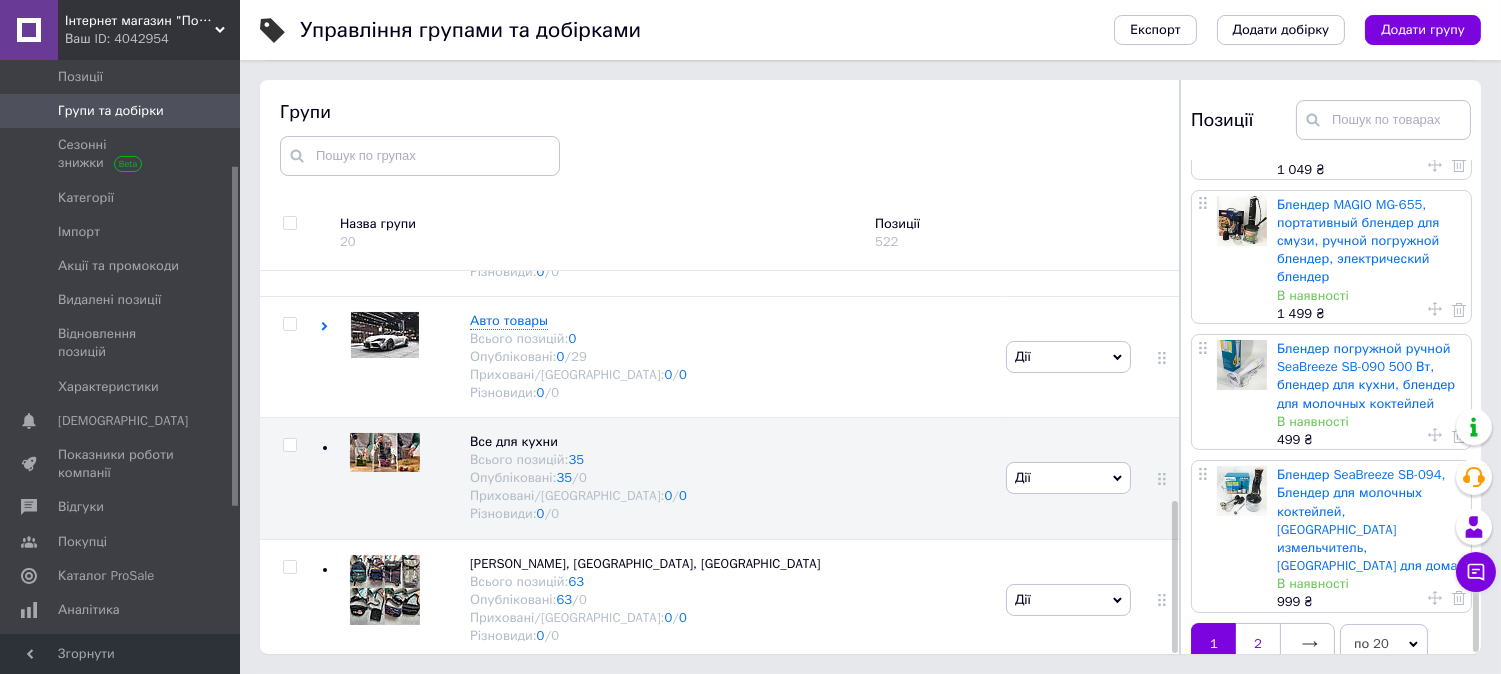 click on "2" at bounding box center (1258, 644) 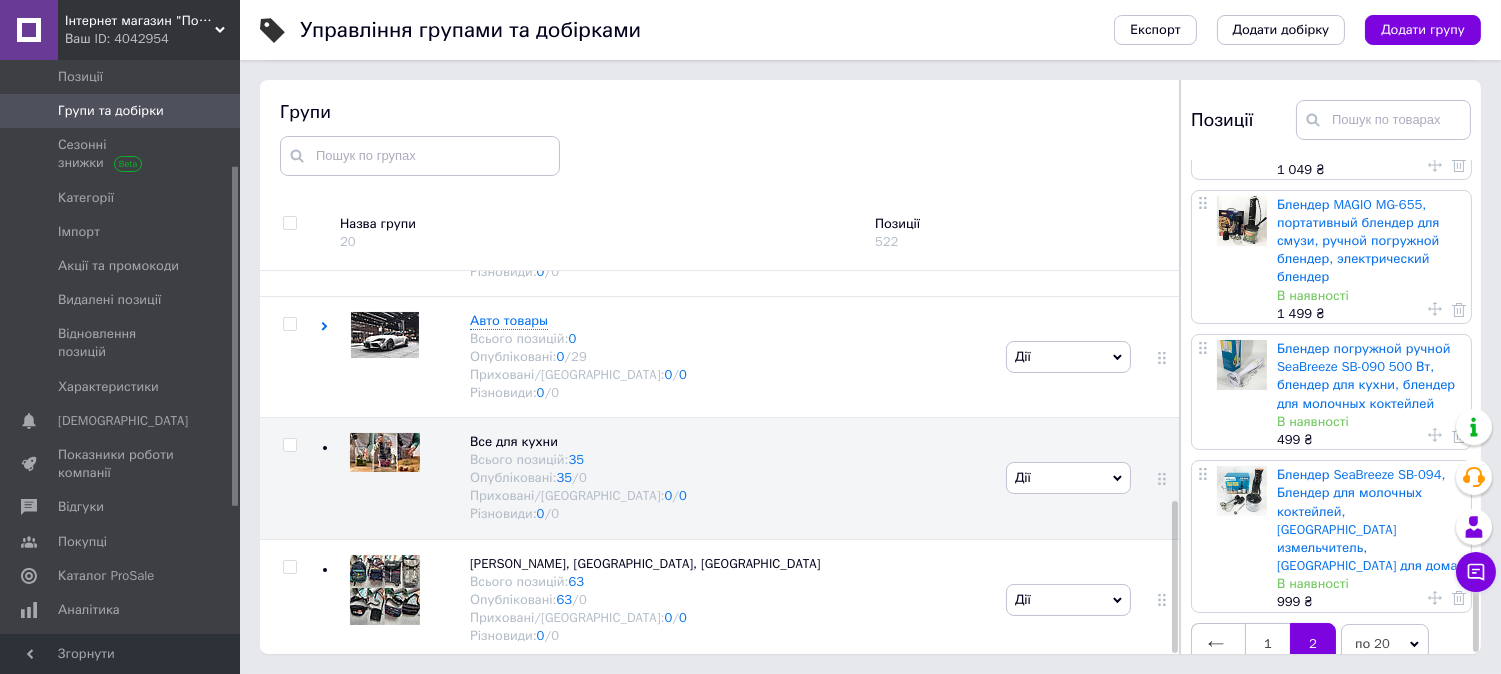 scroll, scrollTop: 0, scrollLeft: 0, axis: both 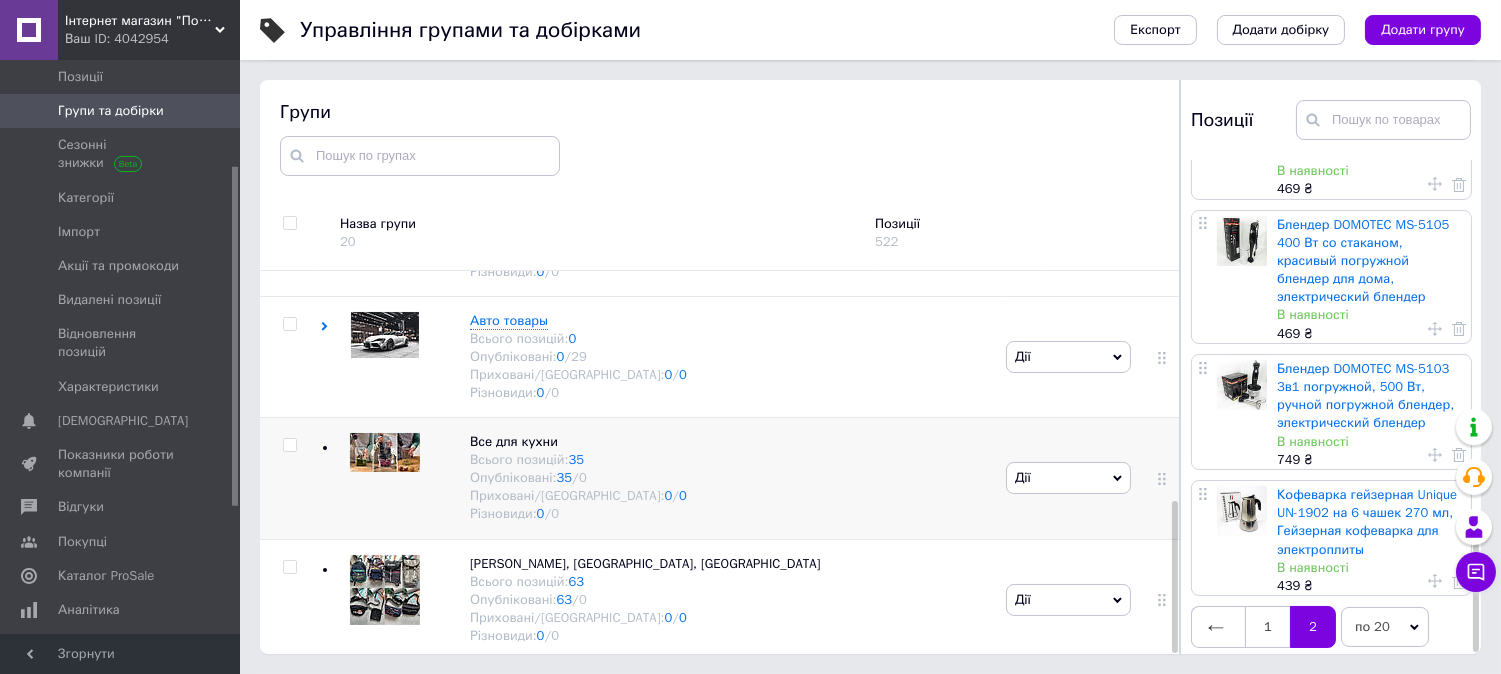 click at bounding box center [385, 452] 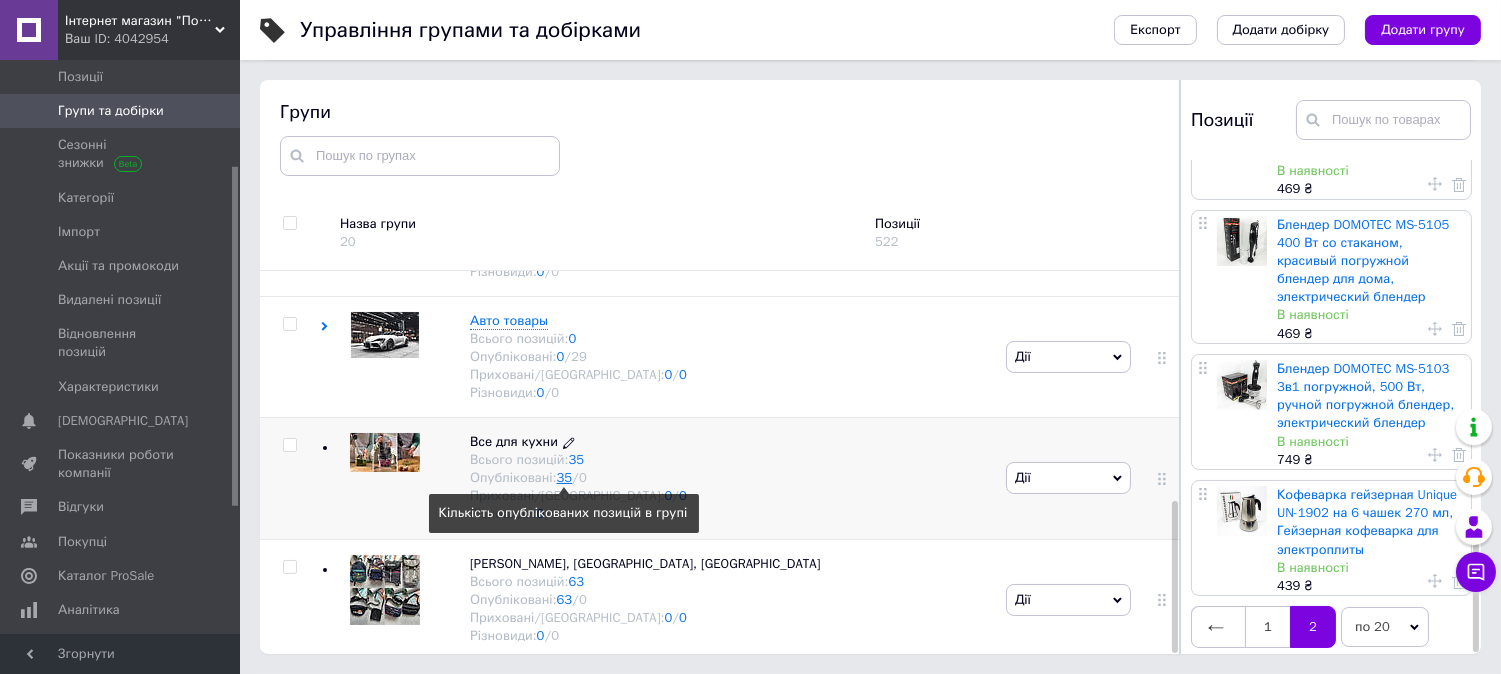 click on "35" at bounding box center [565, 477] 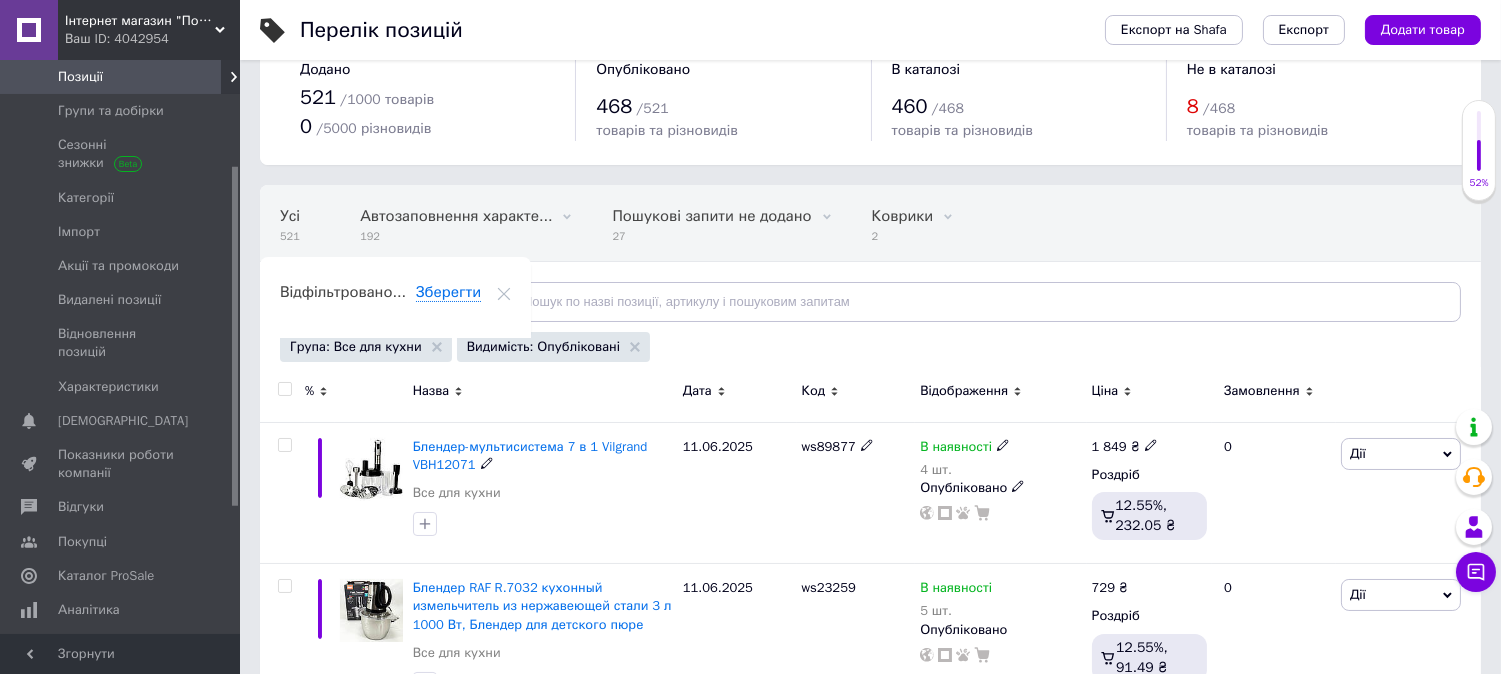 scroll, scrollTop: 222, scrollLeft: 0, axis: vertical 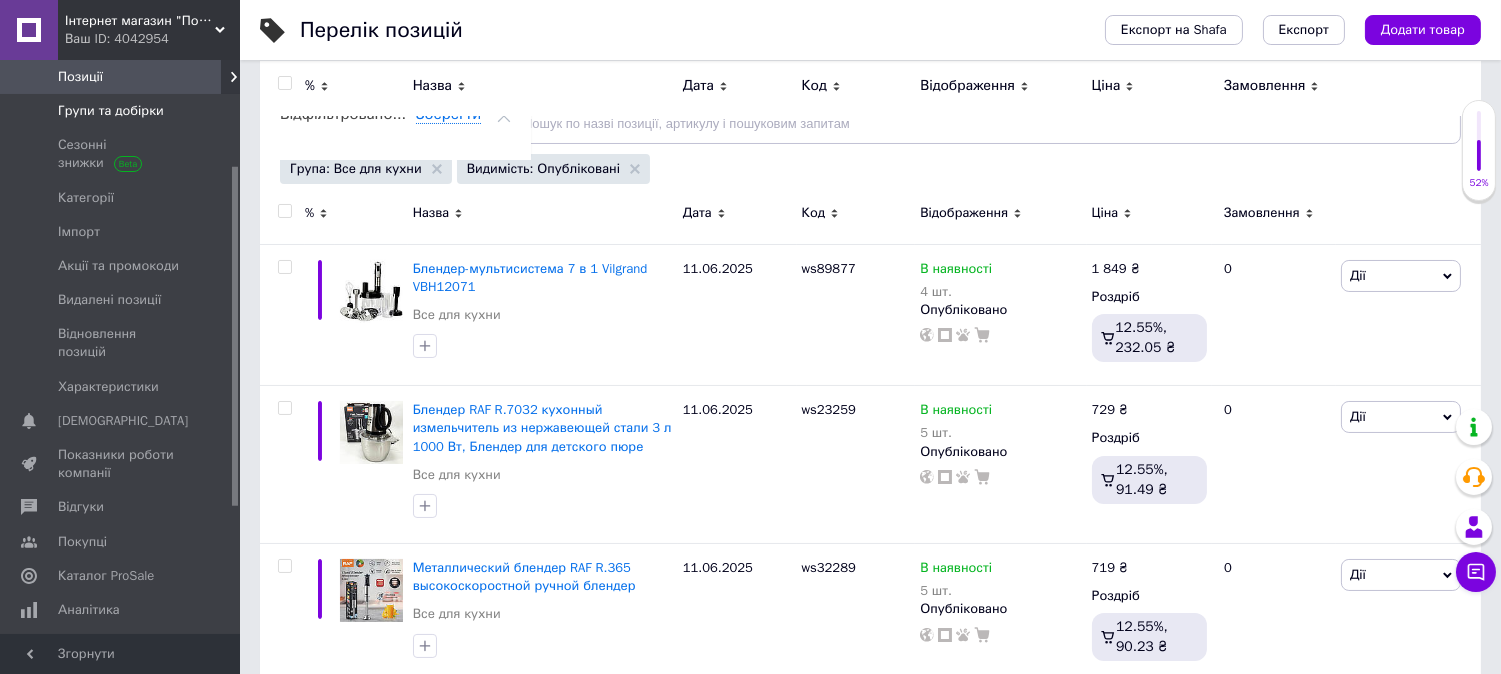 click on "Групи та добірки" at bounding box center [111, 111] 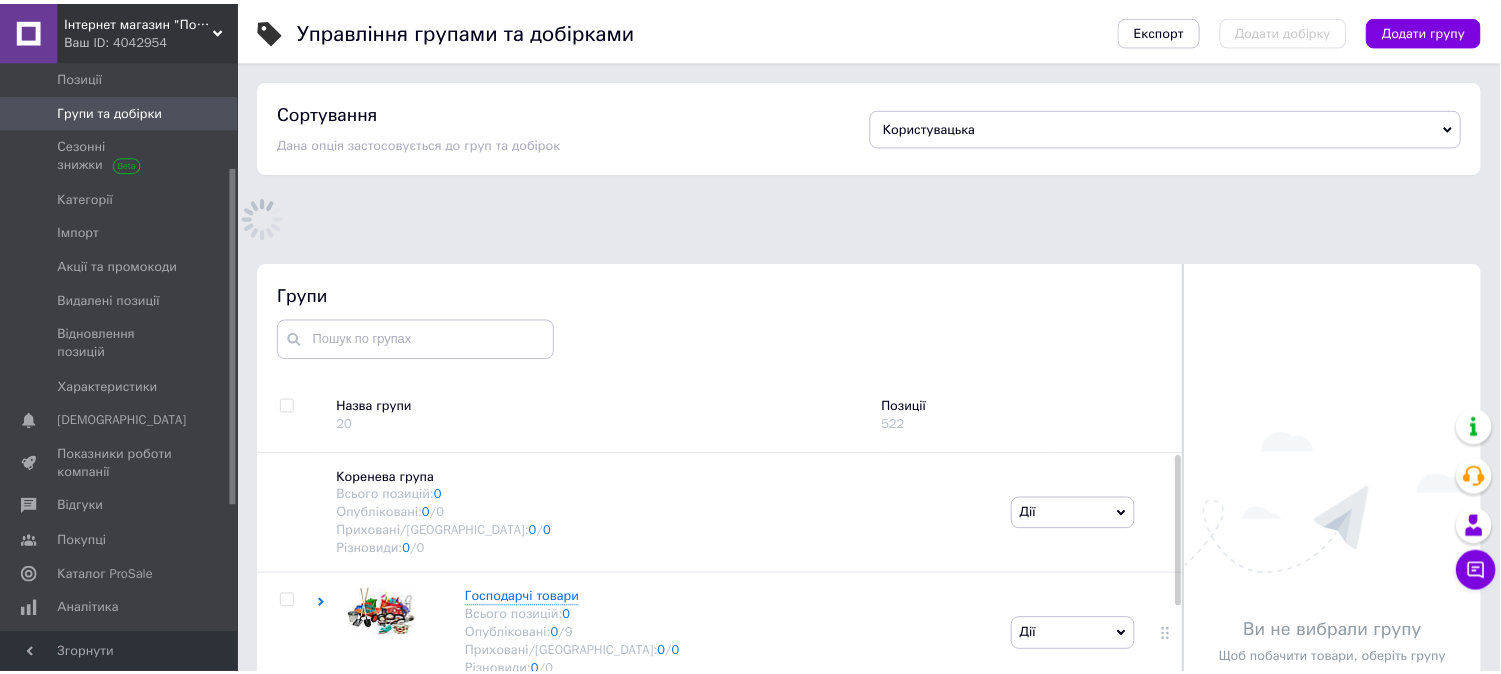 scroll, scrollTop: 148, scrollLeft: 0, axis: vertical 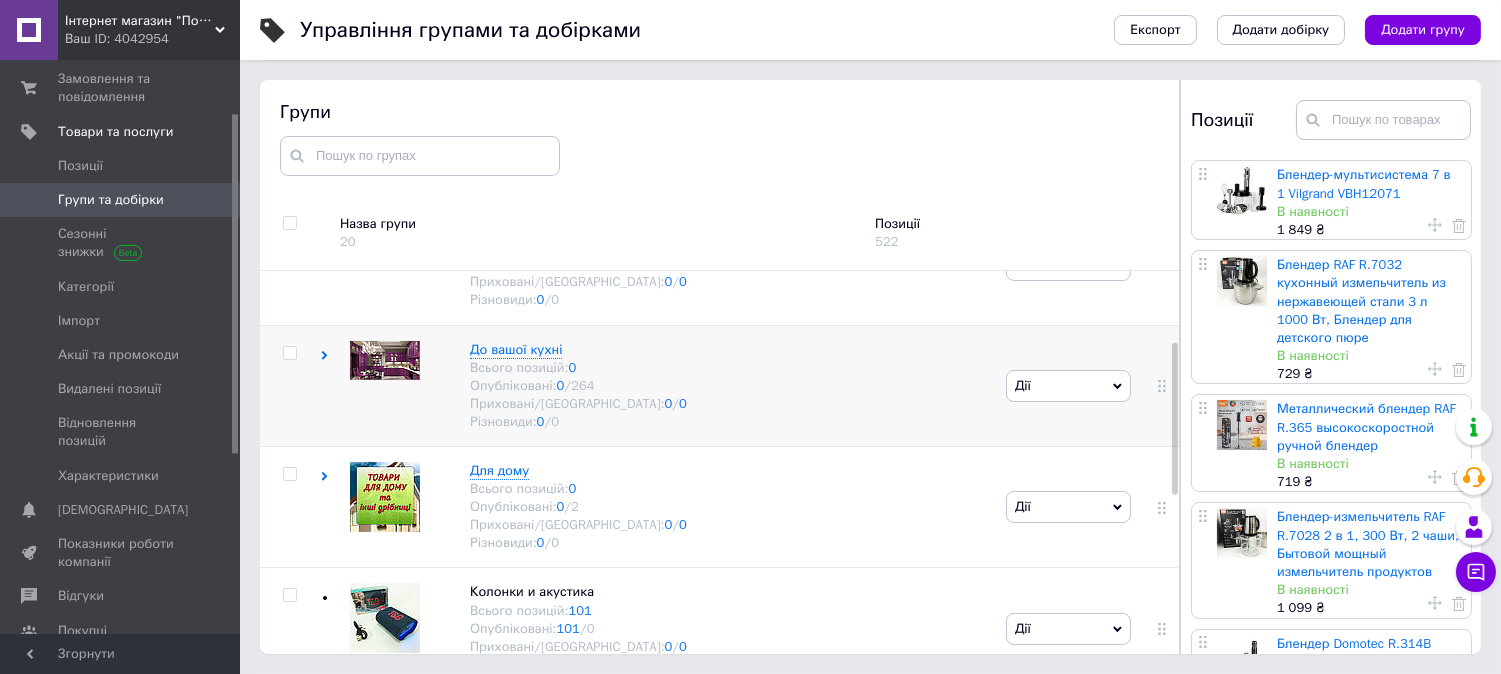 drag, startPoint x: 1173, startPoint y: 554, endPoint x: 1152, endPoint y: 396, distance: 159.38947 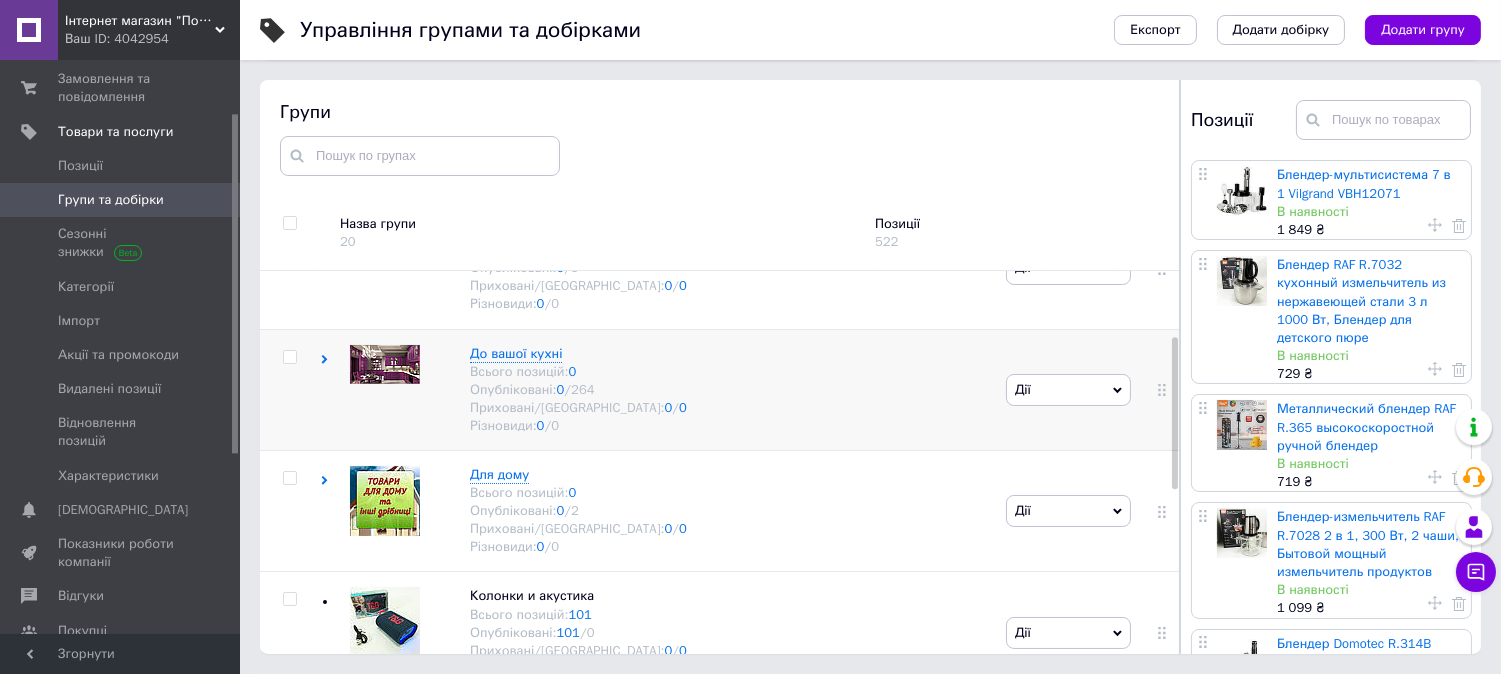 click 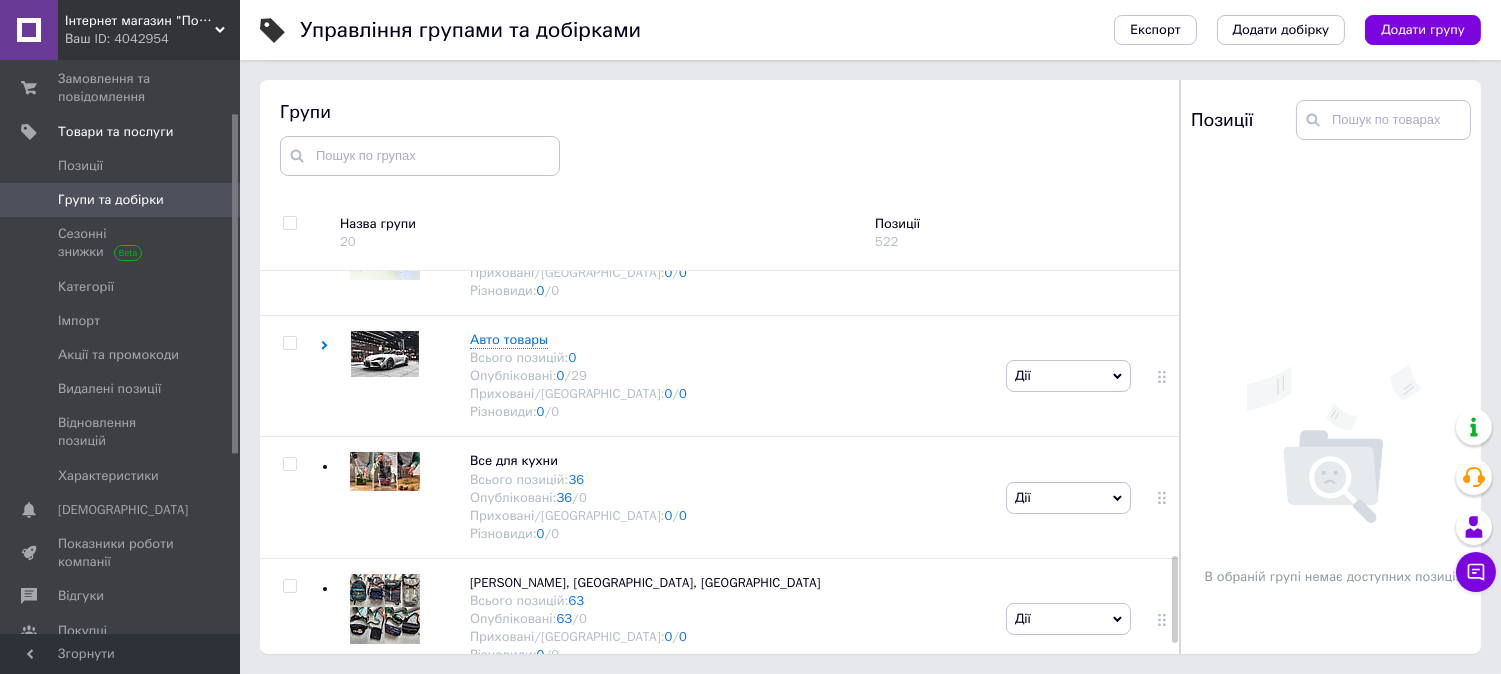 scroll, scrollTop: 1288, scrollLeft: 0, axis: vertical 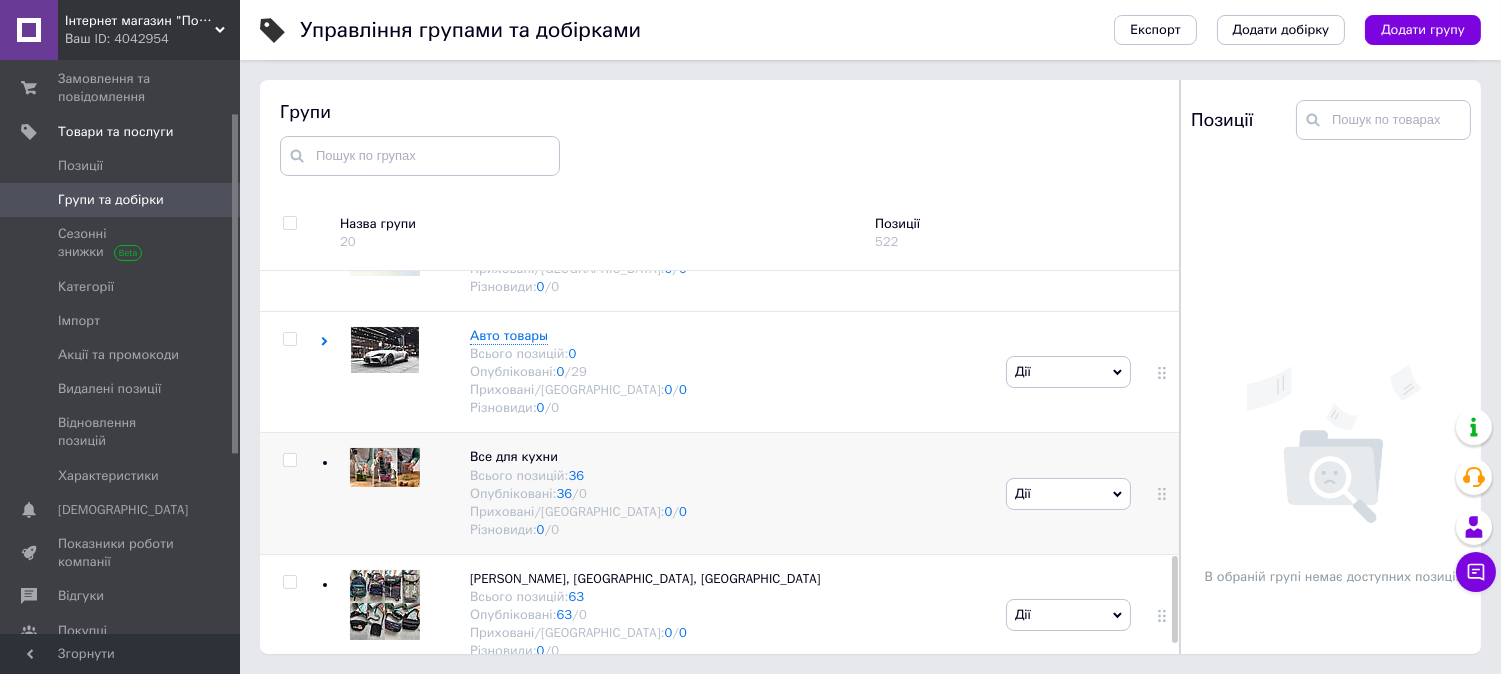 click at bounding box center [289, 460] 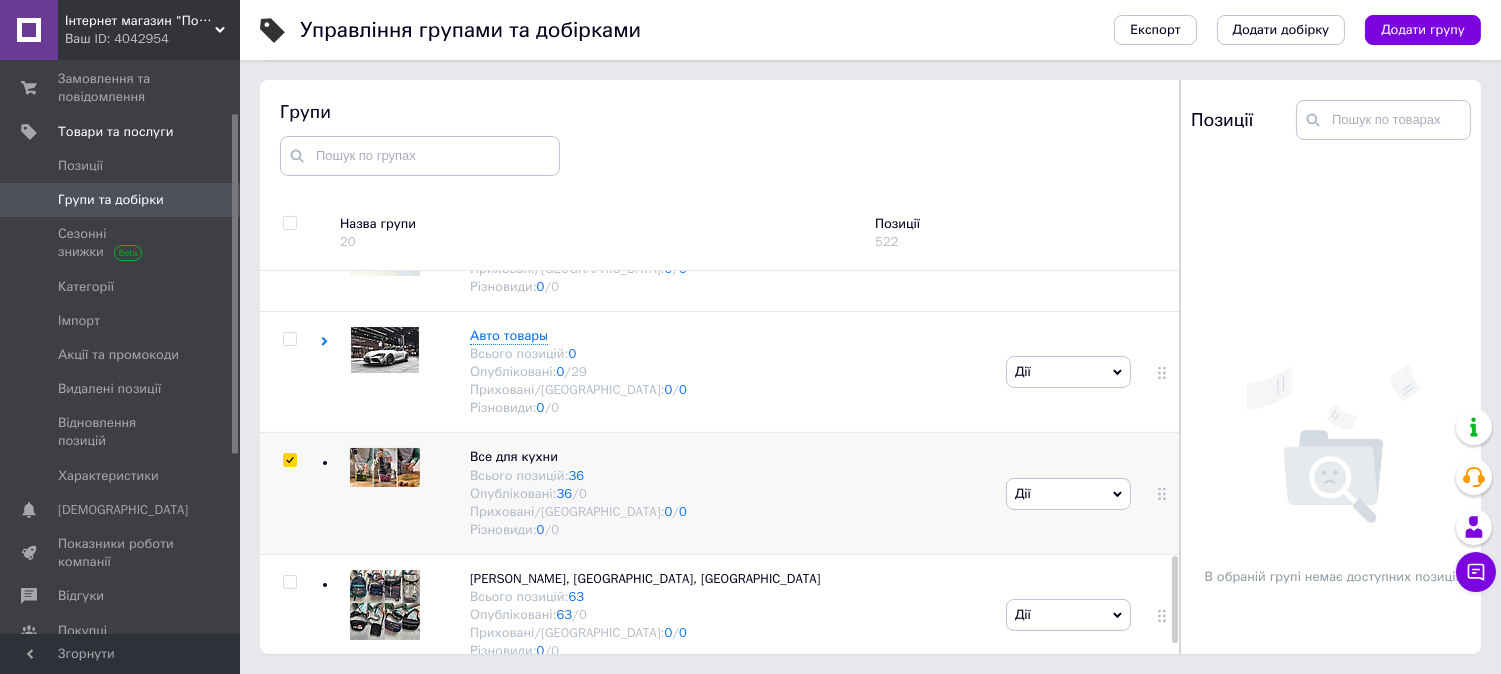checkbox on "true" 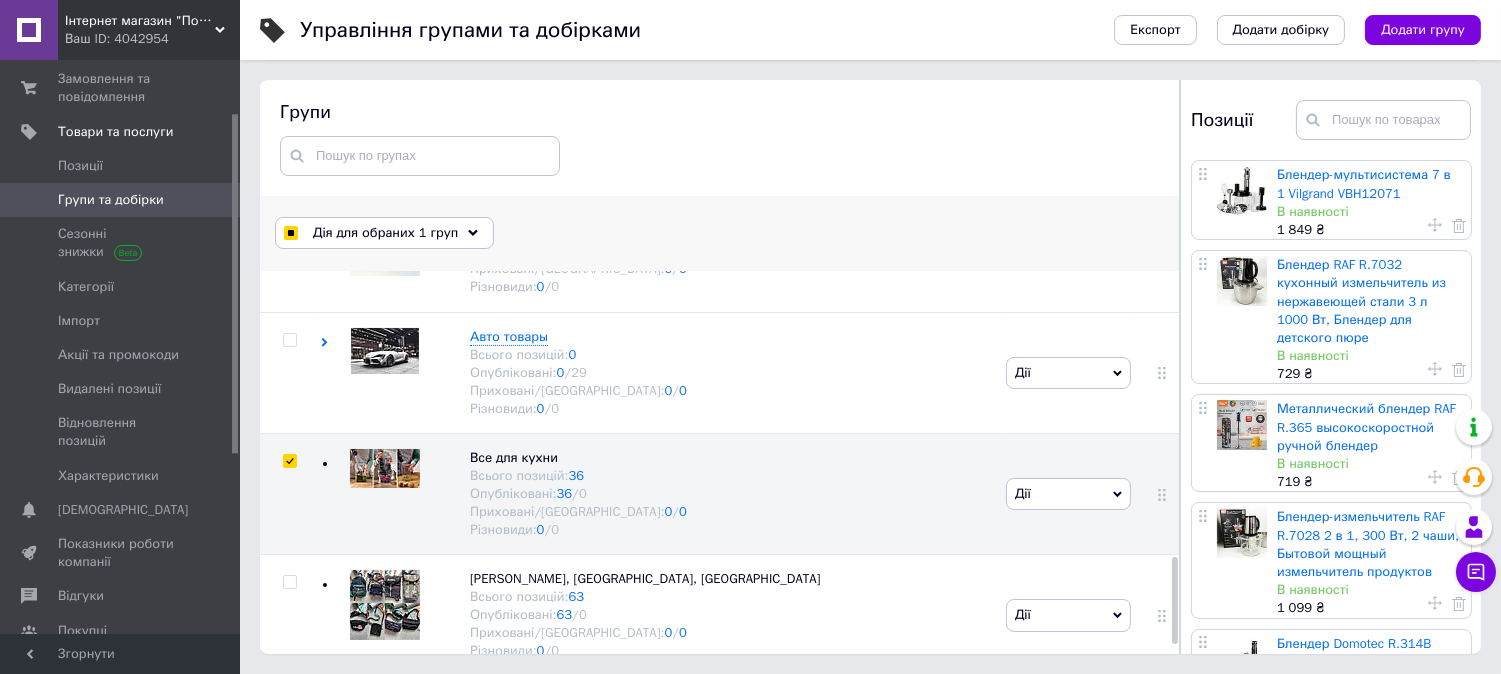 click on "Дія для обраних 1 груп" at bounding box center [384, 233] 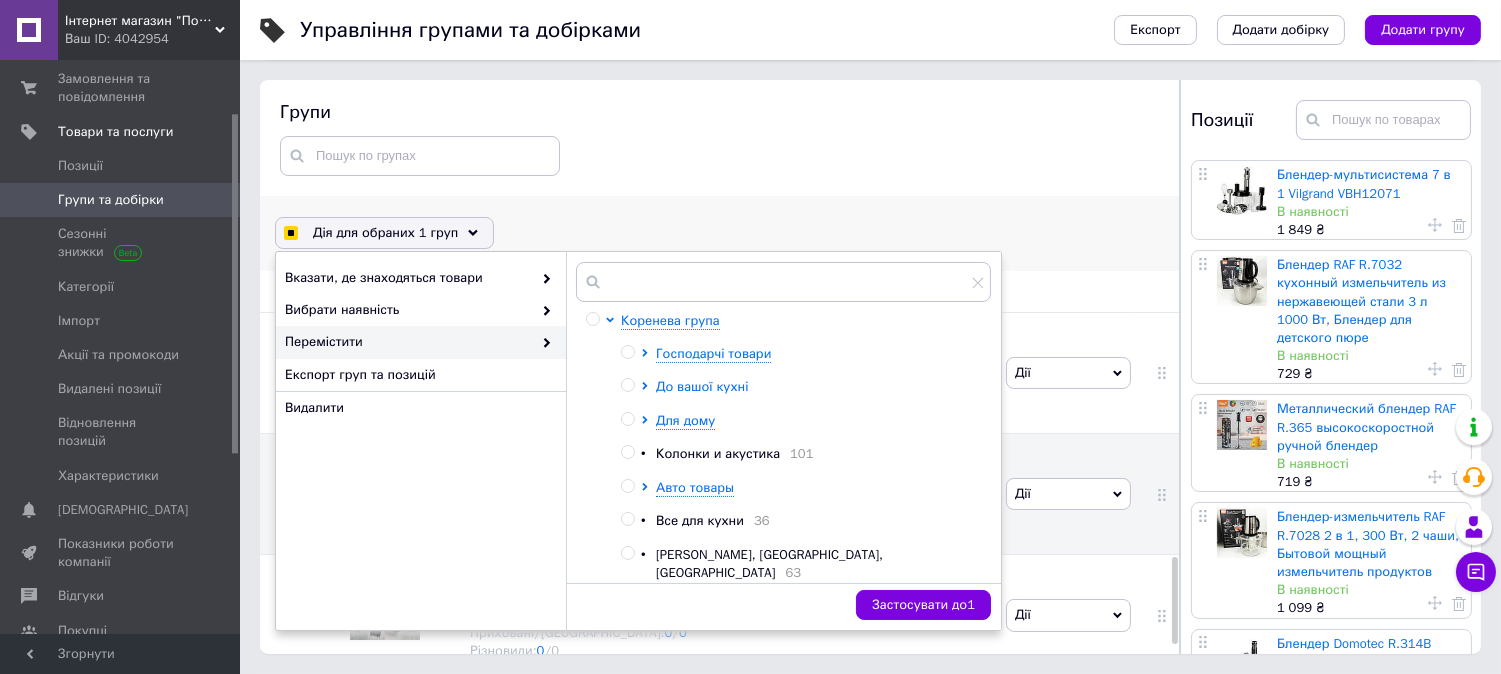 click 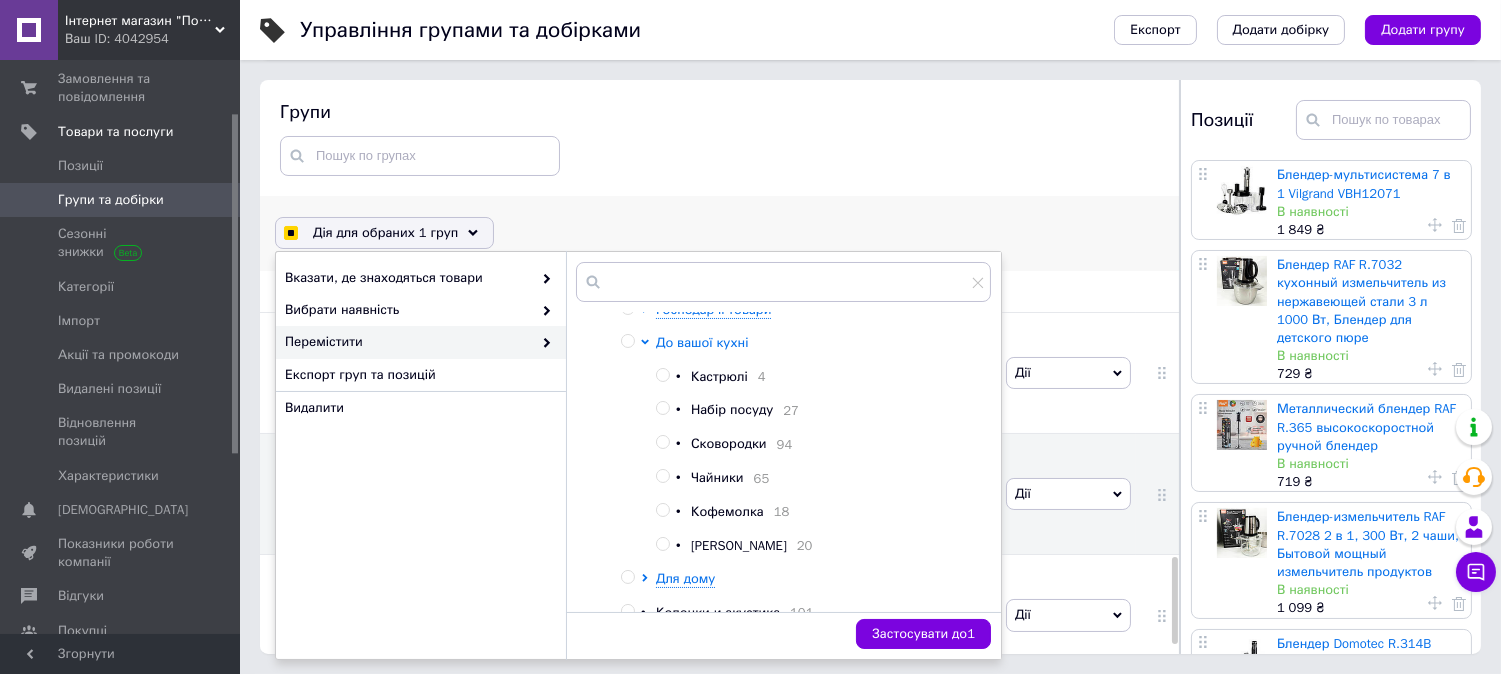 scroll, scrollTop: 0, scrollLeft: 0, axis: both 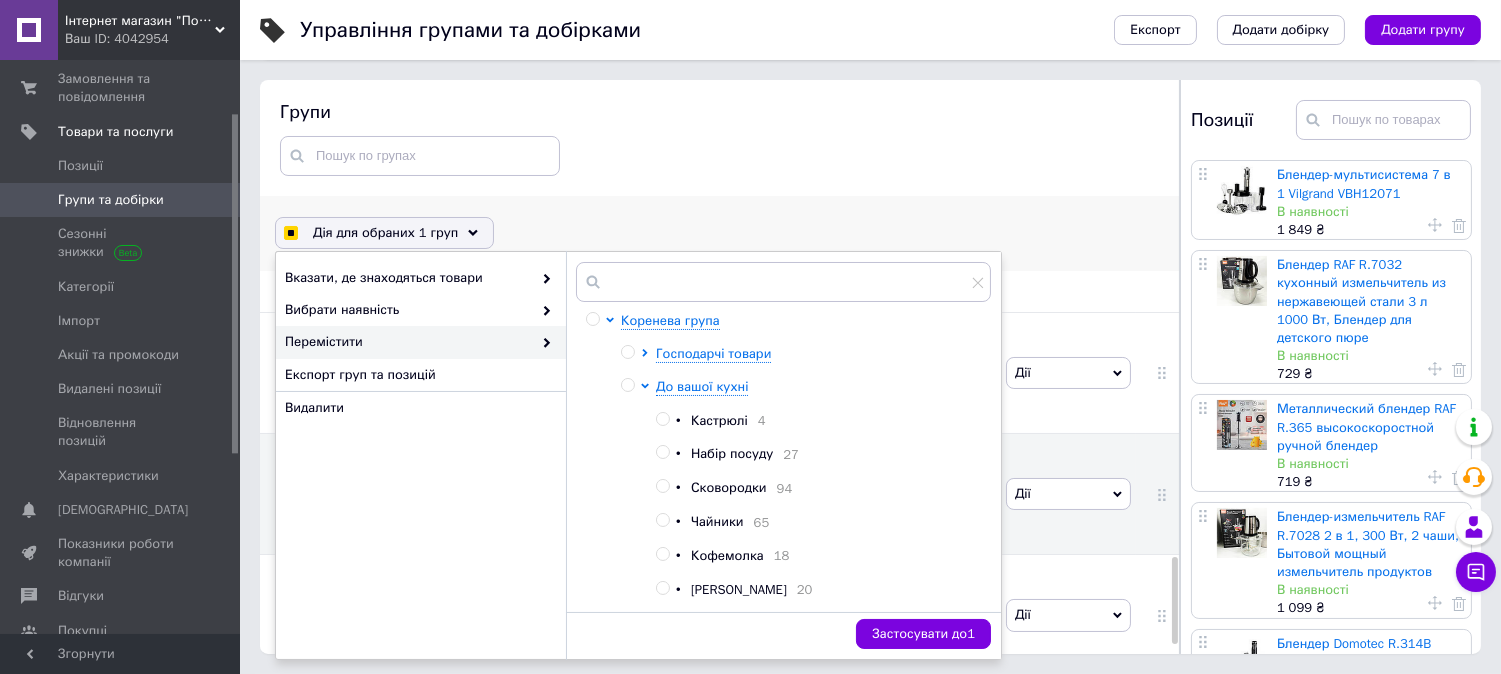 click at bounding box center (627, 385) 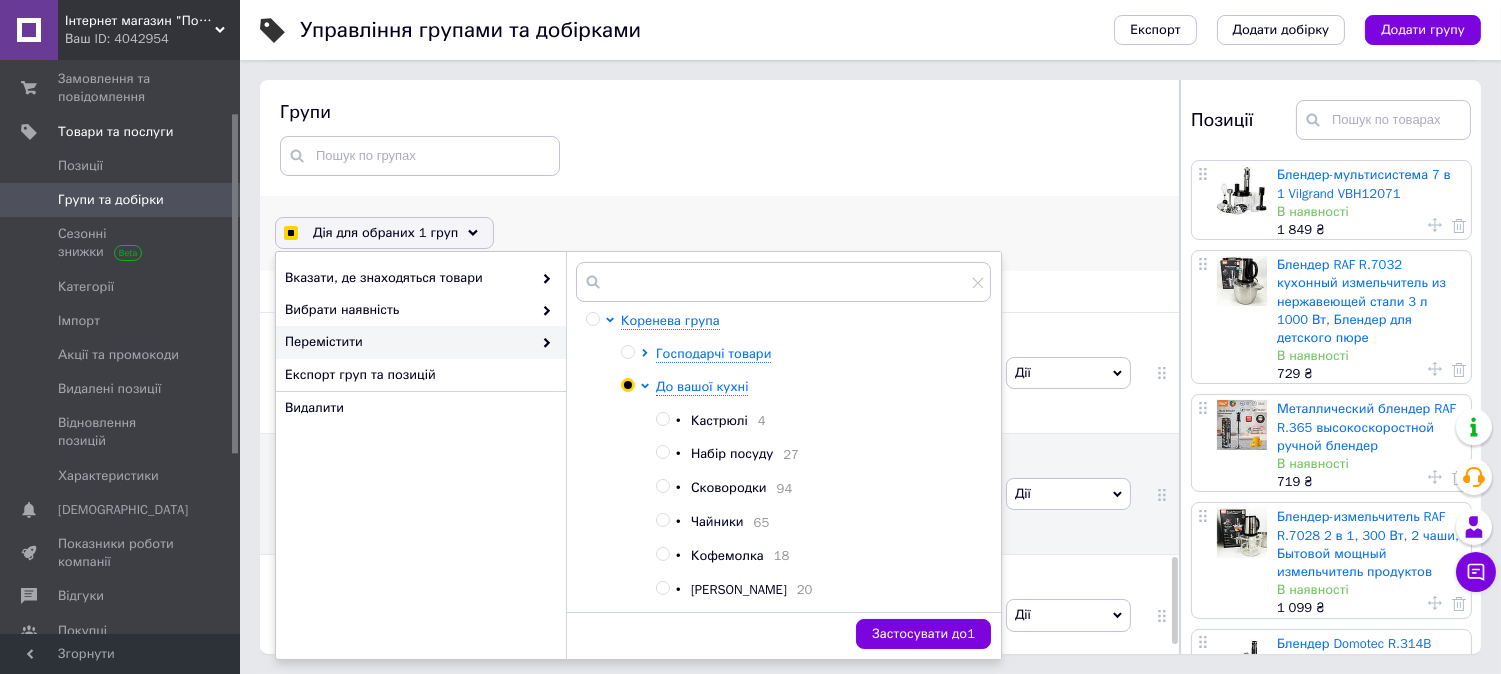 radio on "true" 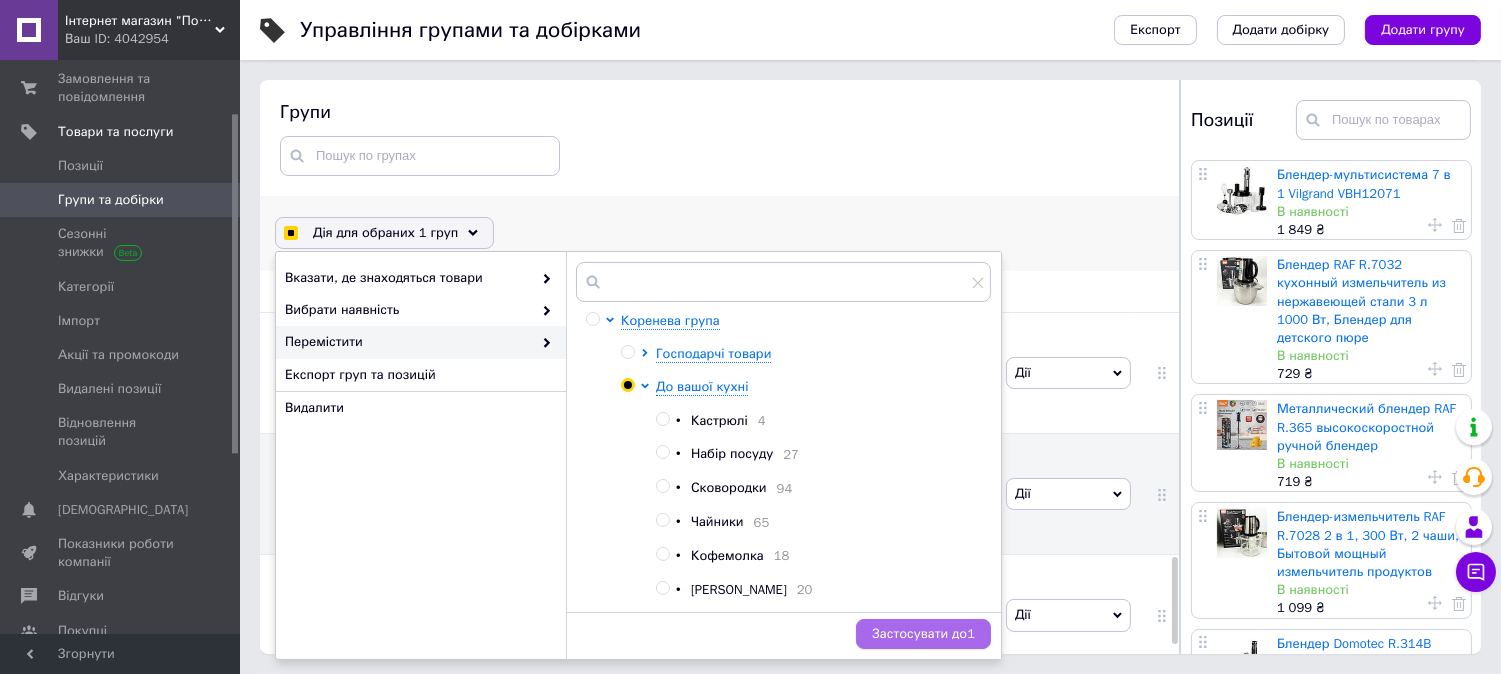 click on "Застосувати до  1" at bounding box center [923, 634] 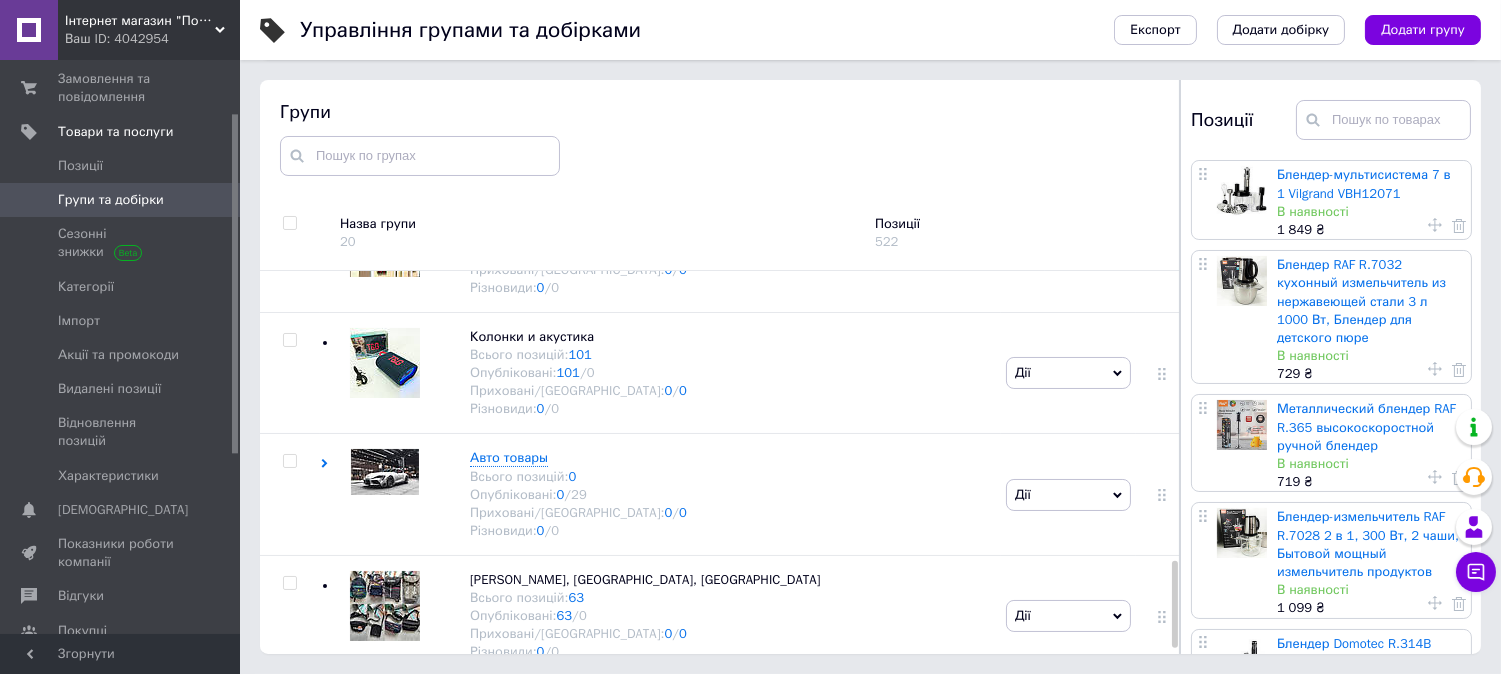 scroll, scrollTop: 6, scrollLeft: 0, axis: vertical 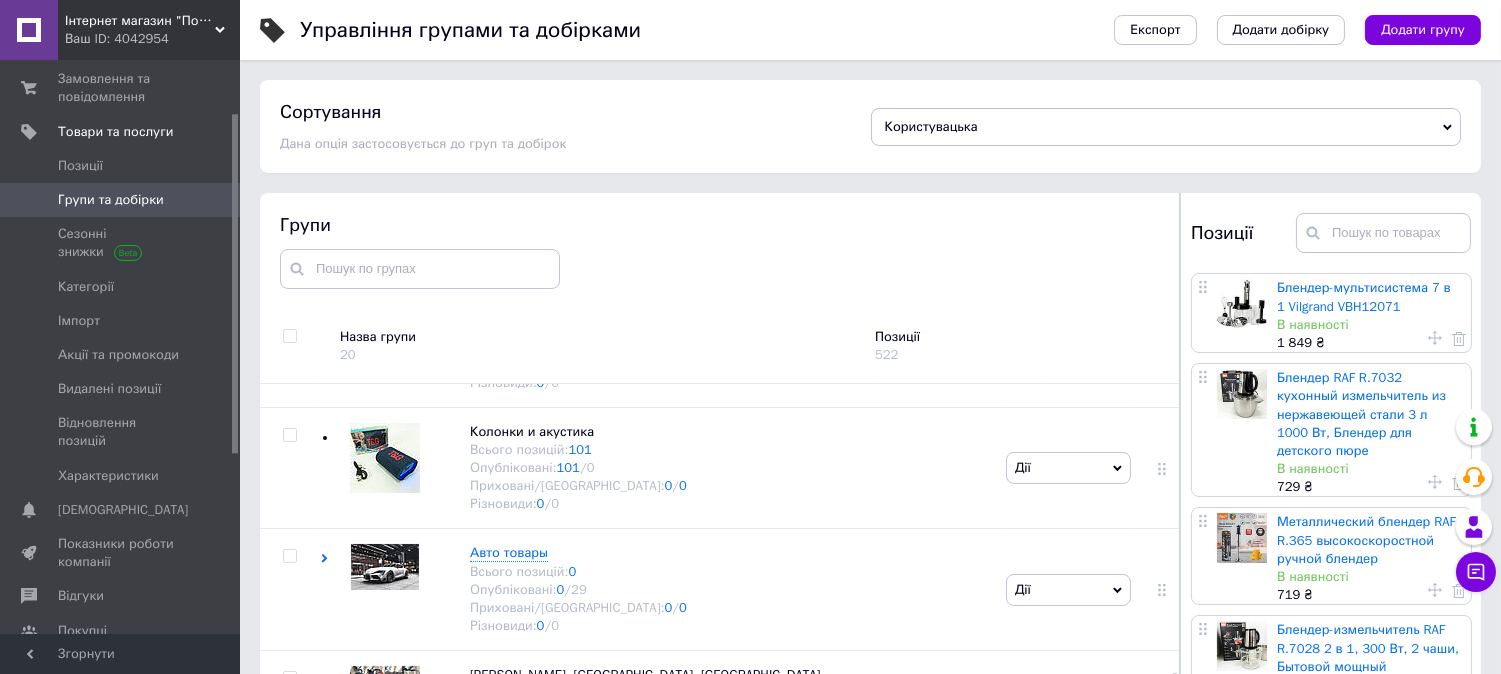 click on "Групи та добірки" at bounding box center (111, 200) 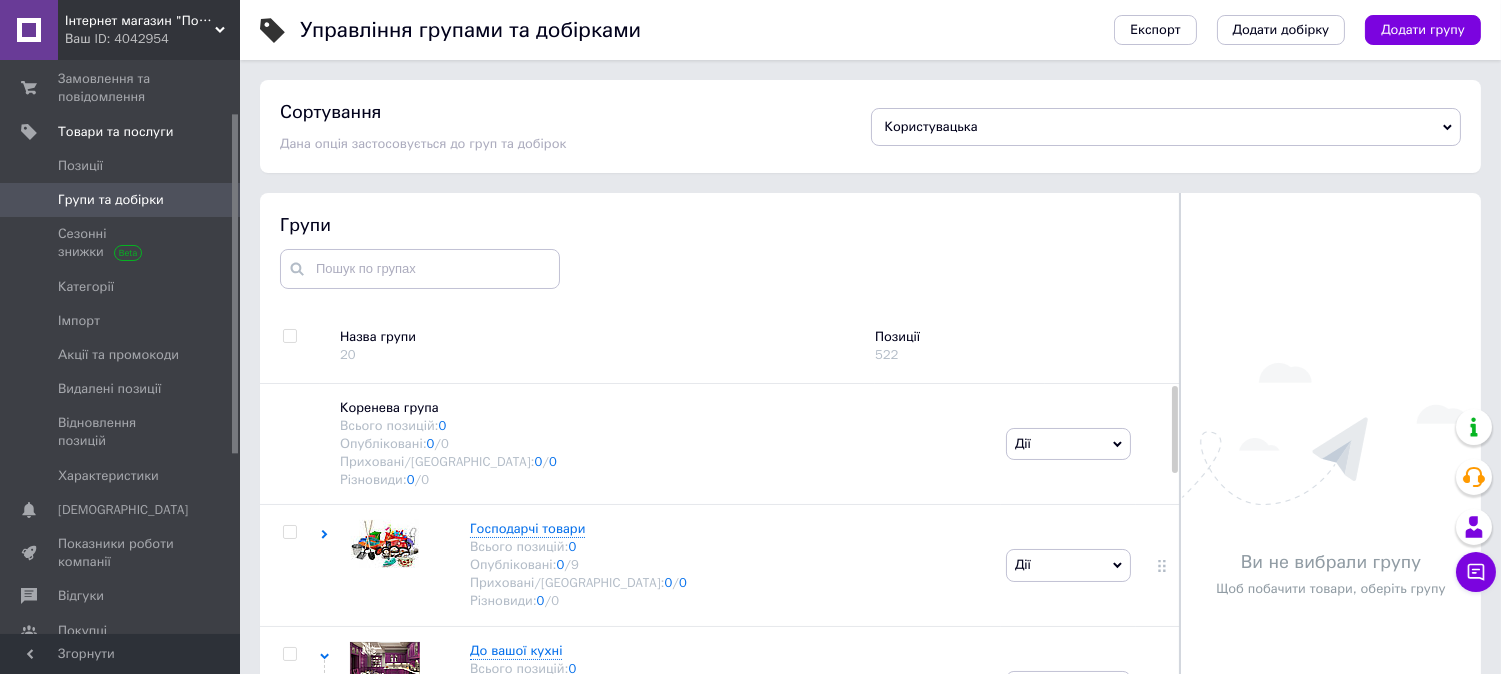 scroll, scrollTop: 103, scrollLeft: 0, axis: vertical 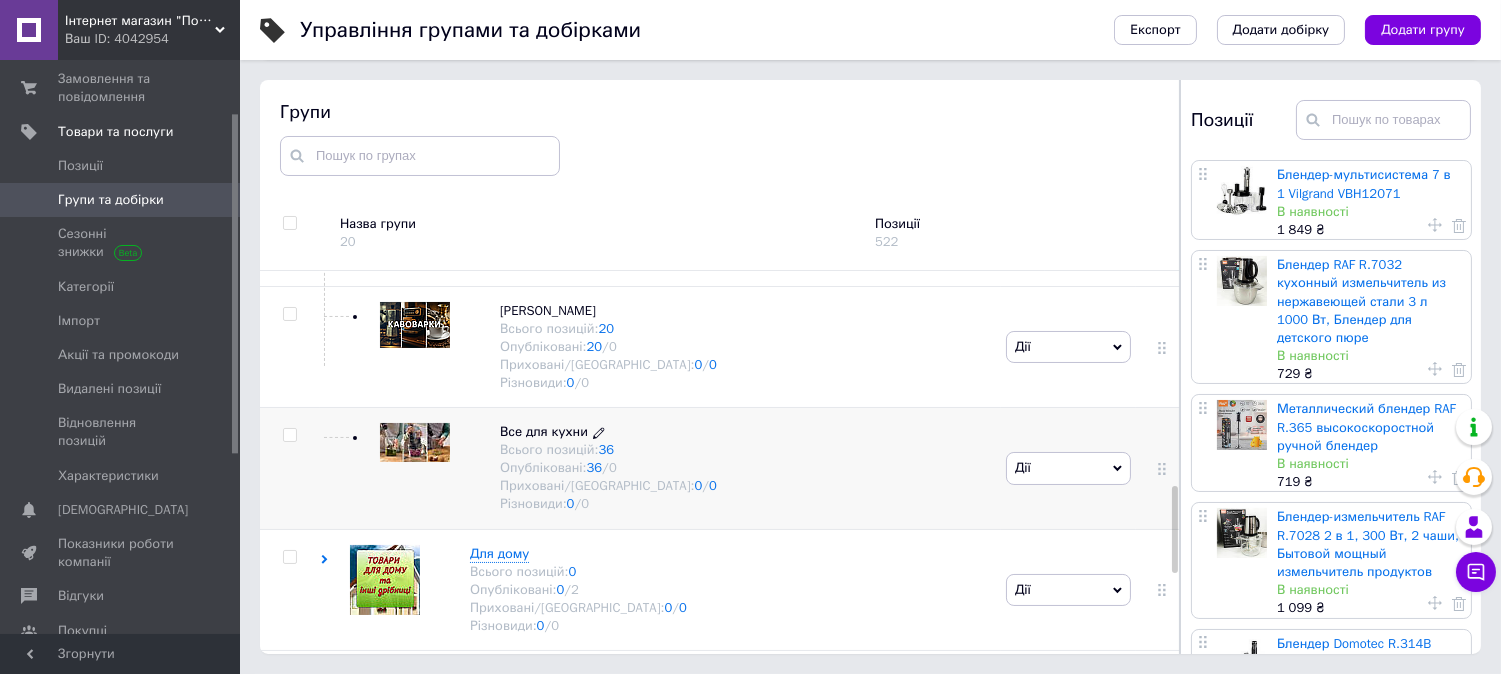 click 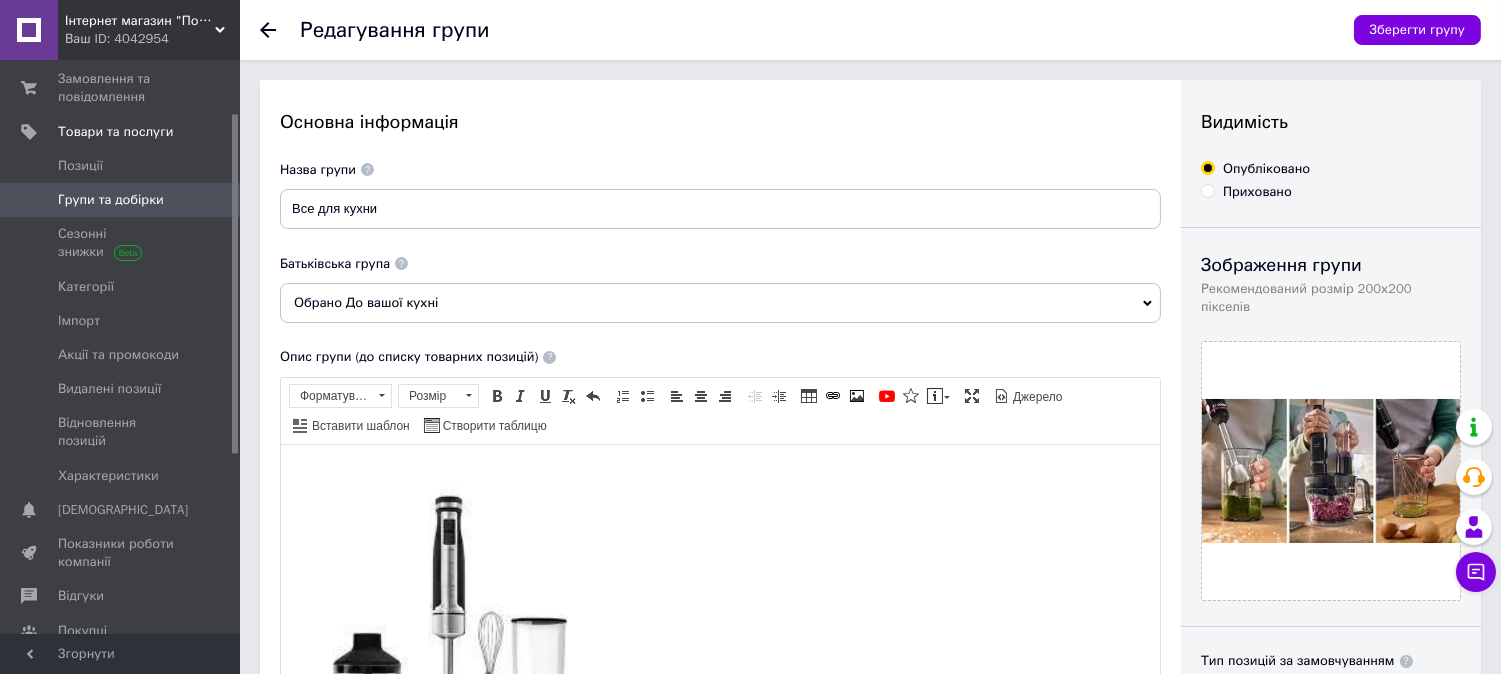 scroll, scrollTop: 0, scrollLeft: 0, axis: both 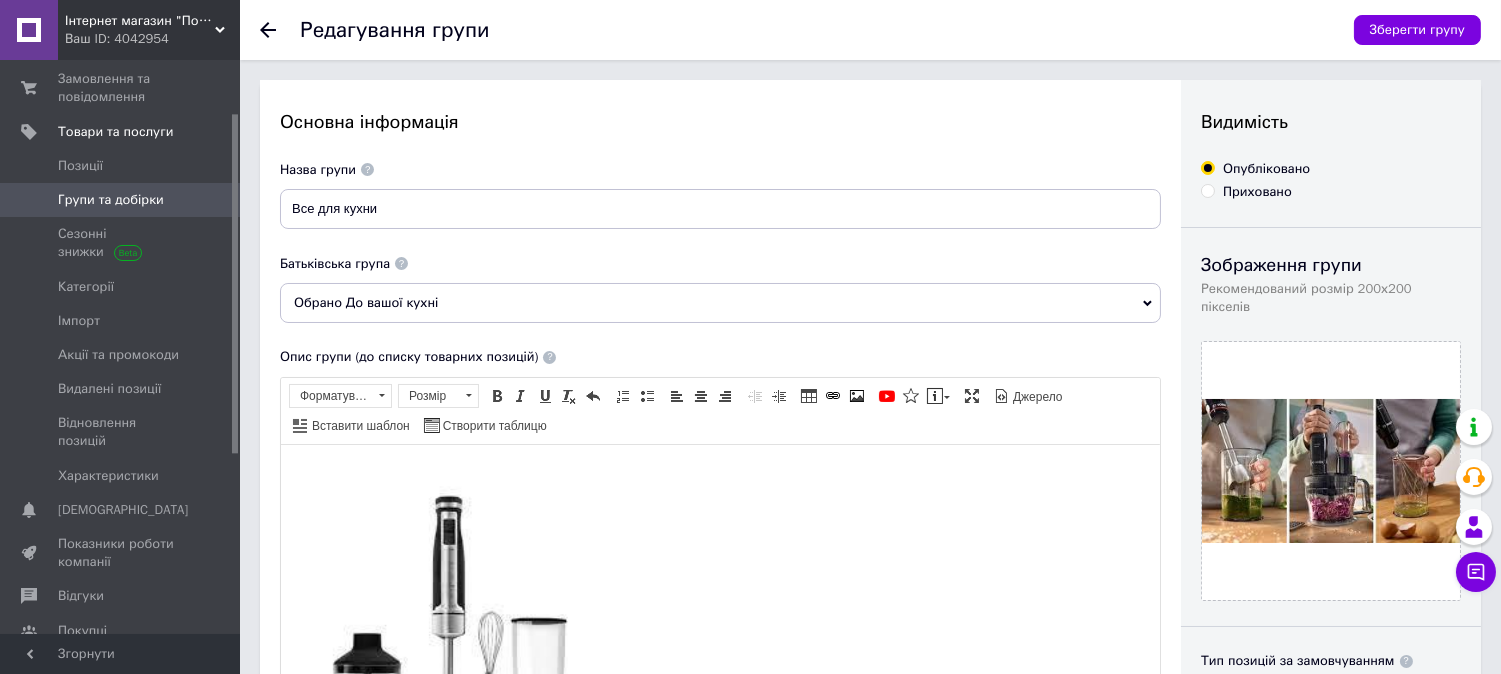 click on "Основна інформація Назва групи Все для кухни Батьківська група Обрано До вашої кухні Опис групи (до списку товарних позицій) Група "Блендери" включає широкий вибір моделей для подрібнення, збивання та змішування інгредієнтів. У нашому асортименті є ручні та стаціонарні блендери, багатофункціональні моделі з насадками, які легко справляються з приготуванням смузі, крем-супів, соусів та дитячого харчування. Потужність, ергономічний дизайн та надійність – основні переваги наших блендерів для щоденного використання.
Панель інструментів редактора" at bounding box center (720, 658) 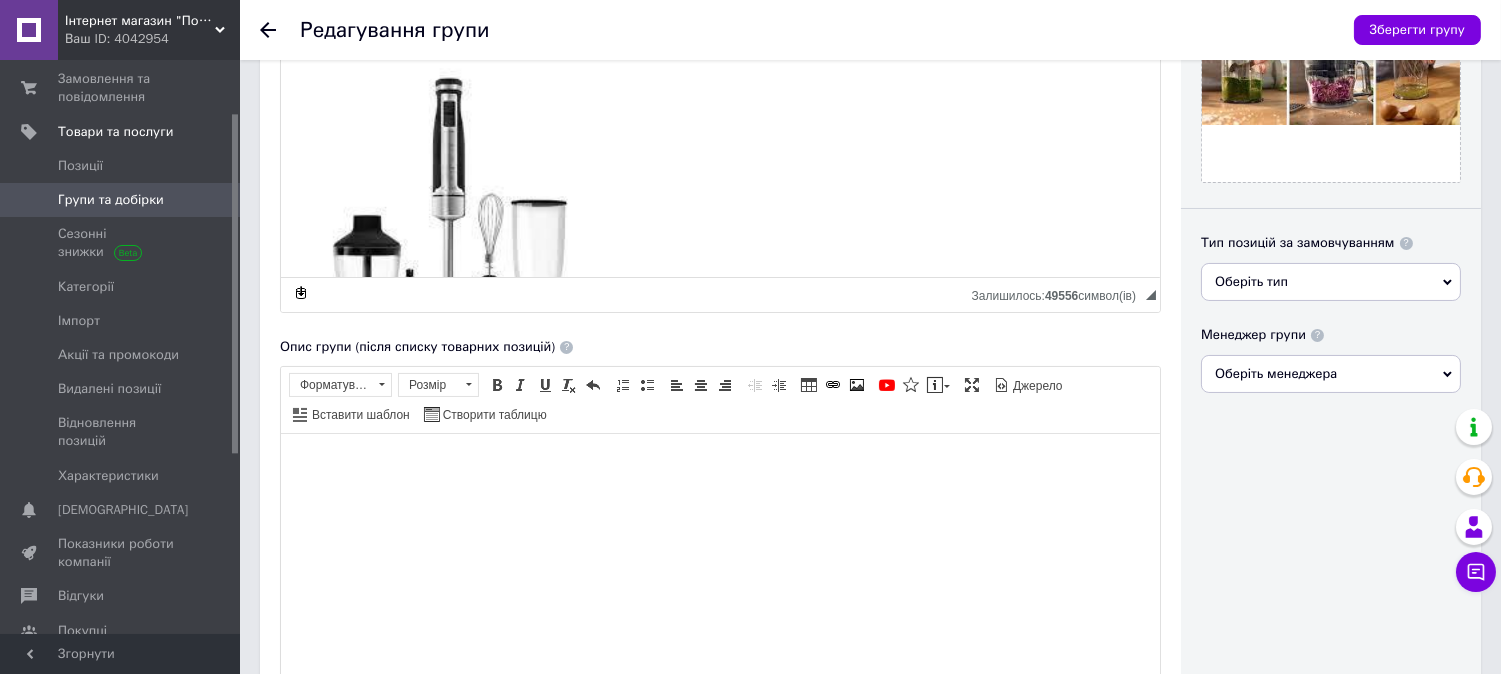 scroll, scrollTop: 400, scrollLeft: 0, axis: vertical 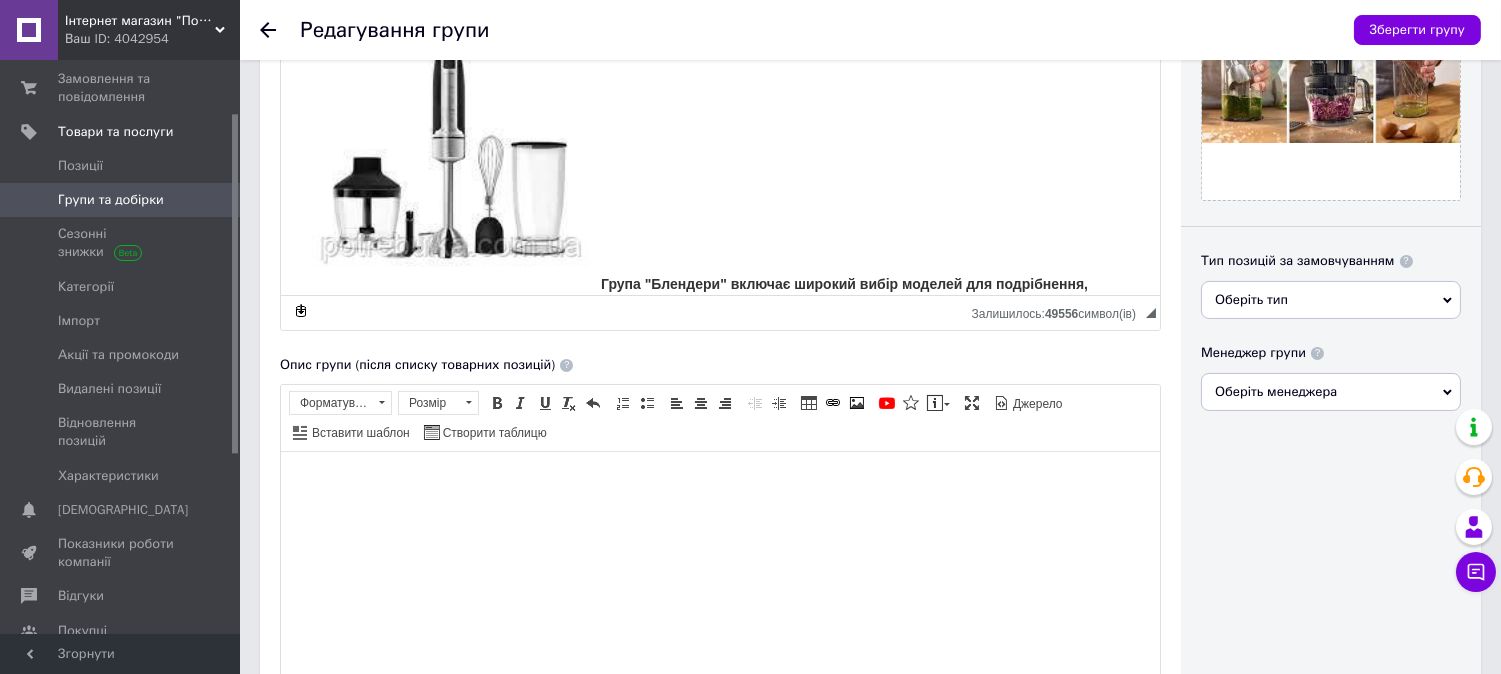 click on "Основна інформація Назва групи Все для кухни Батьківська група Обрано До вашої кухні Опис групи (до списку товарних позицій) Група "Блендери" включає широкий вибір моделей для подрібнення, збивання та змішування інгредієнтів. У нашому асортименті є ручні та стаціонарні блендери, багатофункціональні моделі з насадками, які легко справляються з приготуванням смузі, крем-супів, соусів та дитячого харчування. Потужність, ергономічний дизайн та надійність – основні переваги наших блендерів для щоденного використання.
Панель інструментів редактора" at bounding box center [720, 258] 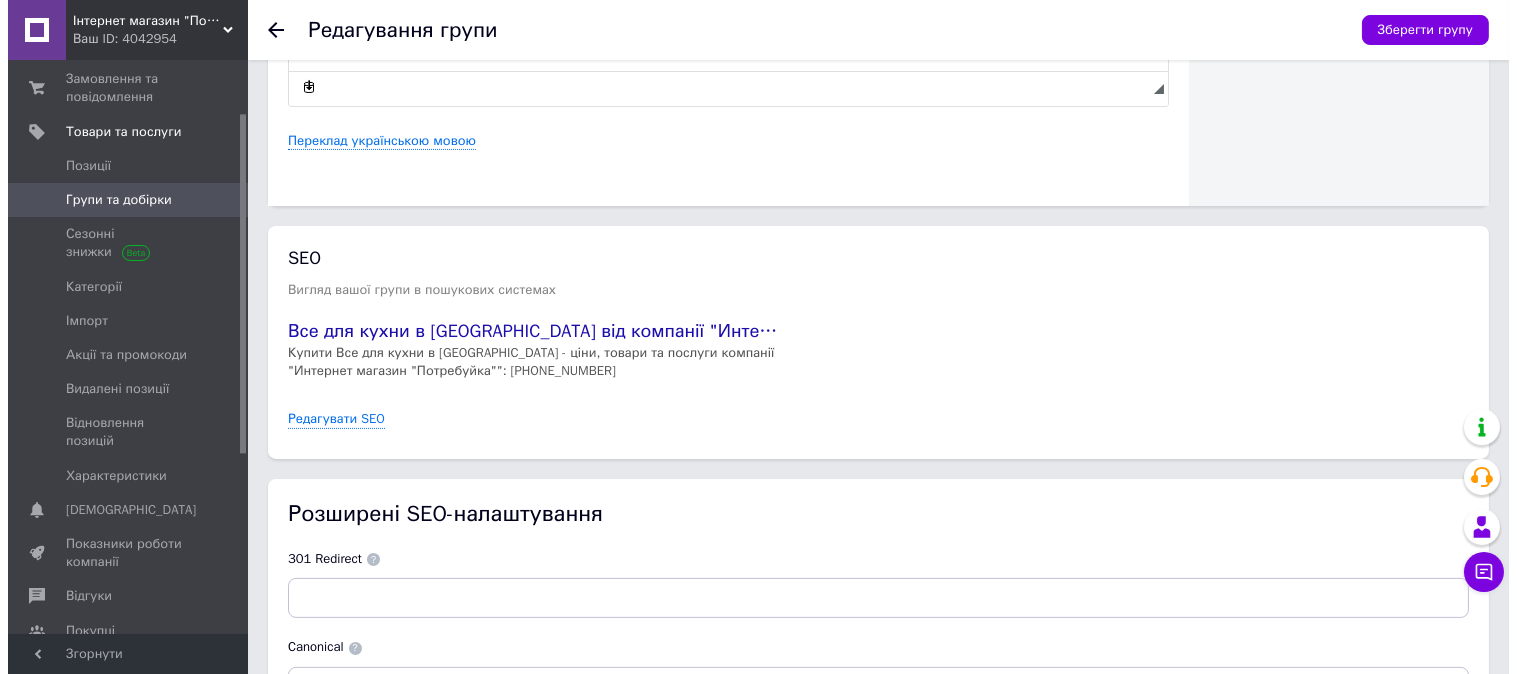 scroll, scrollTop: 931, scrollLeft: 0, axis: vertical 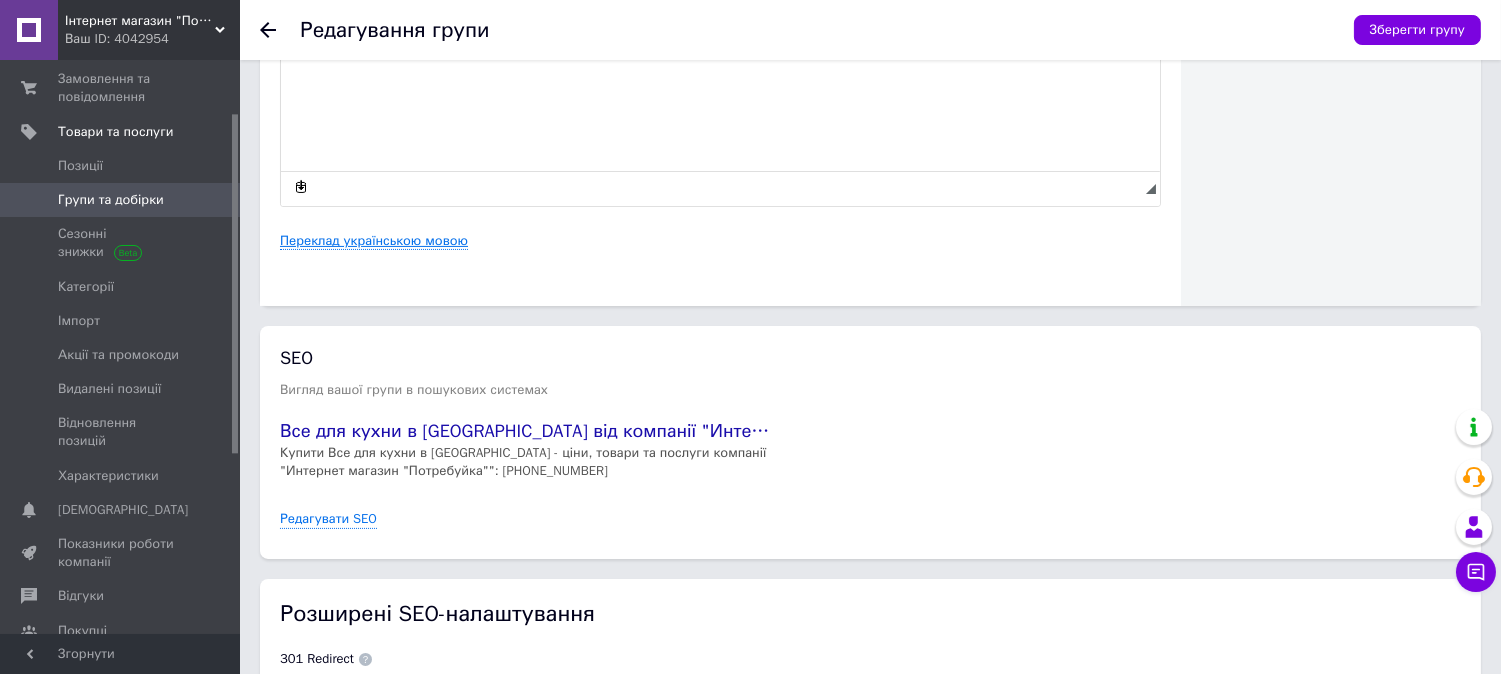 click on "Переклад українською мовою" at bounding box center (374, 241) 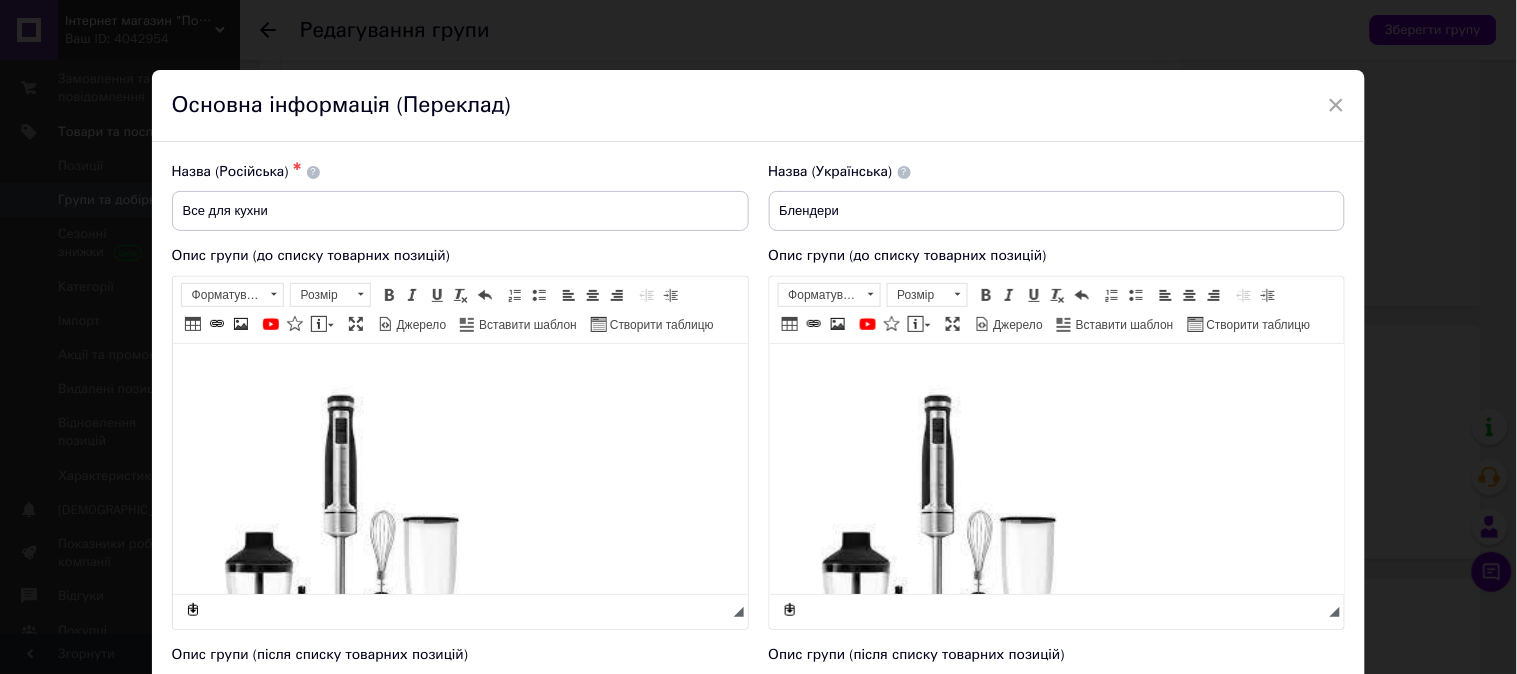 scroll, scrollTop: 0, scrollLeft: 0, axis: both 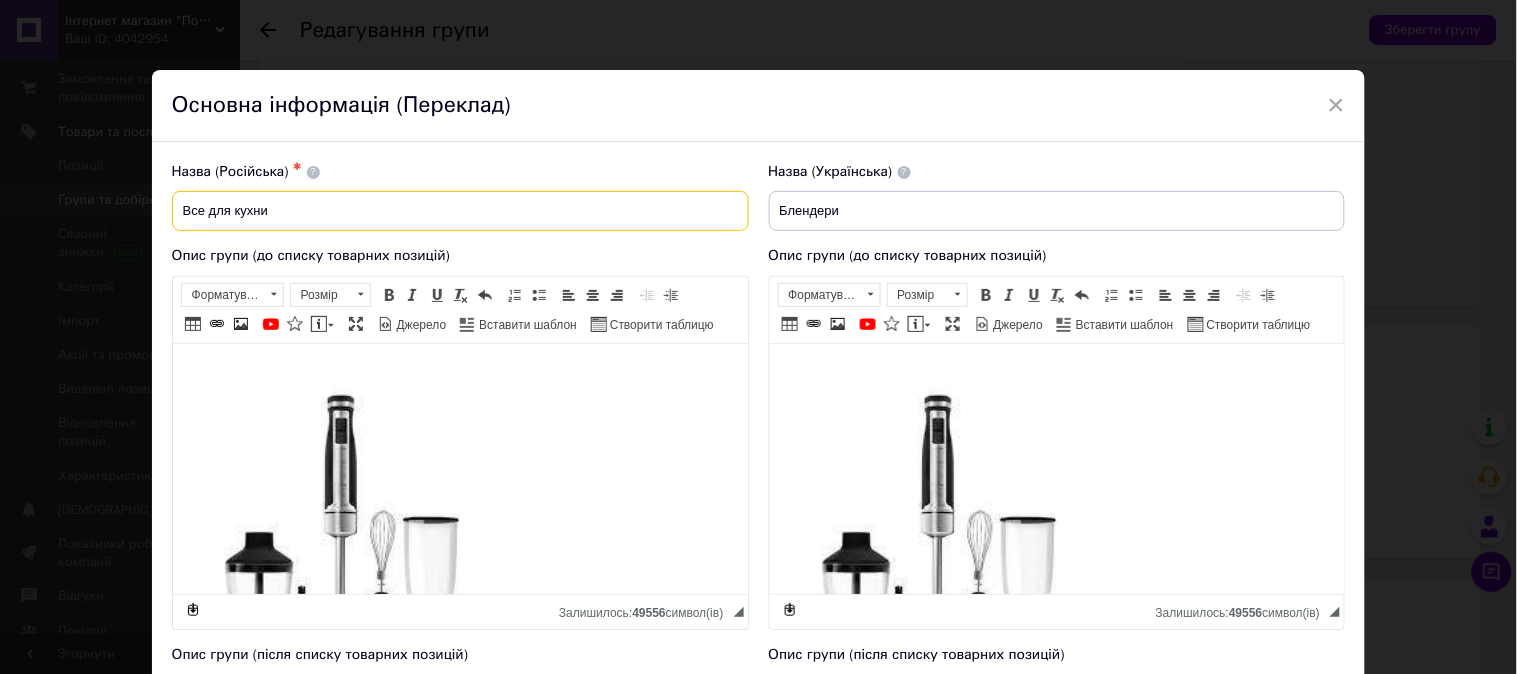click on "Все для кухни" at bounding box center (460, 211) 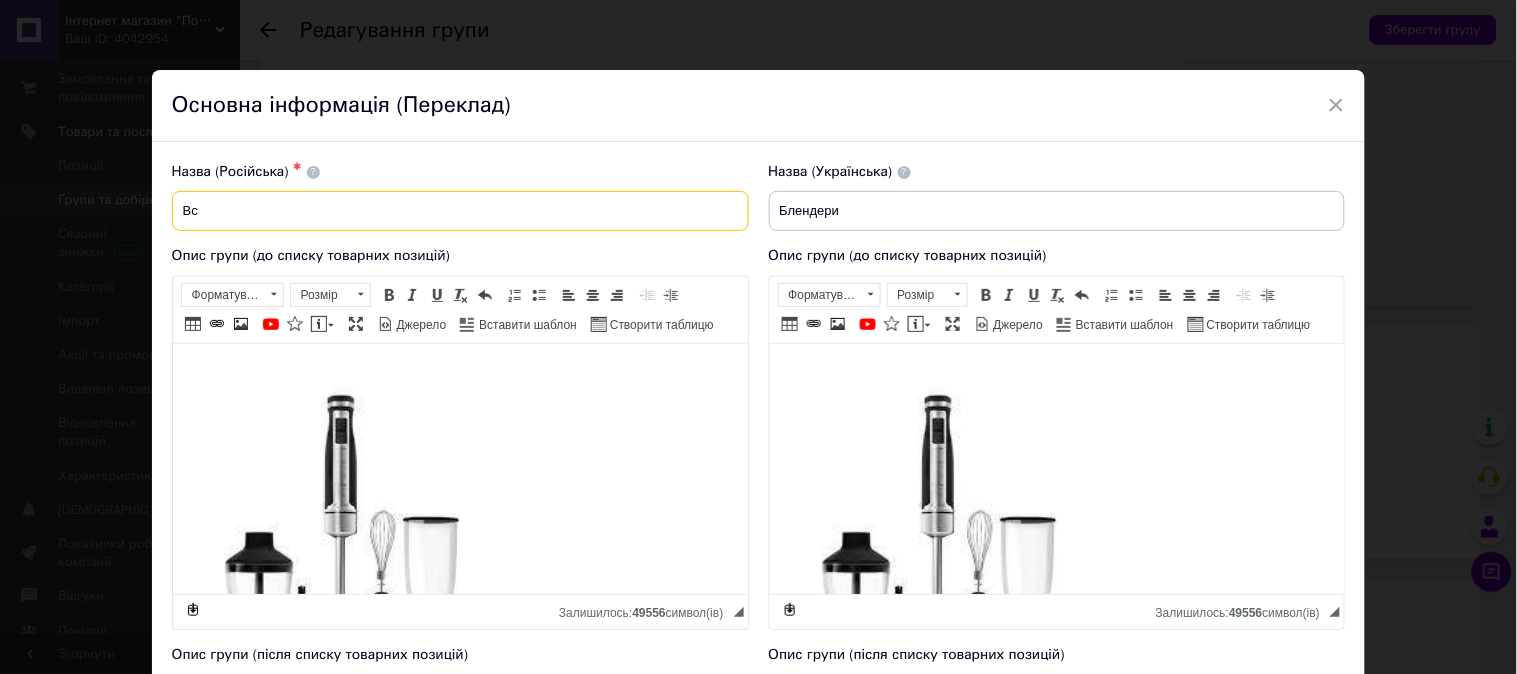 type on "В" 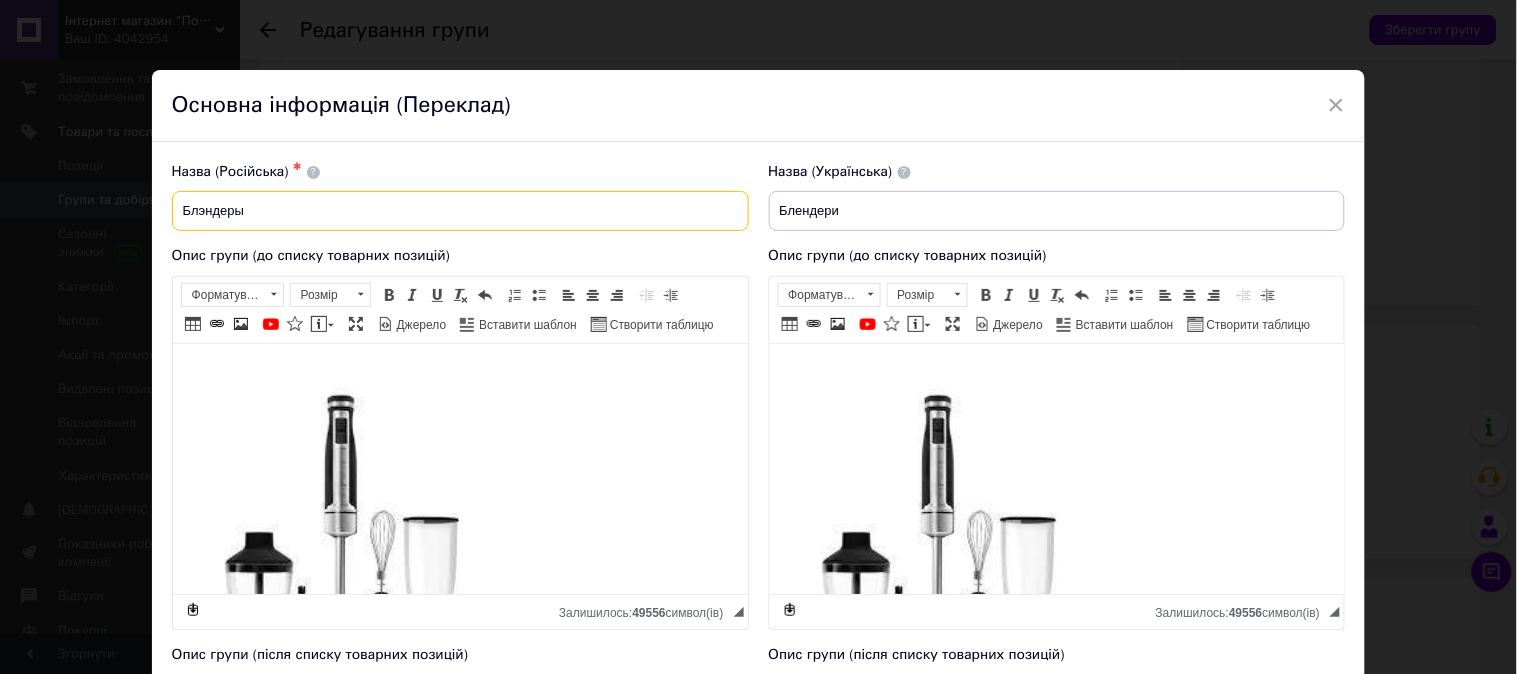 type on "Блэндеры" 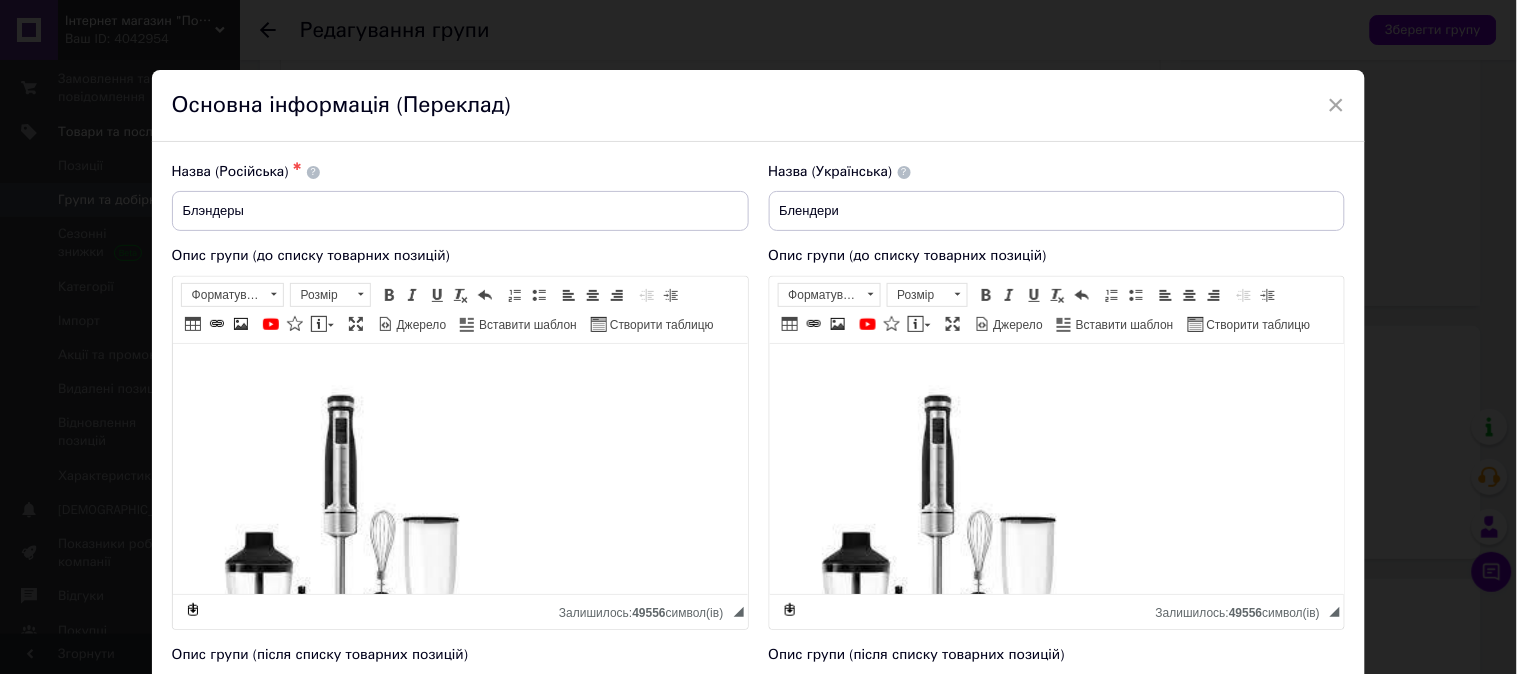 click on "Опис групи (до списку товарних позицій)" at bounding box center [460, 256] 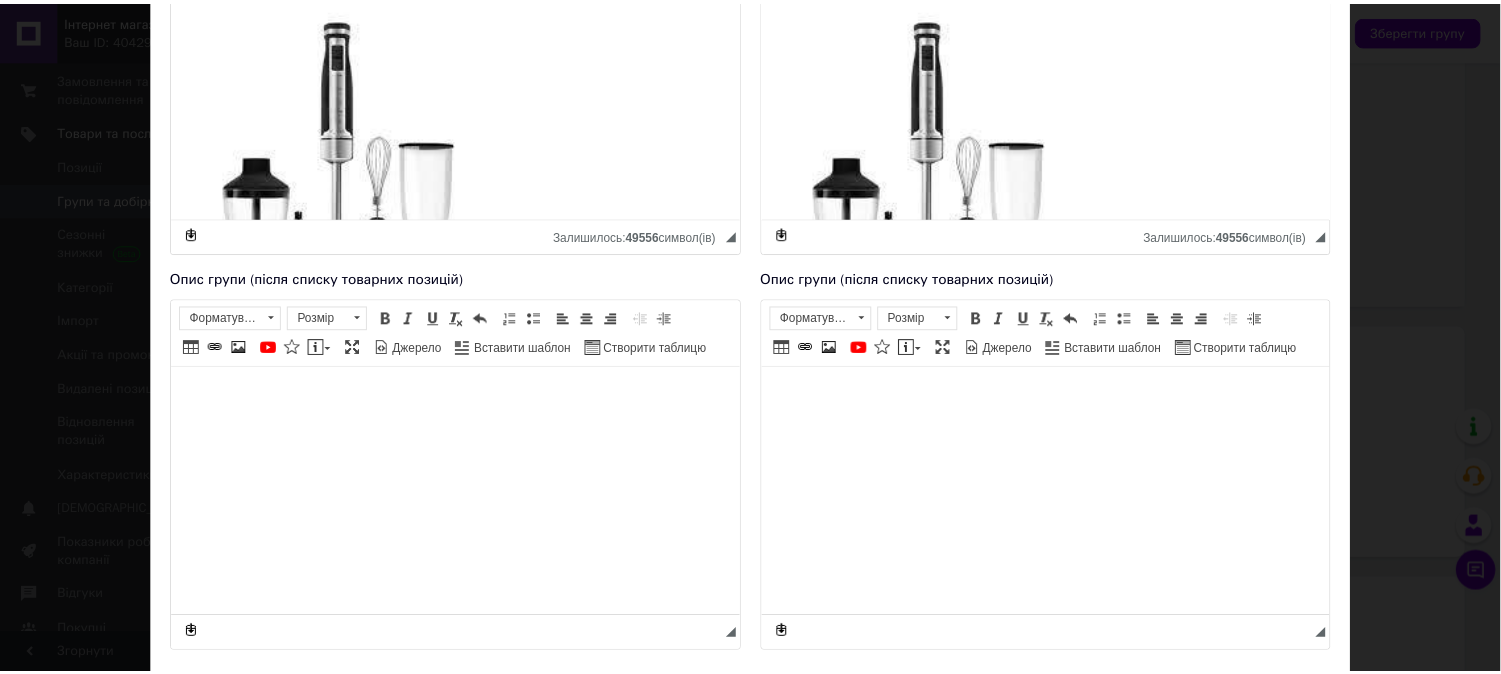 scroll, scrollTop: 580, scrollLeft: 0, axis: vertical 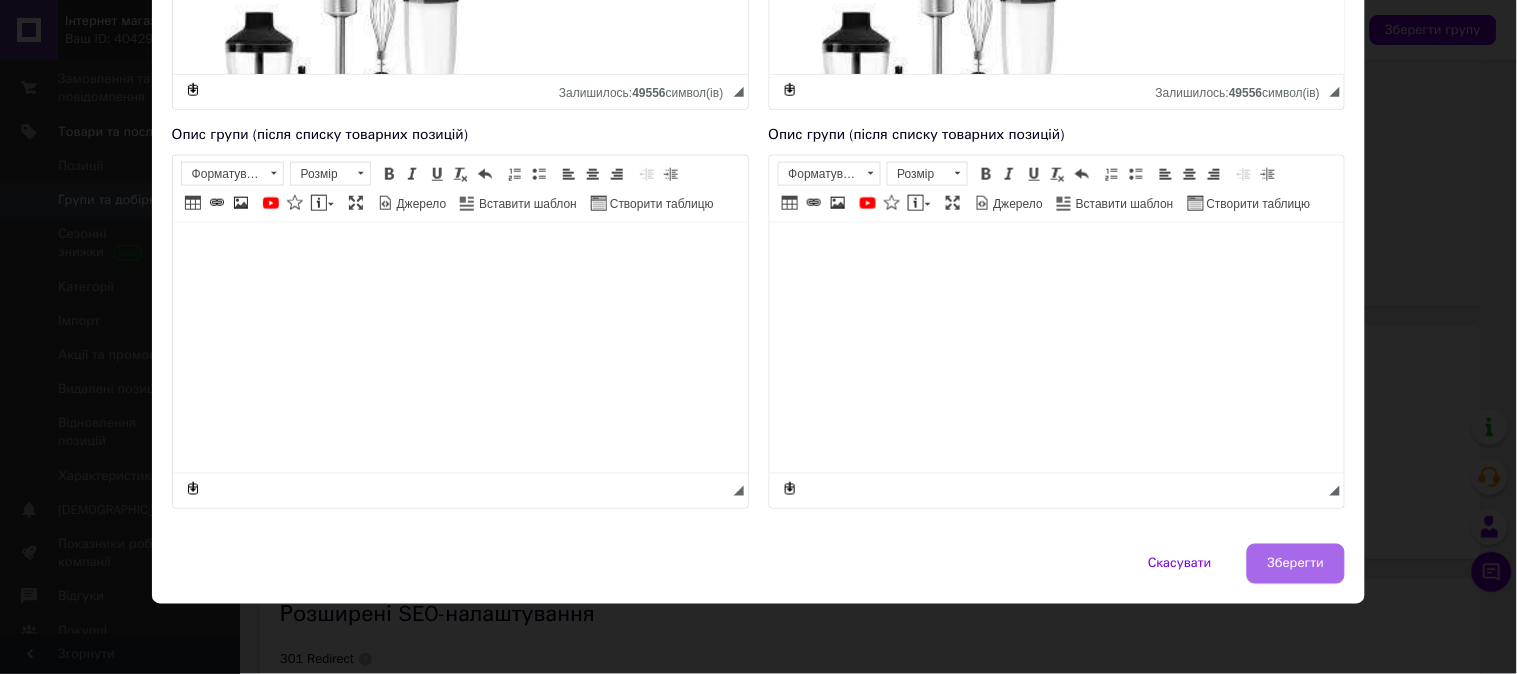 click on "Зберегти" at bounding box center [1296, 564] 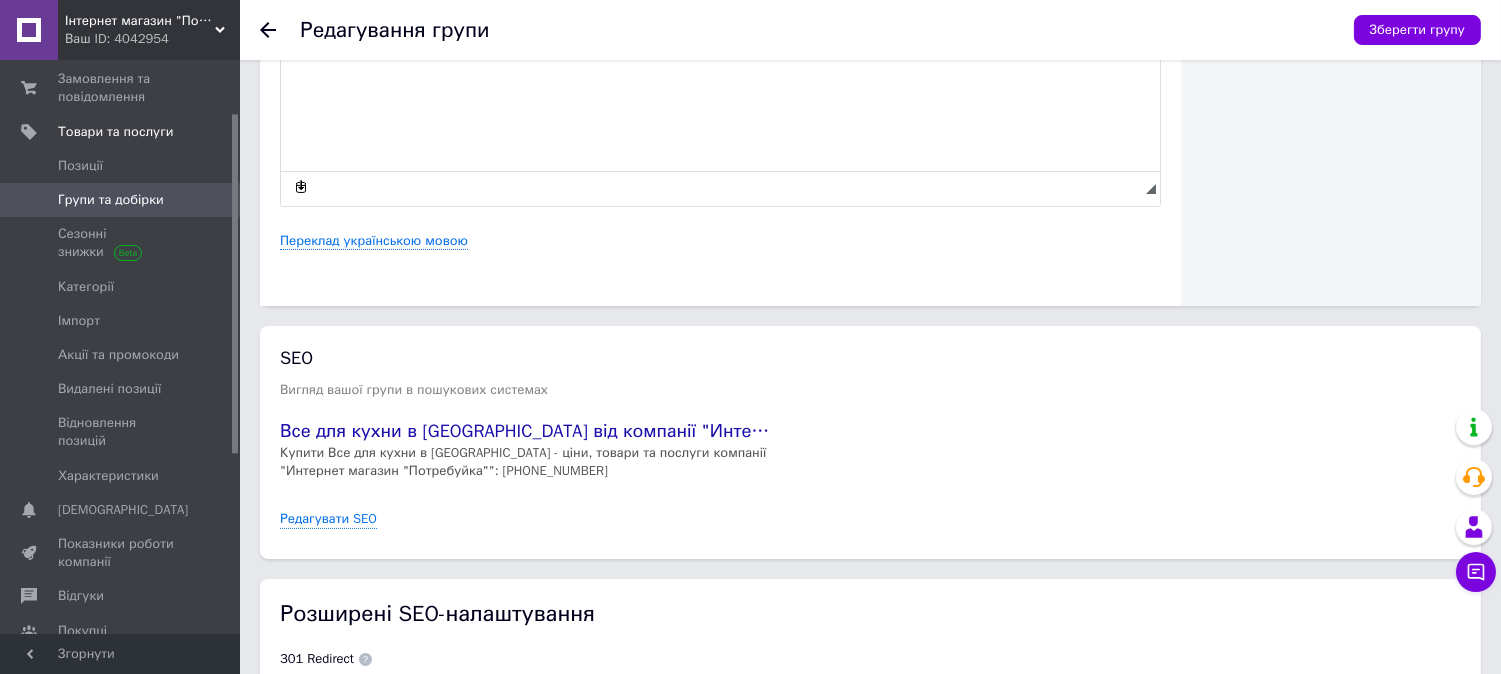 scroll, scrollTop: 76, scrollLeft: 0, axis: vertical 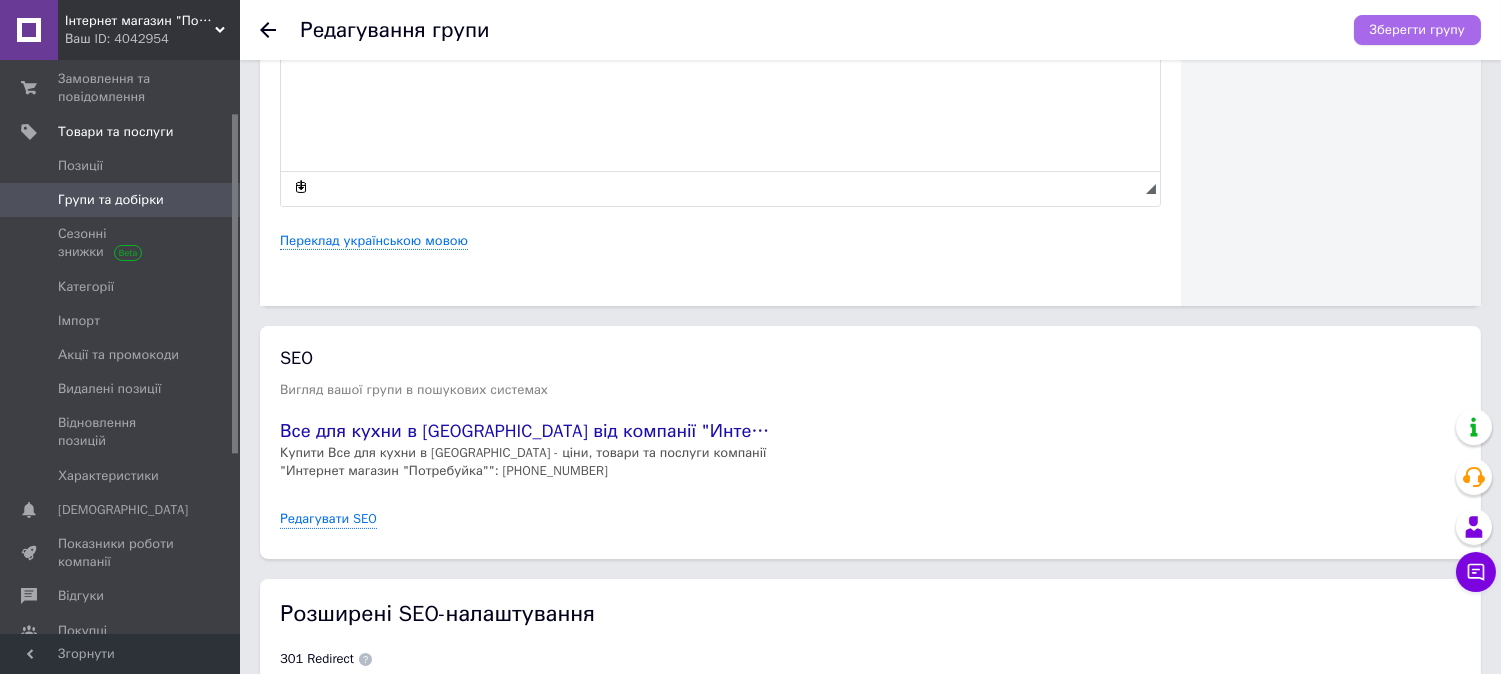 click on "Зберегти групу" at bounding box center [1417, 30] 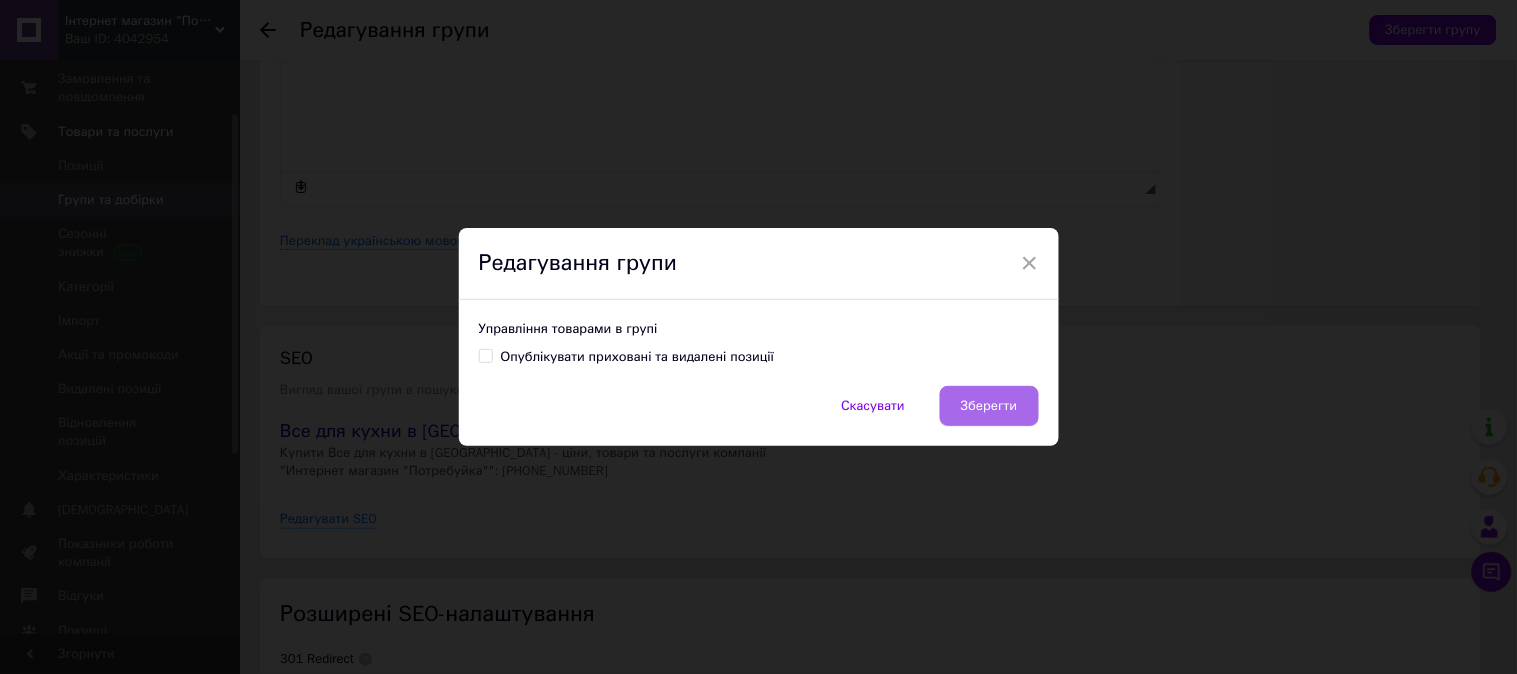 click on "Зберегти" at bounding box center [989, 406] 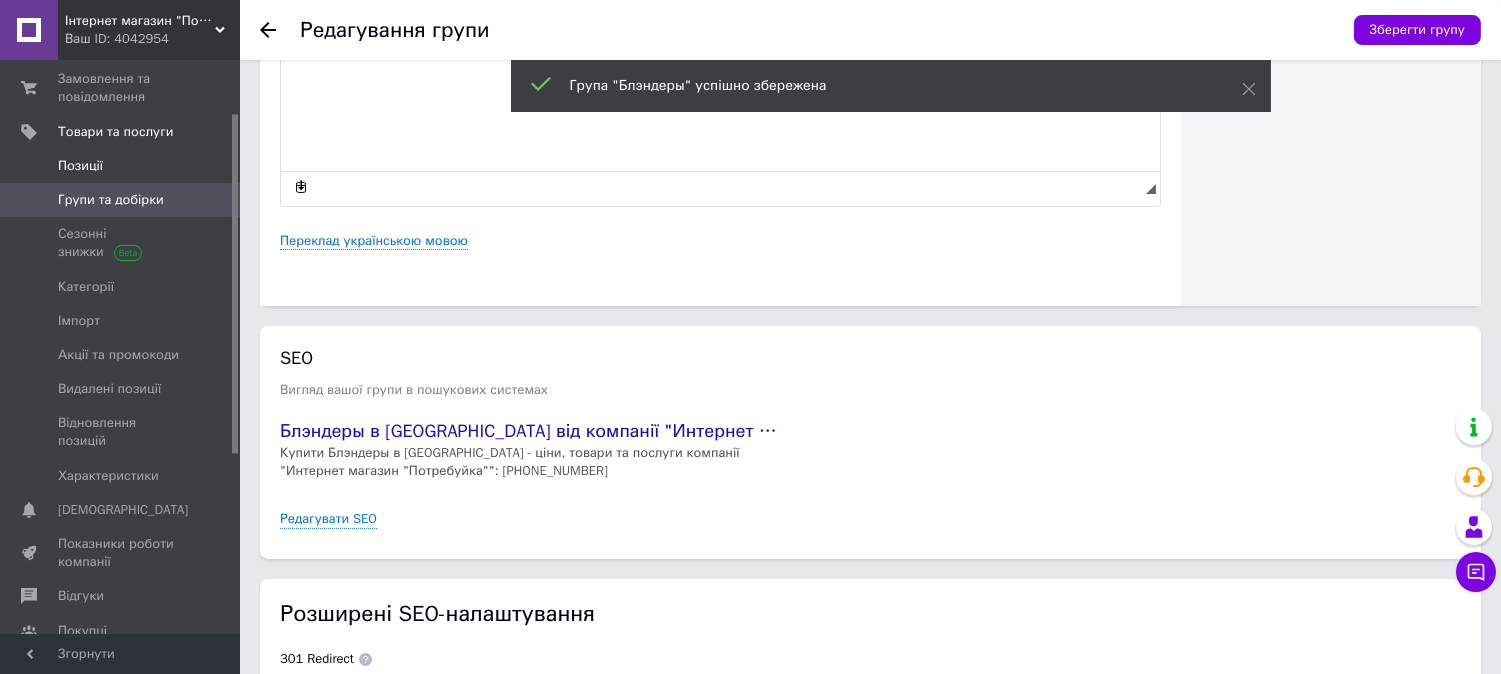 click on "Позиції" at bounding box center [80, 166] 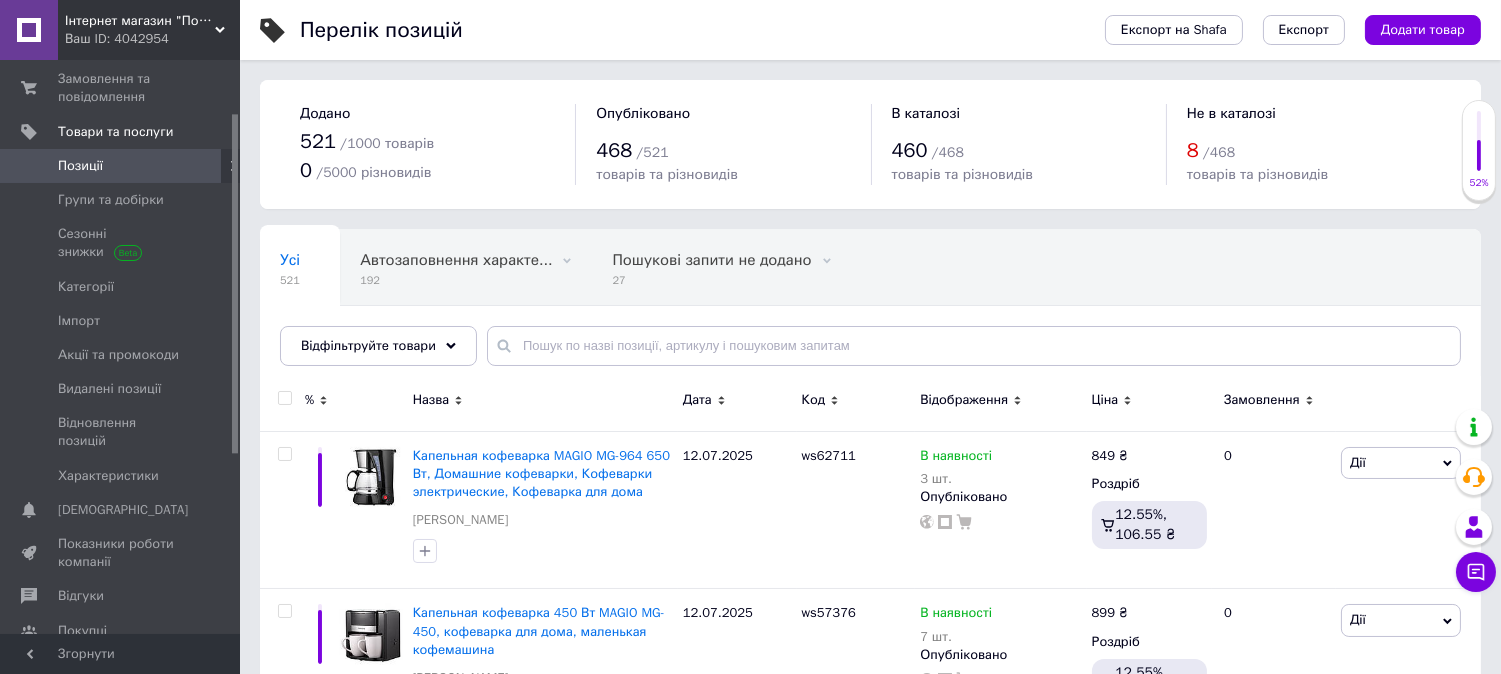 click at bounding box center (284, 398) 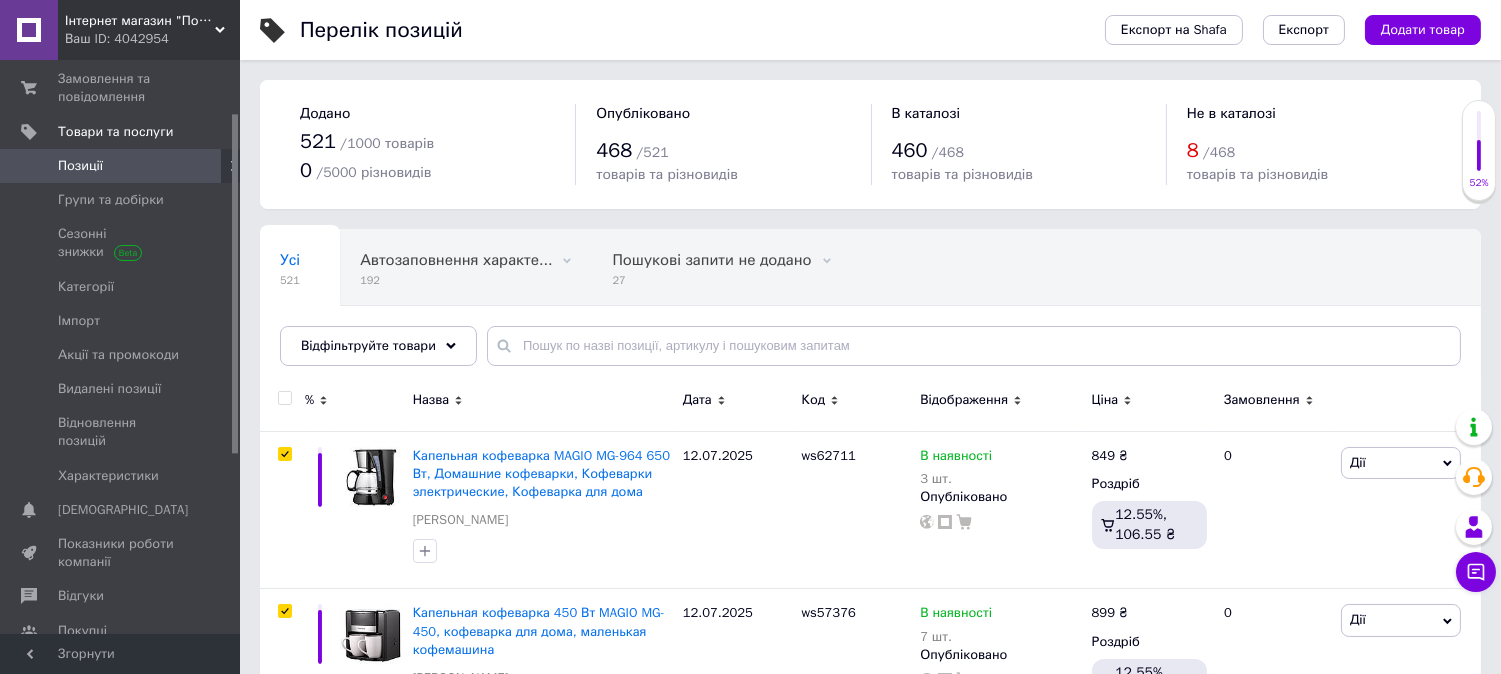 checkbox on "true" 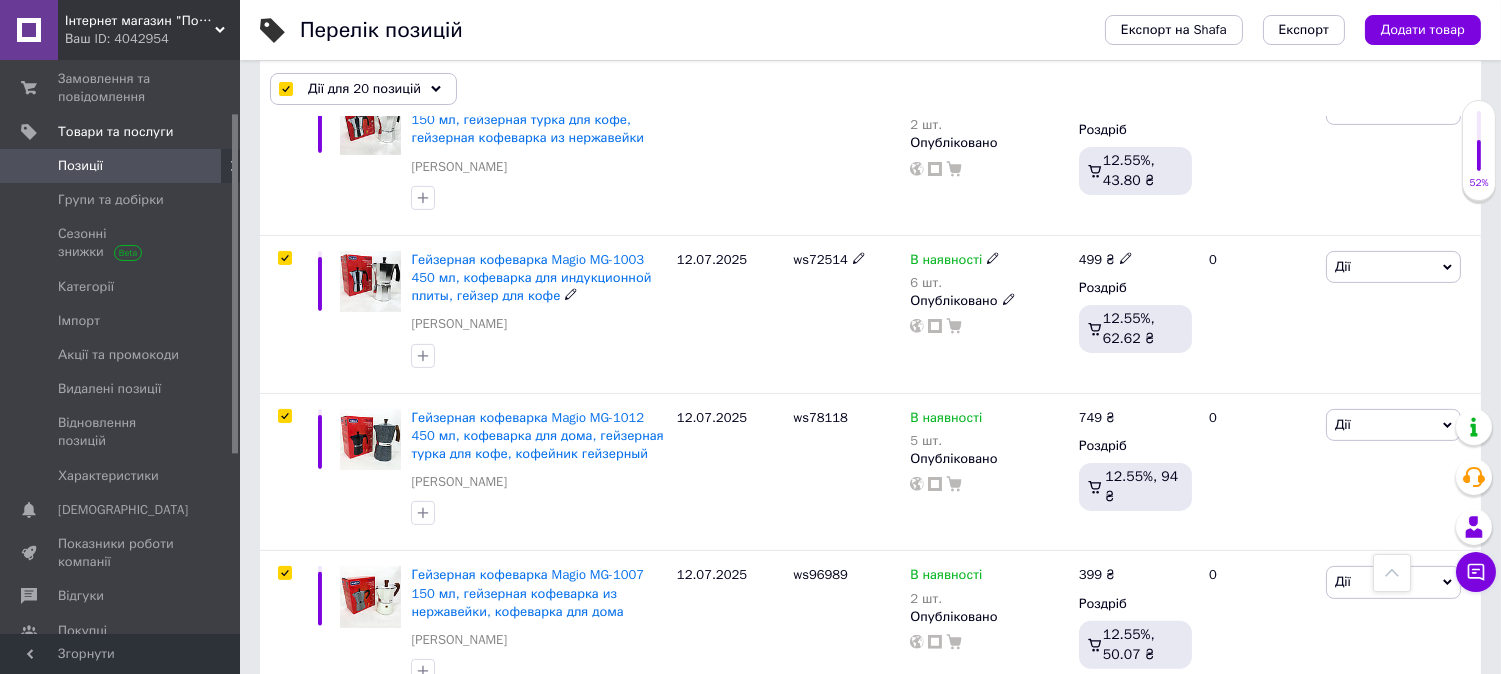 scroll, scrollTop: 837, scrollLeft: 0, axis: vertical 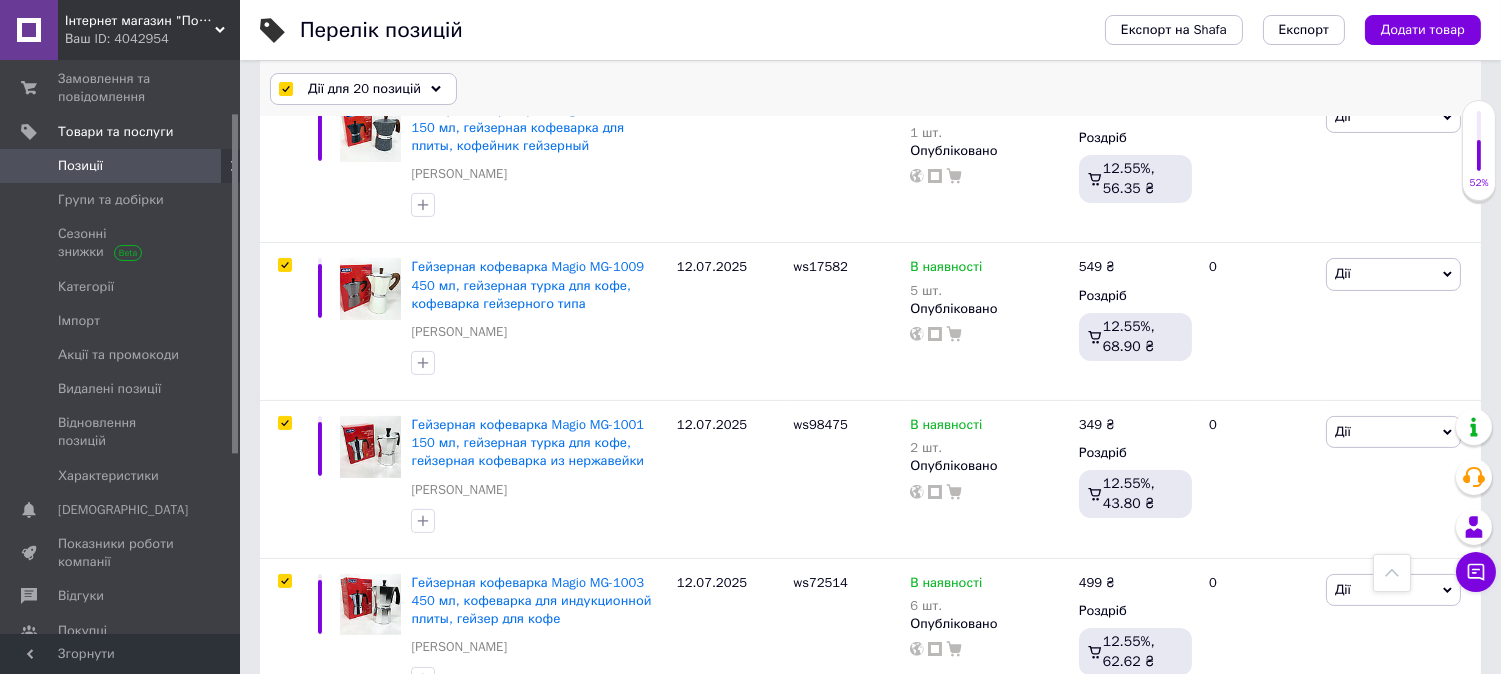 click 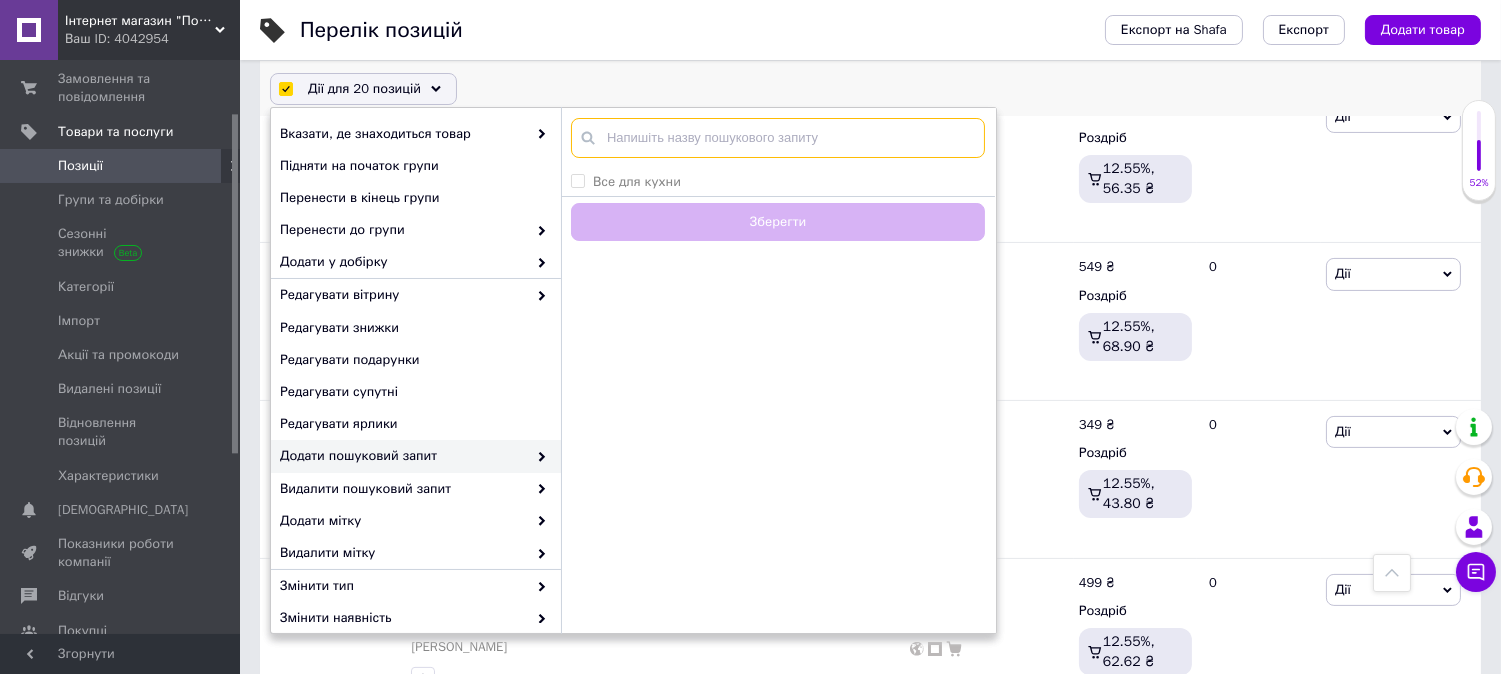 click at bounding box center [778, 138] 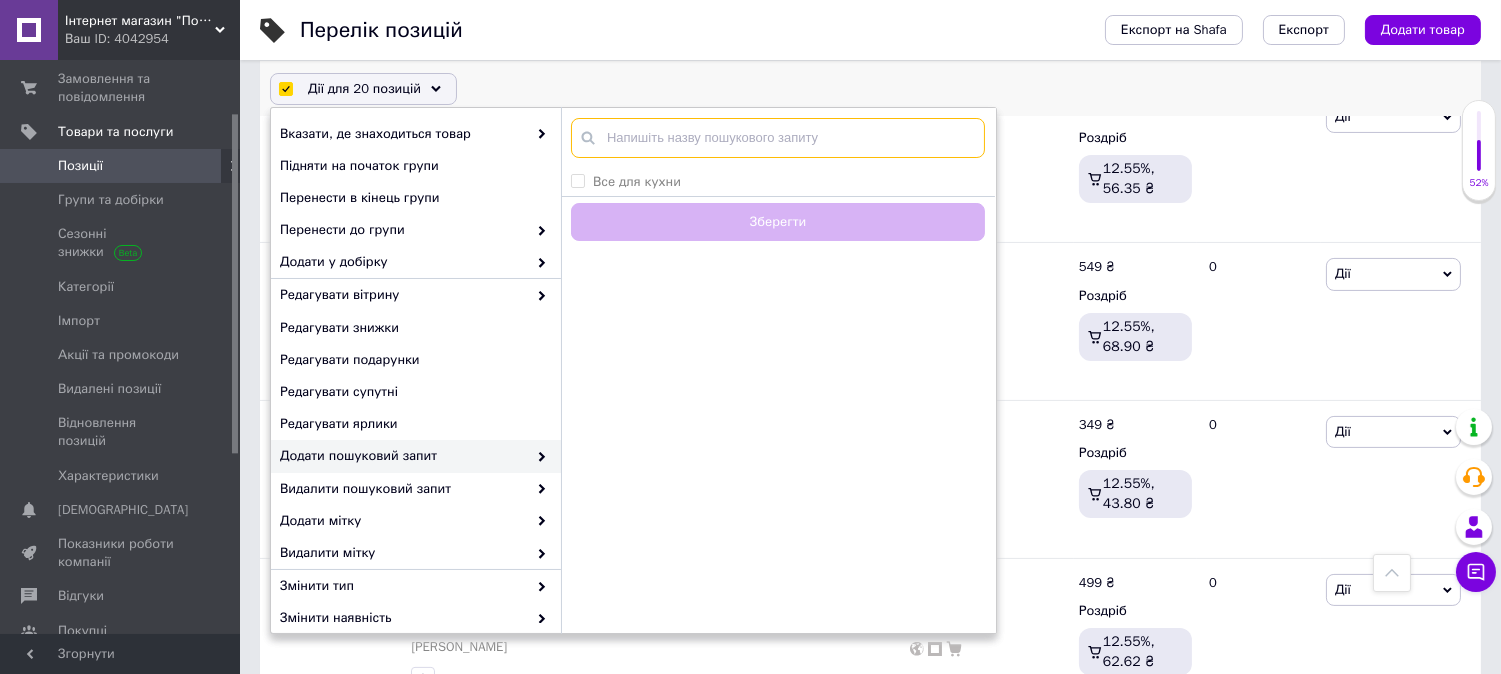 paste on "кавоварка" 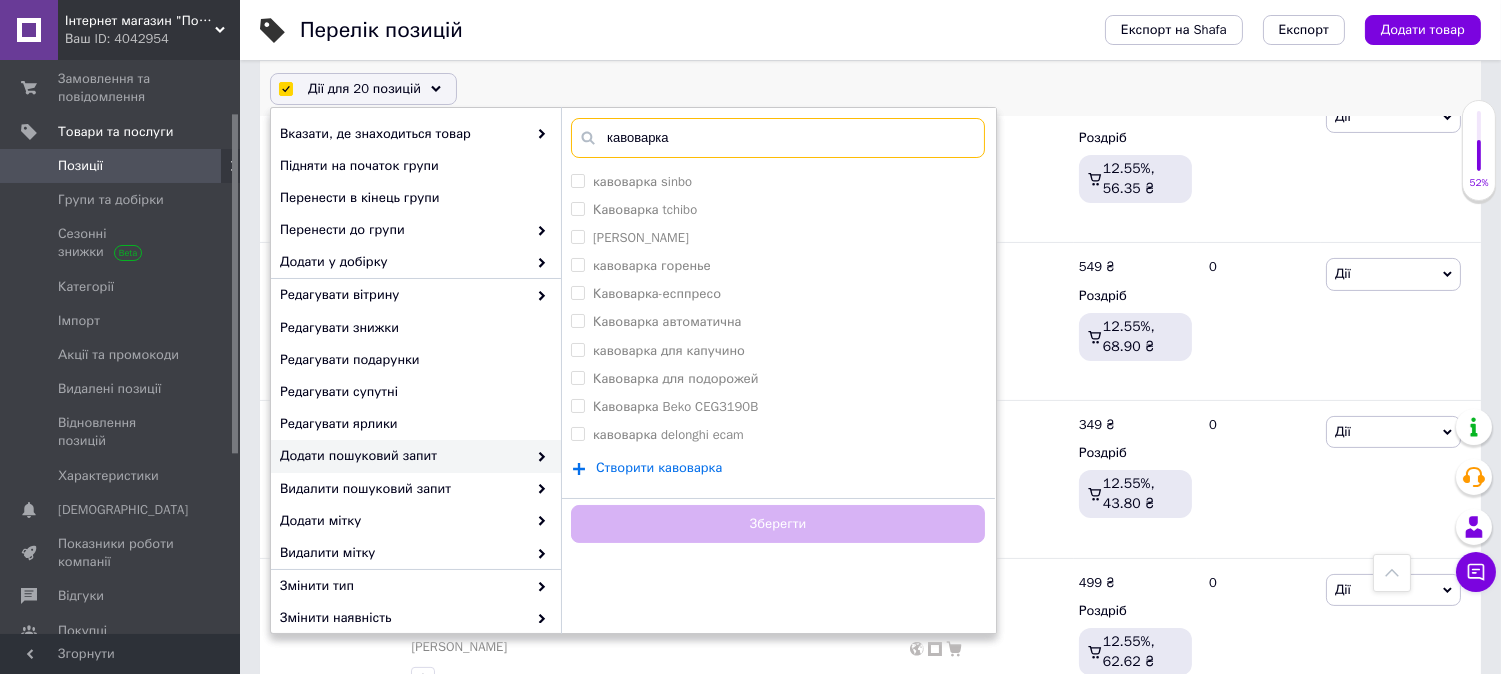 type on "кавоварка" 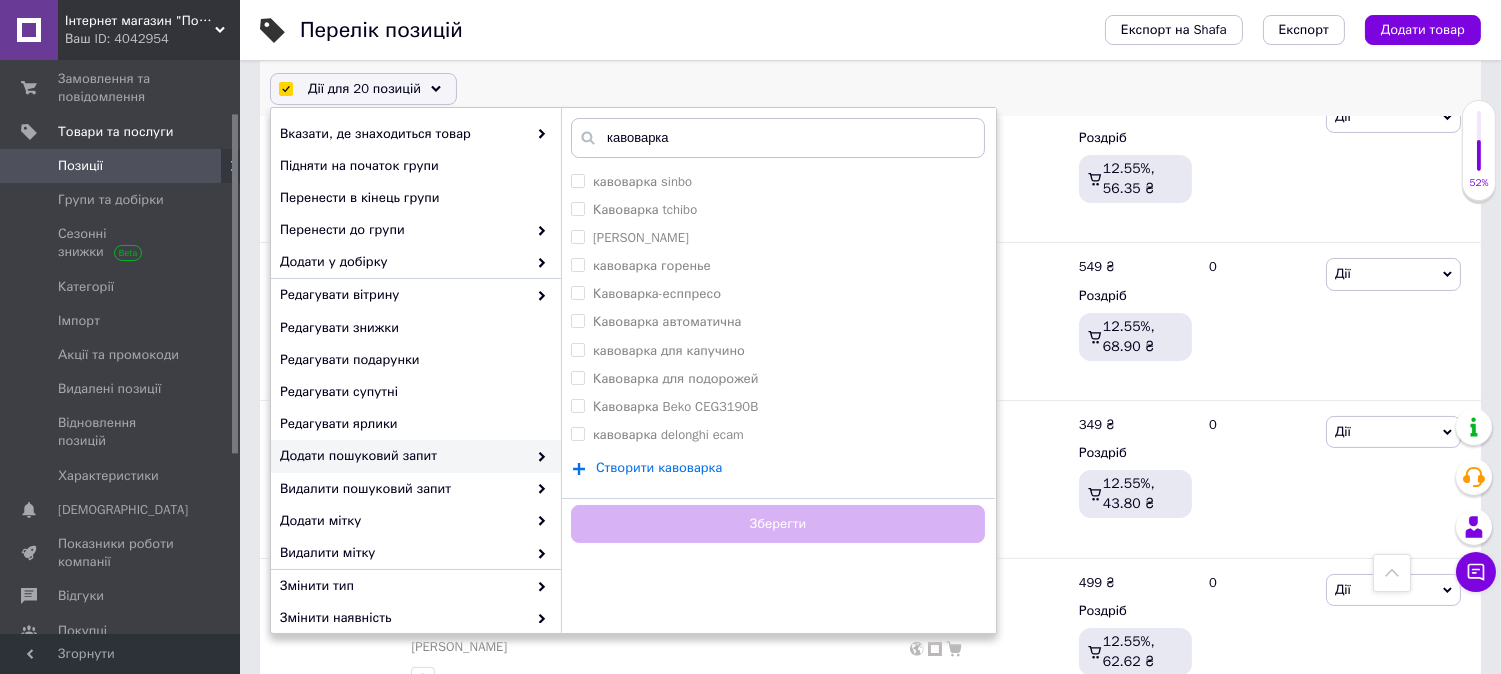 click on "Створити   кавоварка" at bounding box center [659, 468] 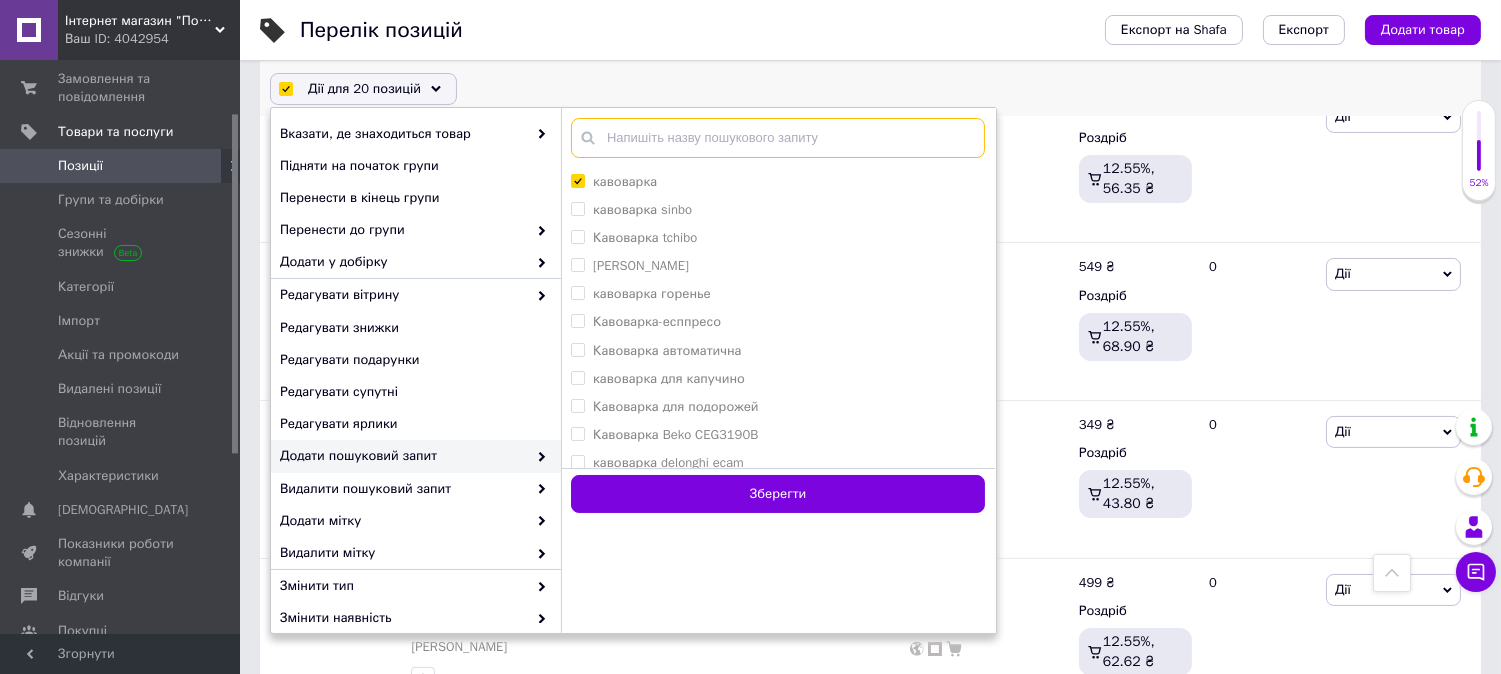 click at bounding box center [778, 138] 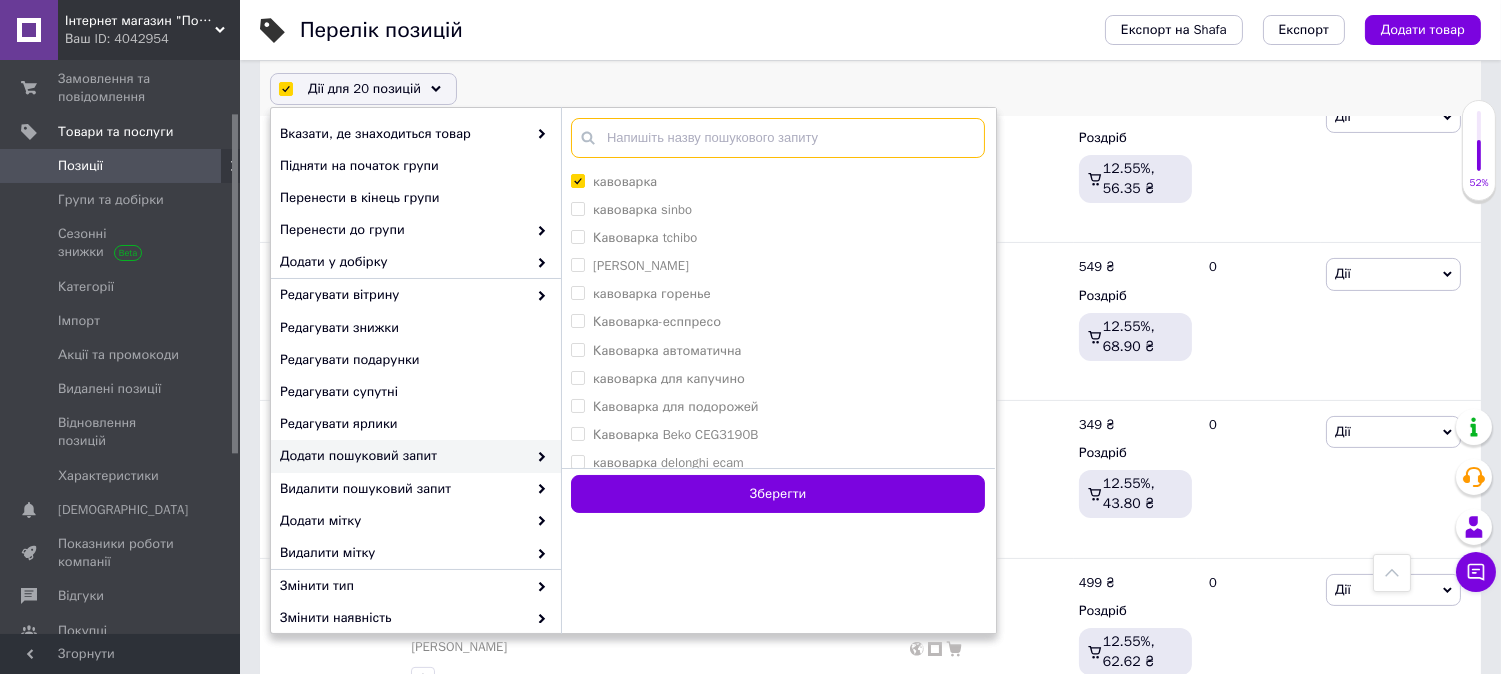 paste on "гейзерна кавоварка" 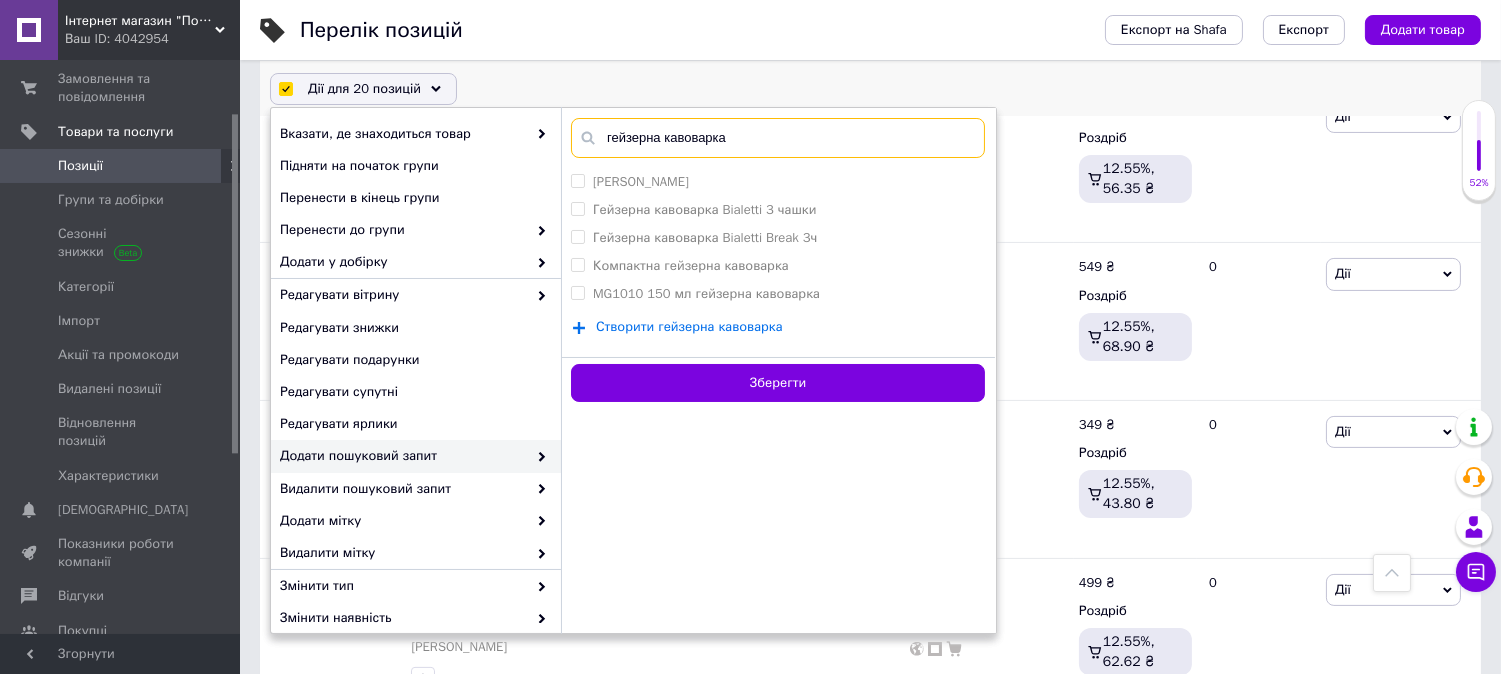 type on "гейзерна кавоварка" 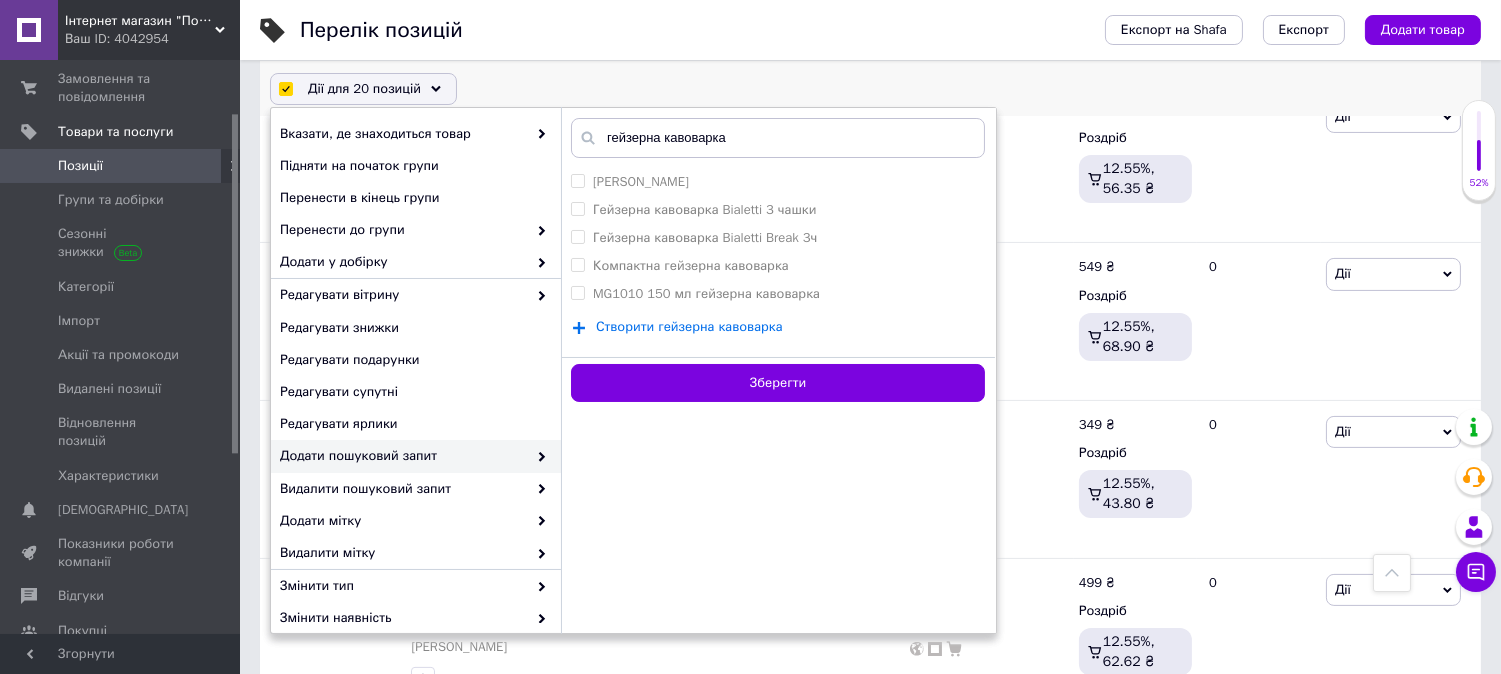 click on "[PERSON_NAME]" at bounding box center [641, 181] 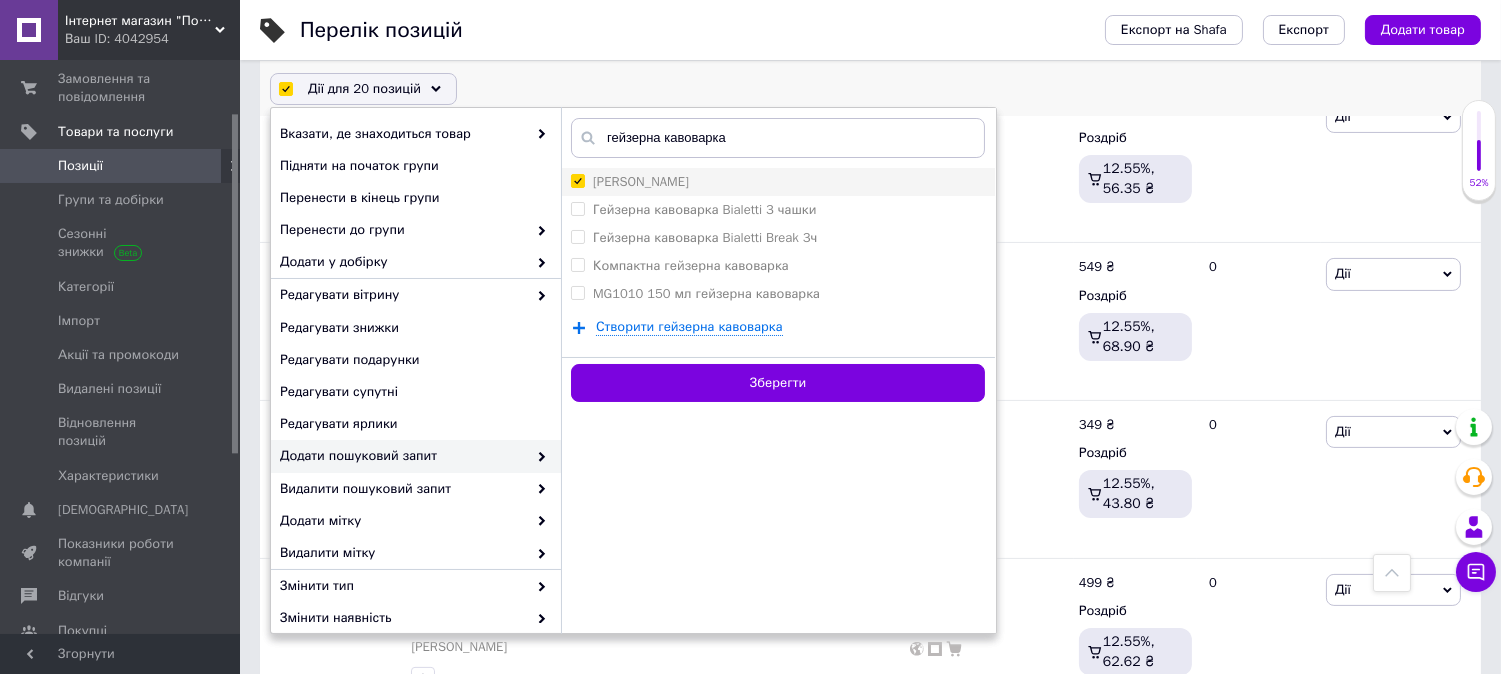 click on "[PERSON_NAME]" at bounding box center (577, 180) 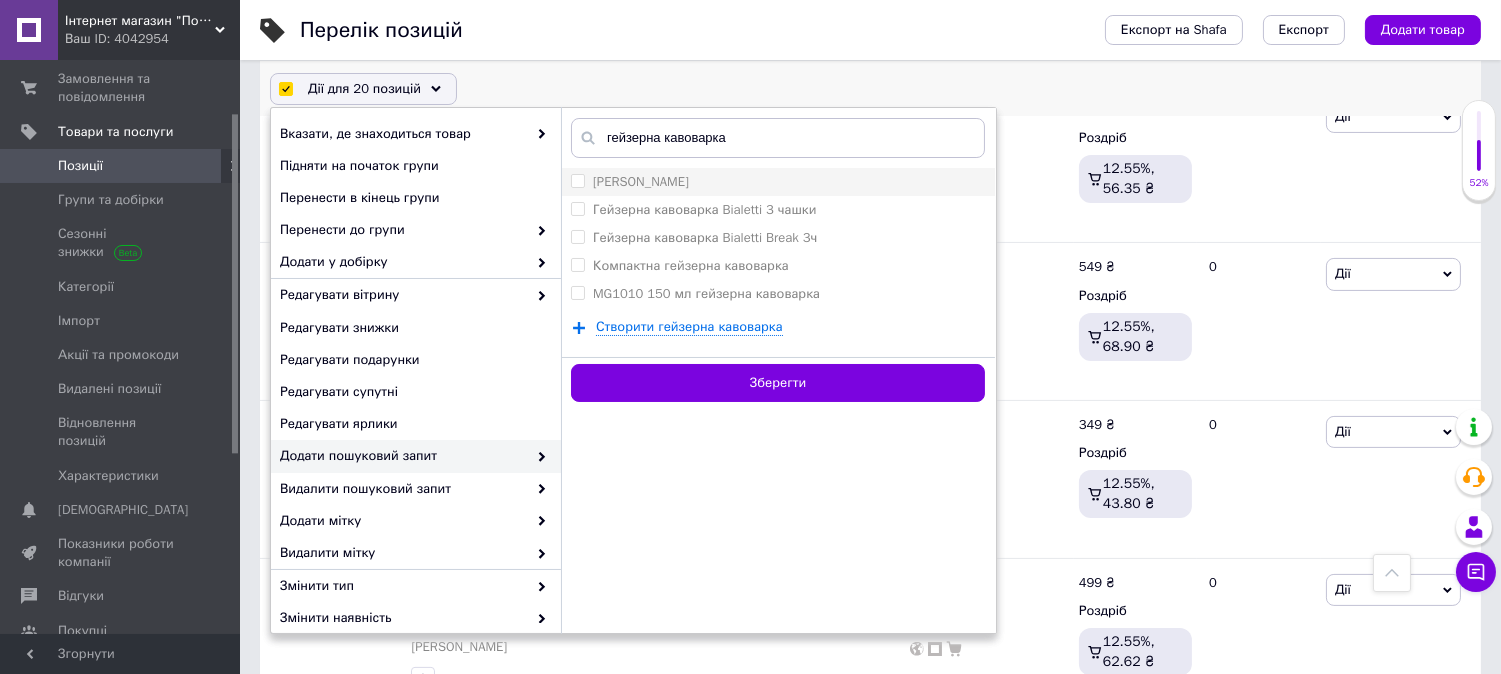 checkbox on "false" 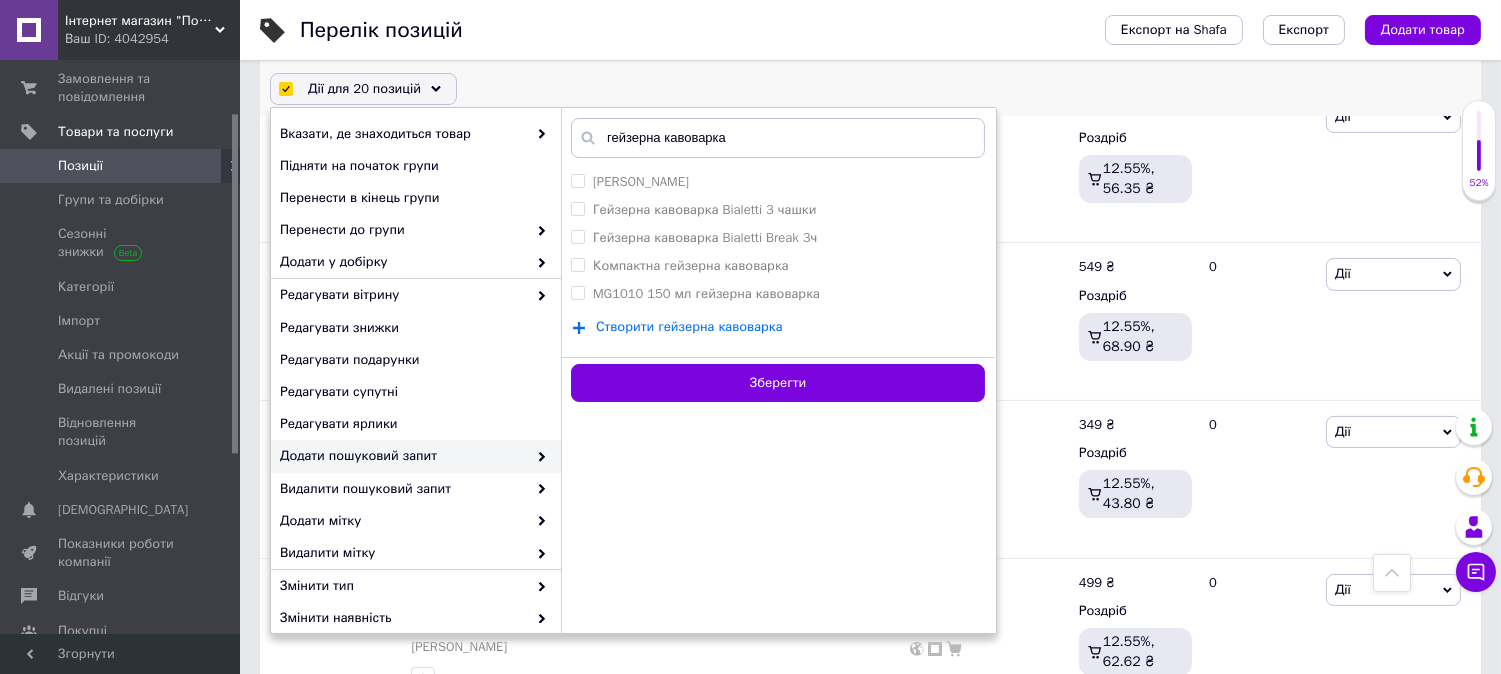 click on "Створити   гейзерна кавоварка" at bounding box center (689, 327) 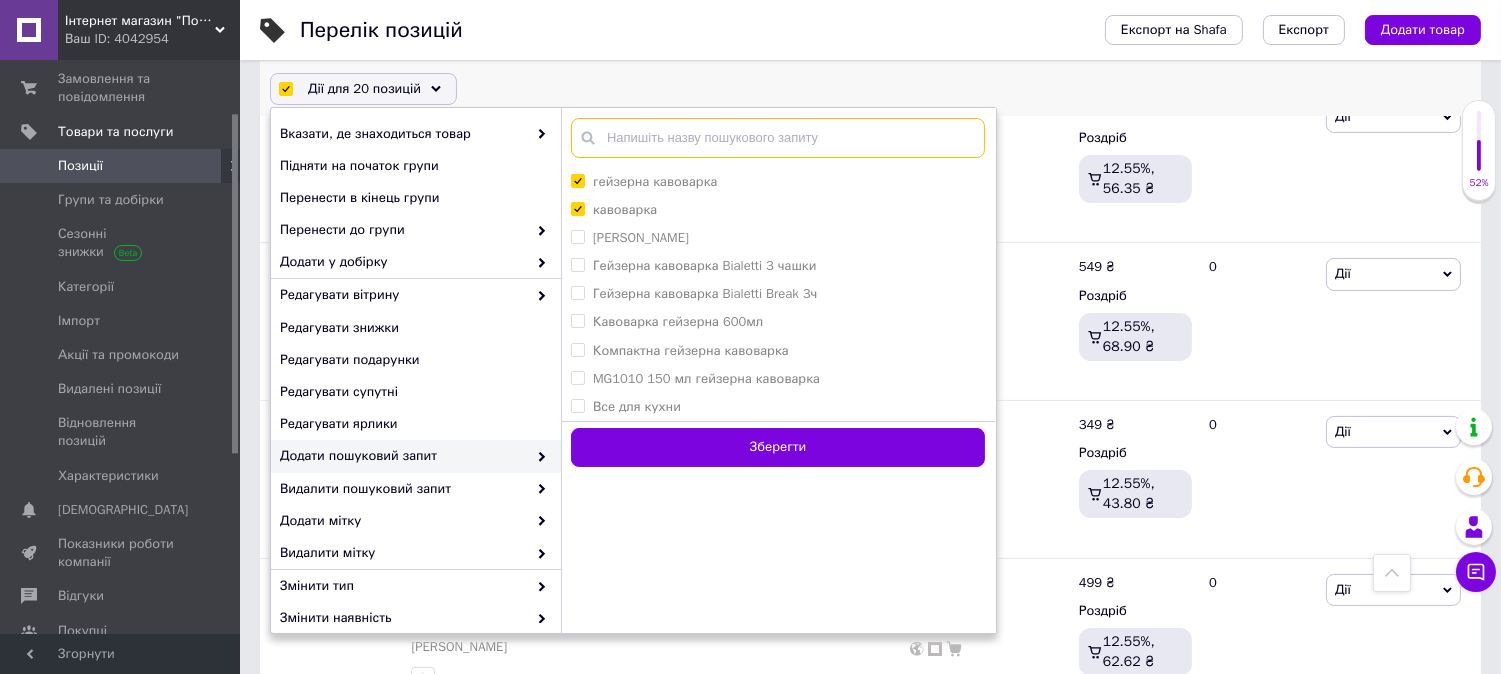 click at bounding box center (778, 138) 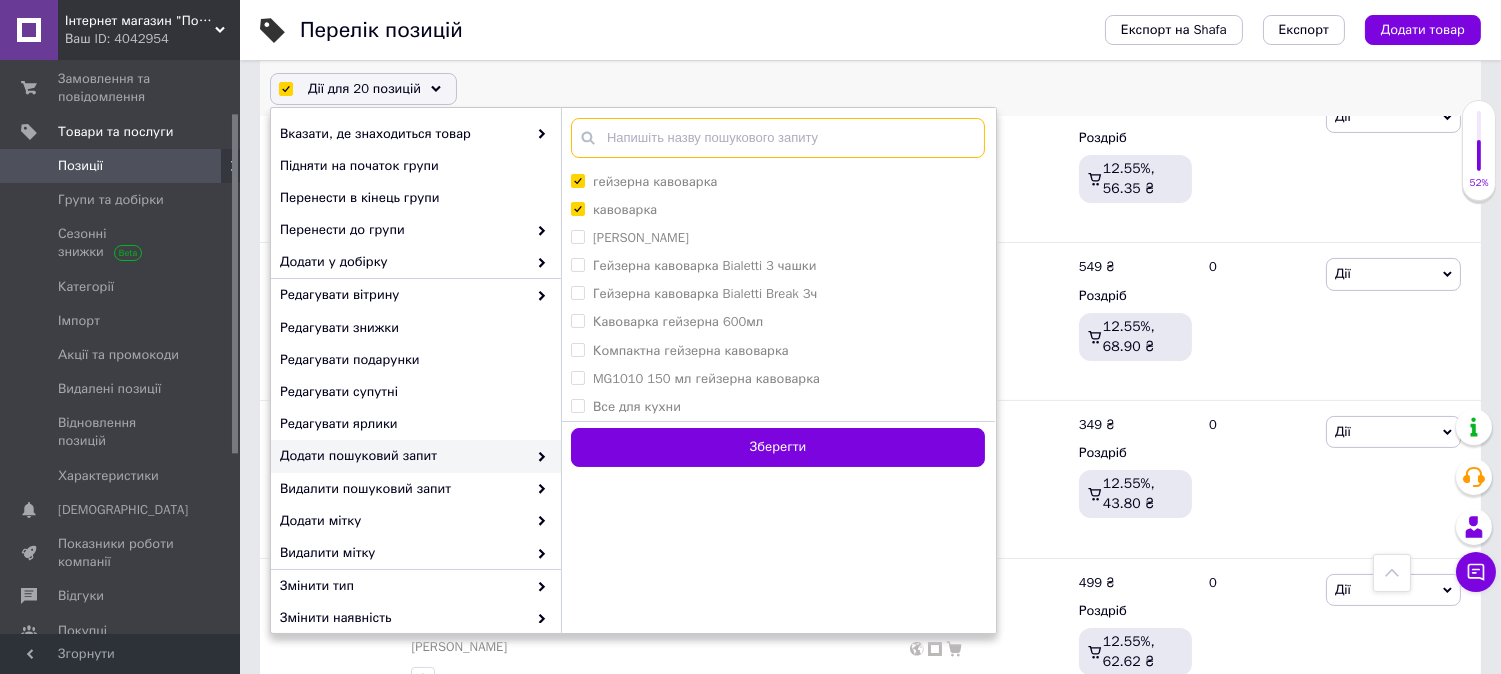 paste on "автоматична кавоварка" 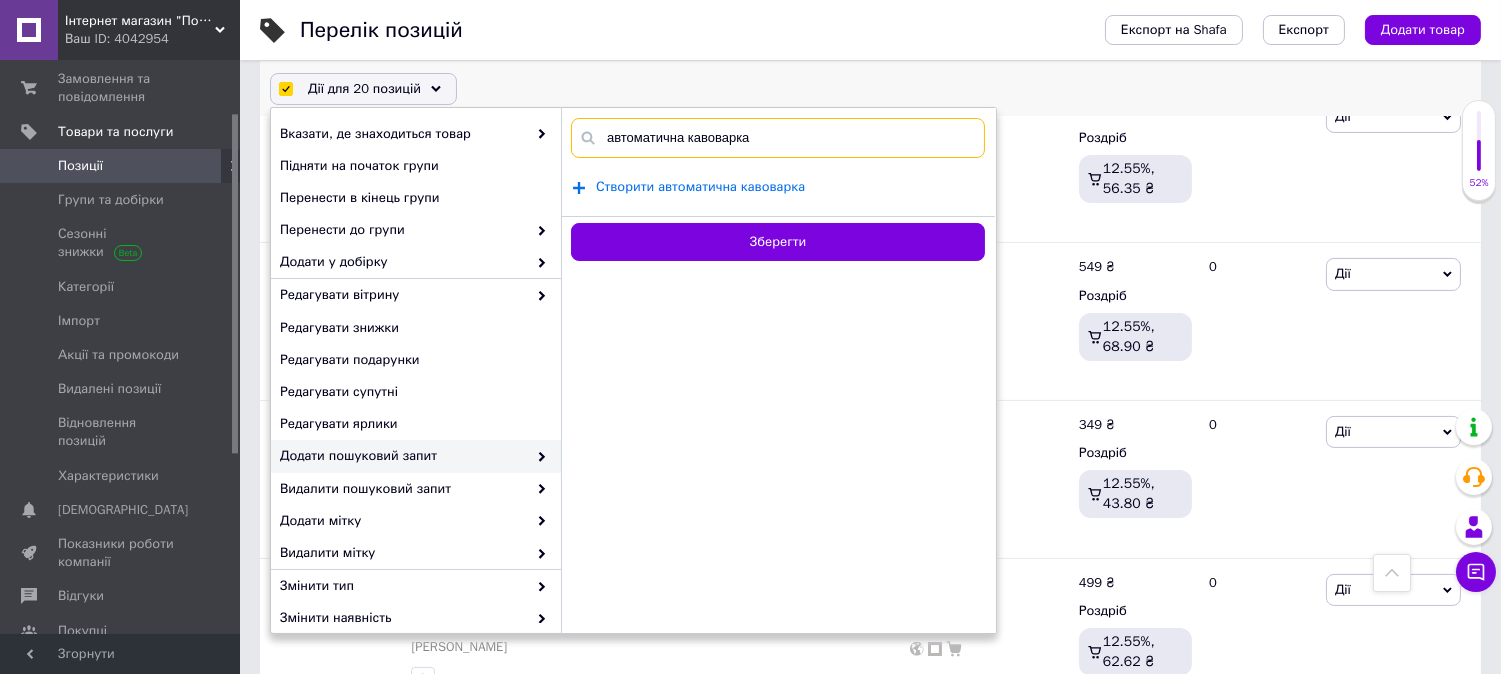 type on "автоматична кавоварка" 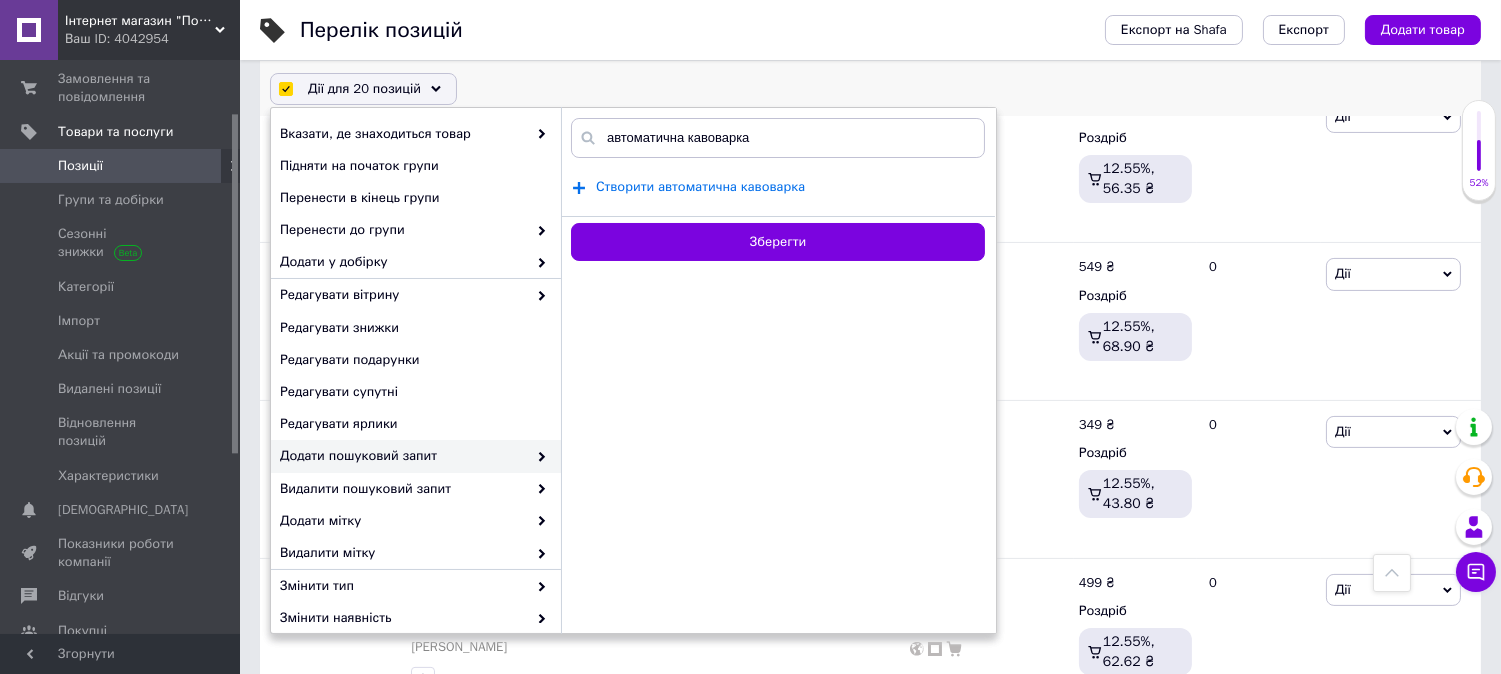 click on "Створити   автоматична кавоварка" at bounding box center (700, 187) 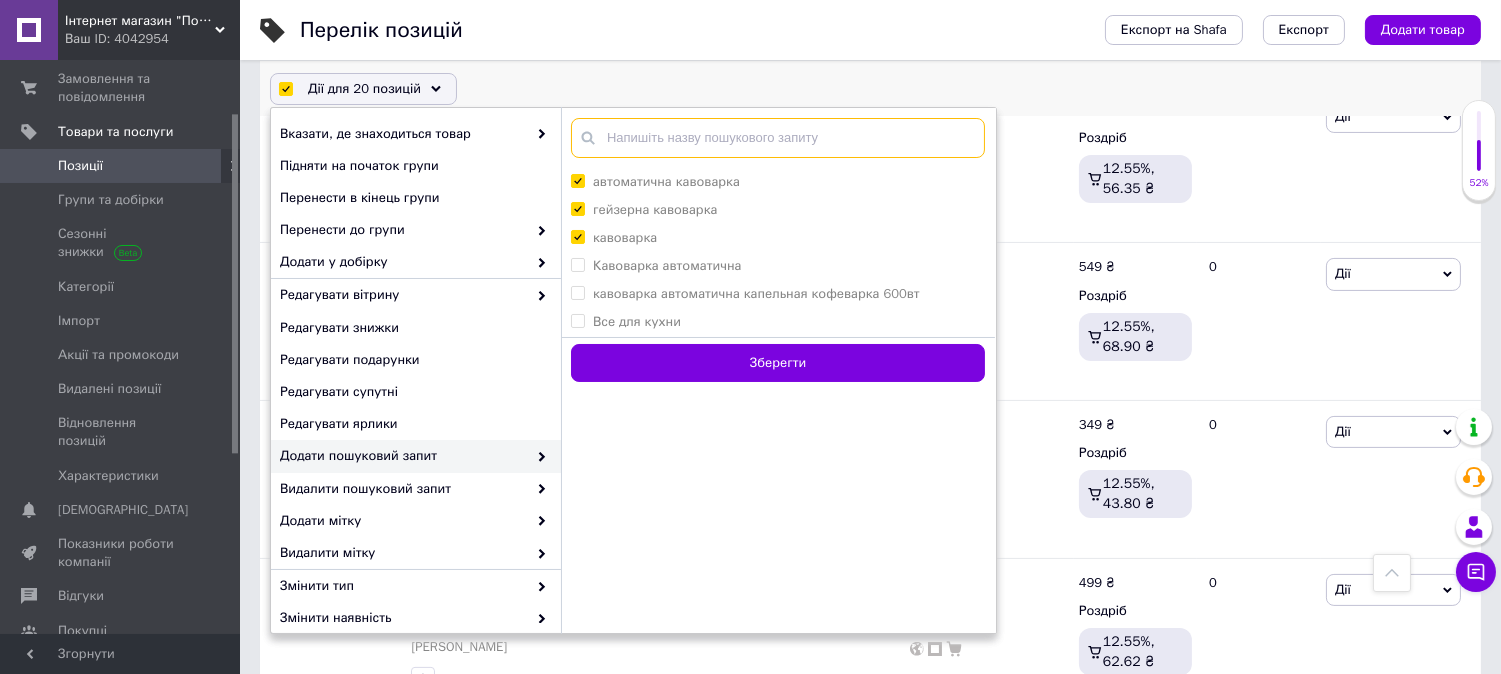 click at bounding box center (778, 138) 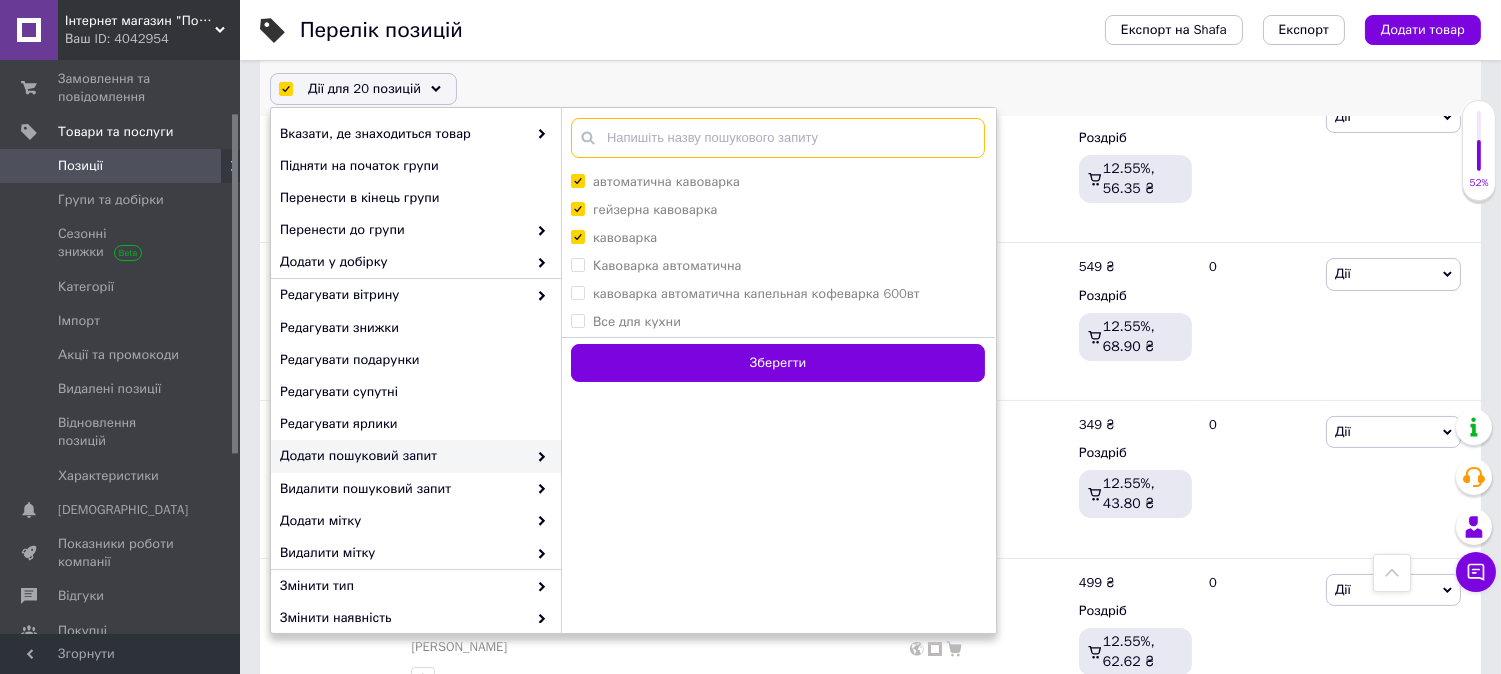 paste on "крапельна кавоварка" 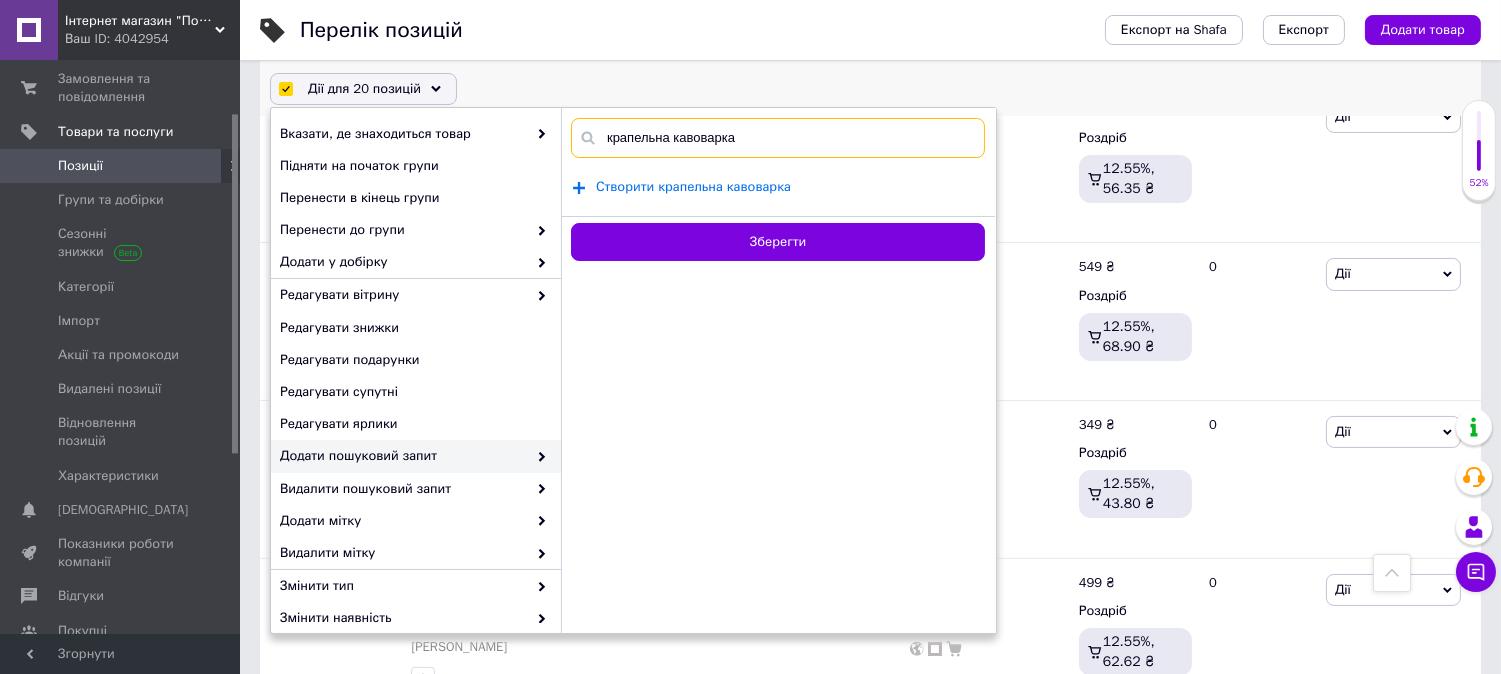 type on "крапельна кавоварка" 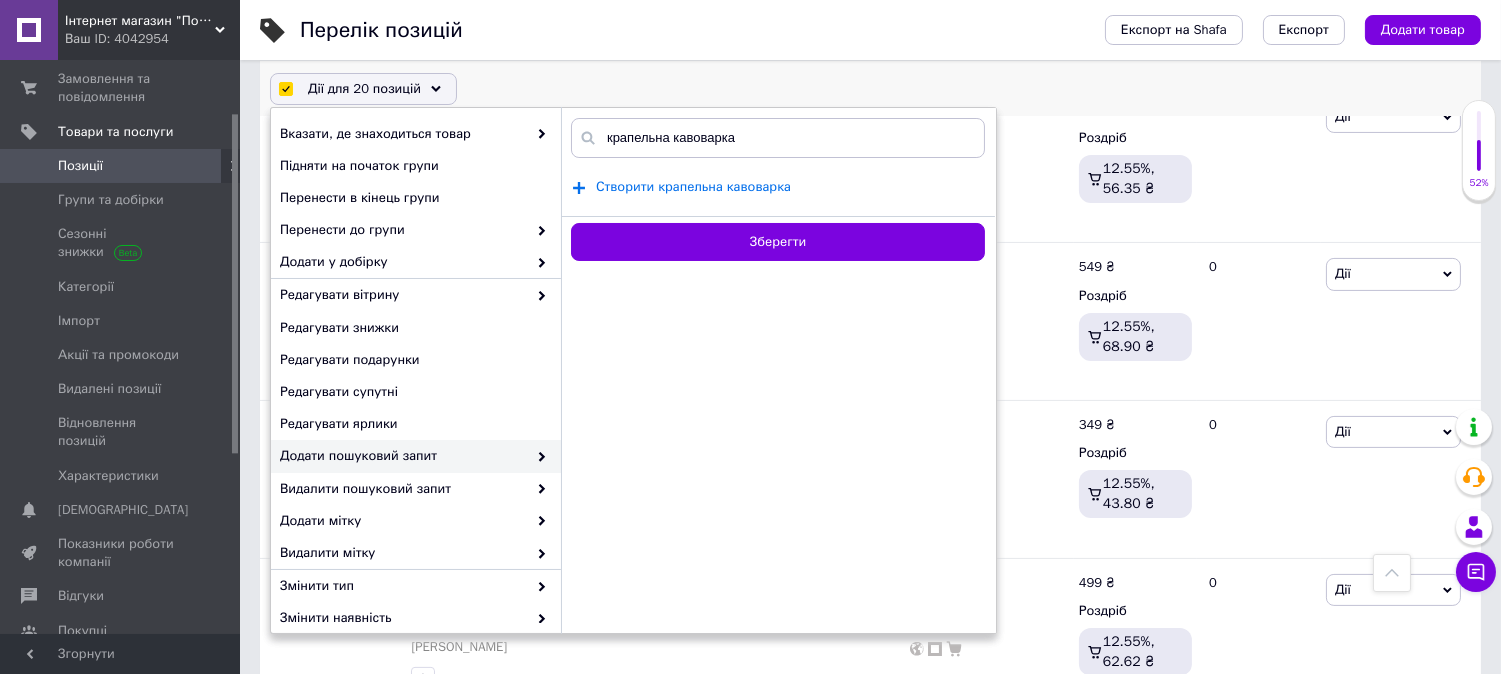 click on "Створити   крапельна кавоварка" at bounding box center [693, 187] 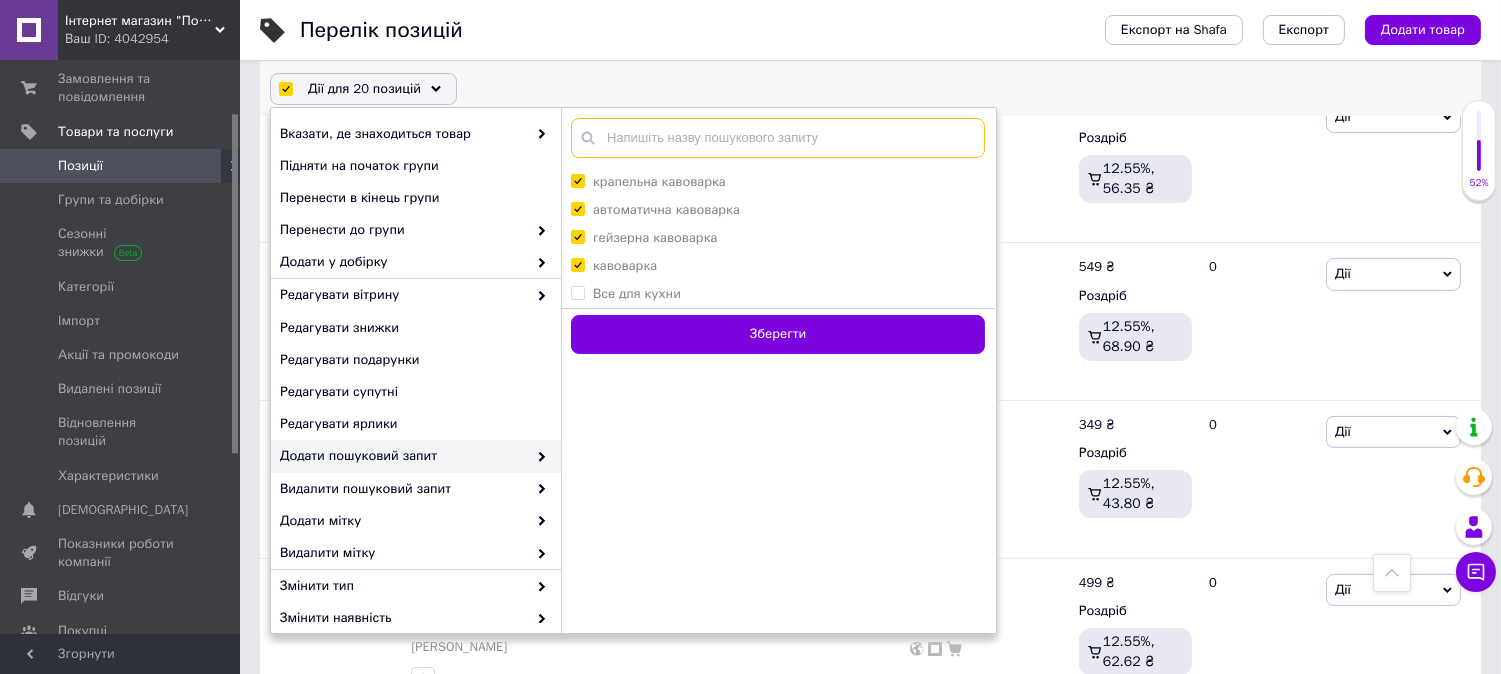 click at bounding box center (778, 138) 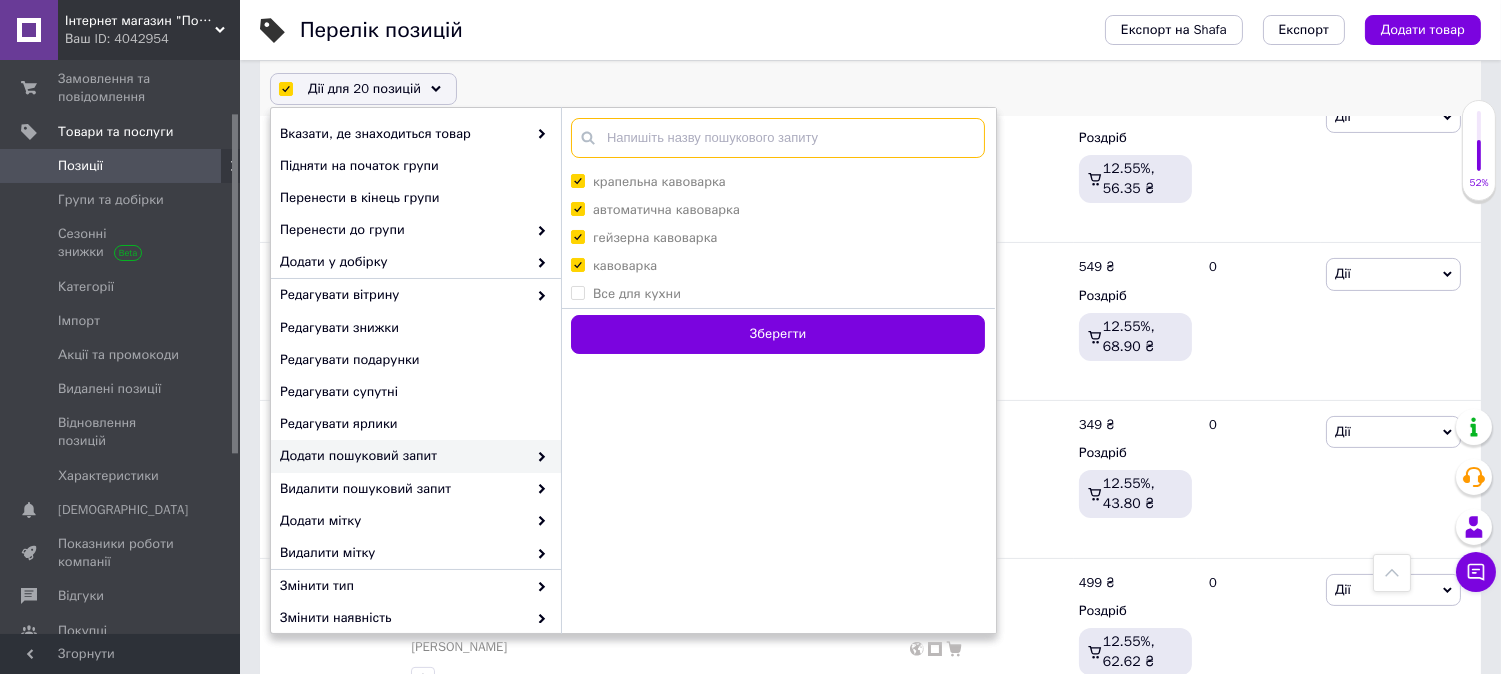 paste on "кавоварка на зернову каву" 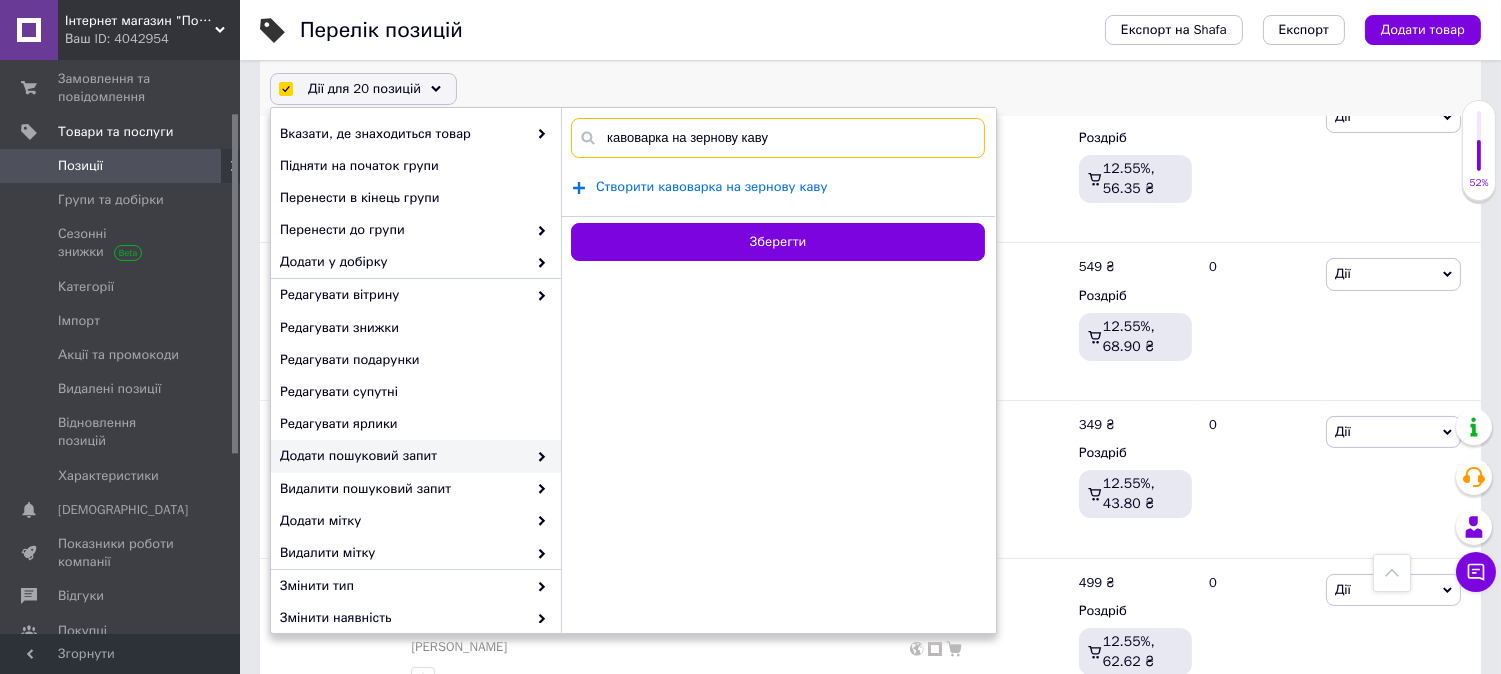 type on "кавоварка на зернову каву" 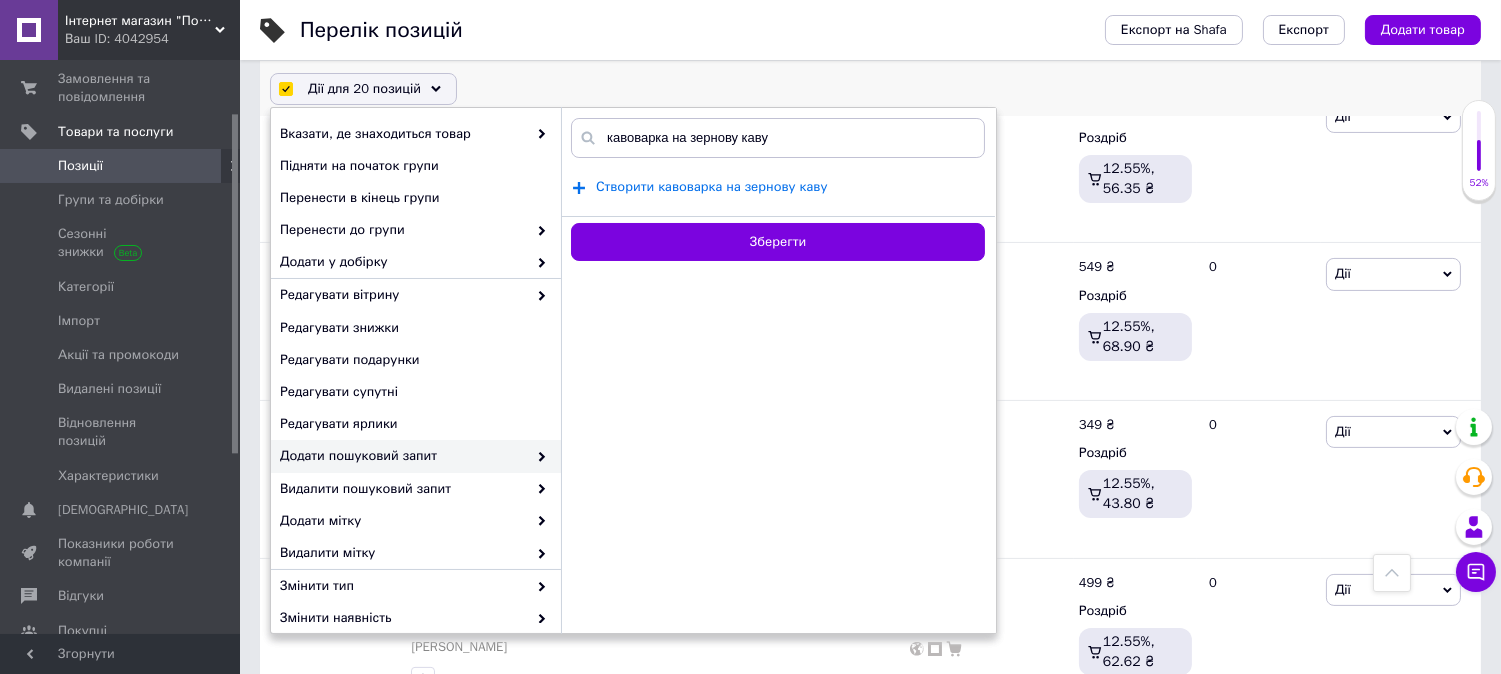 click on "Створити   кавоварка на зернову каву" at bounding box center (712, 187) 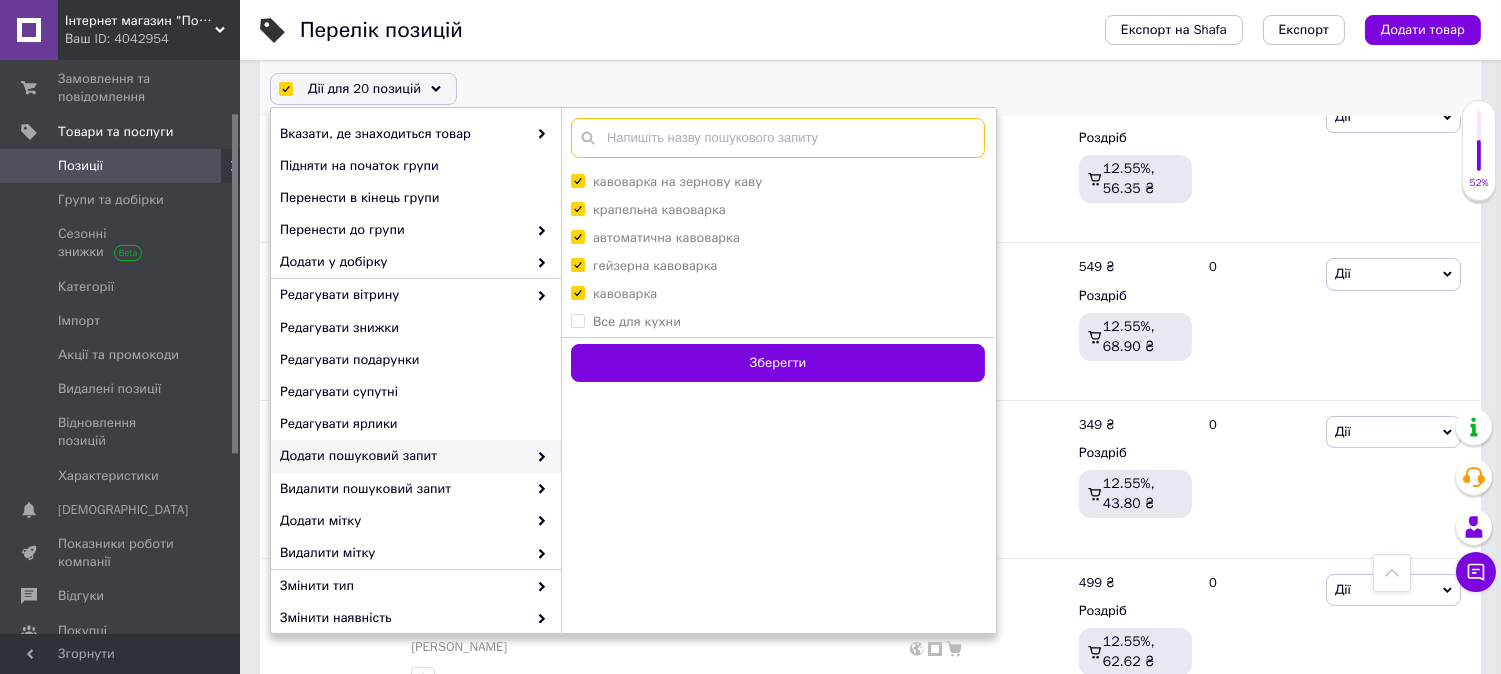 click at bounding box center [778, 138] 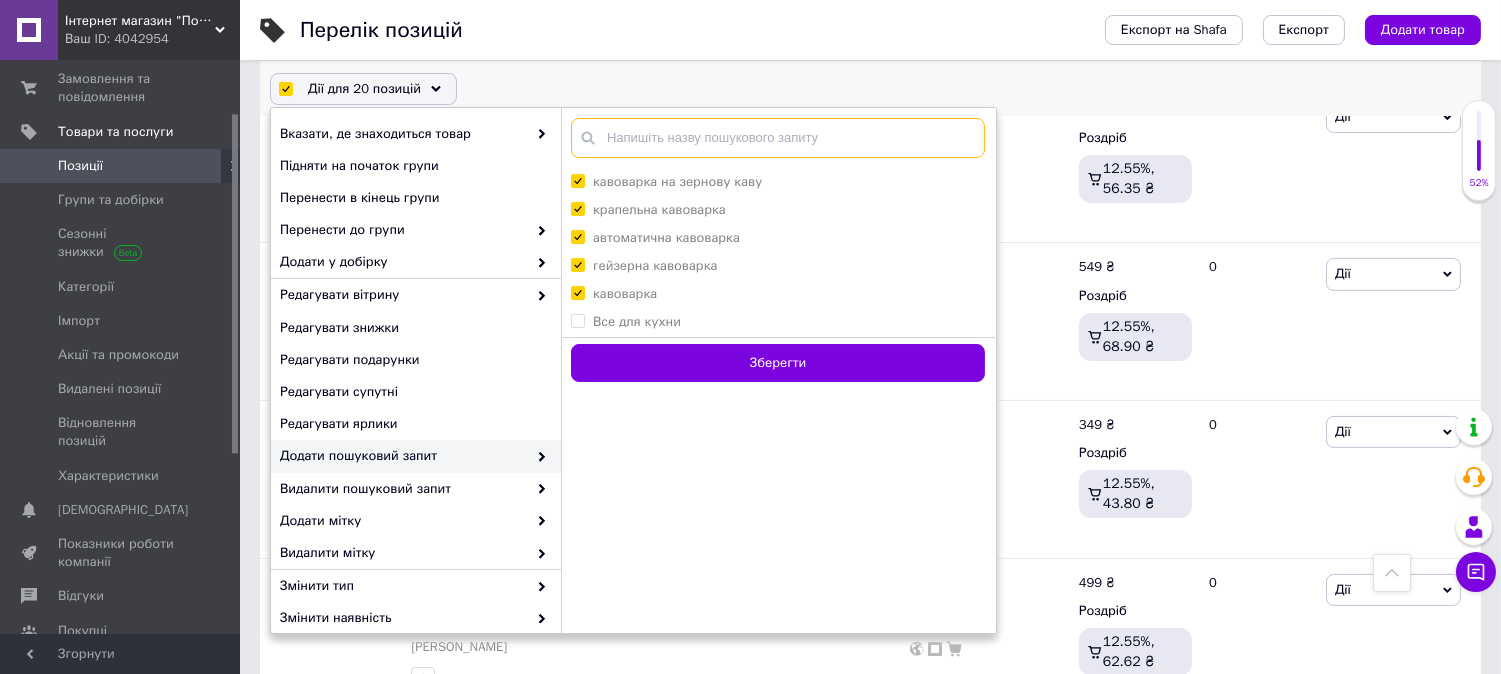 paste on "кавоварка для дому" 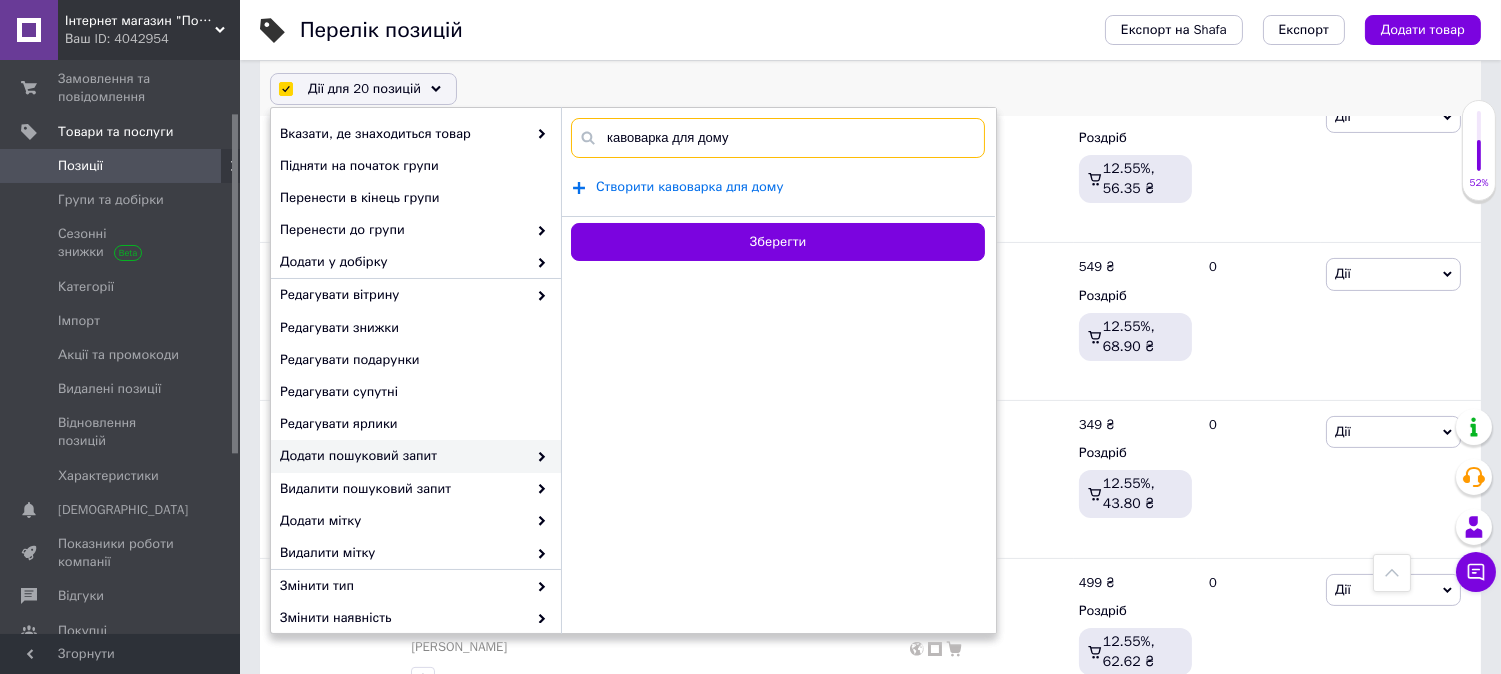 type on "кавоварка для дому" 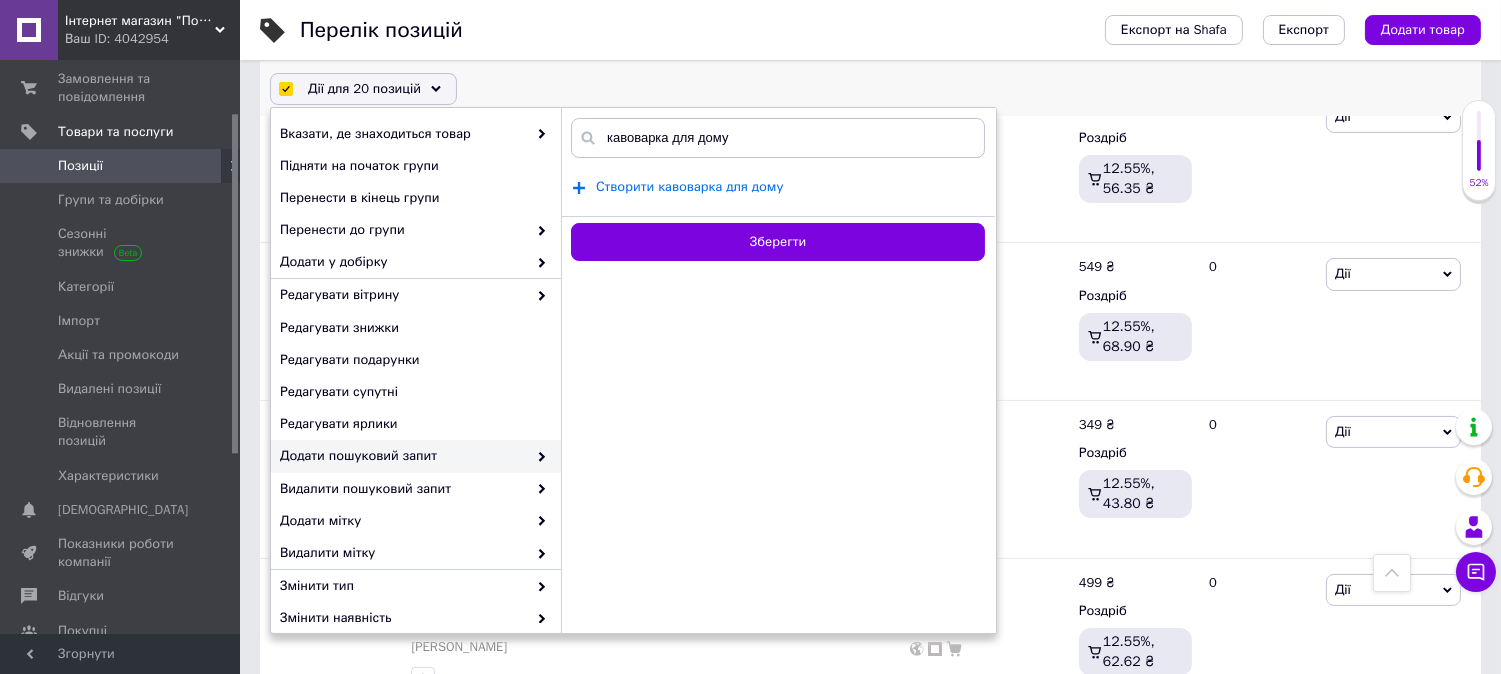 click on "Створити   кавоварка для дому" at bounding box center (690, 187) 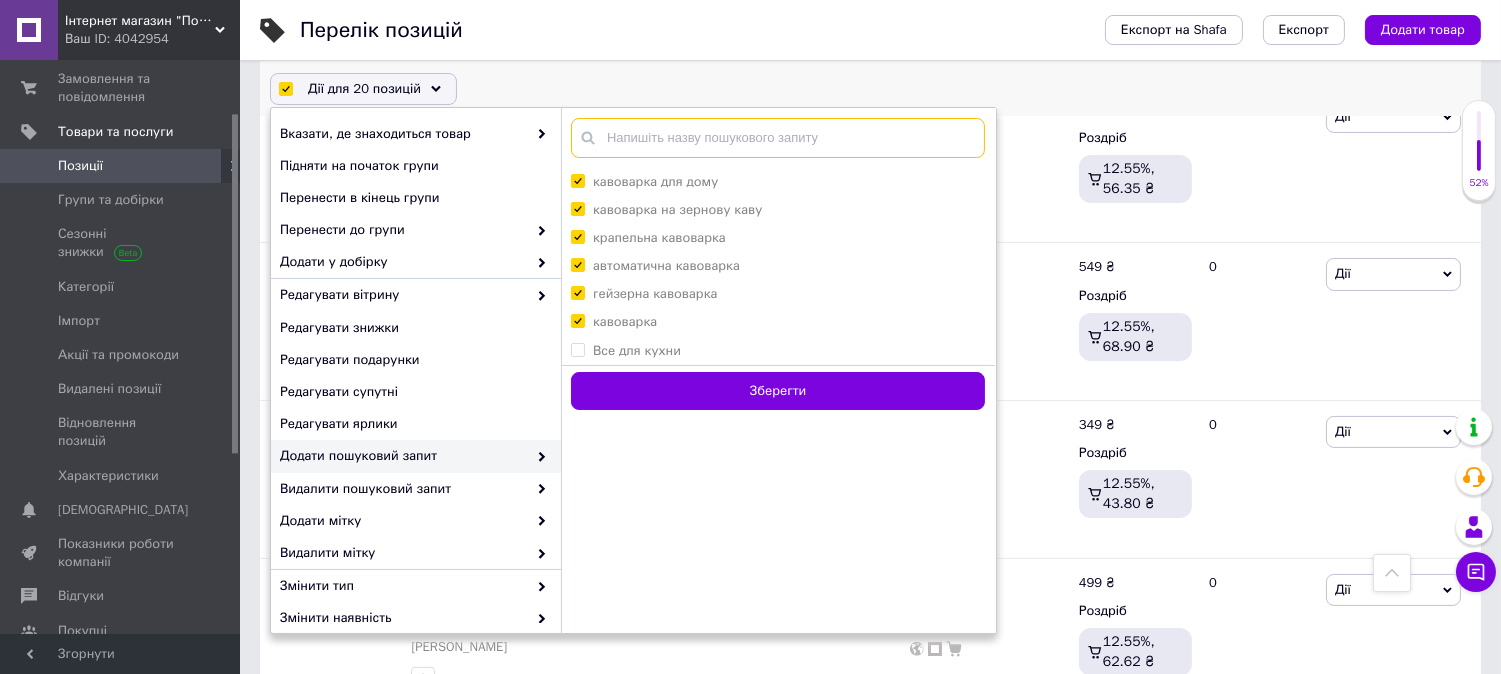 click at bounding box center (778, 138) 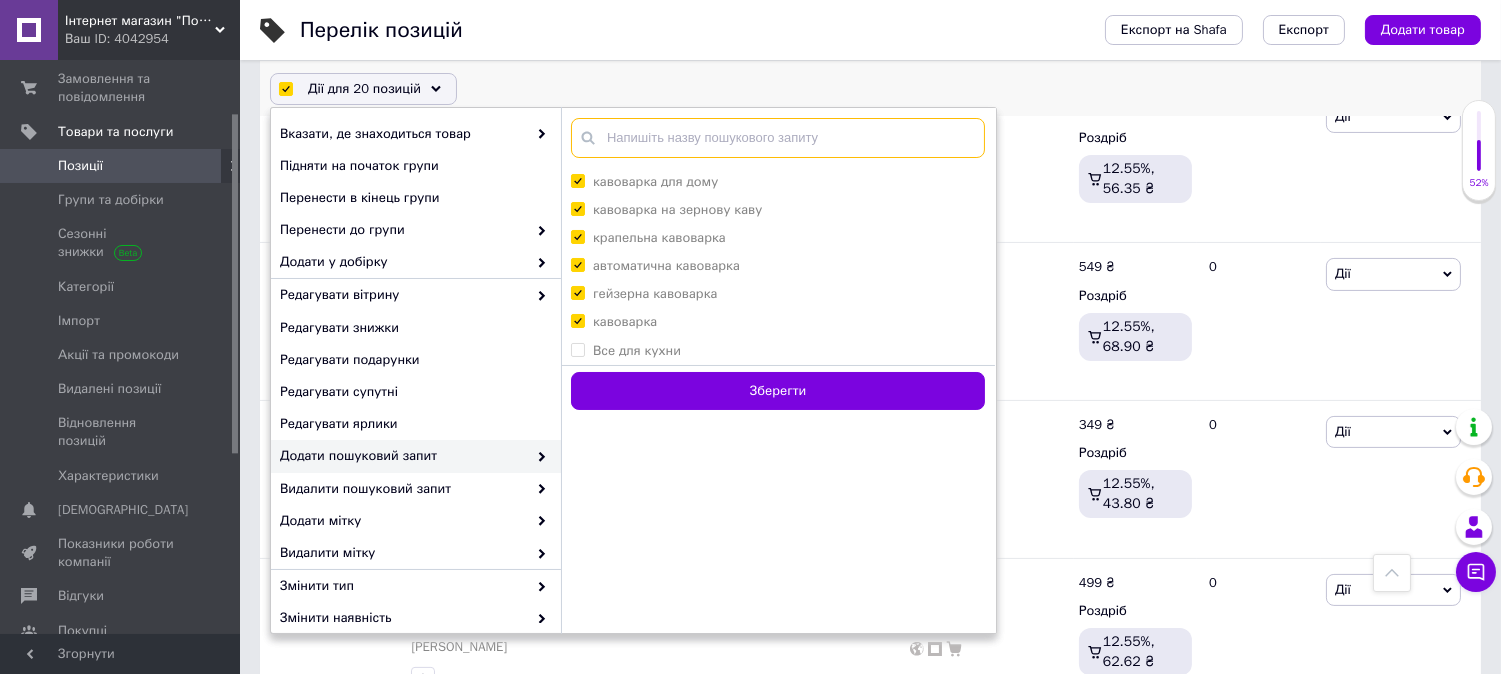 paste on "кавоварка для офісу" 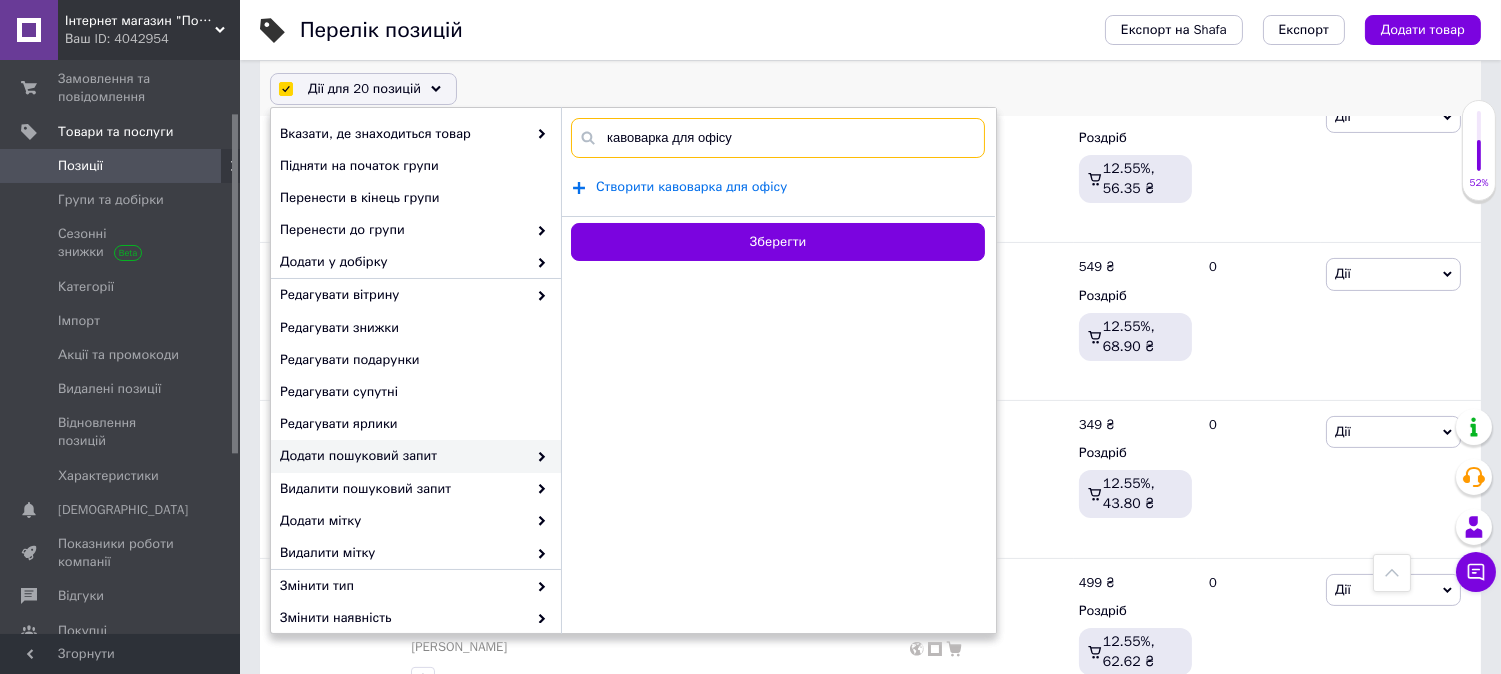 type on "кавоварка для офісу" 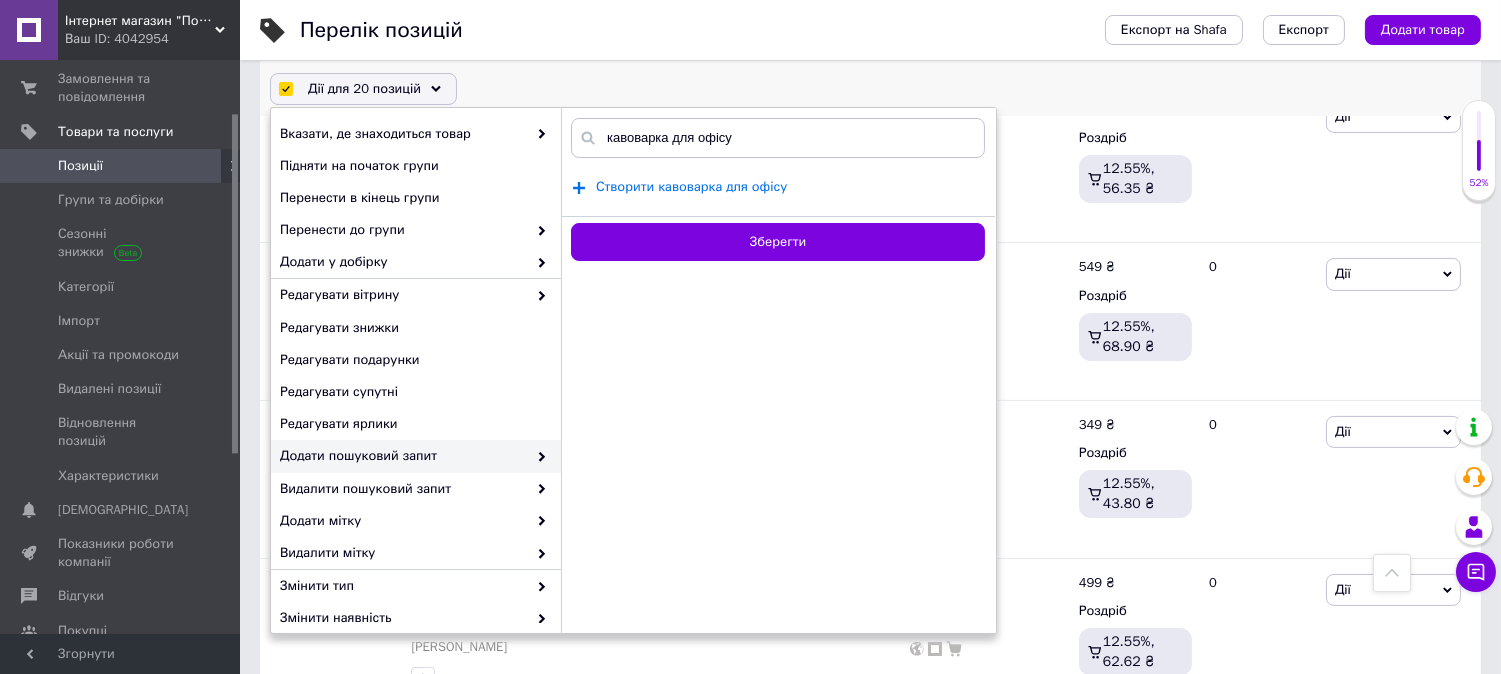 click on "Створити   кавоварка для офісу" at bounding box center (691, 187) 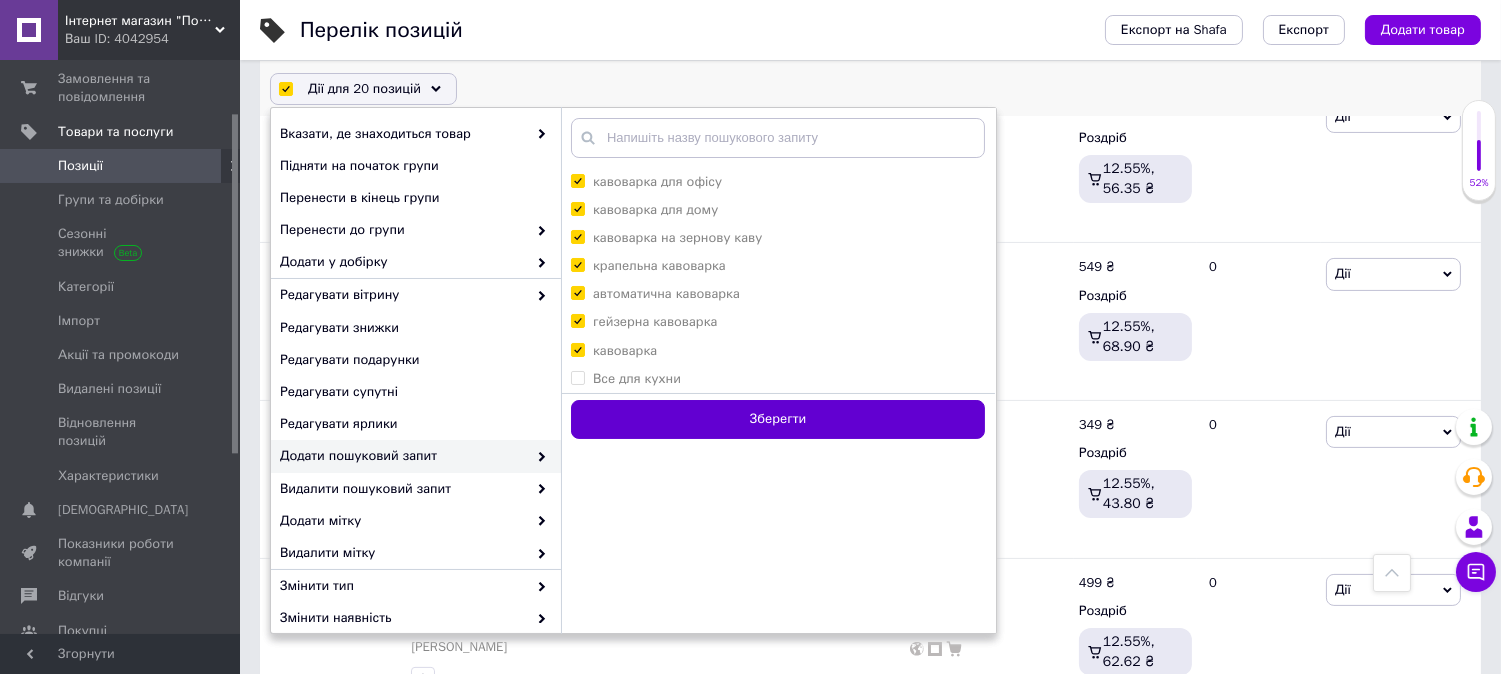 click on "Зберегти" at bounding box center [778, 419] 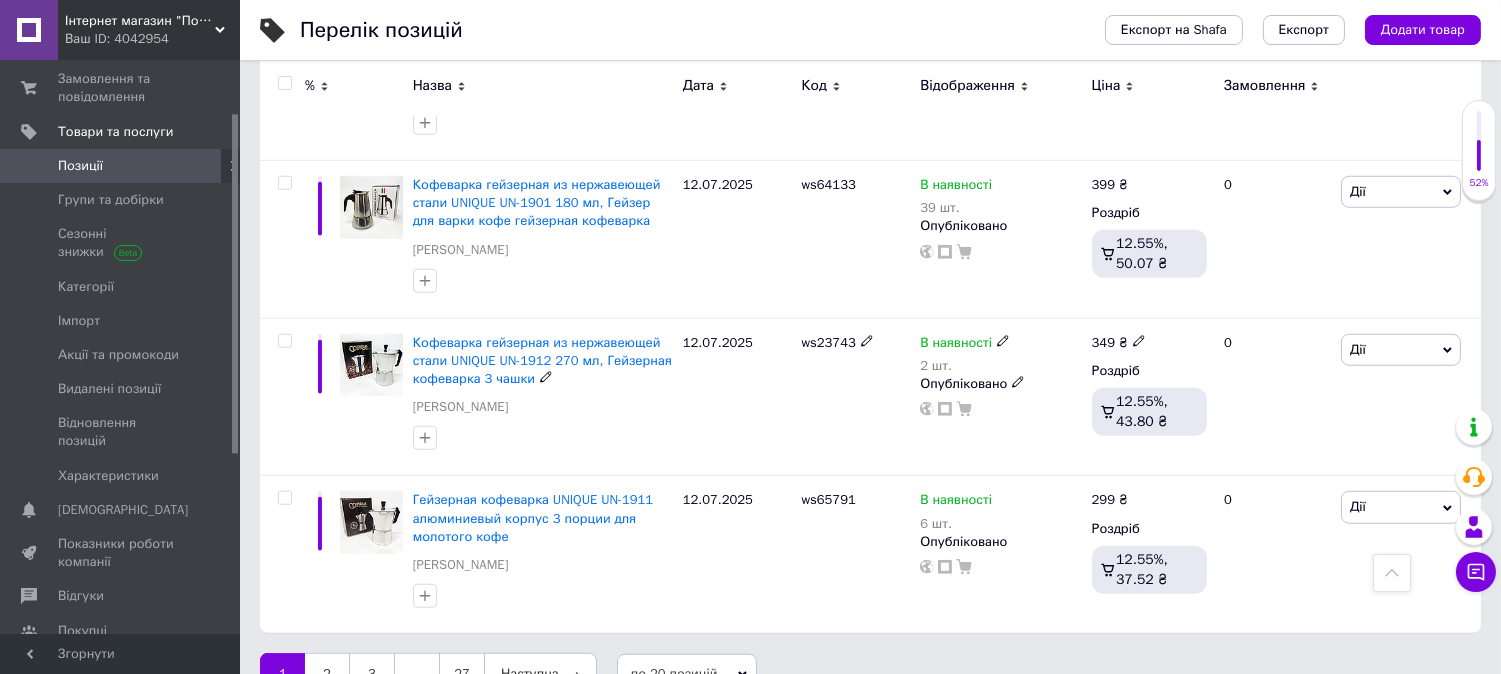 scroll, scrollTop: 3015, scrollLeft: 0, axis: vertical 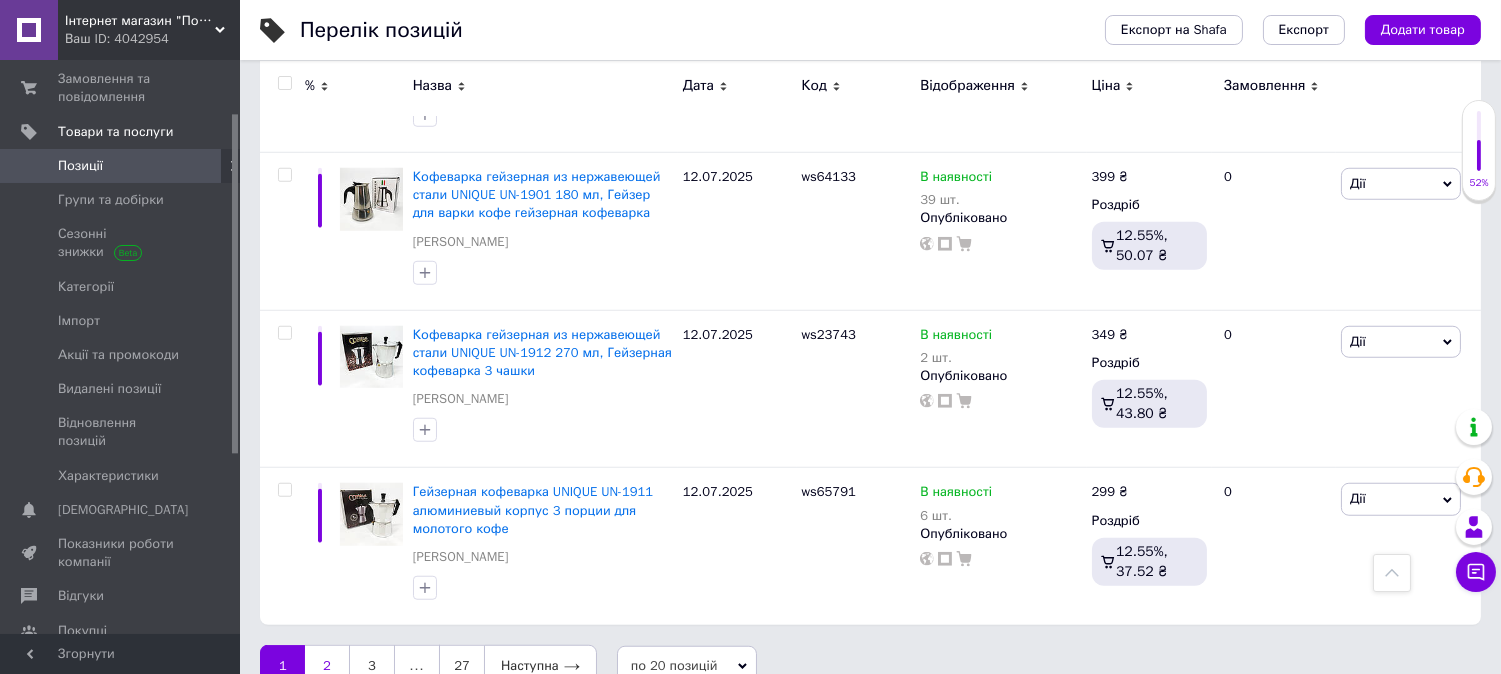 click on "2" at bounding box center (327, 666) 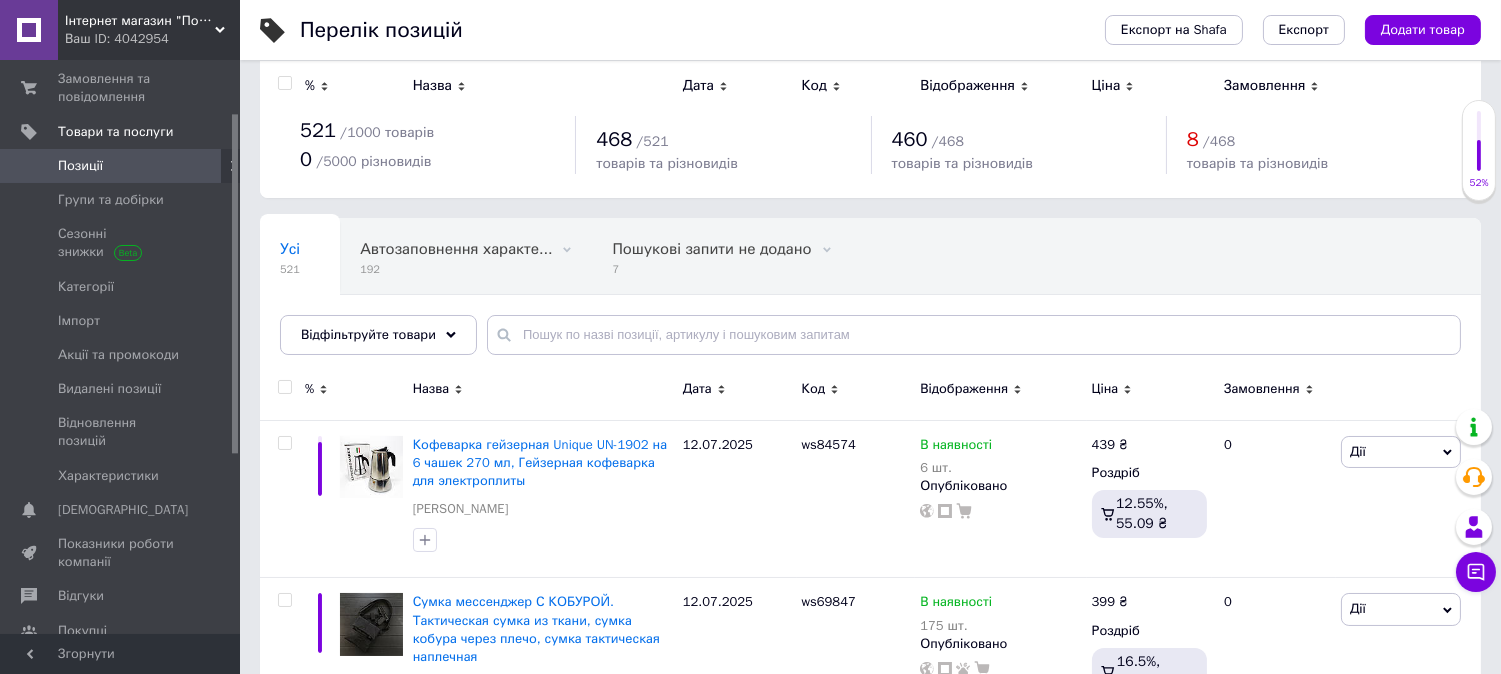 scroll, scrollTop: 0, scrollLeft: 0, axis: both 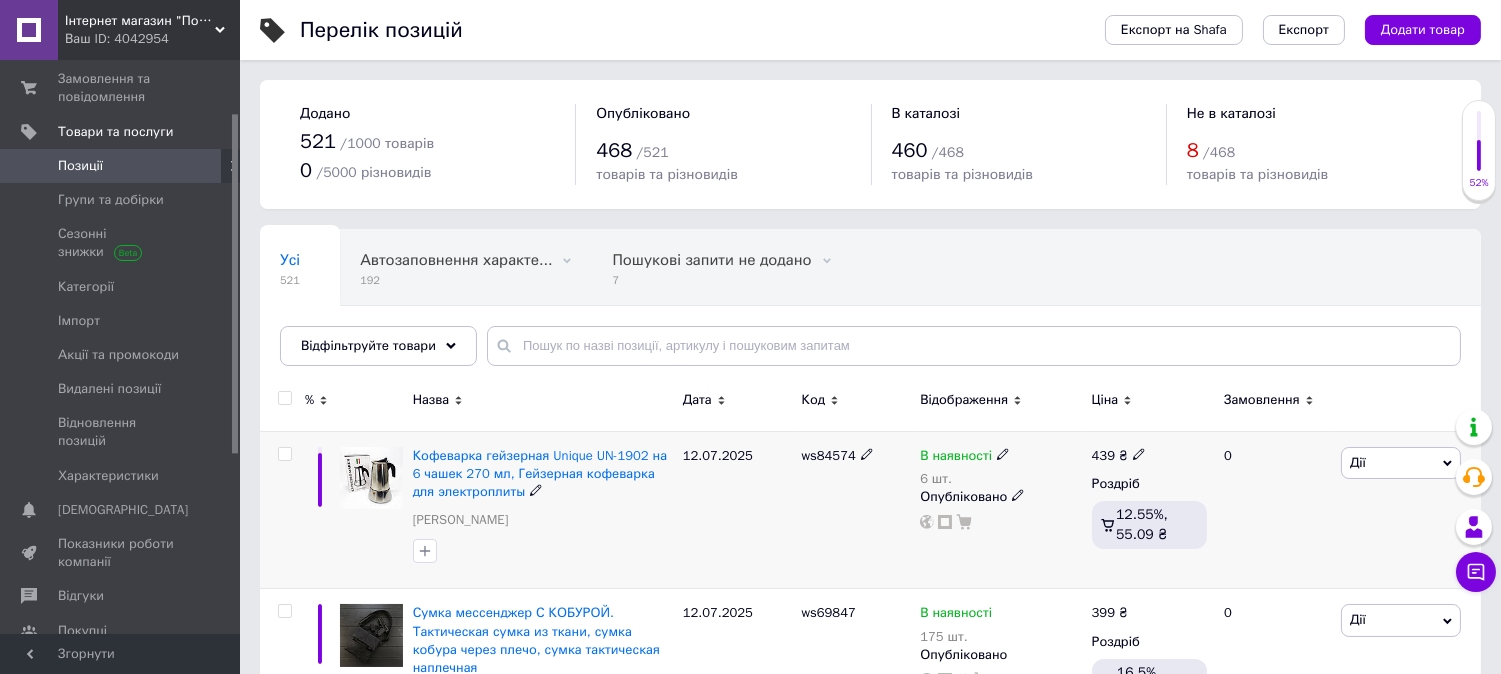 click at bounding box center (284, 454) 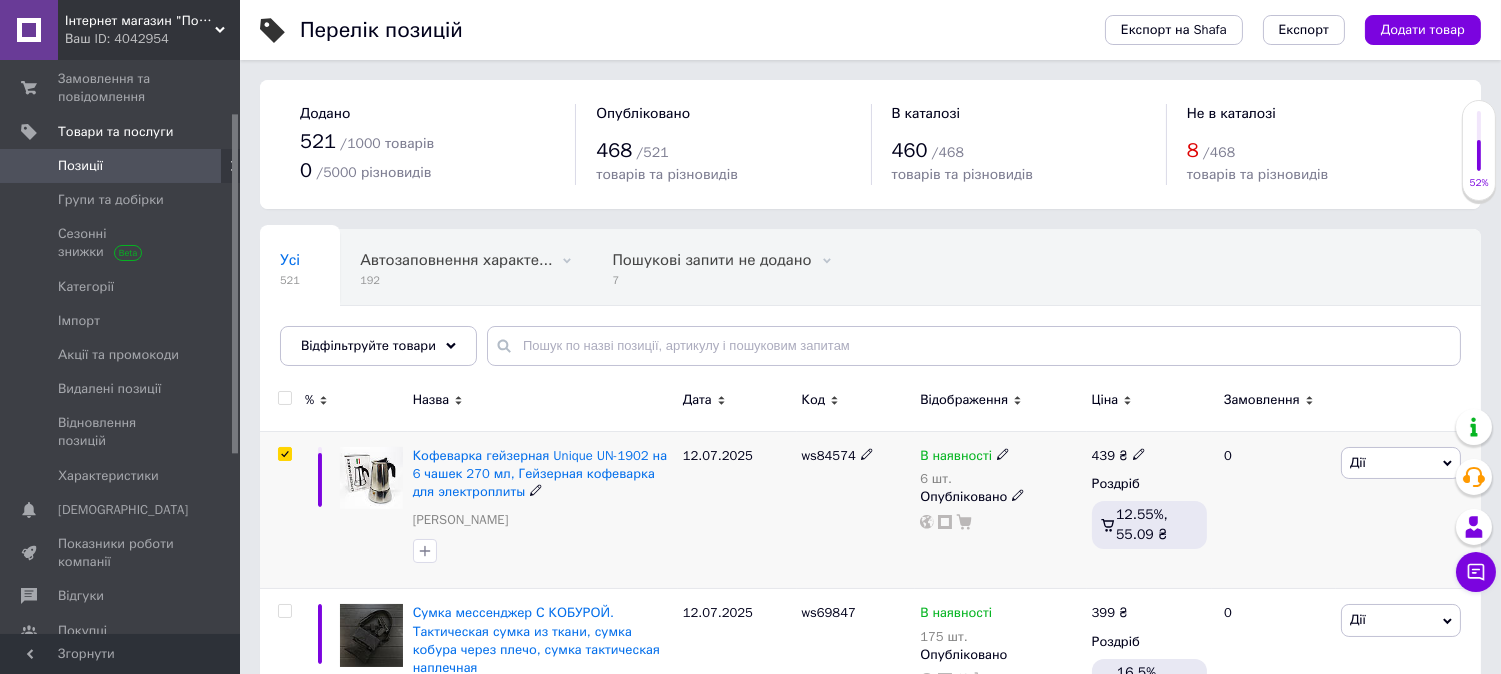 checkbox on "true" 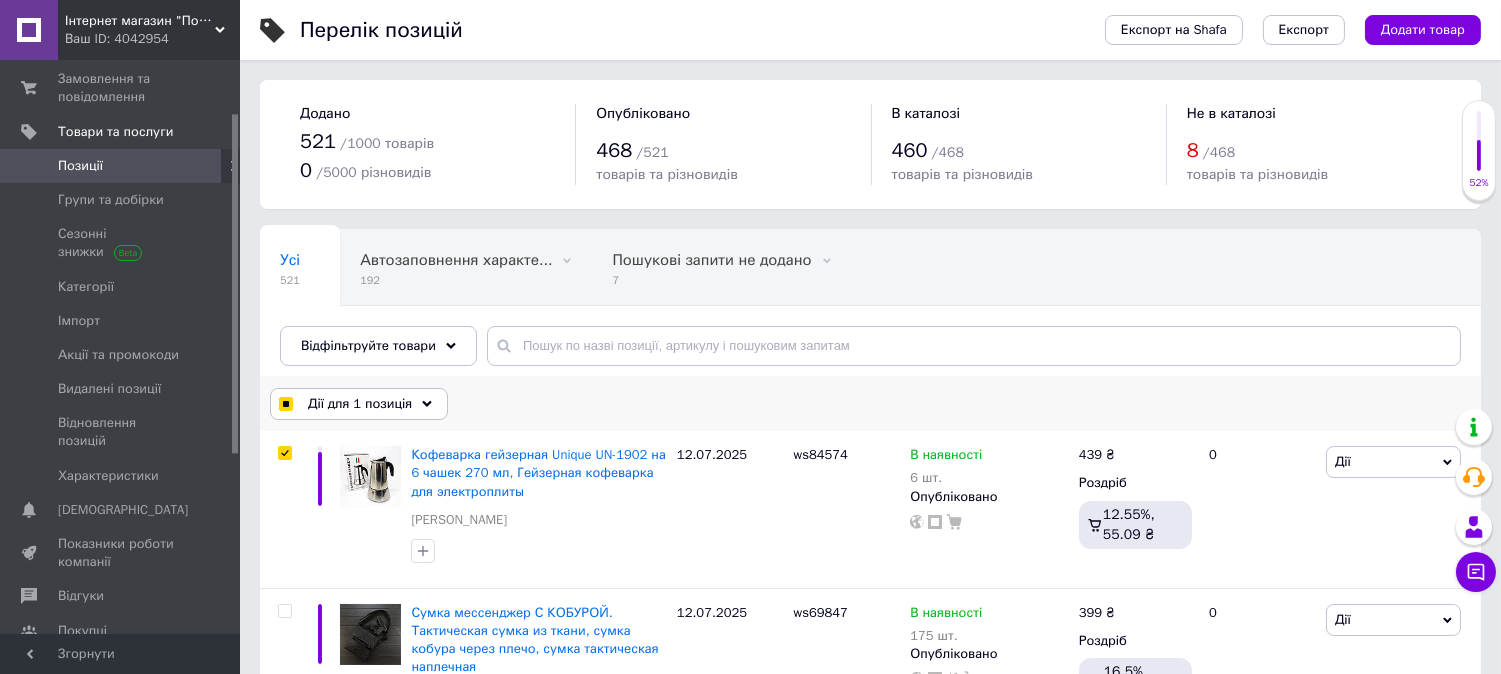 click 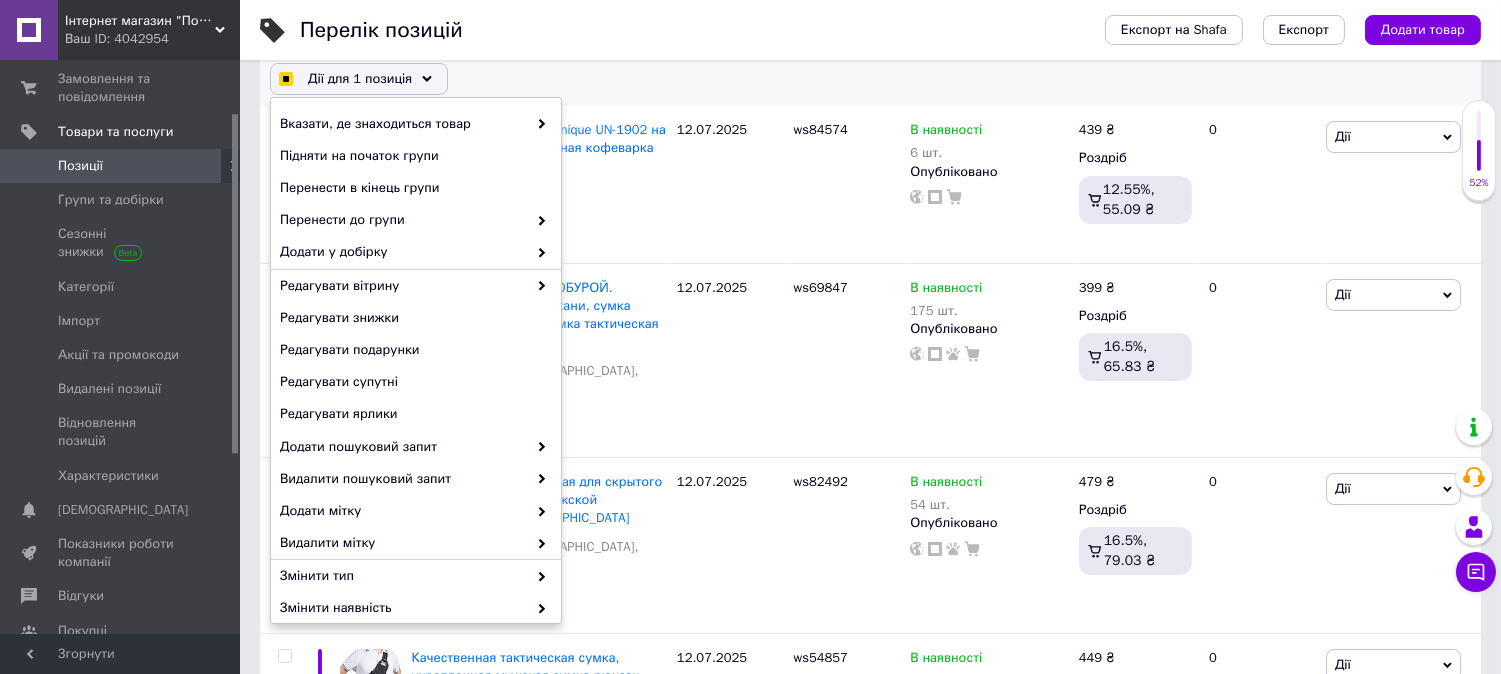 scroll, scrollTop: 355, scrollLeft: 0, axis: vertical 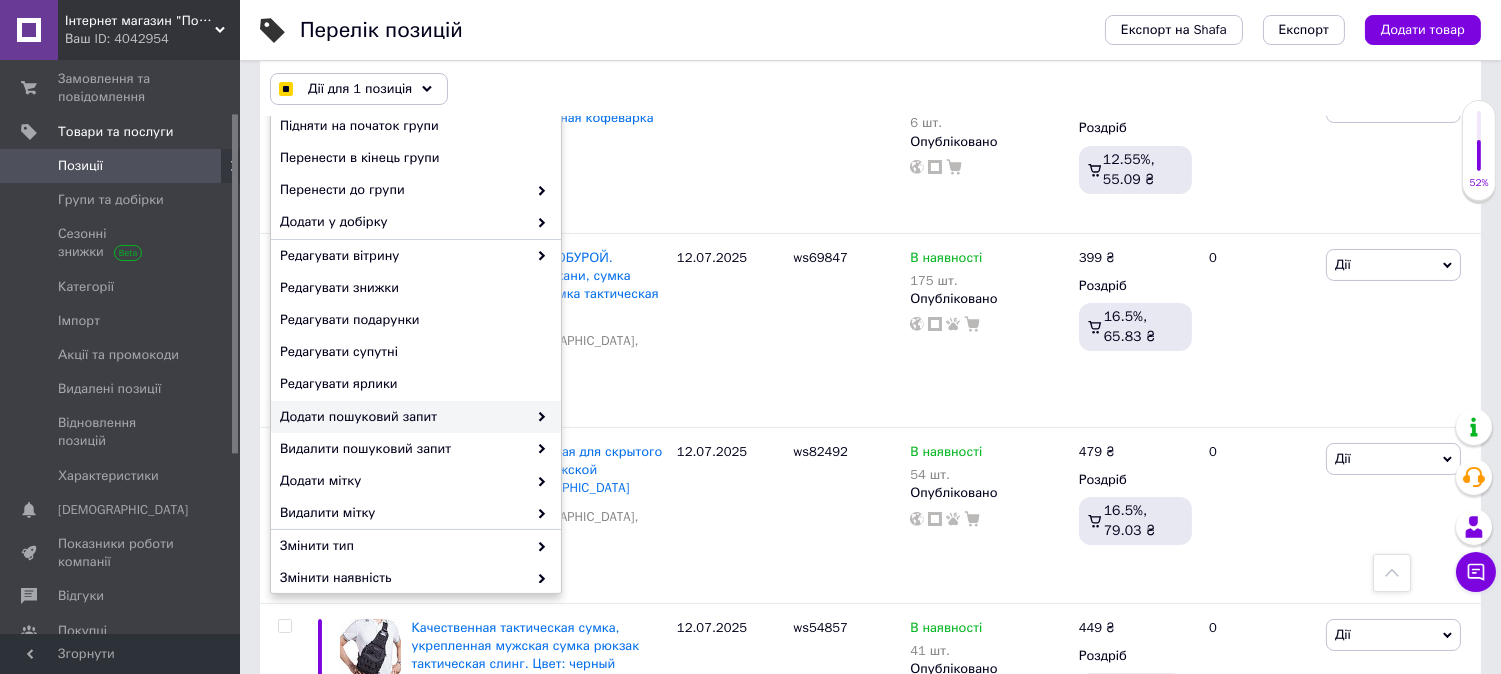checkbox on "true" 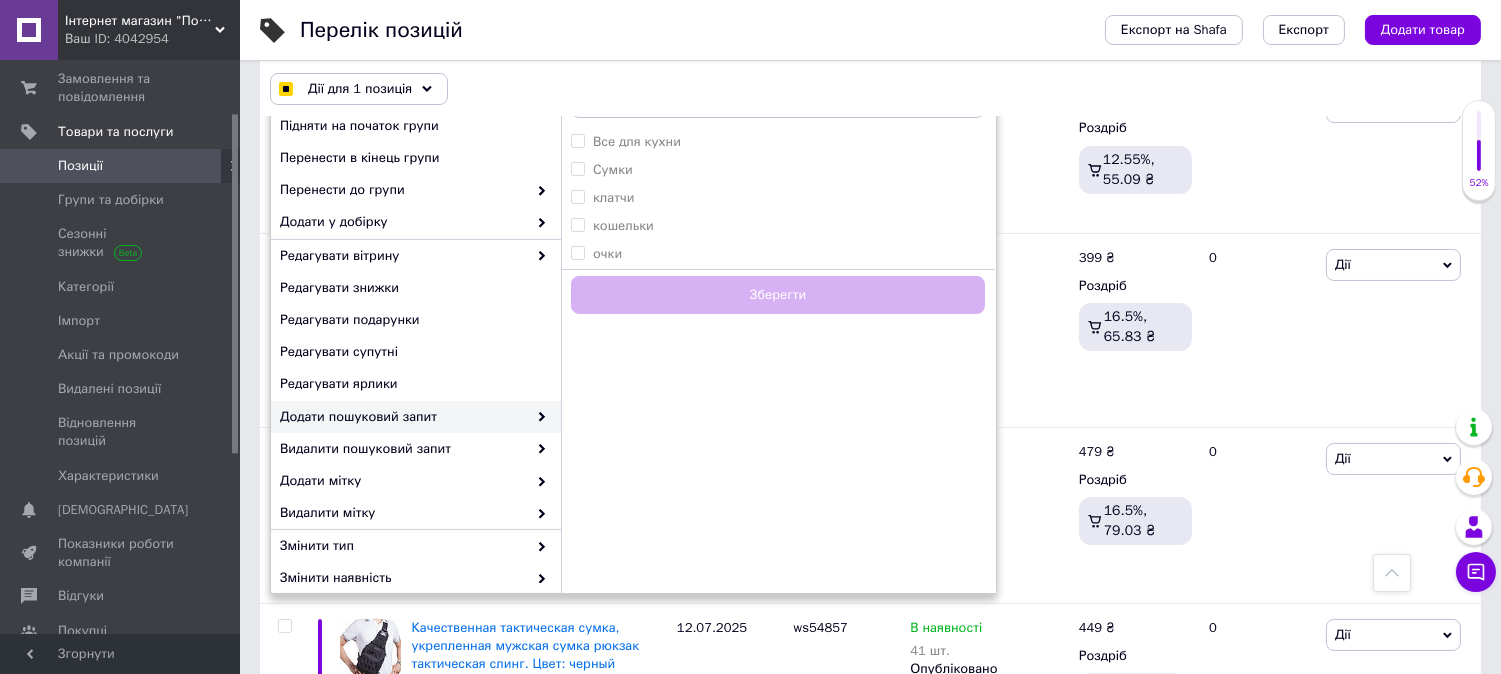 click 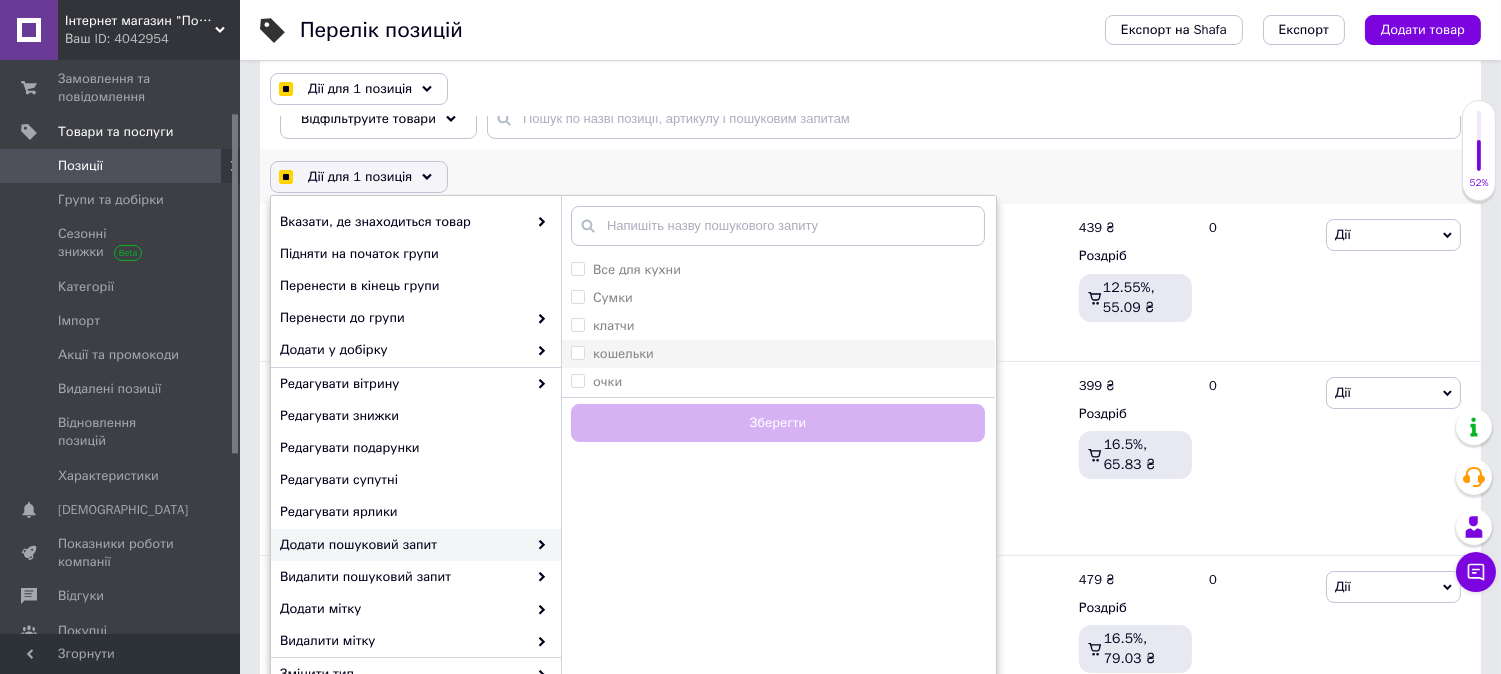 scroll, scrollTop: 222, scrollLeft: 0, axis: vertical 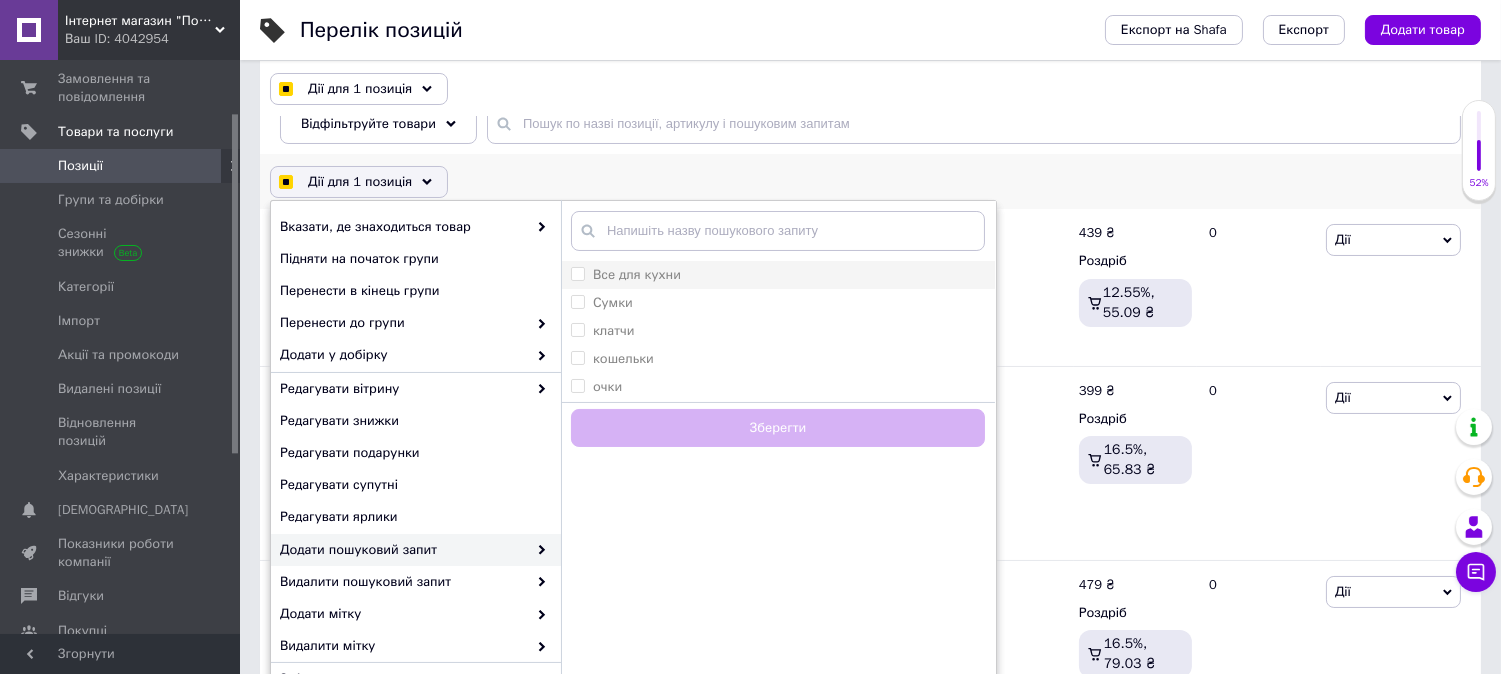 checkbox on "true" 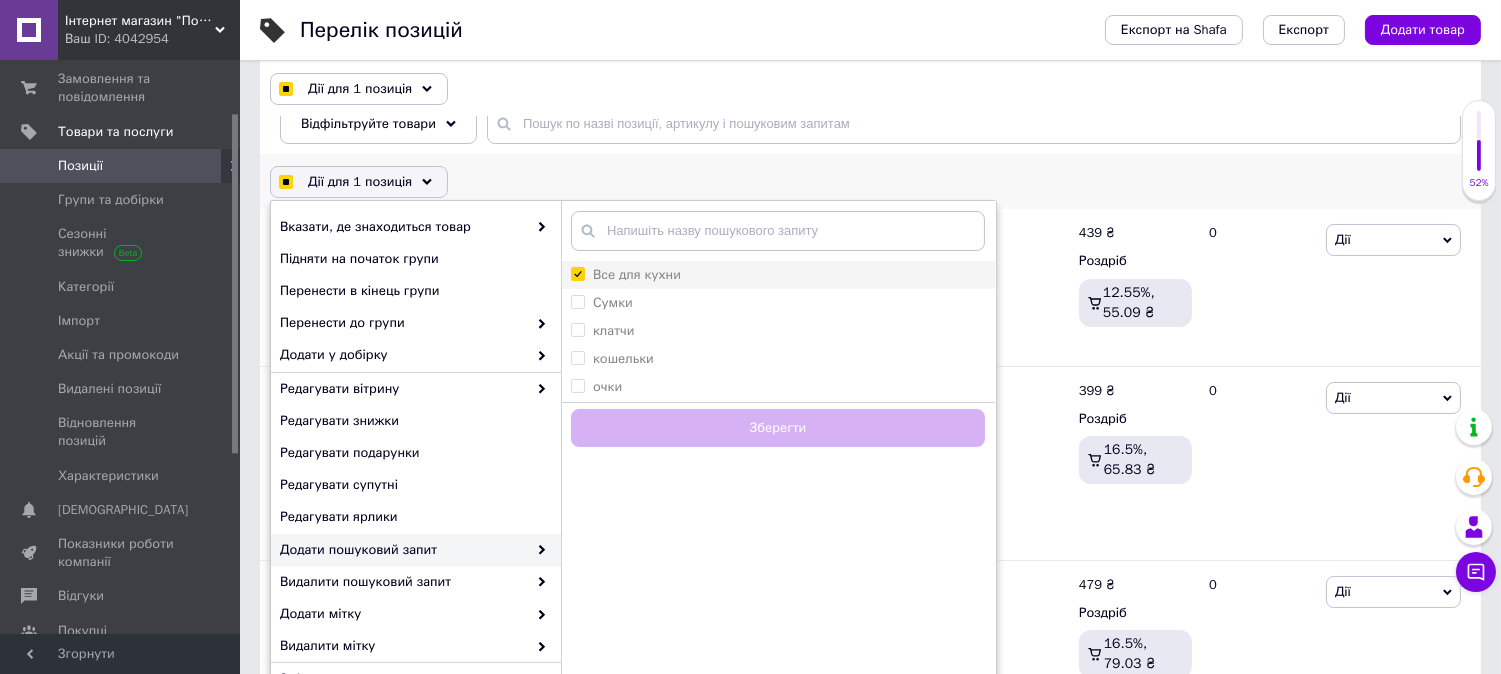 checkbox on "true" 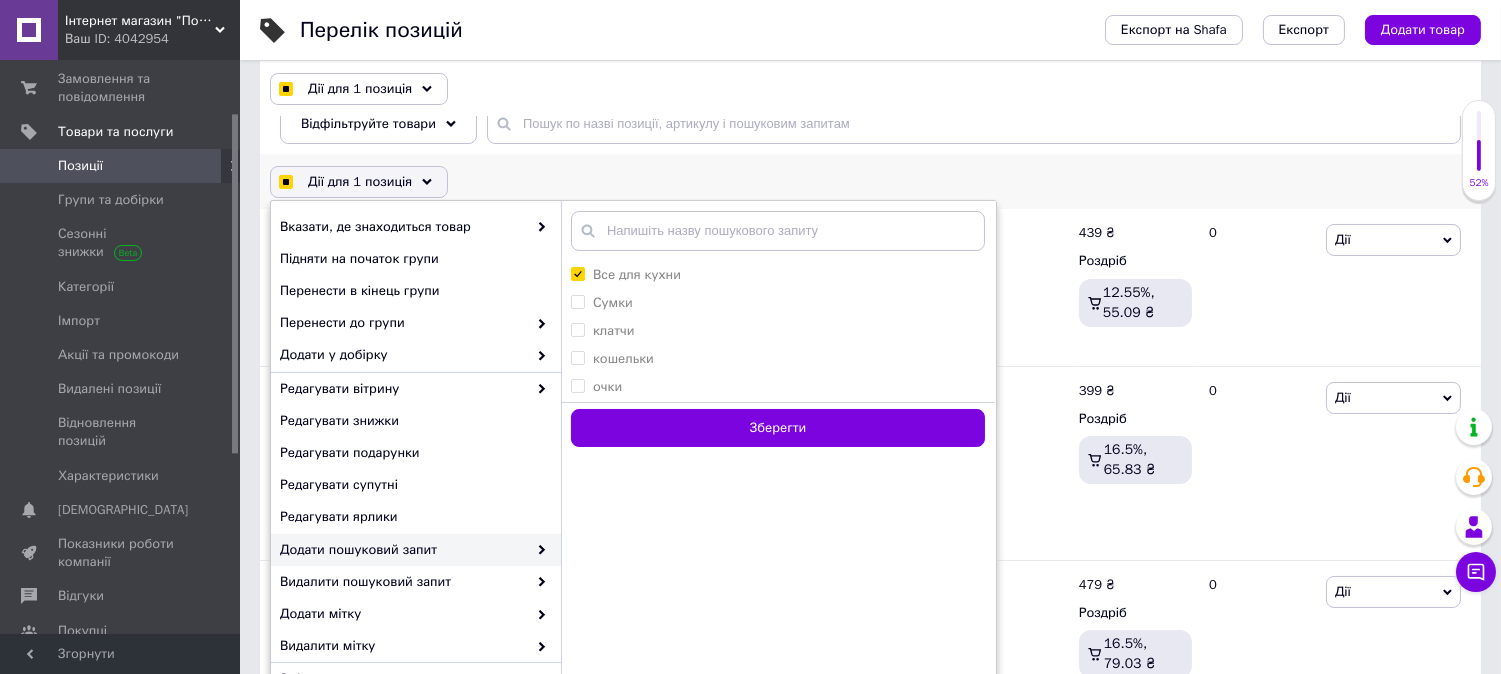 checkbox on "true" 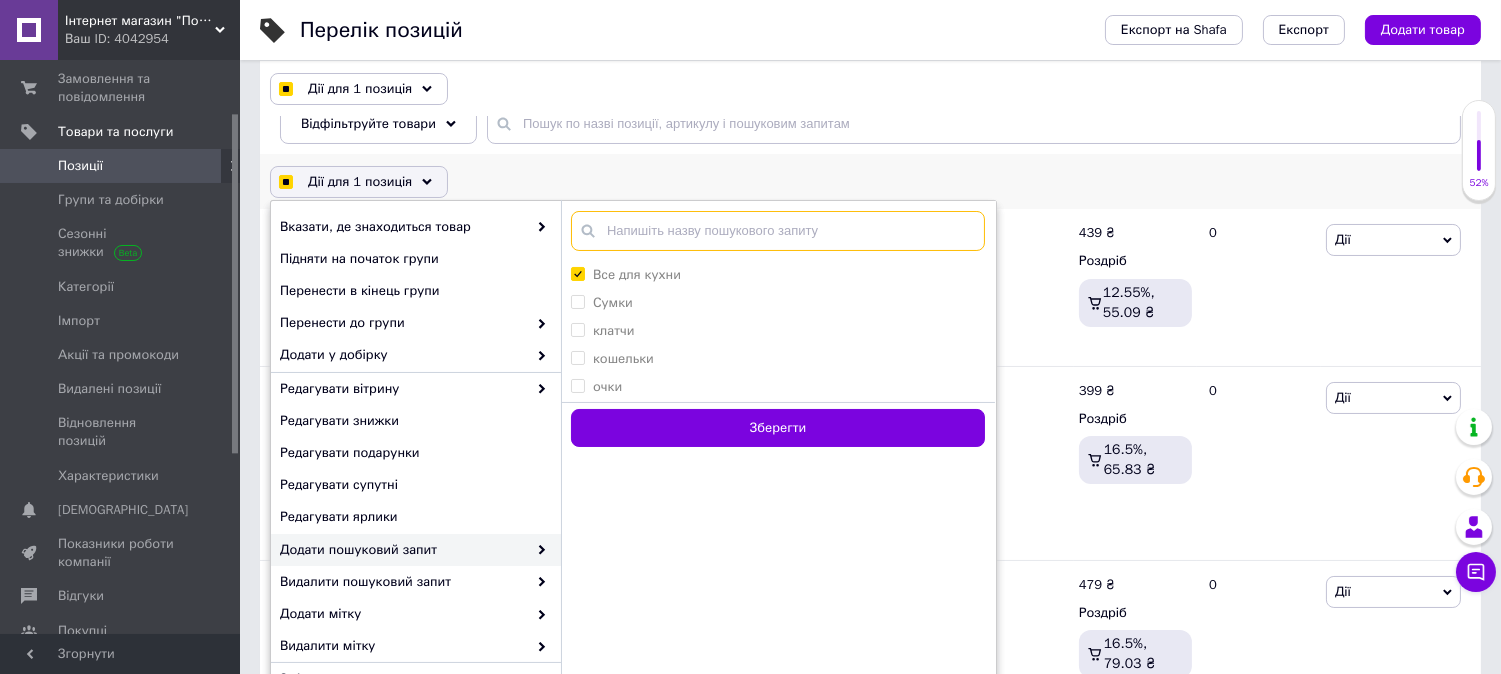 click at bounding box center [778, 231] 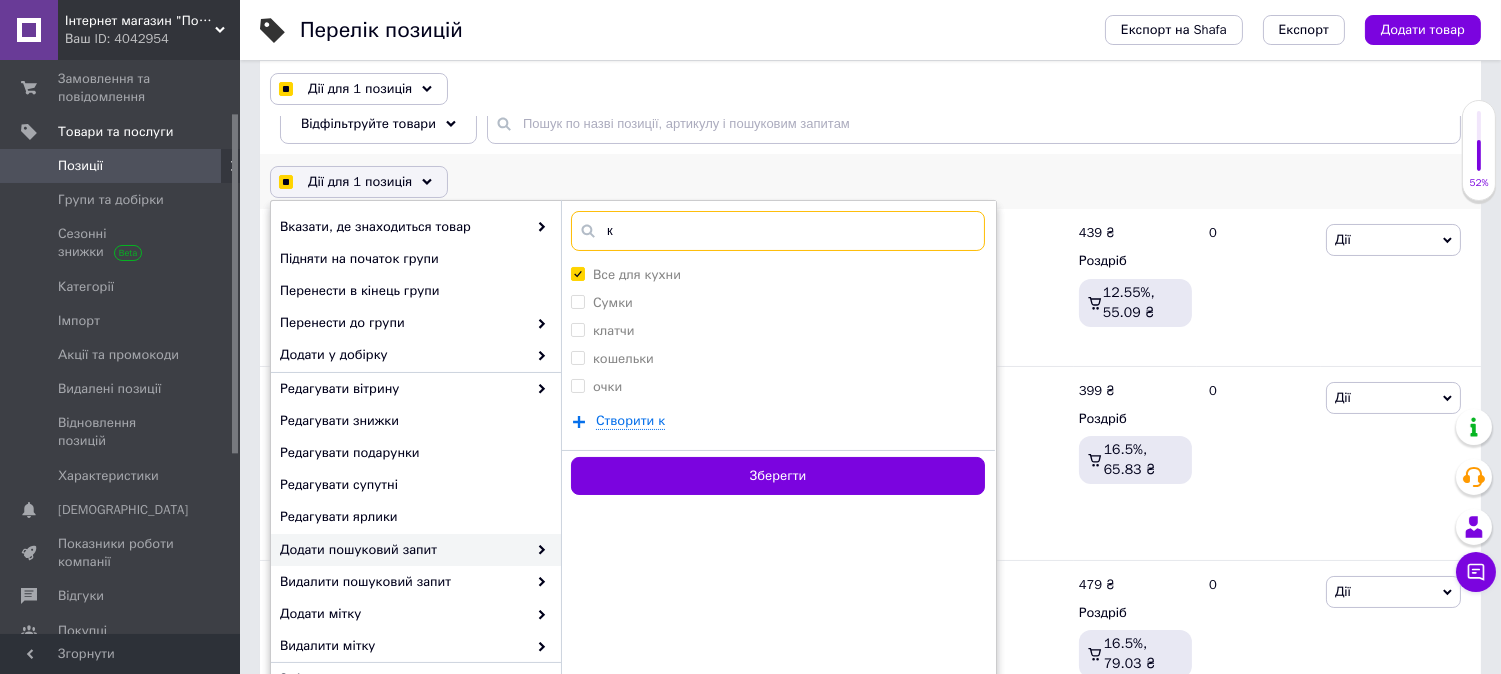 type on "ка" 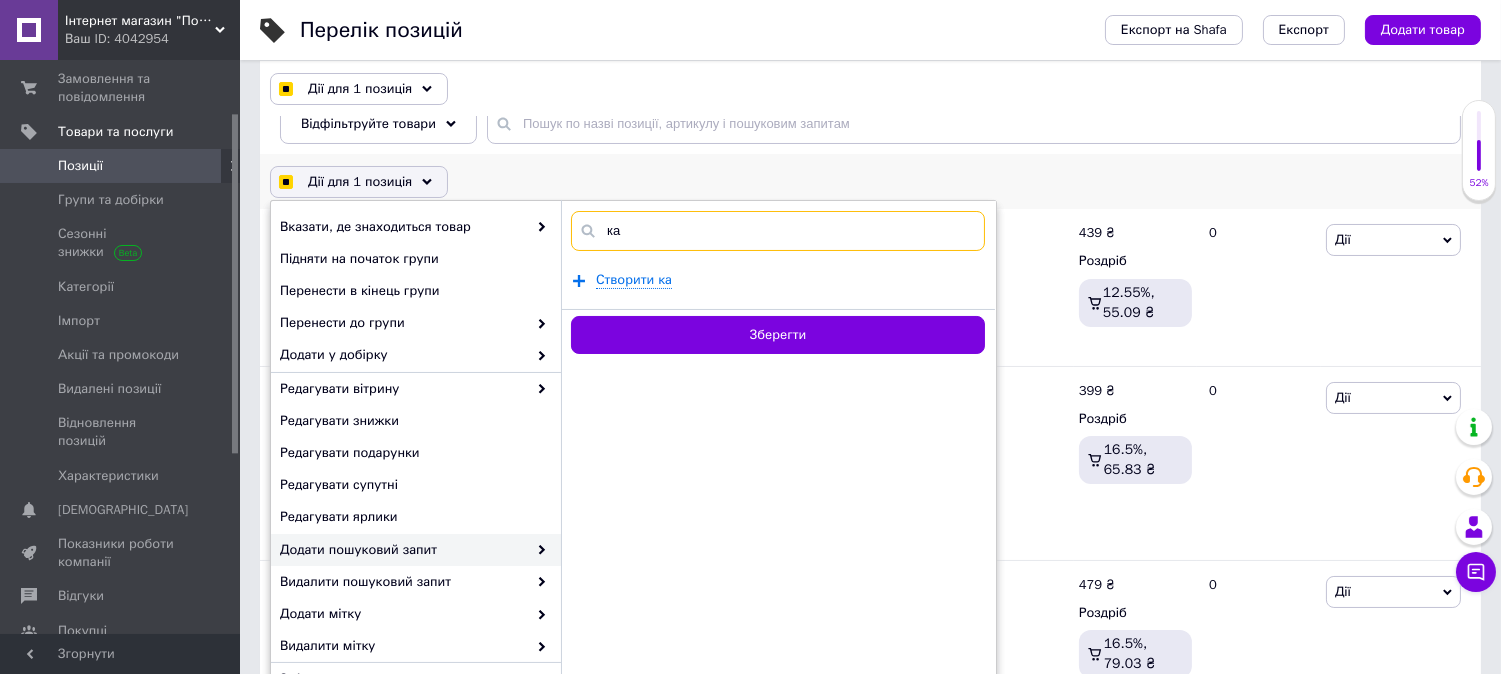 checkbox on "true" 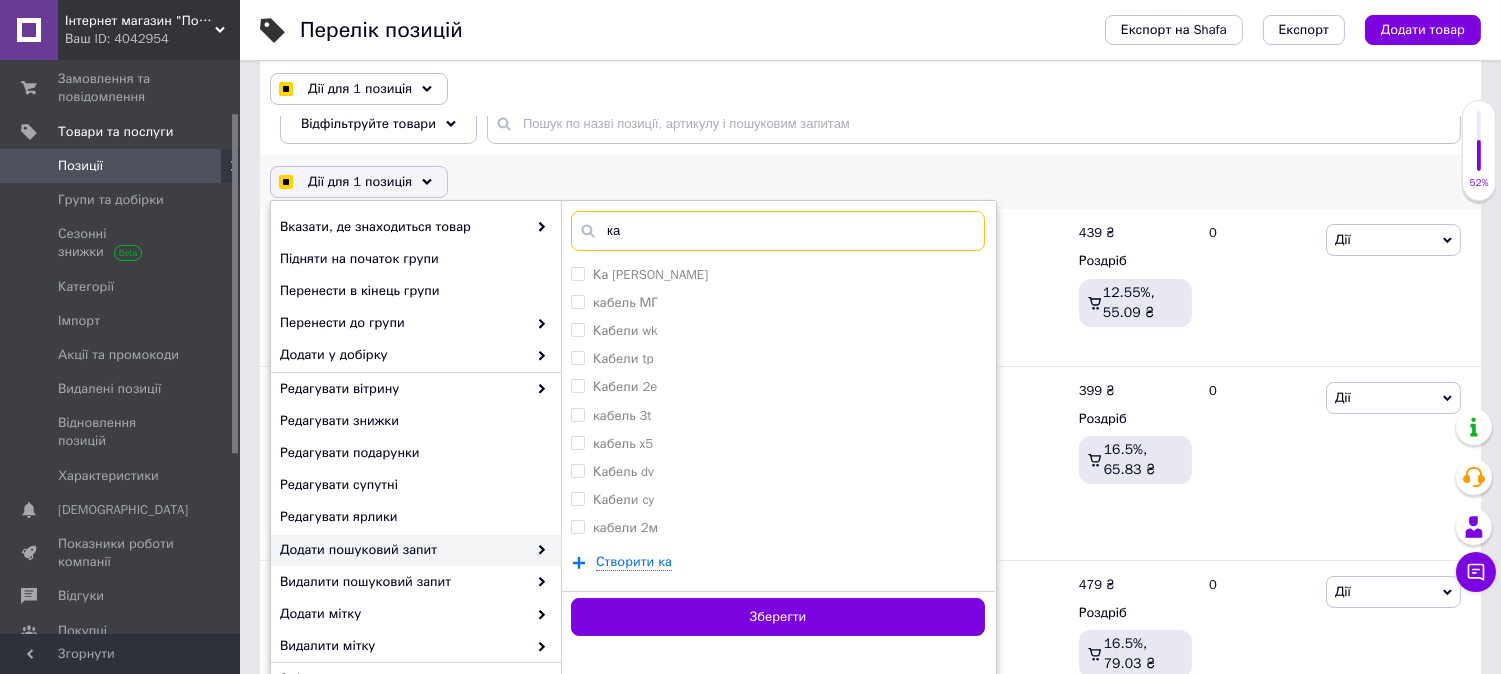 checkbox on "true" 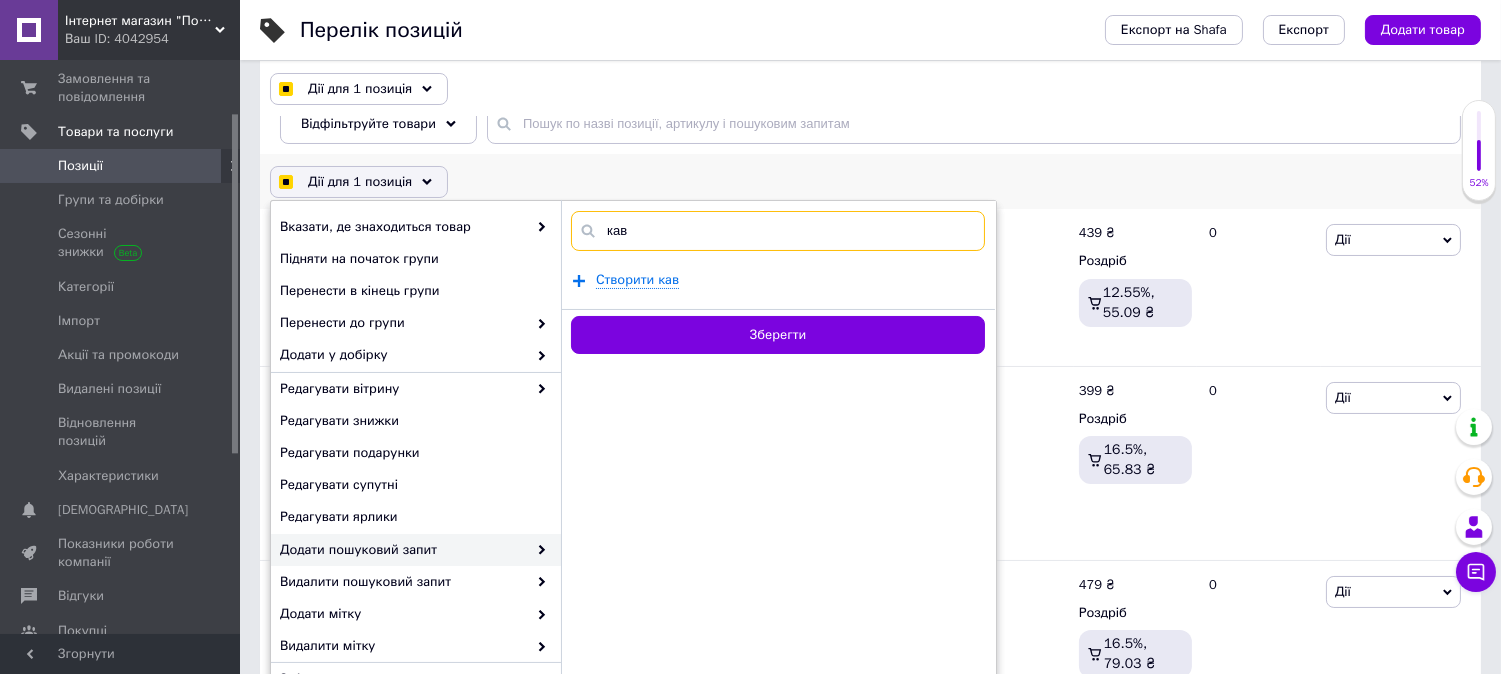 checkbox on "true" 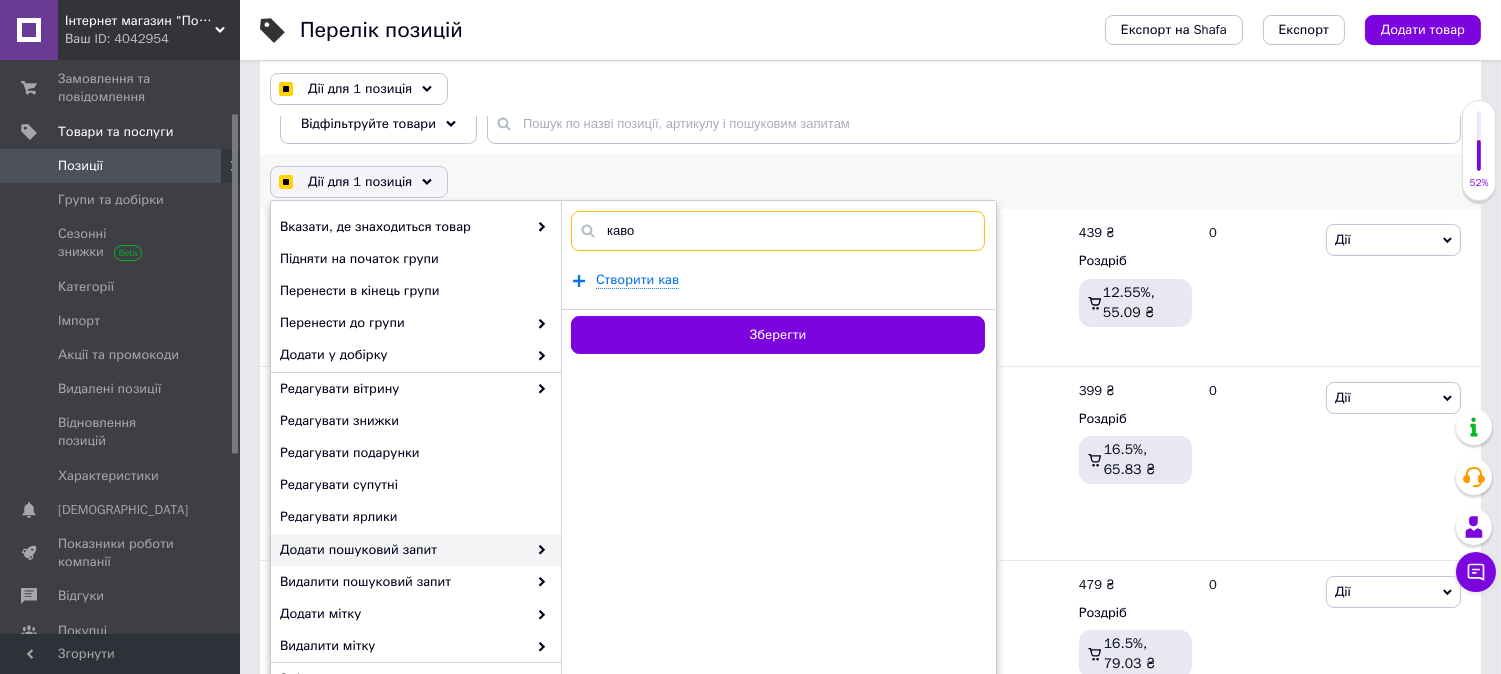checkbox on "true" 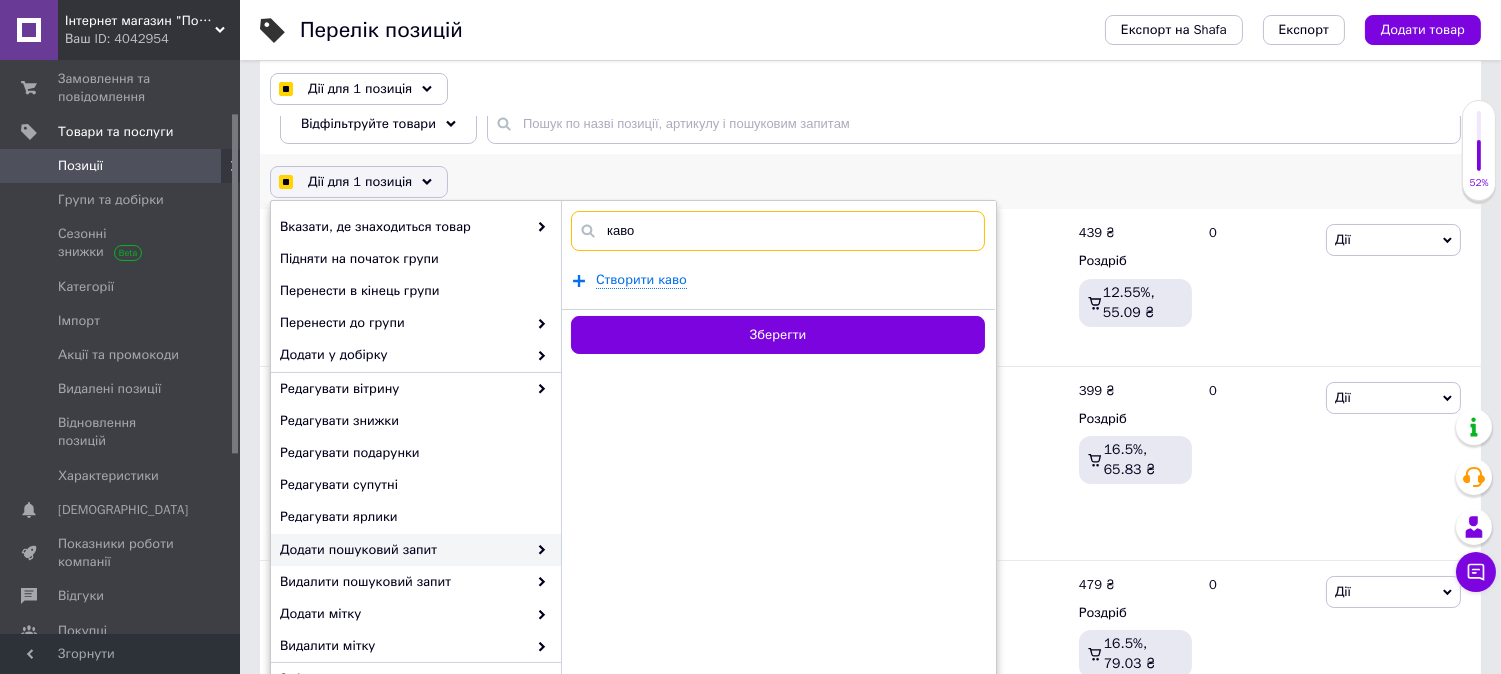 checkbox on "true" 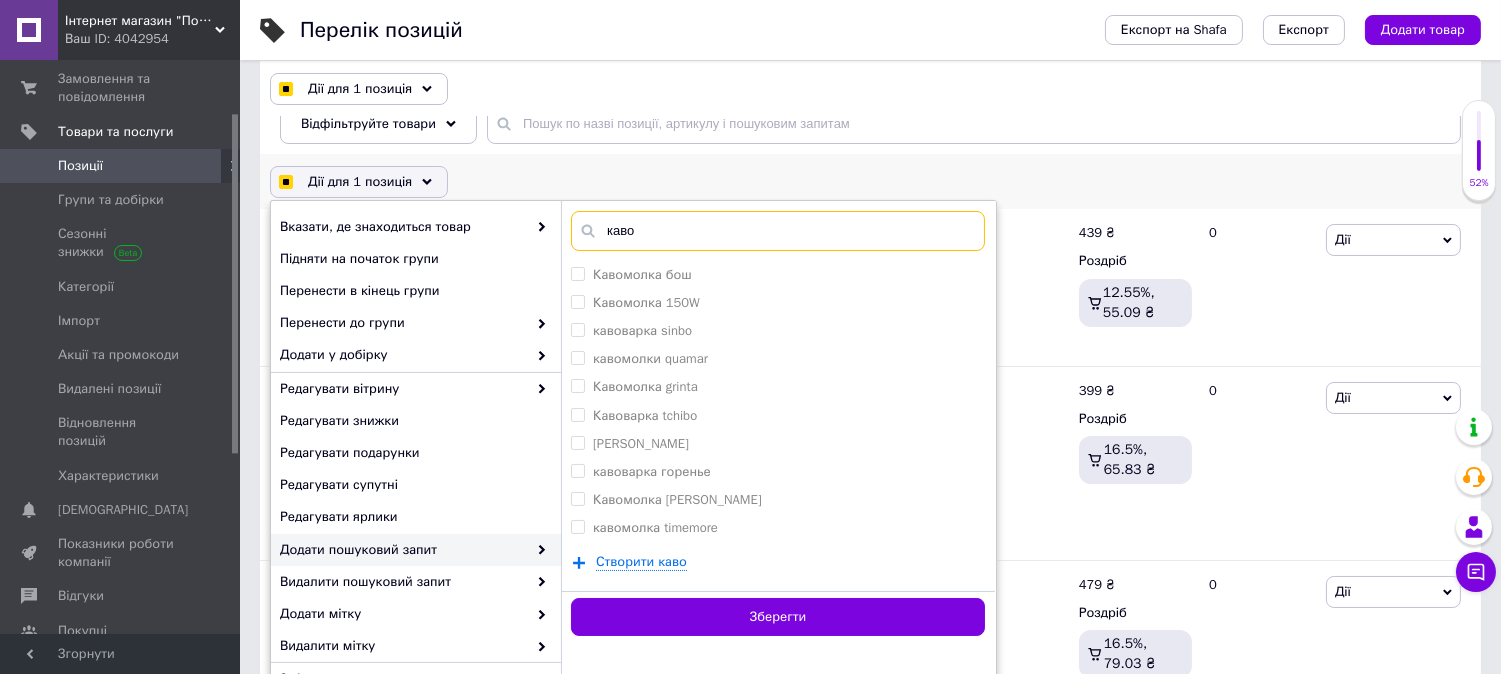 type on "кавов" 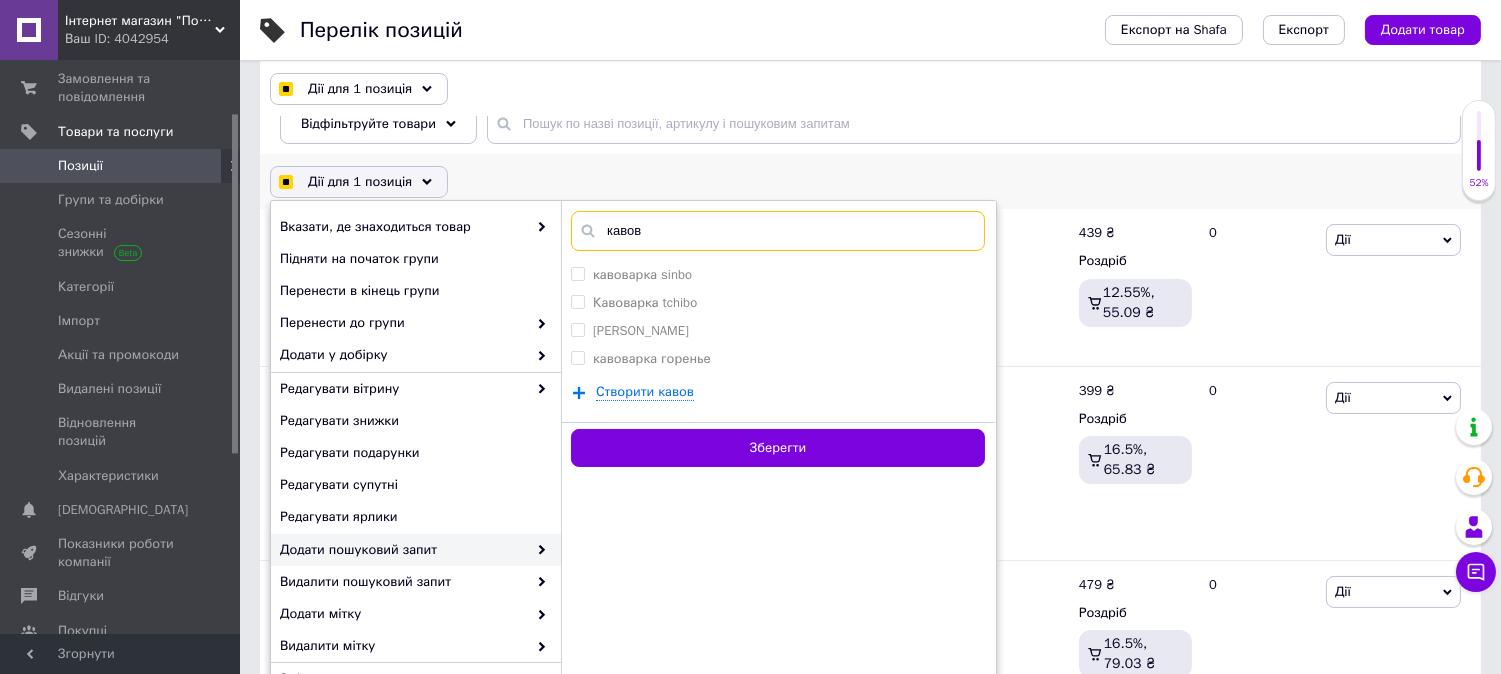 checkbox on "true" 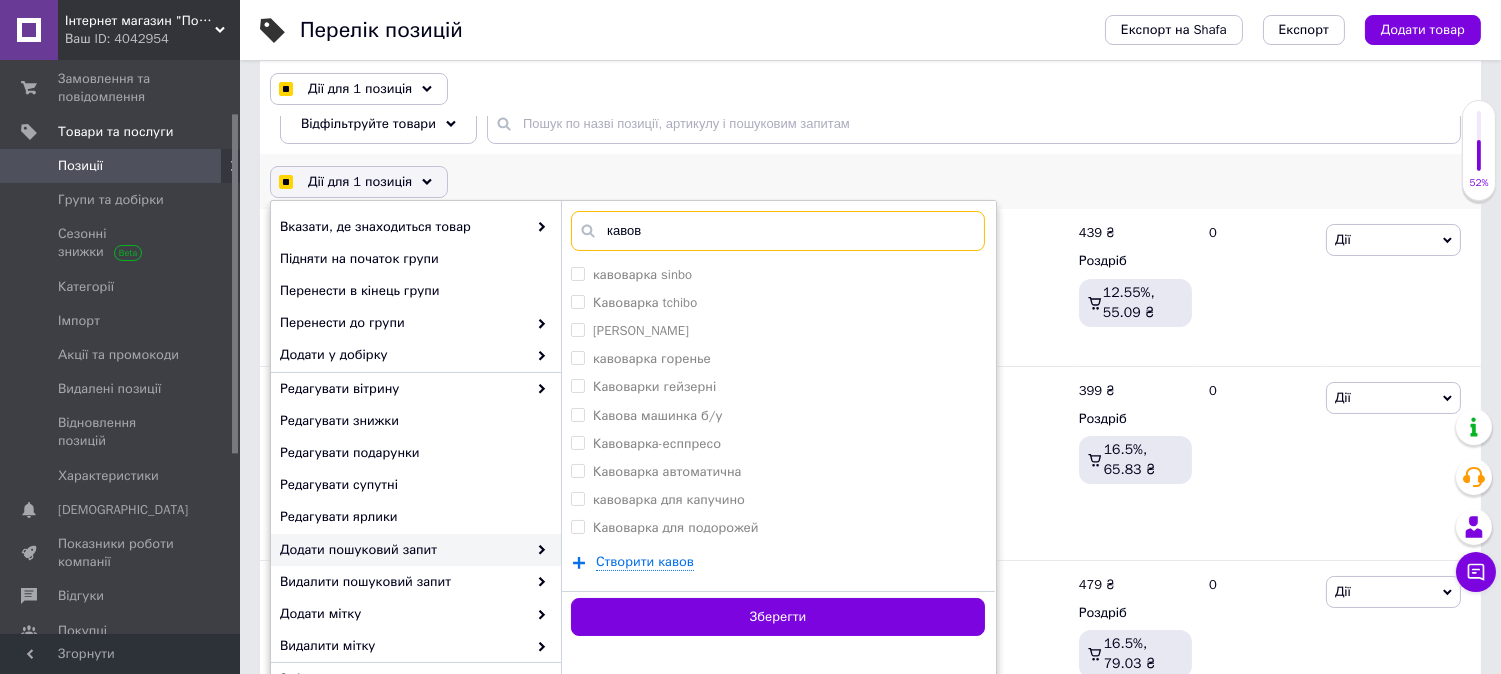 type on "кавова" 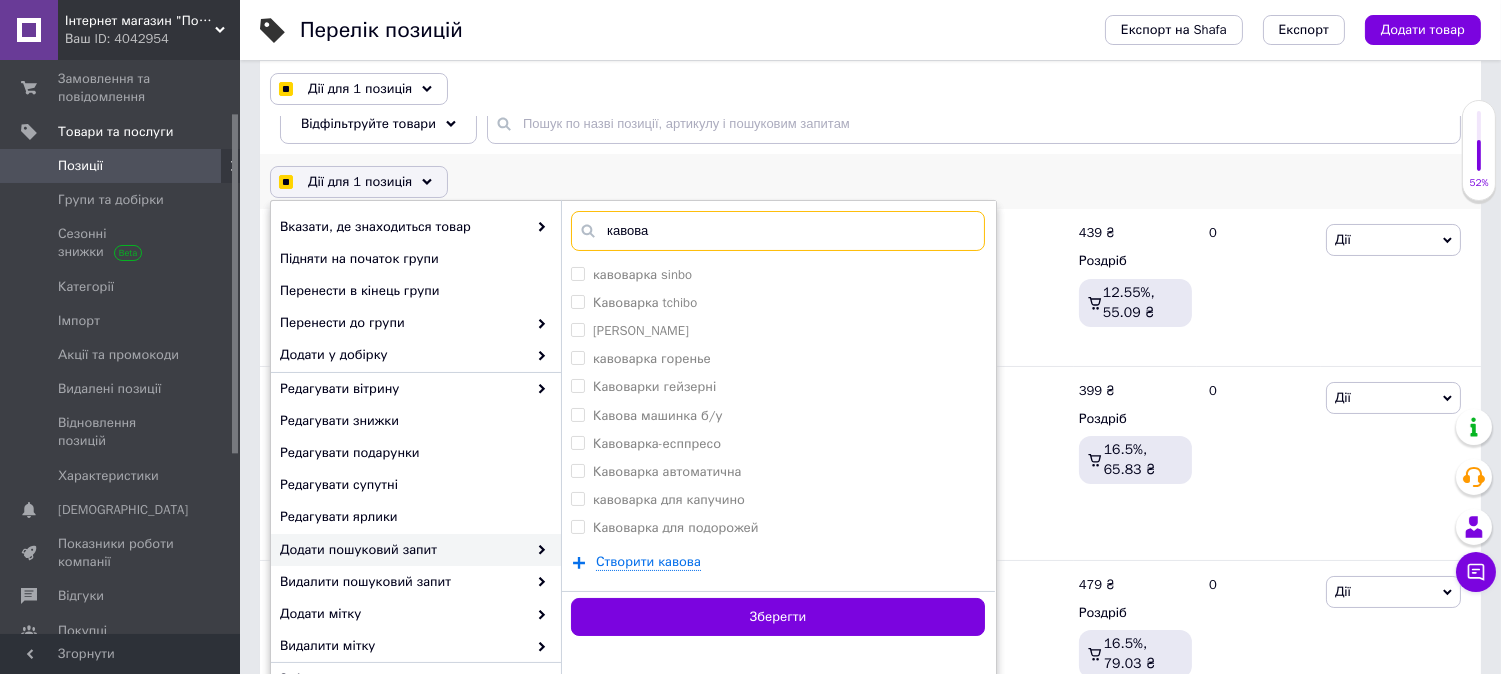 checkbox on "true" 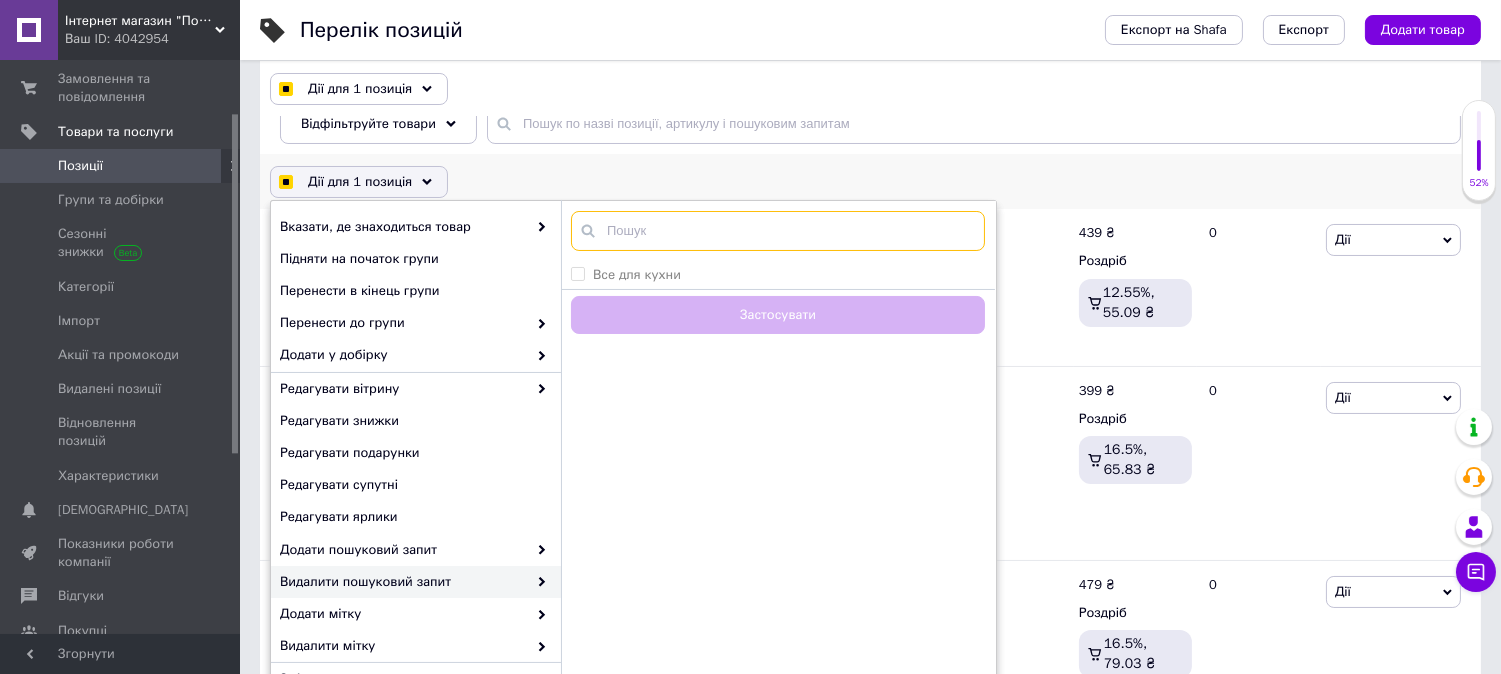 checkbox on "true" 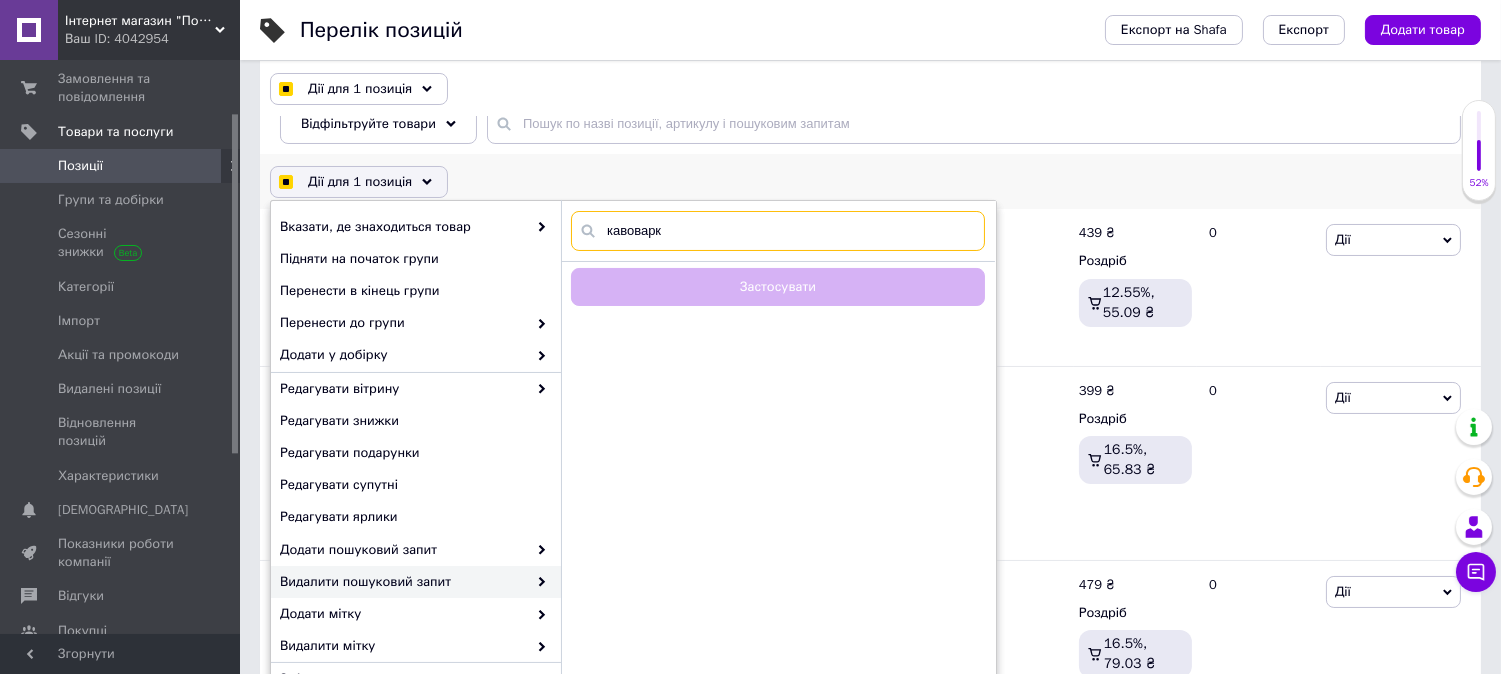 type on "кавоварка" 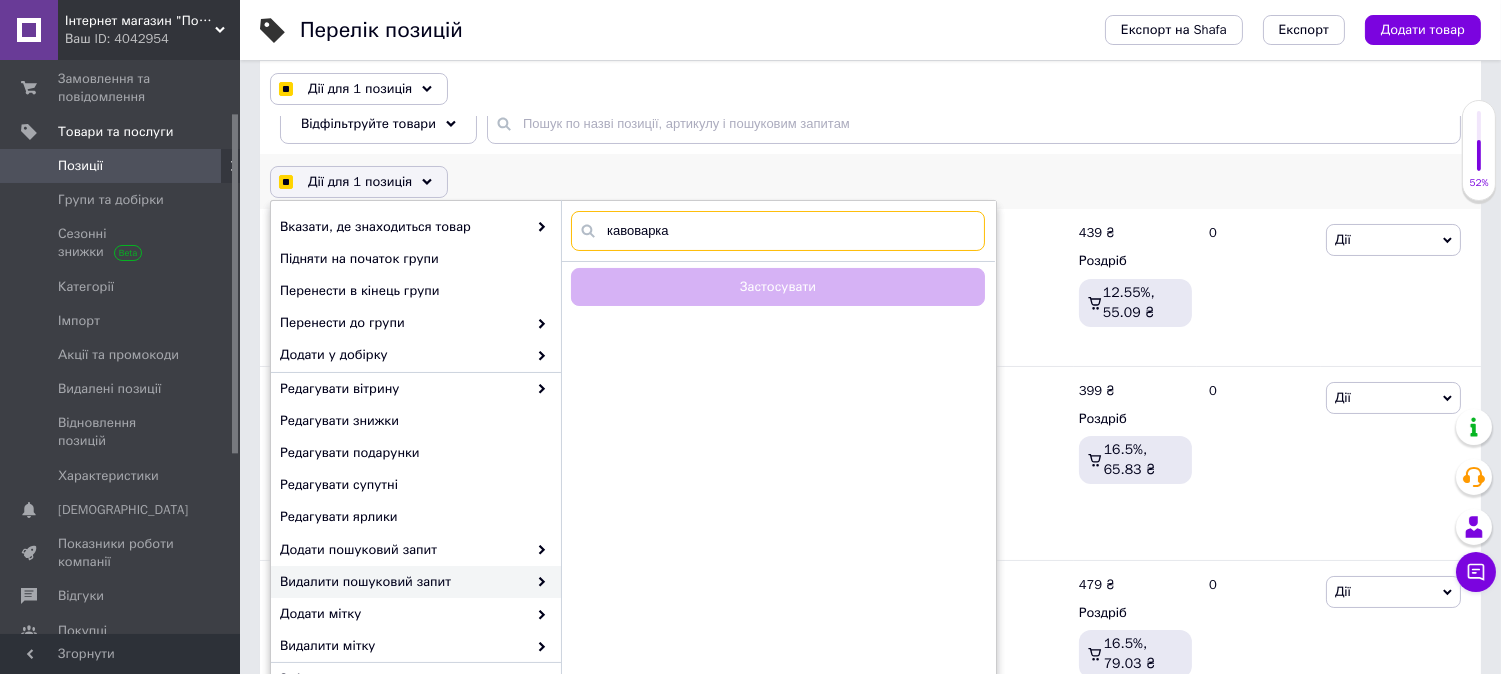 checkbox on "true" 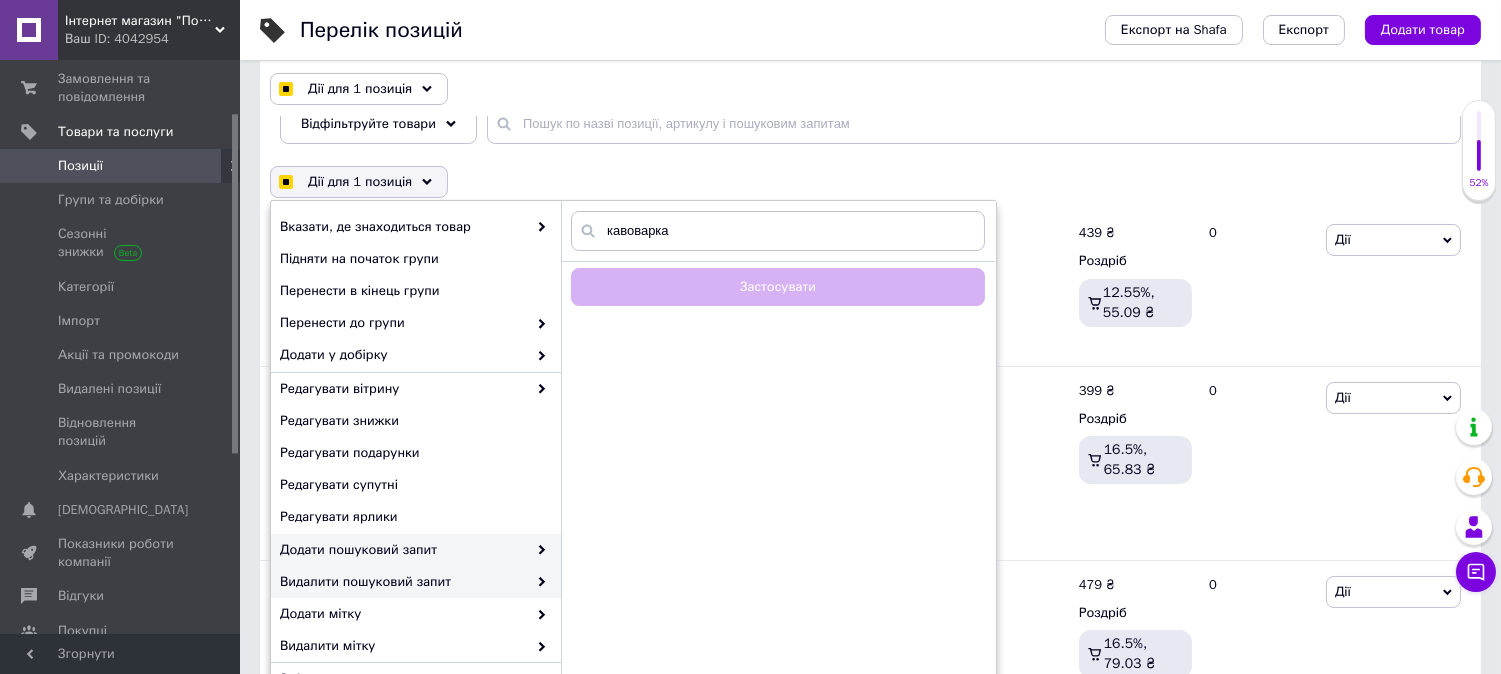 checkbox on "true" 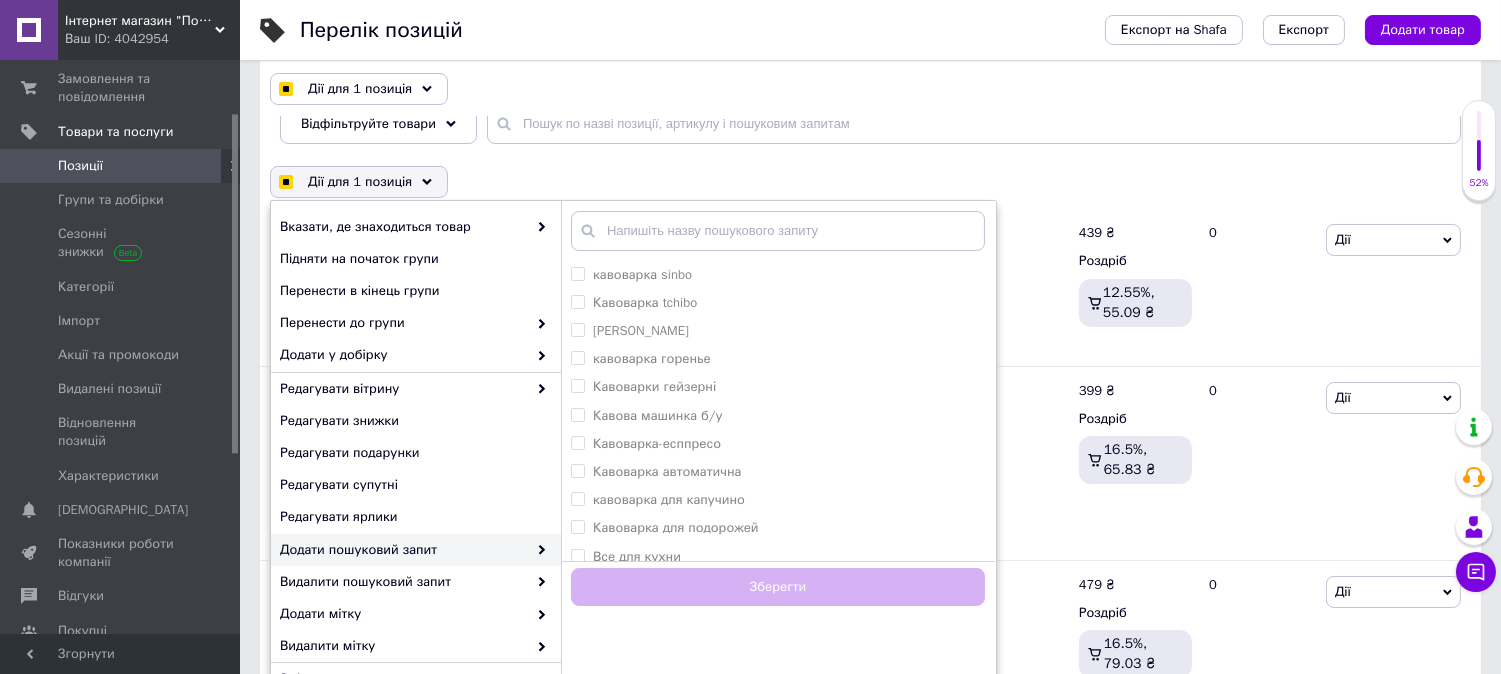 checkbox on "true" 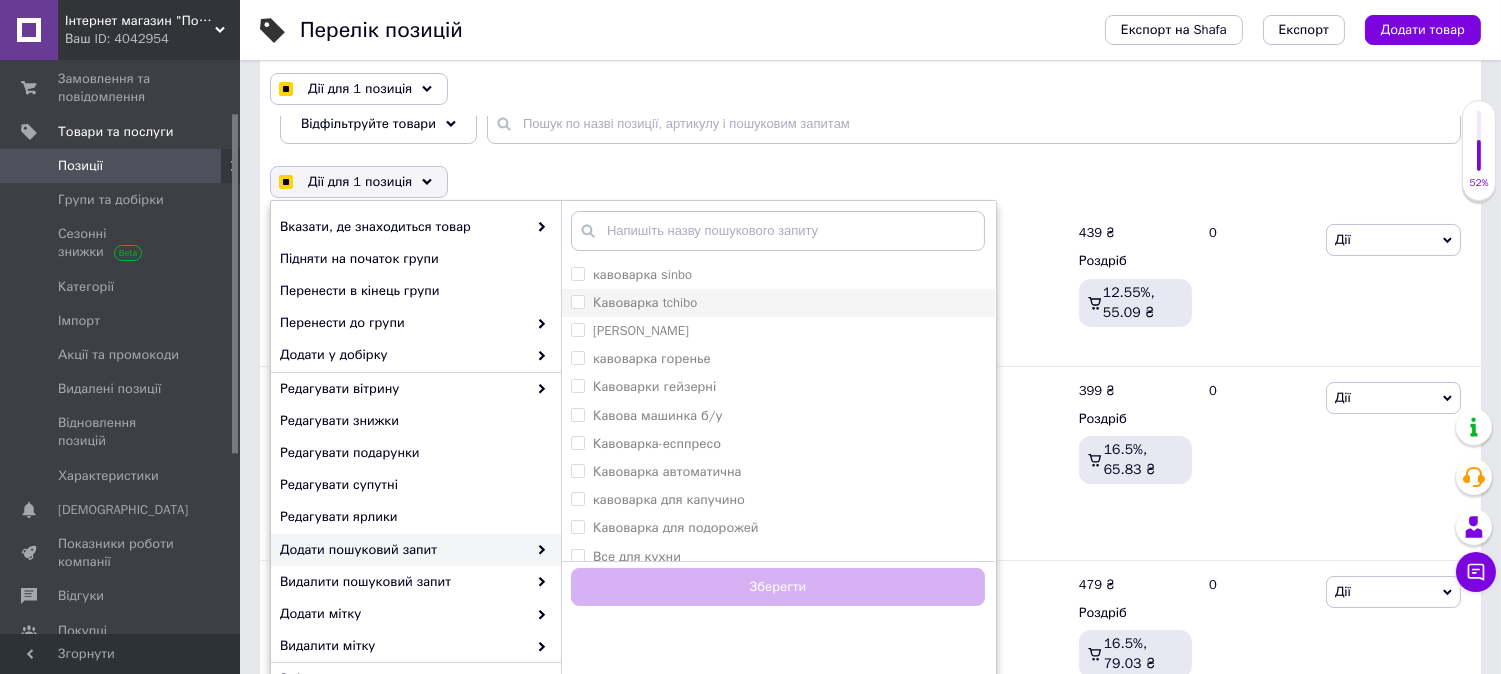 checkbox on "true" 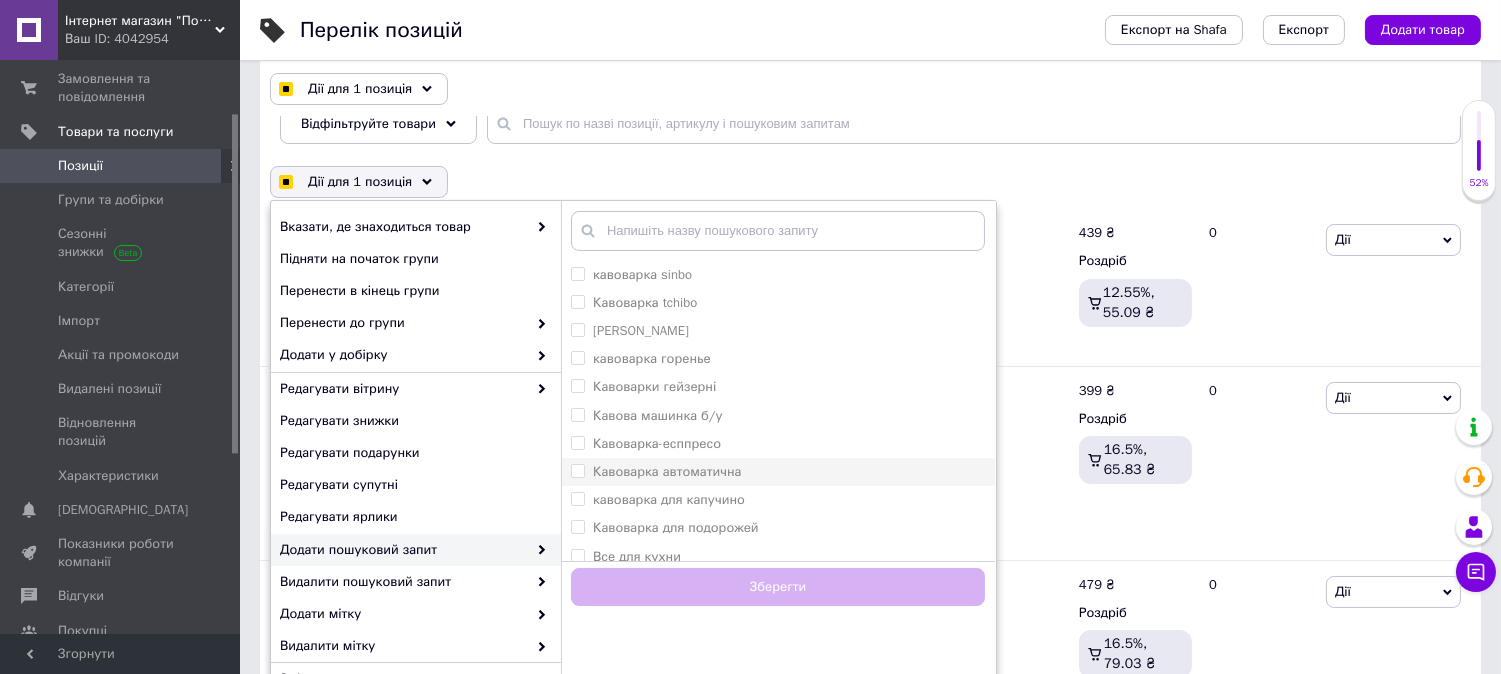 click on "Кавоварка автоматична" at bounding box center [577, 470] 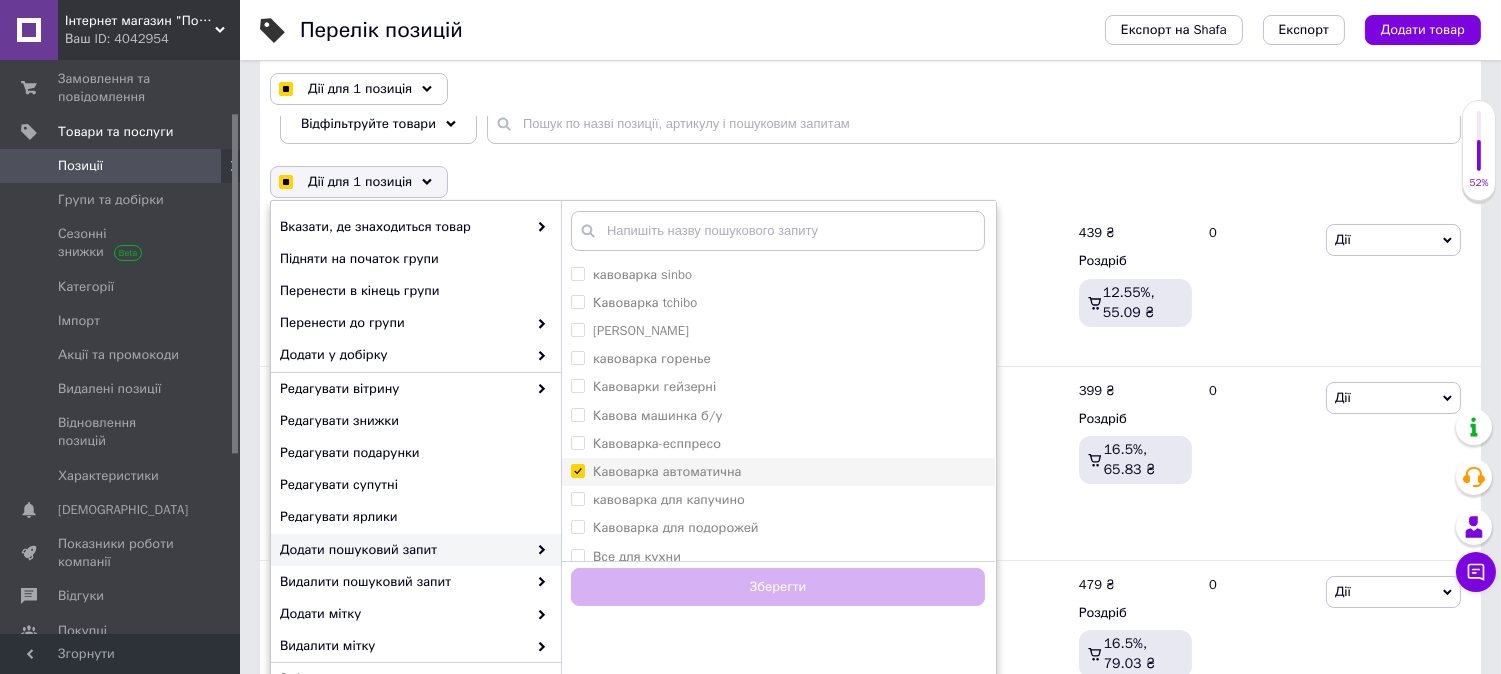 checkbox on "true" 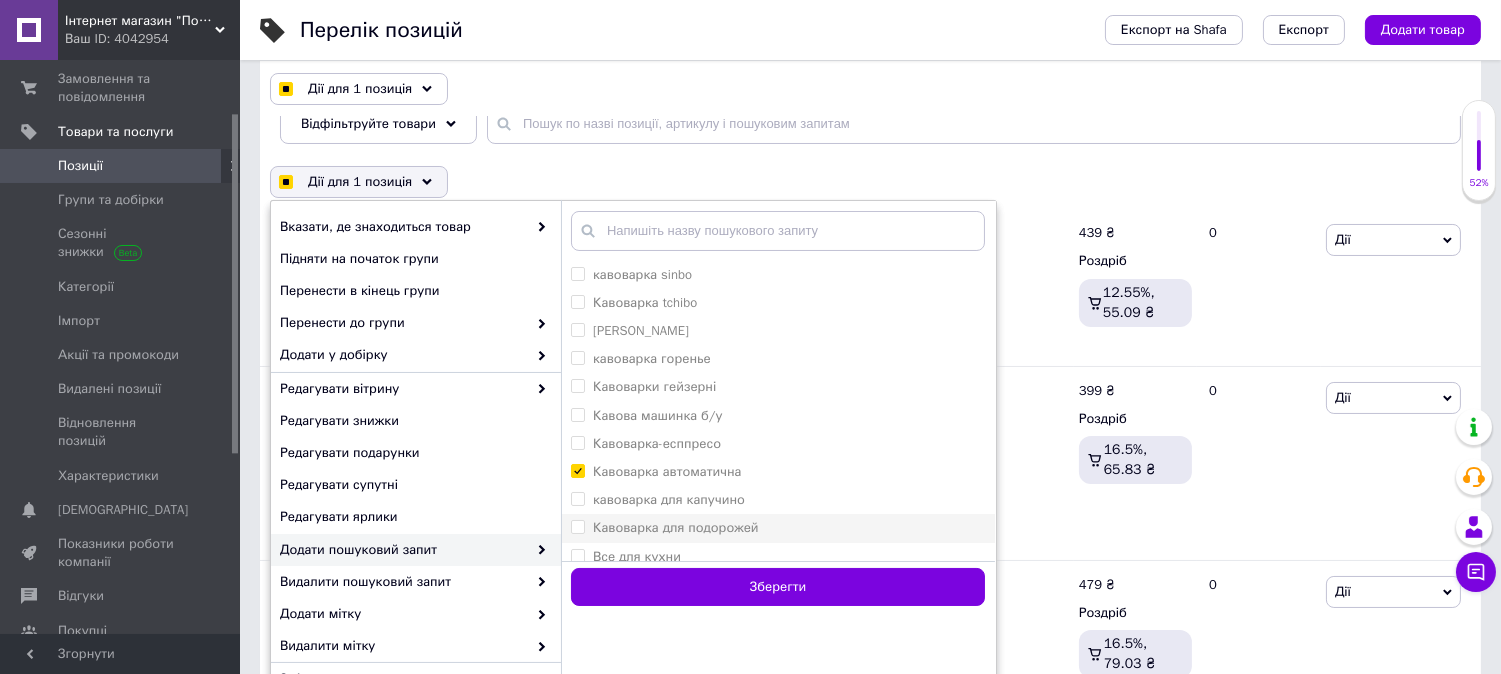 checkbox on "true" 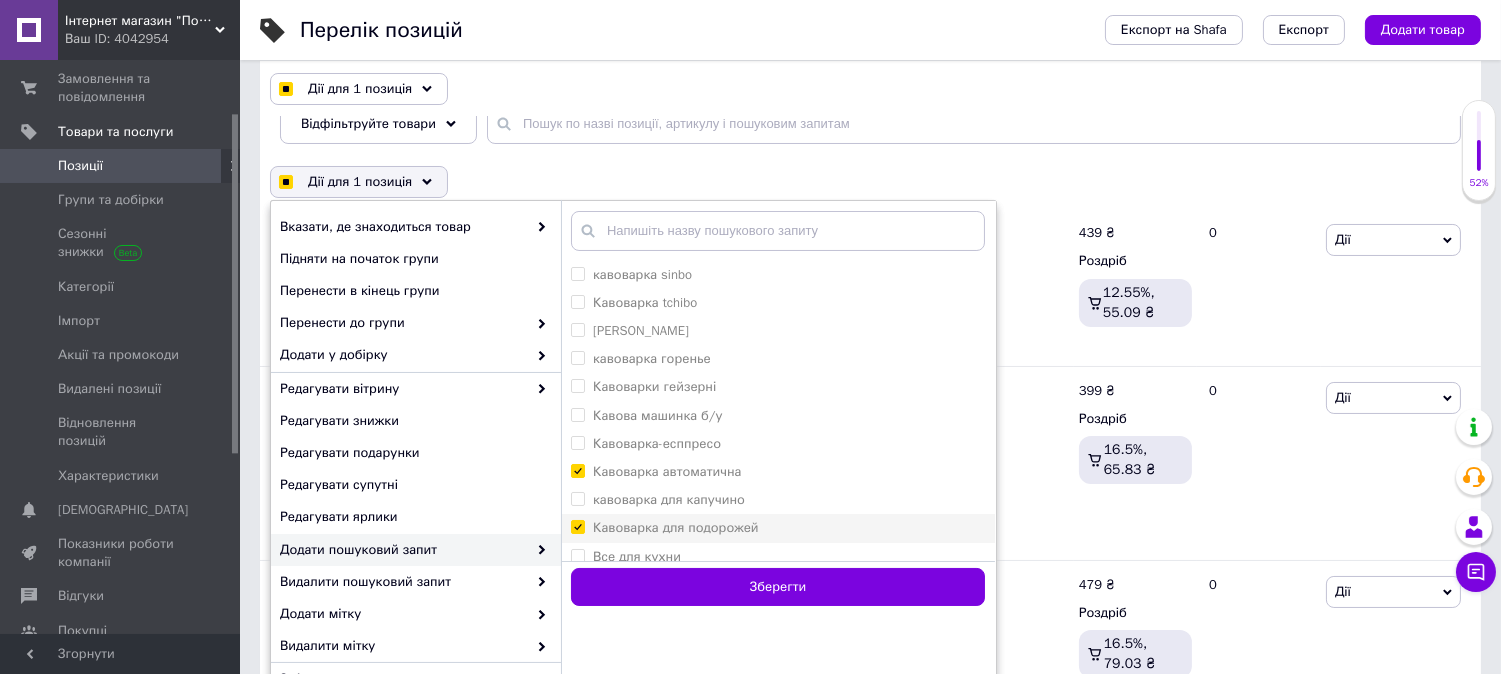 checkbox on "true" 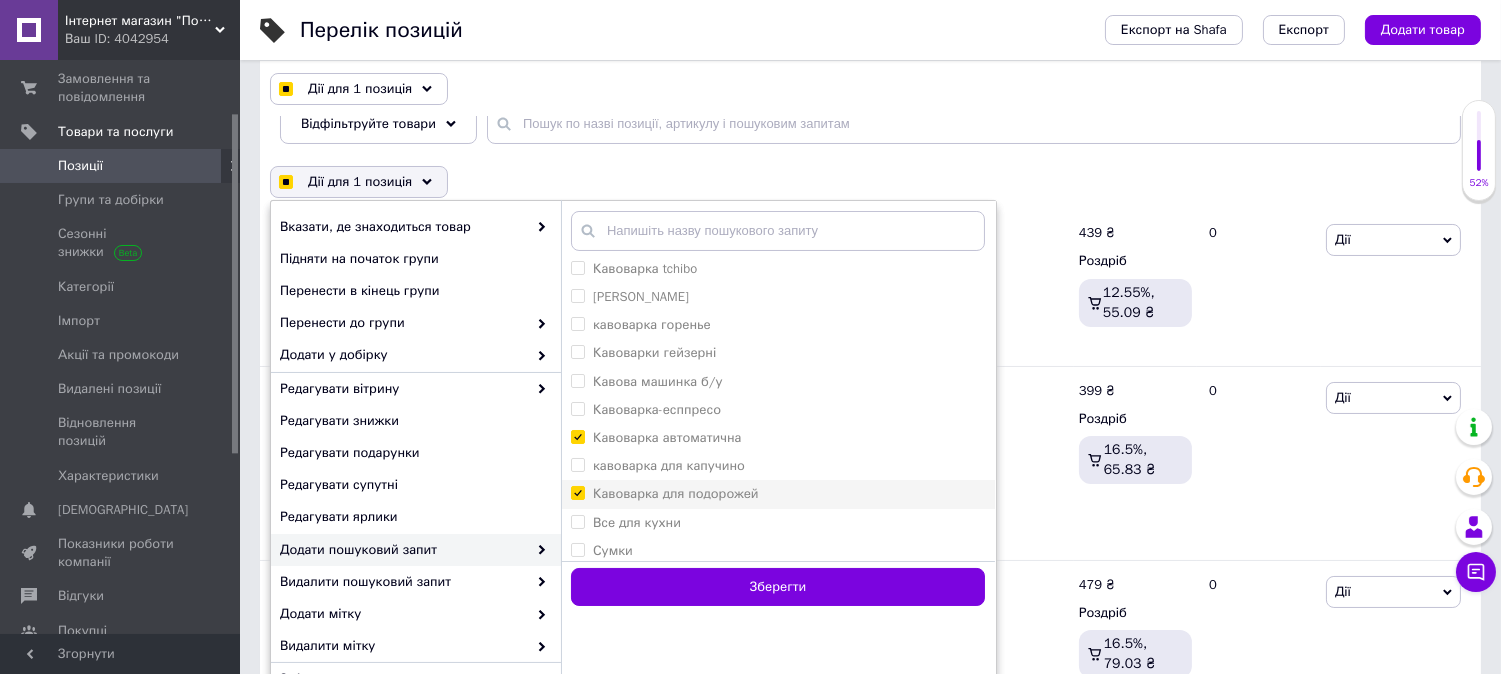scroll, scrollTop: 33, scrollLeft: 0, axis: vertical 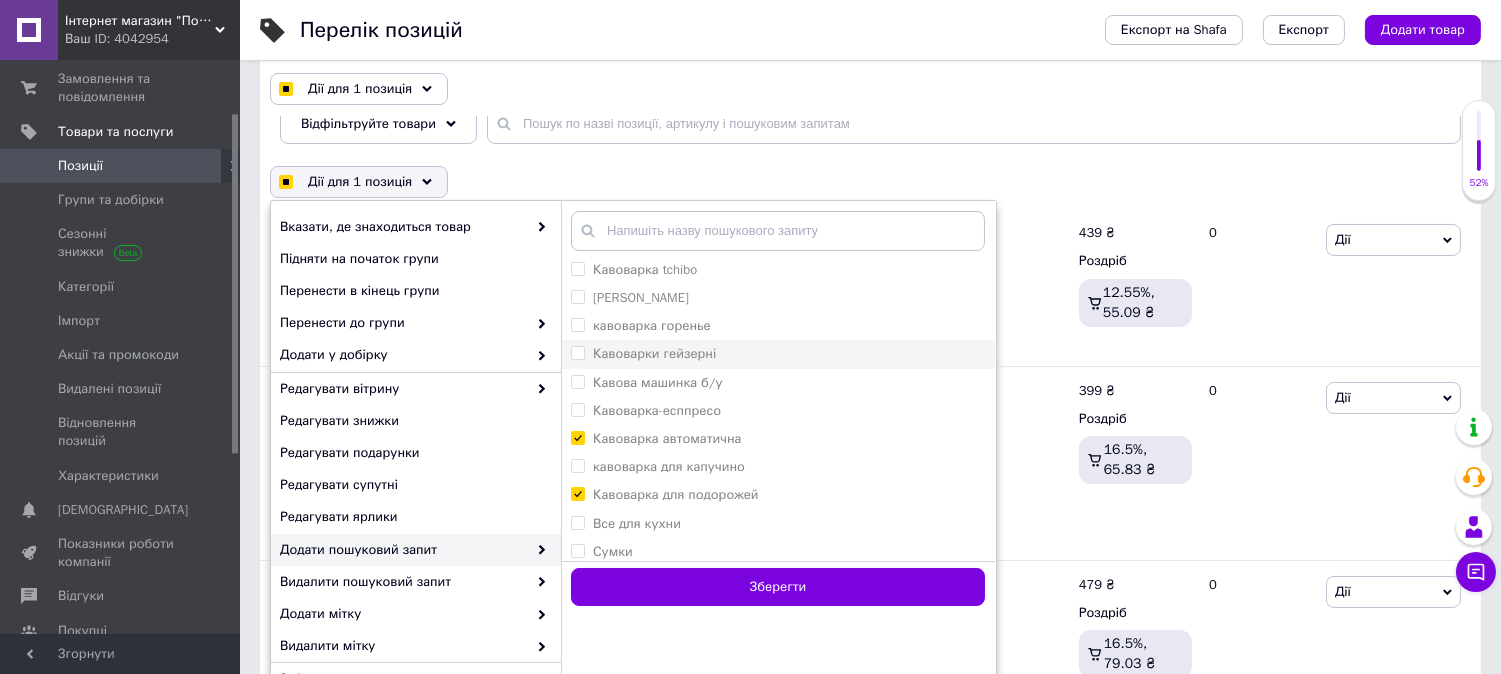 checkbox on "true" 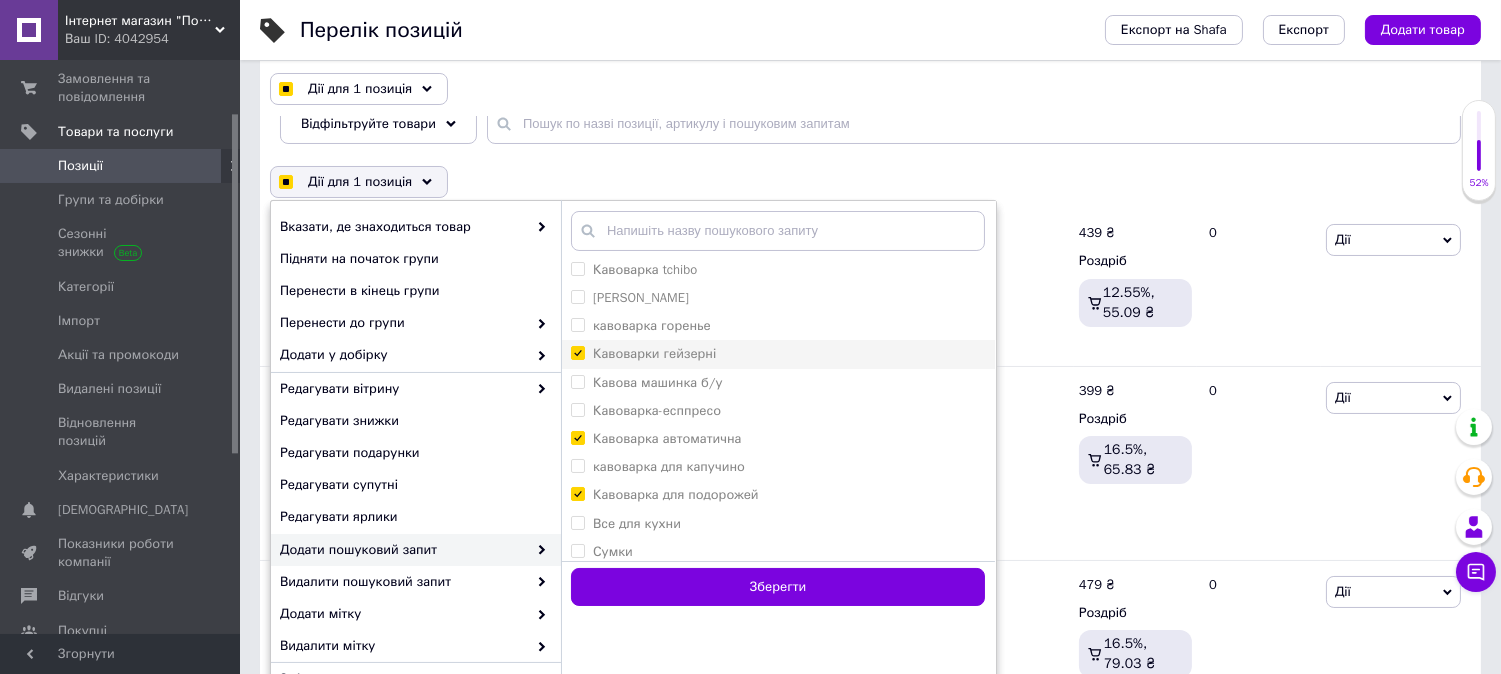 checkbox on "true" 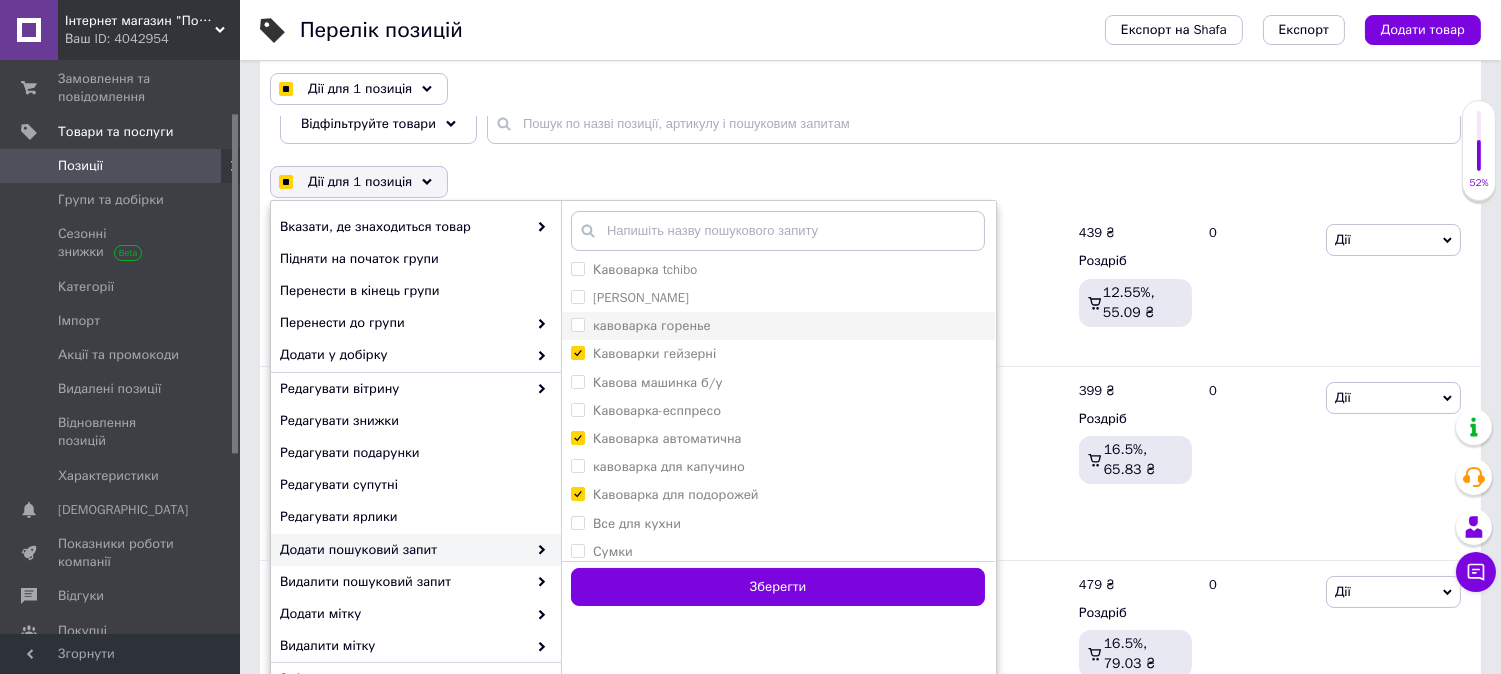 scroll, scrollTop: 0, scrollLeft: 0, axis: both 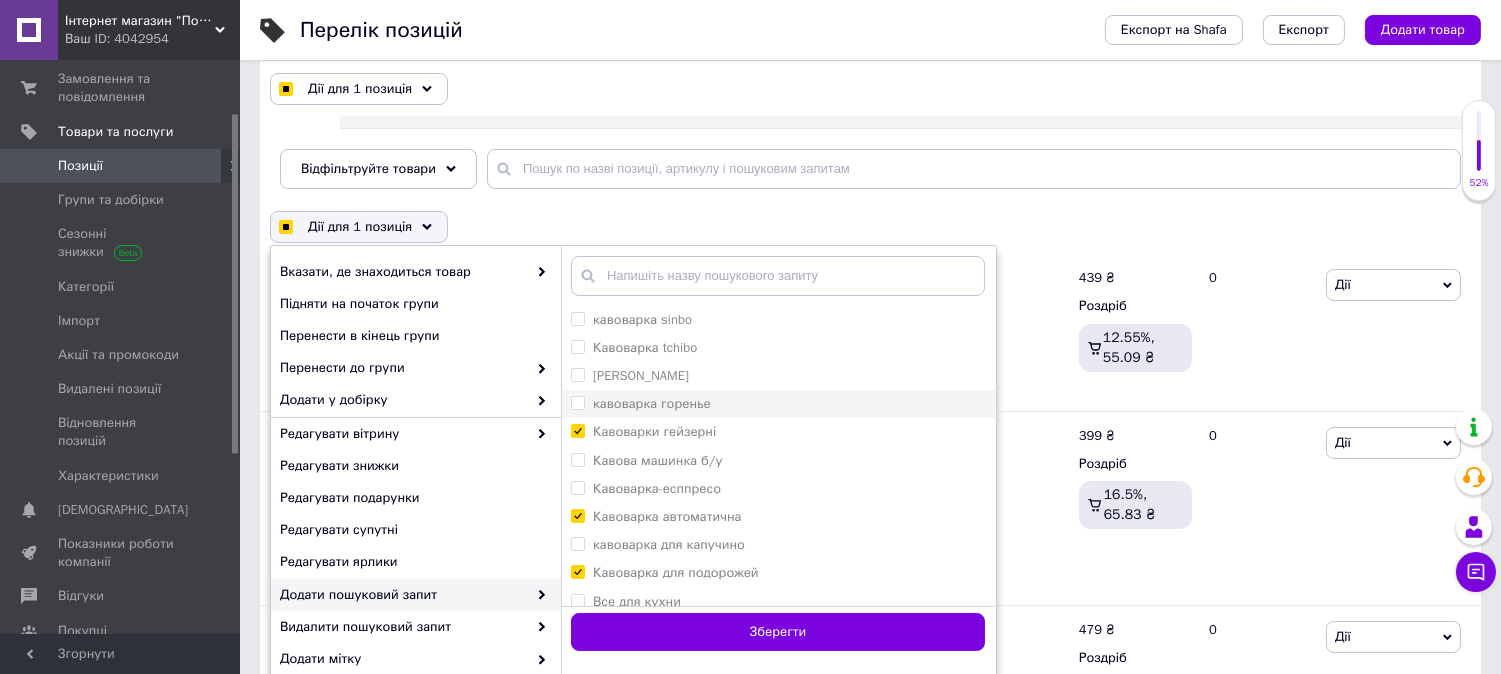 checkbox on "true" 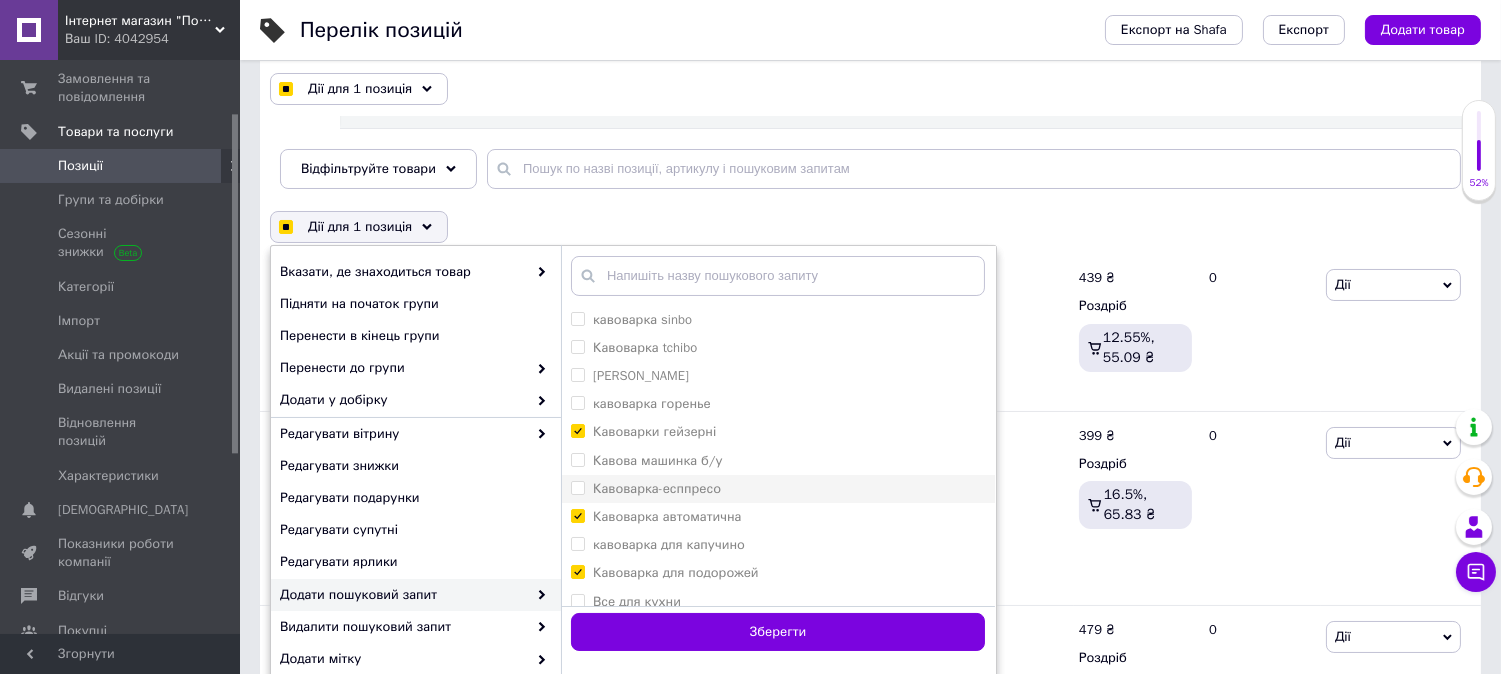 click on "Кавоварка-есппресо" at bounding box center (577, 487) 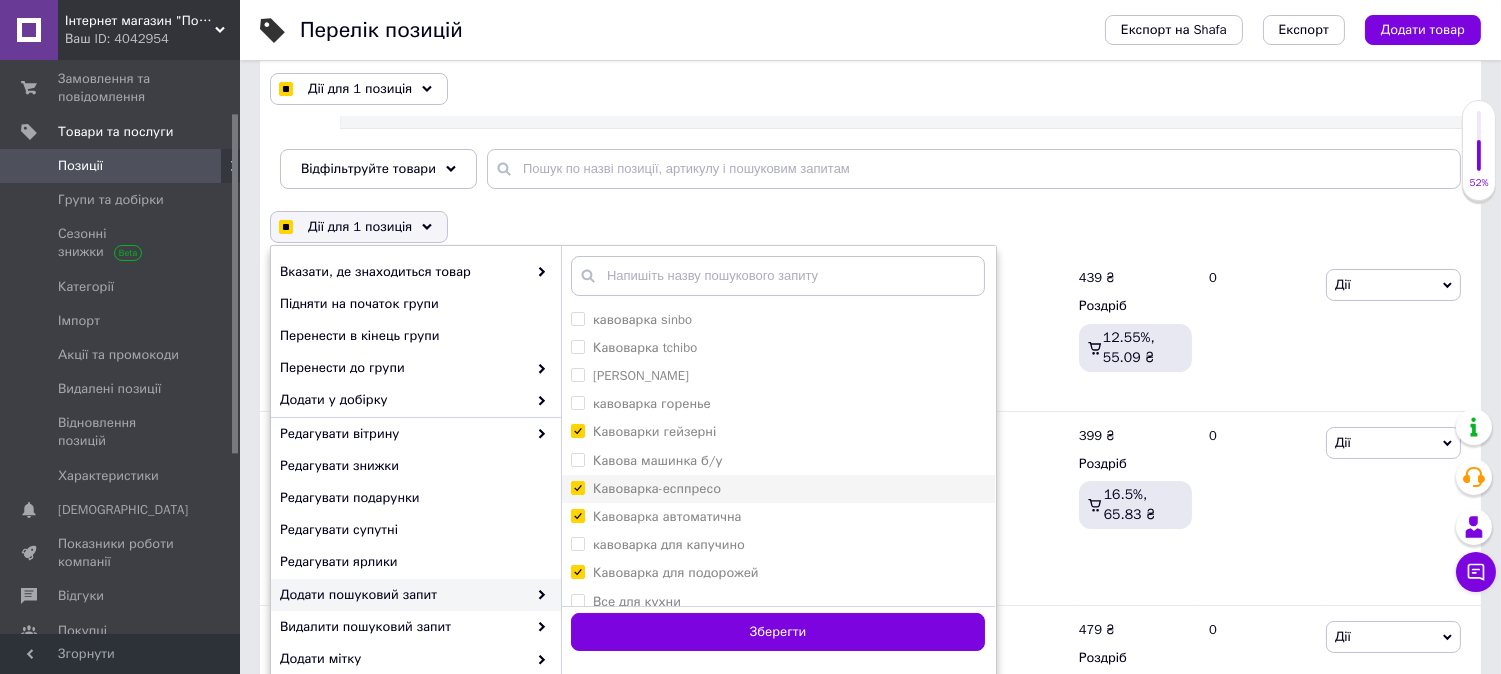 type 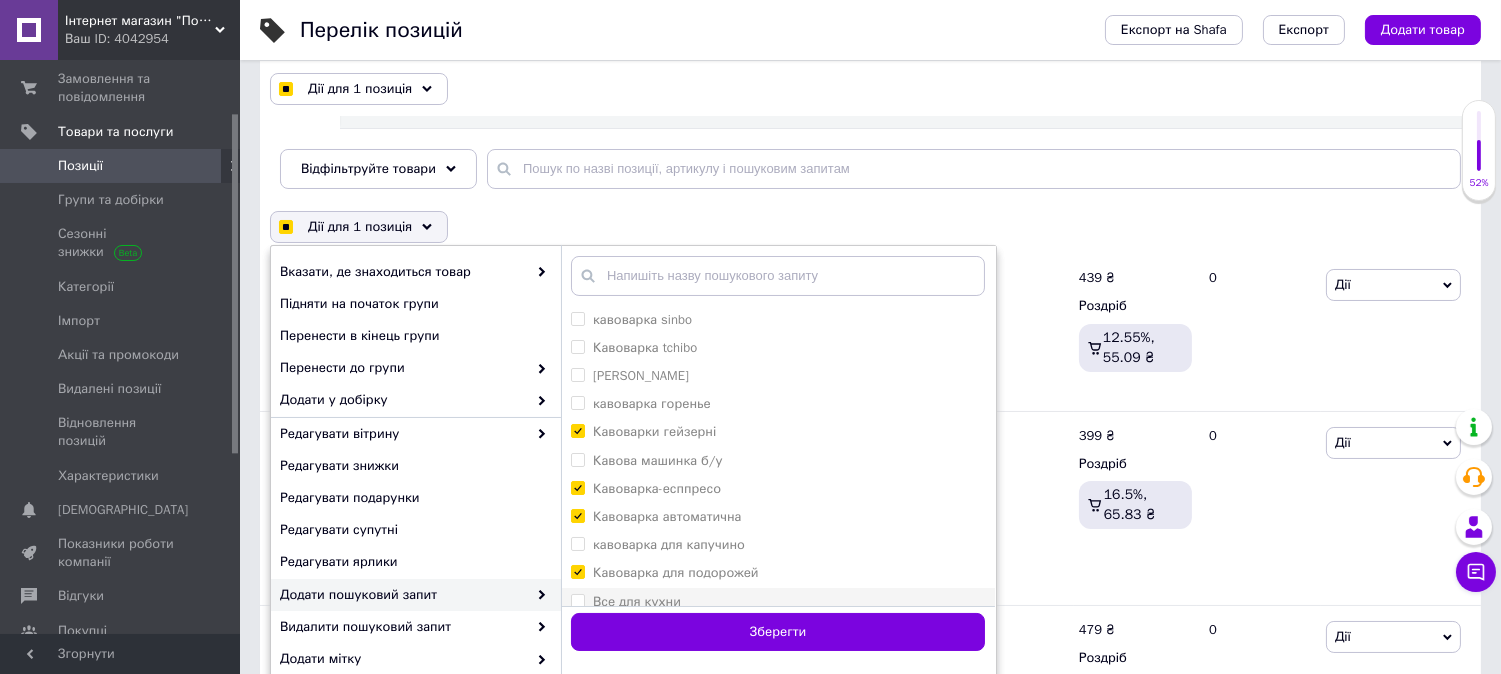 click on "Все для кухни" at bounding box center [577, 600] 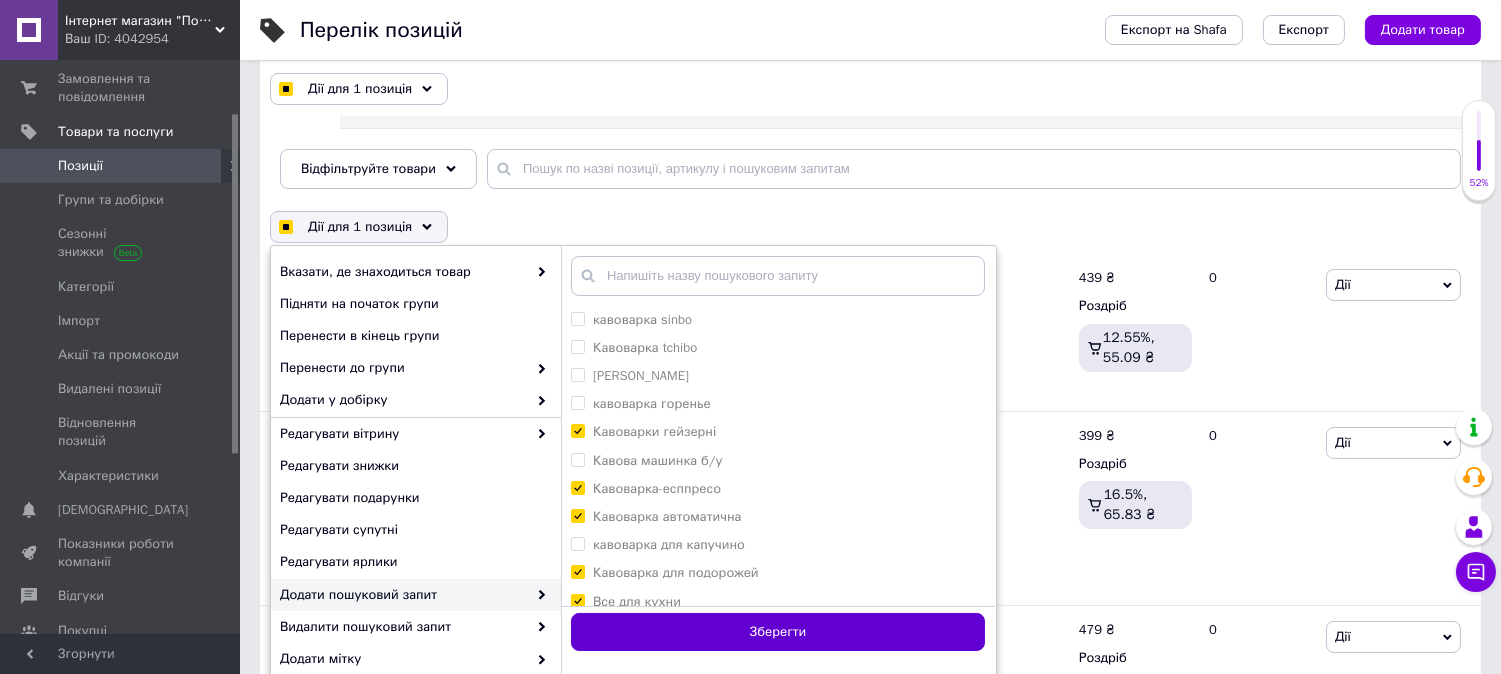 click on "Зберегти" at bounding box center [778, 632] 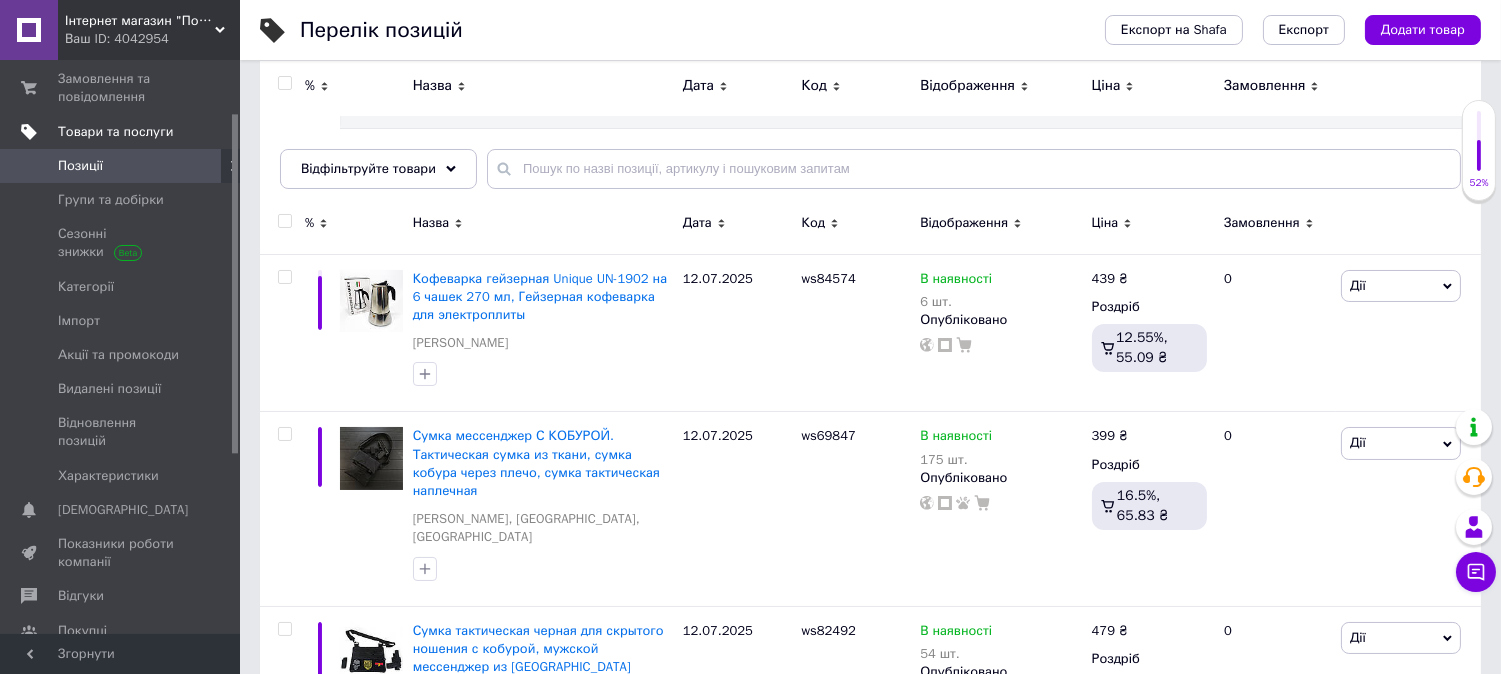 click on "Товари та послуги" at bounding box center [115, 132] 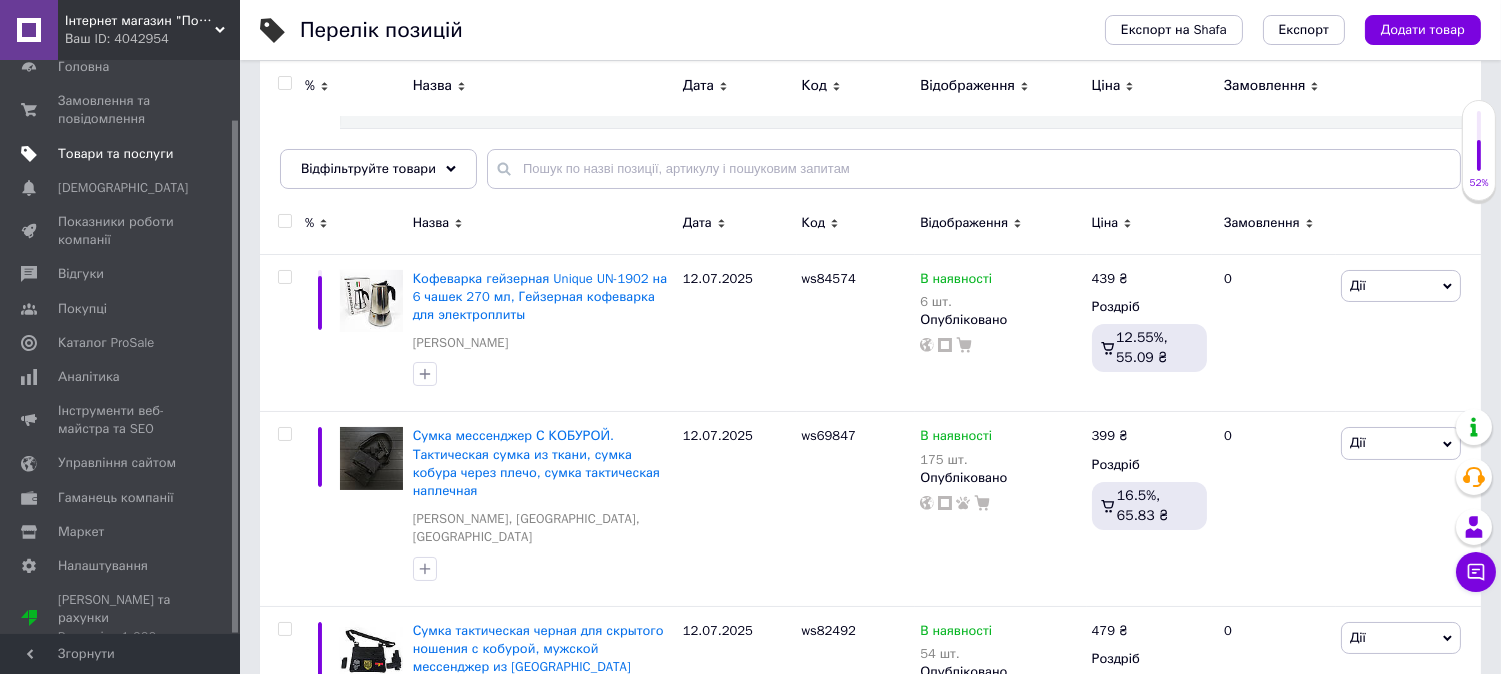 click on "Товари та послуги" at bounding box center (115, 154) 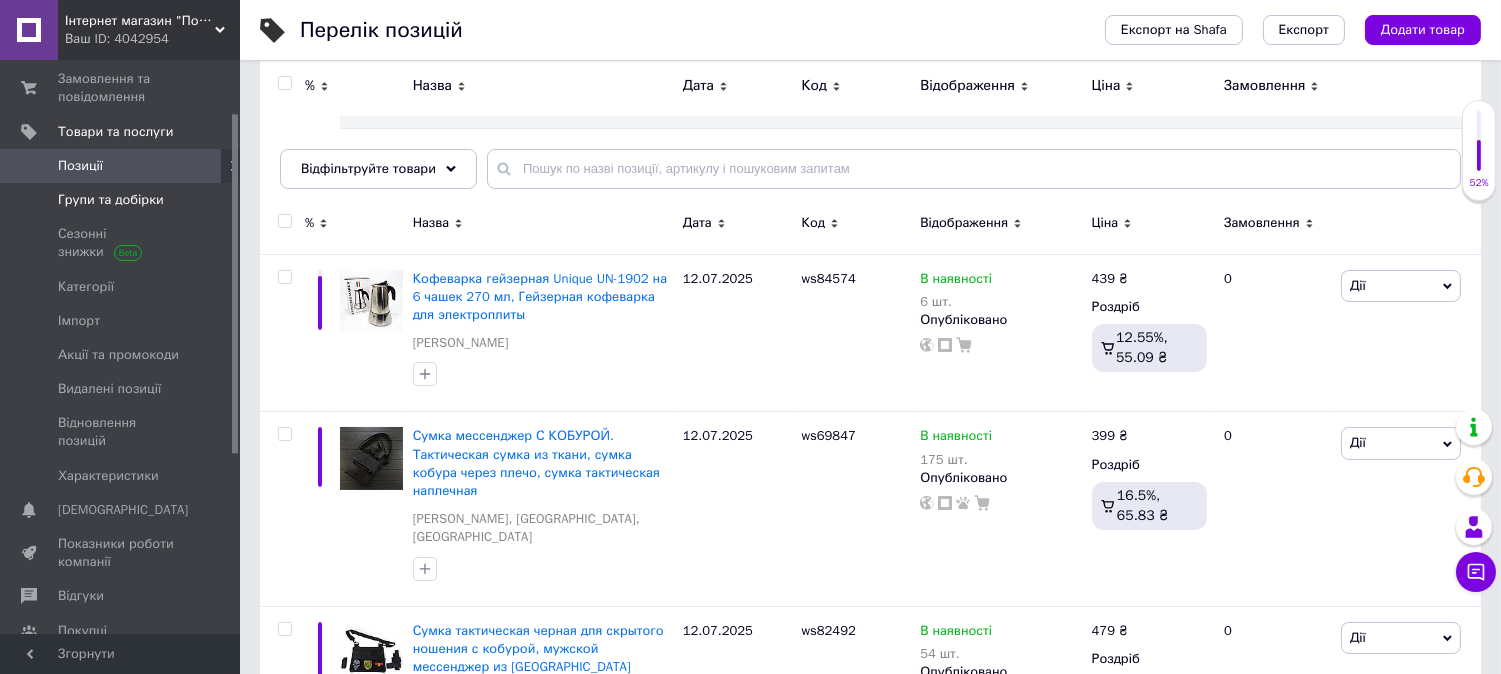 click on "Групи та добірки" at bounding box center (111, 200) 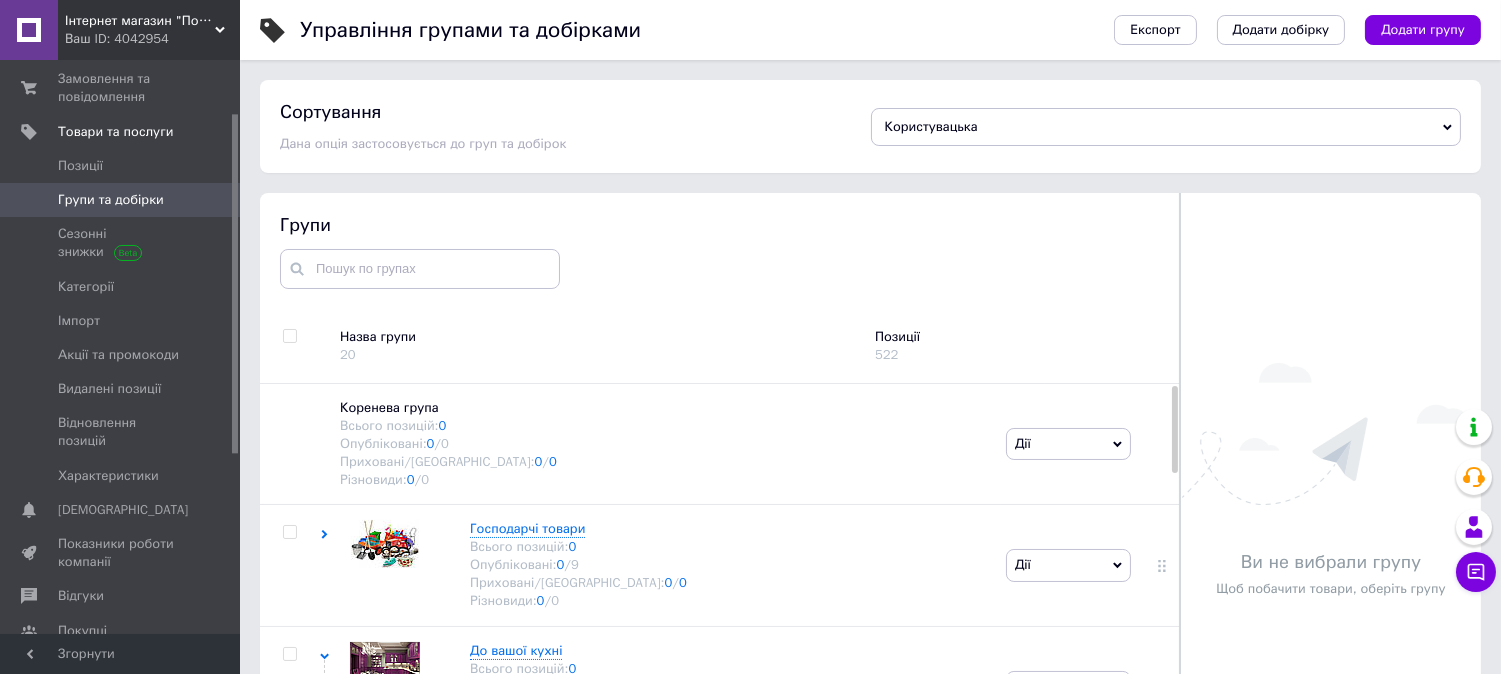 scroll, scrollTop: 103, scrollLeft: 0, axis: vertical 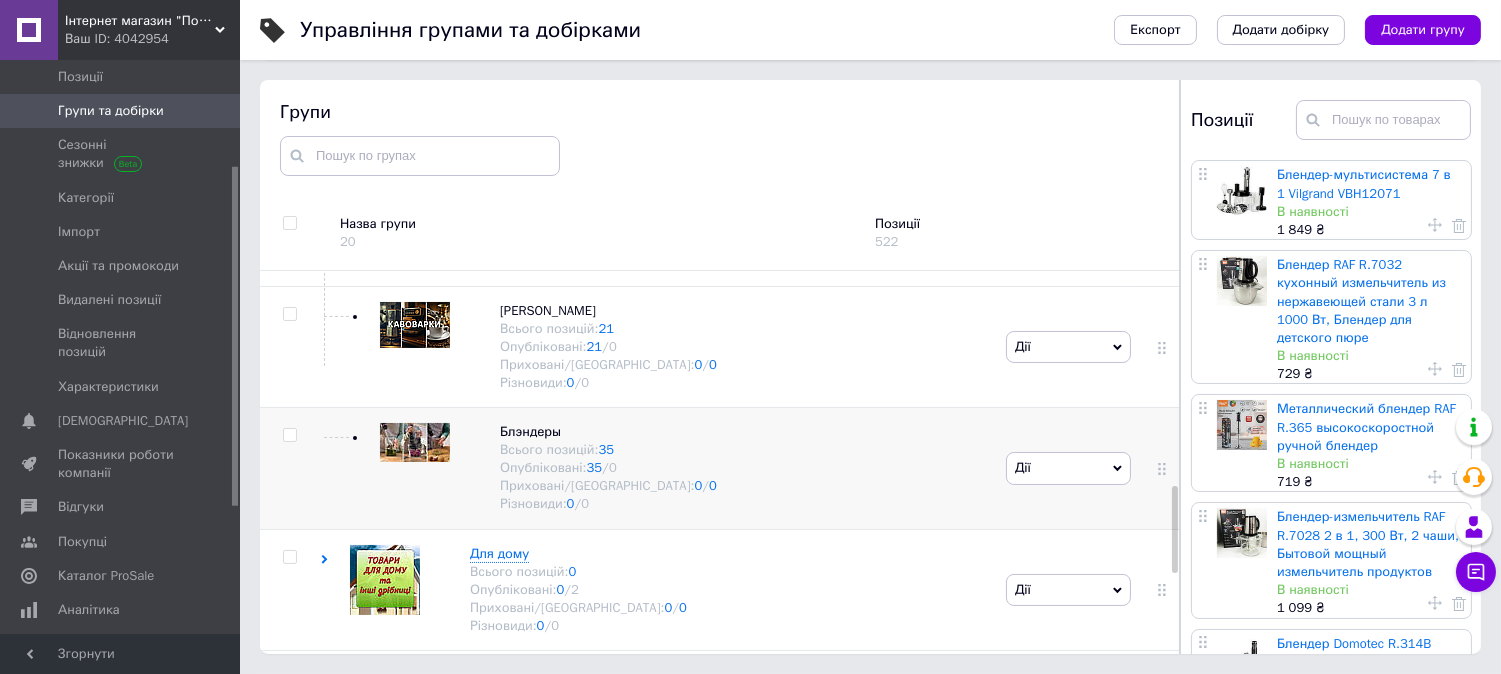 click on "Блэндеры Всього позицій:  35 Опубліковані:  35  /  0 Приховані/Видалені:  0  /  0 Різновиди:  0  /  0" at bounding box center (660, 468) 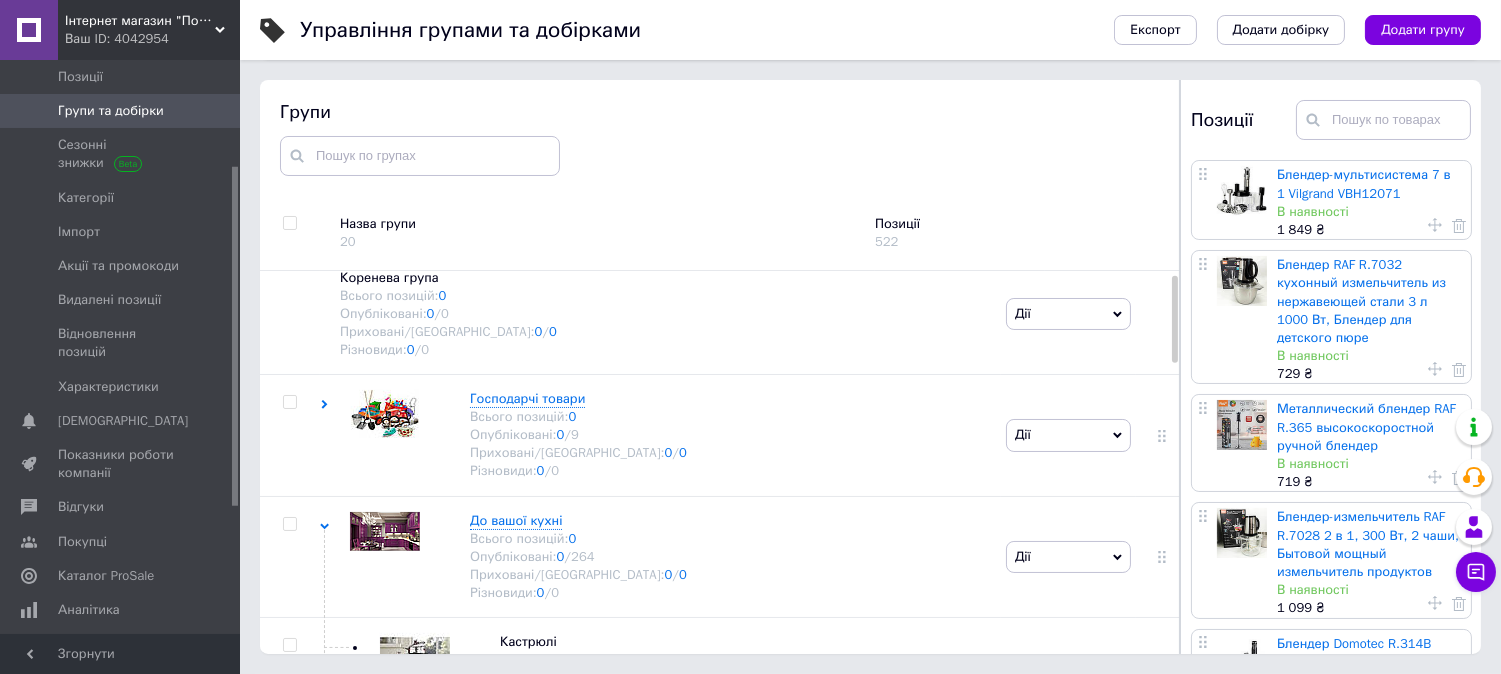 scroll, scrollTop: 0, scrollLeft: 0, axis: both 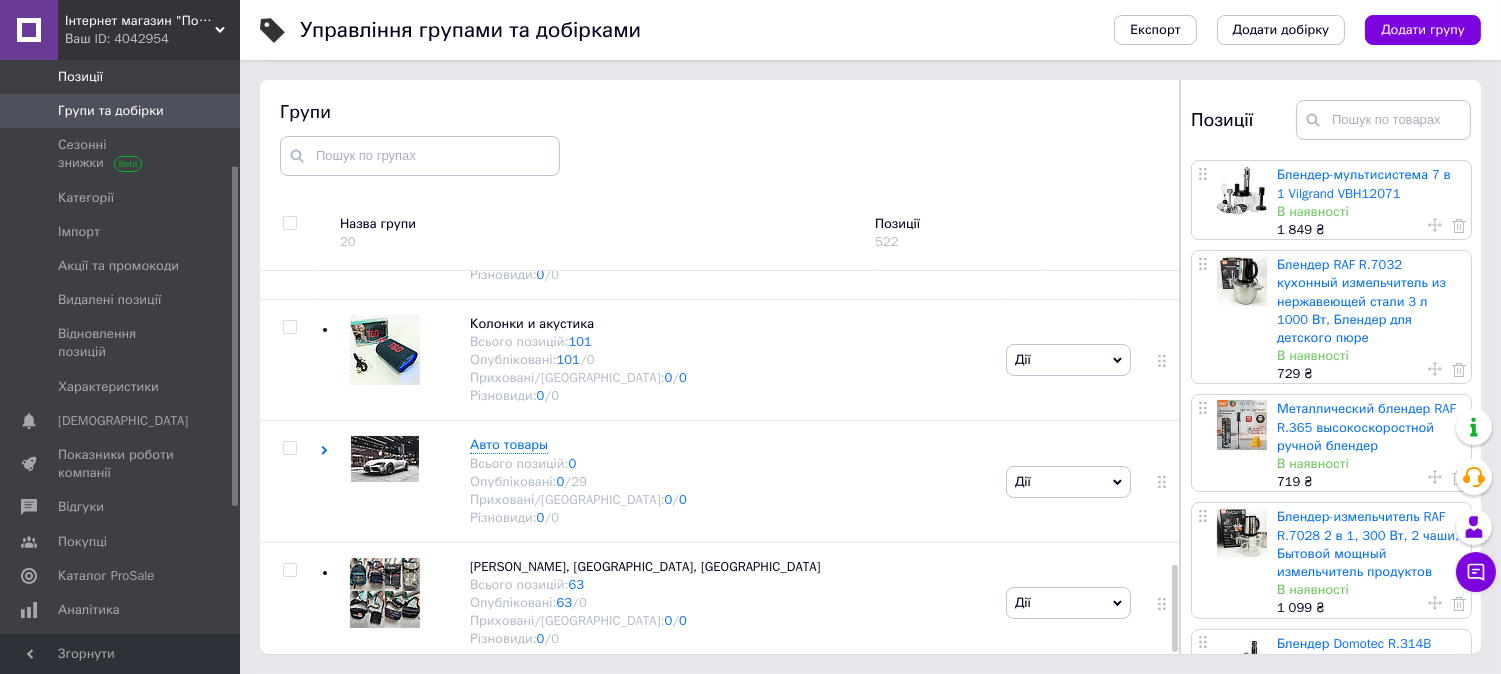 click on "Позиції" at bounding box center (80, 77) 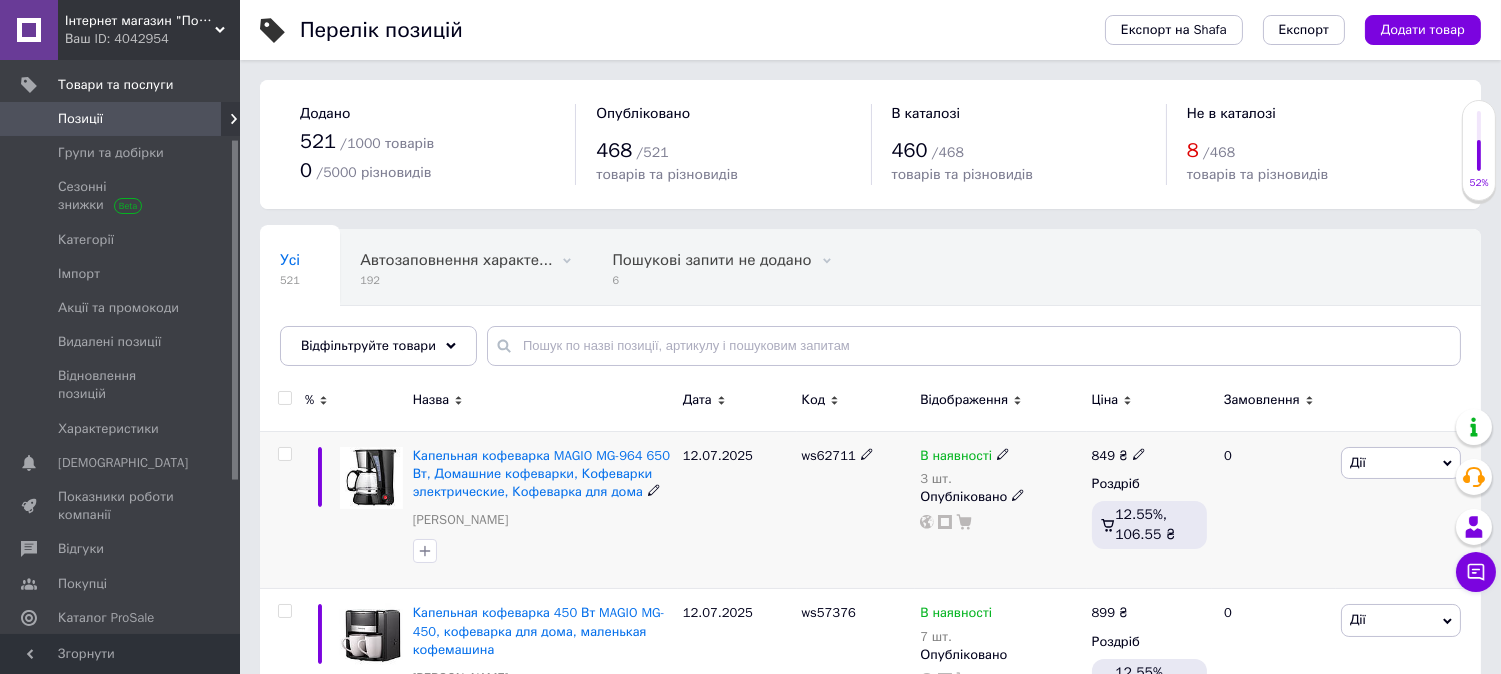 scroll, scrollTop: 133, scrollLeft: 0, axis: vertical 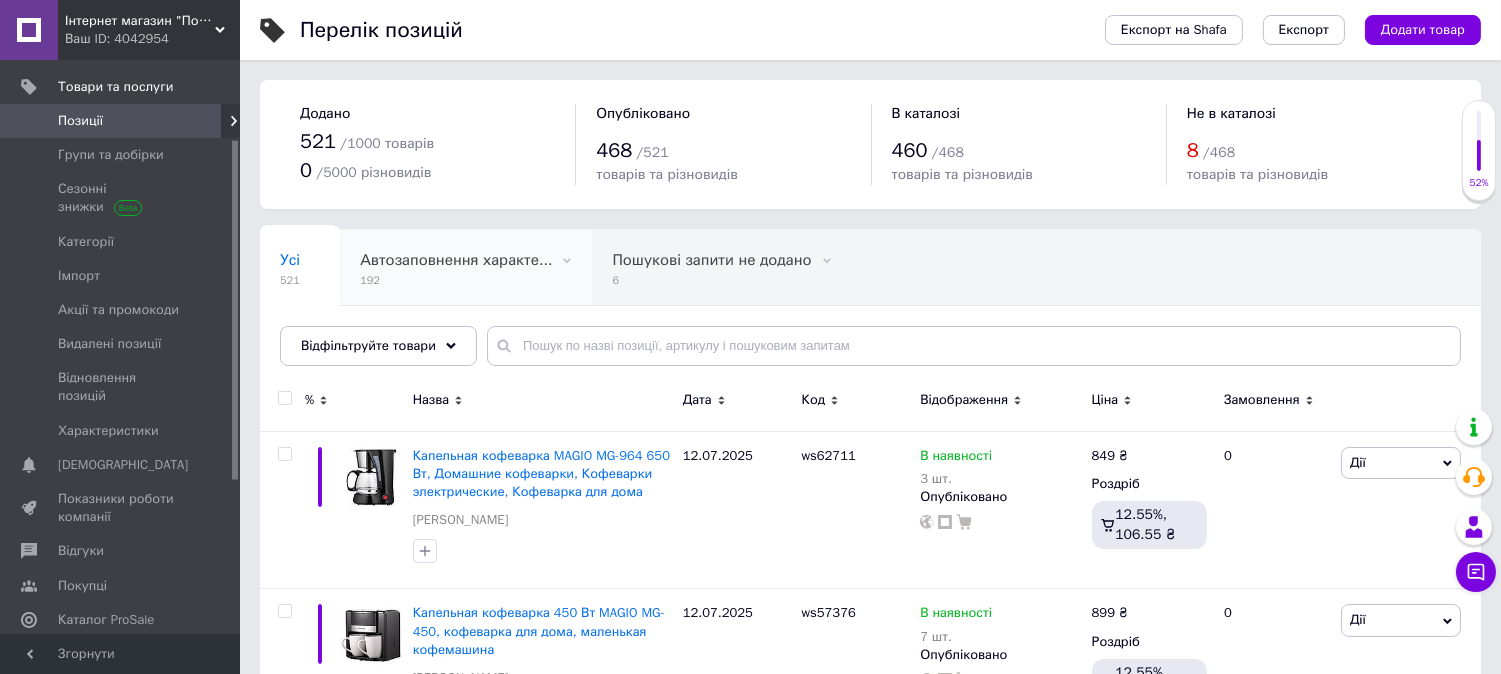 click on "192" at bounding box center (456, 280) 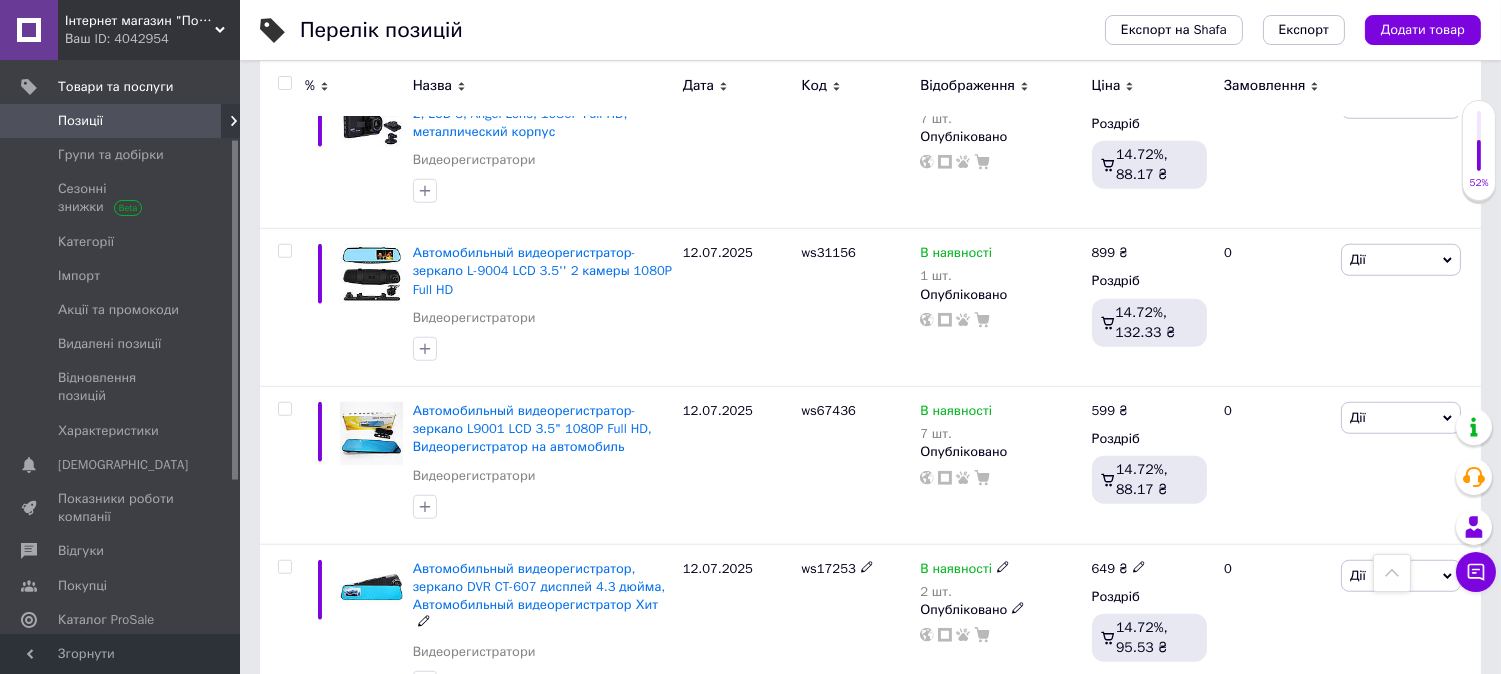 scroll, scrollTop: 3016, scrollLeft: 0, axis: vertical 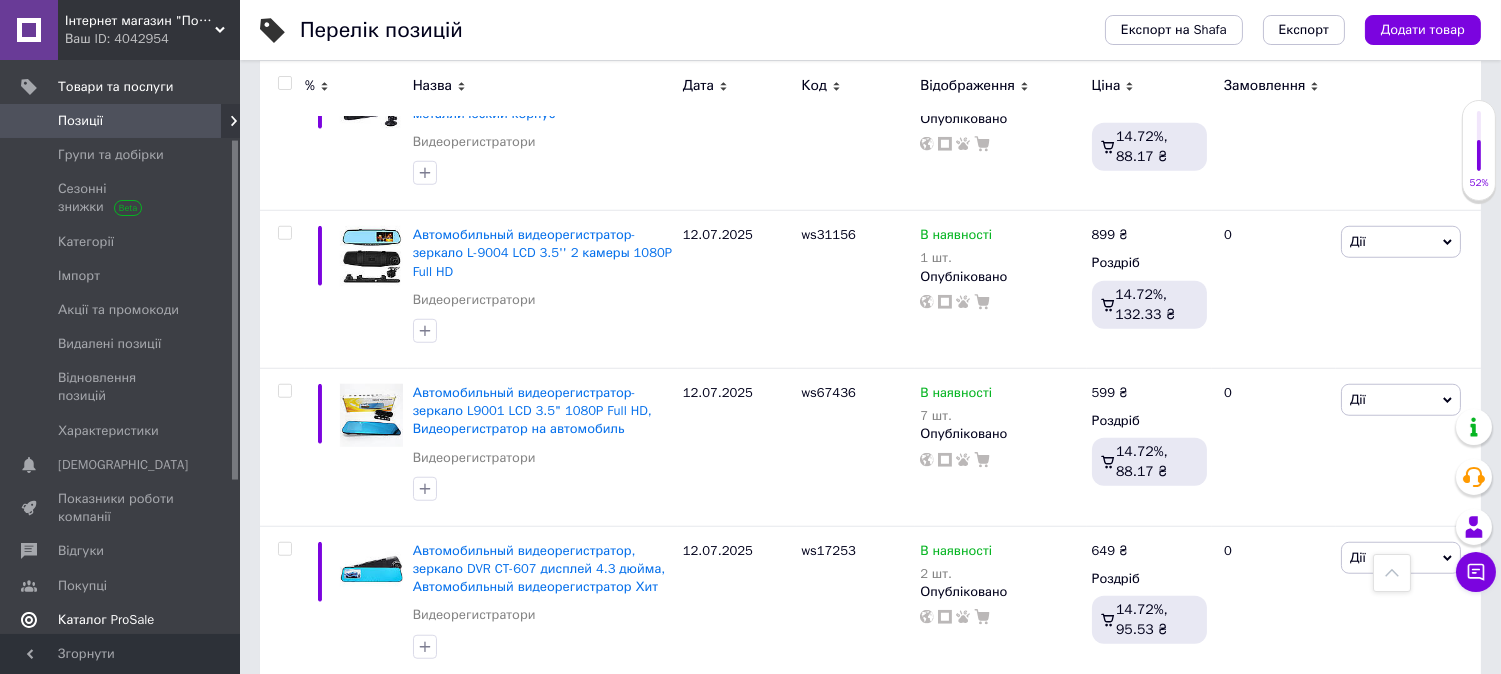 click on "Каталог ProSale" at bounding box center (106, 620) 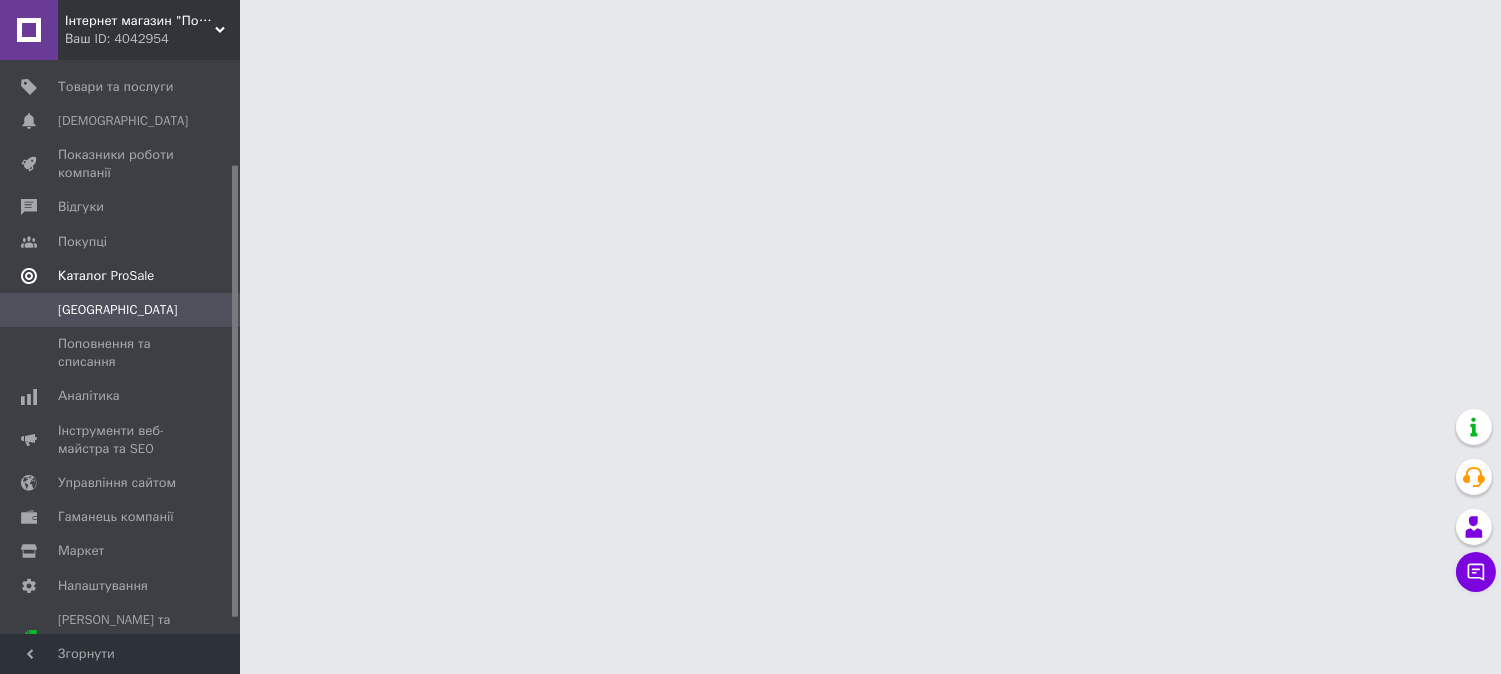 scroll, scrollTop: 0, scrollLeft: 0, axis: both 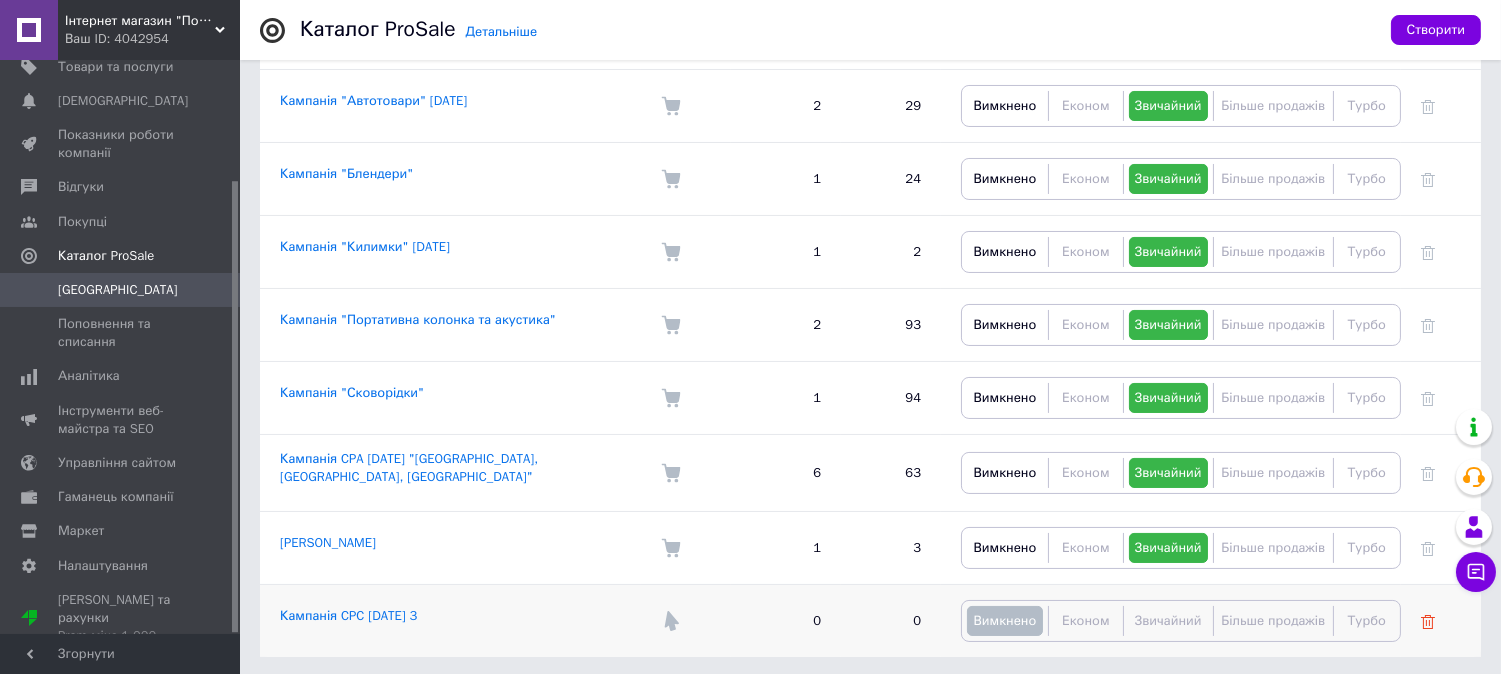 click 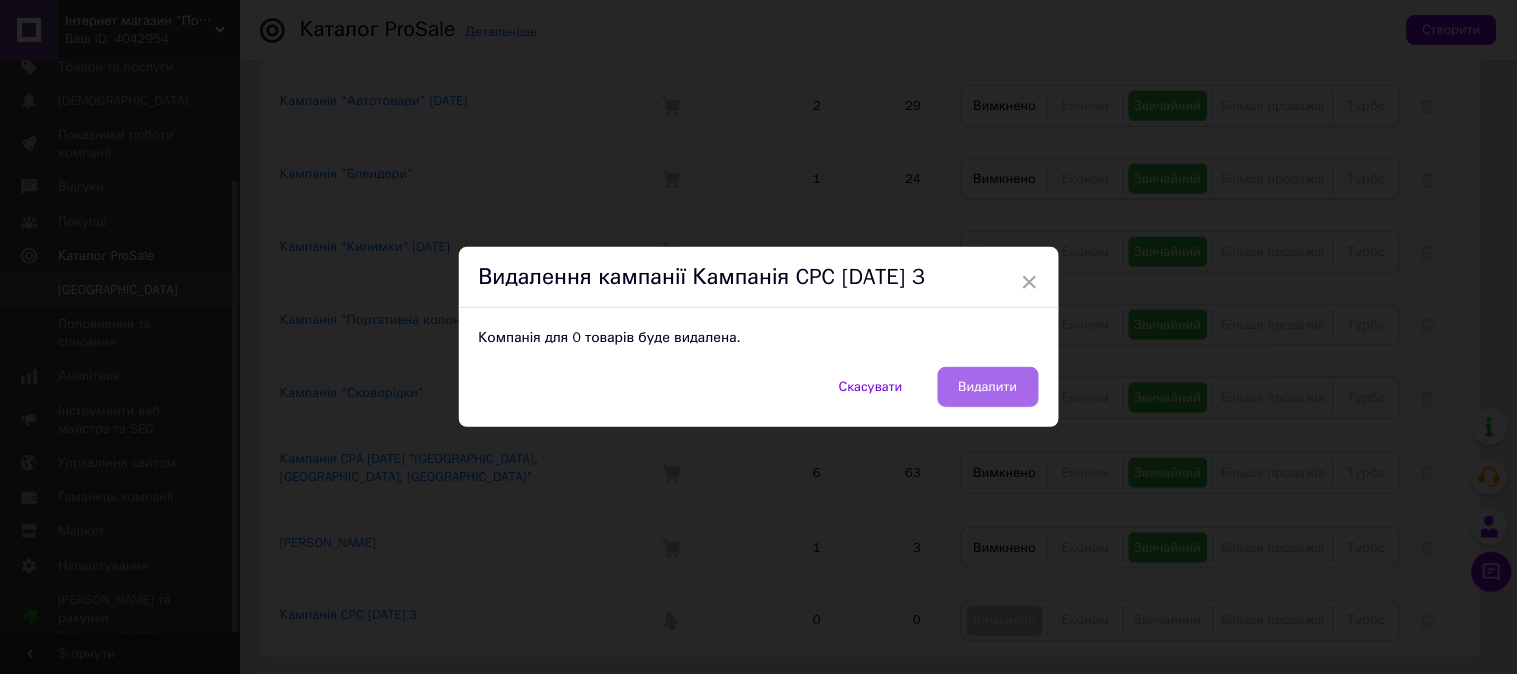 click on "Видалити" at bounding box center [988, 387] 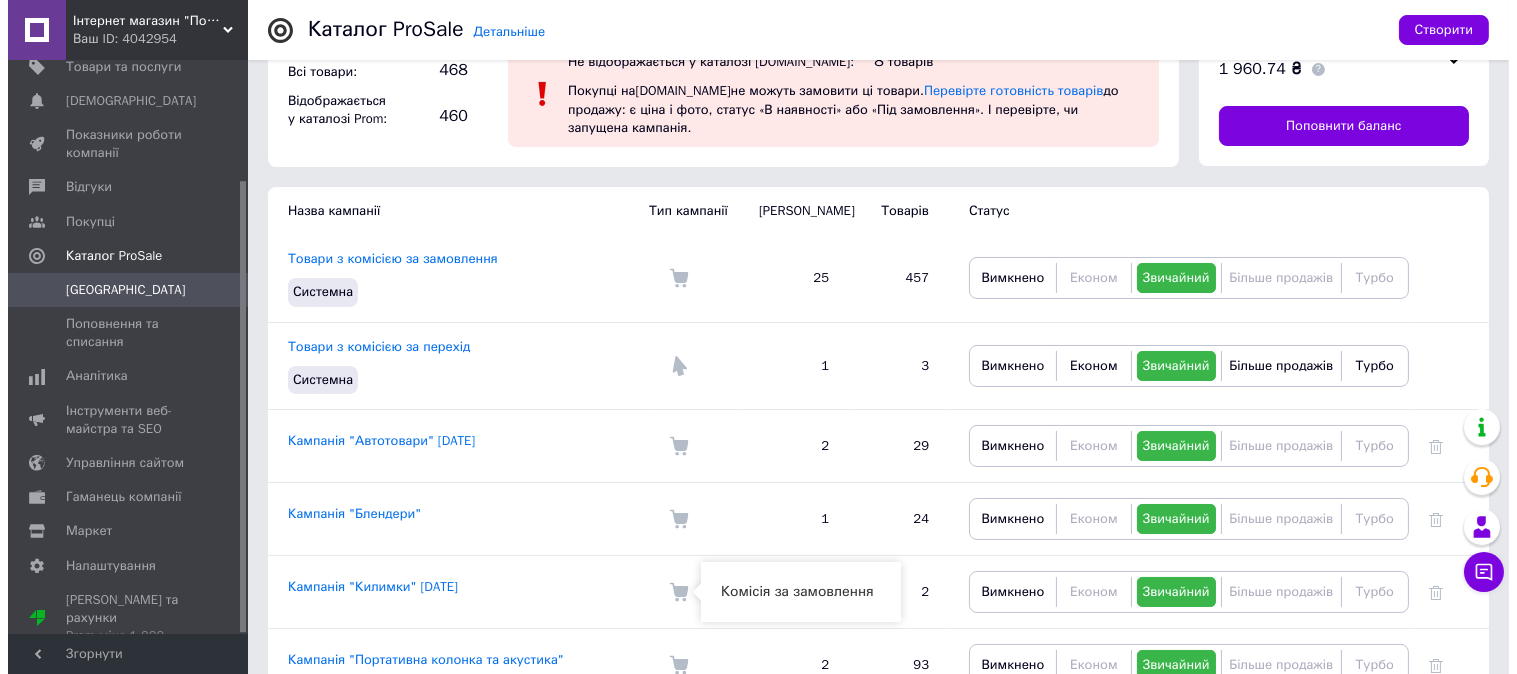 scroll, scrollTop: 0, scrollLeft: 0, axis: both 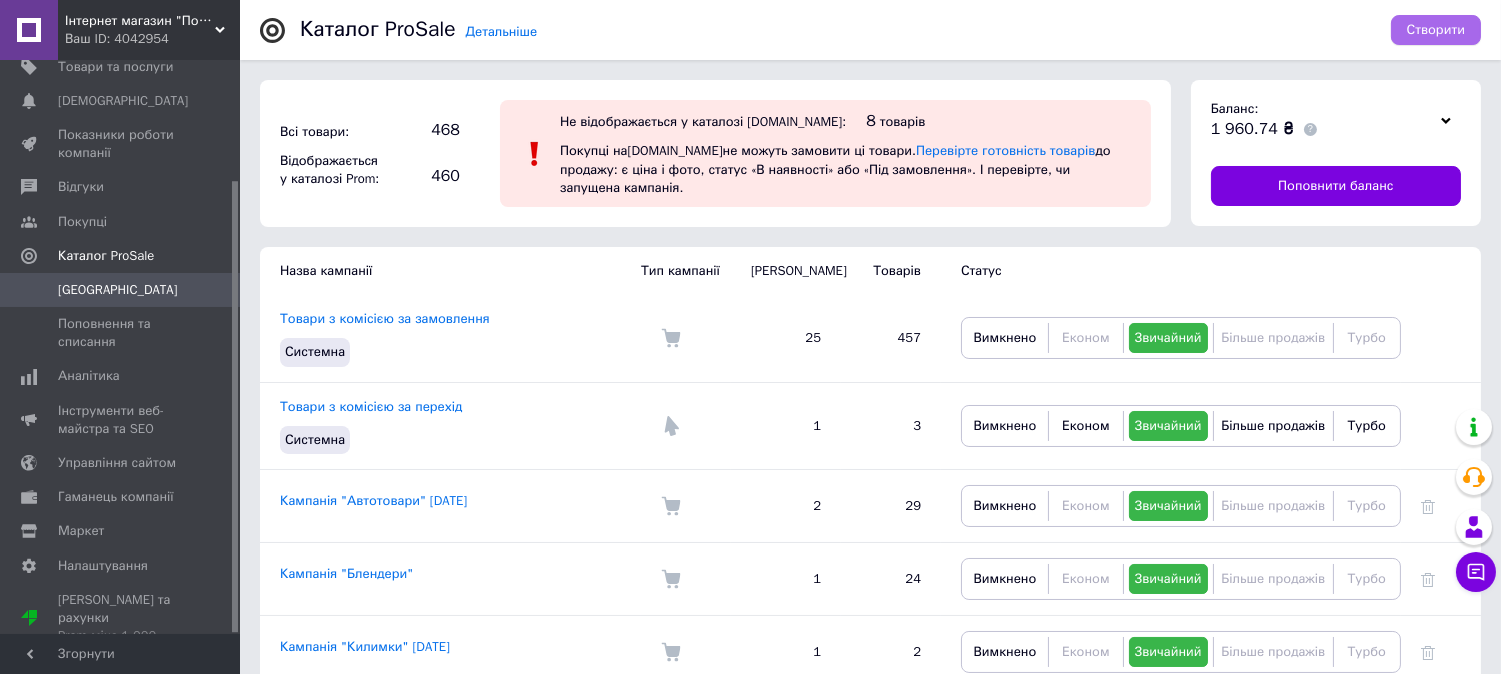 click on "Створити" at bounding box center (1436, 30) 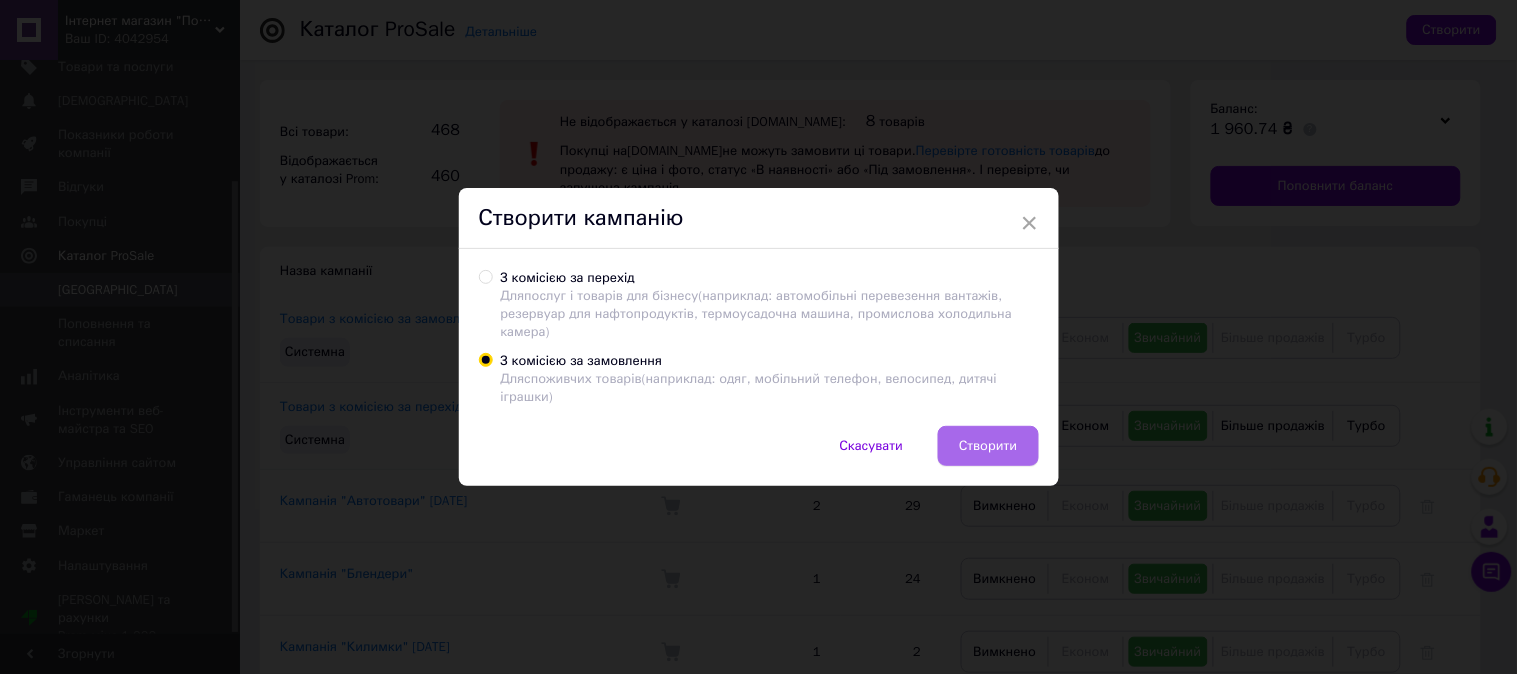 click on "Створити" at bounding box center [988, 446] 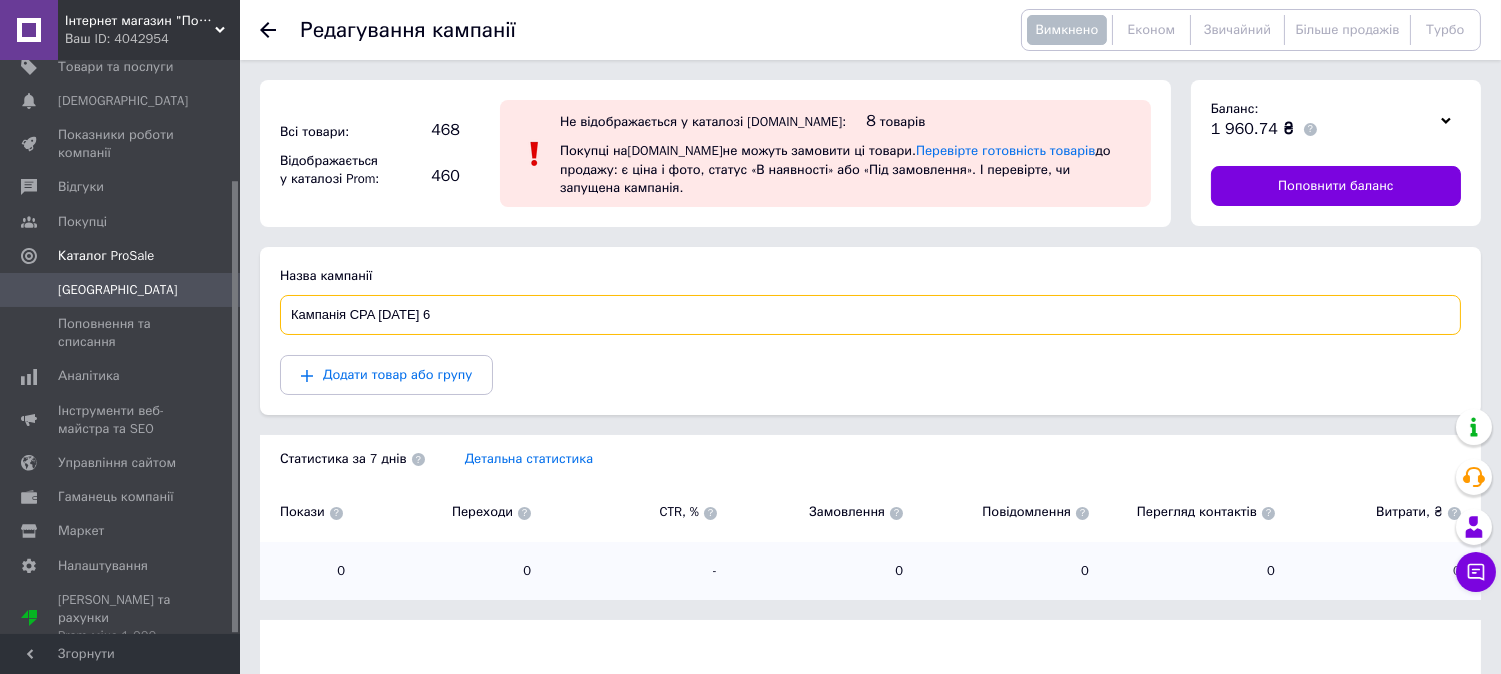 click on "Кампанія CPA [DATE] 6" at bounding box center [870, 315] 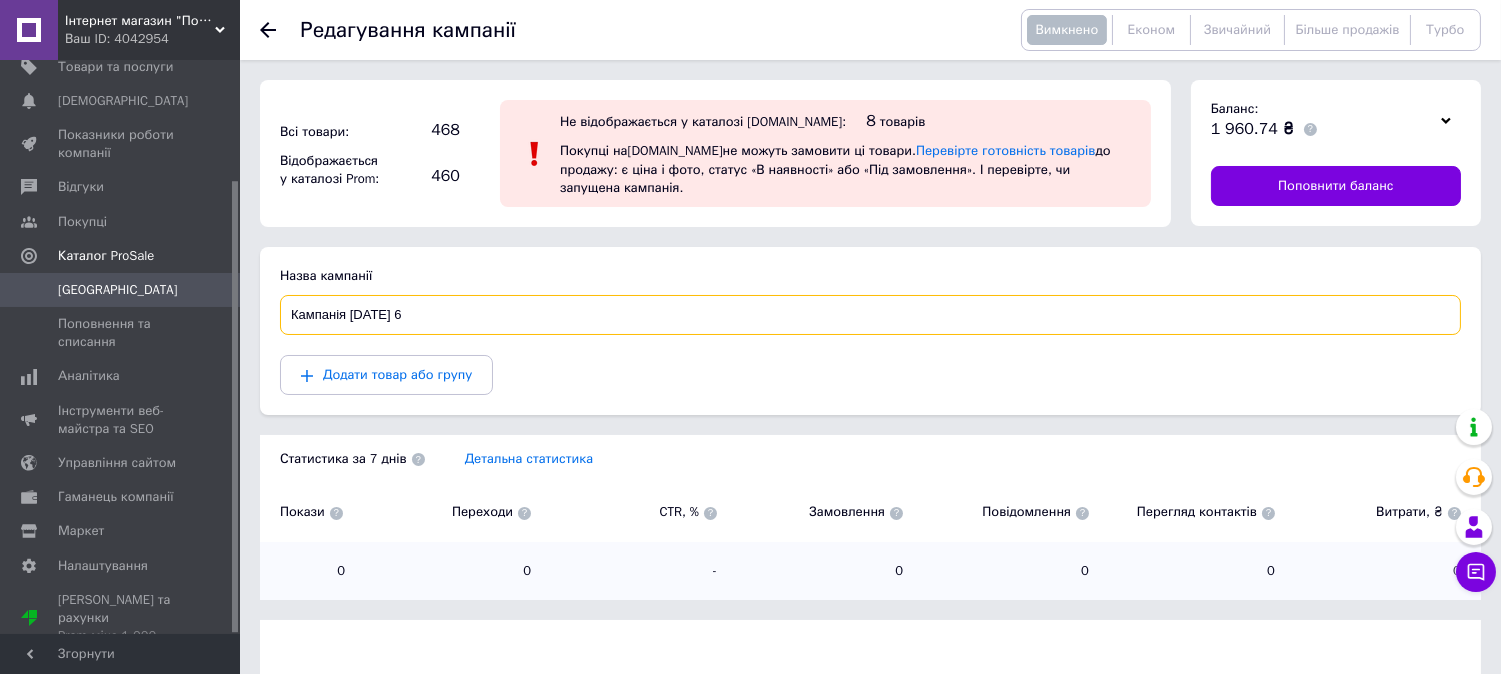 click on "Кампанія [DATE] 6" at bounding box center (870, 315) 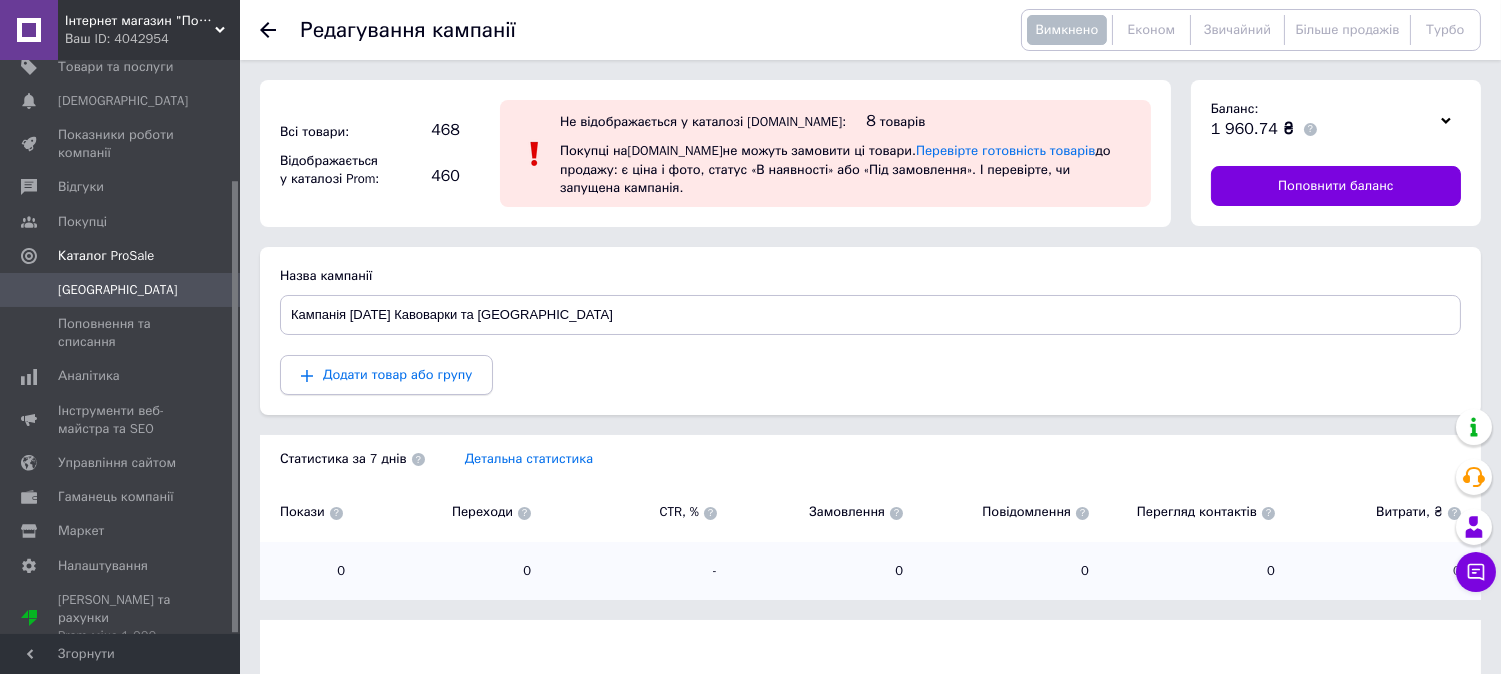 click on "Додати товар або групу" at bounding box center [397, 374] 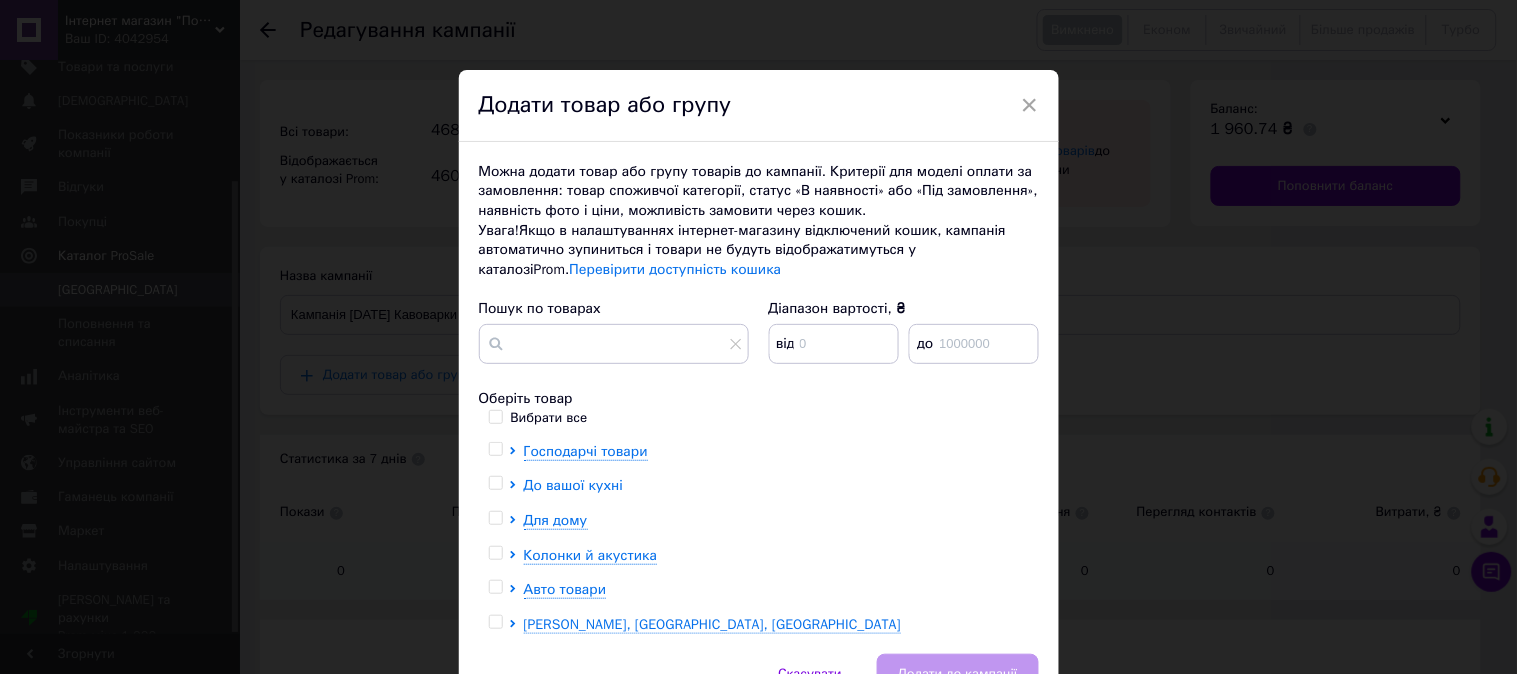 click 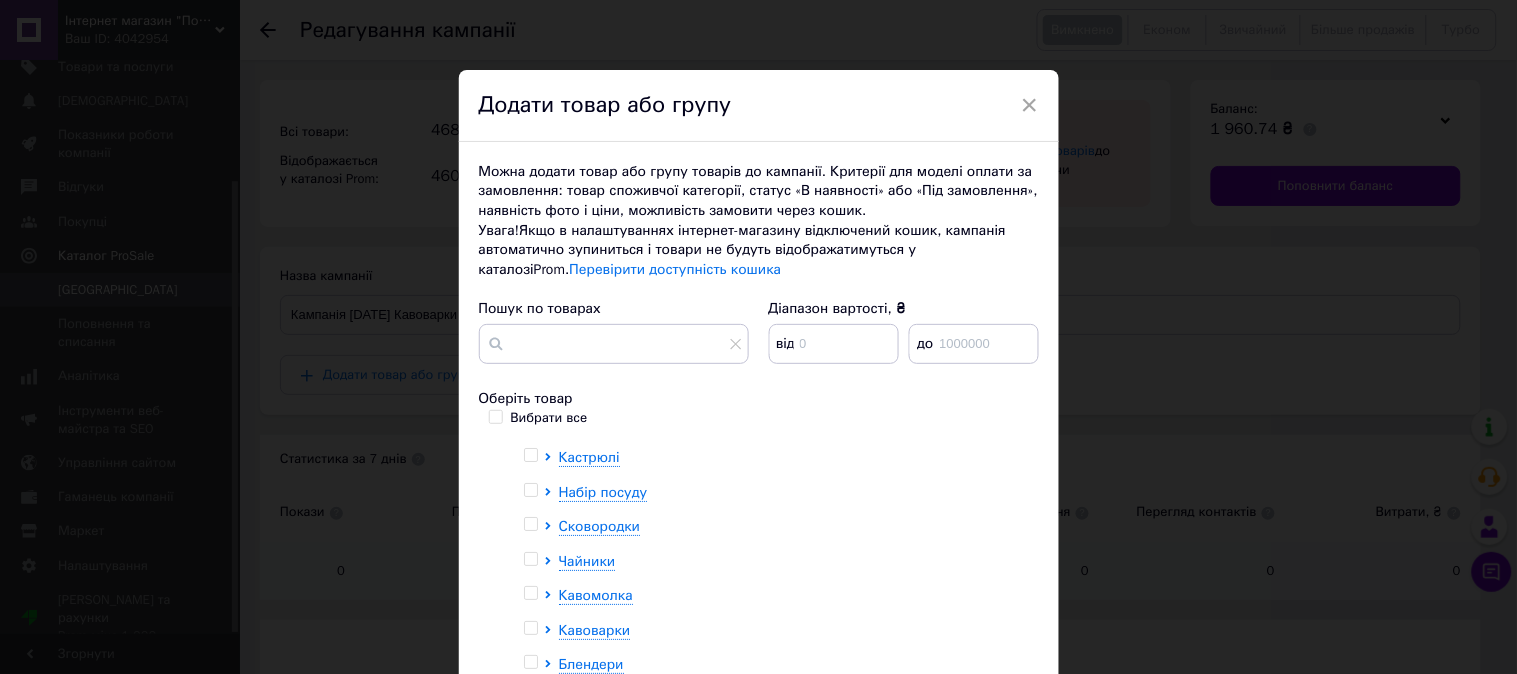 scroll, scrollTop: 64, scrollLeft: 0, axis: vertical 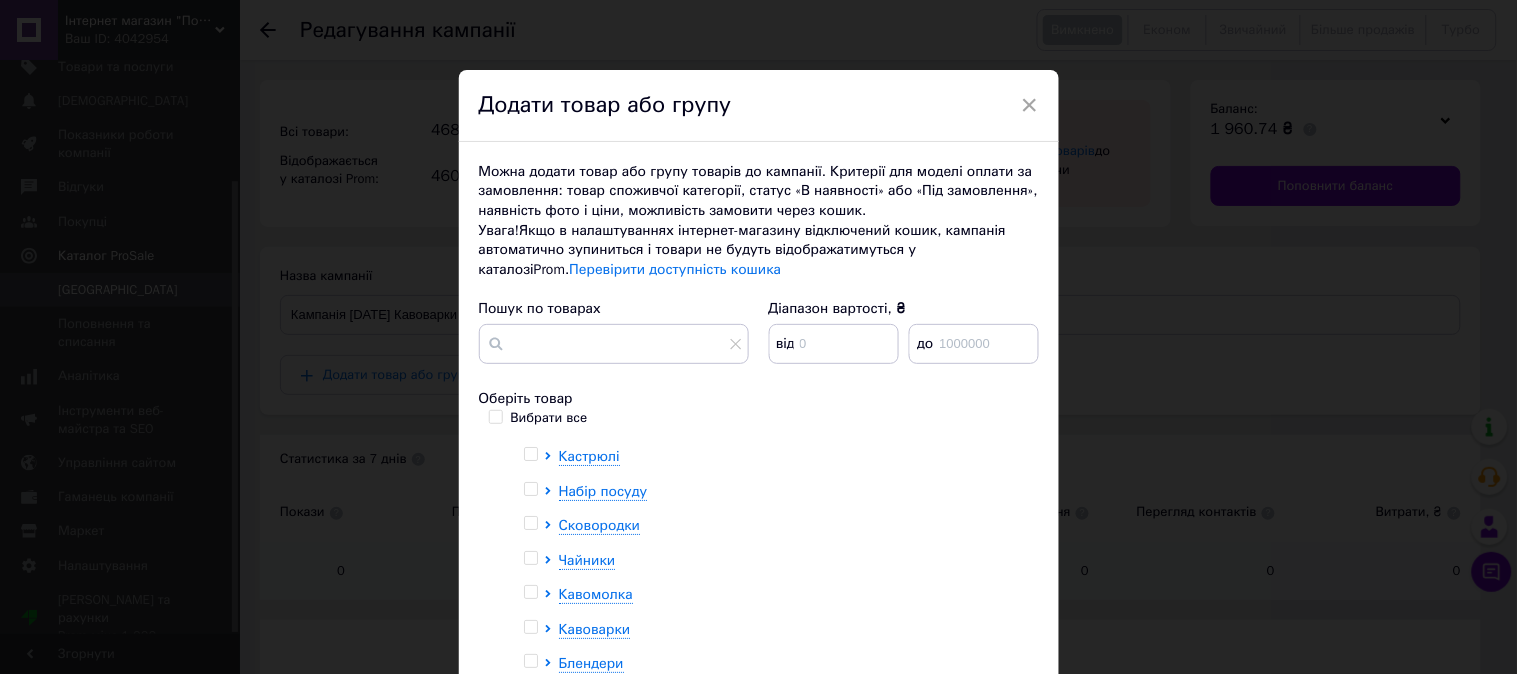 click at bounding box center (530, 592) 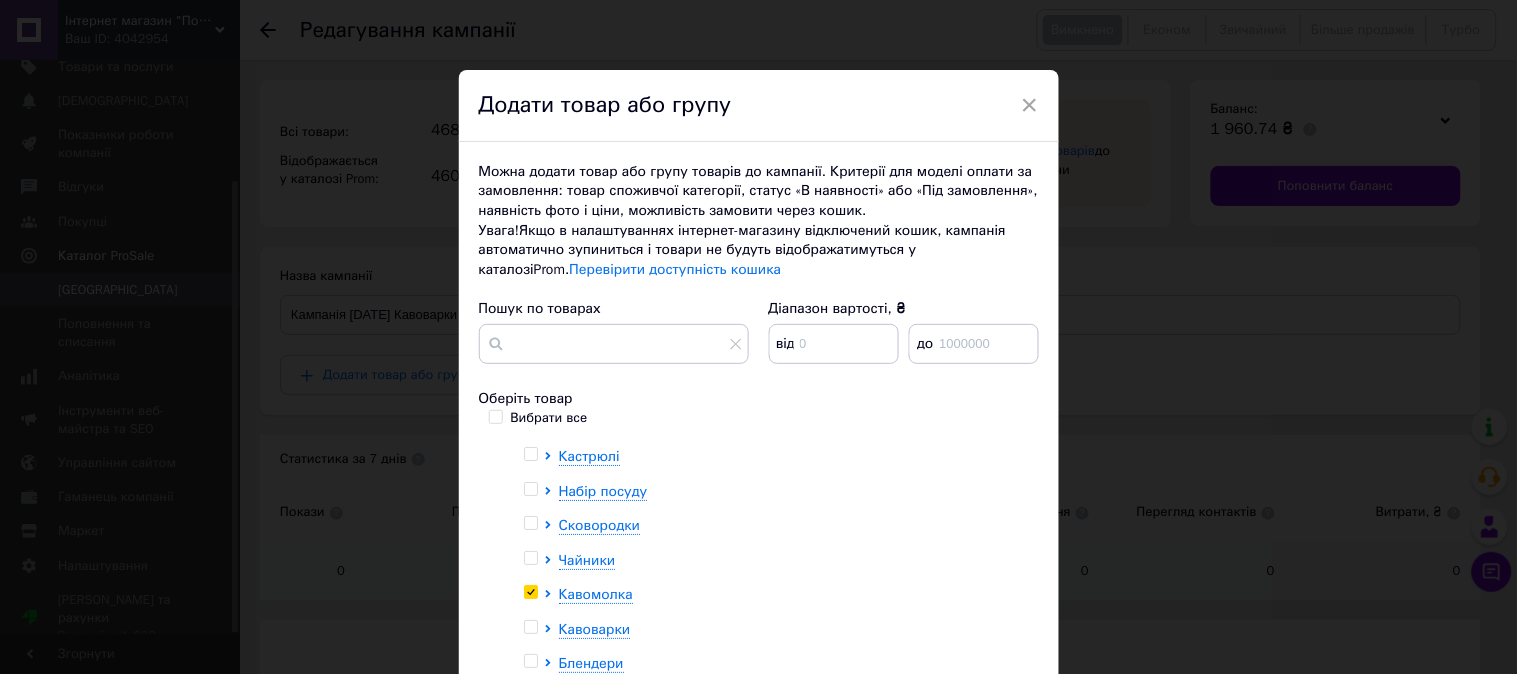 click at bounding box center [530, 627] 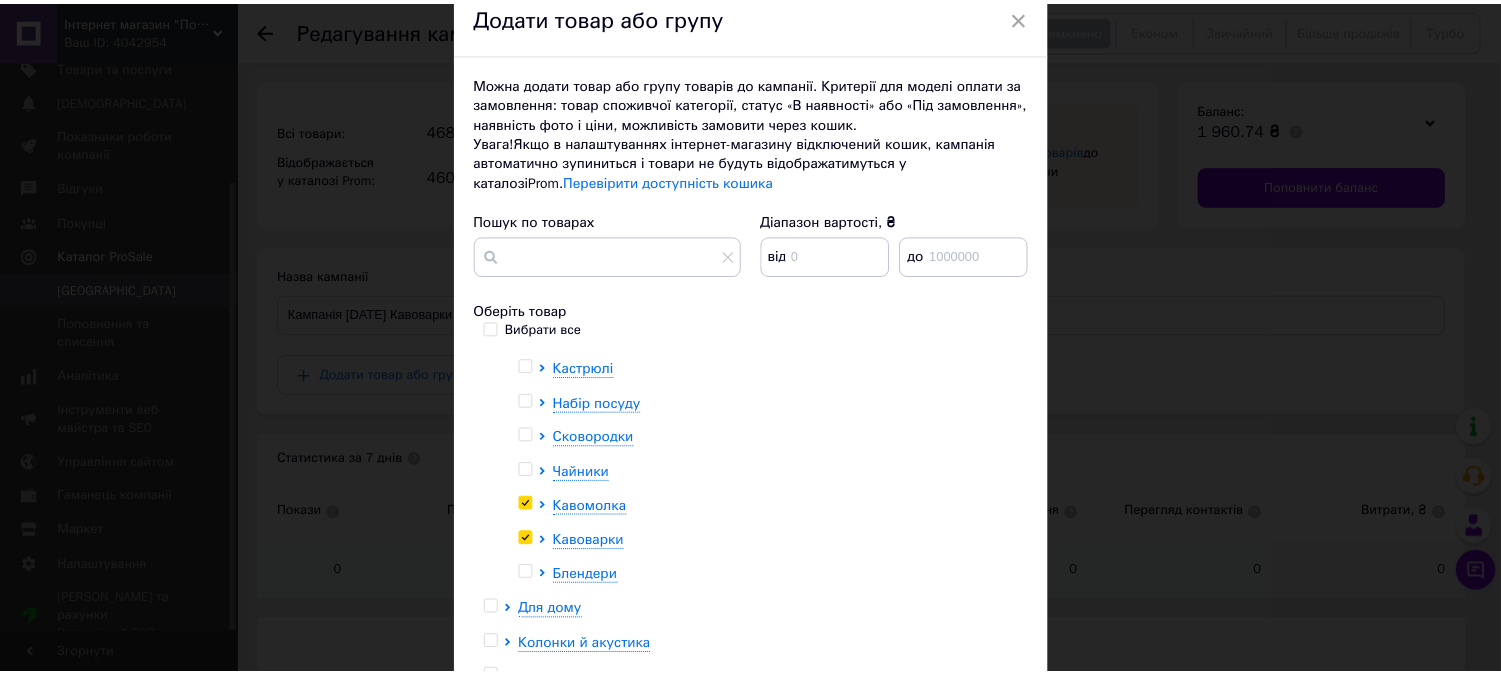 scroll, scrollTop: 266, scrollLeft: 0, axis: vertical 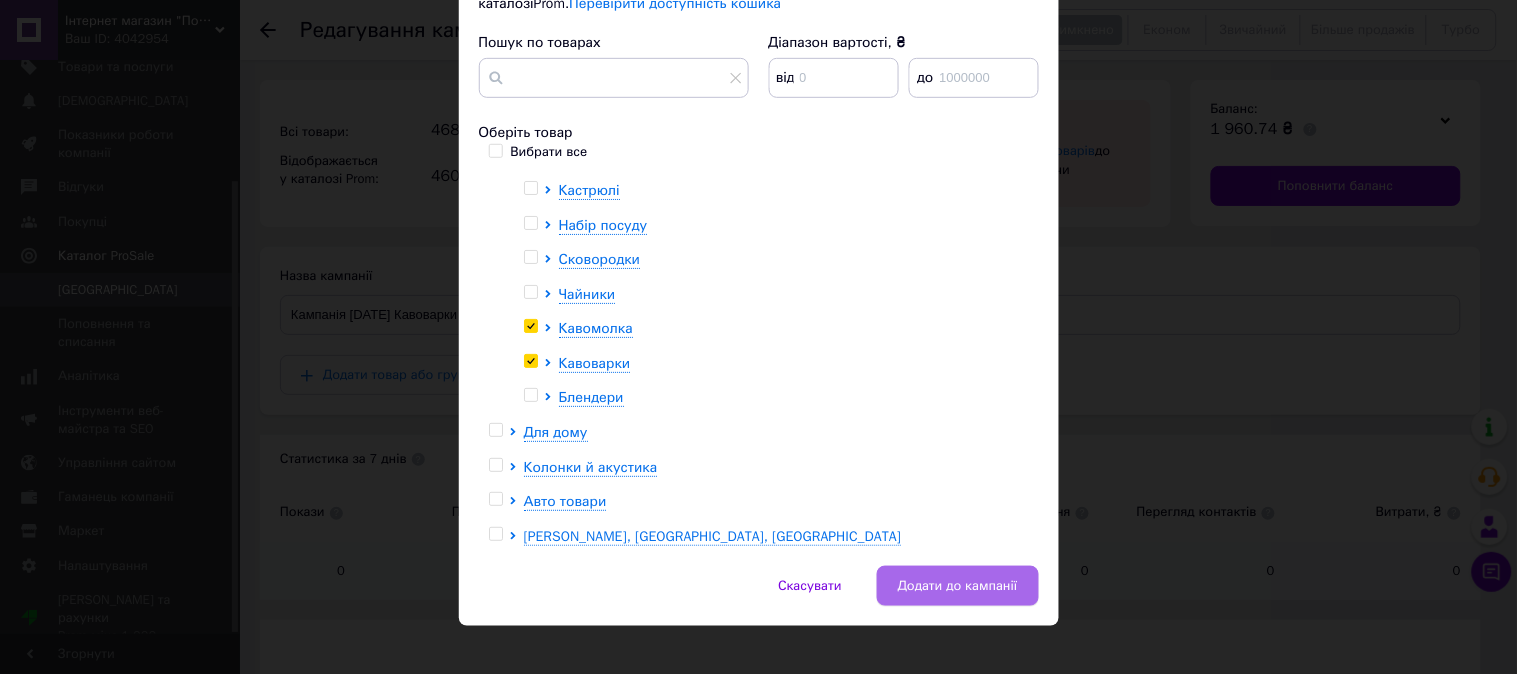 click on "Додати до кампанії" at bounding box center [958, 586] 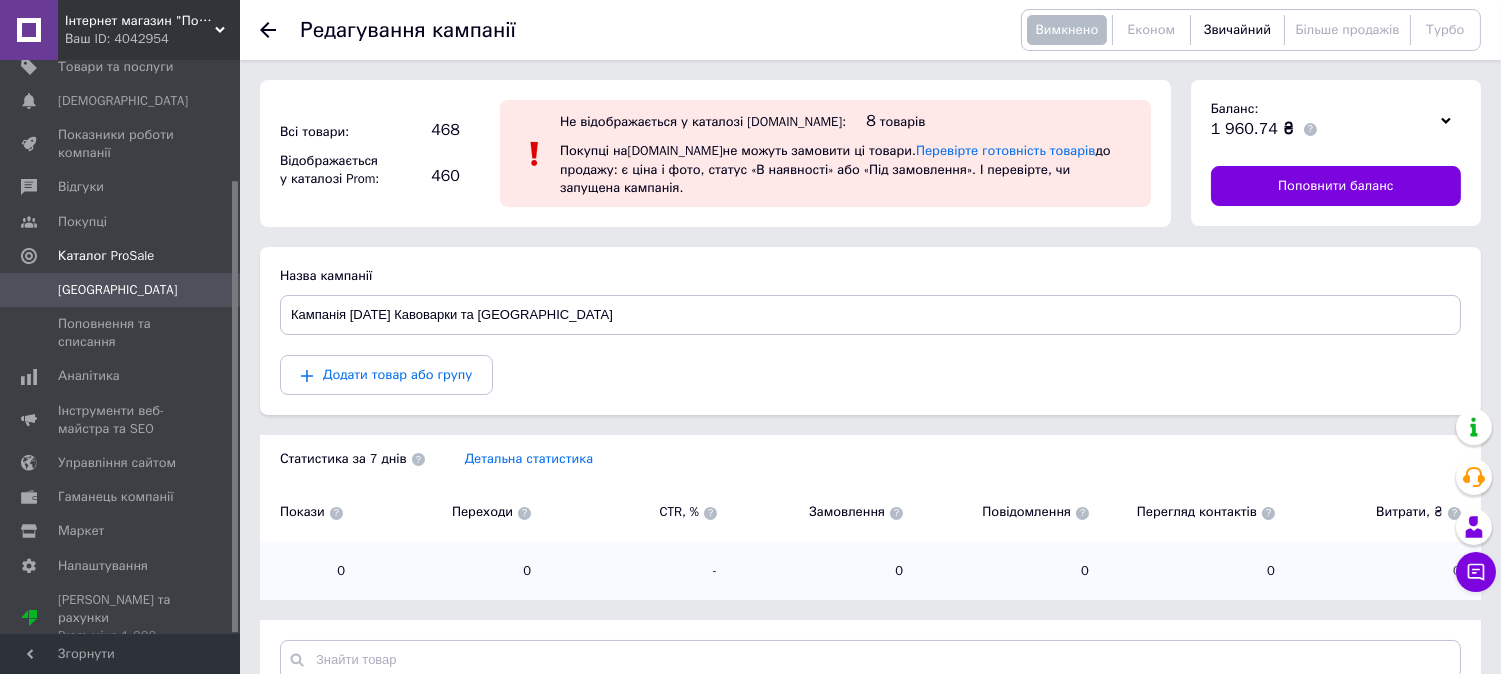 click on "Статистика за 7 днів Детальна статистика Покази Переходи CTR, % Замовлення Повідомлення Перегляд контактів Витрати, ₴ 0 0 - 0 0 0 0" at bounding box center (870, 517) 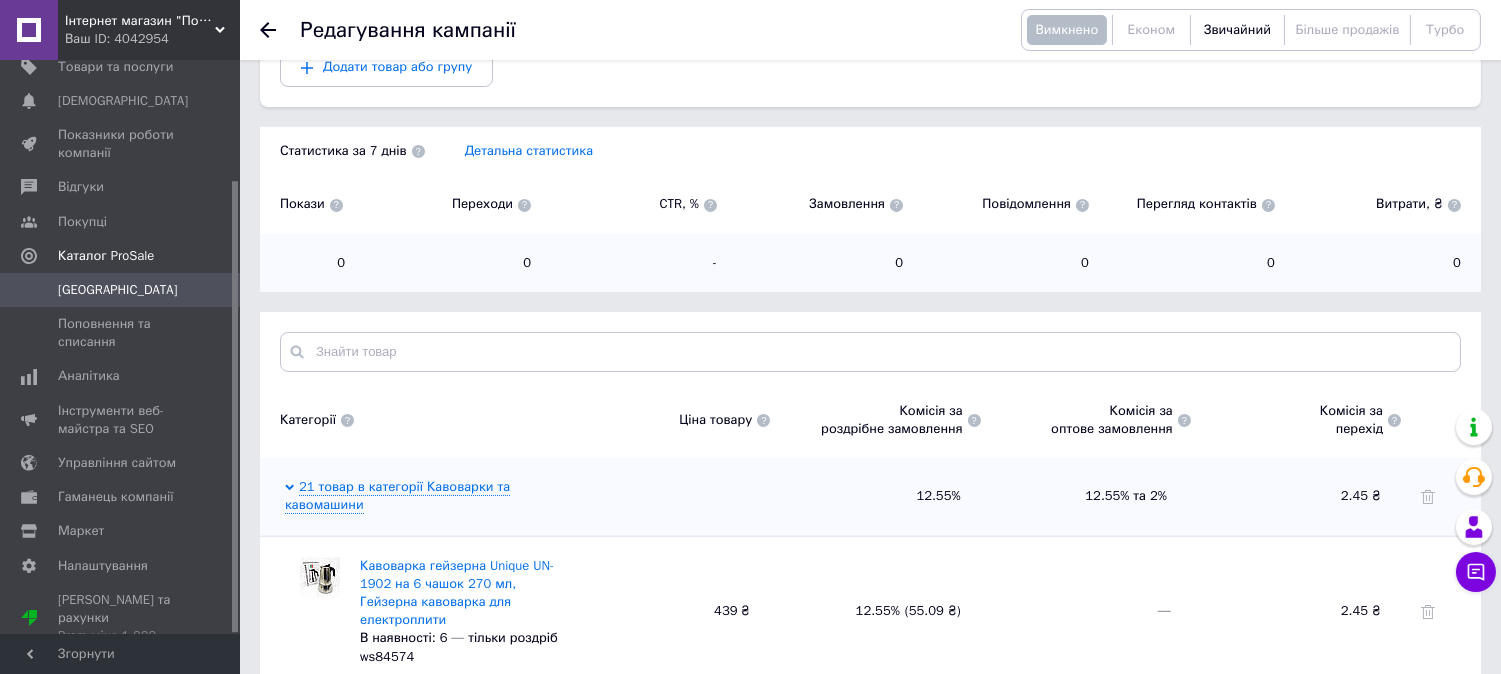 scroll, scrollTop: 0, scrollLeft: 0, axis: both 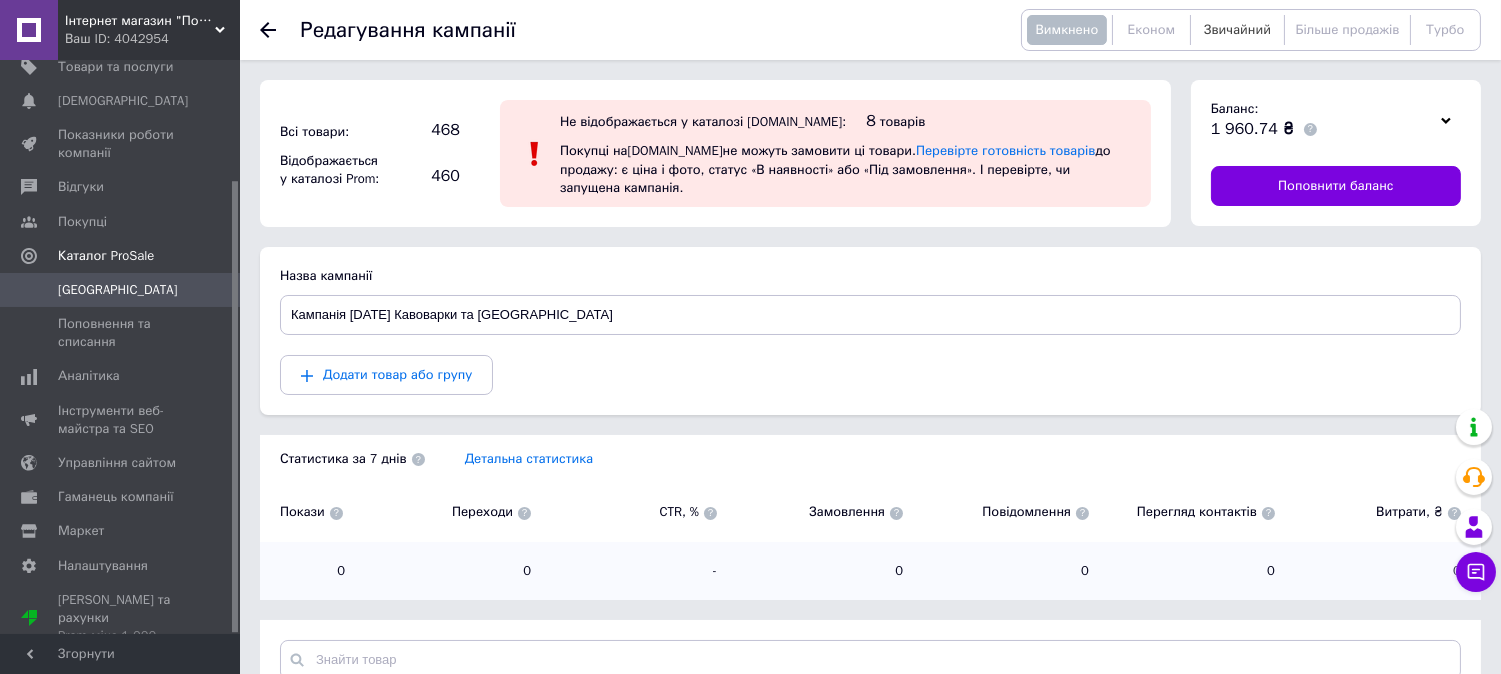 click on "Звичайний" at bounding box center (1237, 29) 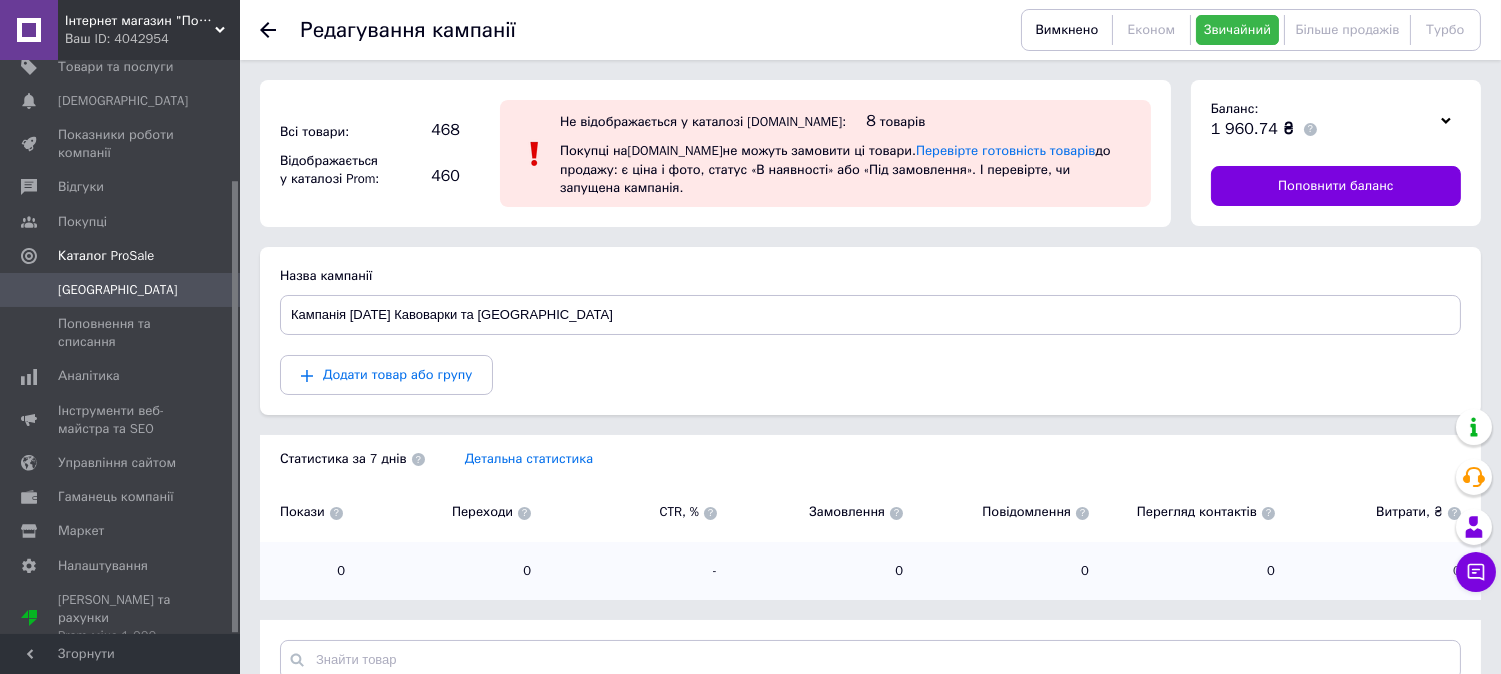 click 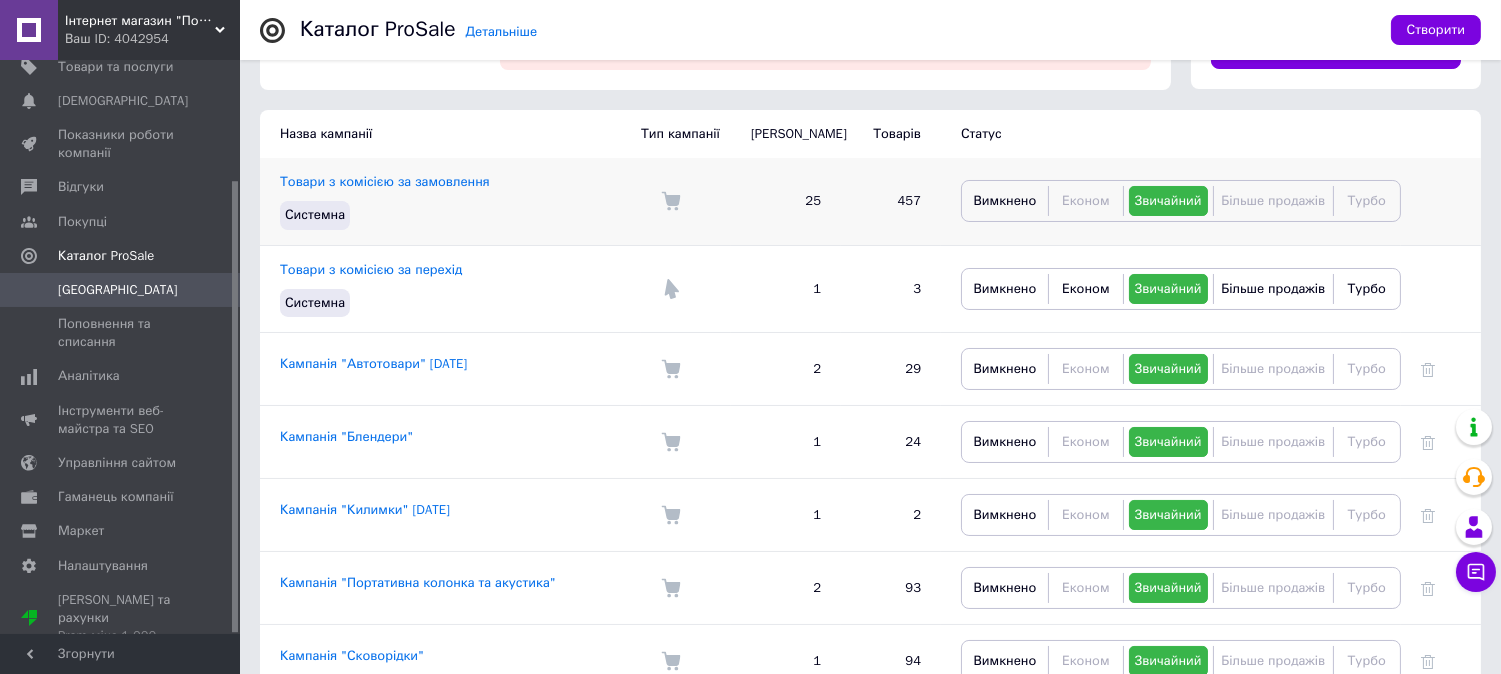 scroll, scrollTop: 133, scrollLeft: 0, axis: vertical 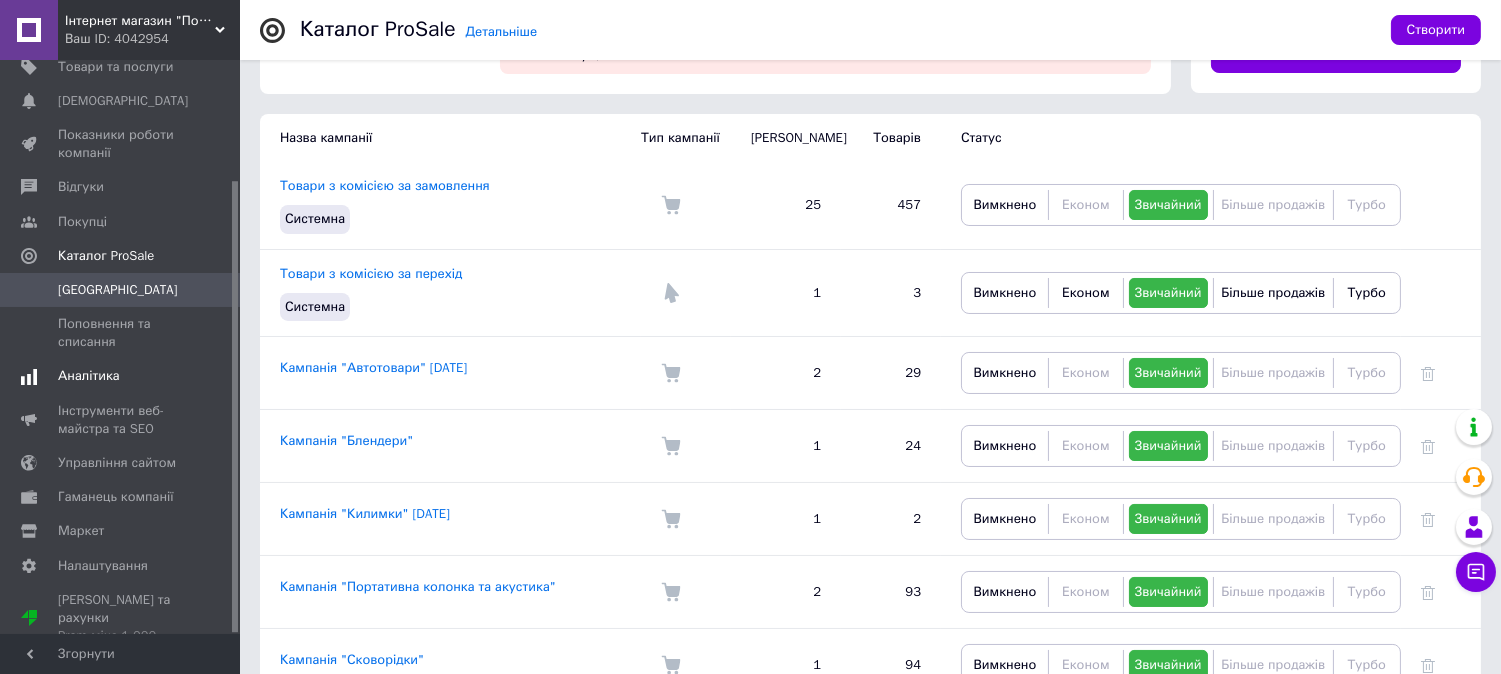 click on "Аналітика" at bounding box center (89, 376) 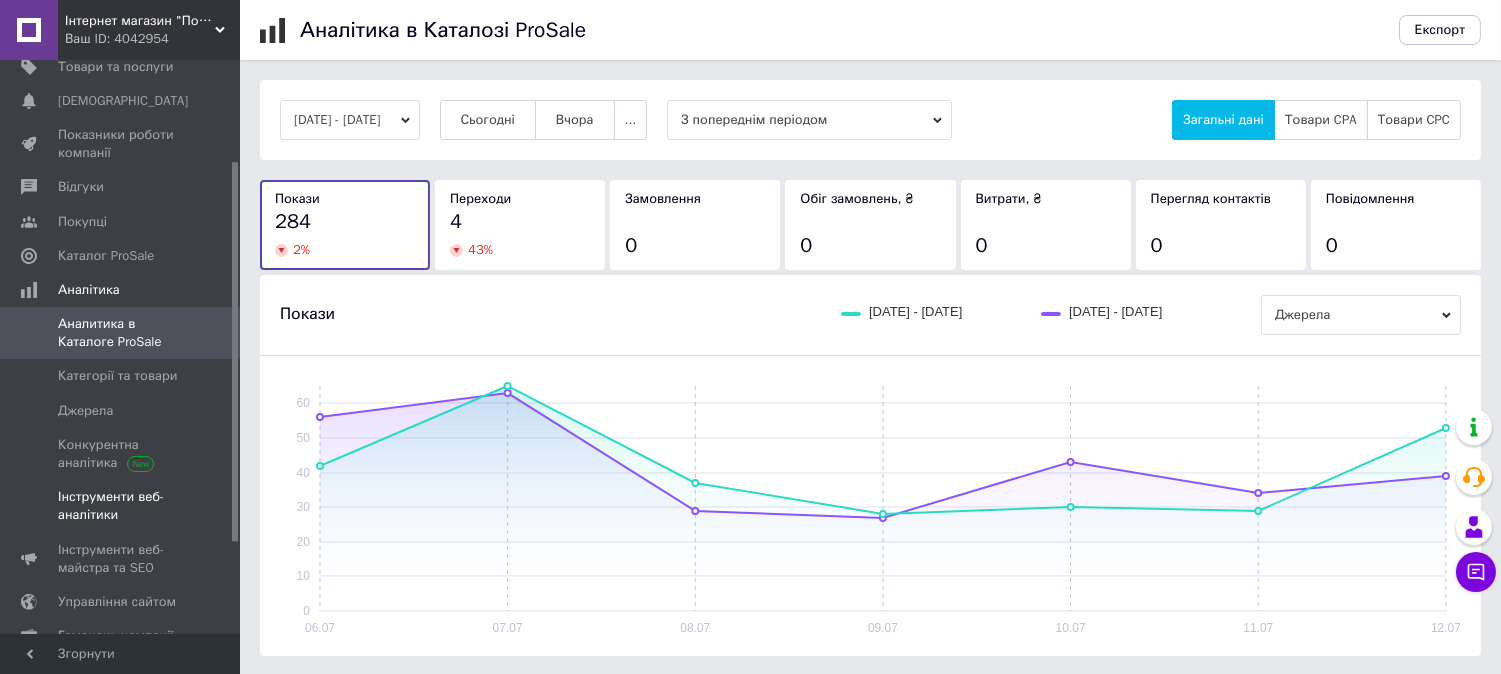 click on "Інструменти веб-аналітики" at bounding box center [121, 506] 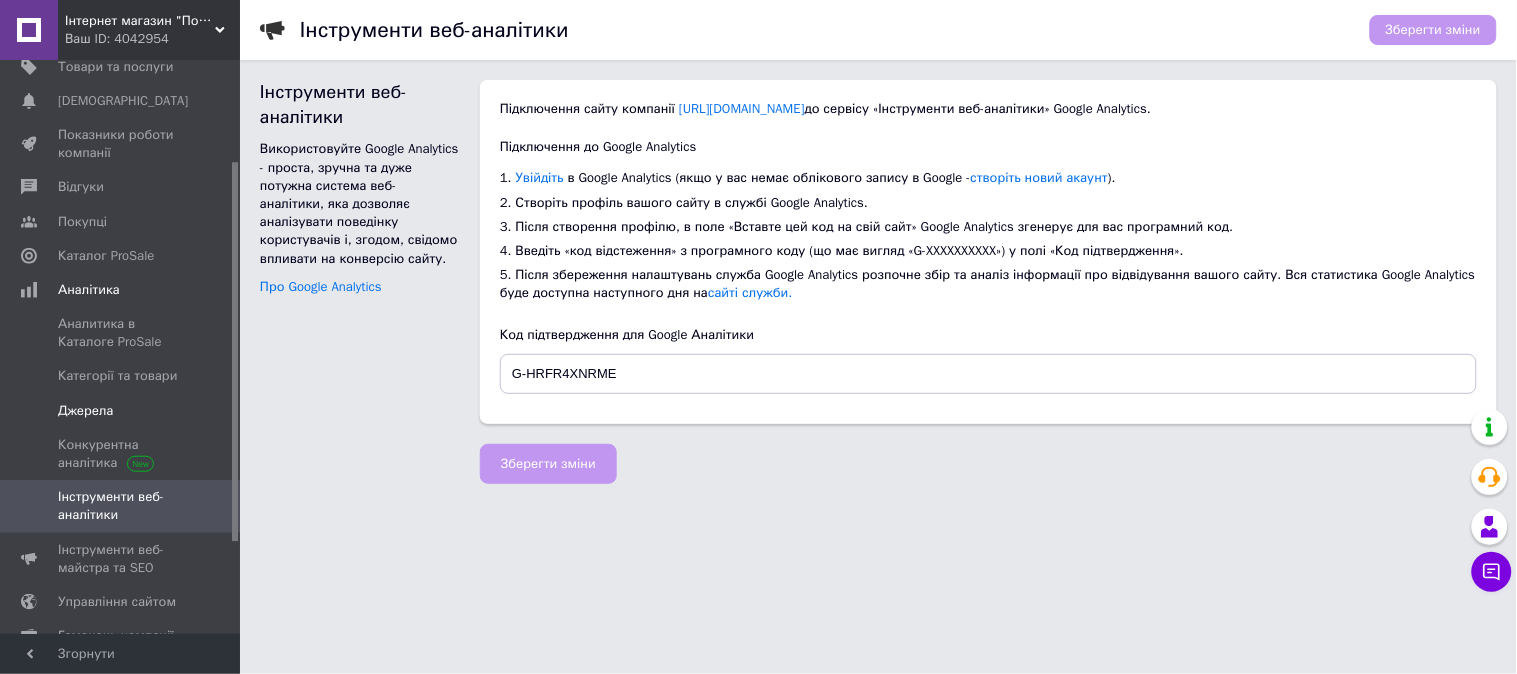 click on "Джерела" at bounding box center [85, 411] 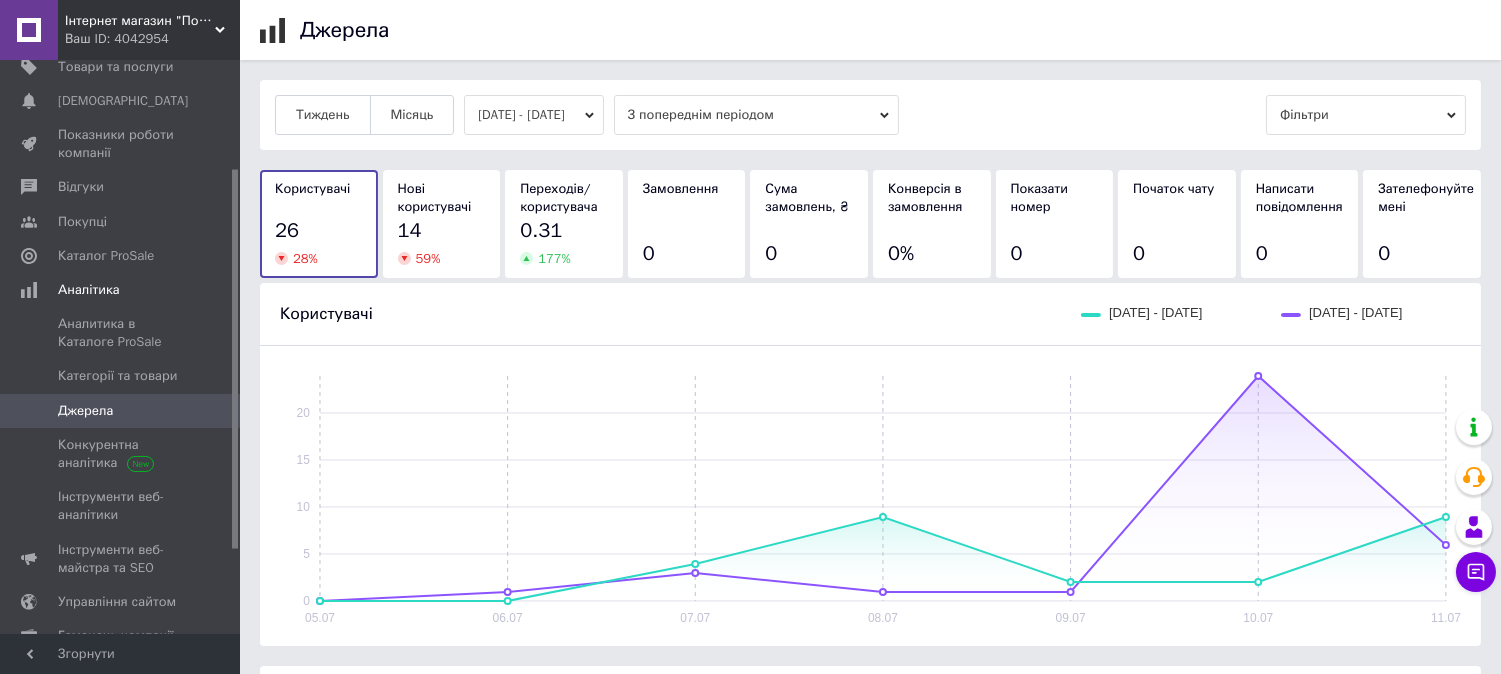 scroll, scrollTop: 197, scrollLeft: 0, axis: vertical 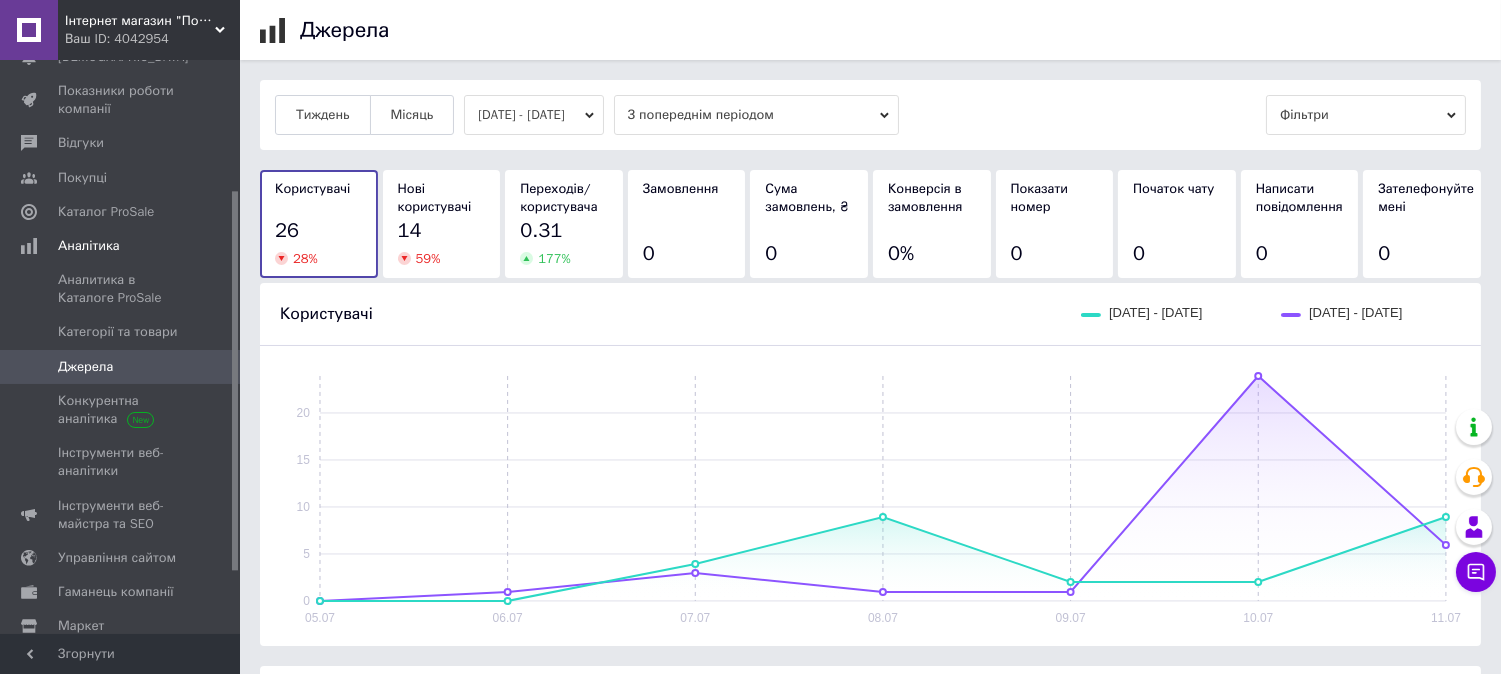 click on "05.07 06.07 07.07 08.07 09.07 10.07 11.07 0 5 10 15 20" at bounding box center (870, 496) 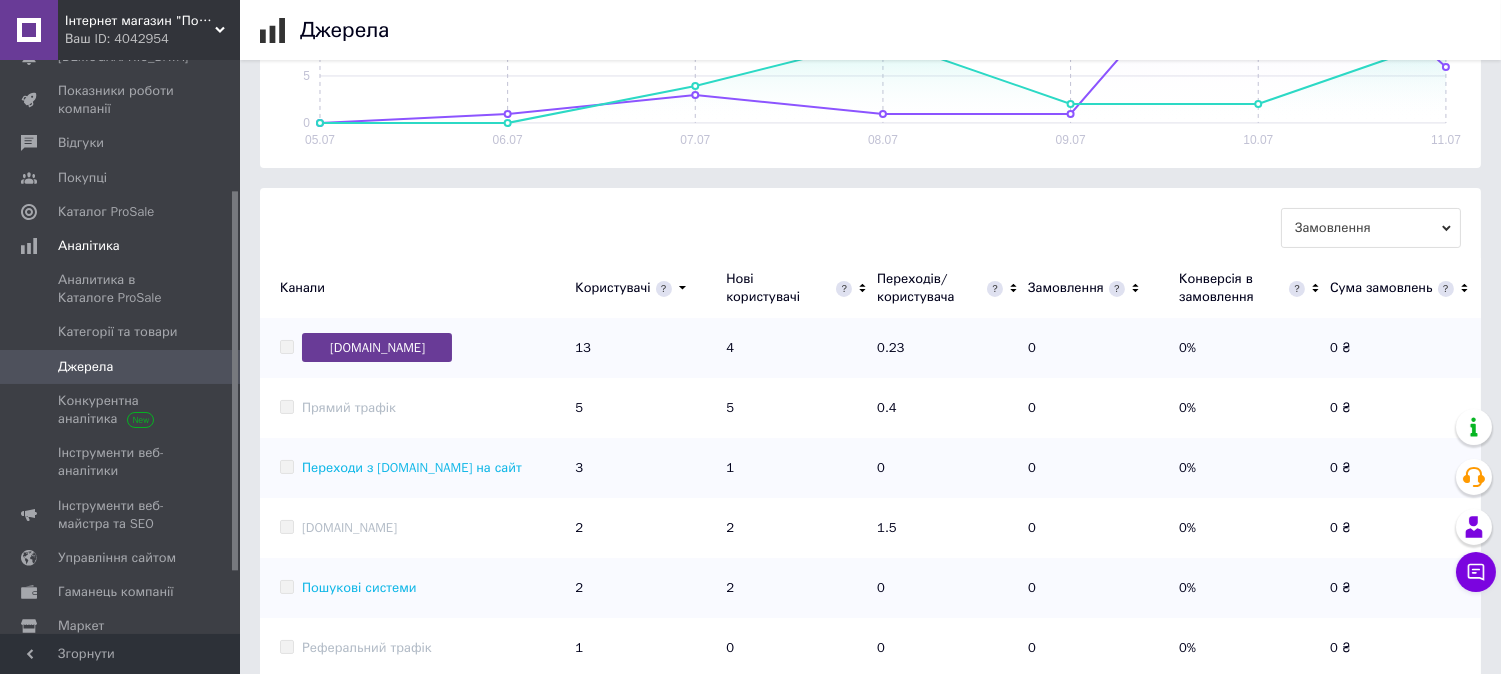 scroll, scrollTop: 477, scrollLeft: 0, axis: vertical 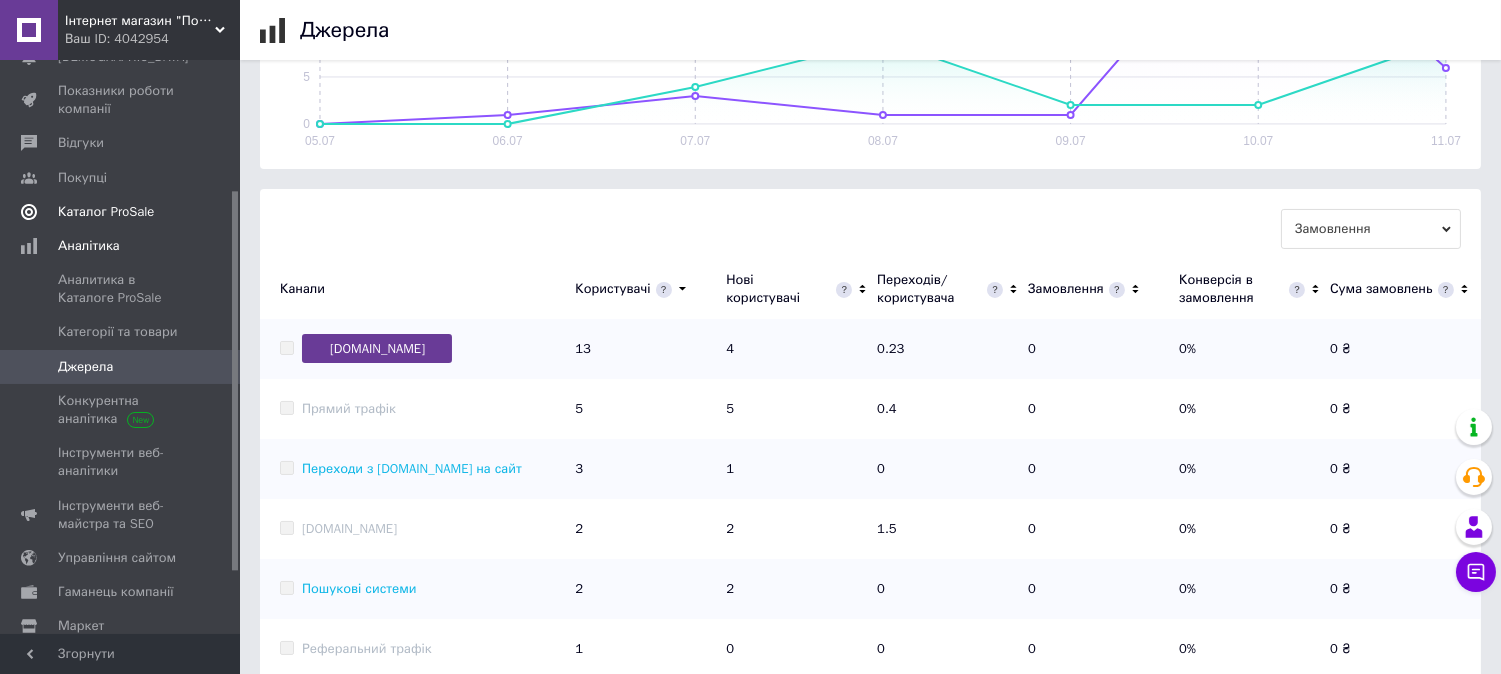 click on "Каталог ProSale" at bounding box center (106, 212) 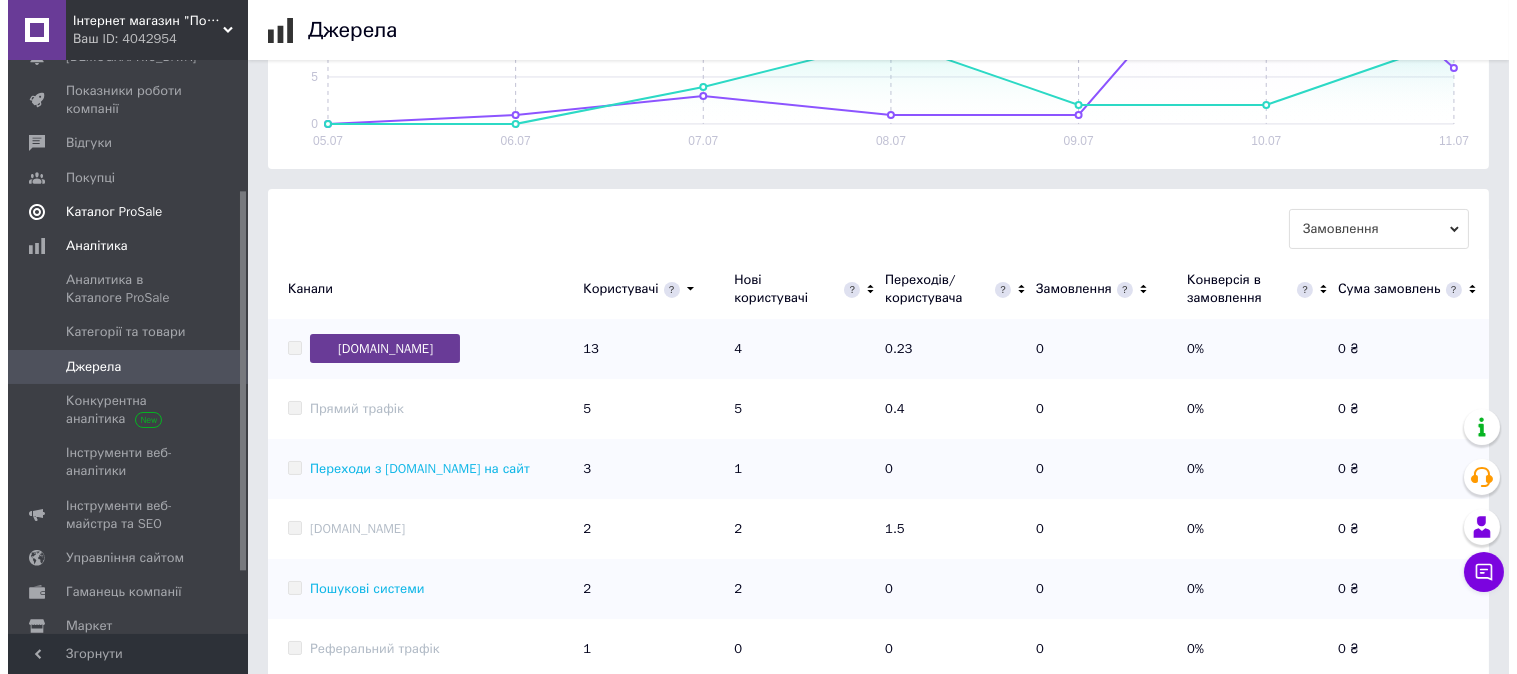scroll, scrollTop: 0, scrollLeft: 0, axis: both 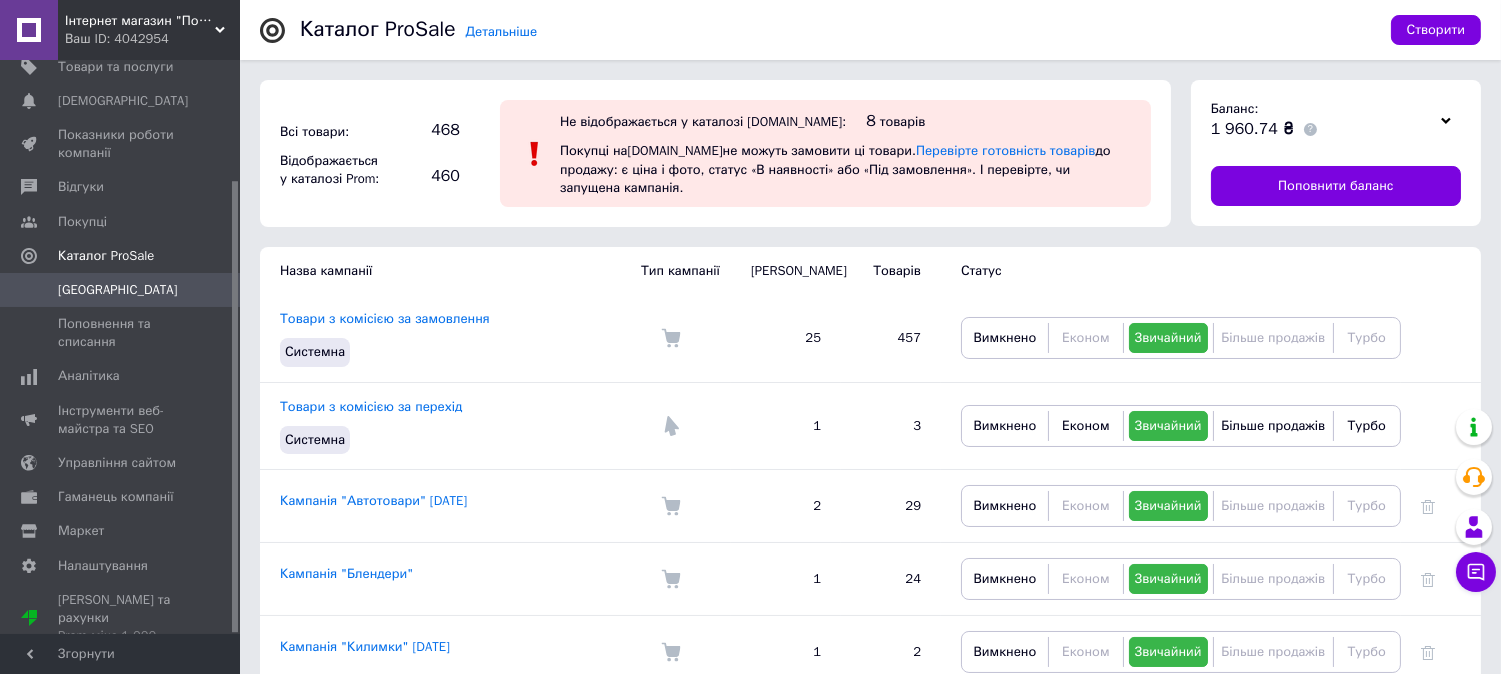 click on "Назва кампанії" at bounding box center [450, 271] 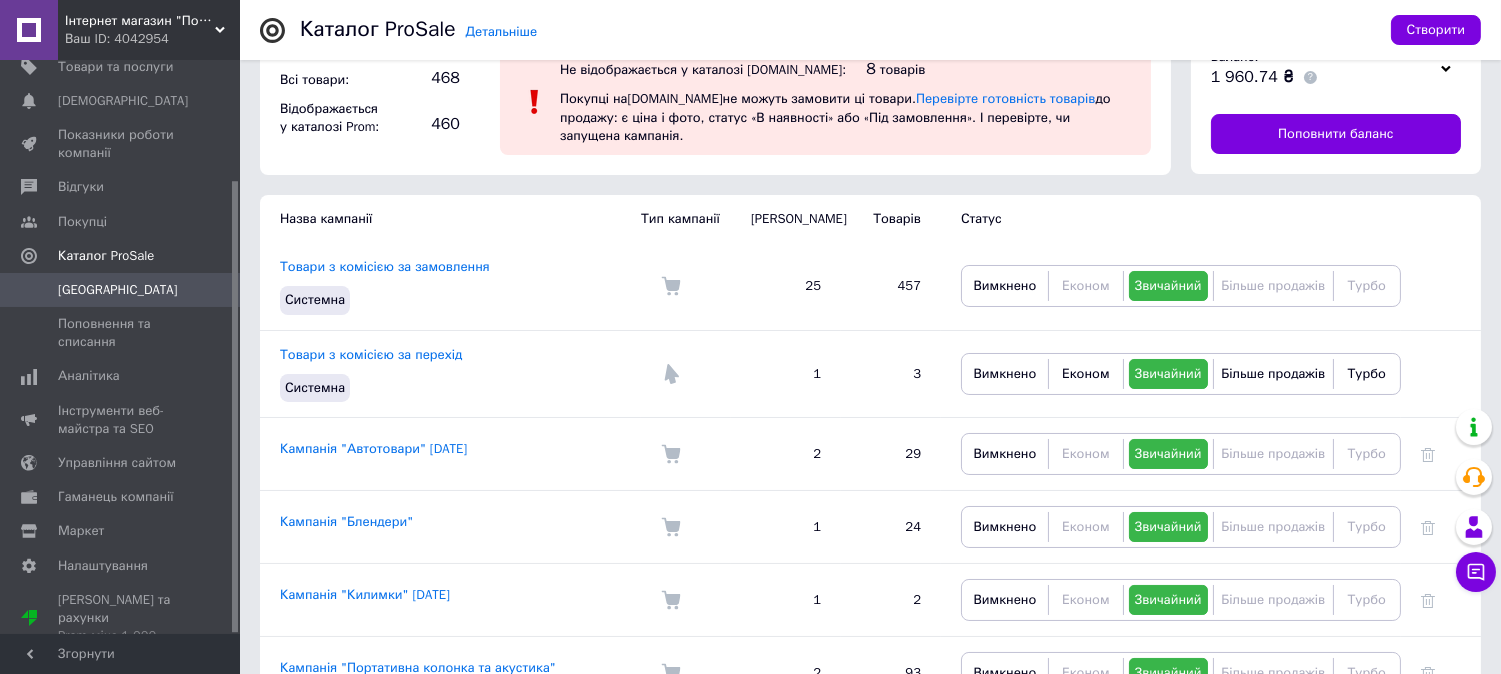 scroll, scrollTop: 0, scrollLeft: 0, axis: both 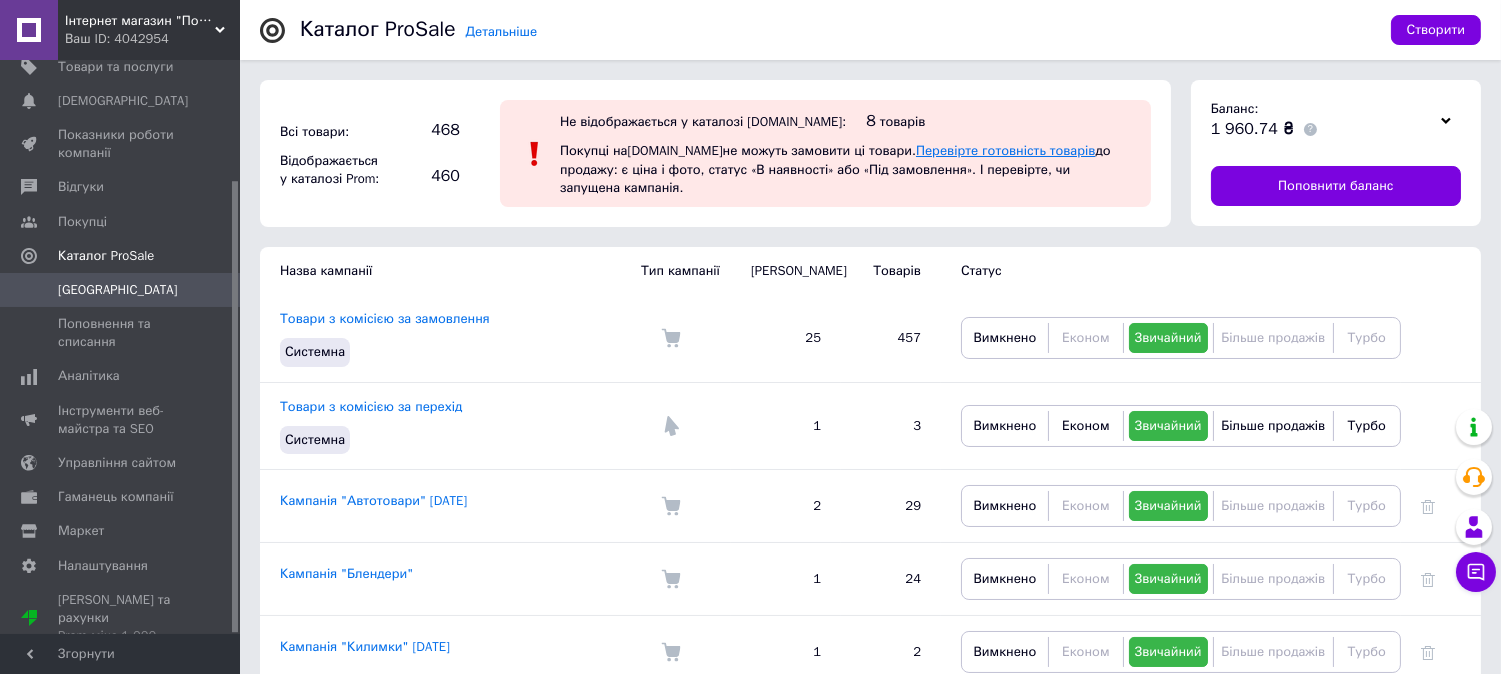 click on "Перевірте готовність товарів" at bounding box center (1005, 150) 